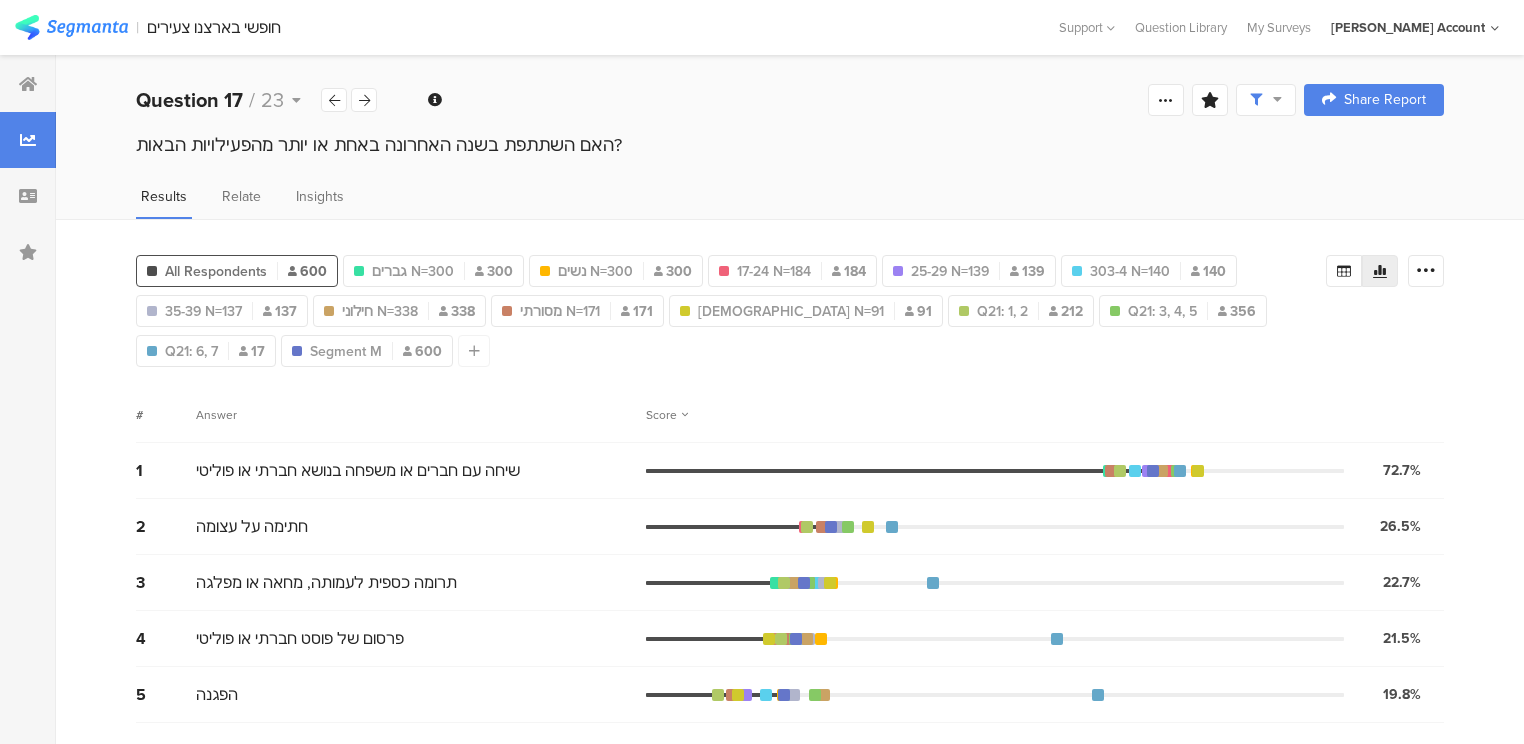 scroll, scrollTop: 0, scrollLeft: 0, axis: both 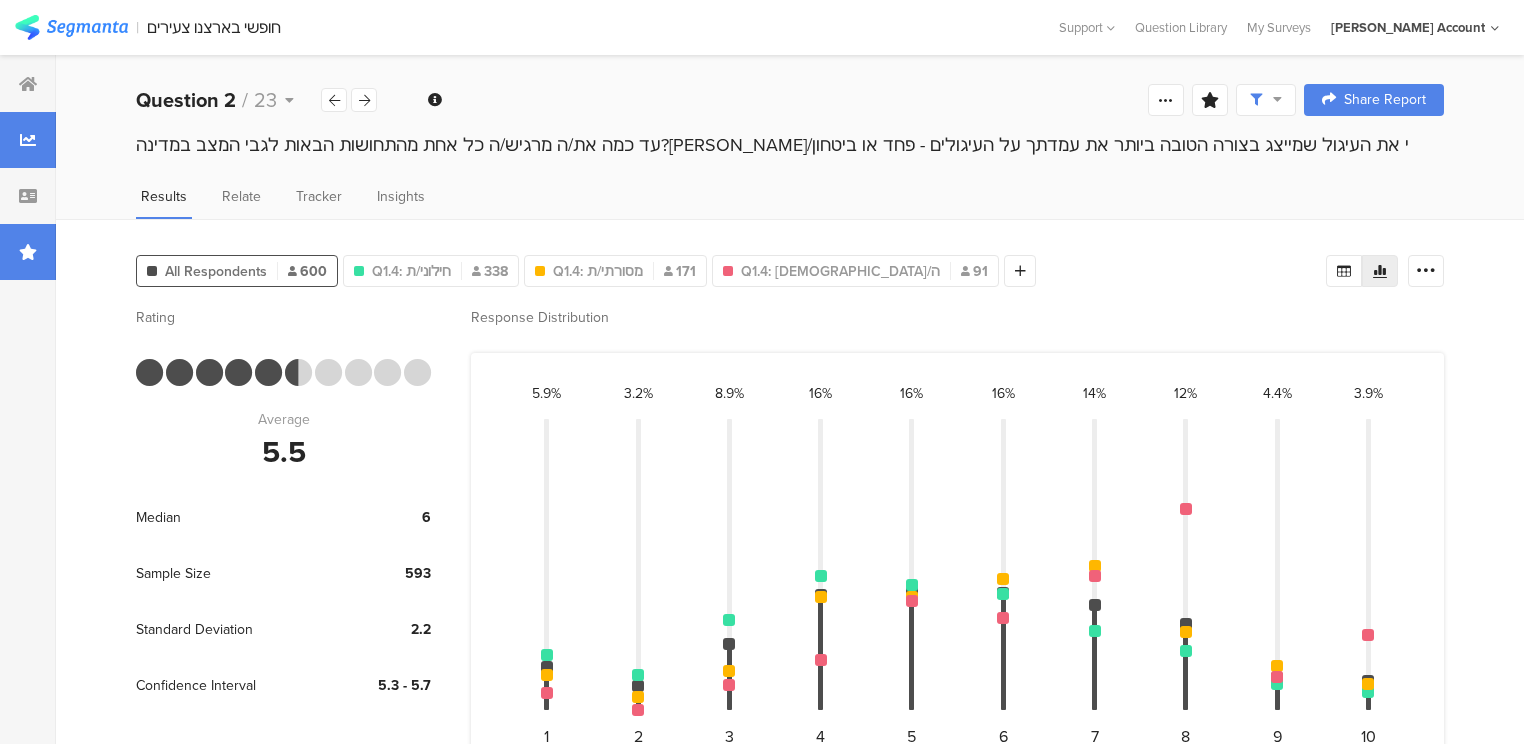 click at bounding box center [28, 252] 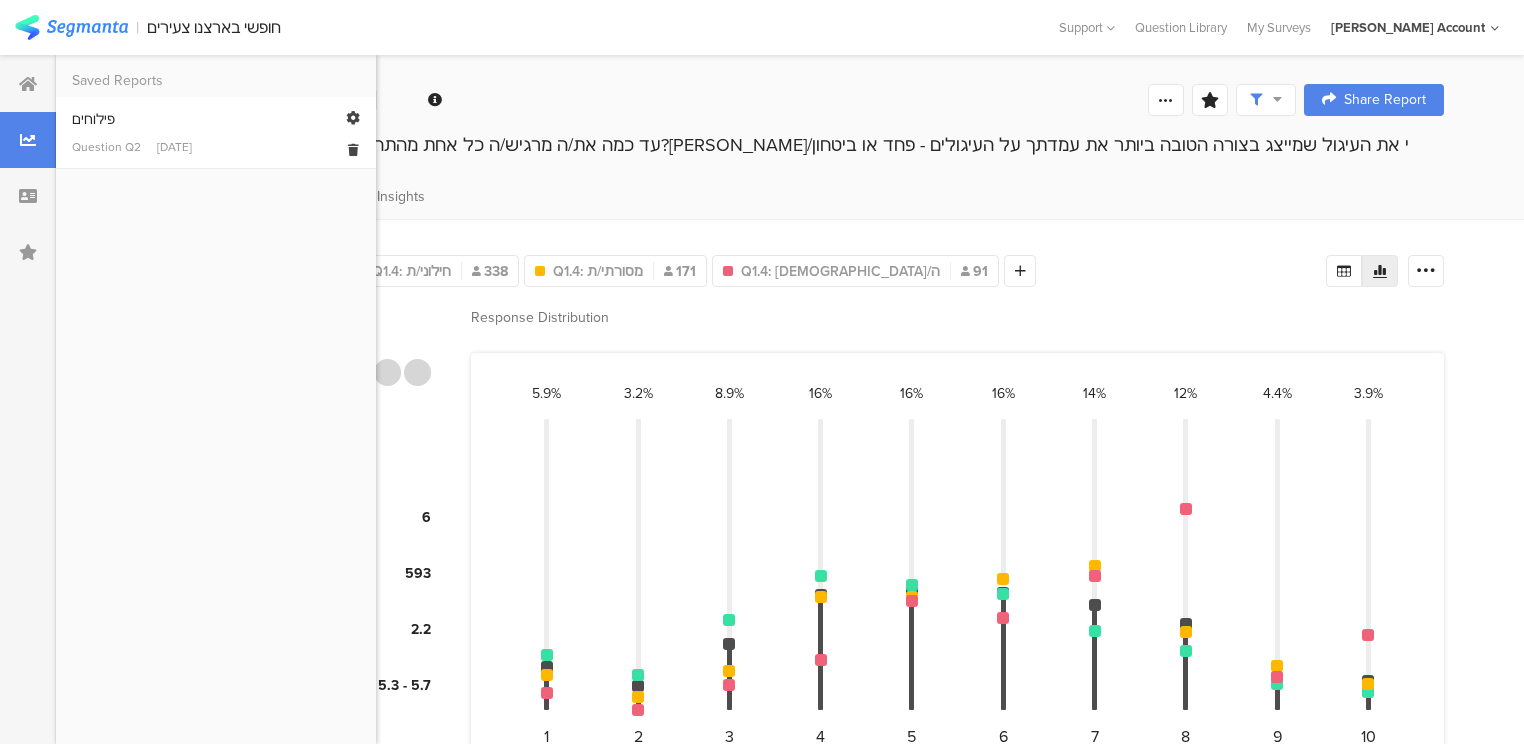 click on "פילוחים" at bounding box center [216, 119] 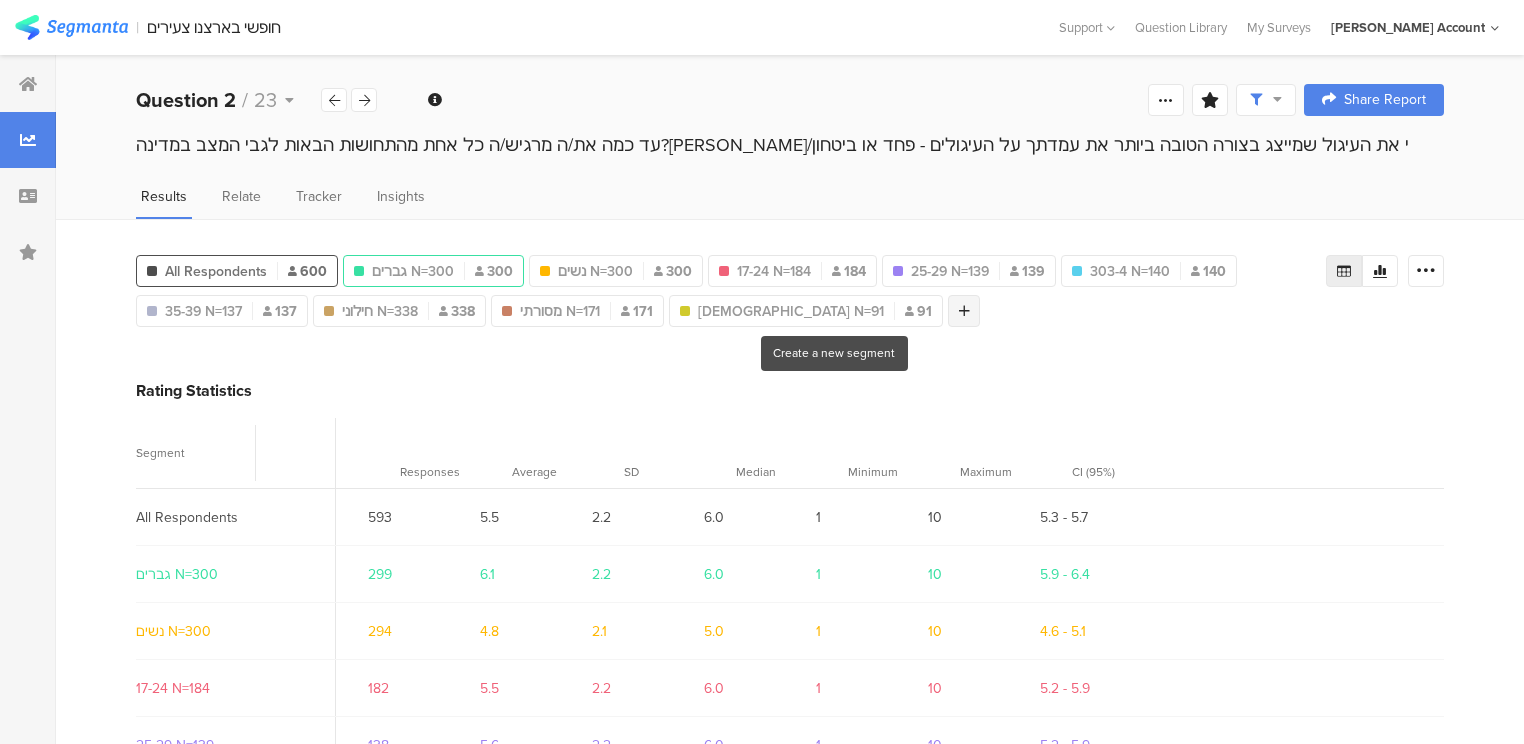 click at bounding box center (964, 311) 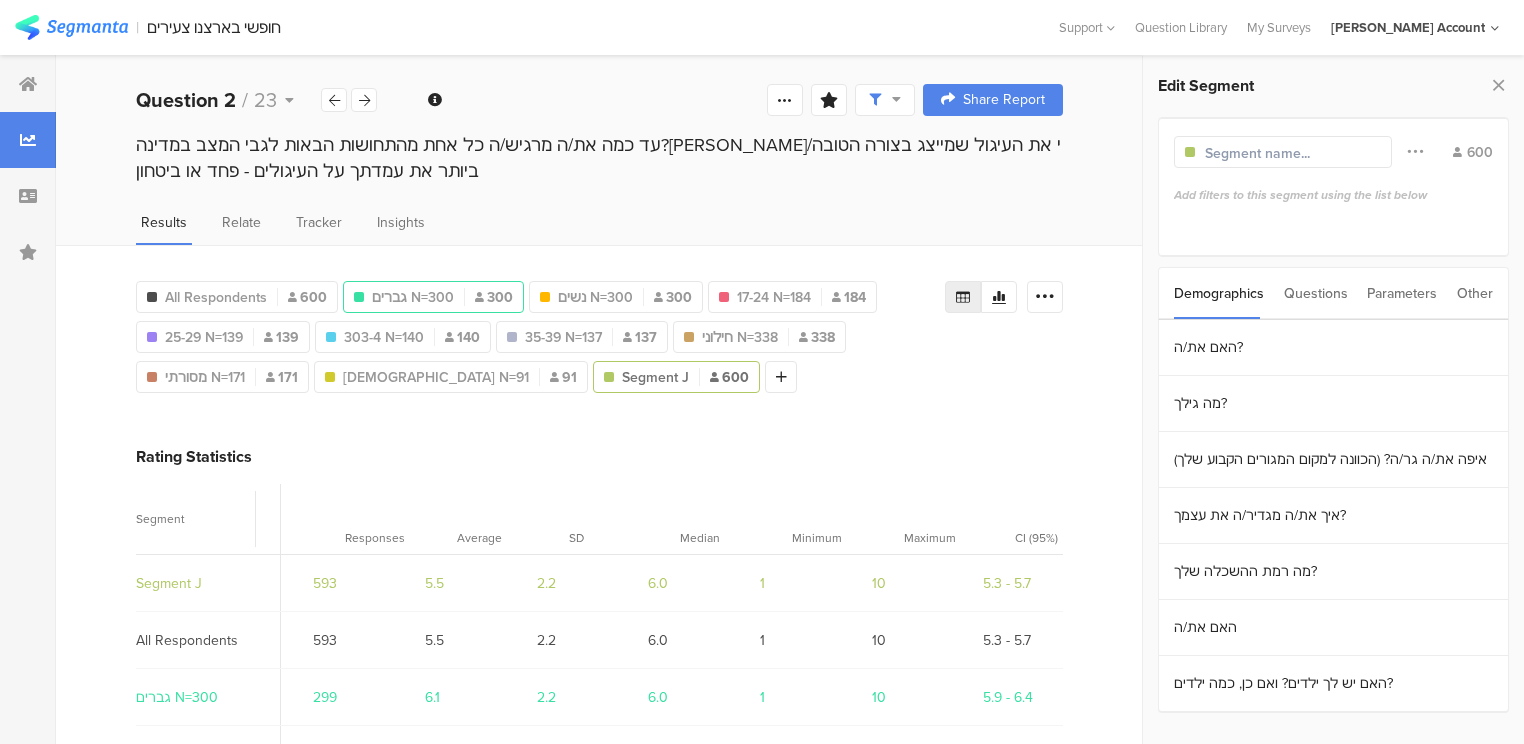 click on "Questions" at bounding box center [1316, 293] 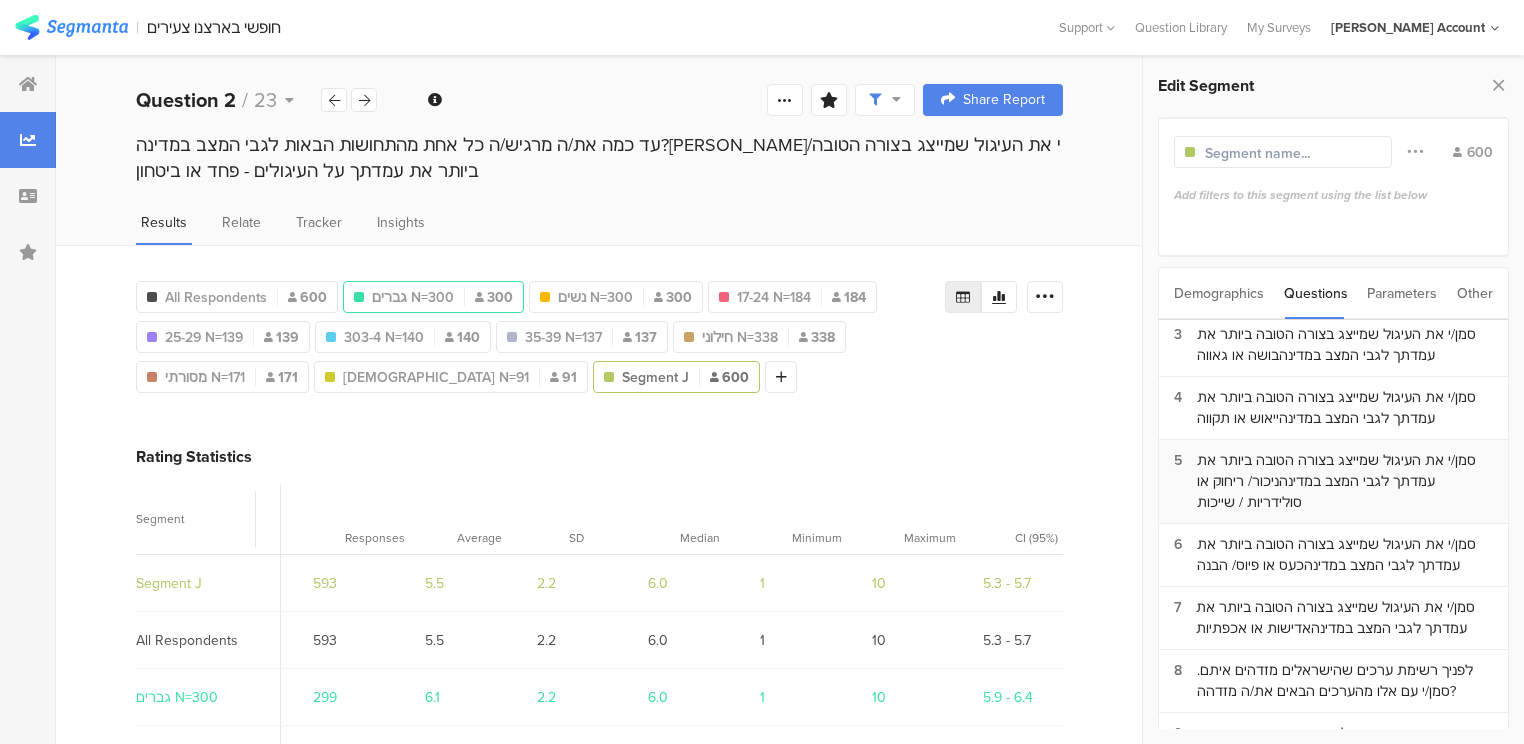 scroll, scrollTop: 160, scrollLeft: 0, axis: vertical 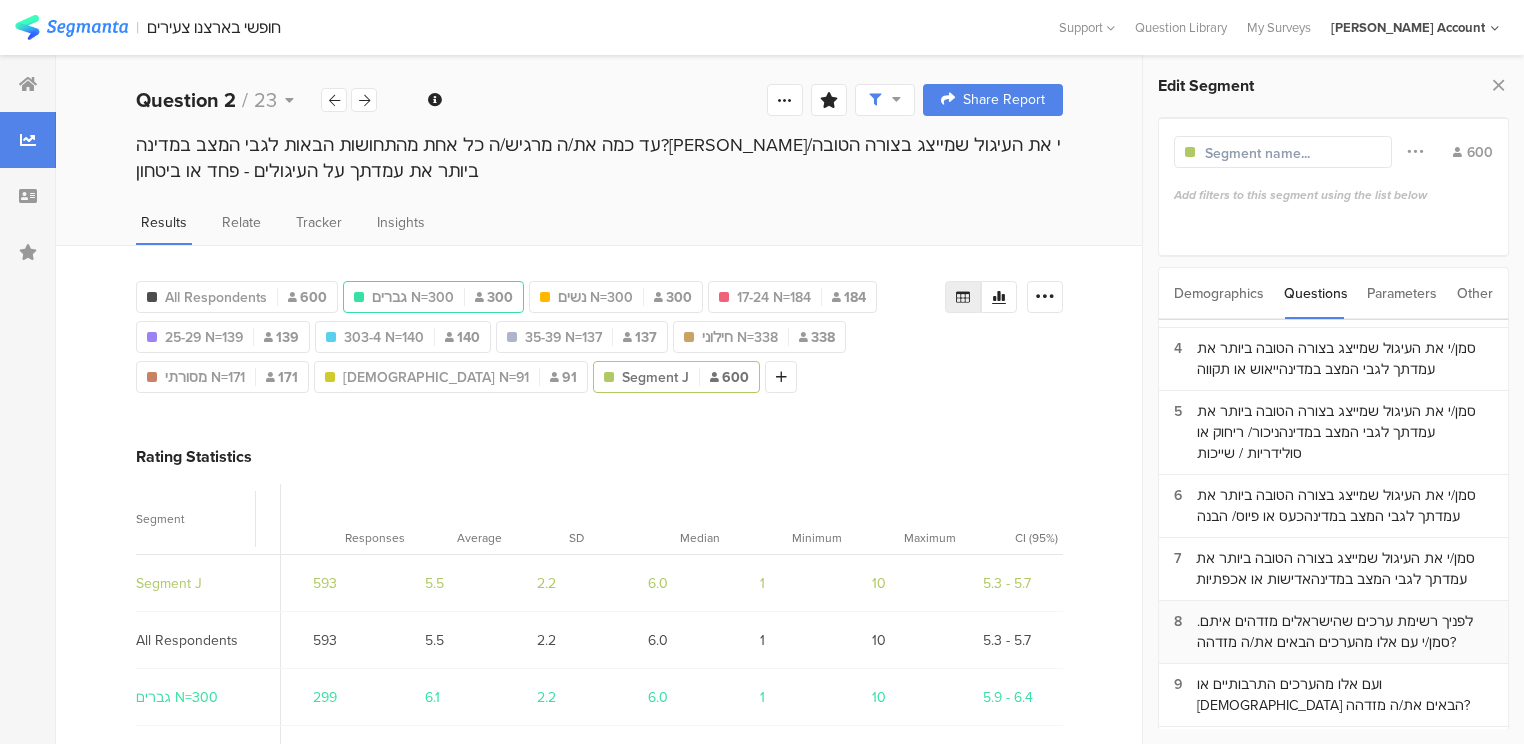 click on "לפניך רשימת ערכים שהישראלים מזדהים איתם. ﻿סמן/י עם אלו מהערכים הבאים את/ה מזדהה?" at bounding box center (1345, 632) 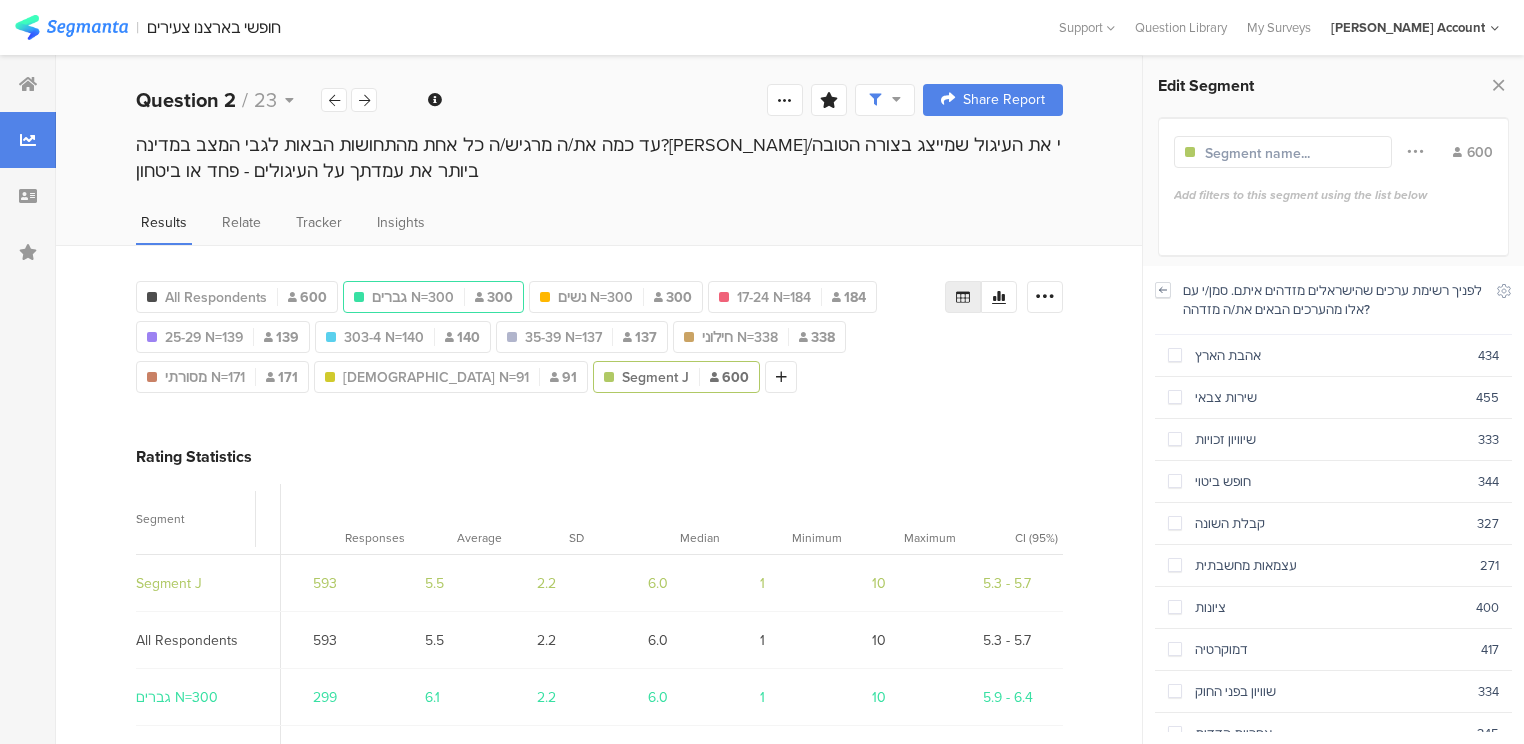 click 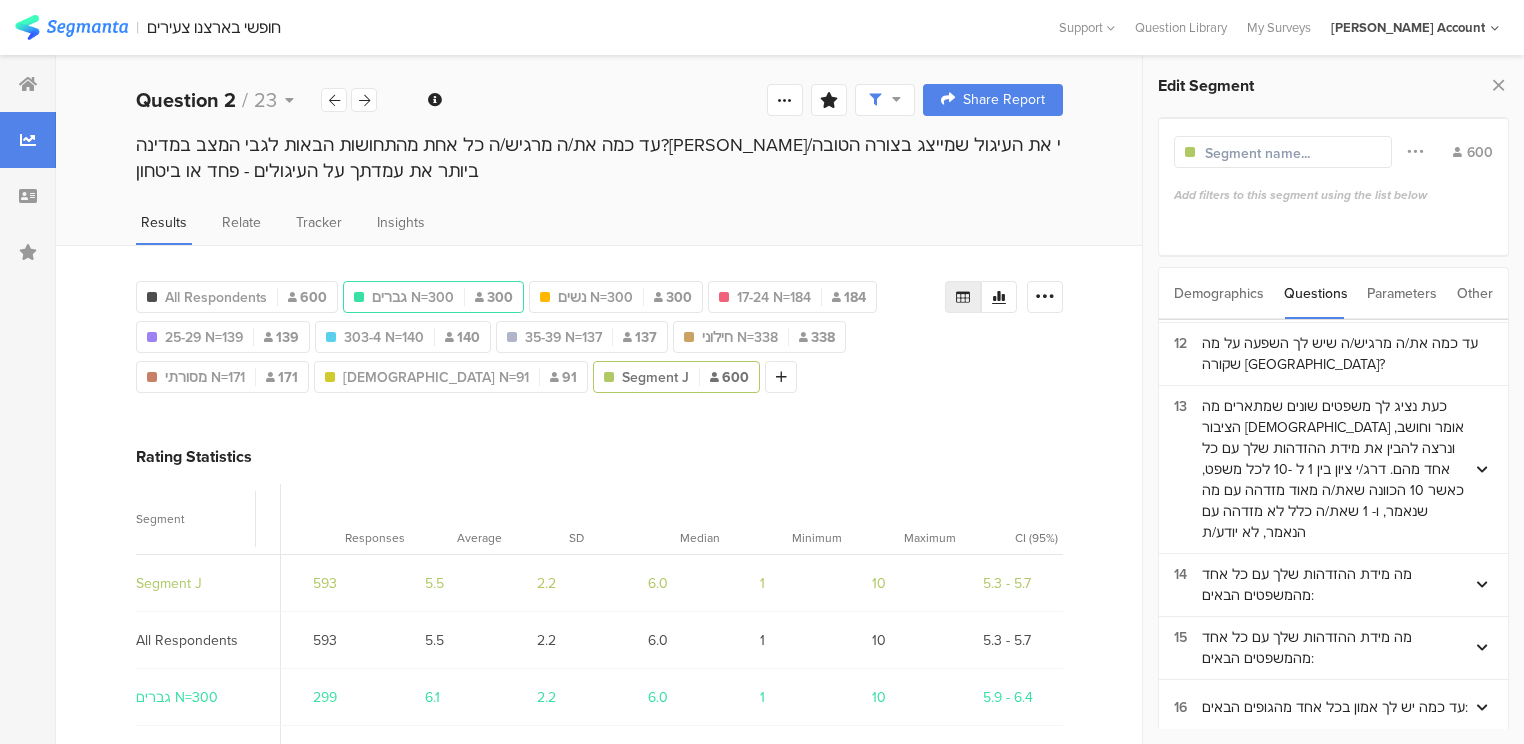 scroll, scrollTop: 800, scrollLeft: 0, axis: vertical 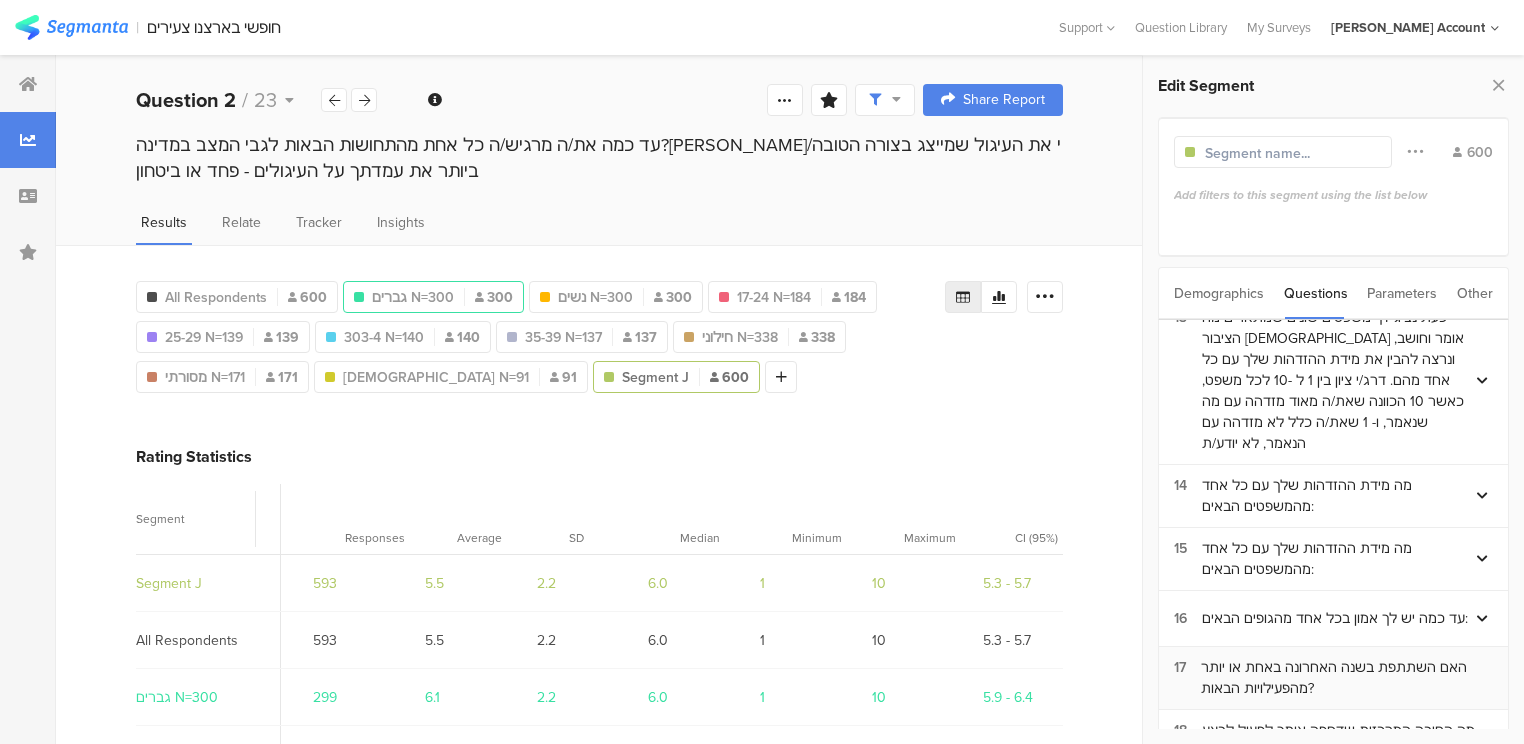 click on "האם השתתפת בשנה האחרונה באחת או יותר מהפעילויות הבאות?" at bounding box center (1347, 678) 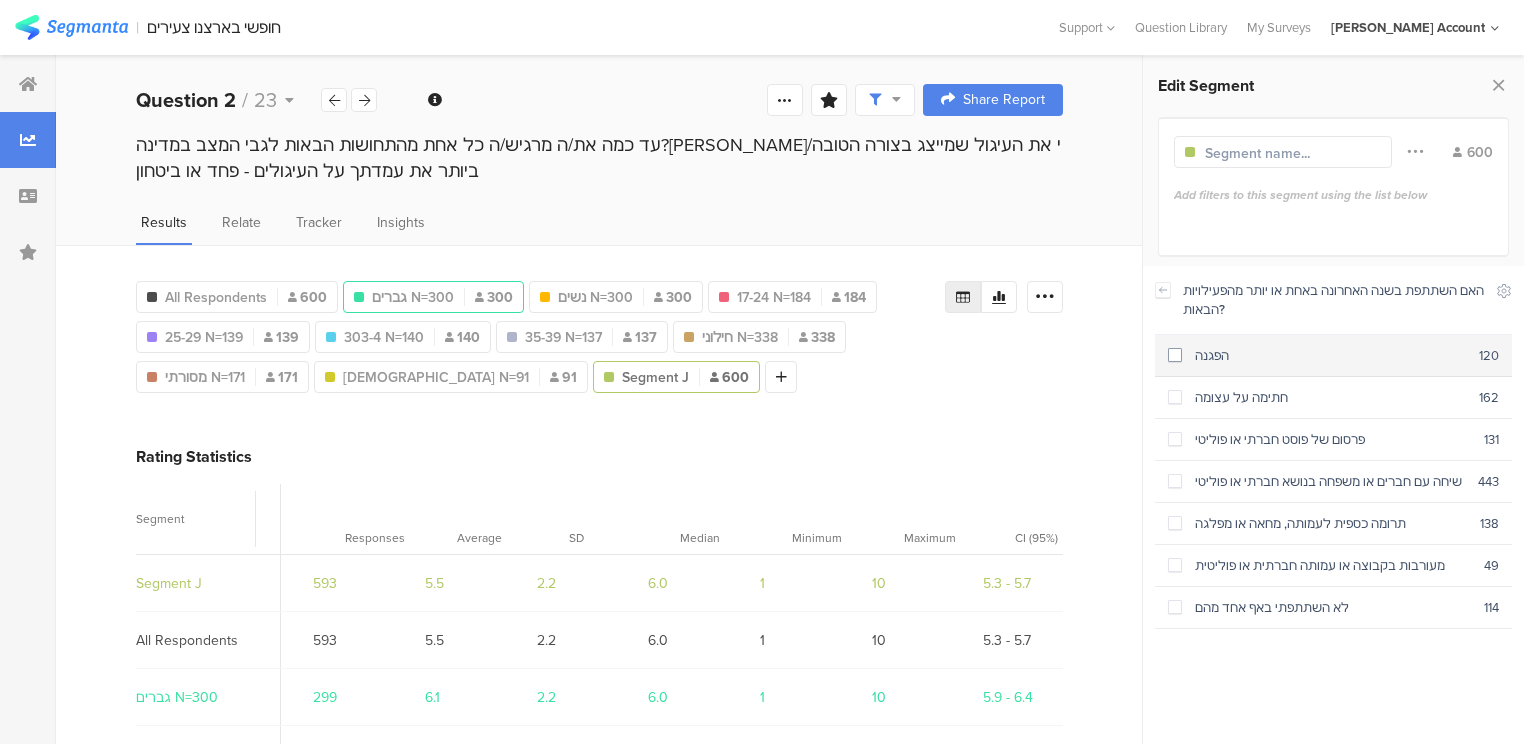 click on "הפגנה" at bounding box center [1330, 355] 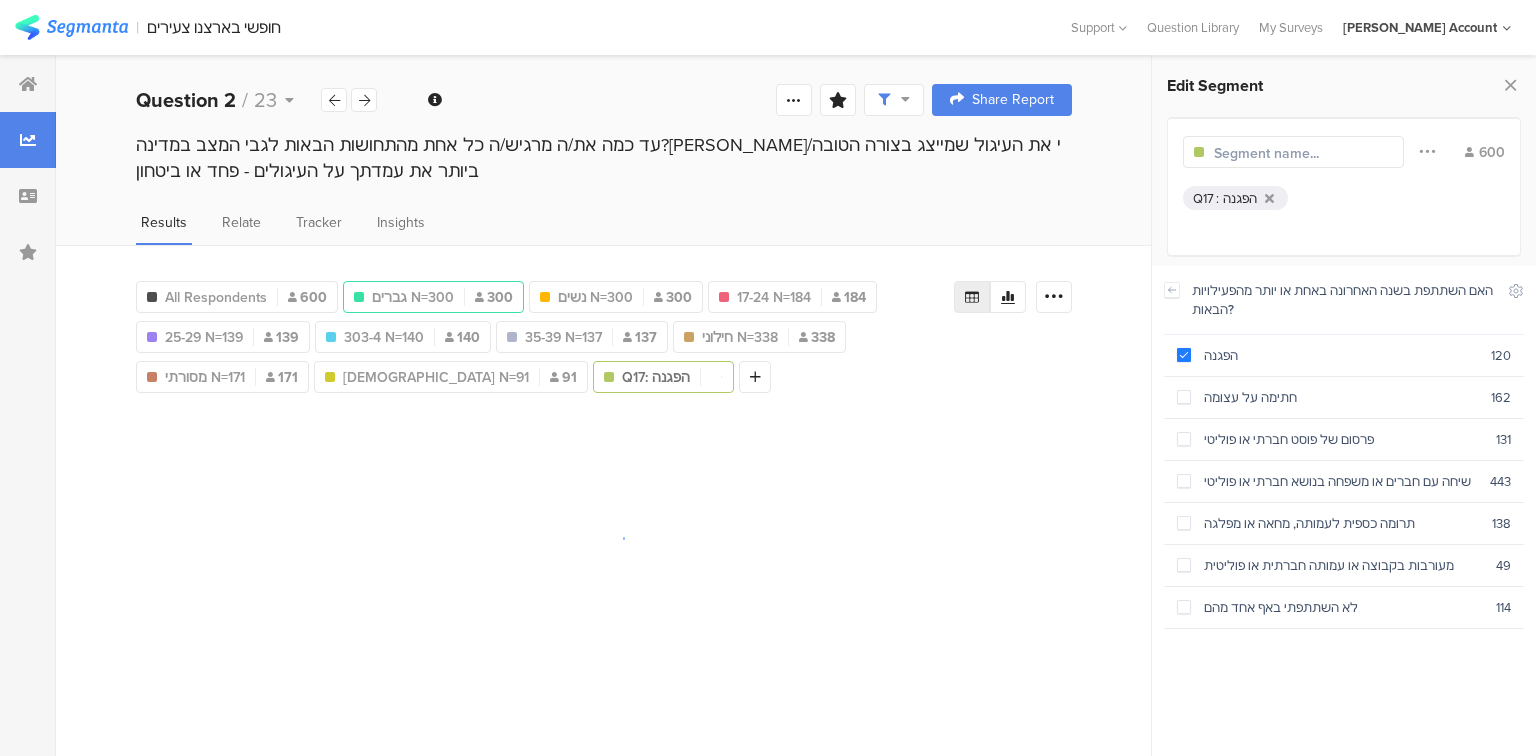 click at bounding box center (1301, 153) 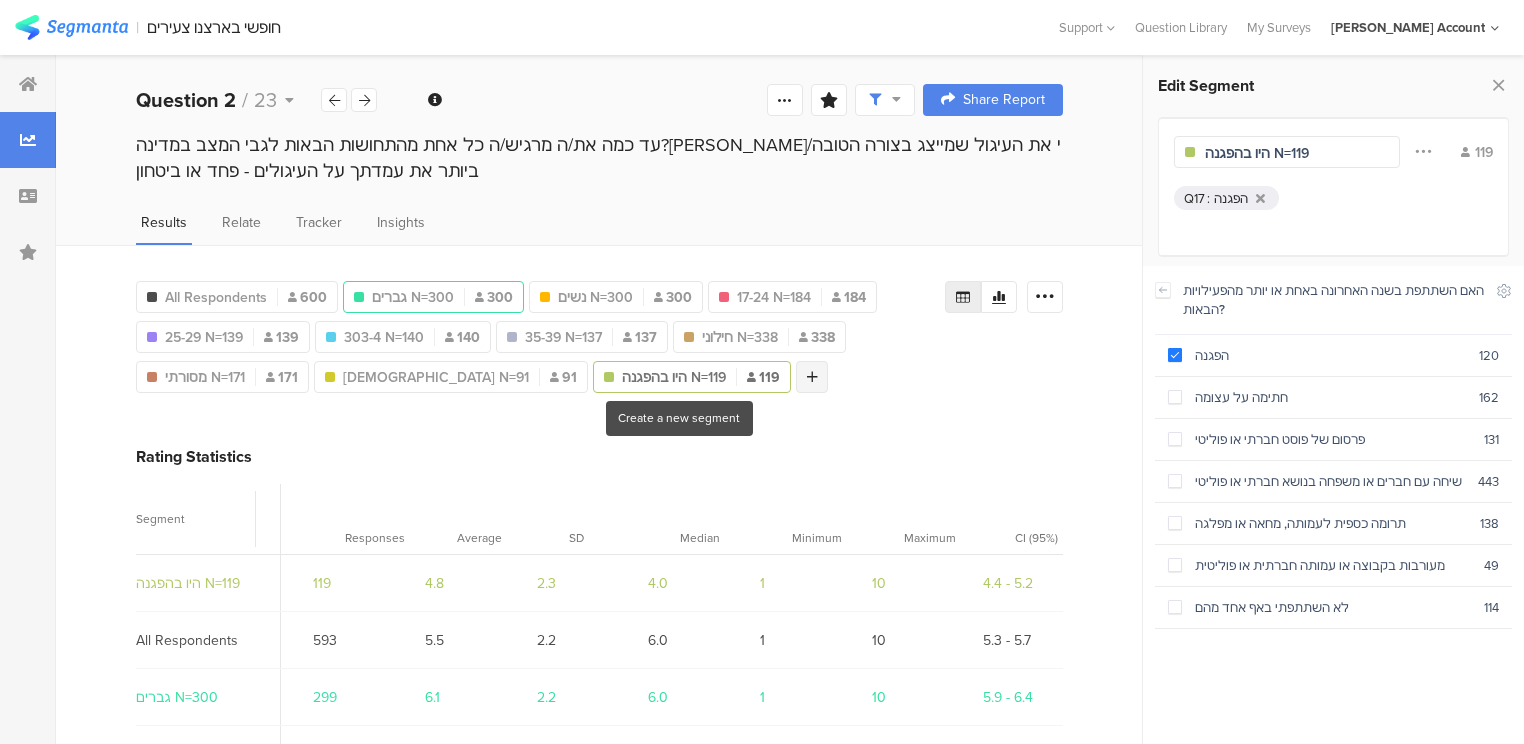 type on "היו בהפגנה N=119" 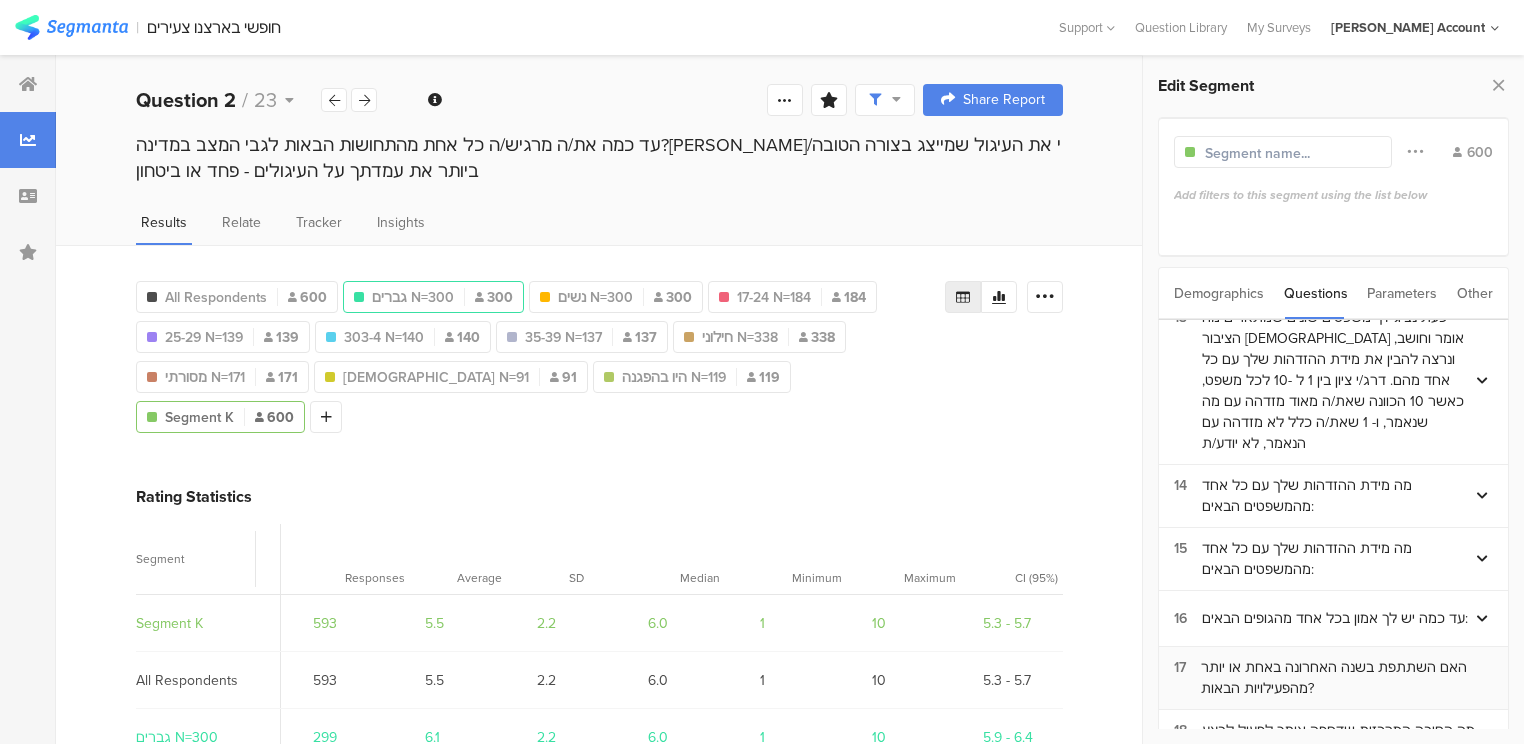 click on "האם השתתפת בשנה האחרונה באחת או יותר מהפעילויות הבאות?" at bounding box center [1347, 678] 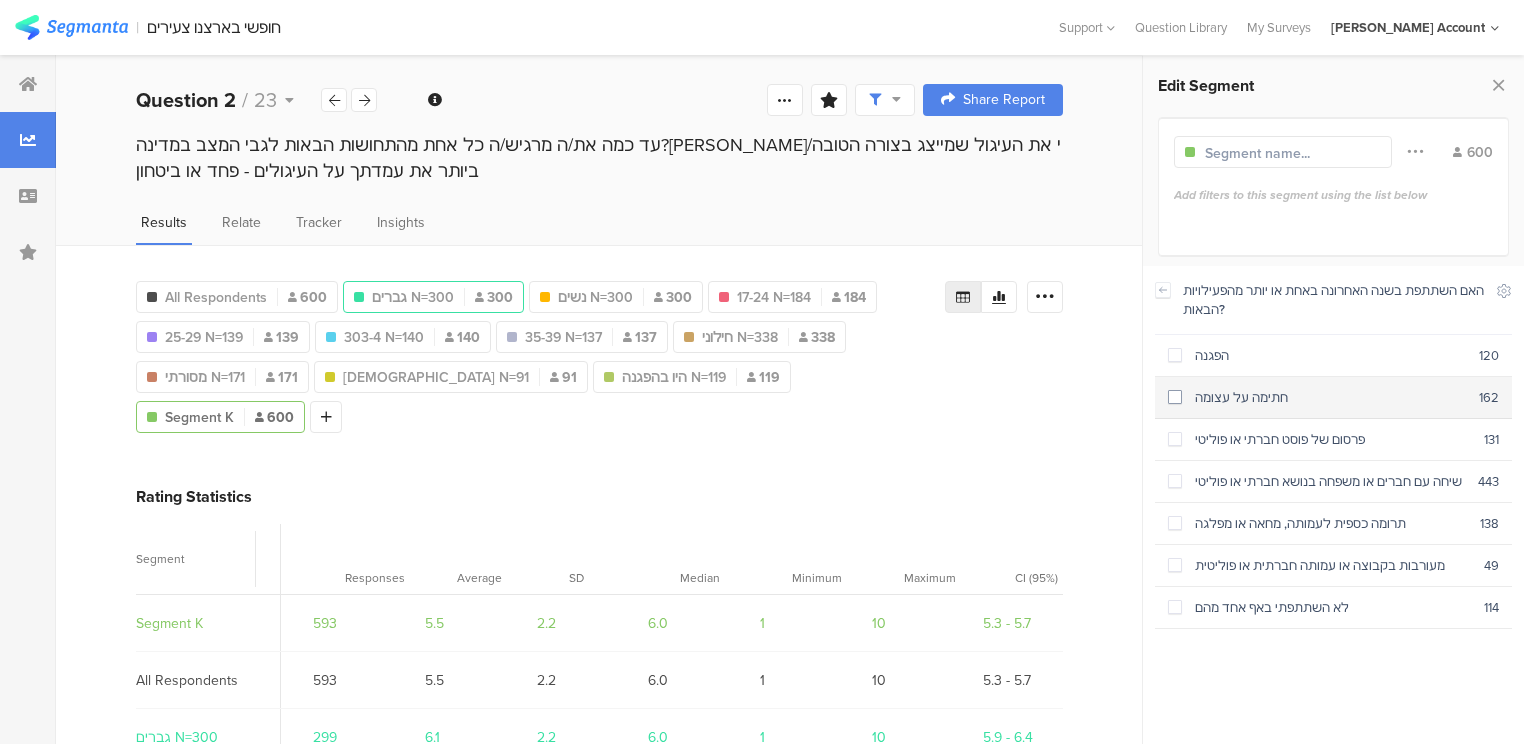 click on "חתימה על עצומה" at bounding box center [1330, 397] 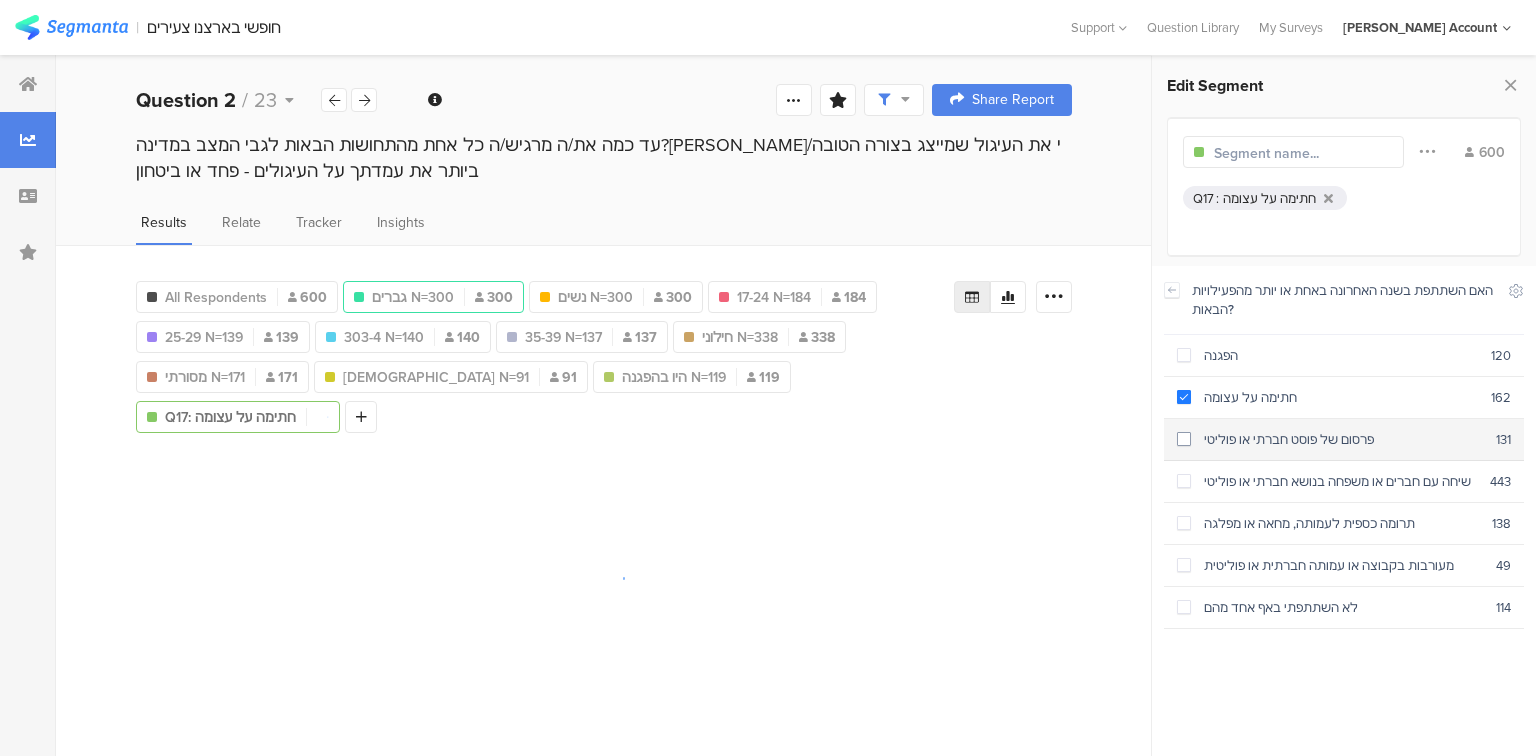 click on "פרסום של פוסט חברתי או פוליטי" at bounding box center (1343, 439) 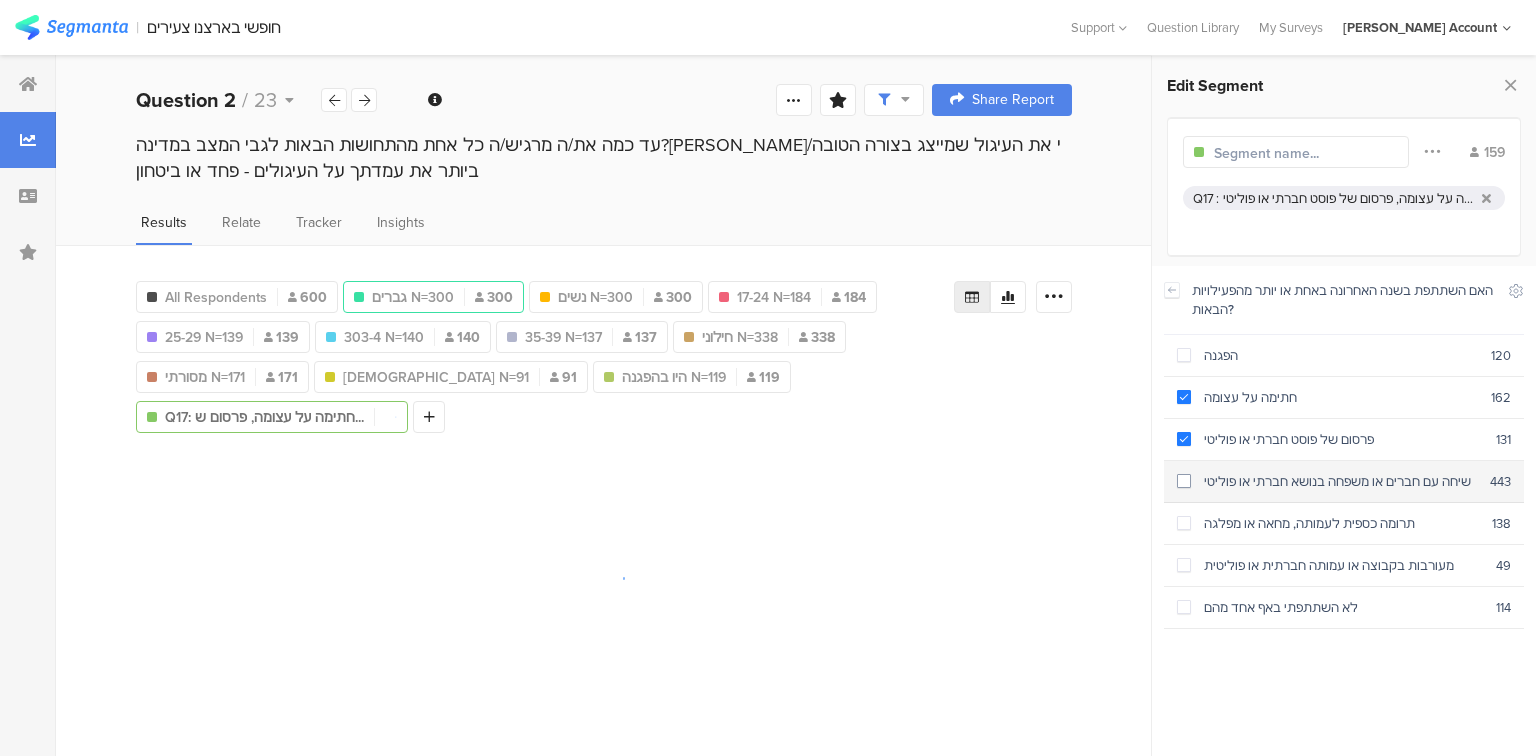 click on "שיחה עם חברים או משפחה בנושא חברתי או פוליטי
443" at bounding box center [1344, 482] 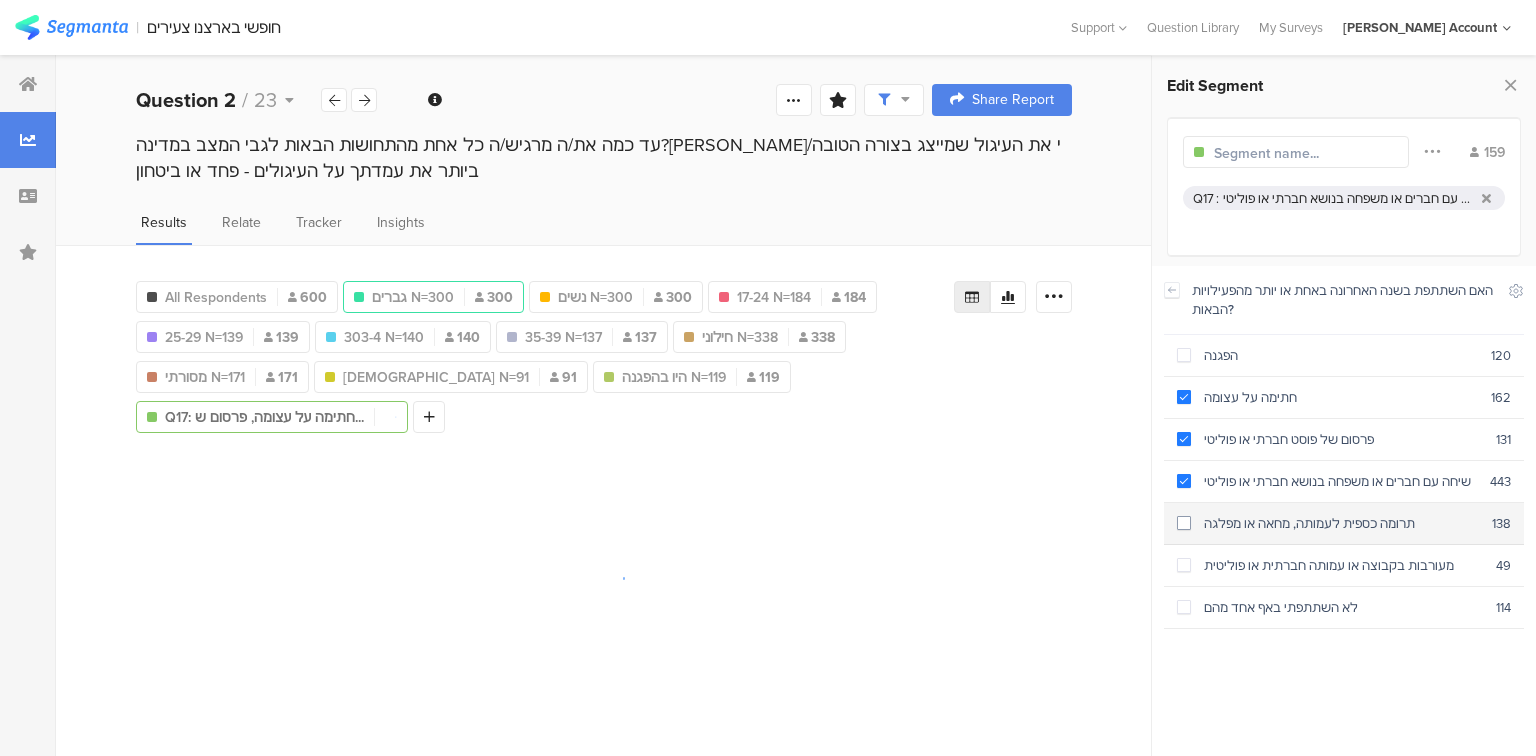 click on "תרומה כספית לעמותה, מחאה או מפלגה
138" at bounding box center [1344, 524] 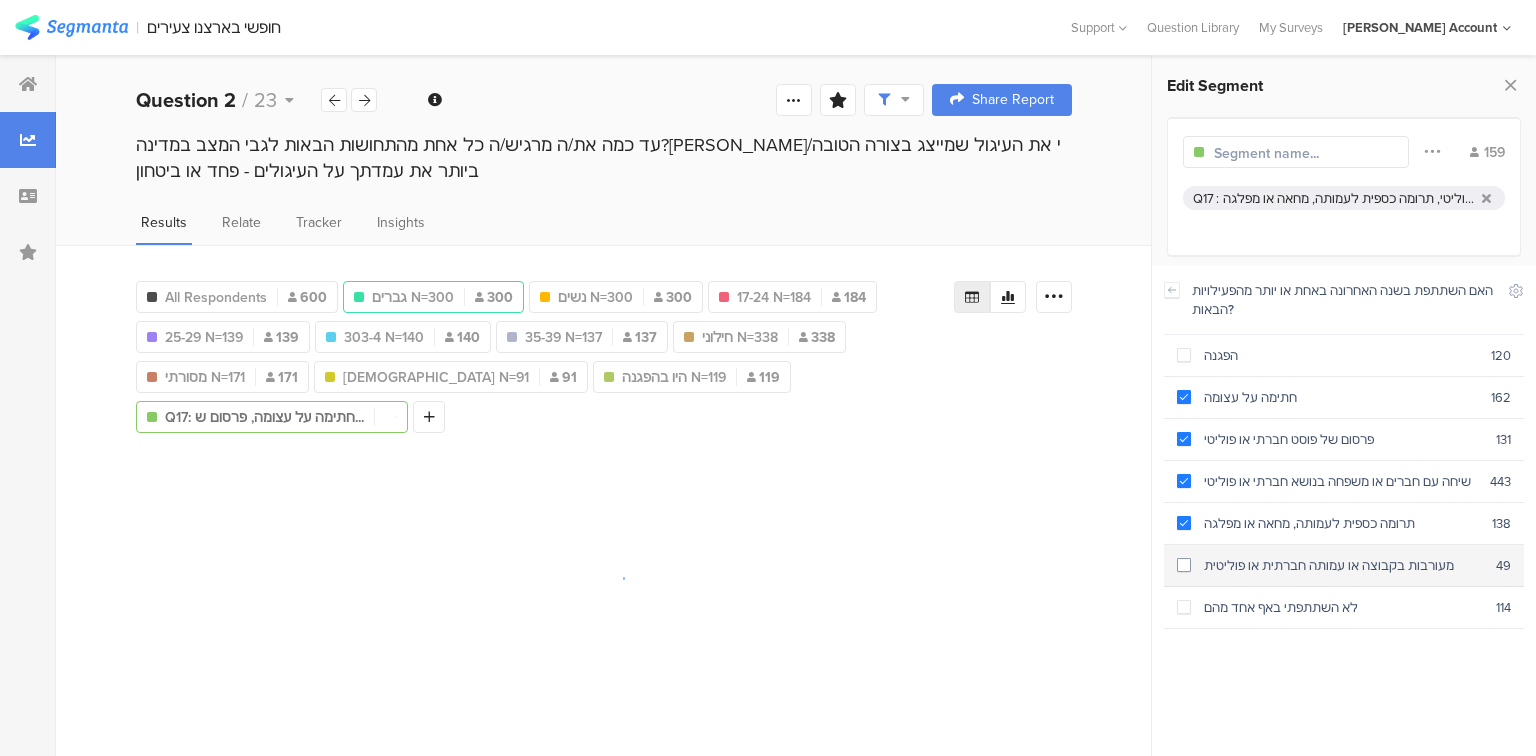 click on "מעורבות בקבוצה או עמותה חברתית או פוליטית
49" at bounding box center [1344, 566] 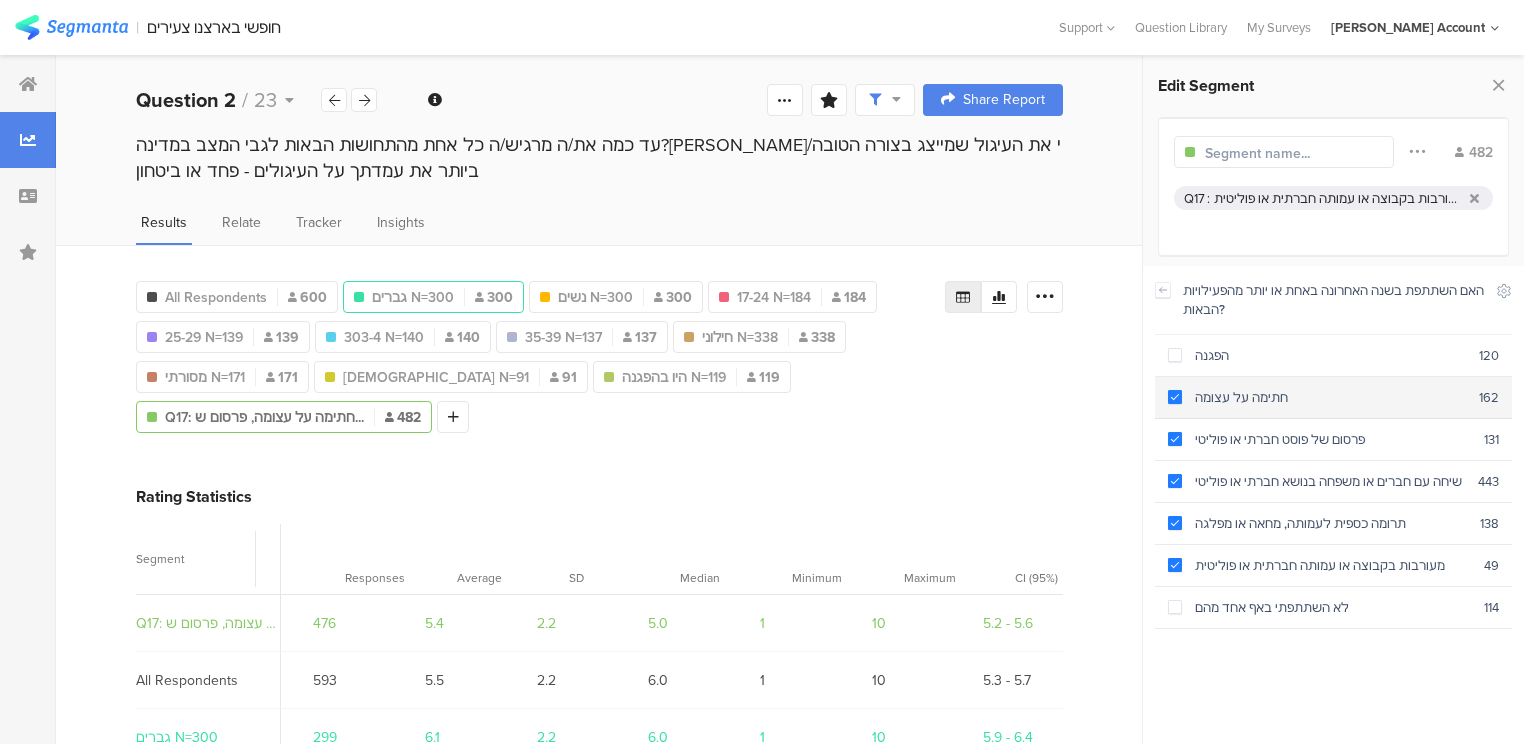 click on "חתימה על עצומה" at bounding box center (1330, 397) 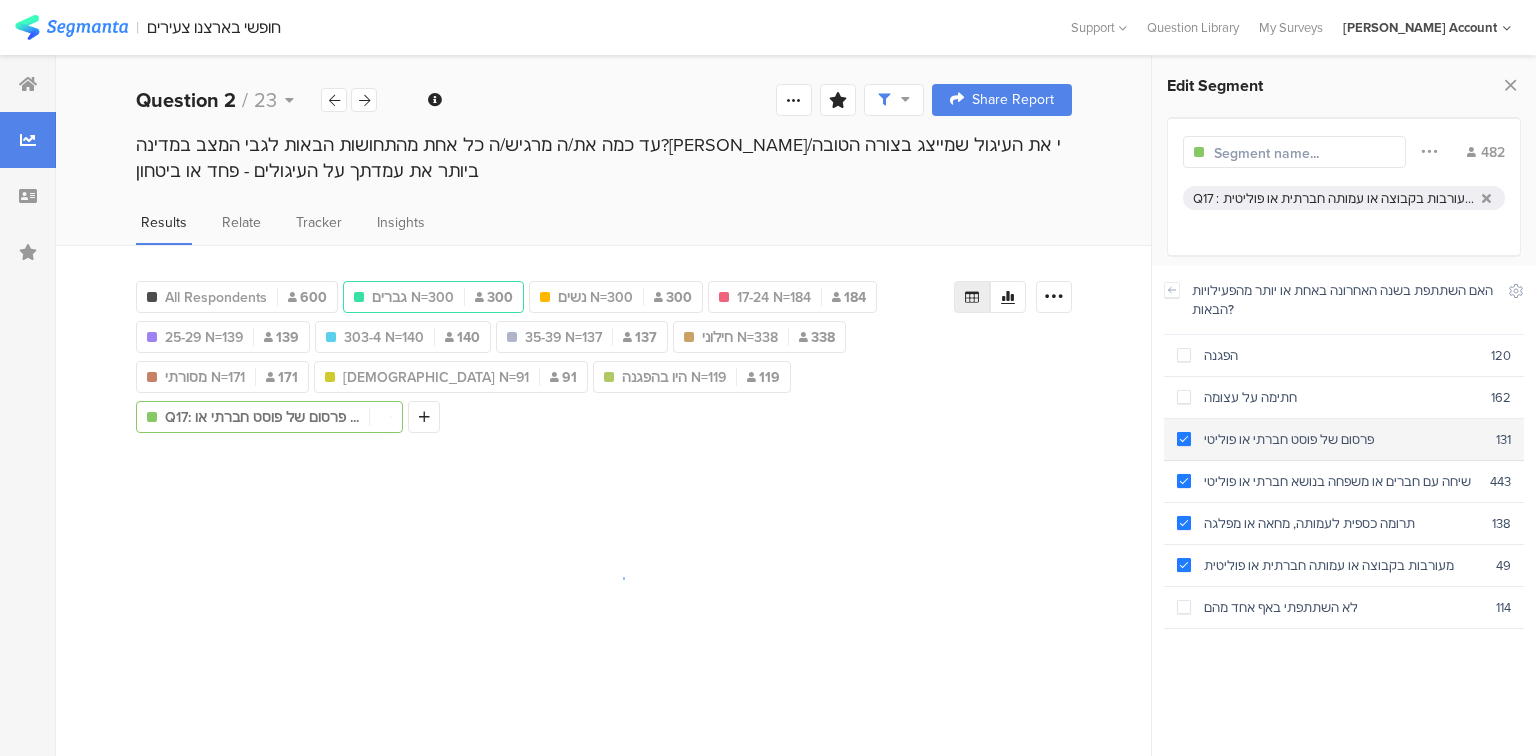 click on "פרסום של פוסט חברתי או פוליטי" at bounding box center [1343, 439] 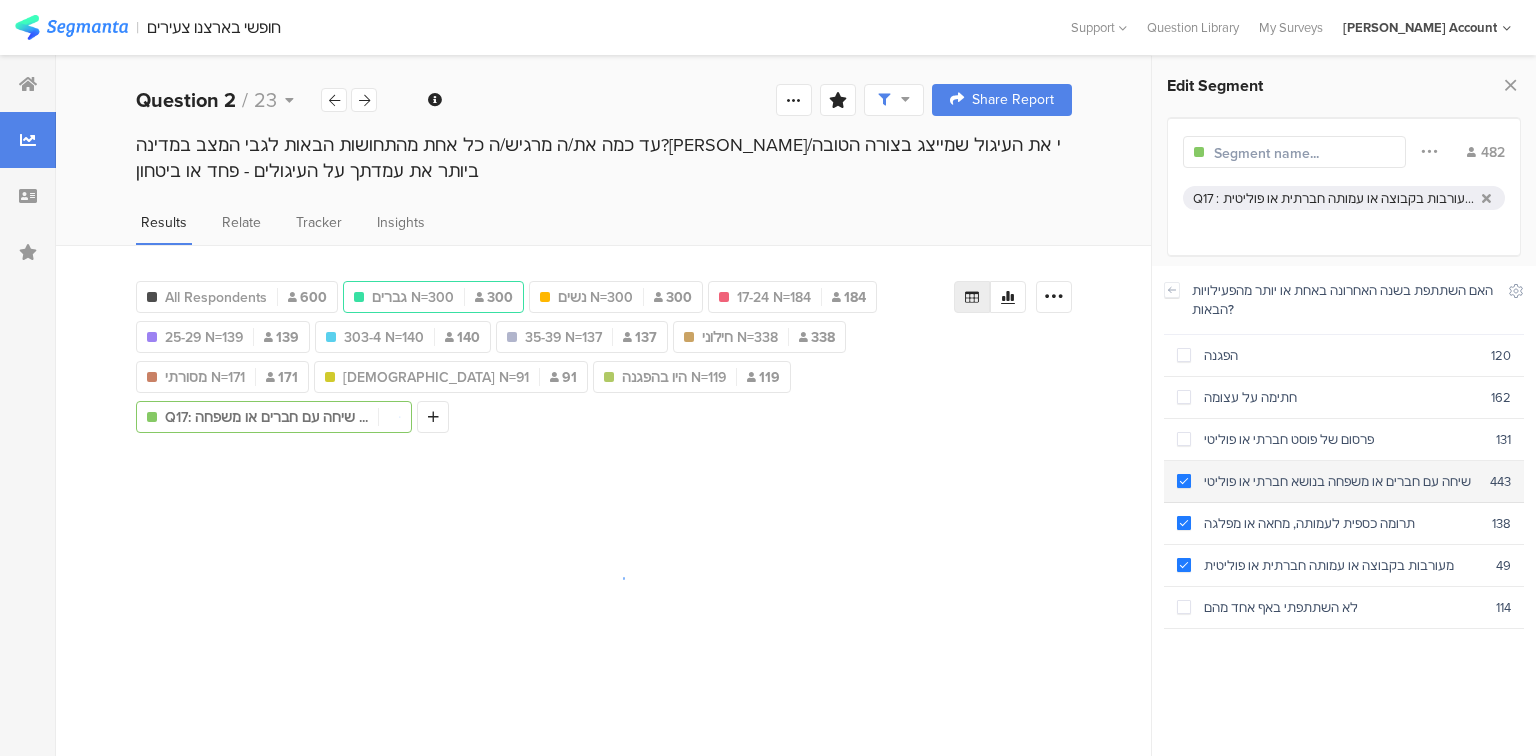 click on "שיחה עם חברים או משפחה בנושא חברתי או פוליטי" at bounding box center (1340, 481) 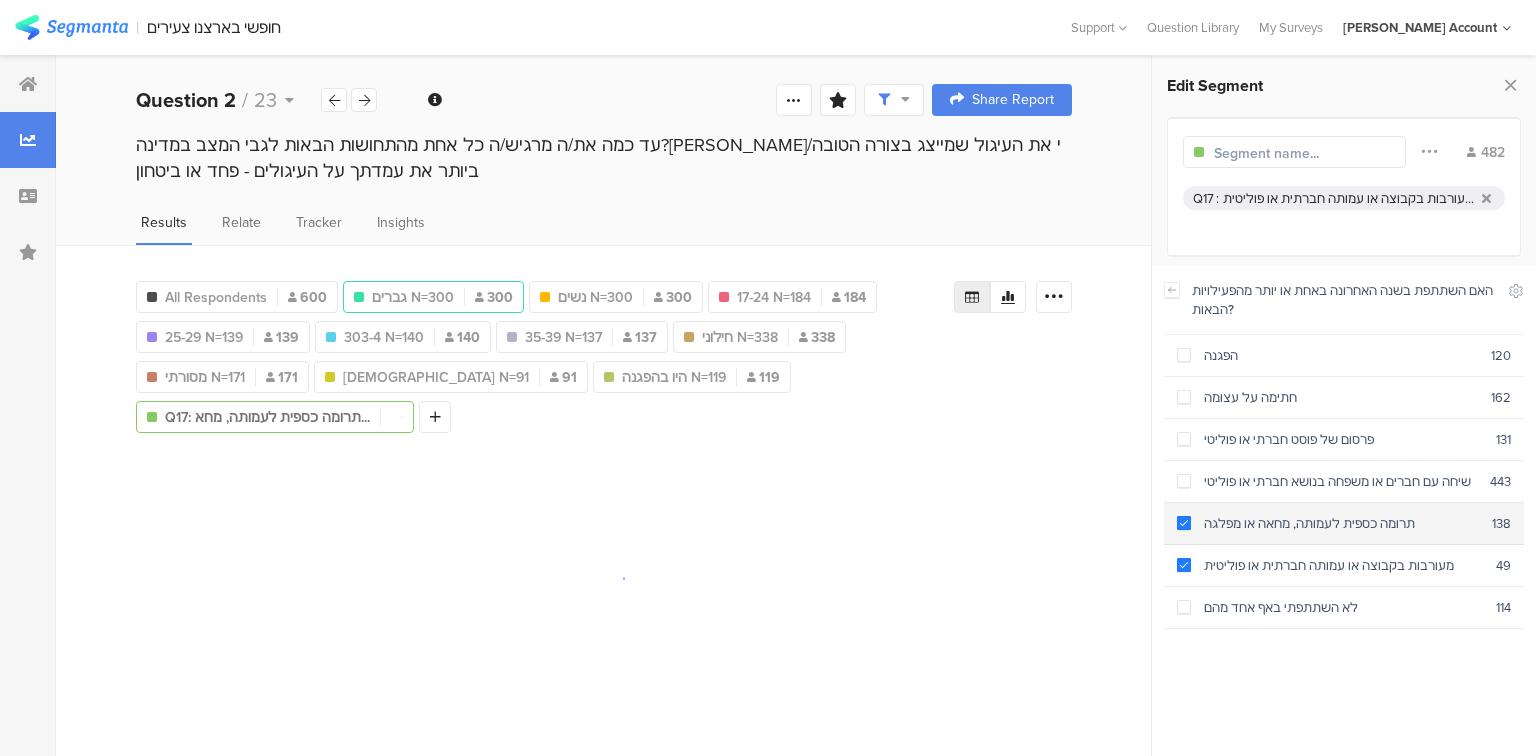 click on "תרומה כספית לעמותה, מחאה או מפלגה" at bounding box center [1341, 523] 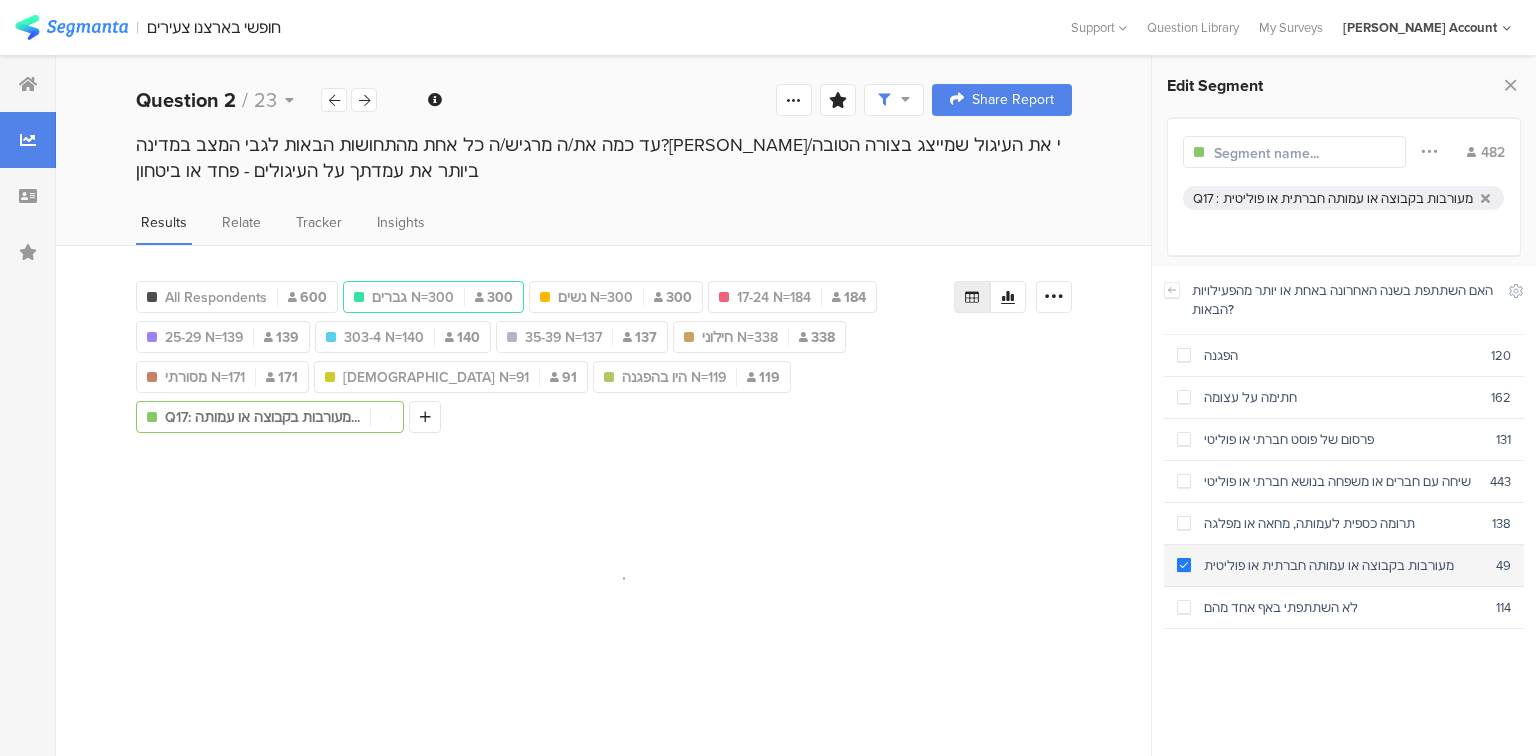 click on "מעורבות בקבוצה או עמותה חברתית או פוליטית" at bounding box center (1343, 565) 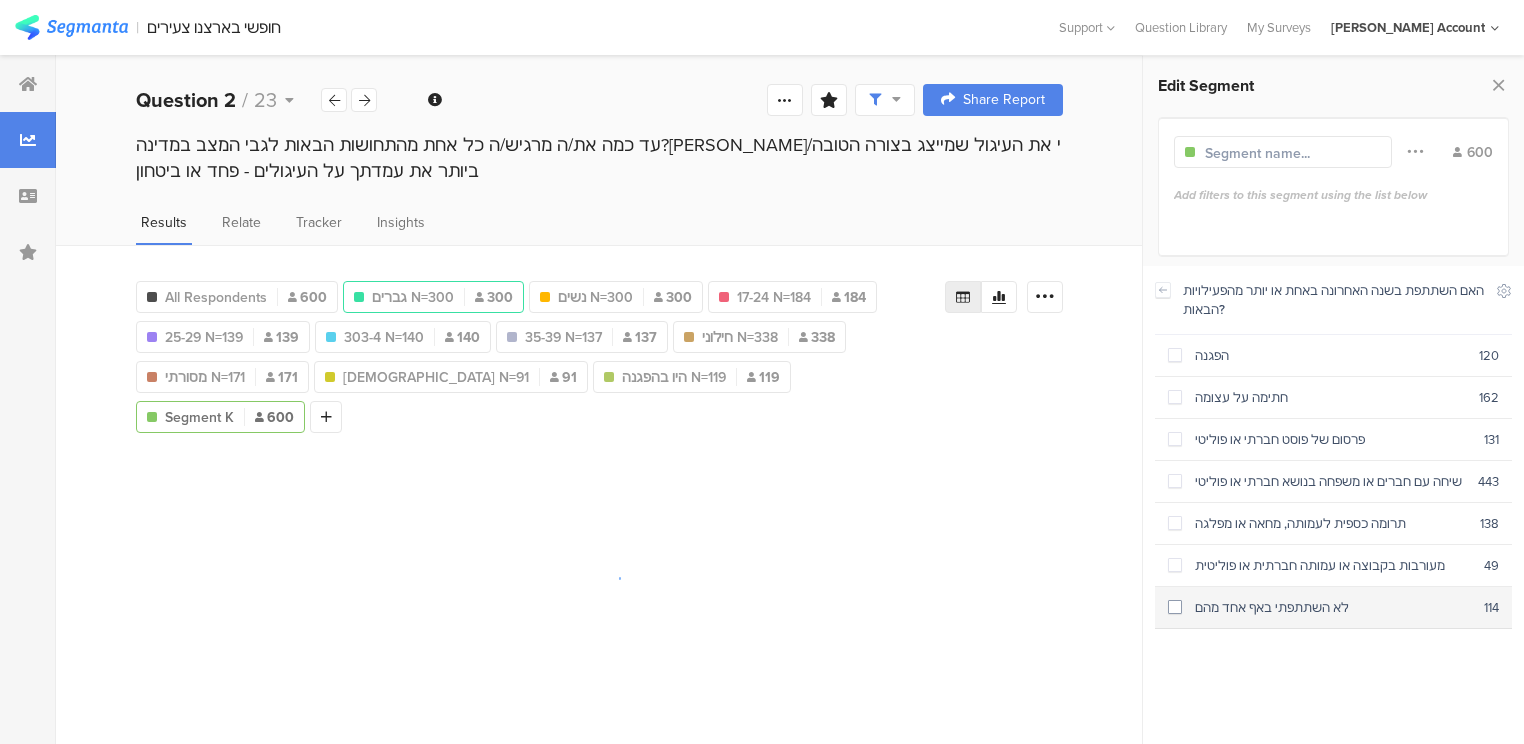 click on "לא השתתפתי באף אחד מהם" at bounding box center [1333, 607] 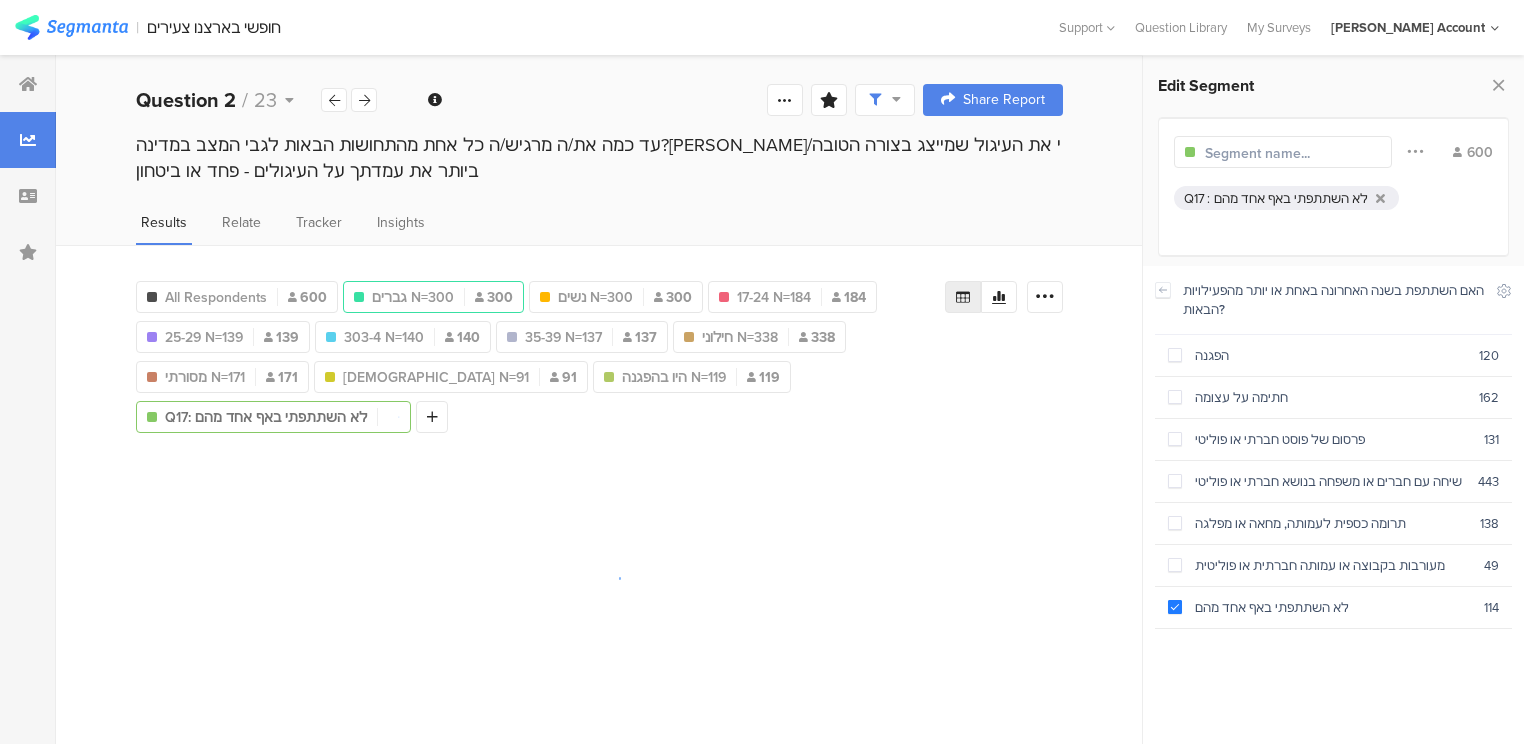 click at bounding box center [1292, 153] 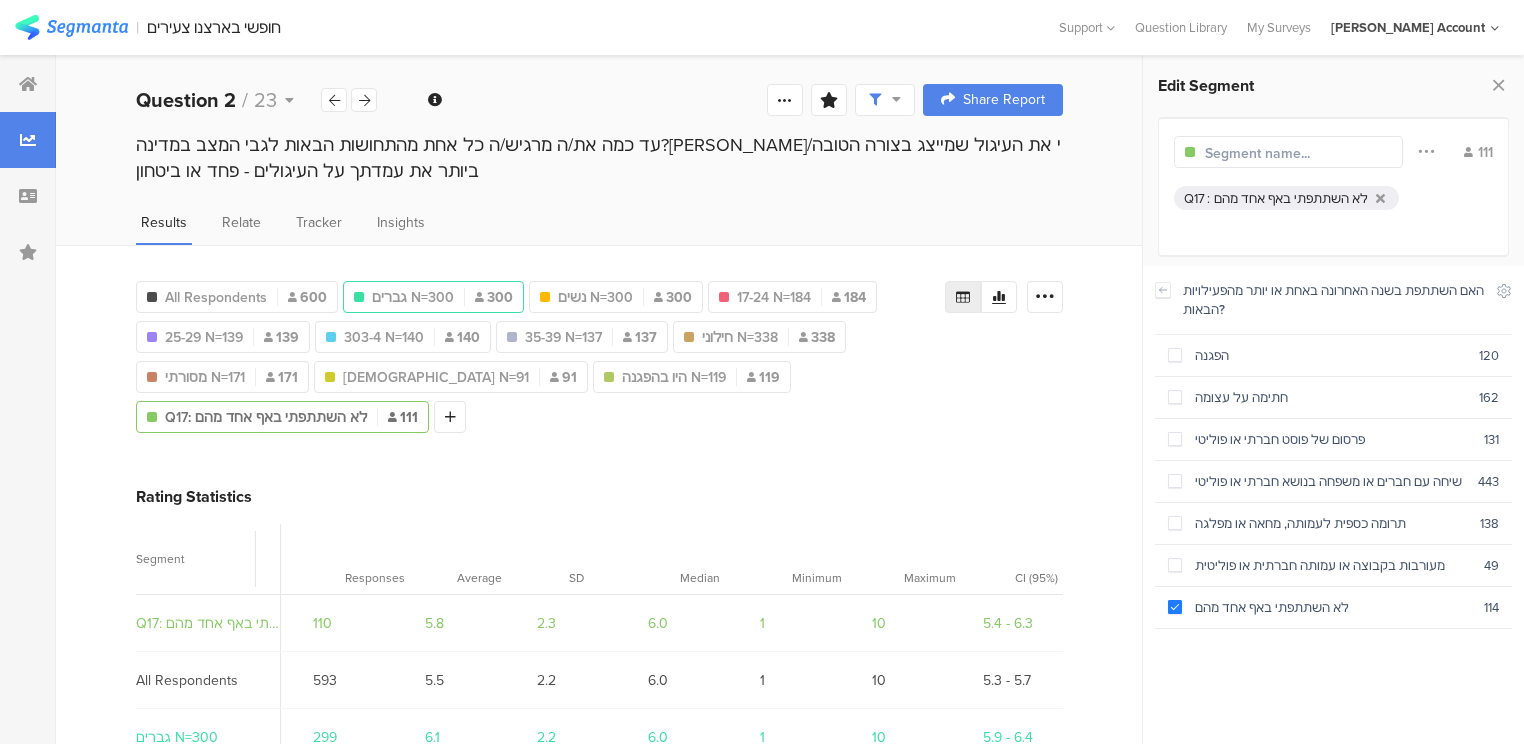 click at bounding box center (1292, 153) 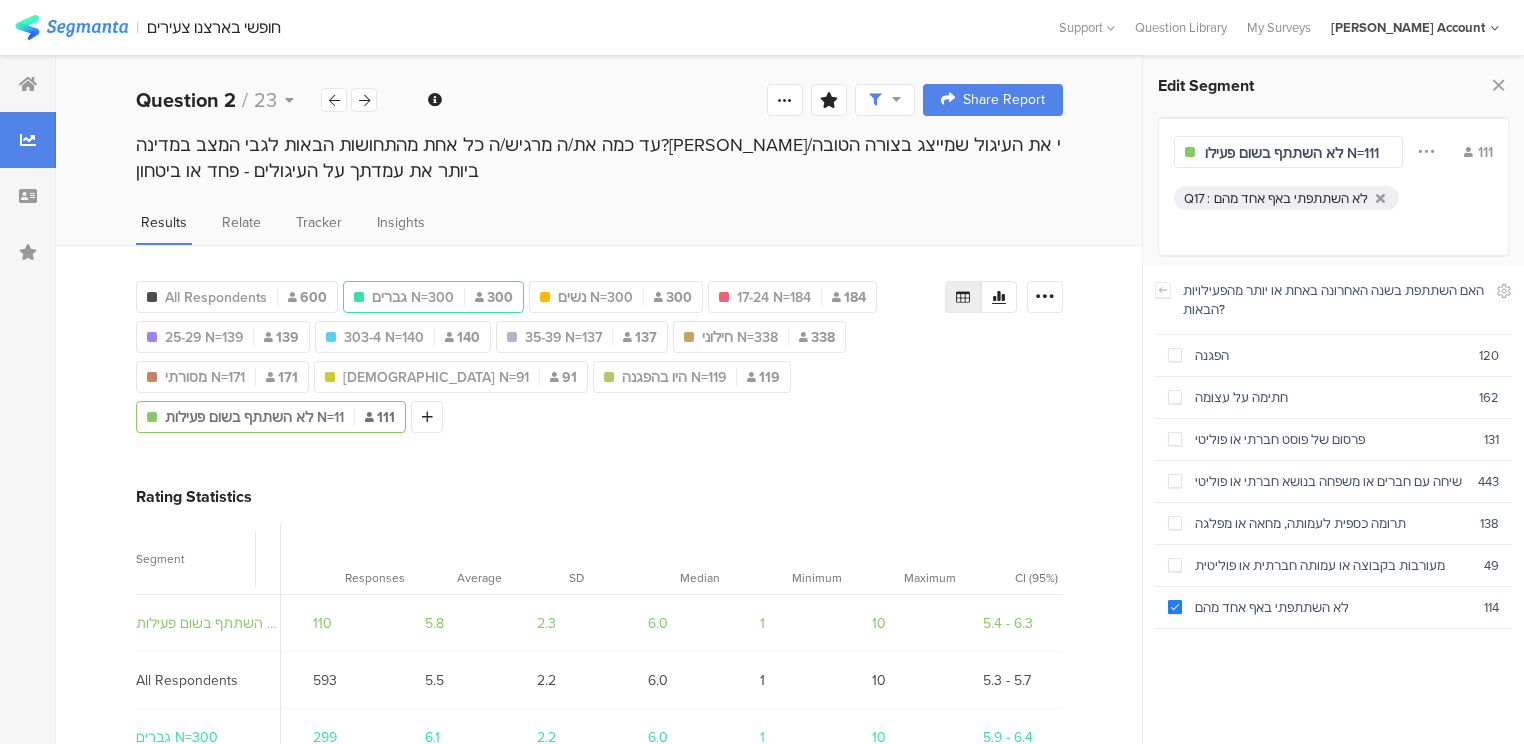 scroll, scrollTop: 0, scrollLeft: 20, axis: horizontal 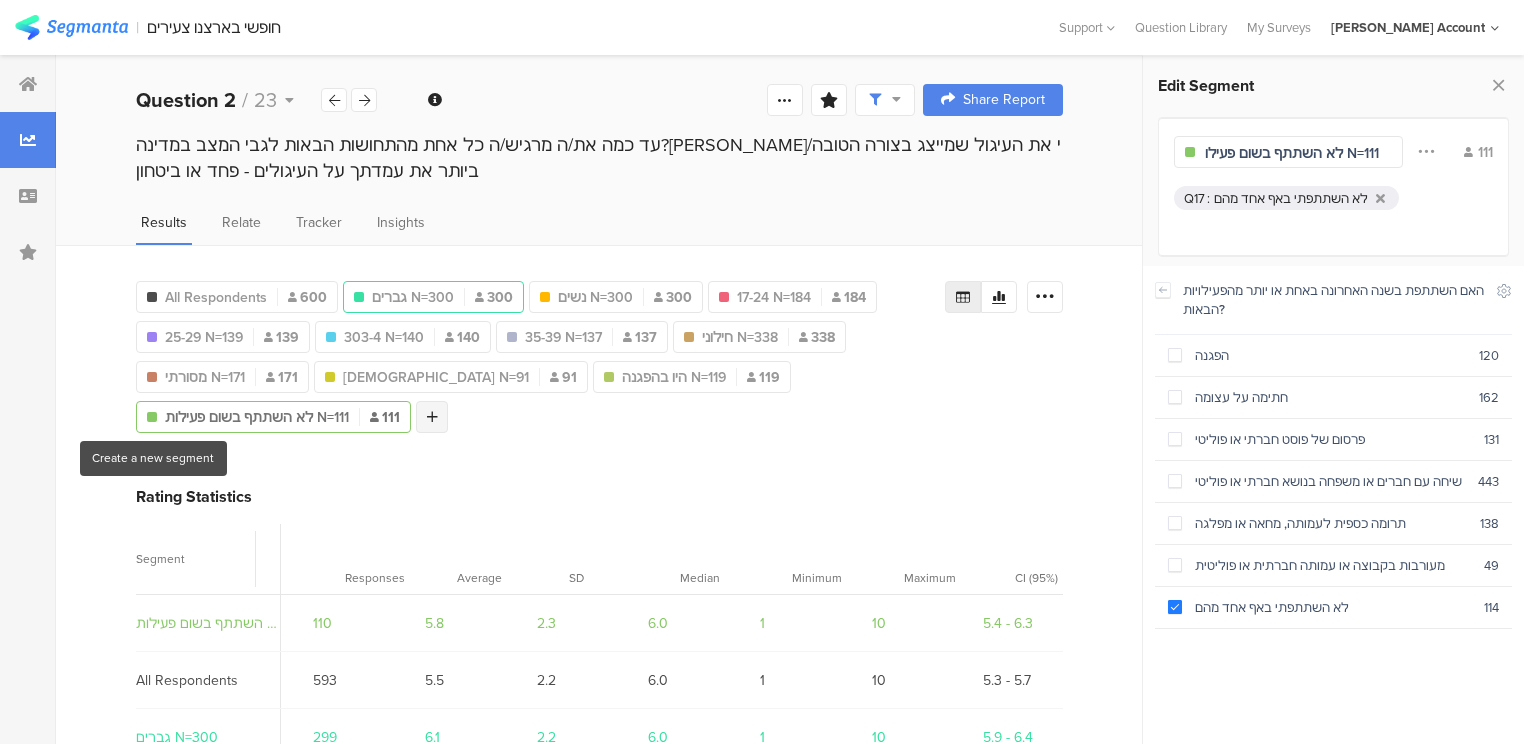 type on "לא השתתף בשום פעילות N=111" 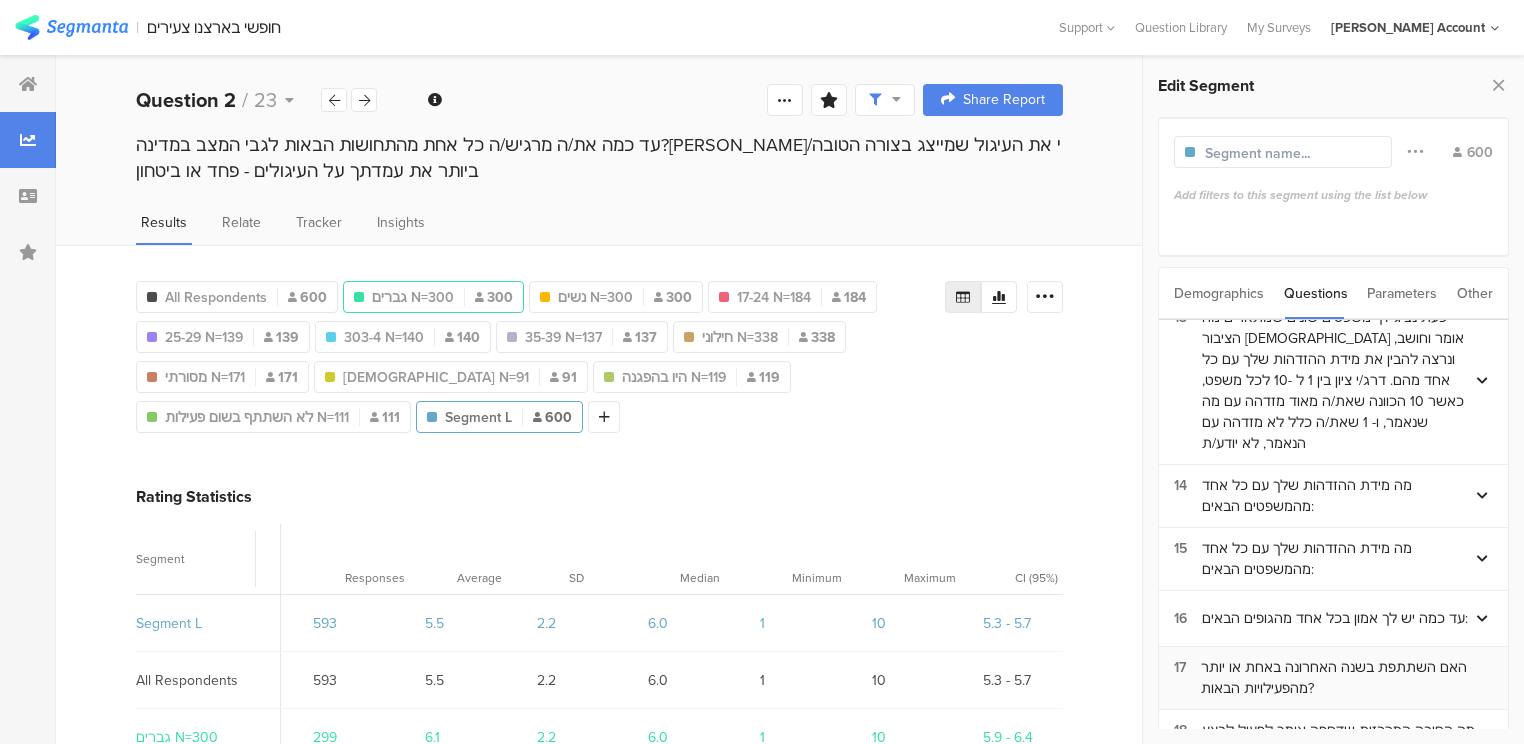 click on "האם השתתפת בשנה האחרונה באחת או יותר מהפעילויות הבאות?" at bounding box center (1347, 678) 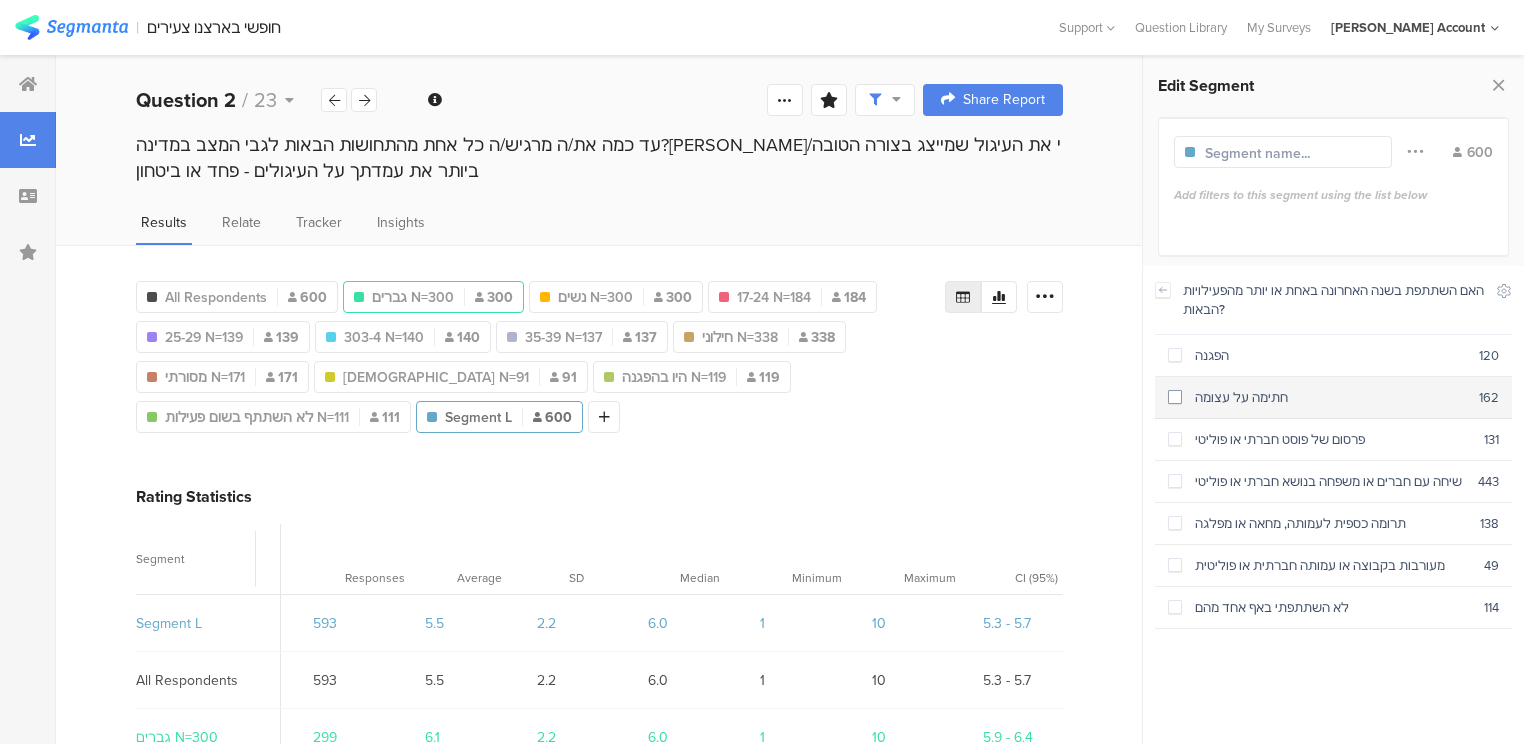 click on "חתימה על עצומה" at bounding box center [1330, 397] 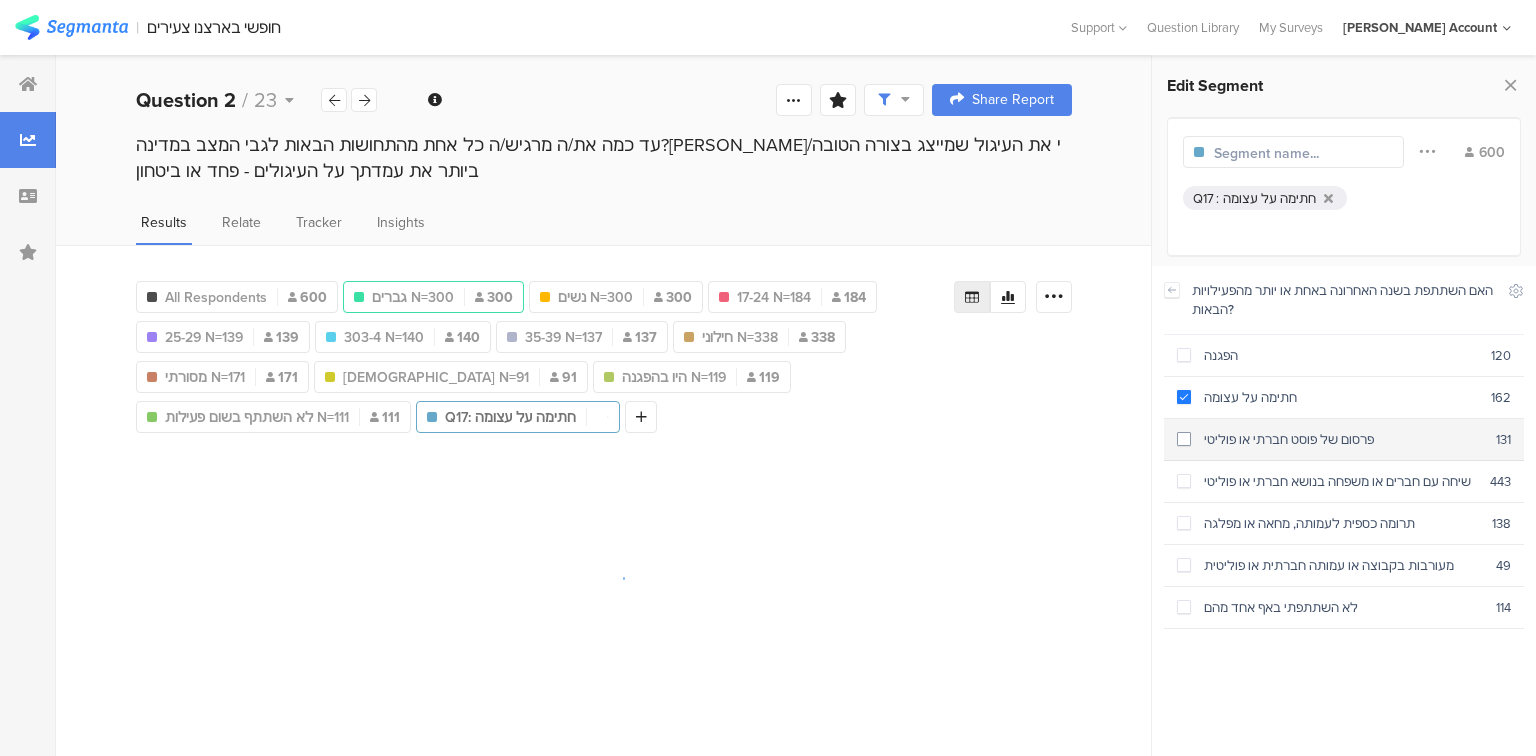 click on "פרסום של פוסט חברתי או פוליטי" at bounding box center [1343, 439] 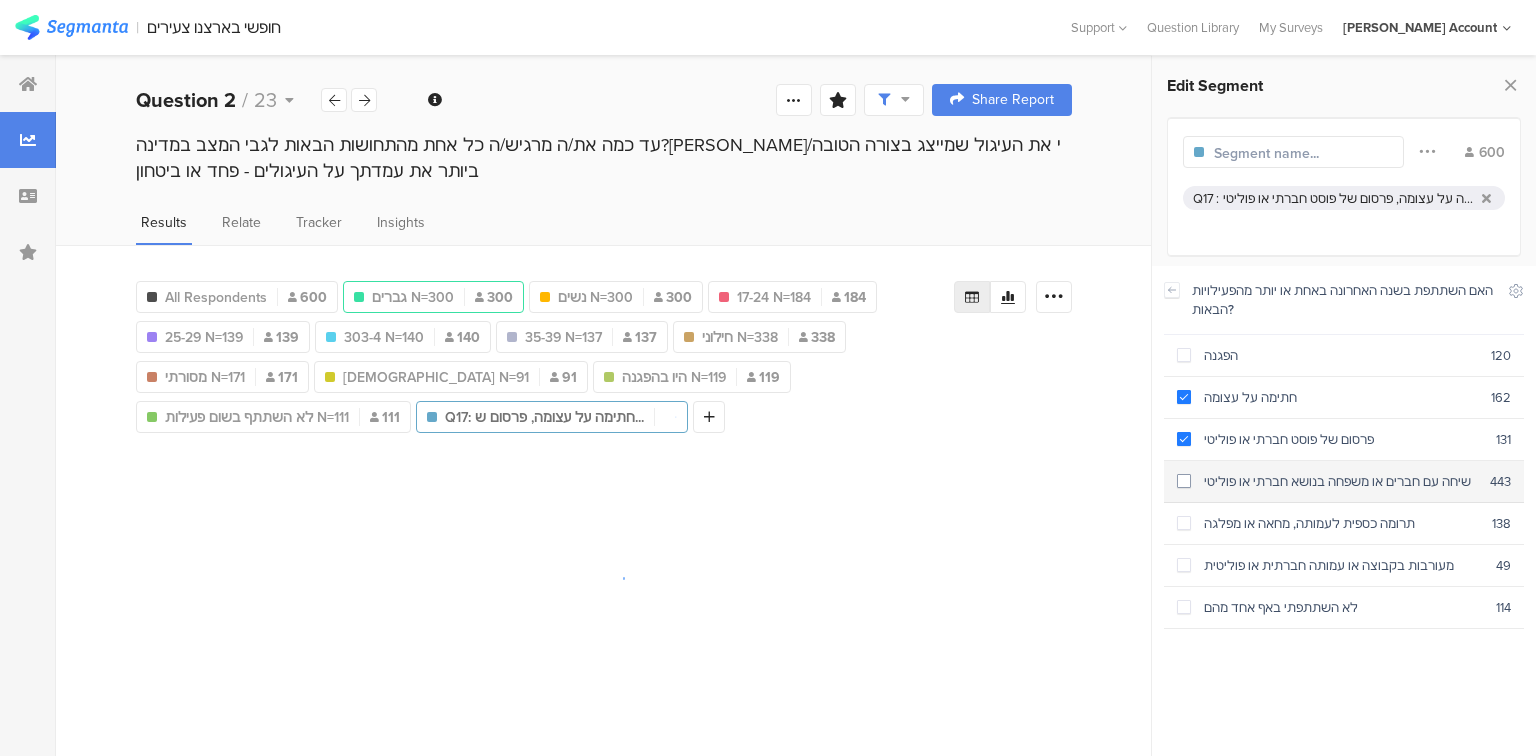 click on "שיחה עם חברים או משפחה בנושא חברתי או פוליטי" at bounding box center [1340, 481] 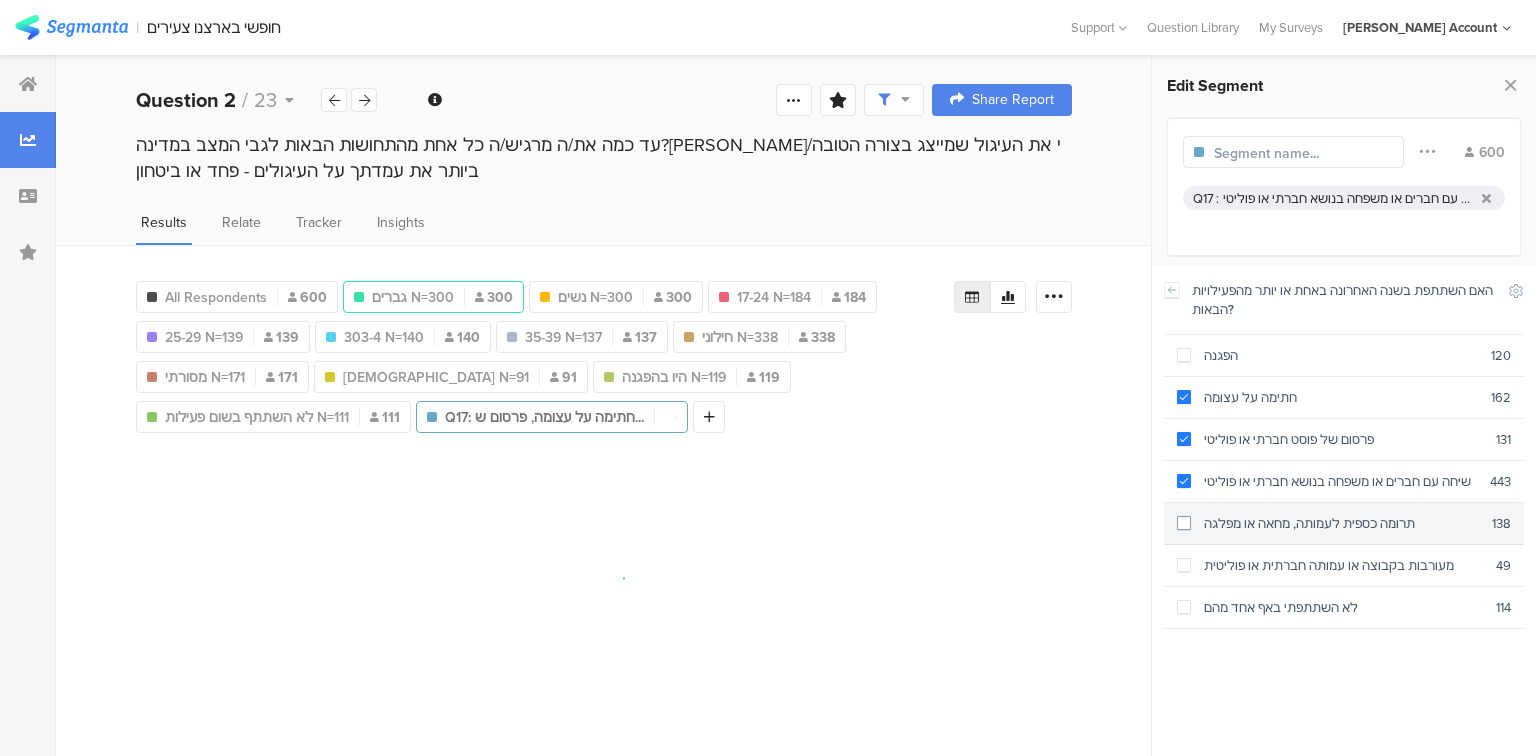 click on "תרומה כספית לעמותה, מחאה או מפלגה" at bounding box center [1341, 523] 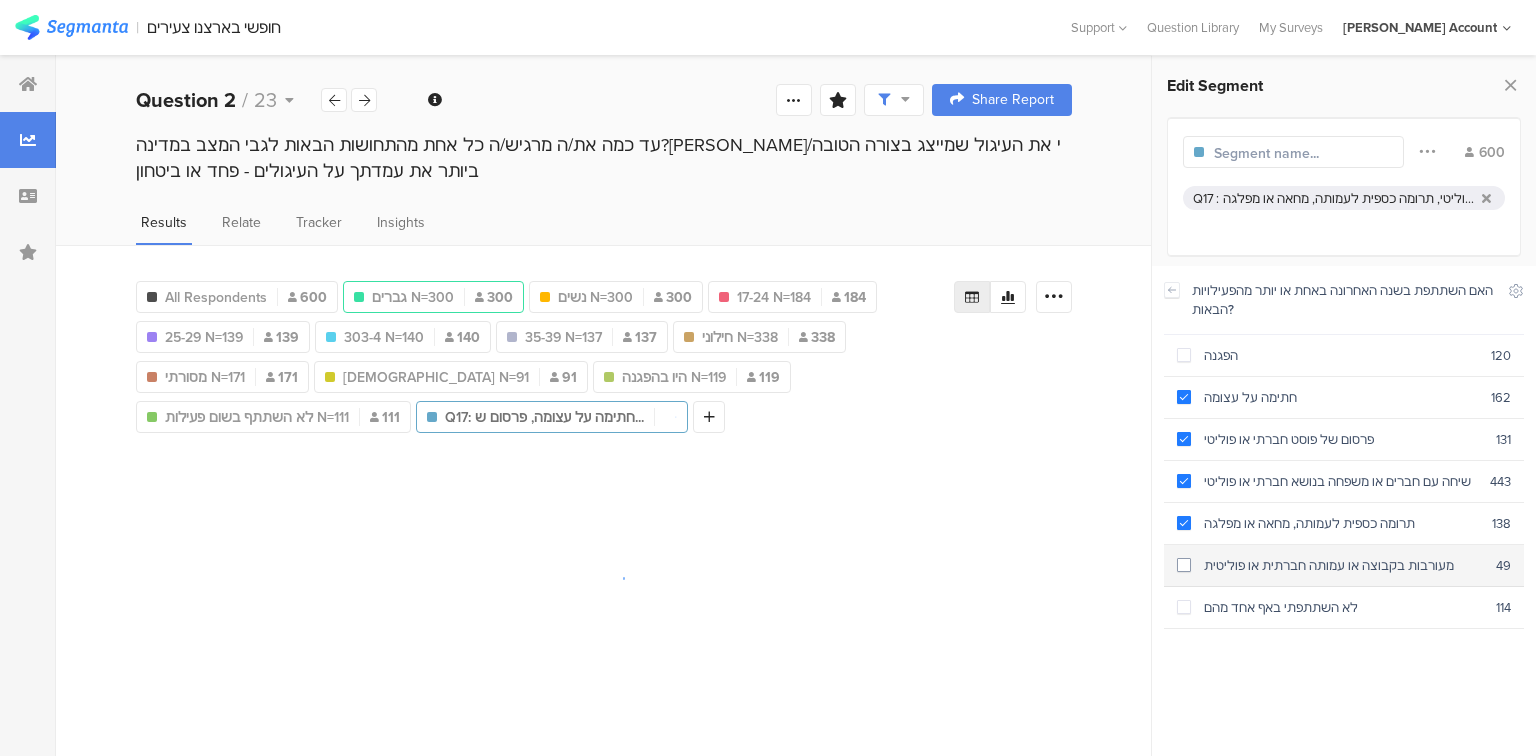 click on "מעורבות בקבוצה או עמותה חברתית או פוליטית
49" at bounding box center [1344, 566] 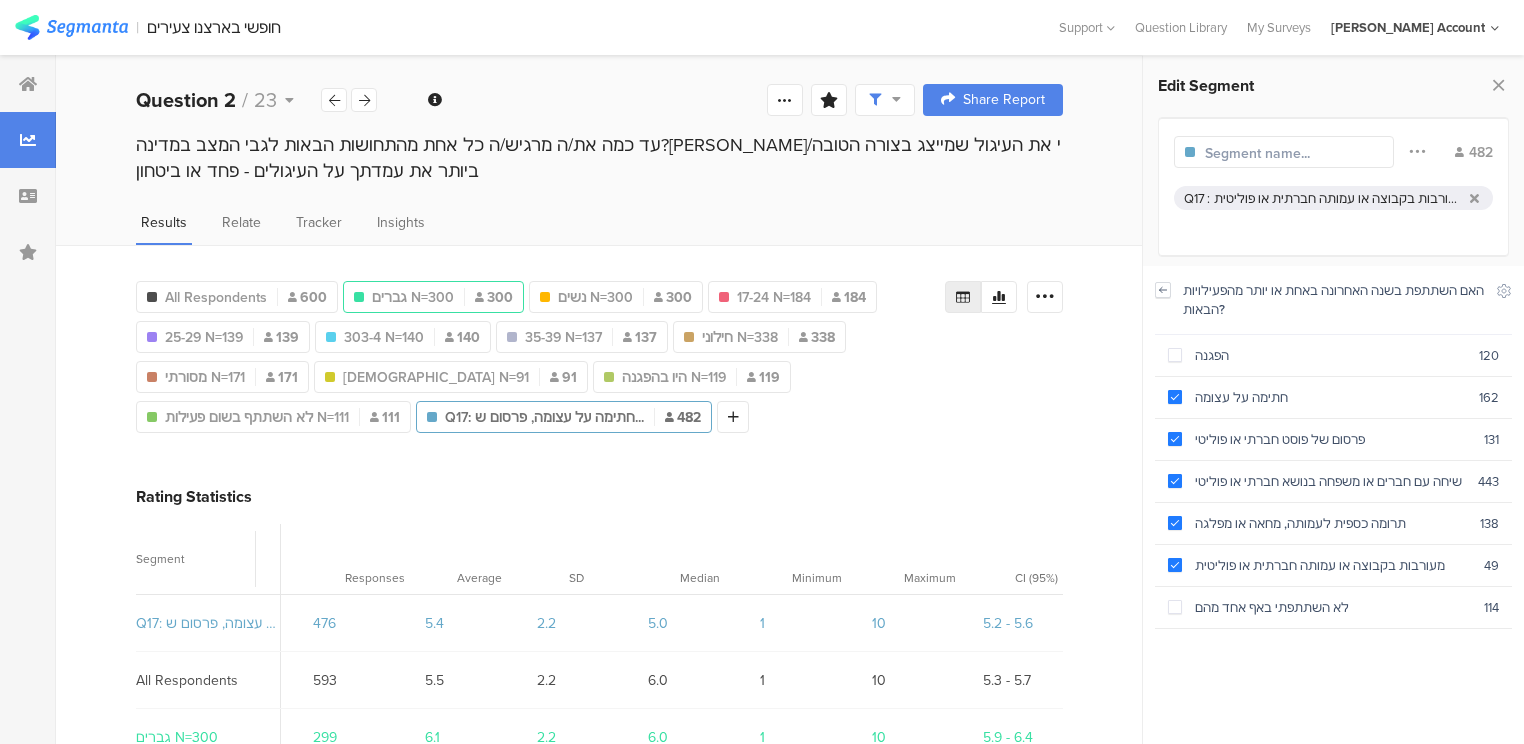click 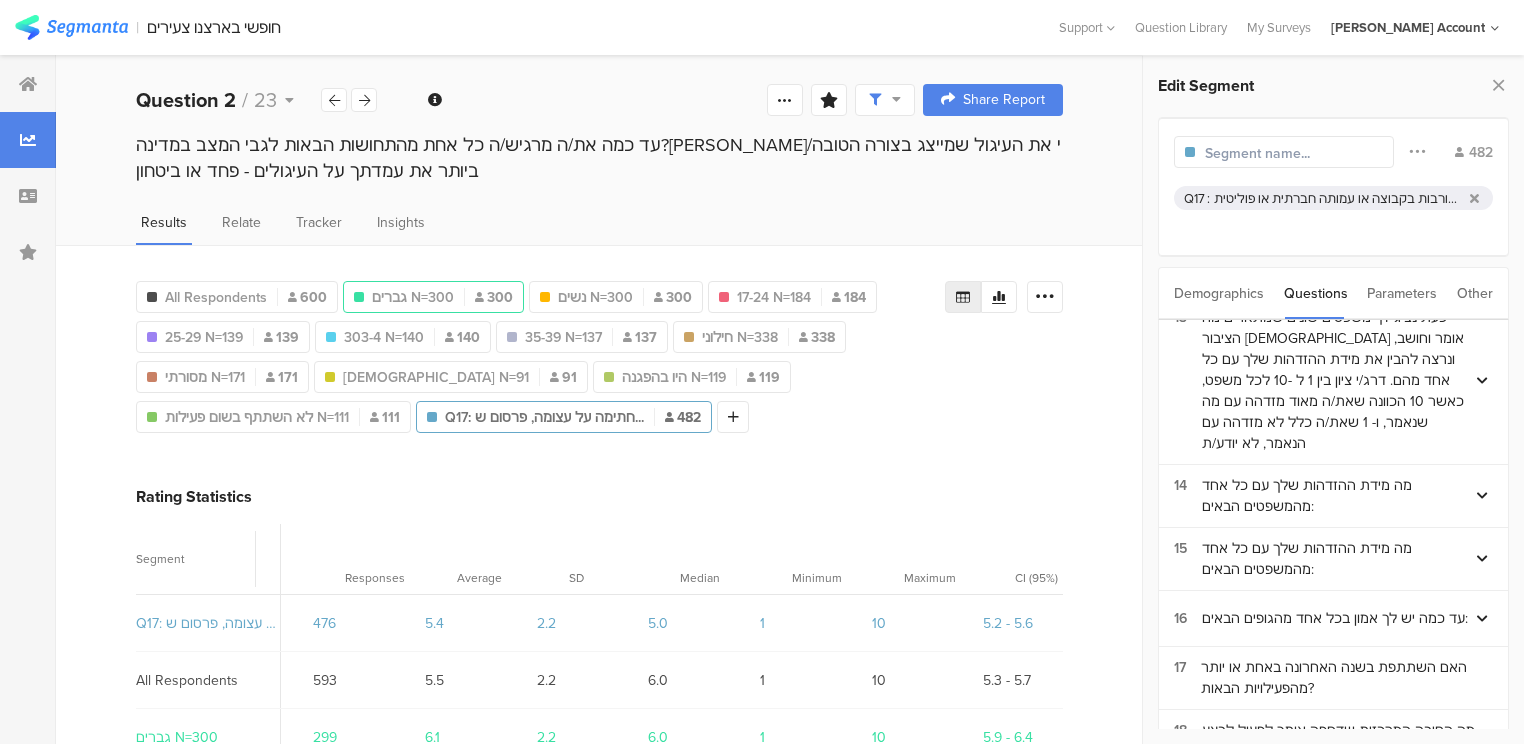 click at bounding box center (1292, 152) 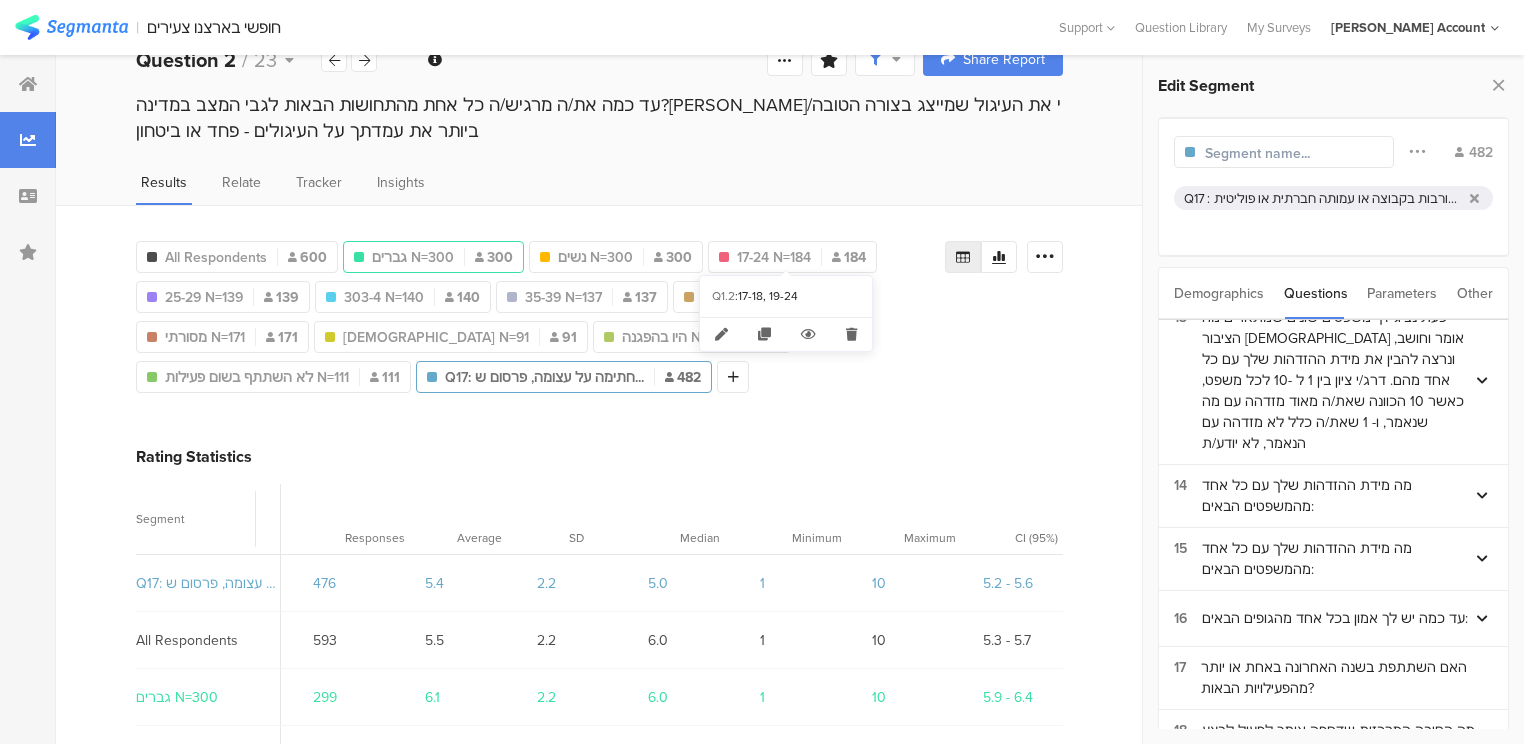 scroll, scrollTop: 0, scrollLeft: 0, axis: both 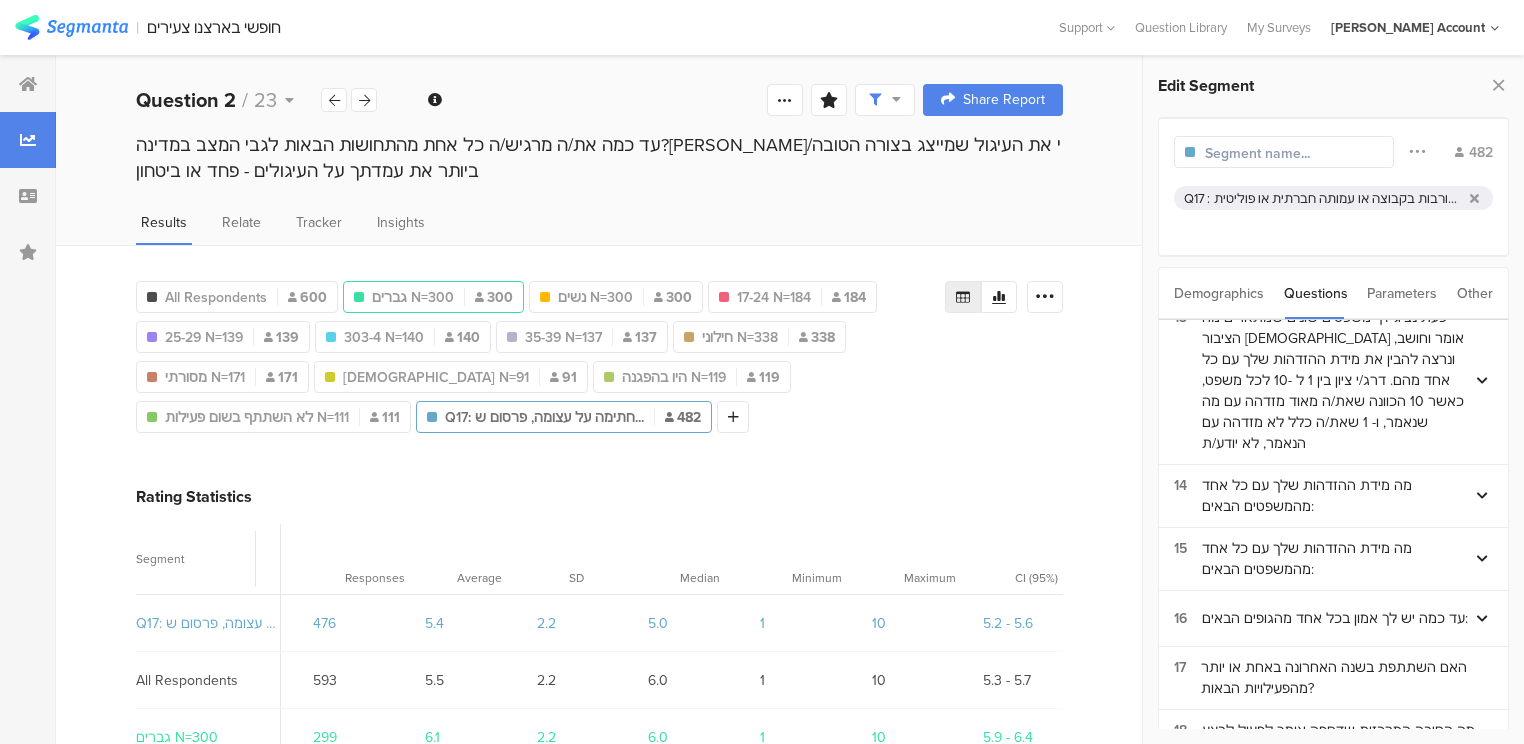 click at bounding box center [1292, 153] 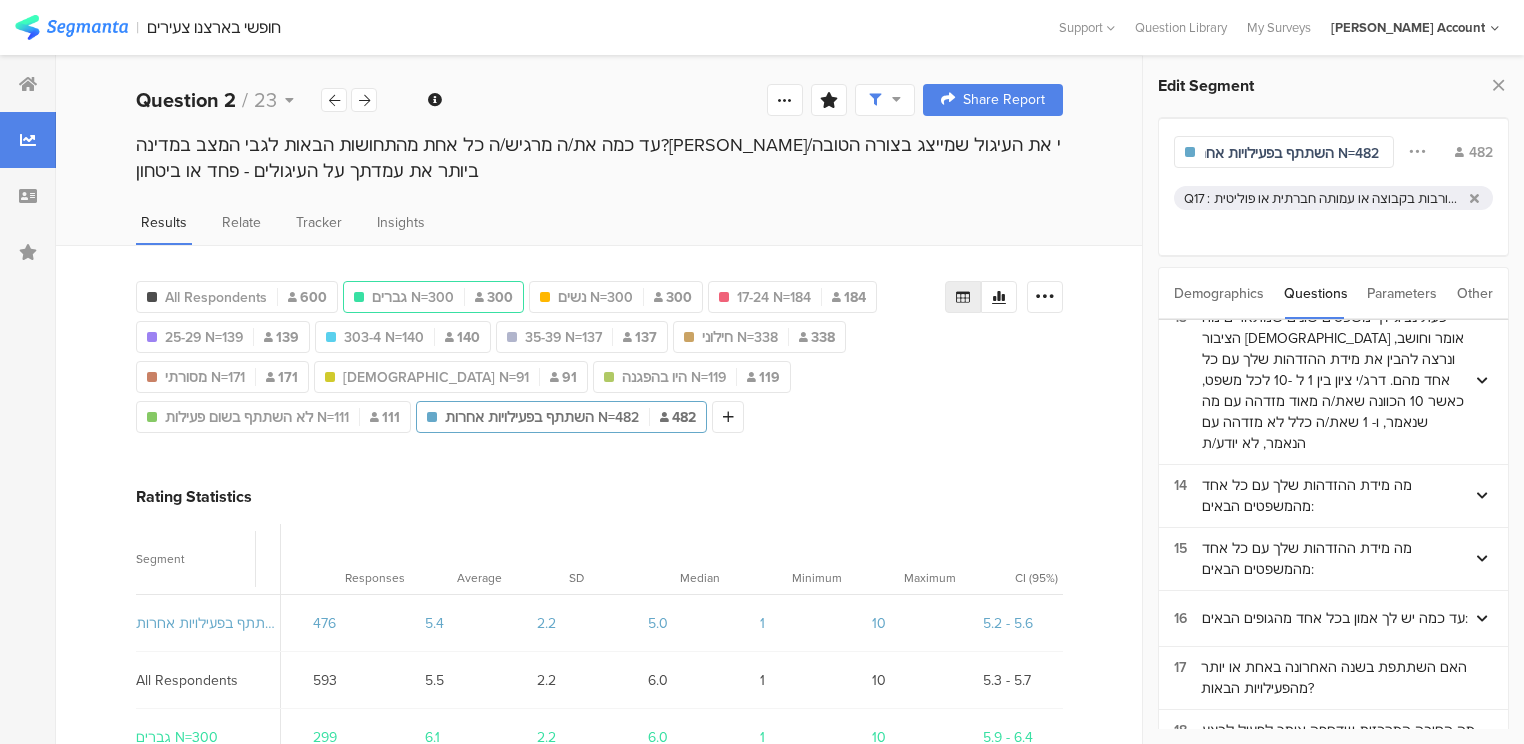 scroll, scrollTop: 0, scrollLeft: 32, axis: horizontal 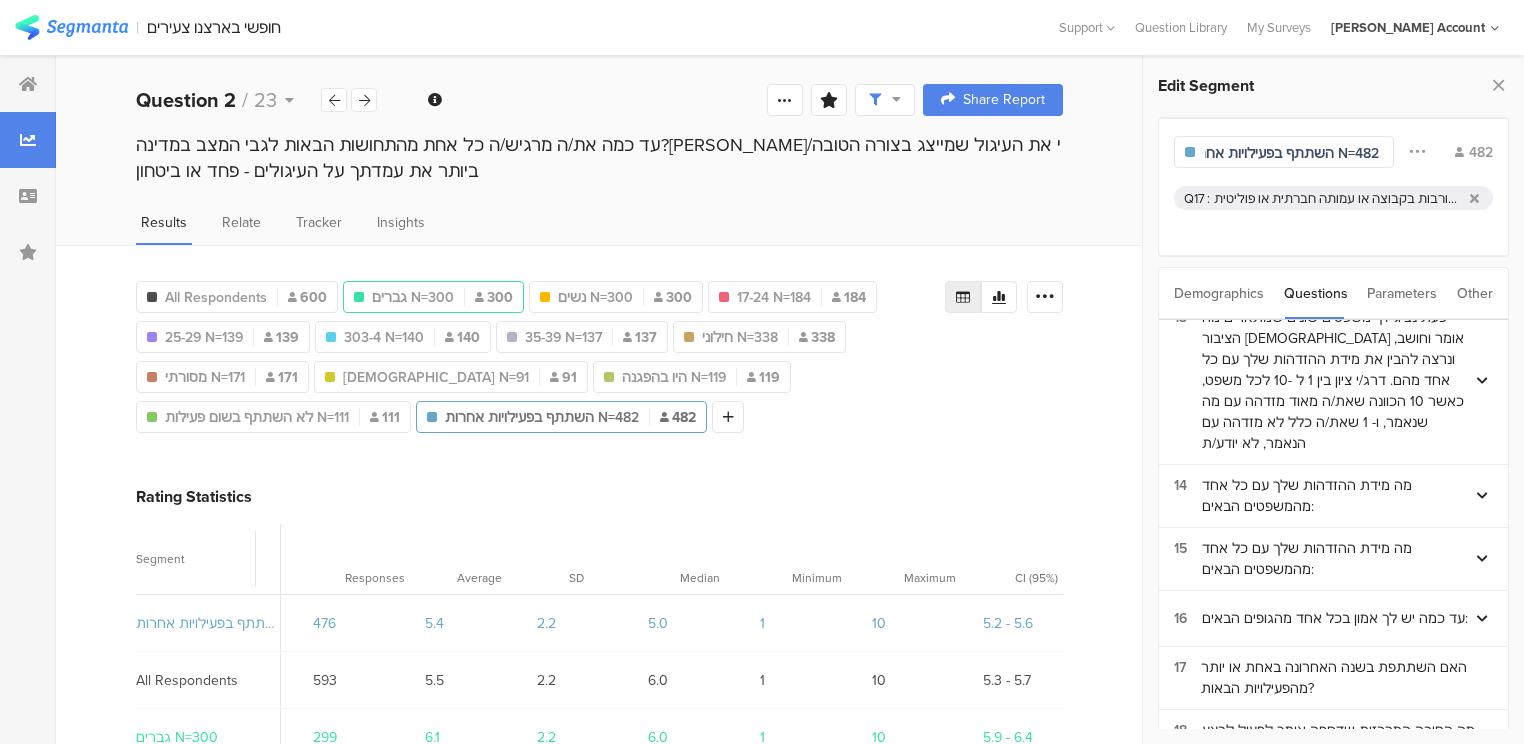type on "השתתף בפעילויות אחרות N=482" 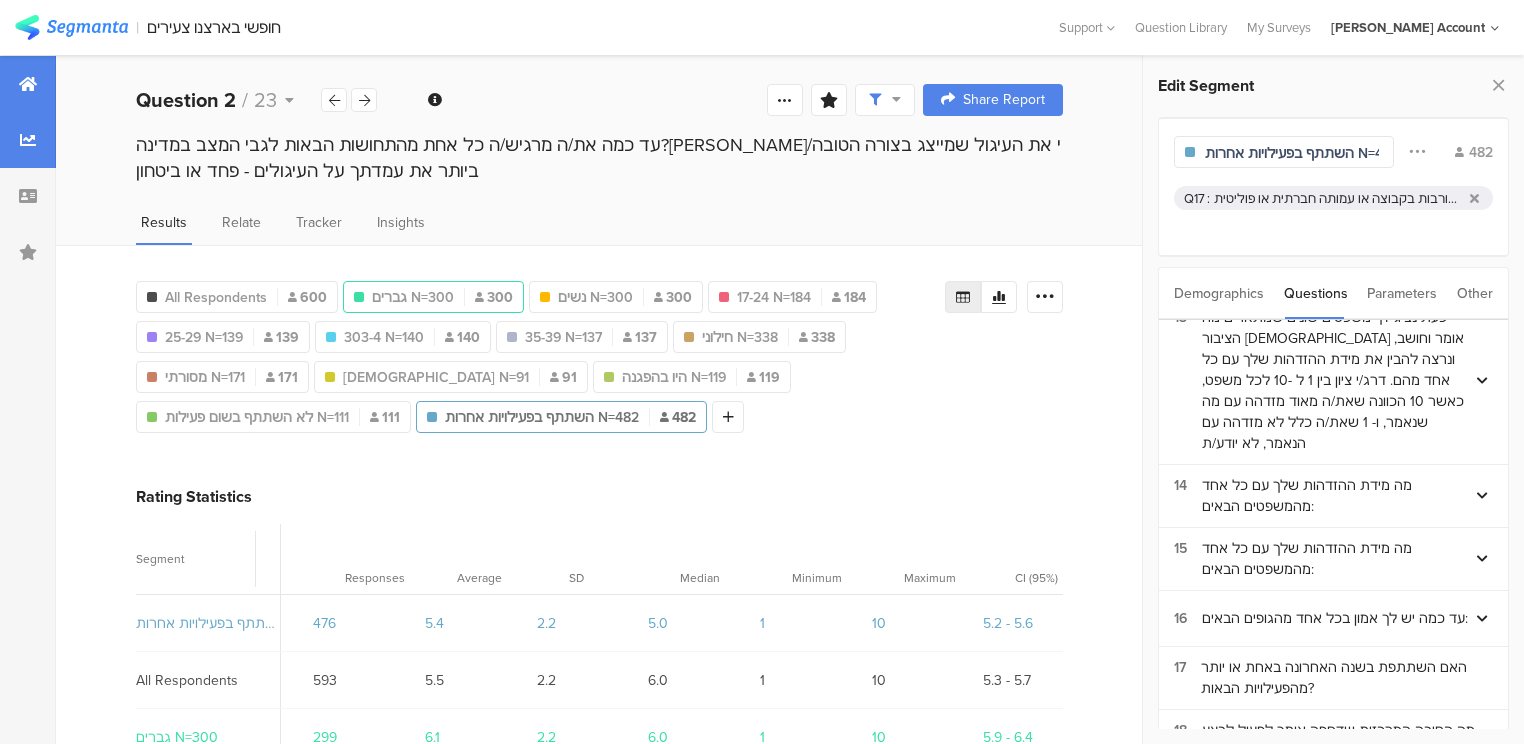 click at bounding box center [28, 84] 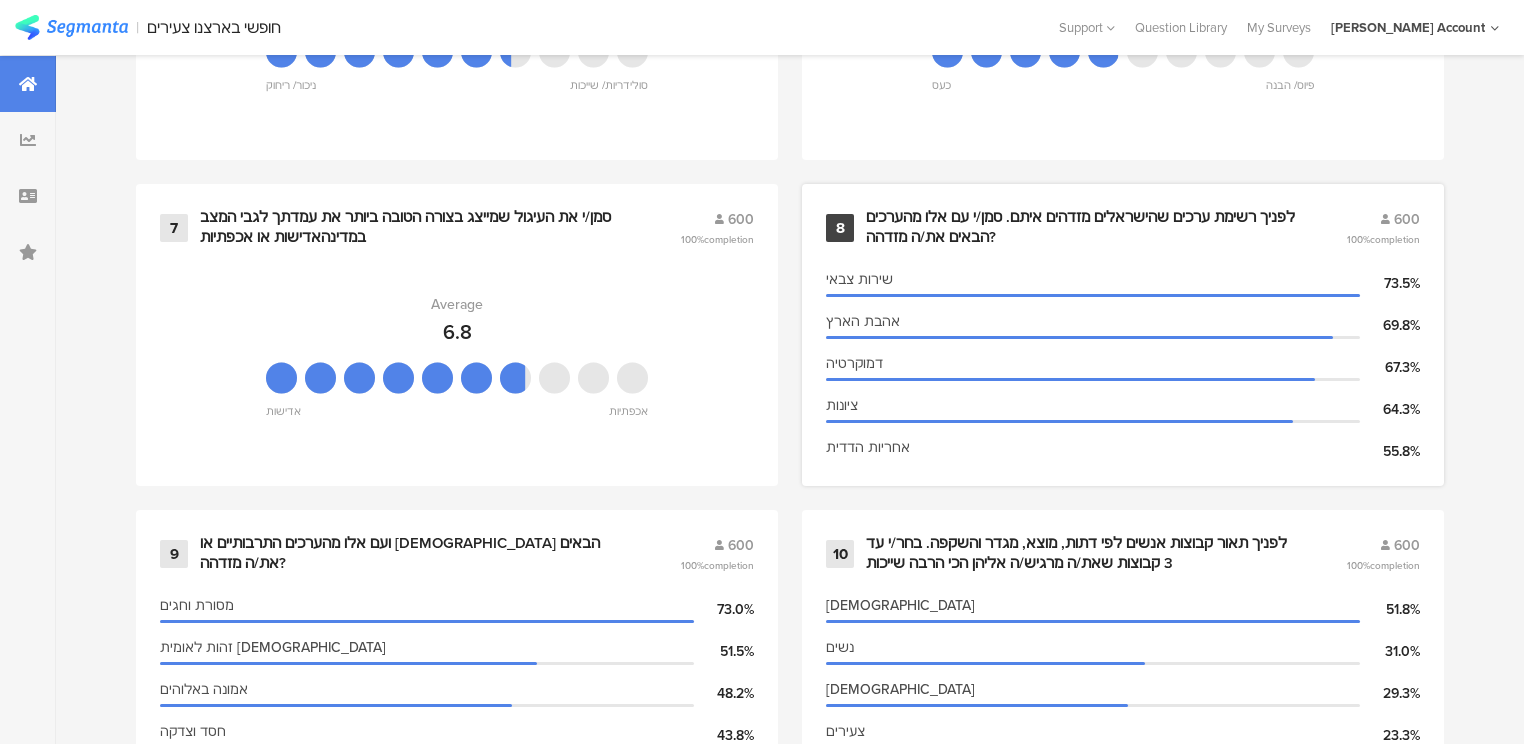 scroll, scrollTop: 1760, scrollLeft: 0, axis: vertical 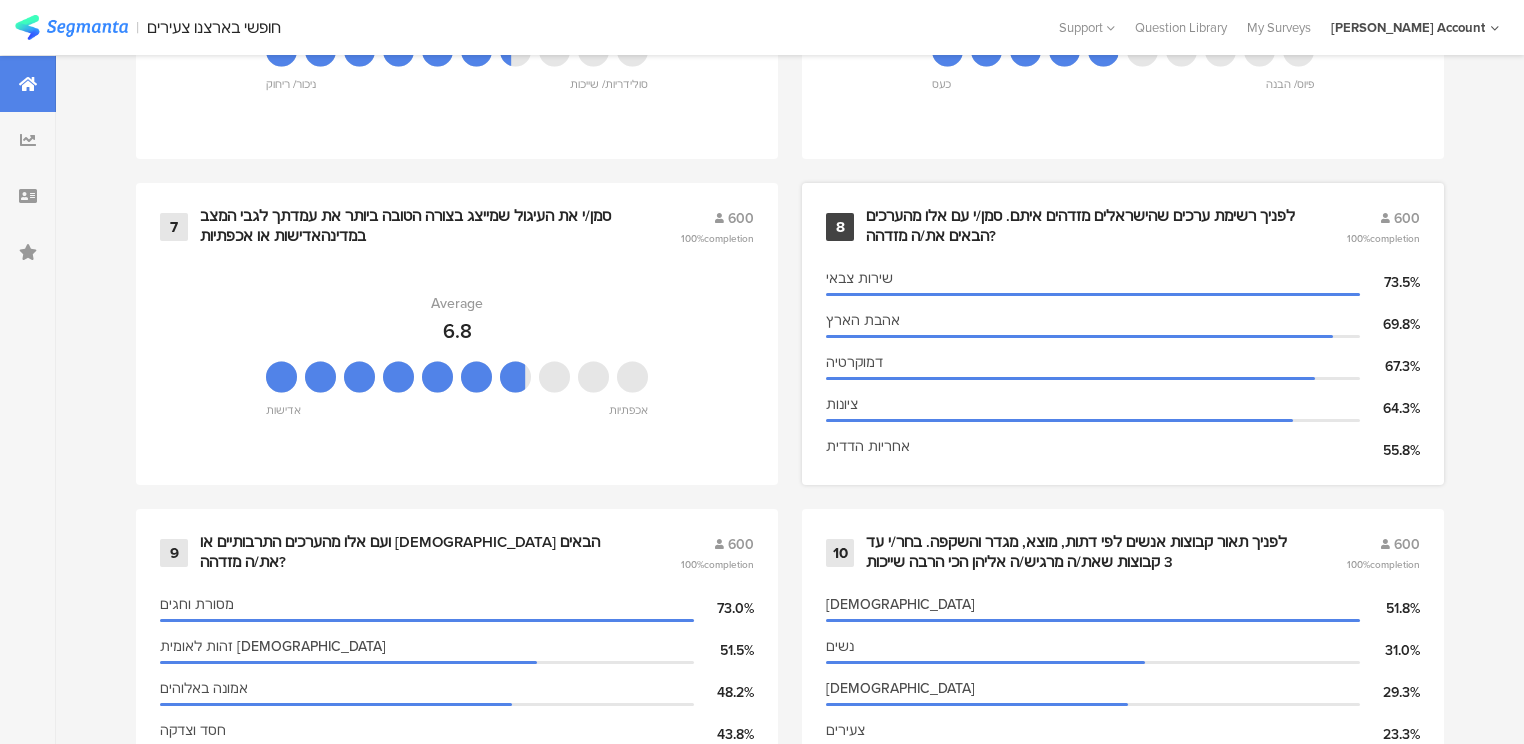 click on "לפניך רשימת ערכים שהישראלים מזדהים איתם. ﻿סמן/י עם אלו מהערכים הבאים את/ה מזדהה?" at bounding box center (1082, 226) 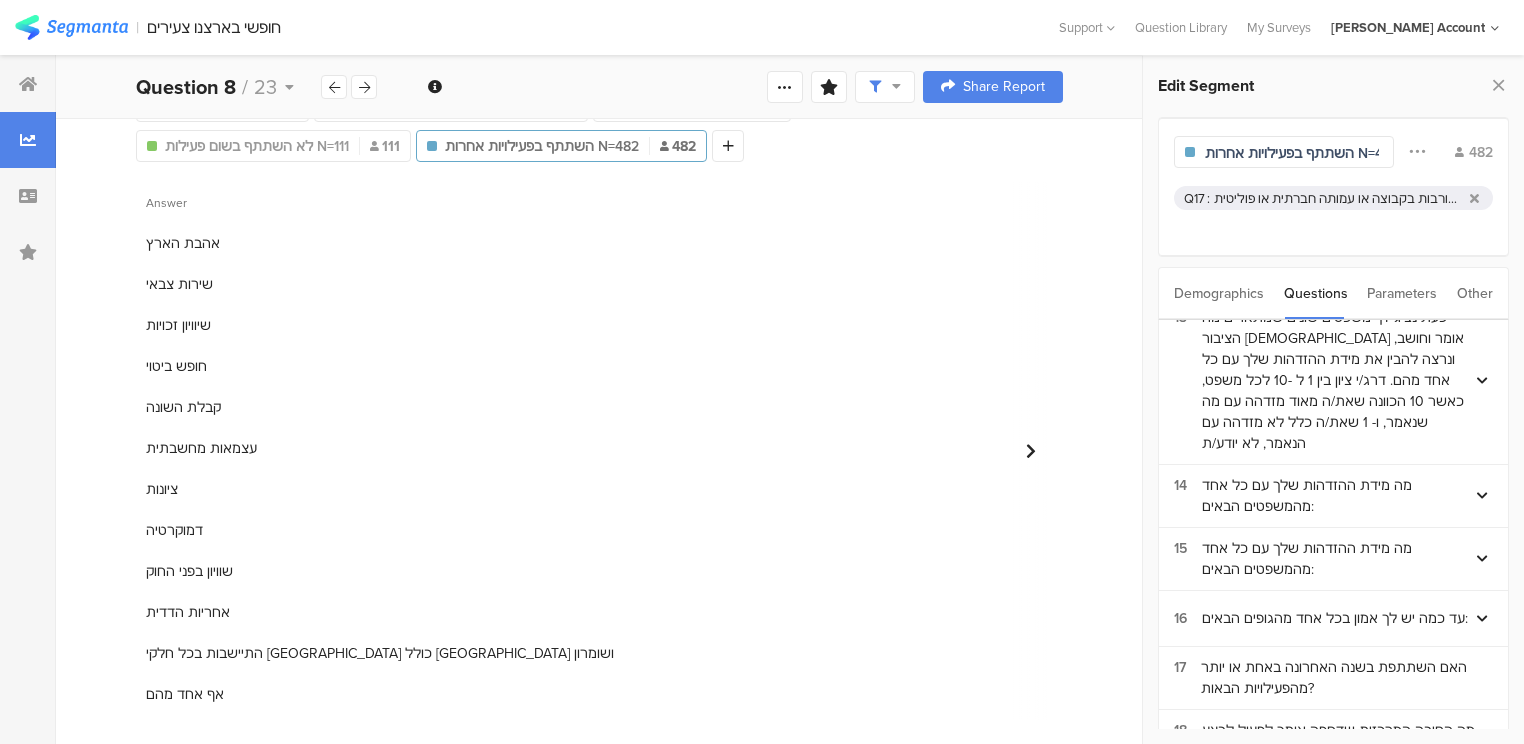 scroll, scrollTop: 247, scrollLeft: 0, axis: vertical 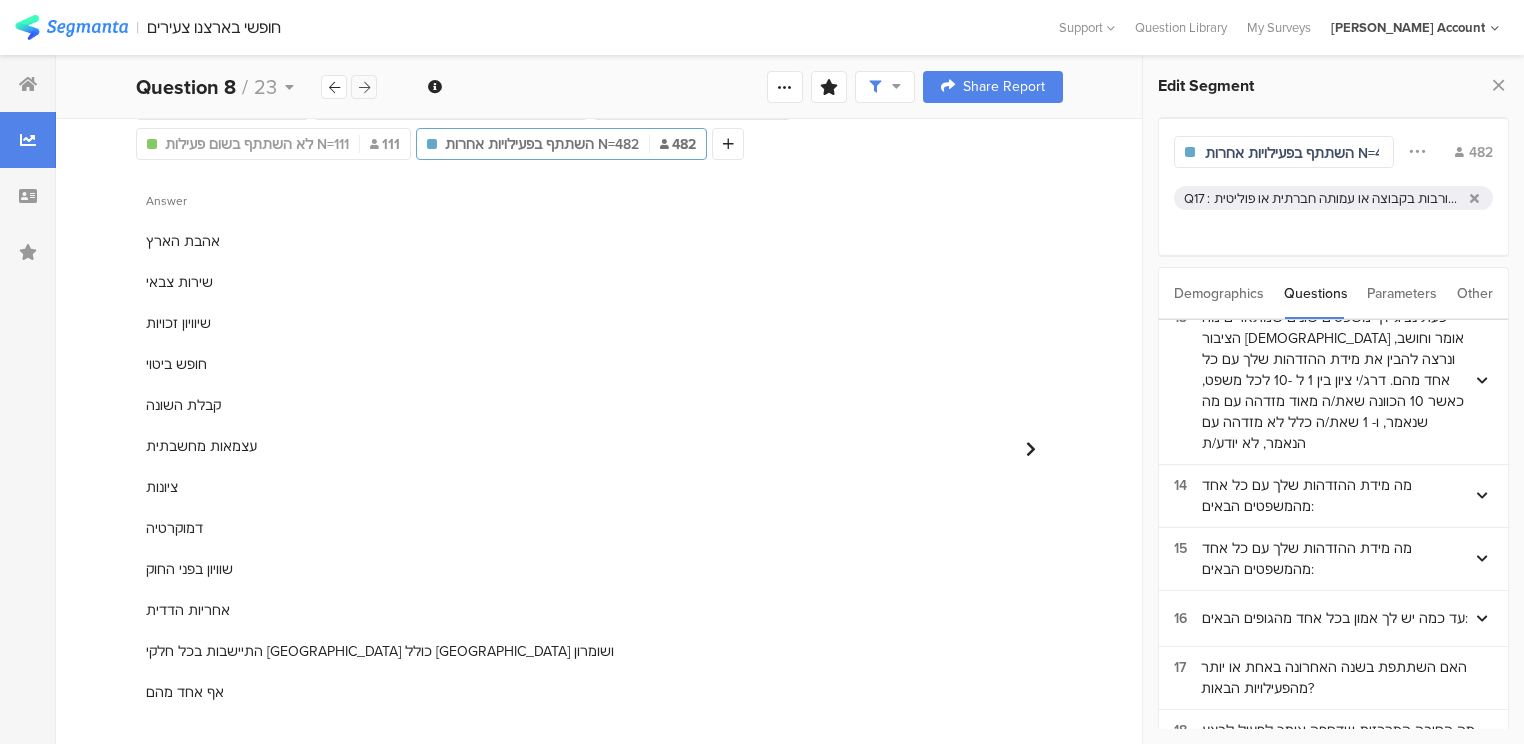 click at bounding box center [364, 87] 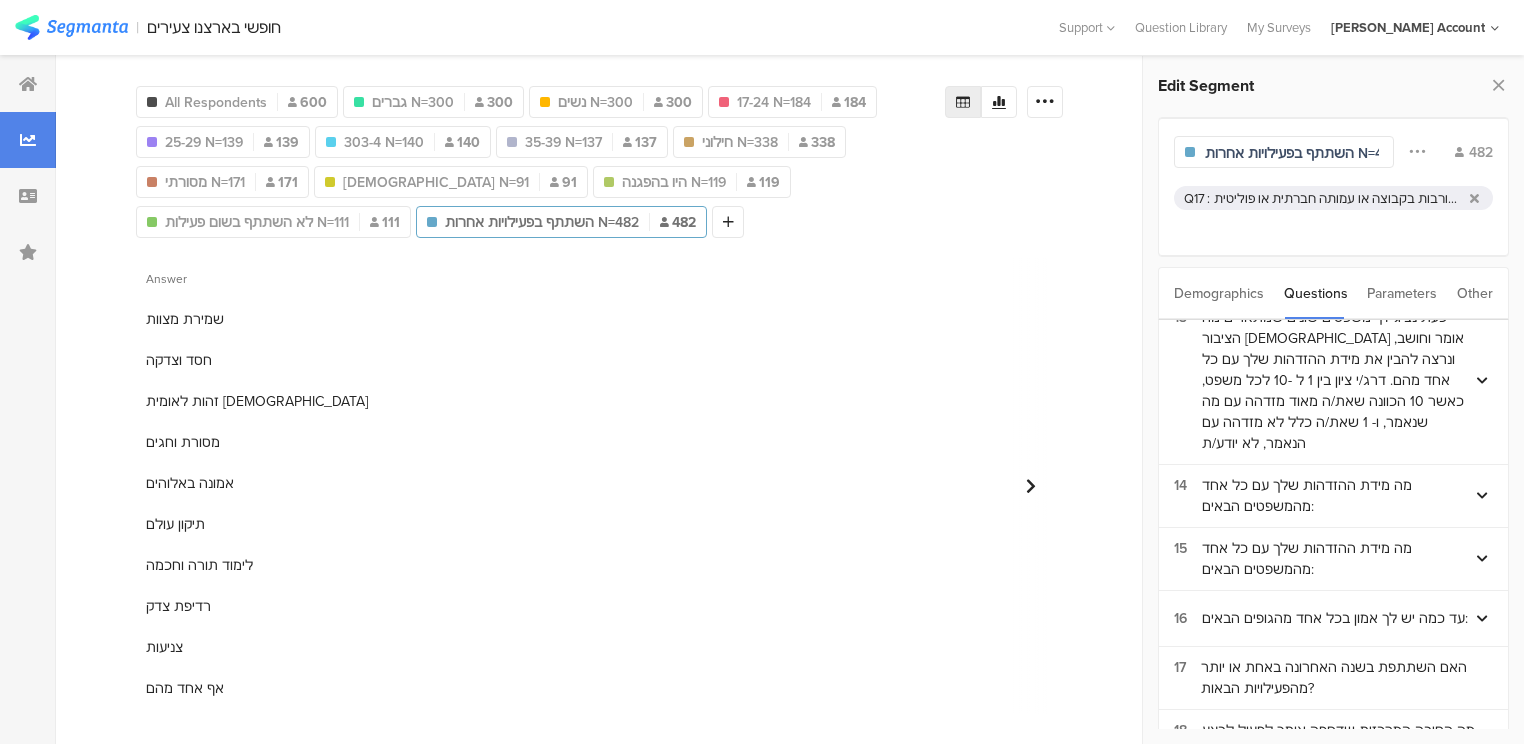 scroll, scrollTop: 0, scrollLeft: 0, axis: both 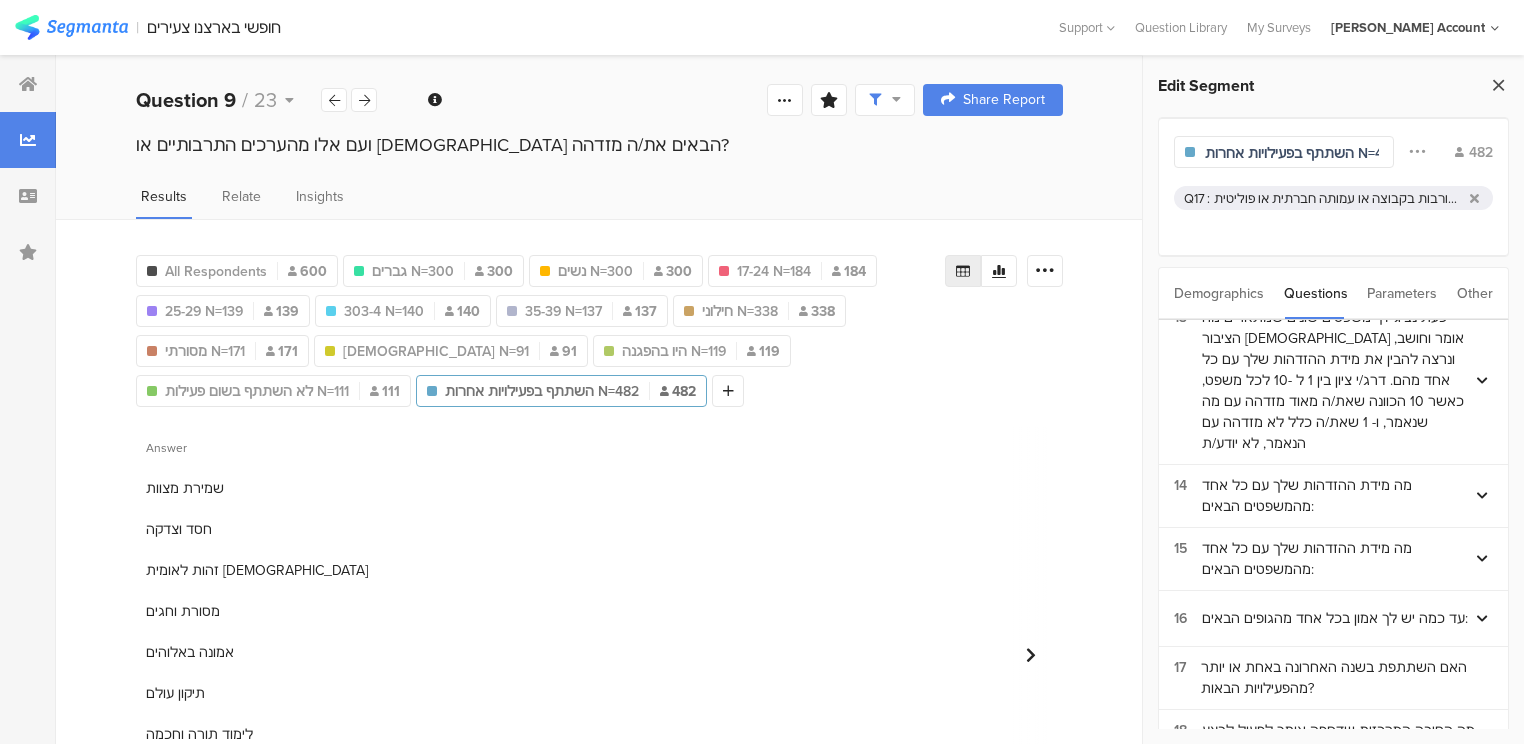 click at bounding box center (1498, 85) 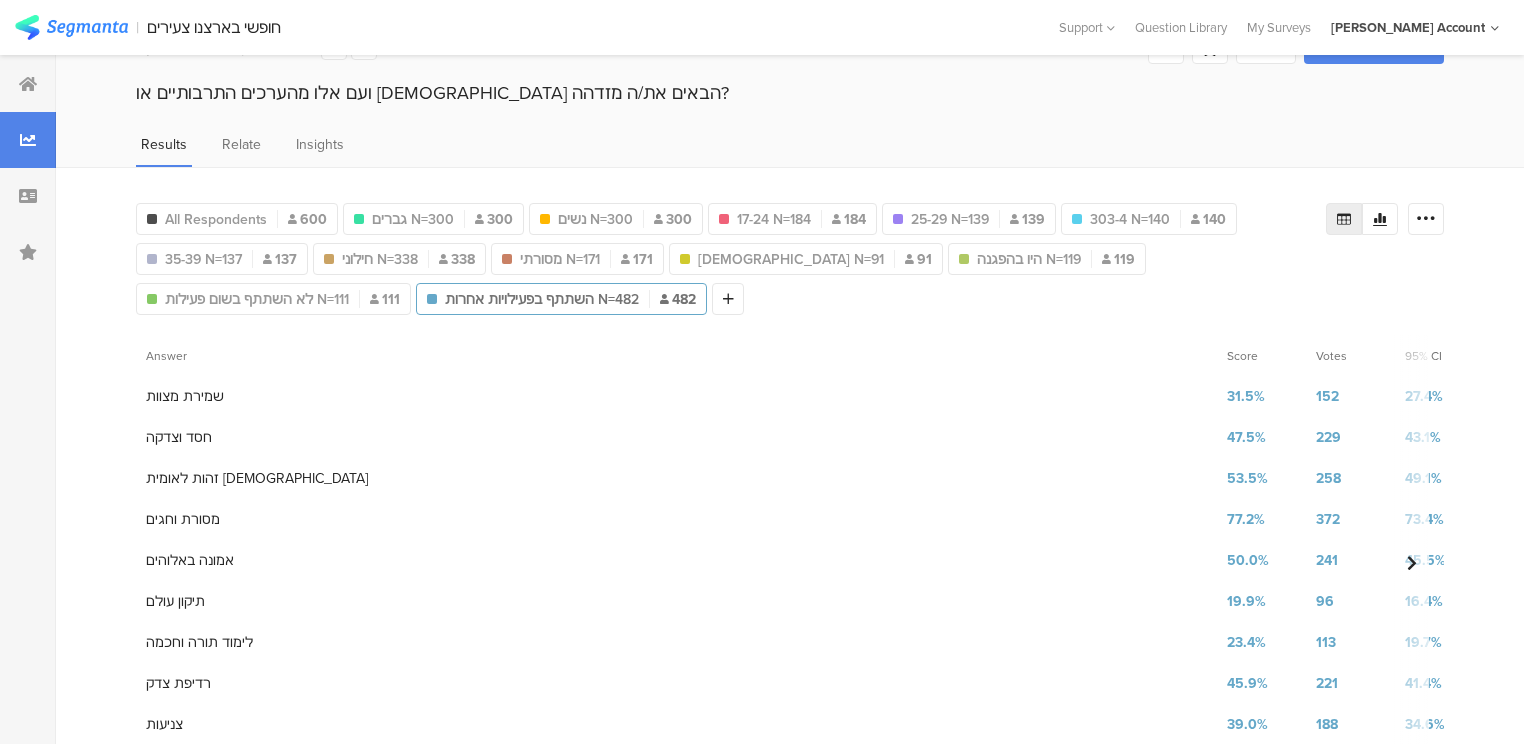 scroll, scrollTop: 0, scrollLeft: 0, axis: both 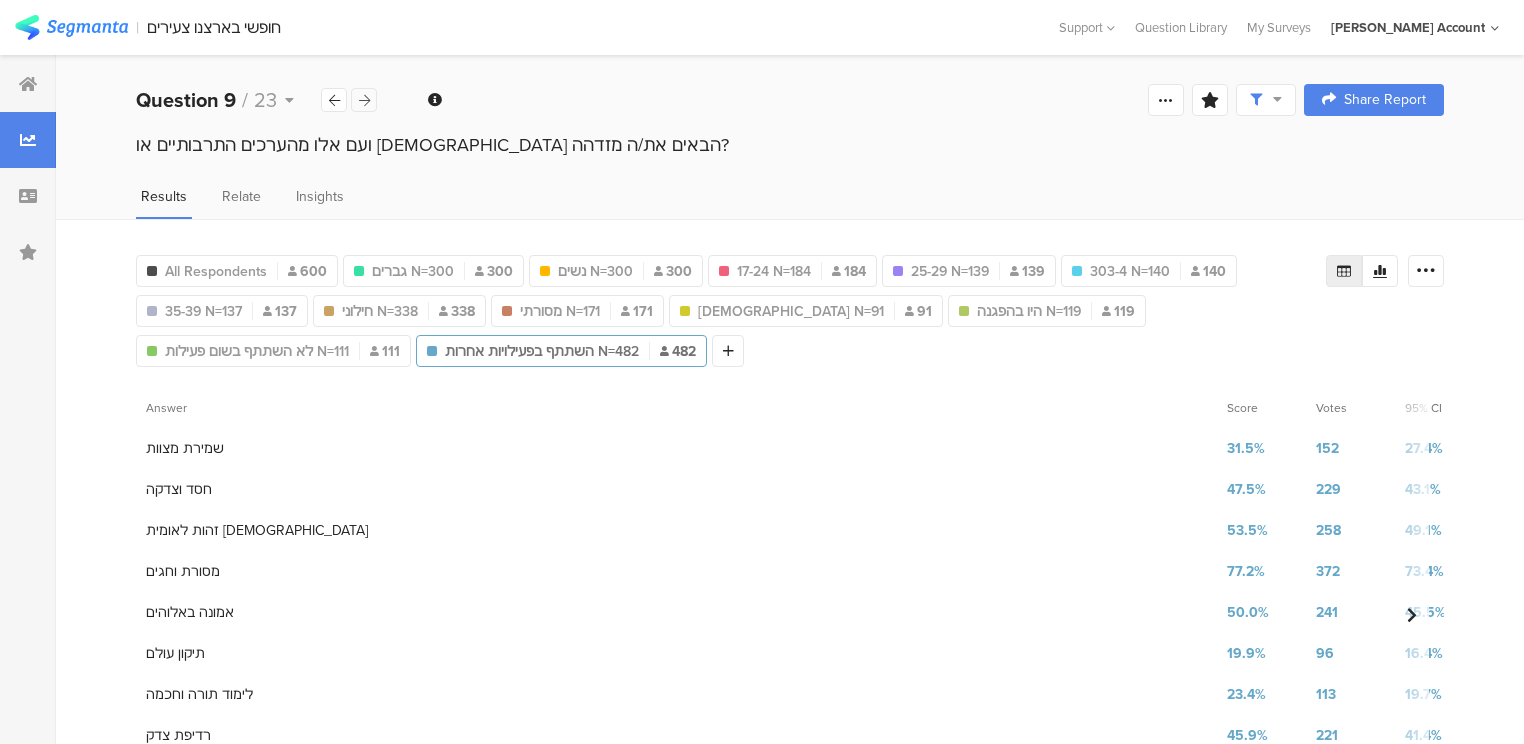 click at bounding box center [364, 100] 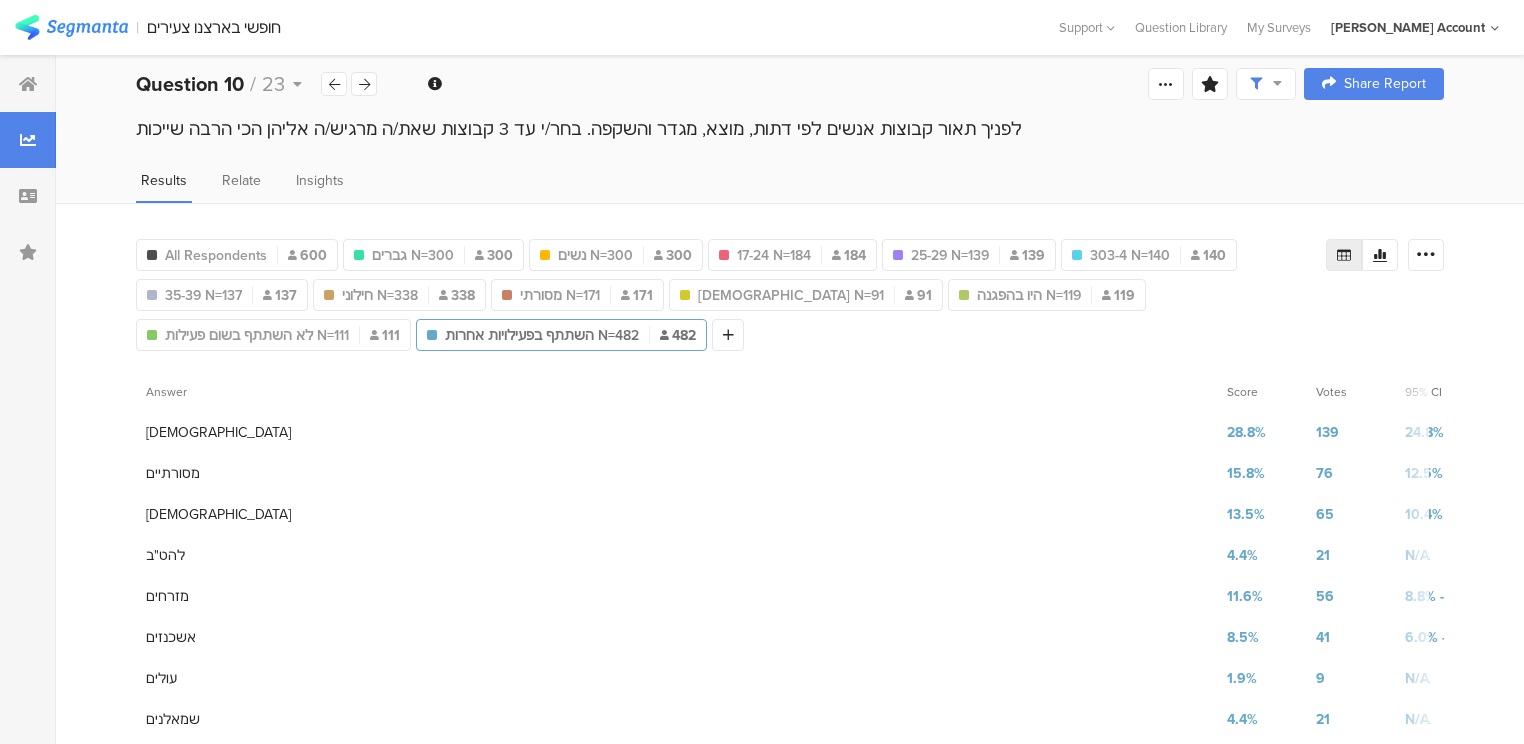 scroll, scrollTop: 0, scrollLeft: 0, axis: both 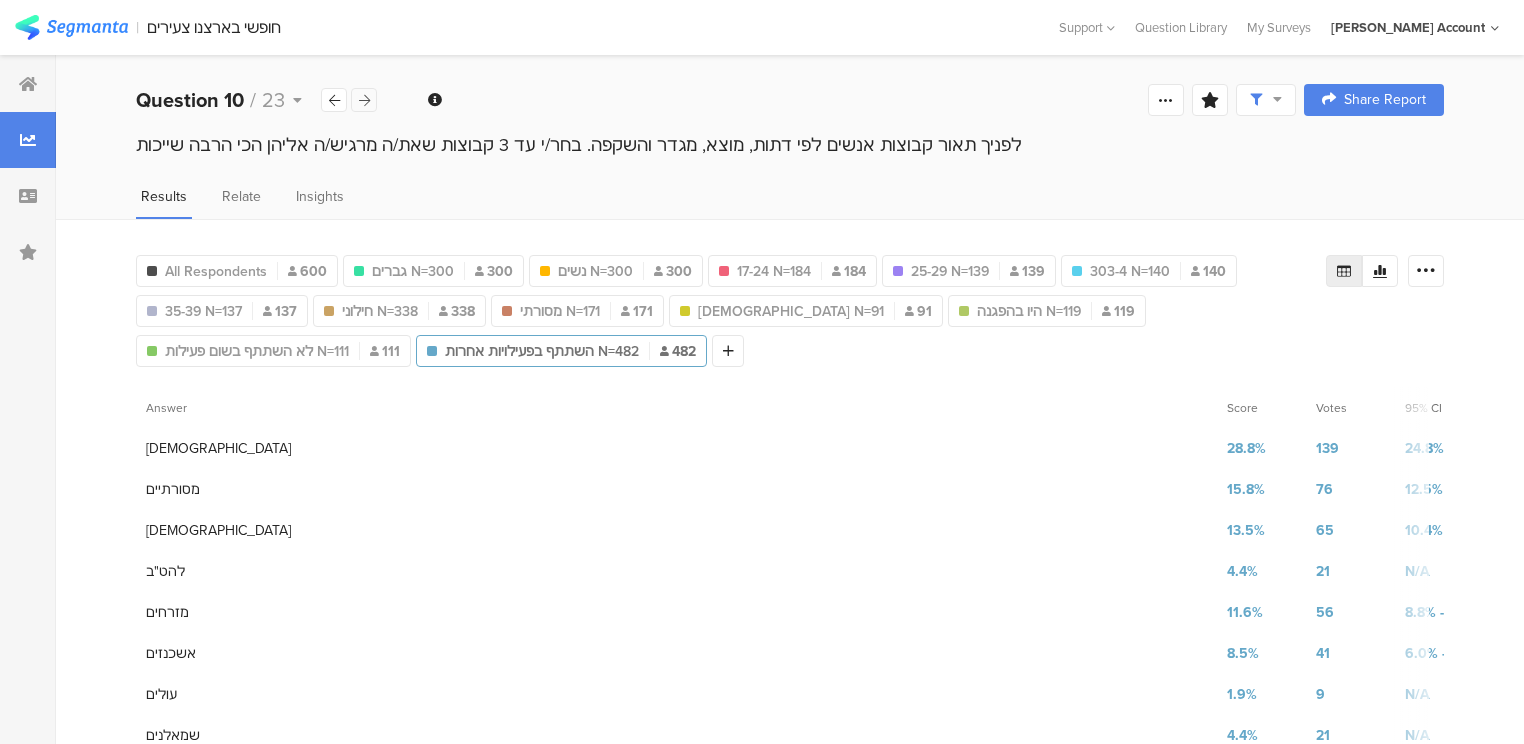 click at bounding box center [364, 100] 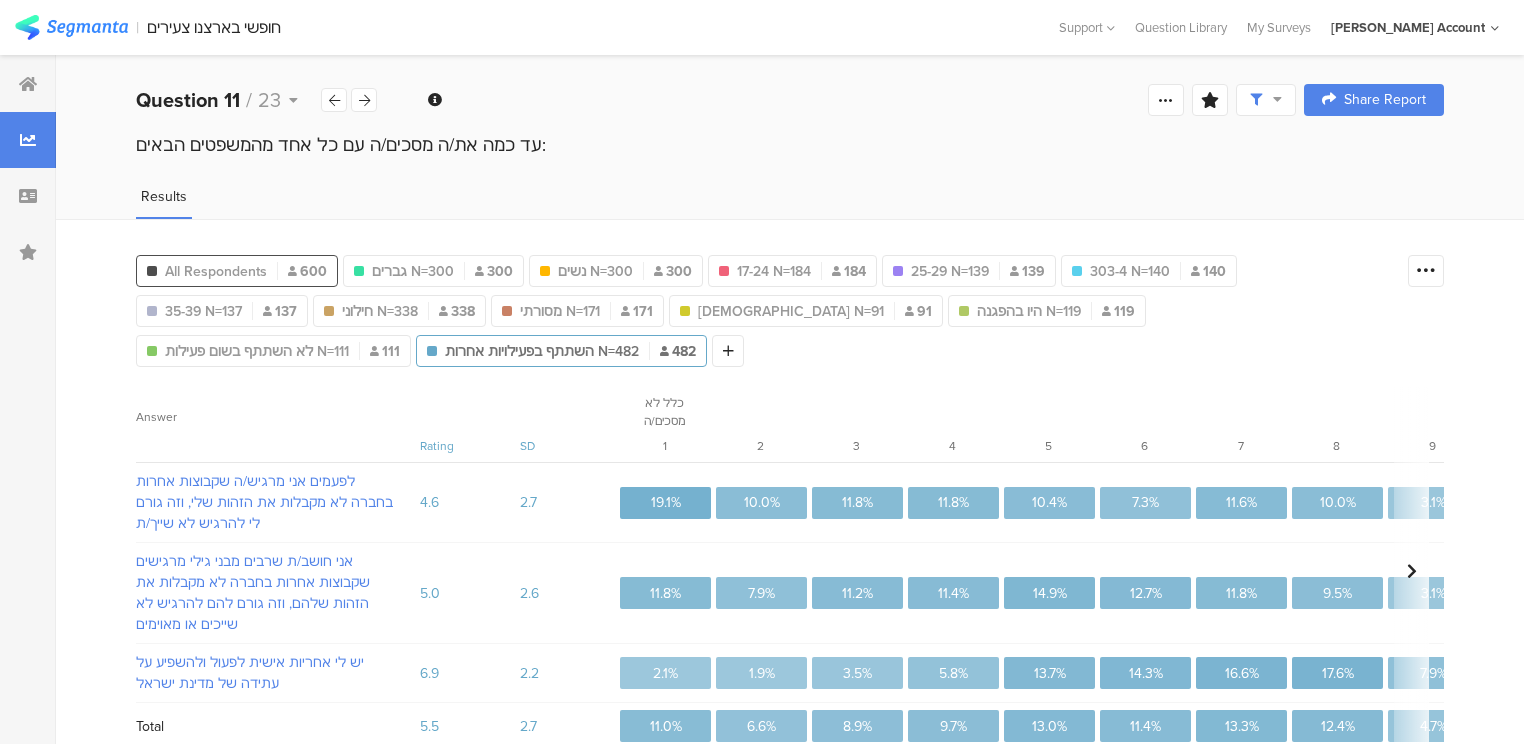 click on "All Respondents" at bounding box center (216, 271) 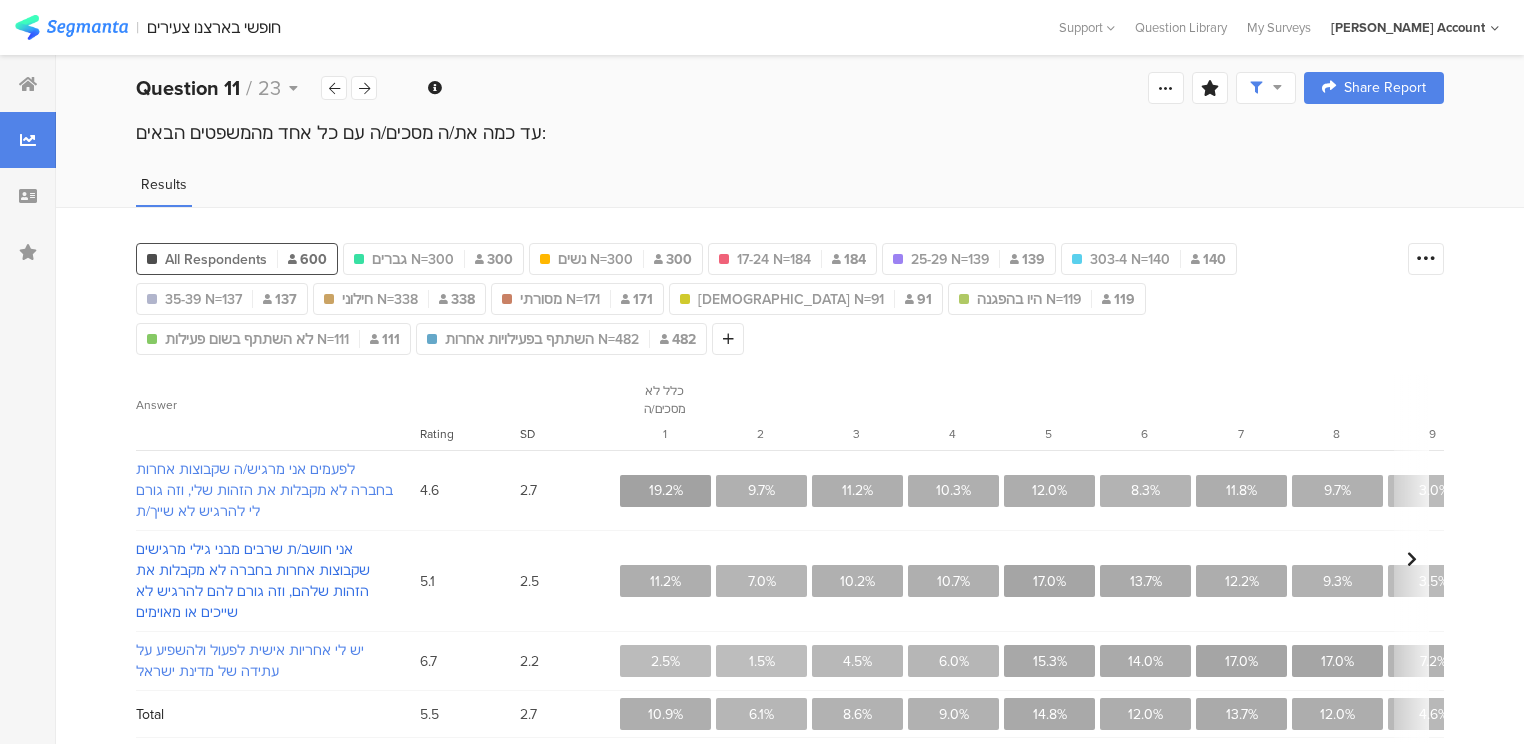 scroll, scrollTop: 16, scrollLeft: 0, axis: vertical 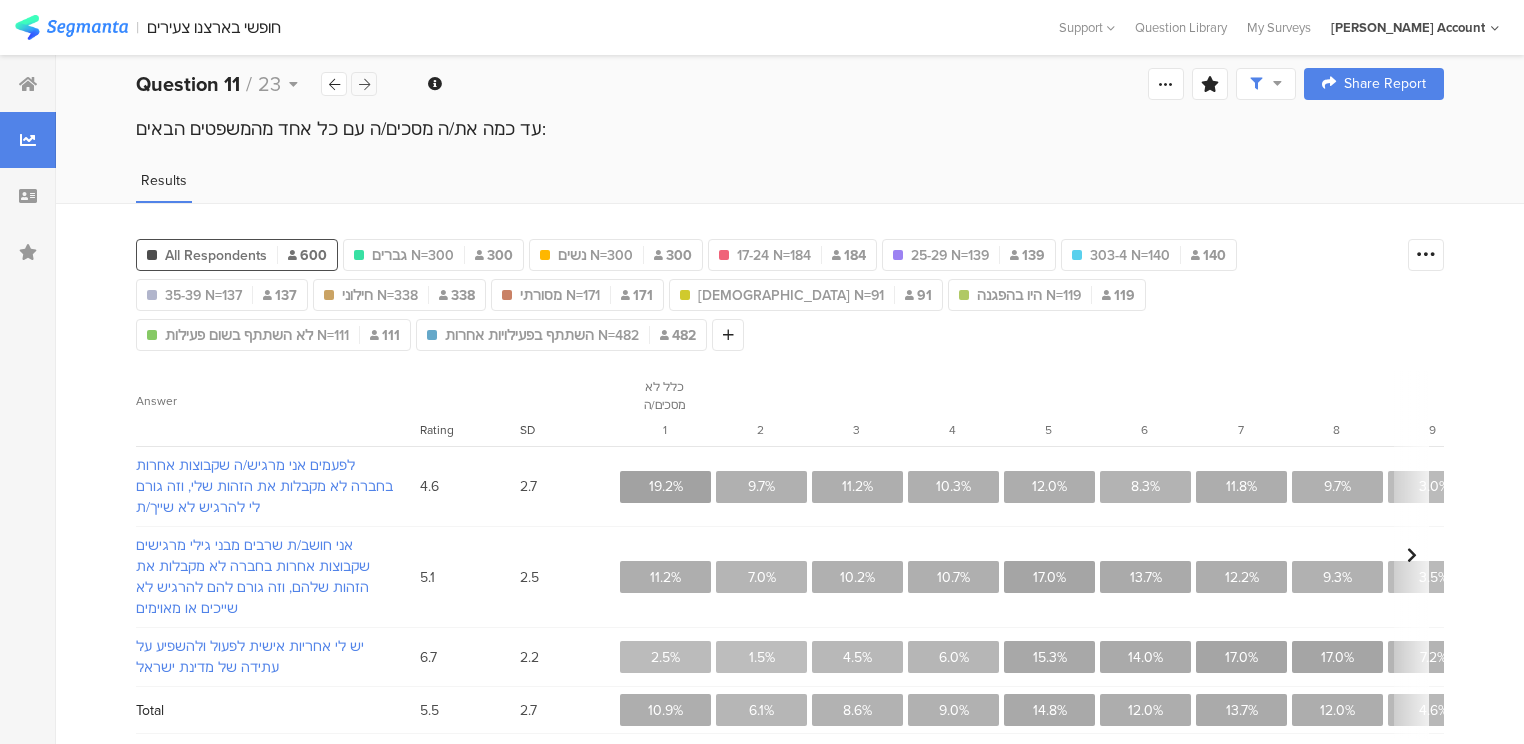 click at bounding box center (364, 84) 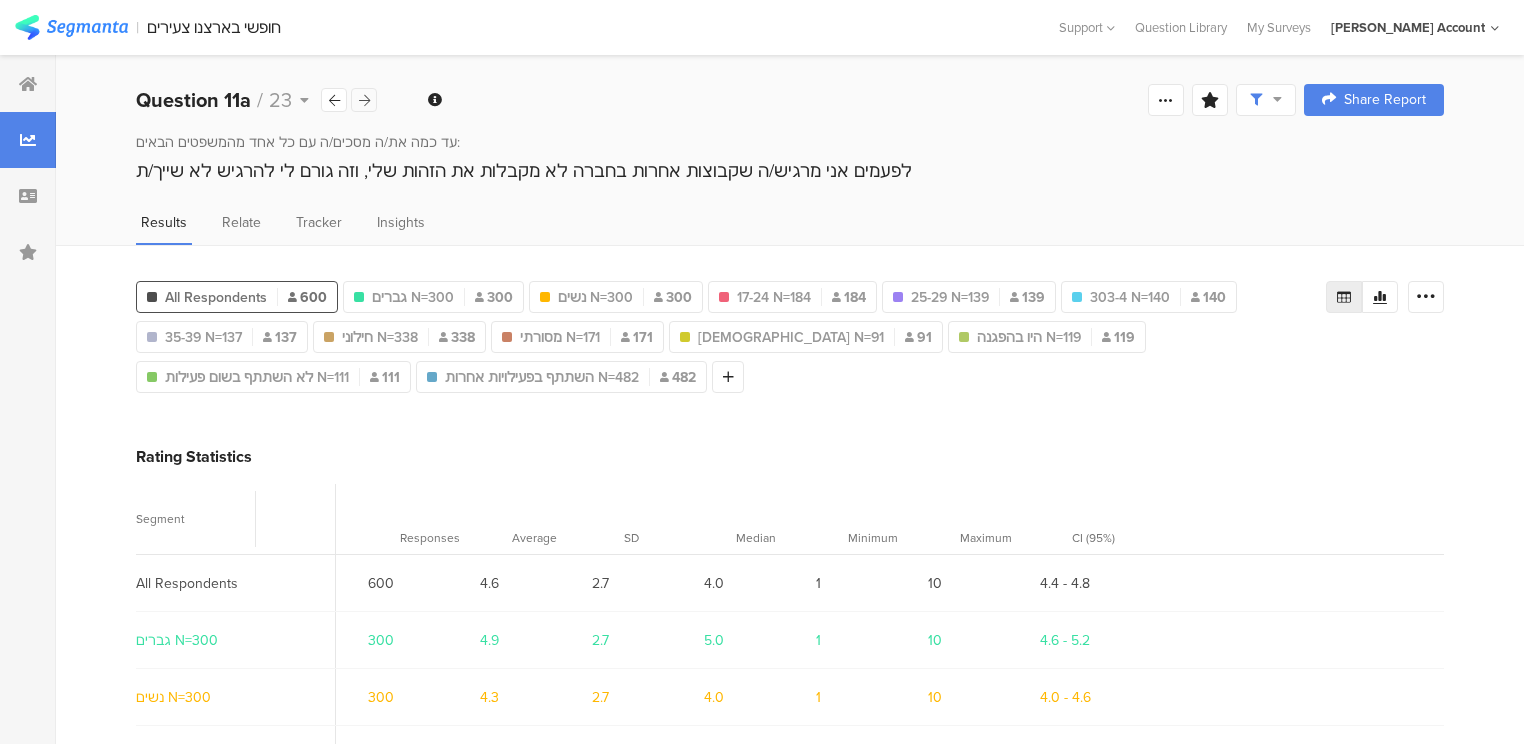 click on "Question 11a   /   23" at bounding box center [257, 100] 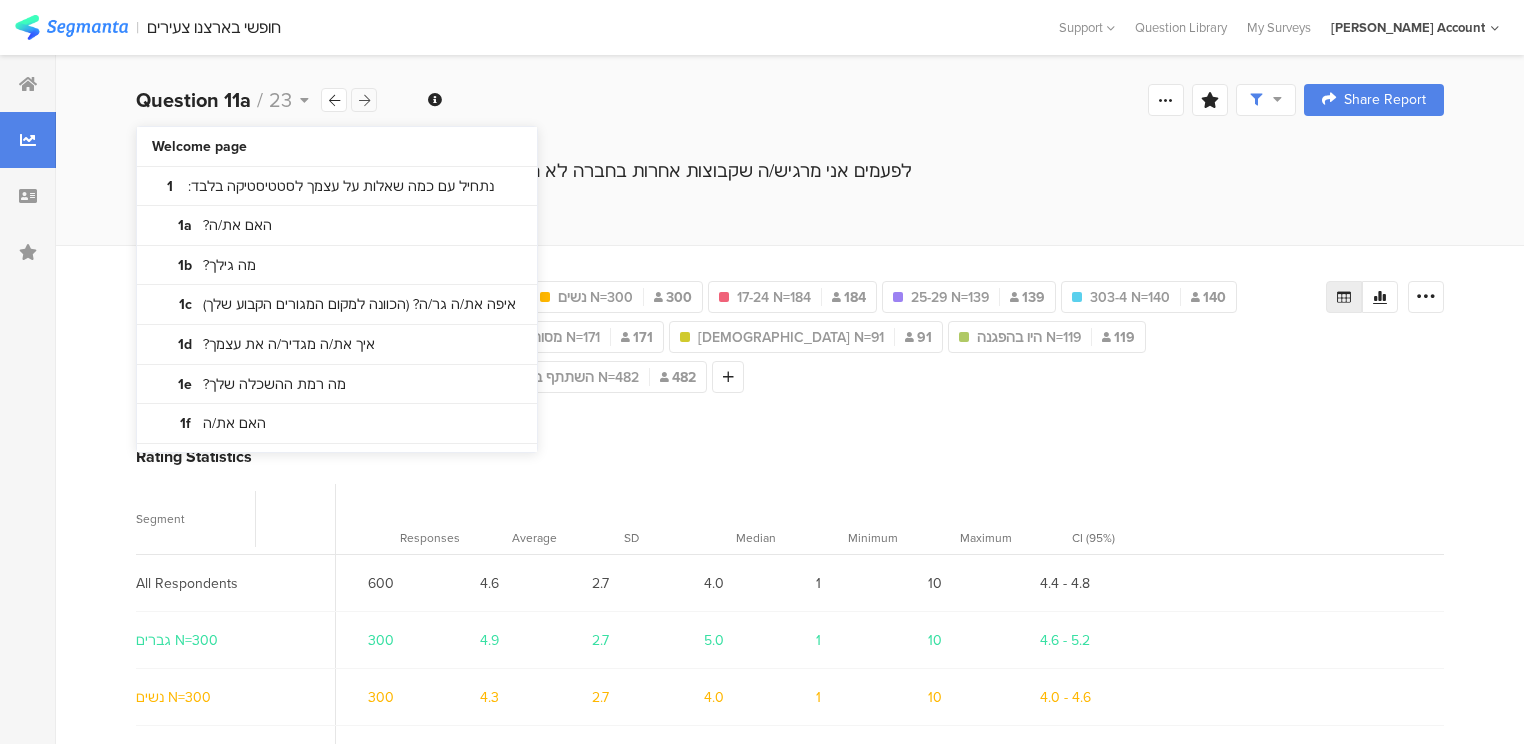 click on "Question 11a   /   23" at bounding box center (257, 100) 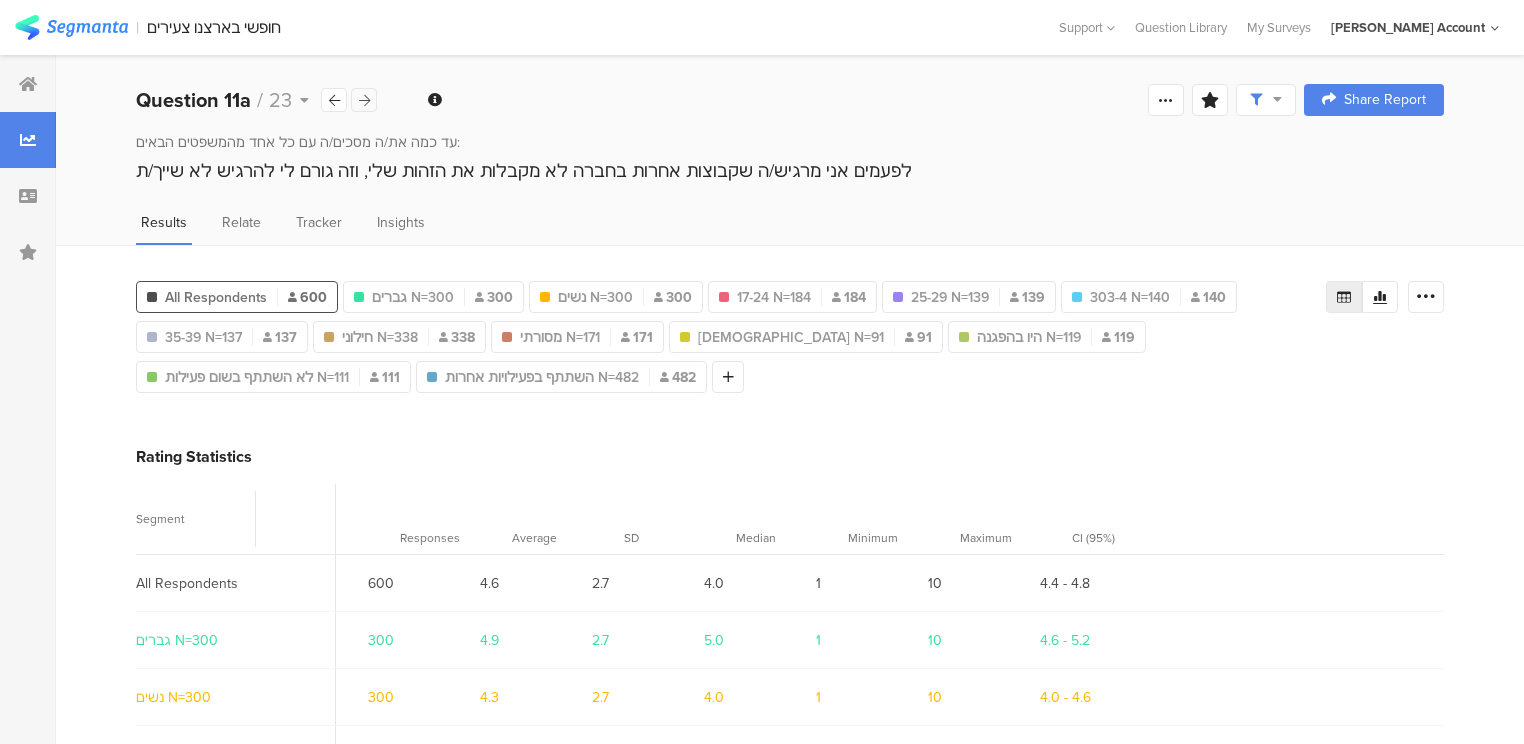 click at bounding box center [364, 100] 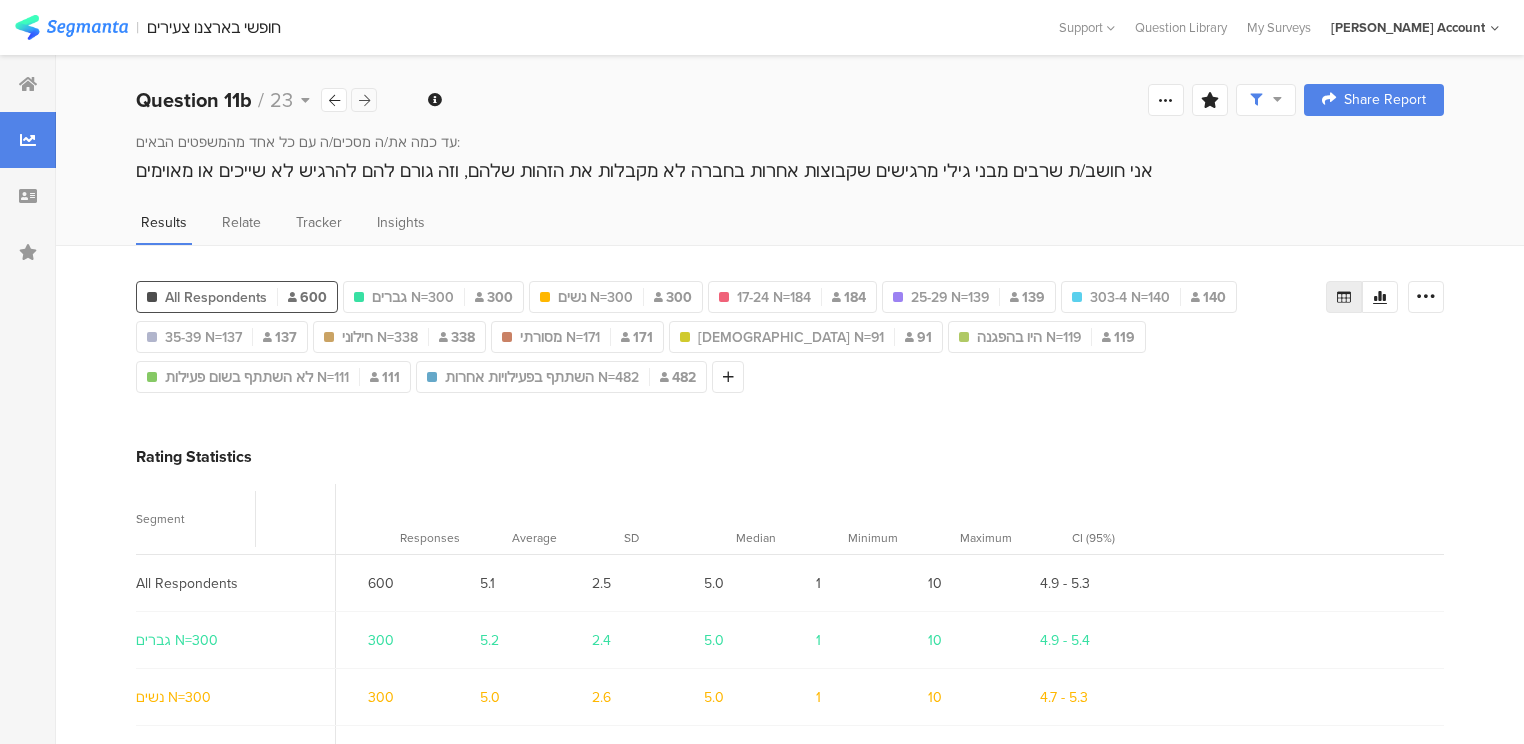 click at bounding box center (364, 100) 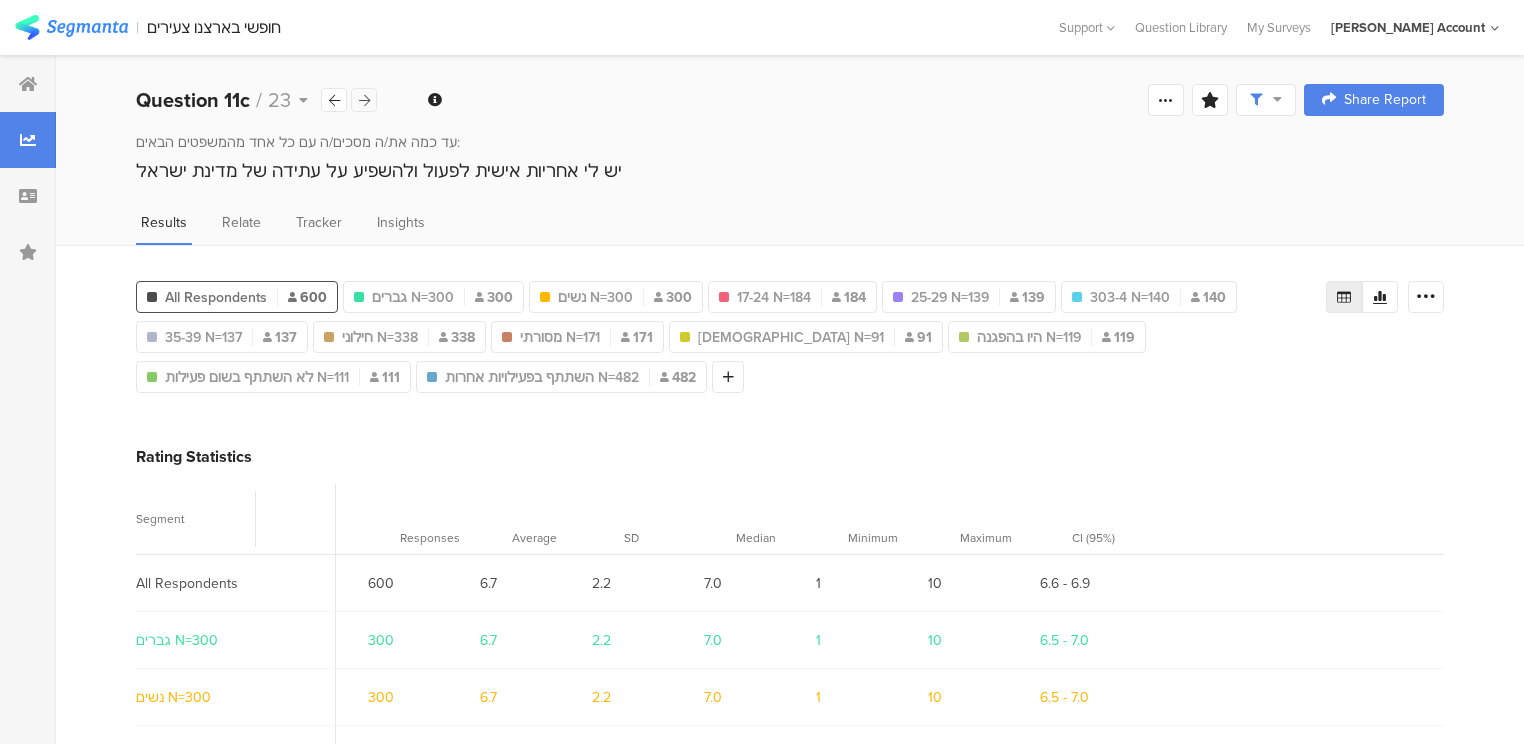 click at bounding box center (364, 100) 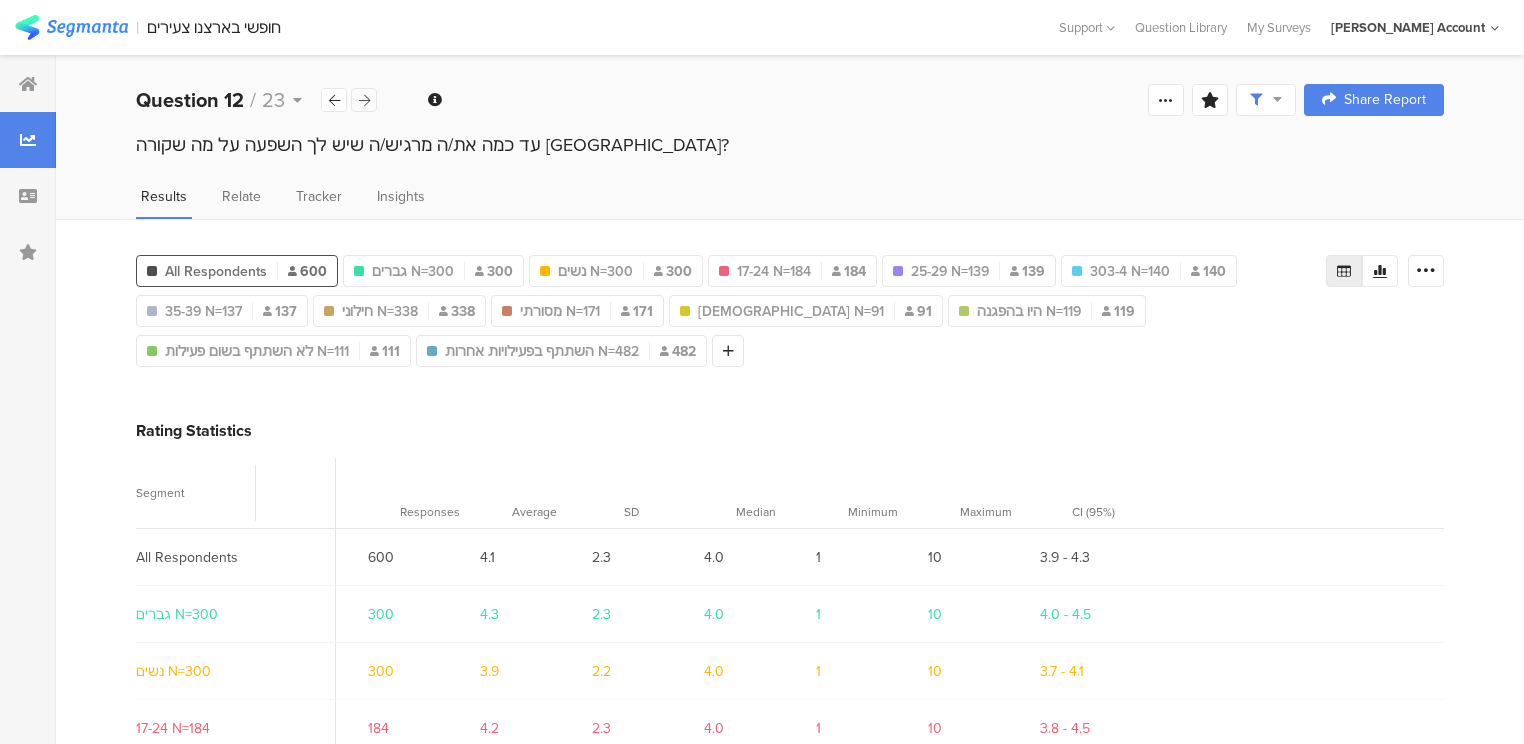 click at bounding box center (364, 100) 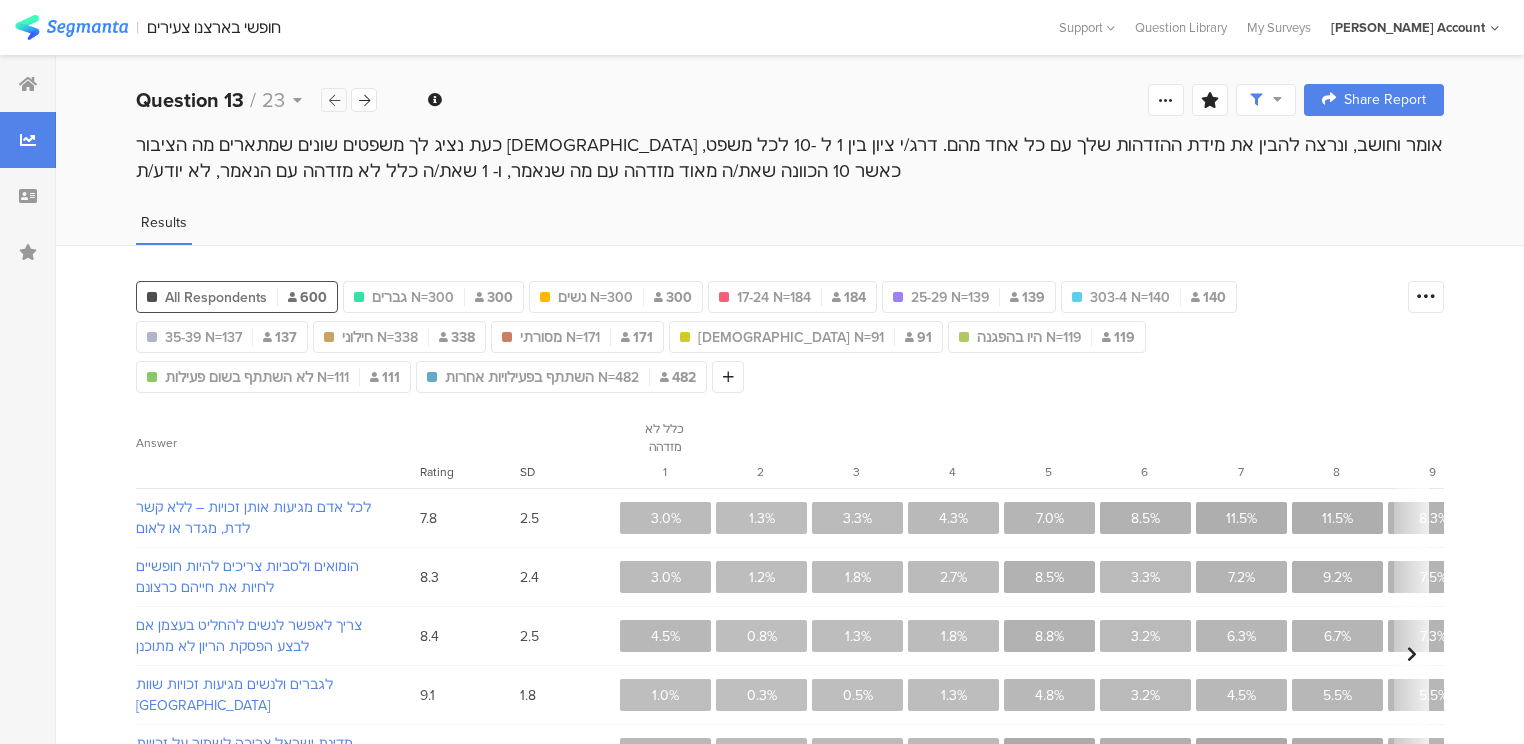 click at bounding box center [334, 100] 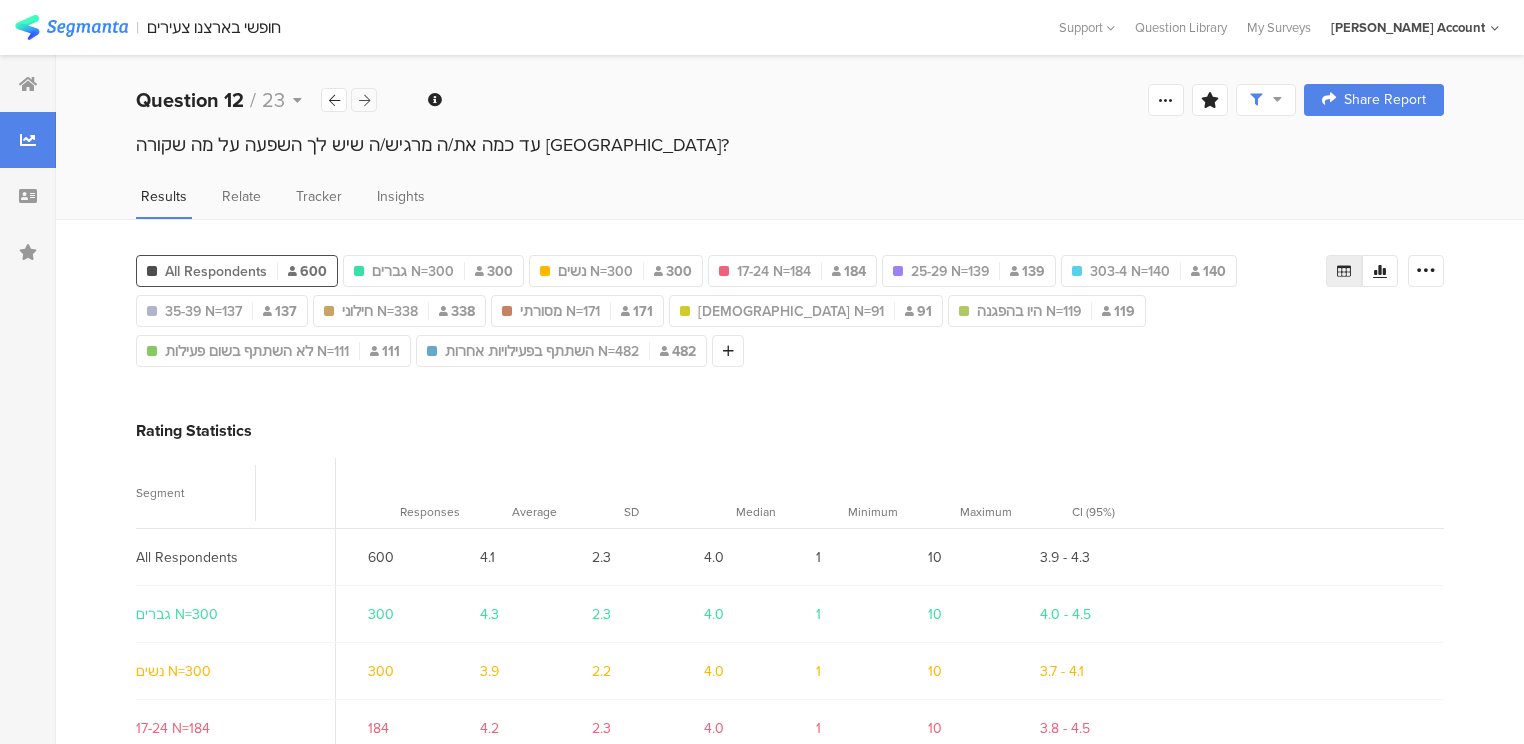 click at bounding box center (364, 100) 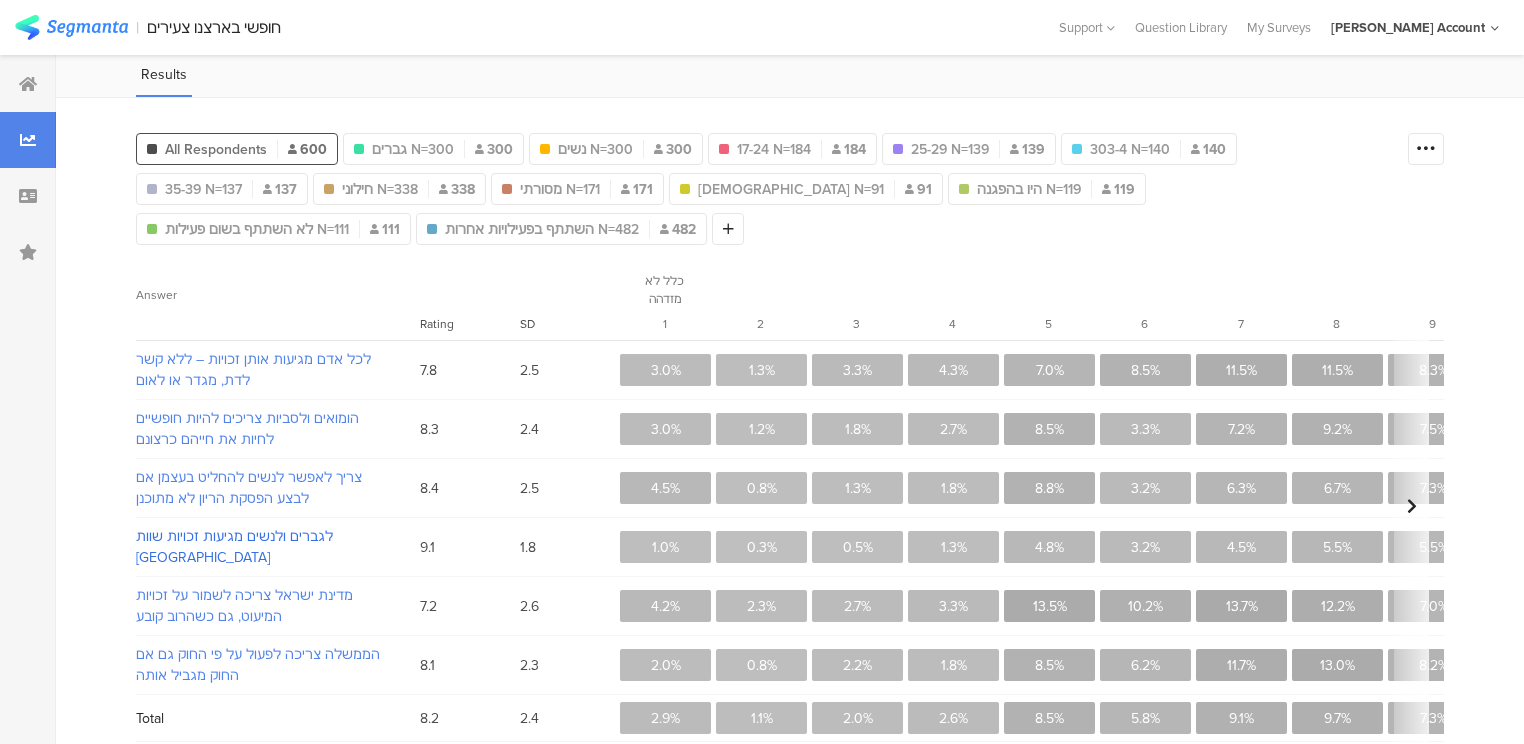 scroll, scrollTop: 161, scrollLeft: 0, axis: vertical 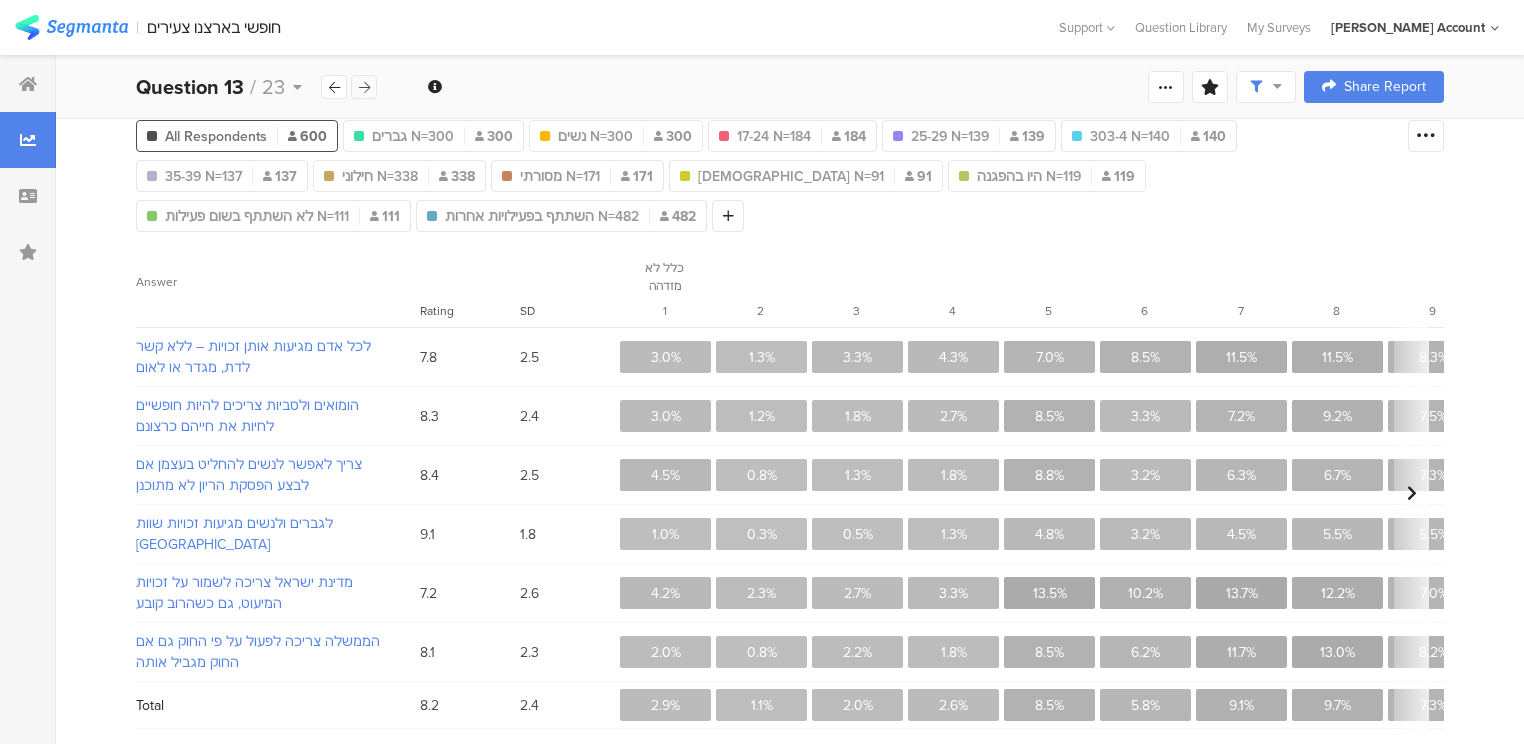 click at bounding box center (364, 87) 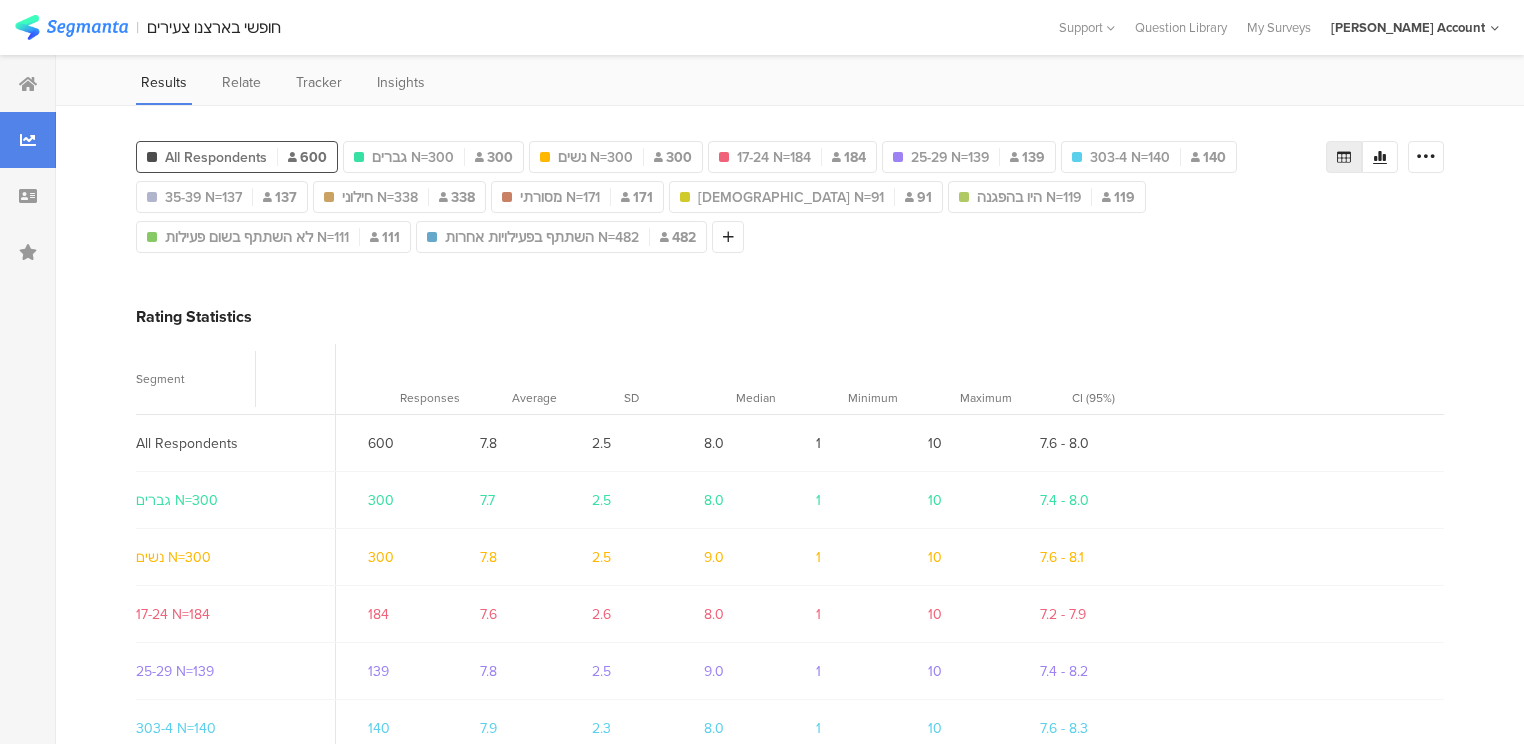 scroll, scrollTop: 0, scrollLeft: 0, axis: both 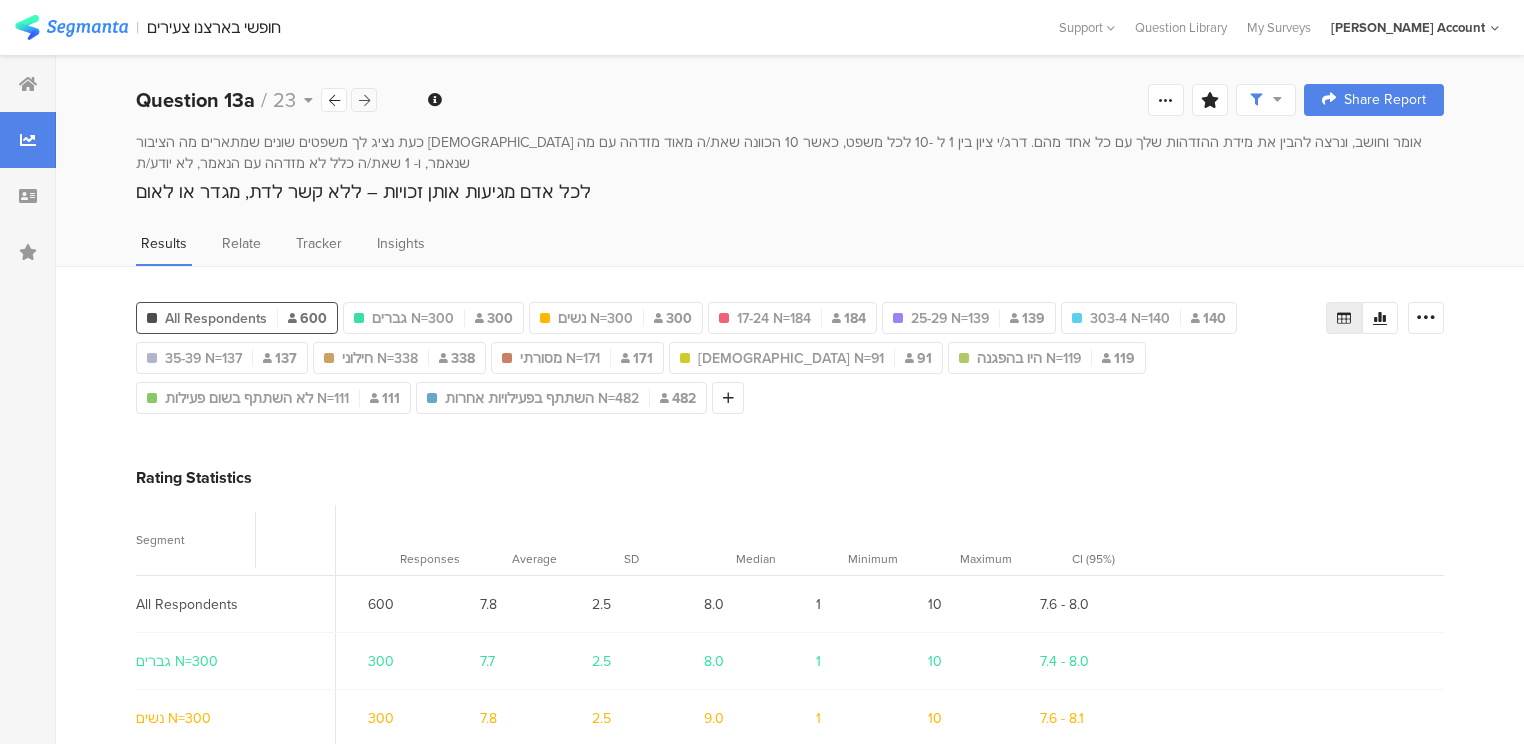 click on "Question 13a   /   23
Question Type
Multiple Rating
Required
This question was required
Maximum Rating
The maximum rating allowed was 10              Confidence Level       95   %     Preview survey     Edit survey   Export Results       Purge results     Save Analysis   Name             Save   Cancel
Complete Responses Only
Edit Sample
Share Report
Share     Cancel
Share Report
Share Report" at bounding box center (790, 100) 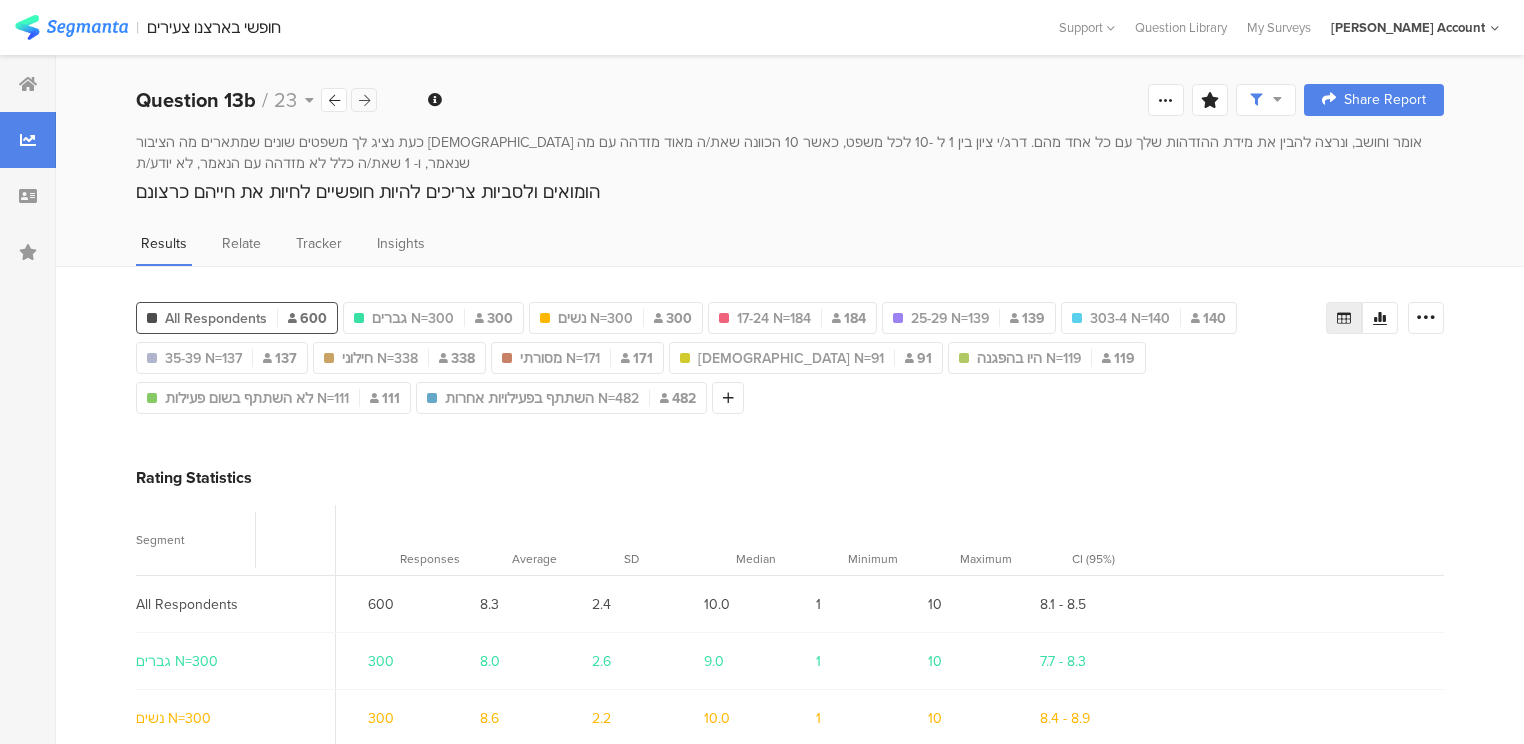 click at bounding box center (364, 100) 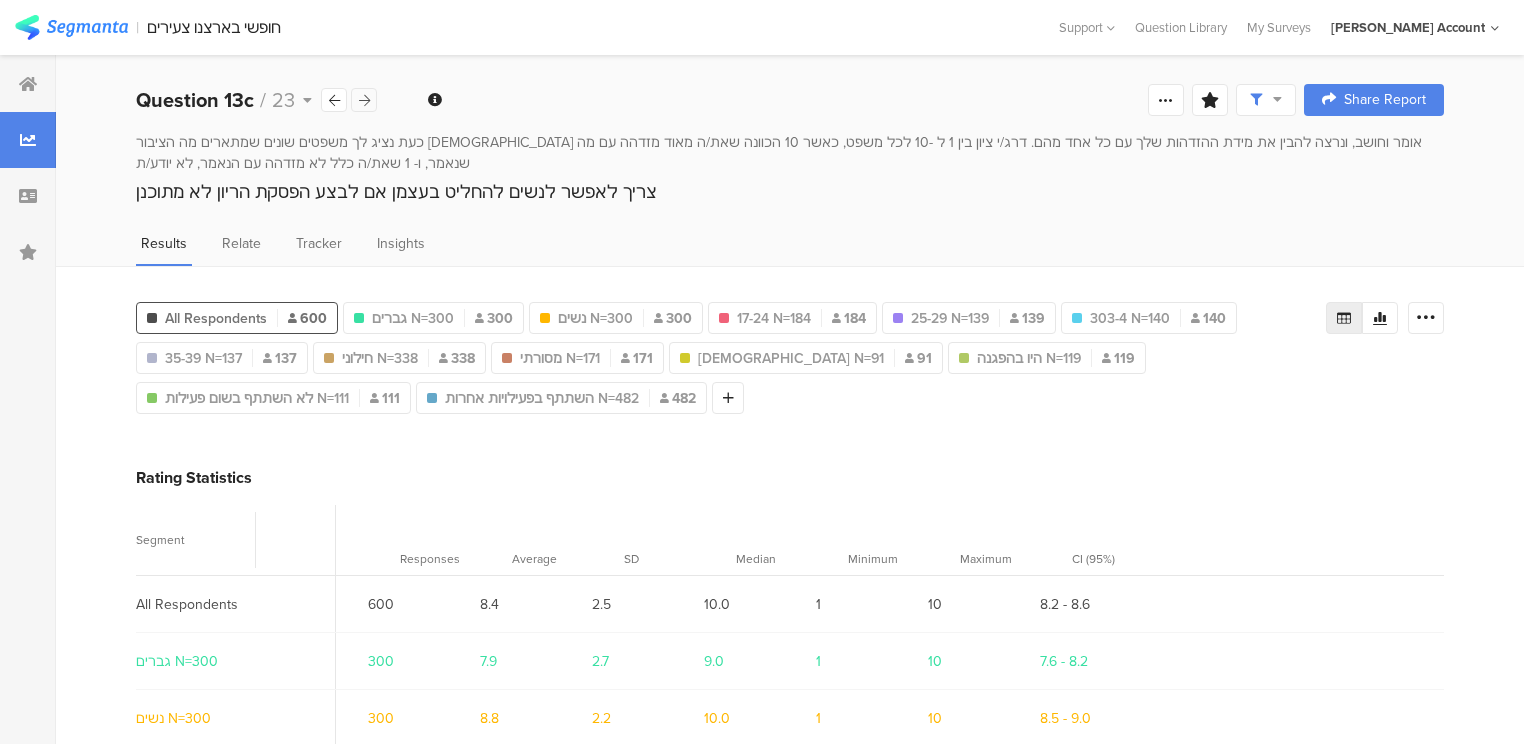 click at bounding box center [364, 100] 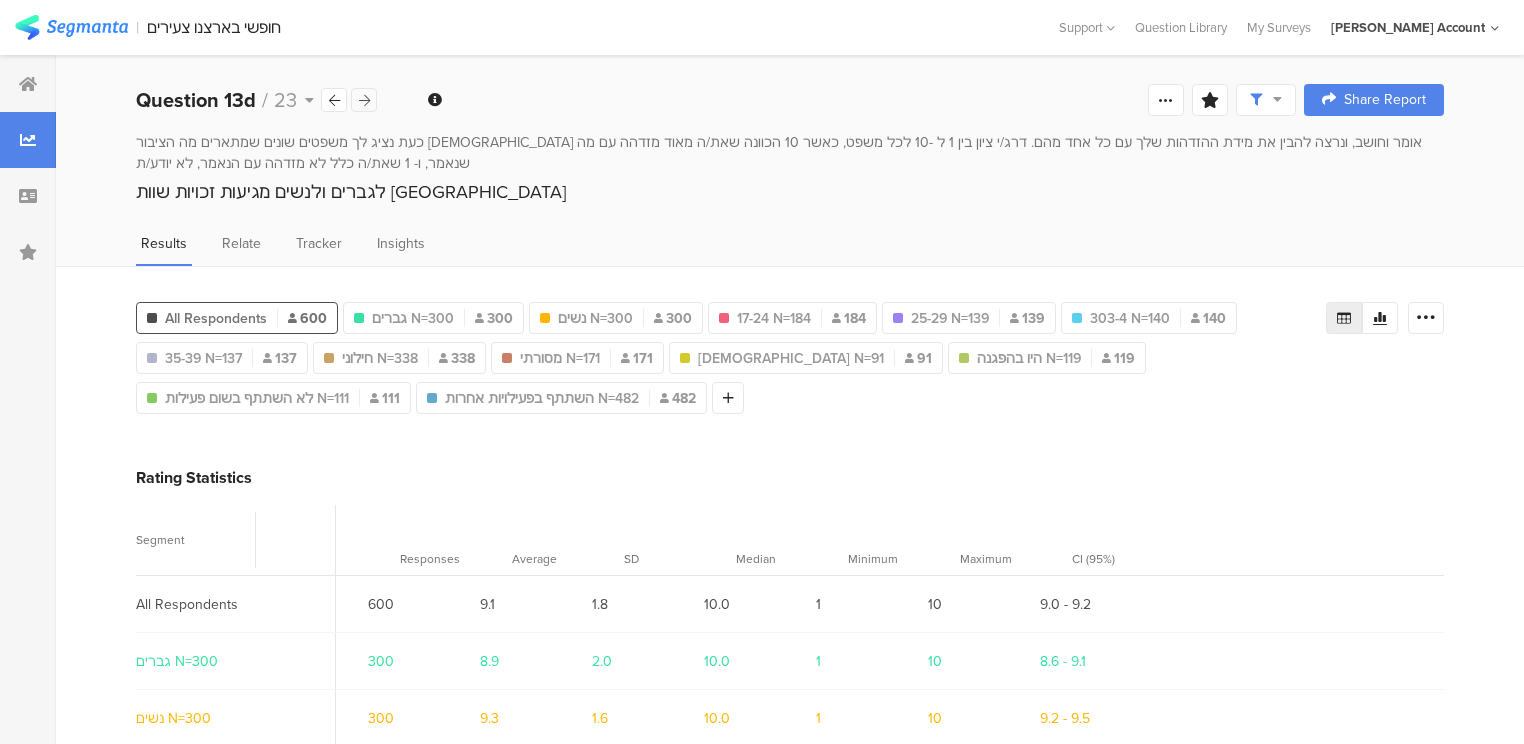 click at bounding box center (364, 100) 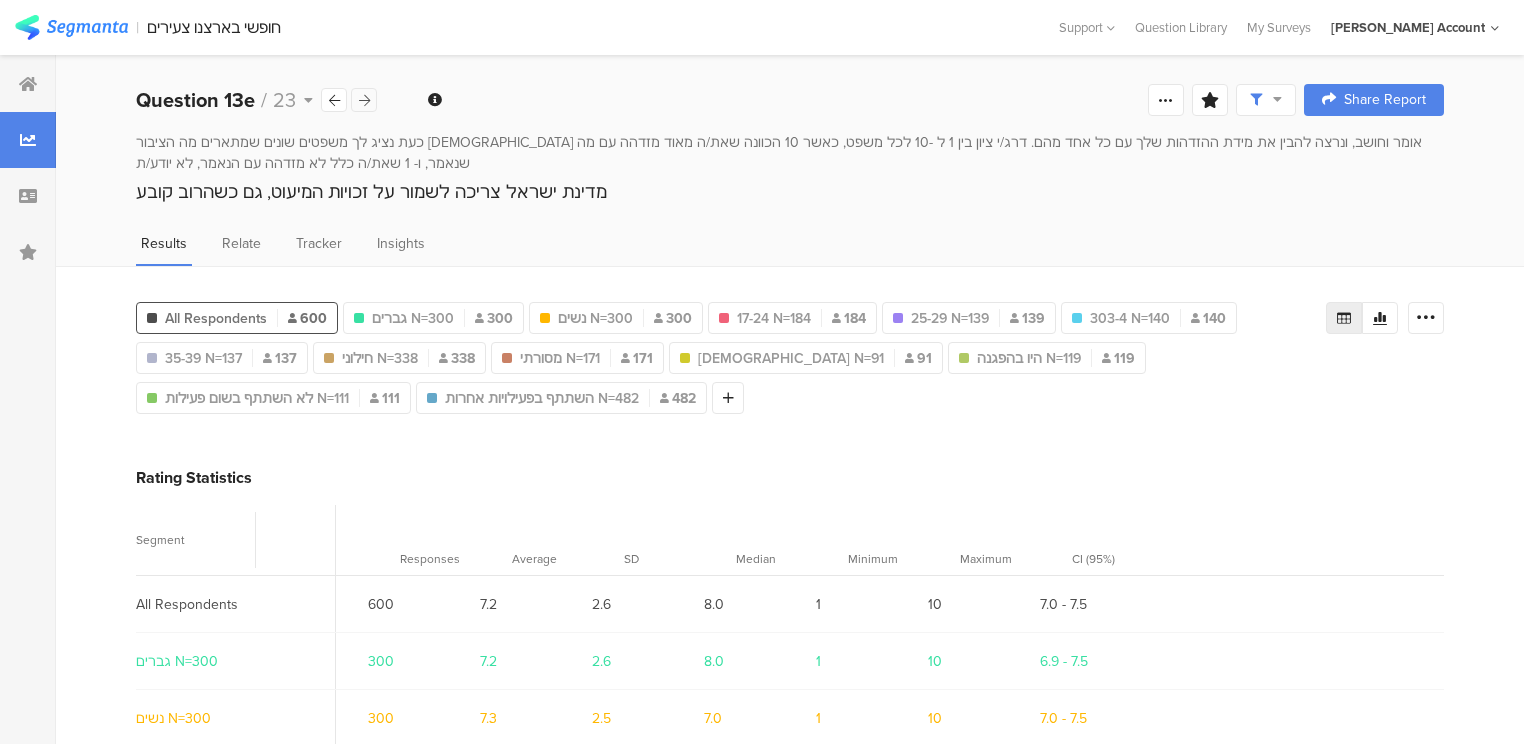click at bounding box center (364, 100) 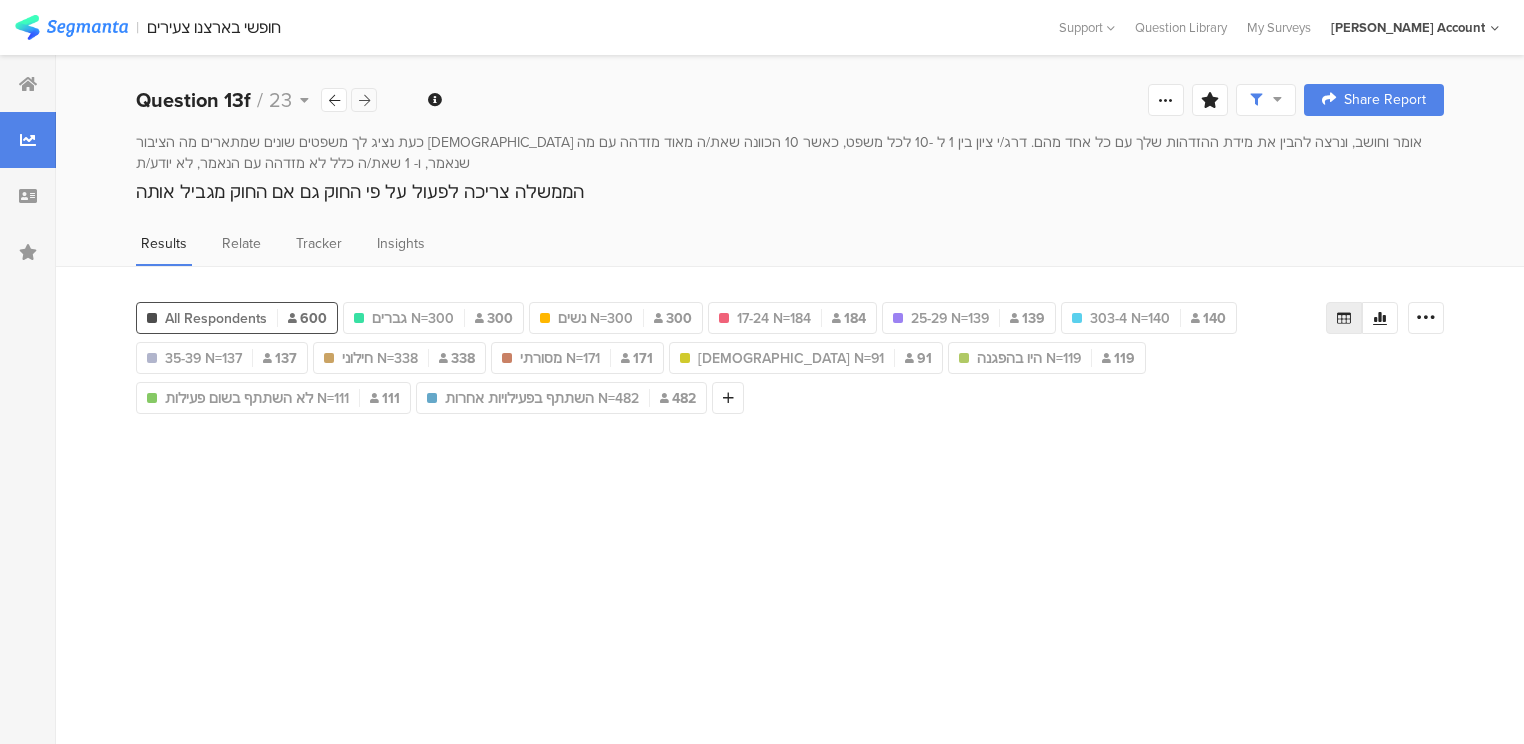 click at bounding box center (364, 100) 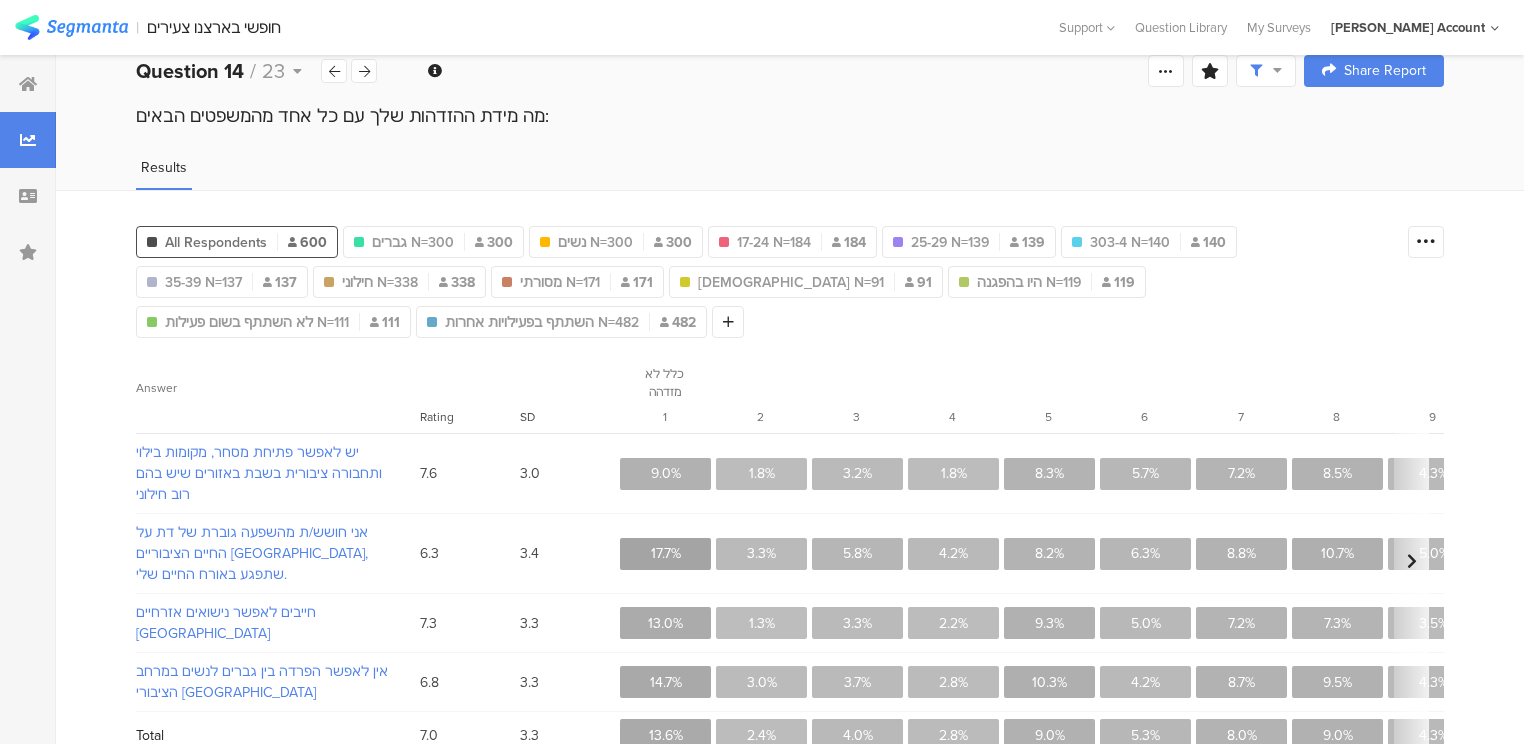 scroll, scrollTop: 43, scrollLeft: 0, axis: vertical 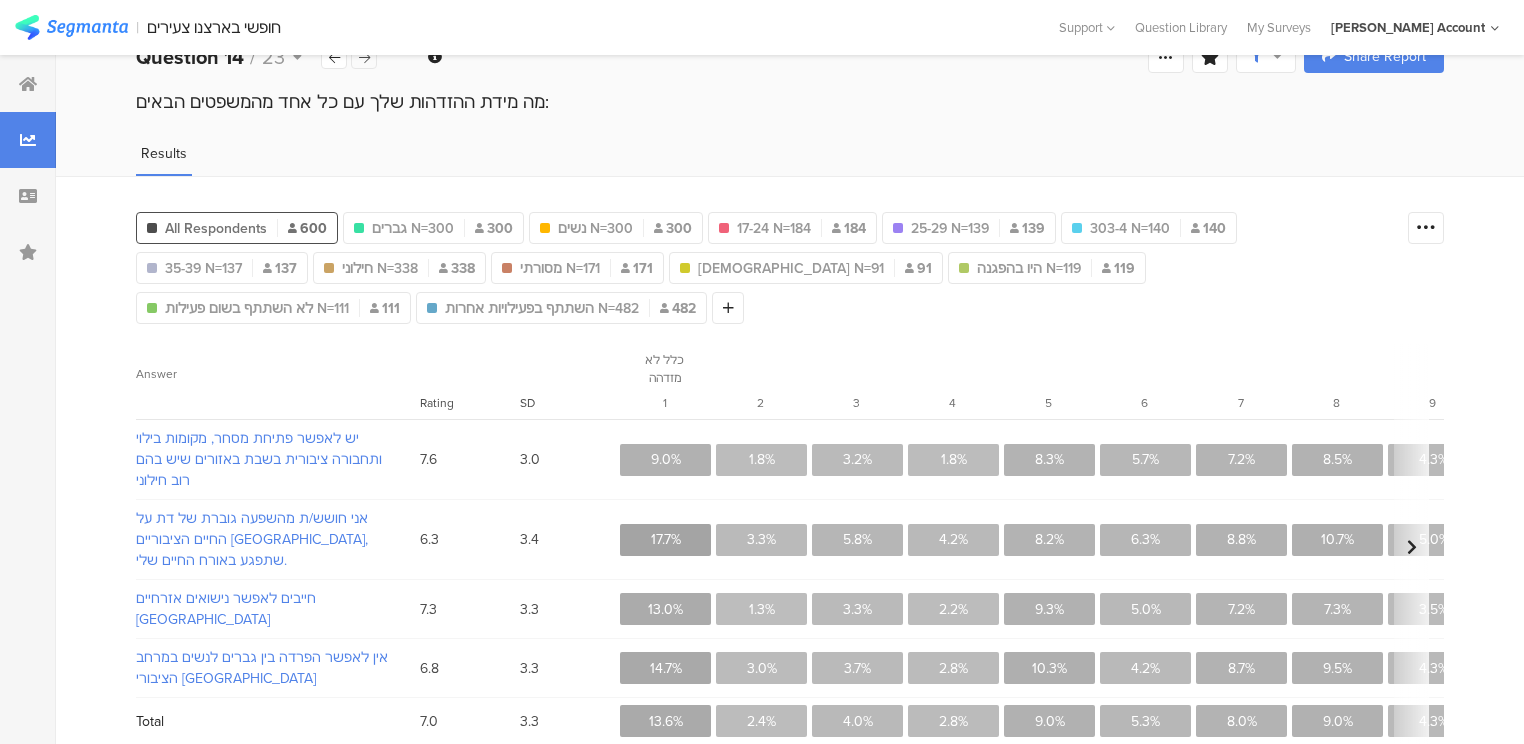 click at bounding box center [364, 57] 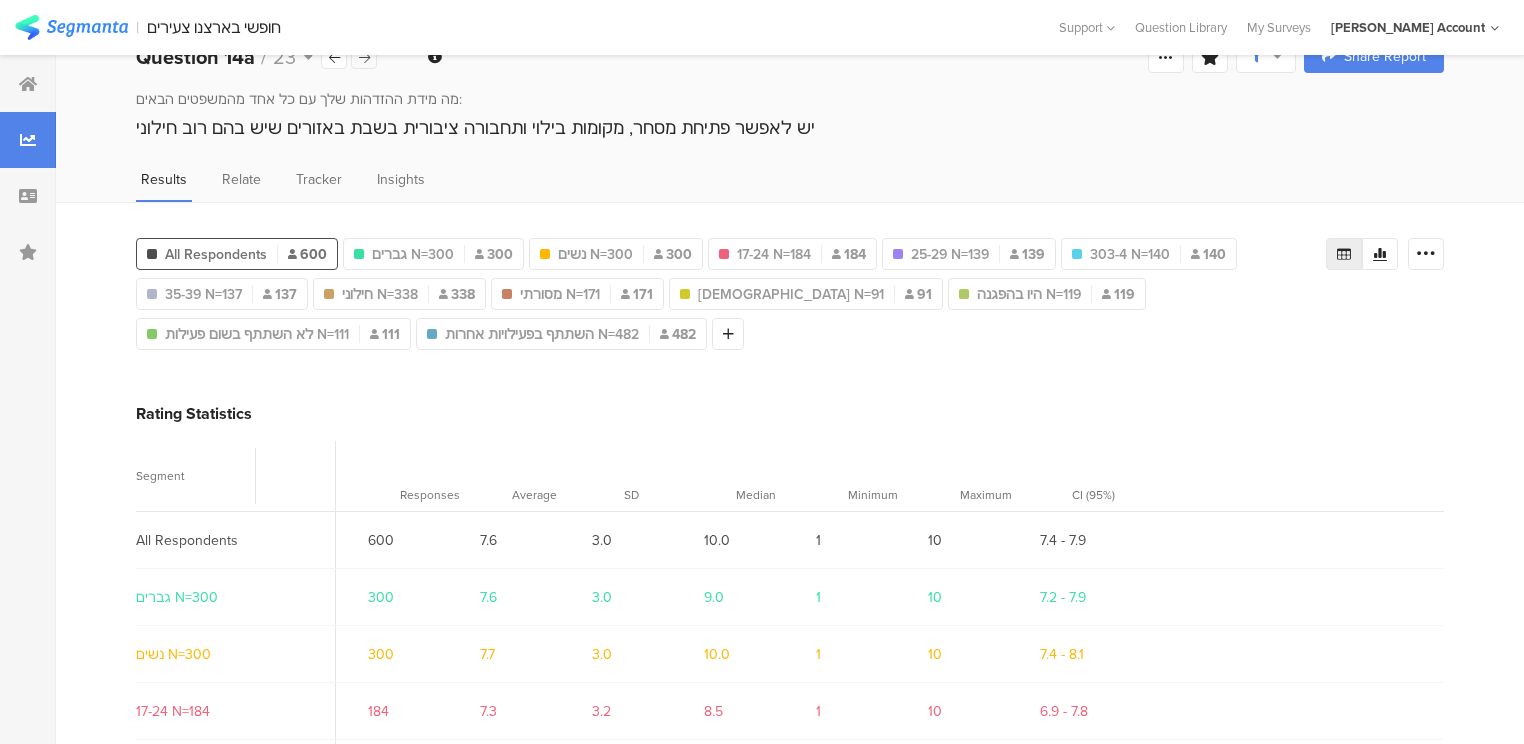 scroll, scrollTop: 0, scrollLeft: 0, axis: both 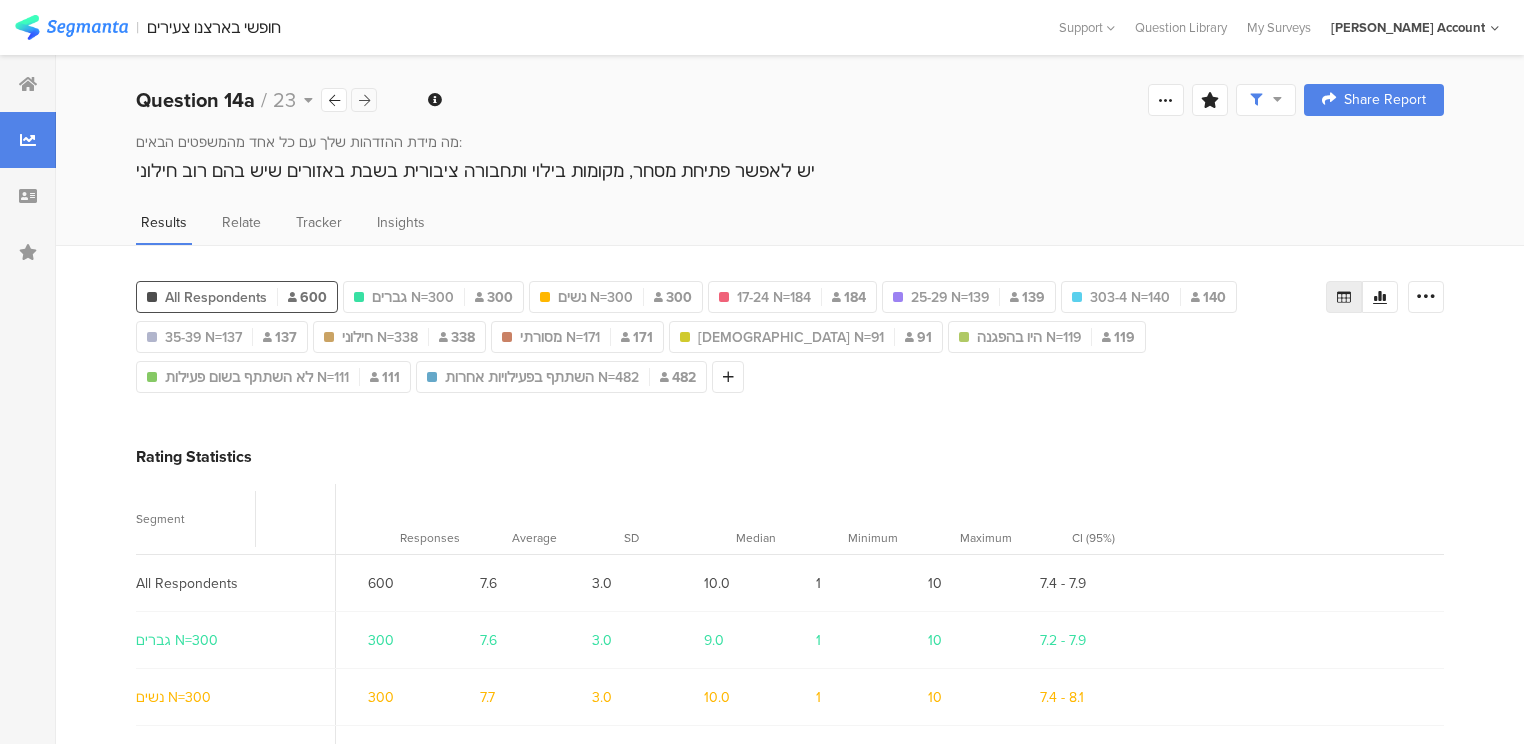 click on "Question 14a   /   23
Question Type
Multiple Rating
Required
This question was required
Maximum Rating
The maximum rating allowed was 10              Confidence Level       95   %     Preview survey     Edit survey   Export Results       Purge results     Save Analysis   Name             Save   Cancel
Complete Responses Only
Edit Sample
Share Report
Share     Cancel
Share Report
Share Report
מה מידת ההזדהות שלך עם כל אחד מהמשפטים הבאים:
יש לאפשר פתיחת מסחר, מקומות בילוי ותחבורה ציבורית בשבת באזורים שיש בהם רוב חילוני
Results Relate Tracker Insights           All Respondents       600
גברים N=300       300
Q1.1
:   אישה                 נשים N=300" at bounding box center (790, 1179) 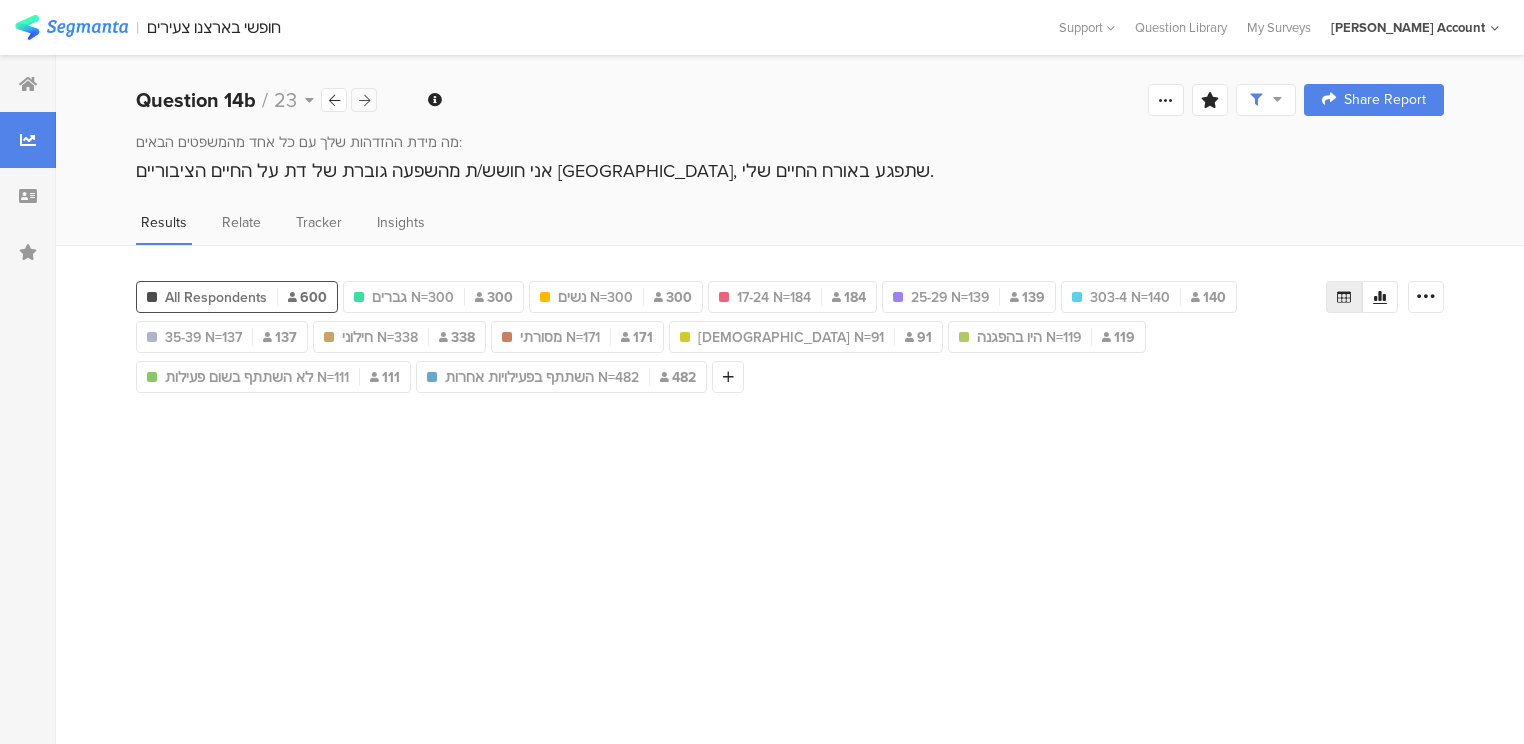 click at bounding box center [364, 100] 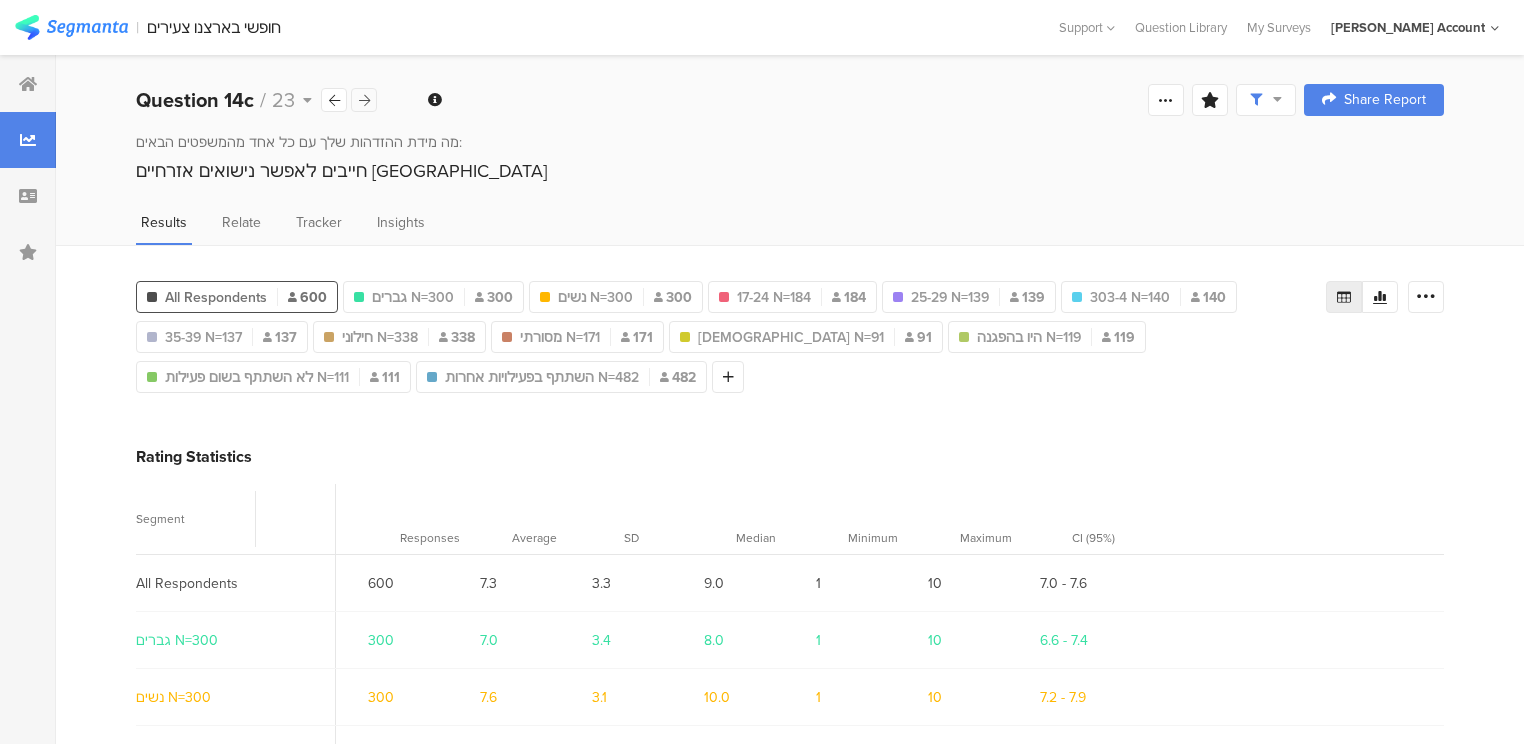 click at bounding box center [364, 100] 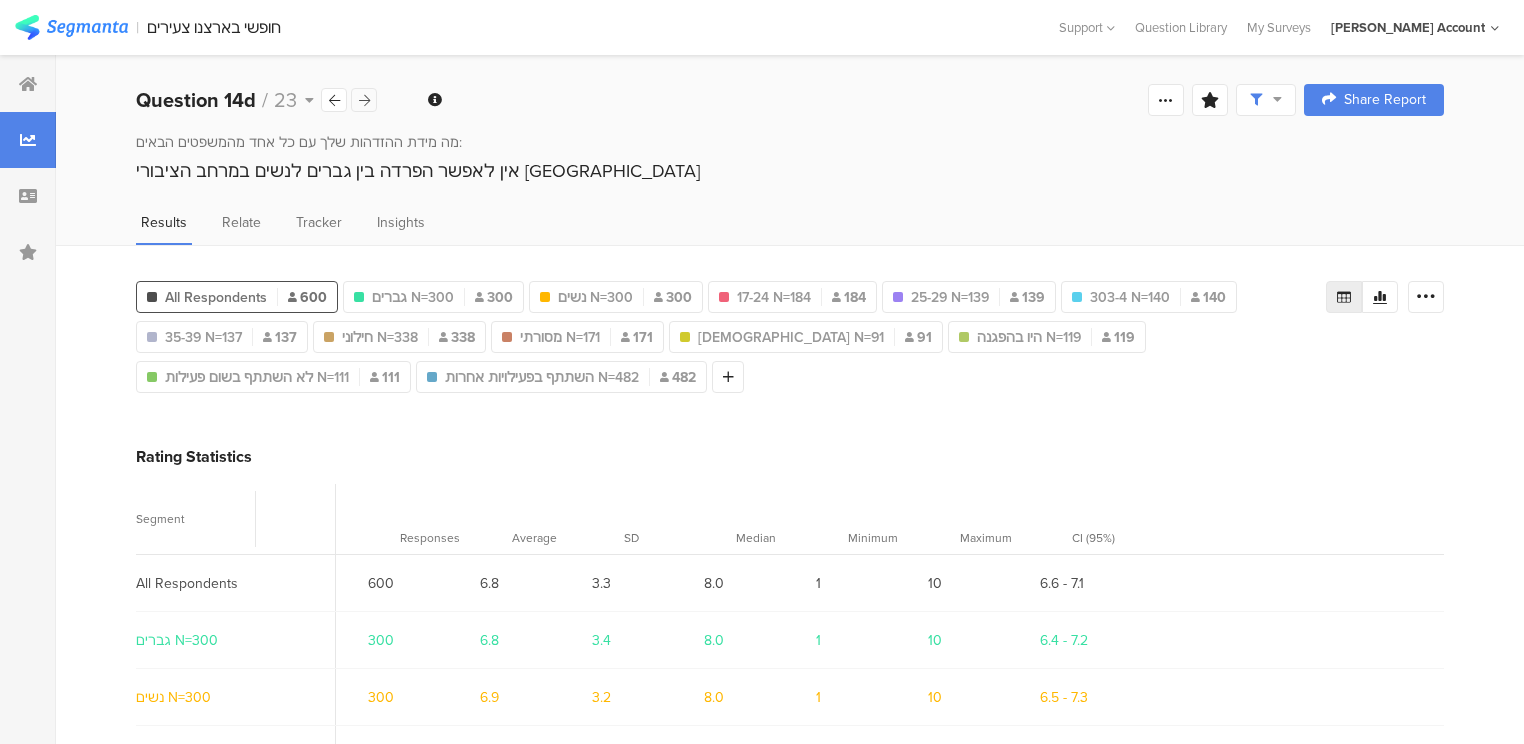 click at bounding box center [364, 100] 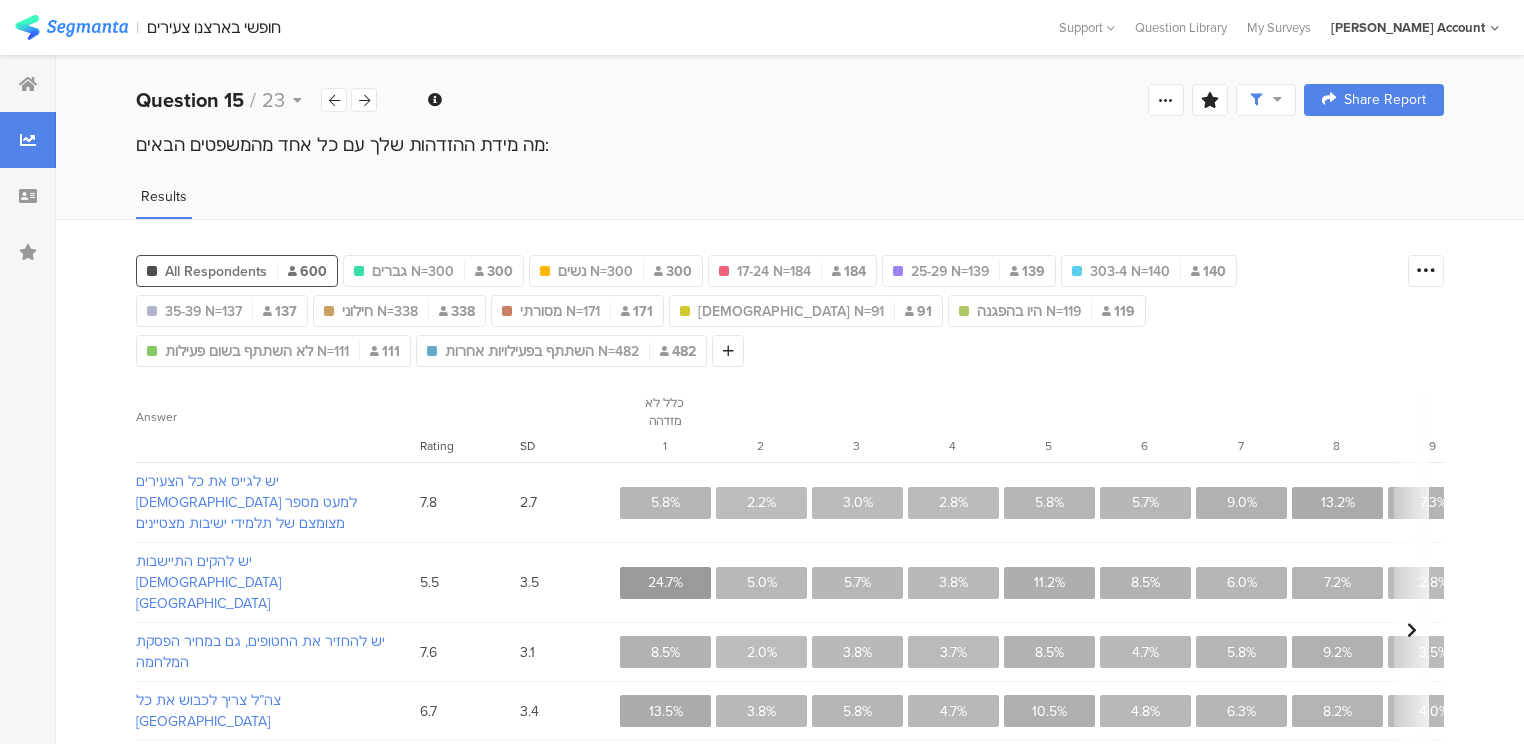 drag, startPoint x: 208, startPoint y: 100, endPoint x: 208, endPoint y: 123, distance: 23 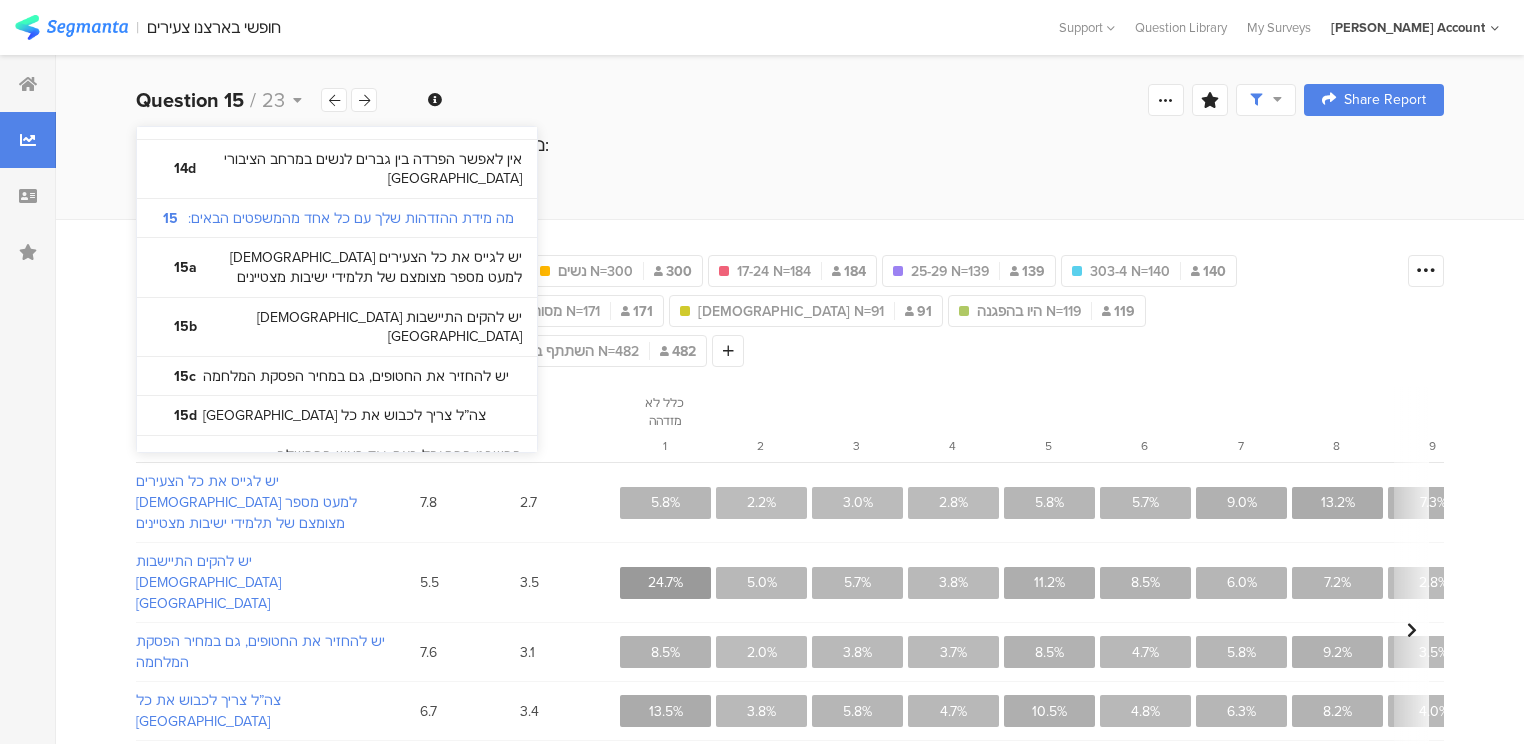 scroll, scrollTop: 2000, scrollLeft: 0, axis: vertical 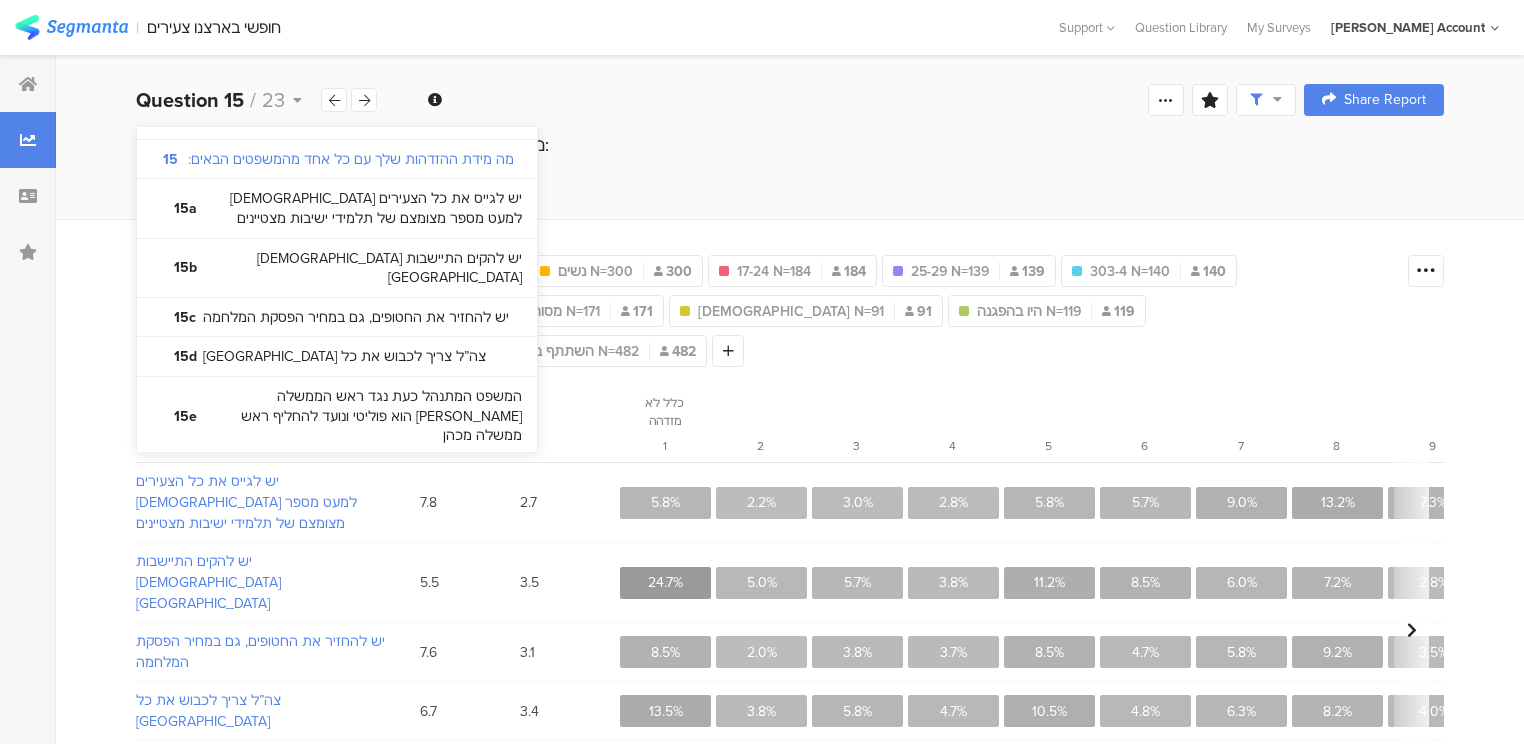click on "עד כמה יש לך אמון בכל אחד מהגופים הבאים:" at bounding box center (321, 476) 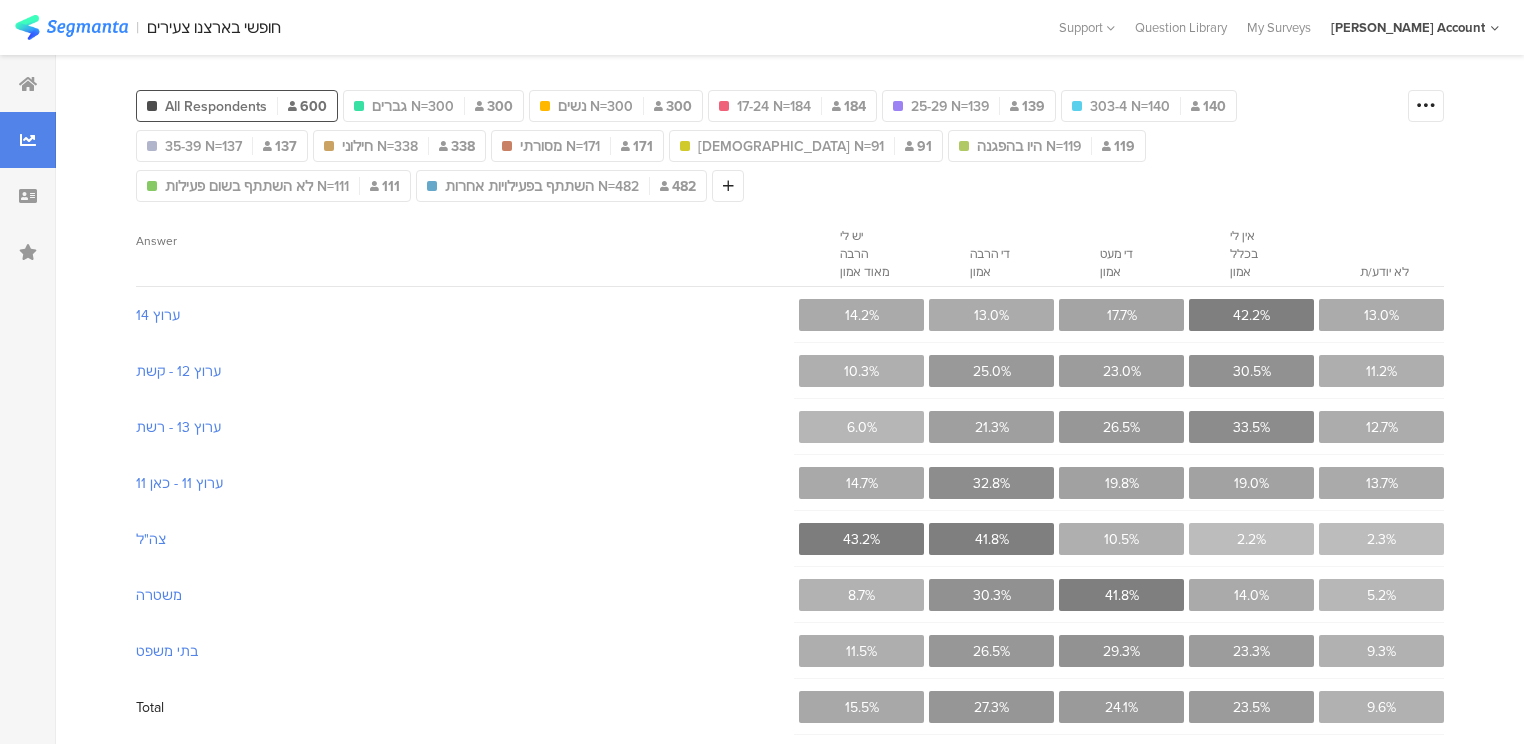 scroll, scrollTop: 186, scrollLeft: 0, axis: vertical 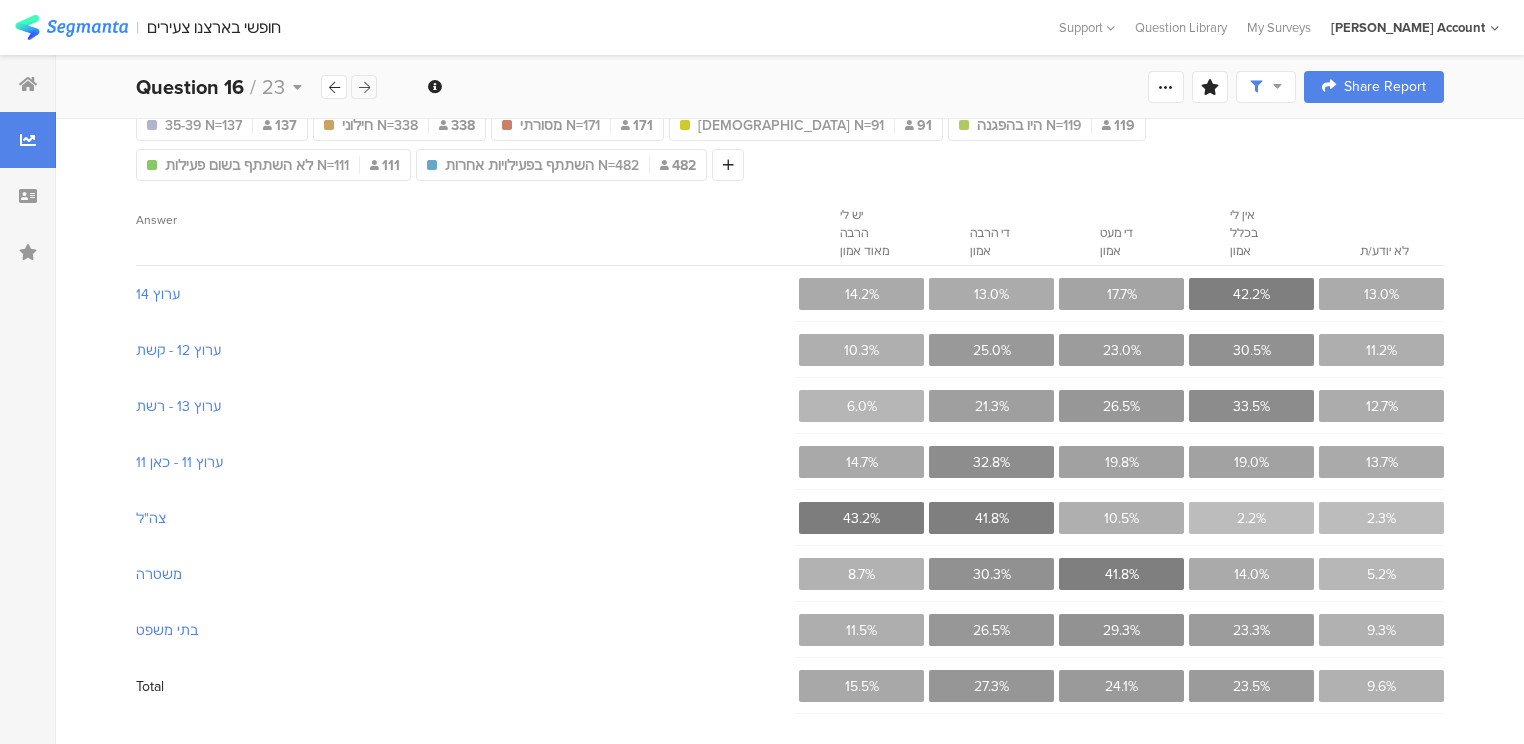 click at bounding box center (364, 87) 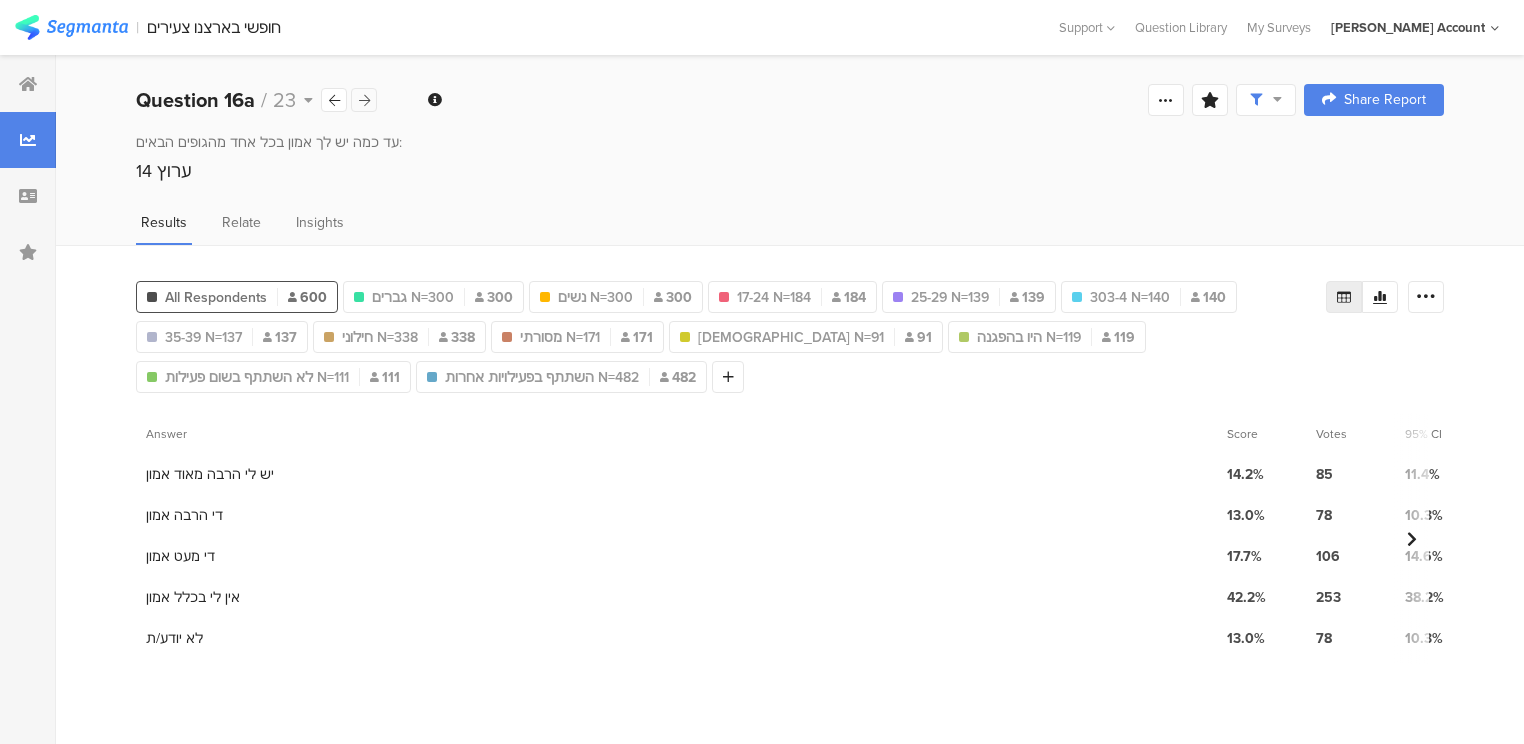 scroll, scrollTop: 0, scrollLeft: 0, axis: both 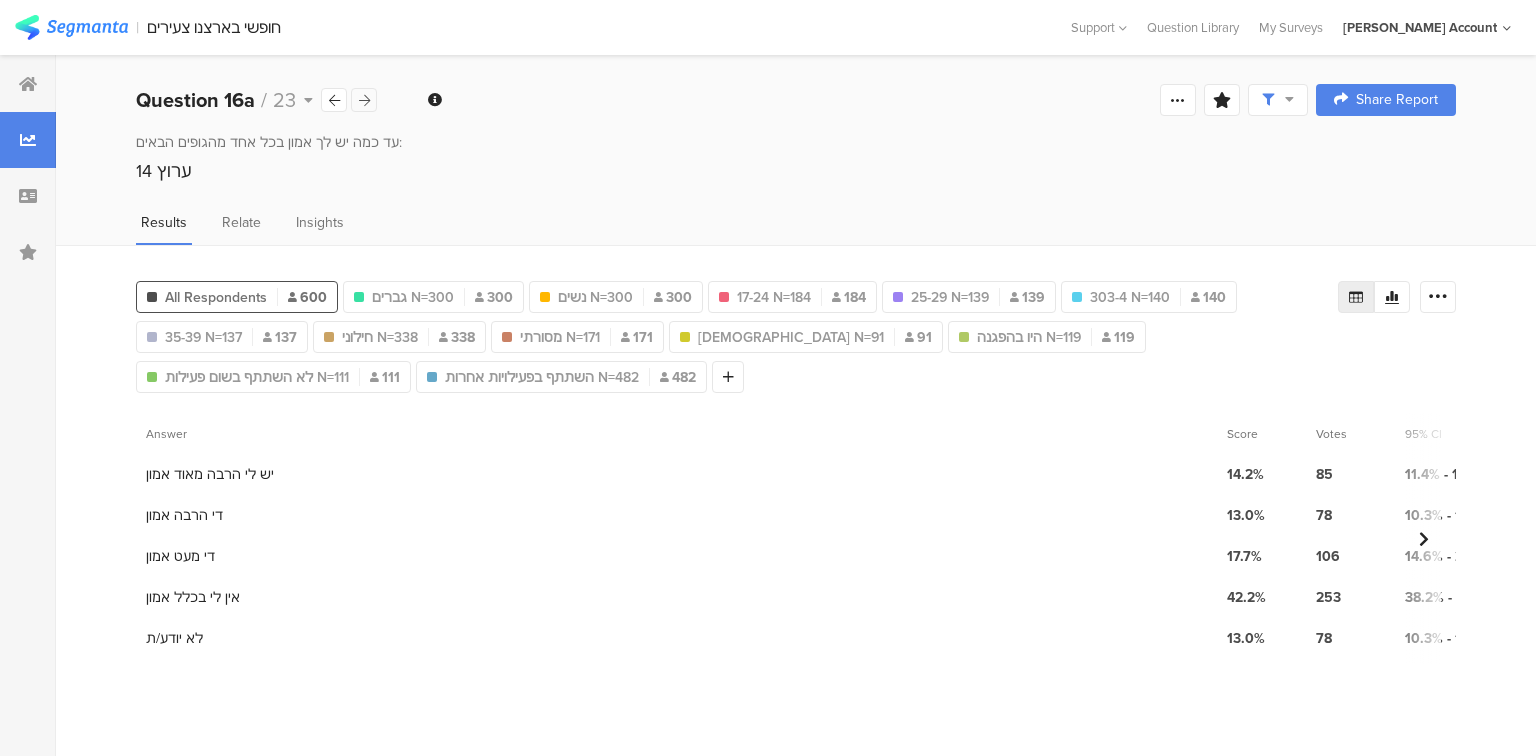 click on "Question 16a   /   23
Question Type
Choice Grid
Required
This question was required
Subject order randomization
Subject order was randomized
Item order randomization
Item order was fixed             Confidence Level       95   %     Preview survey     Edit survey   Export Results       Purge results     Save Analysis   Name             Save   Cancel
Complete Responses Only
Edit Sample
Share Report
Share     Cancel
Share Report
Share Report" at bounding box center (796, 100) 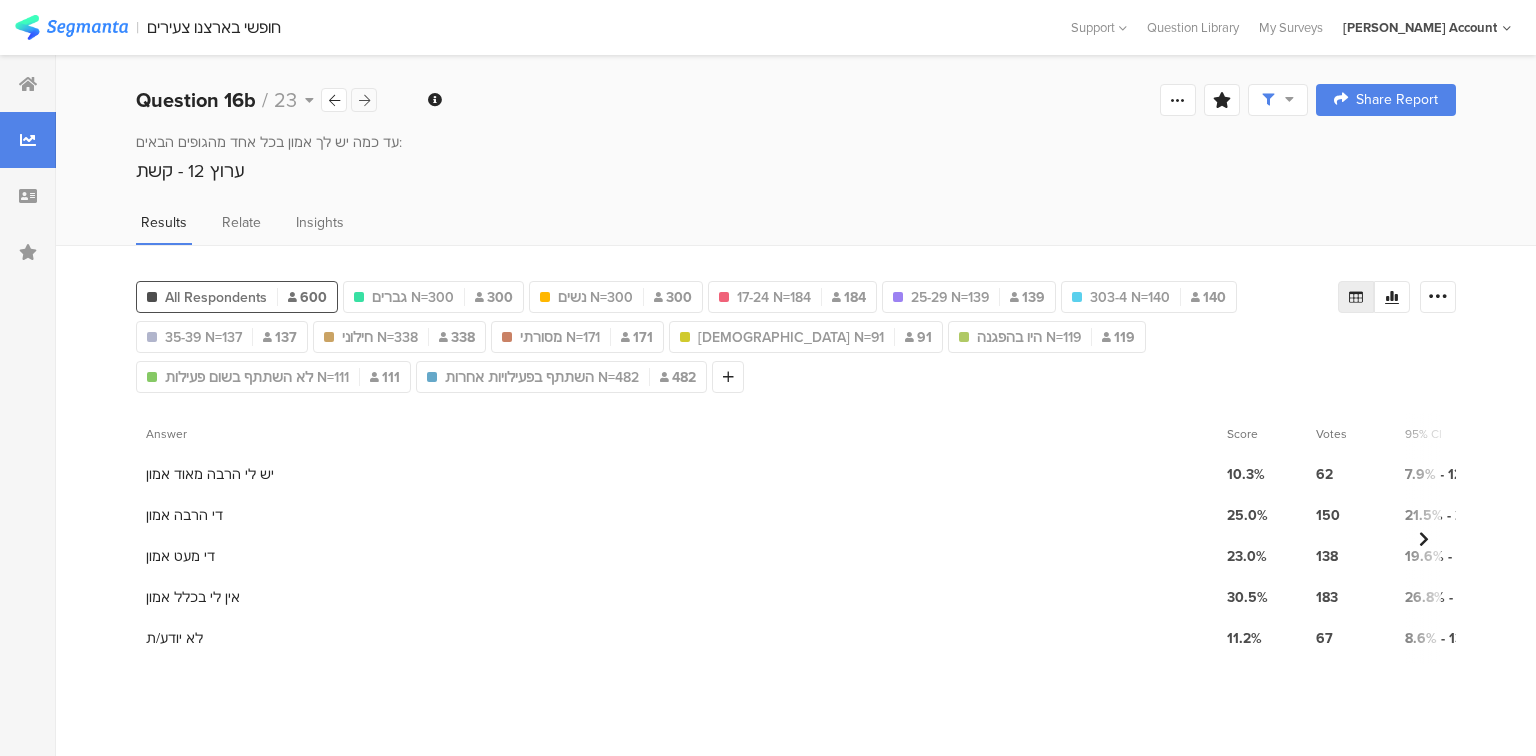 click at bounding box center [364, 100] 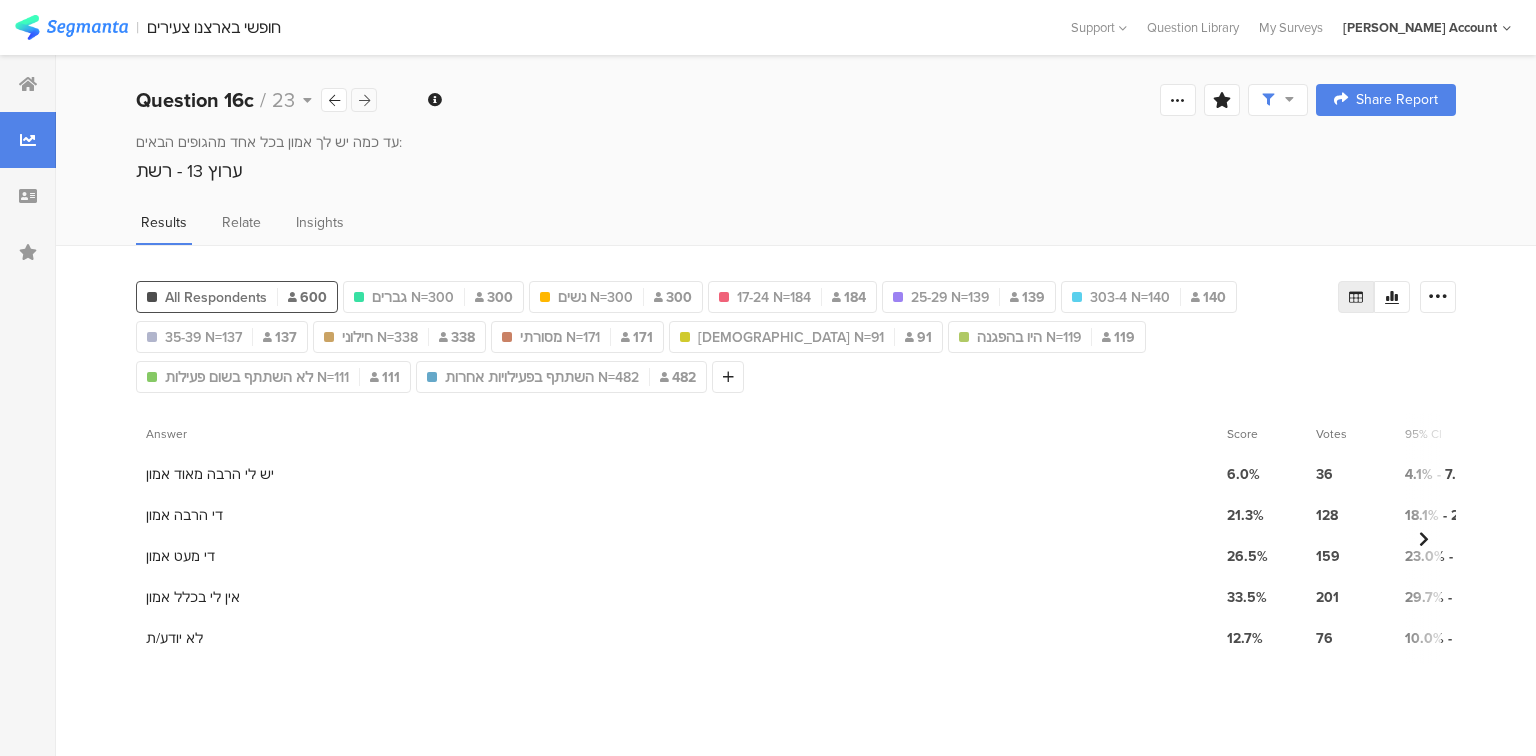 click at bounding box center [364, 100] 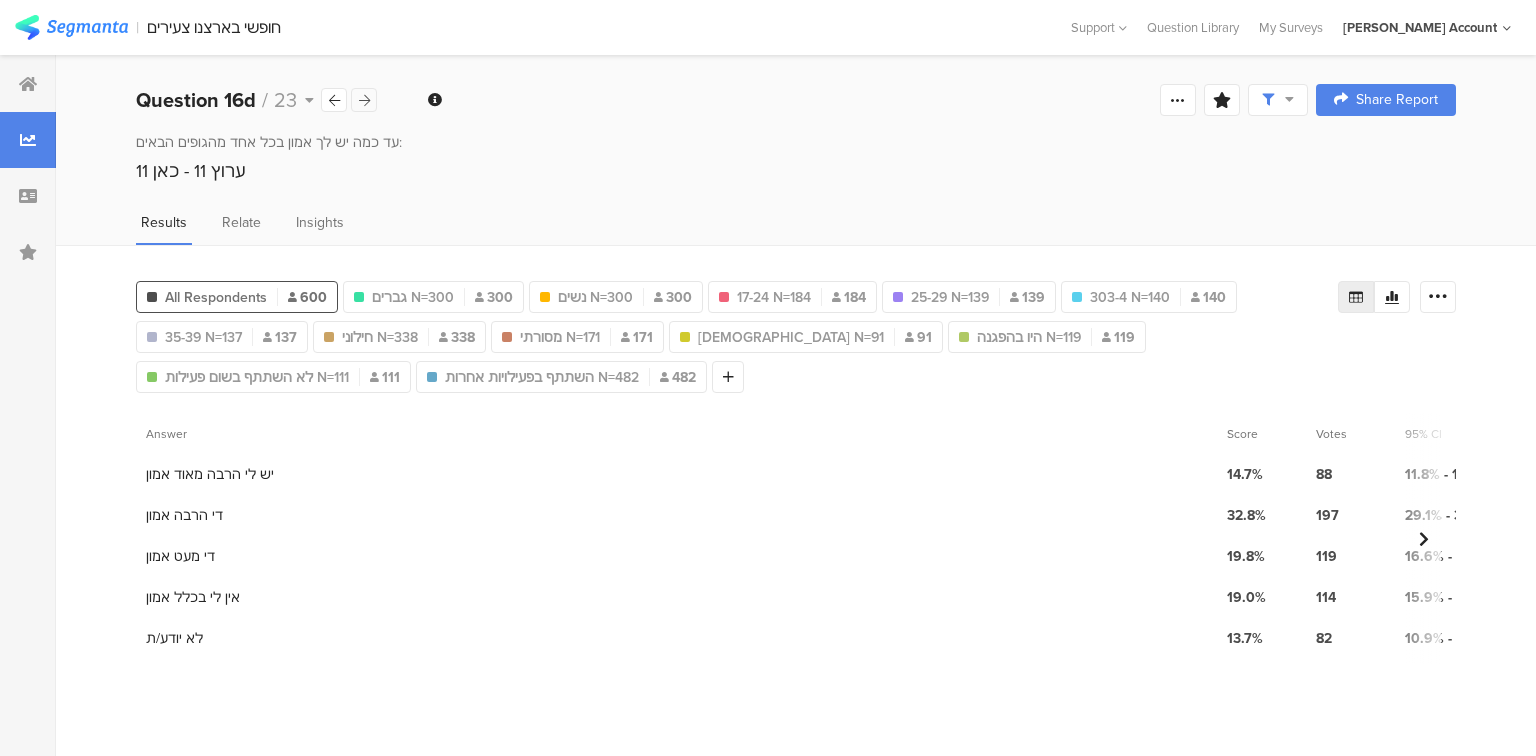 click at bounding box center [364, 100] 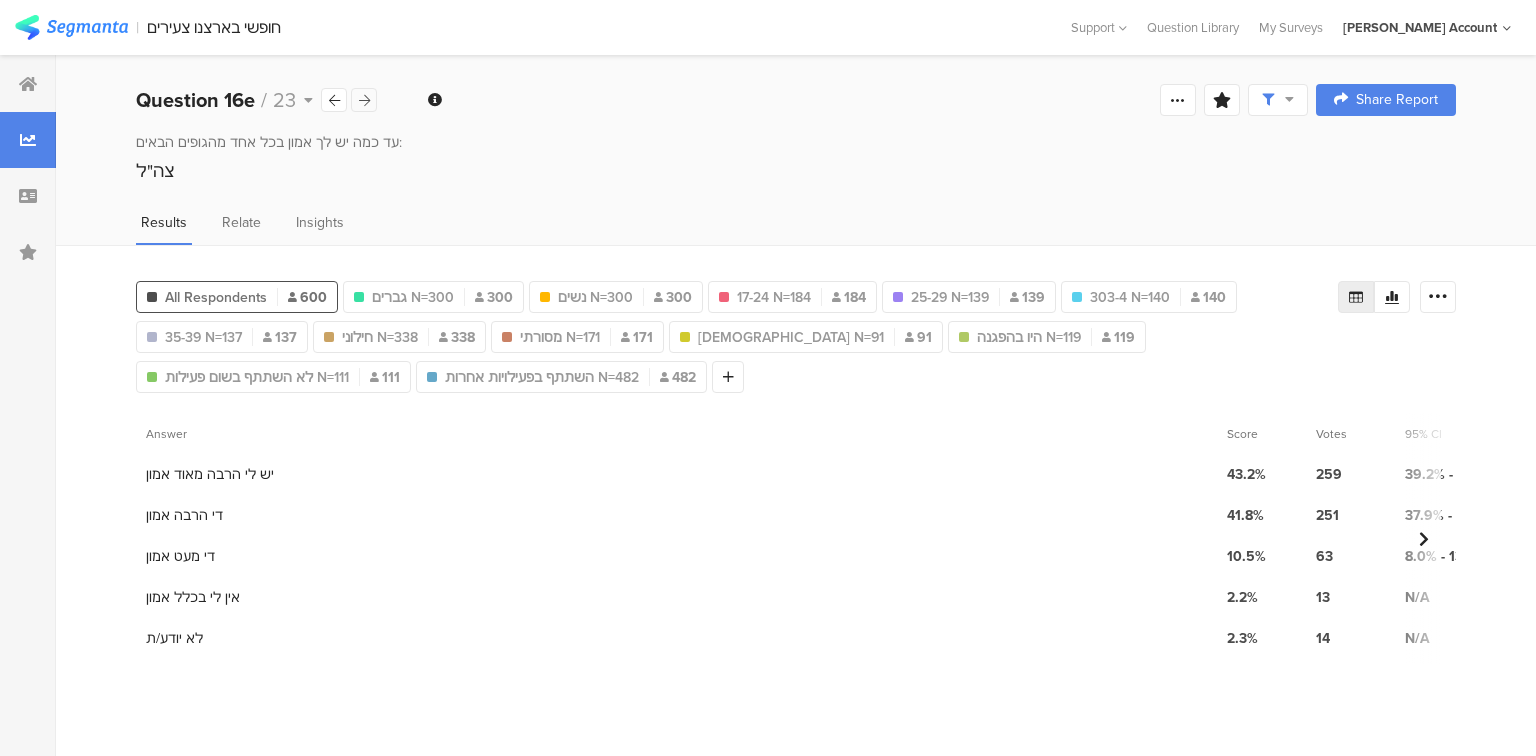 click at bounding box center (364, 100) 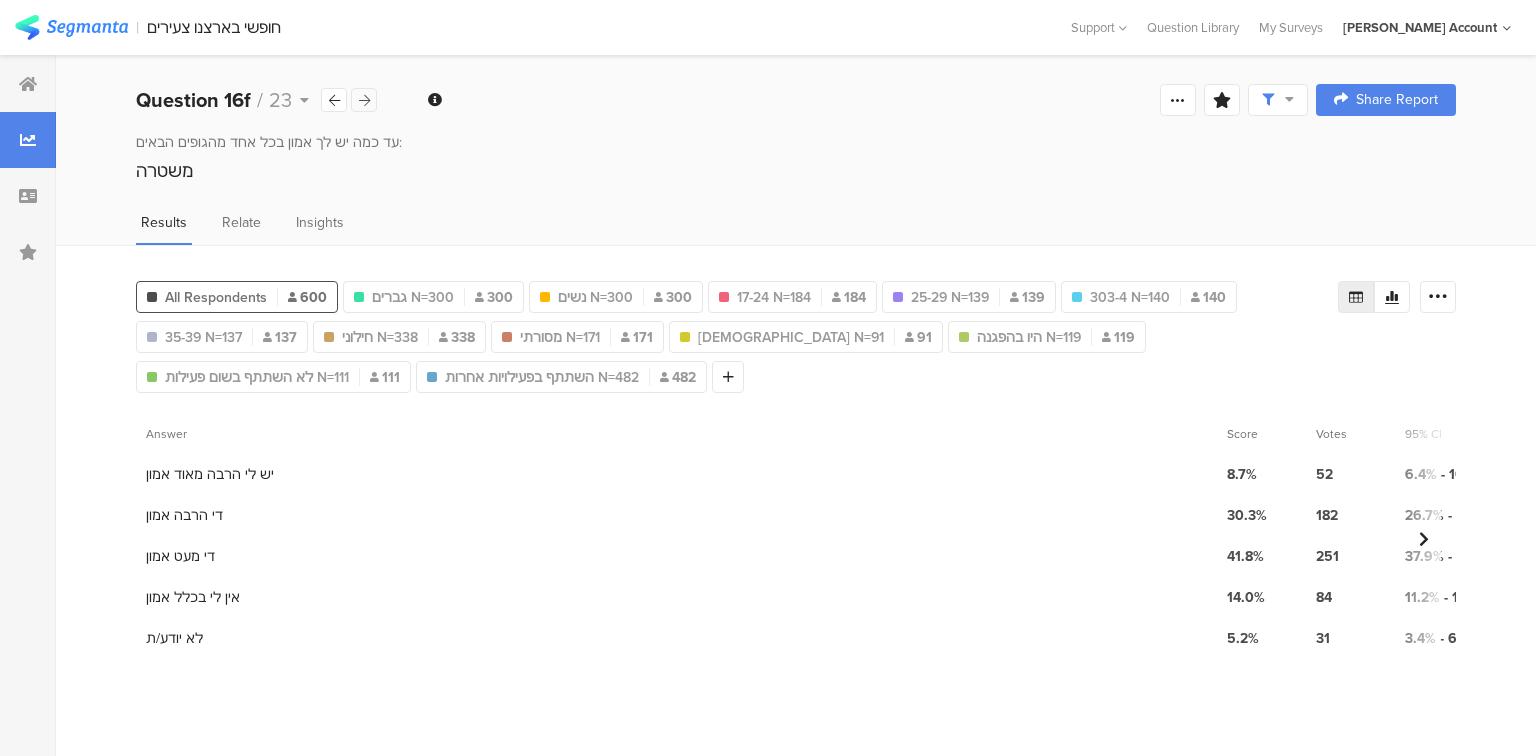 click at bounding box center (364, 100) 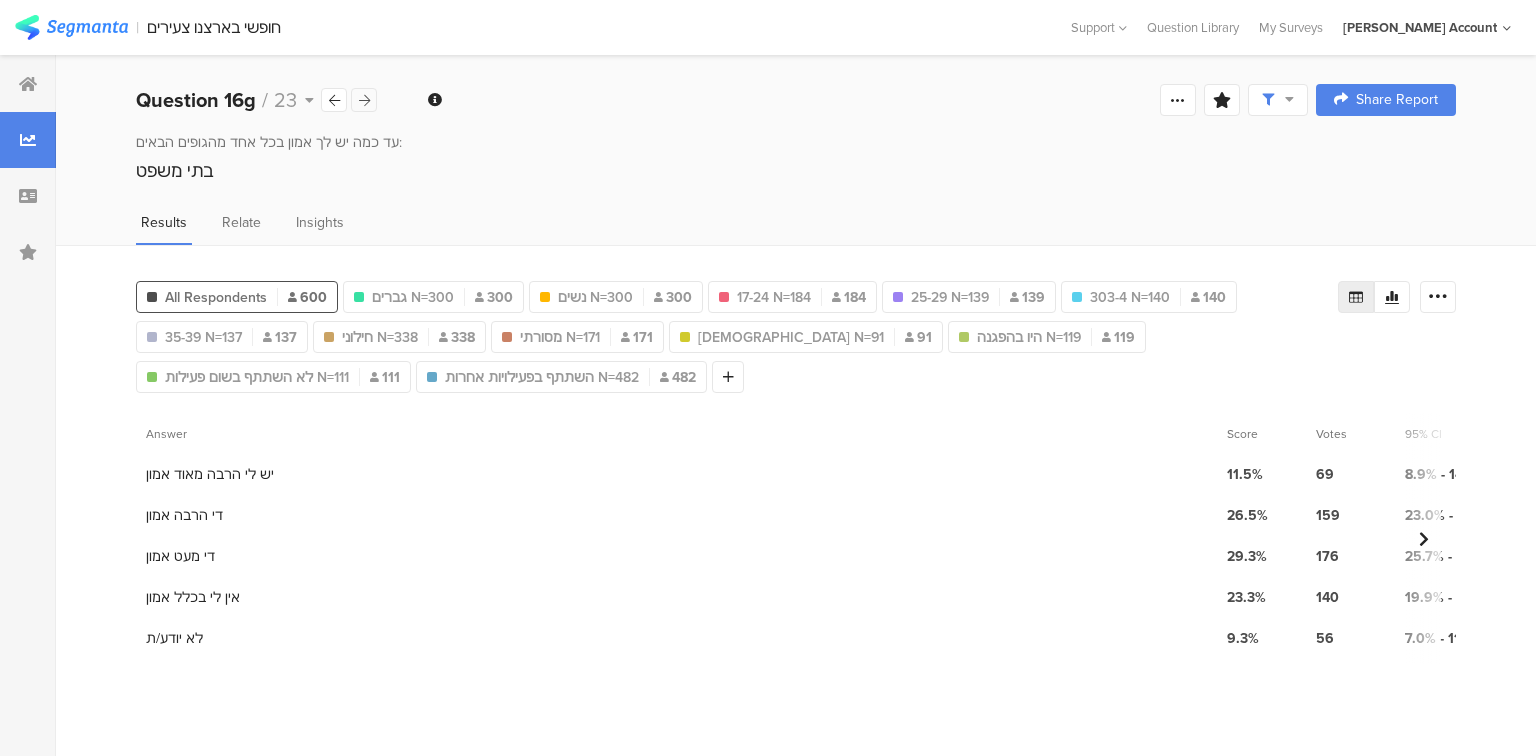 click at bounding box center [364, 100] 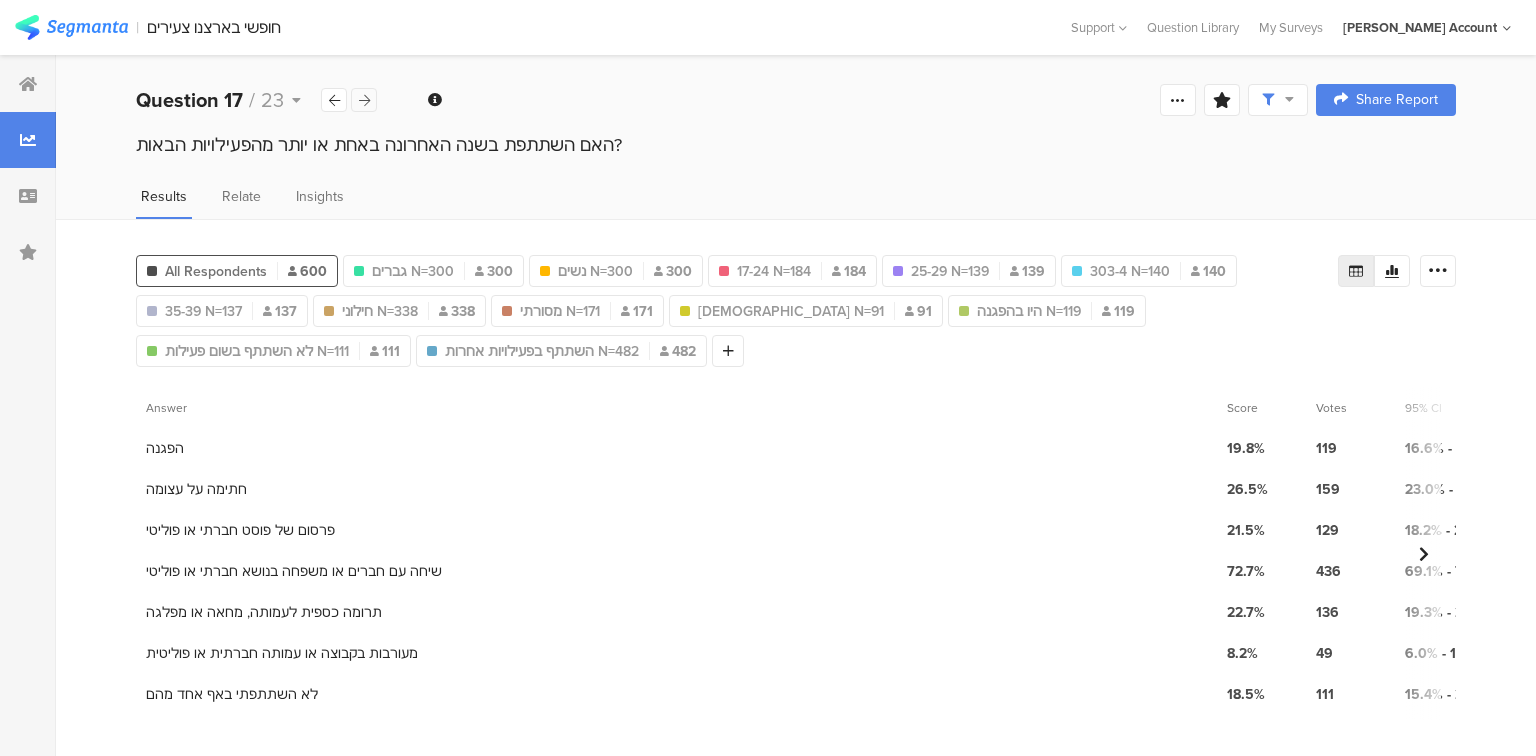 click at bounding box center [364, 100] 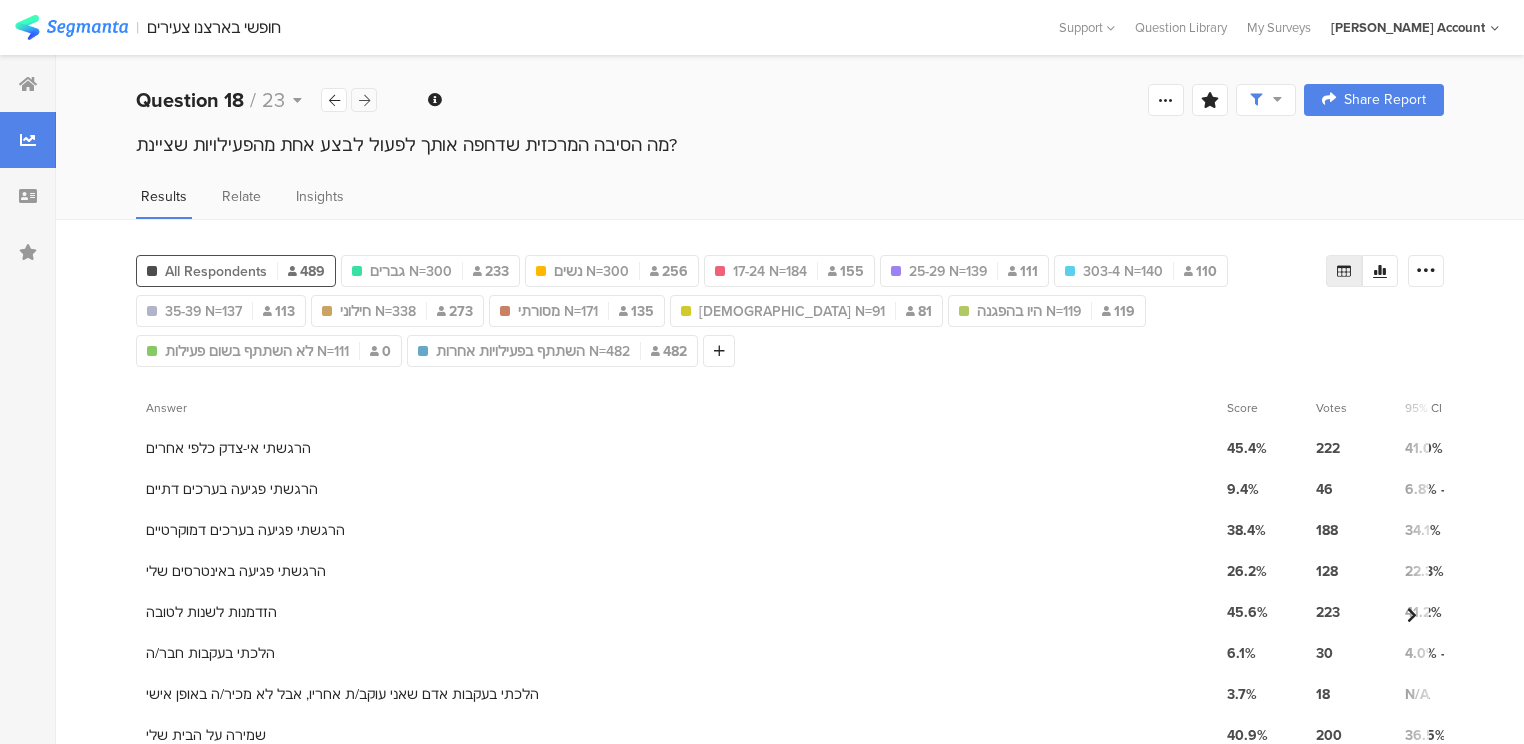 click at bounding box center [364, 100] 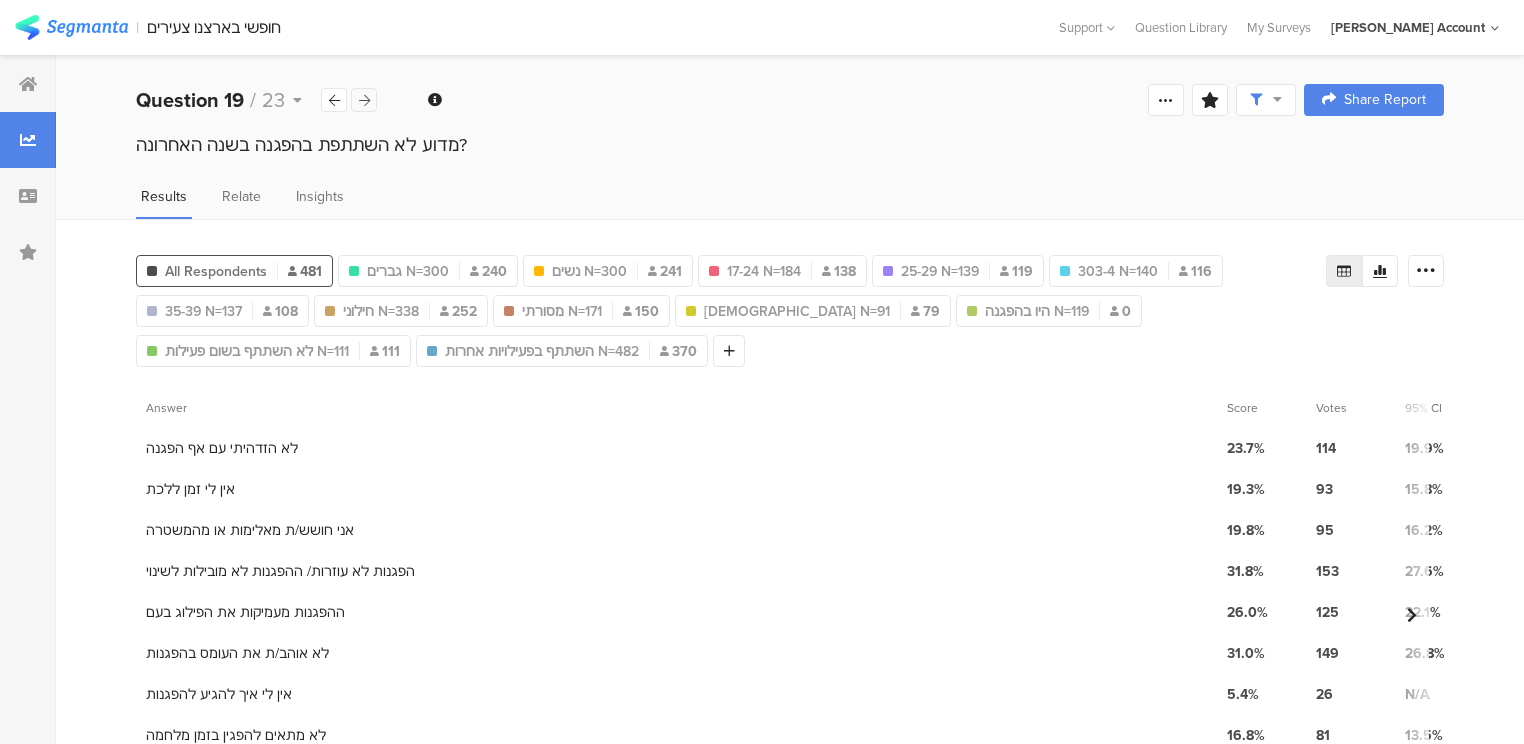 click at bounding box center [364, 100] 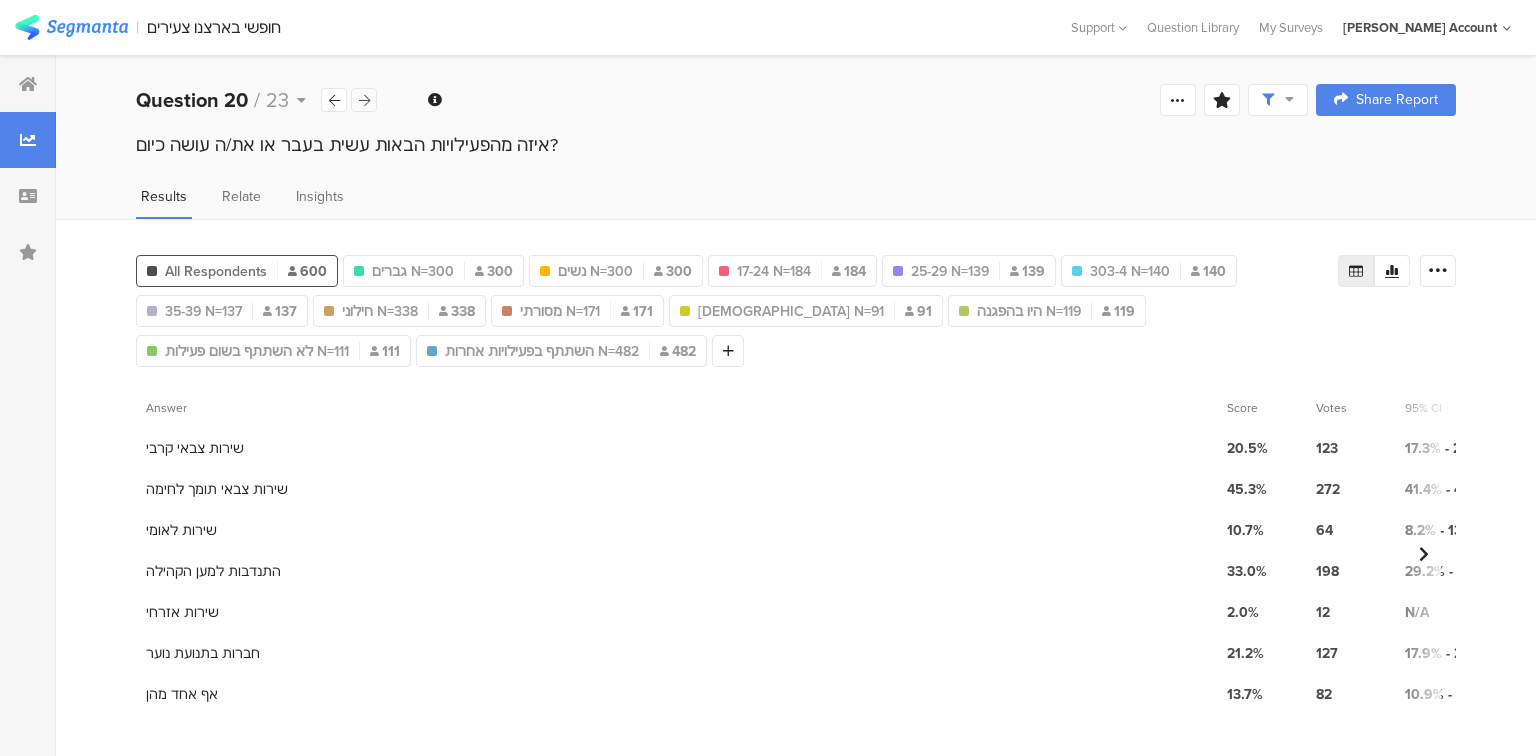 click at bounding box center (364, 100) 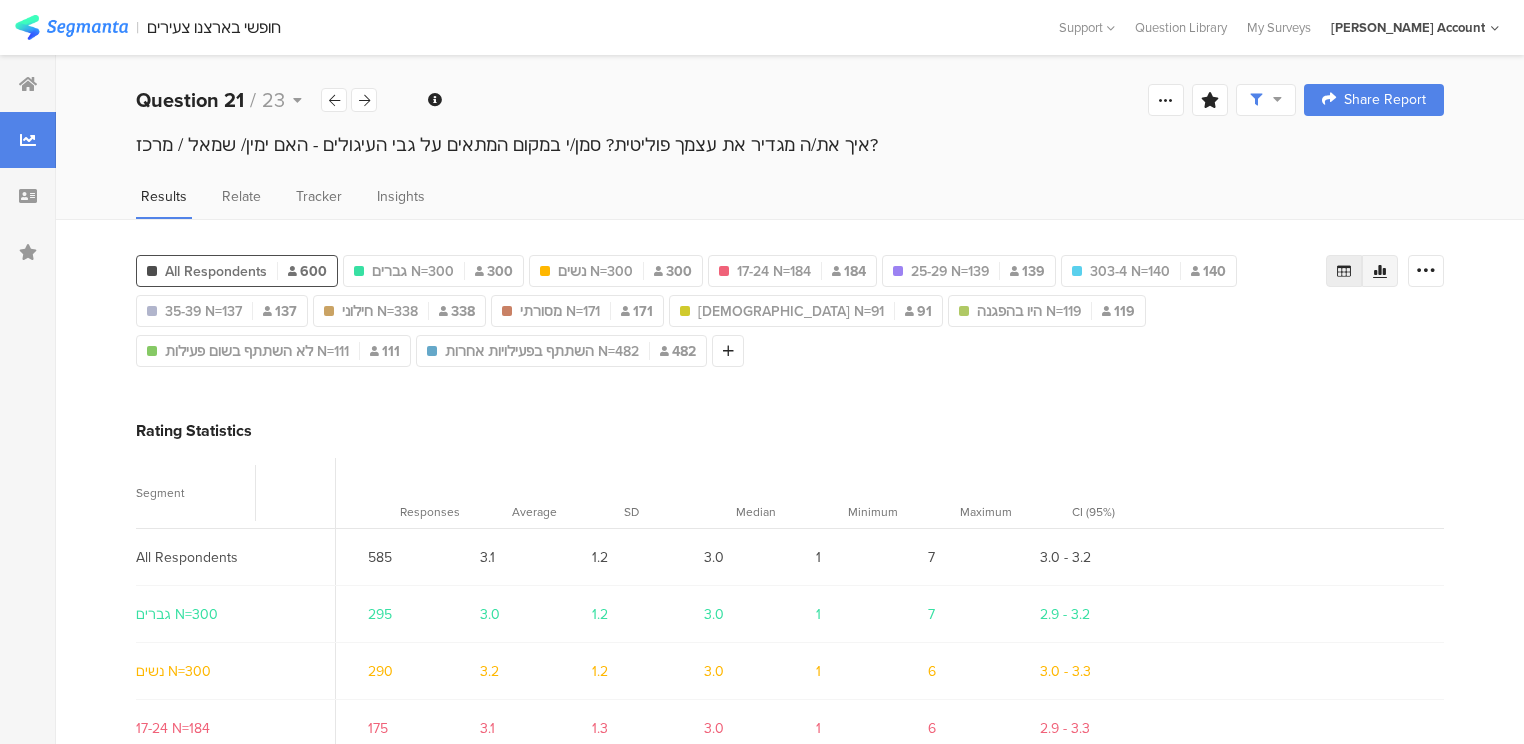 click 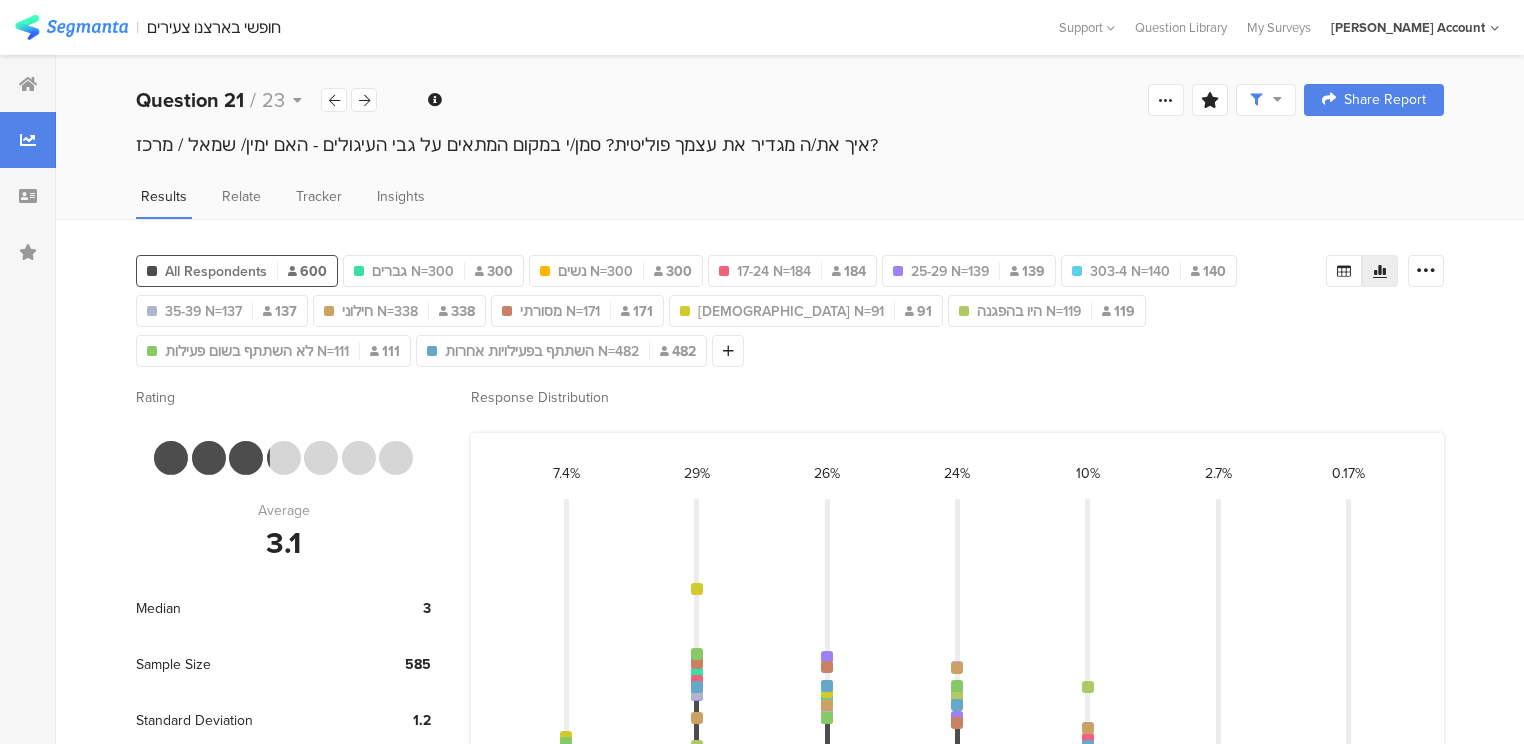 scroll, scrollTop: 210, scrollLeft: 0, axis: vertical 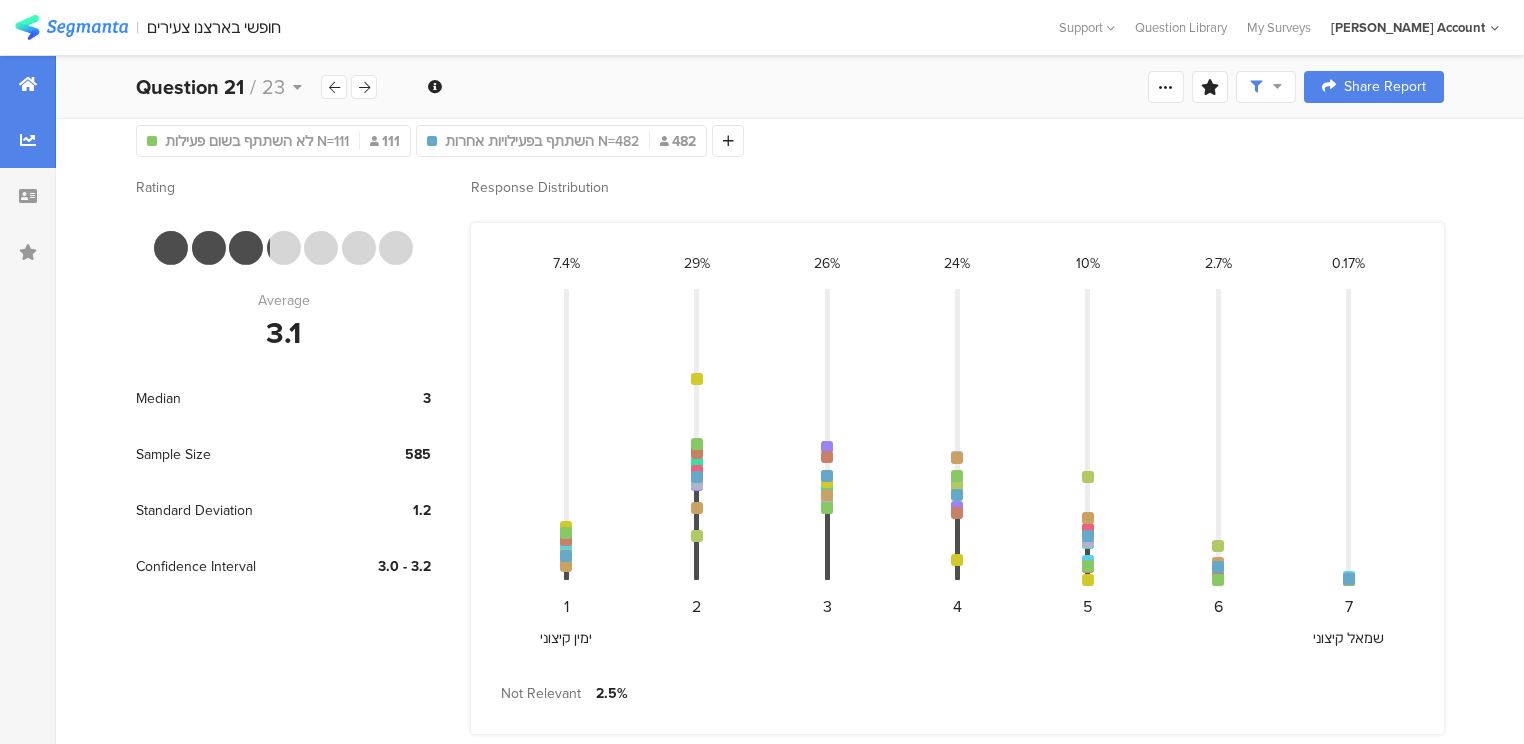 click at bounding box center (28, 84) 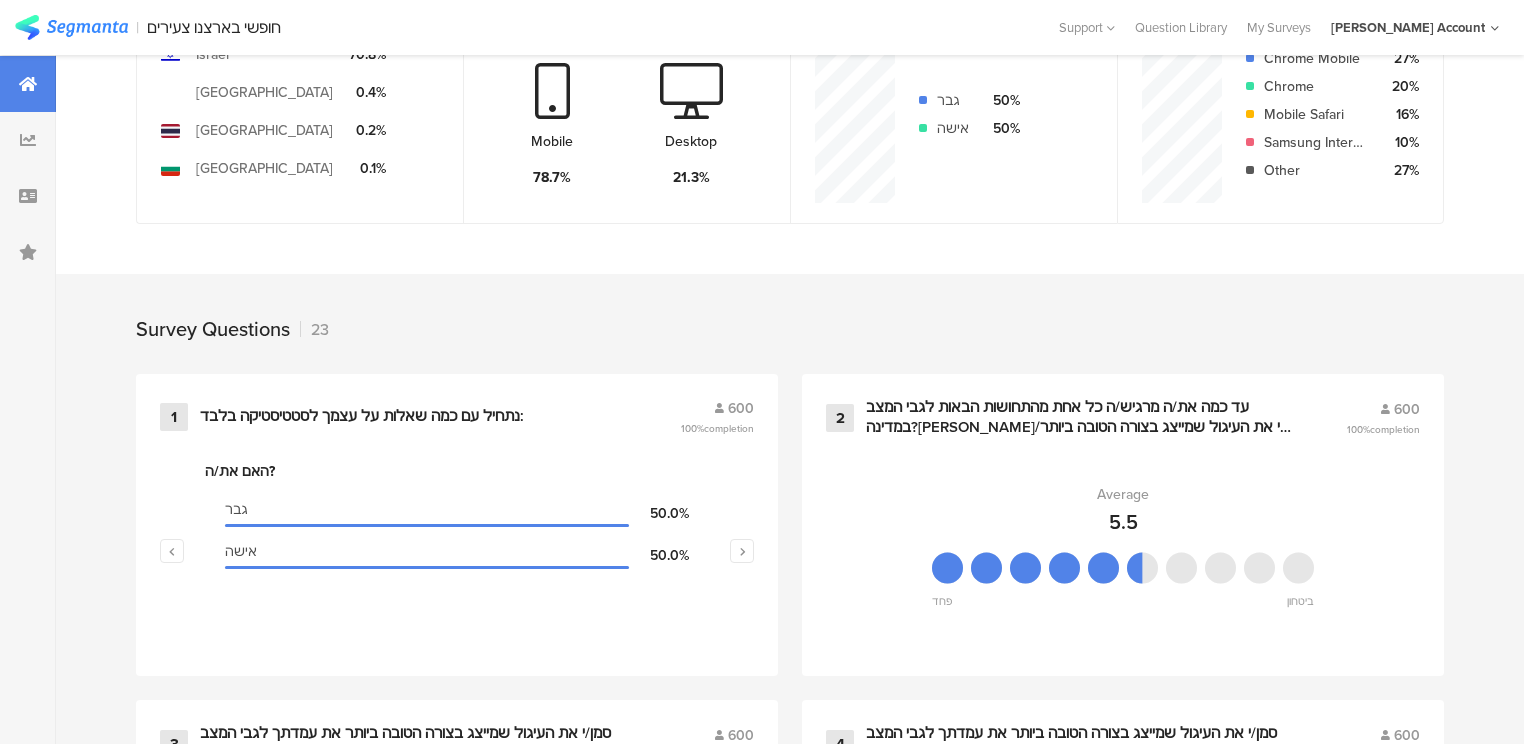scroll, scrollTop: 800, scrollLeft: 0, axis: vertical 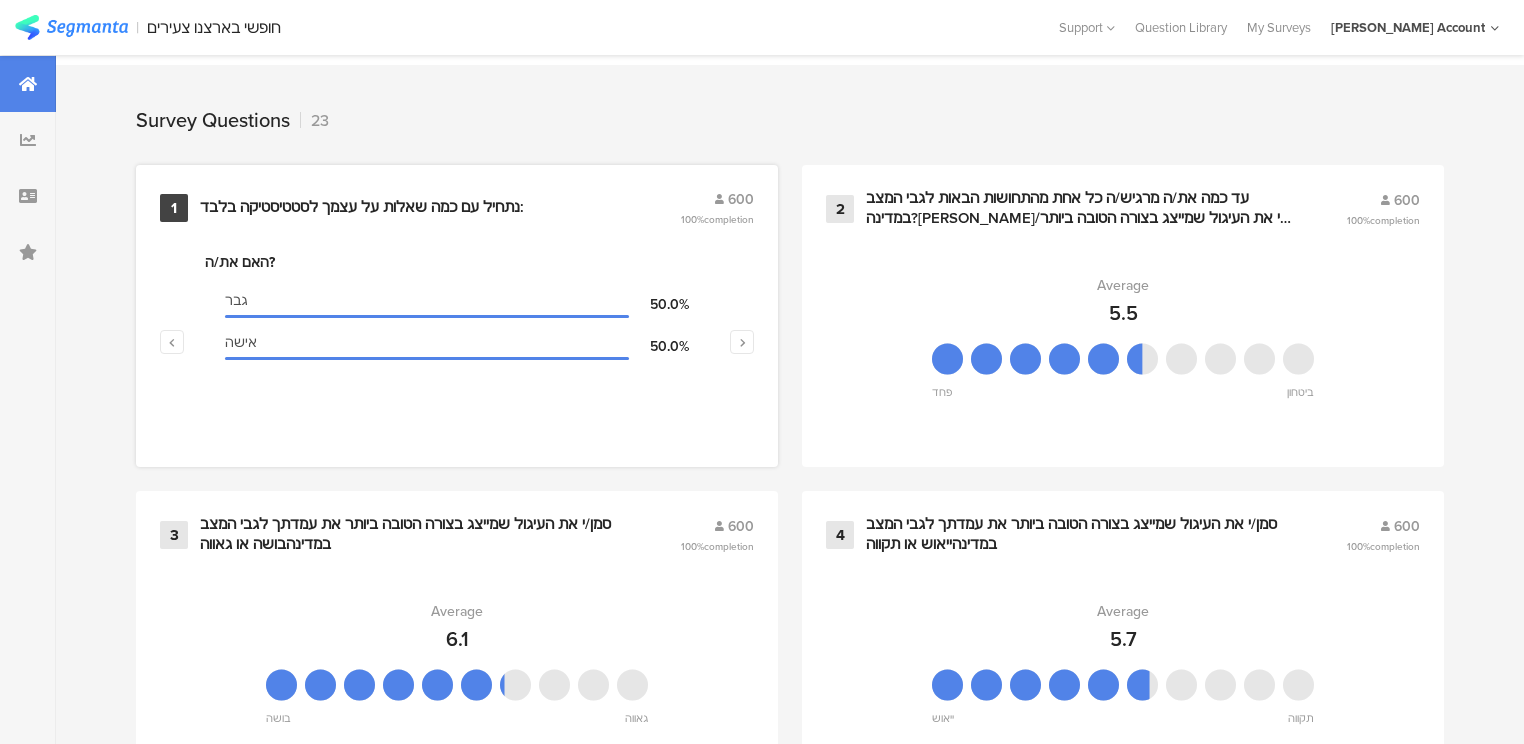 click on "נתחיל עם כמה שאלות על עצמך לסטטיסטיקה בלבד:" at bounding box center (362, 208) 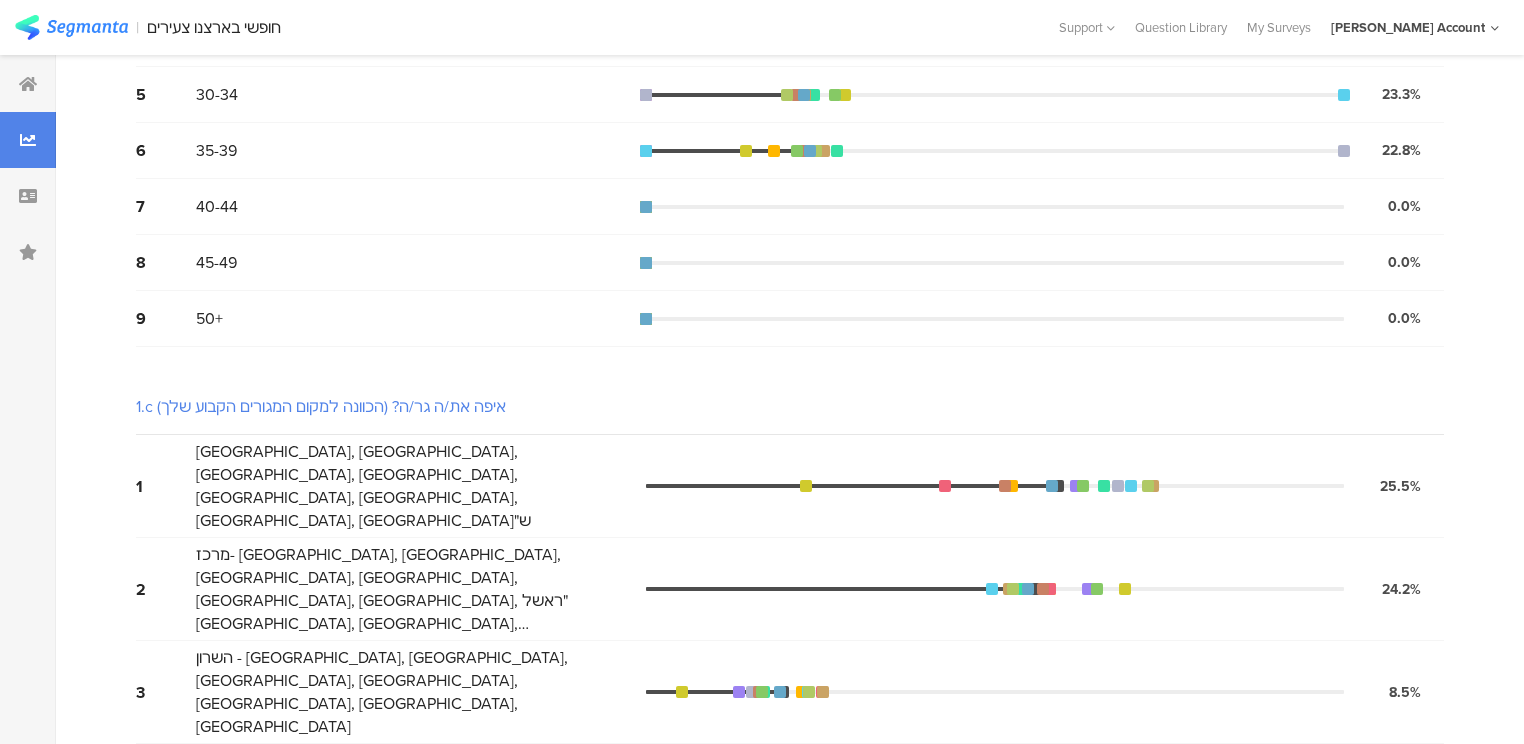 scroll, scrollTop: 0, scrollLeft: 0, axis: both 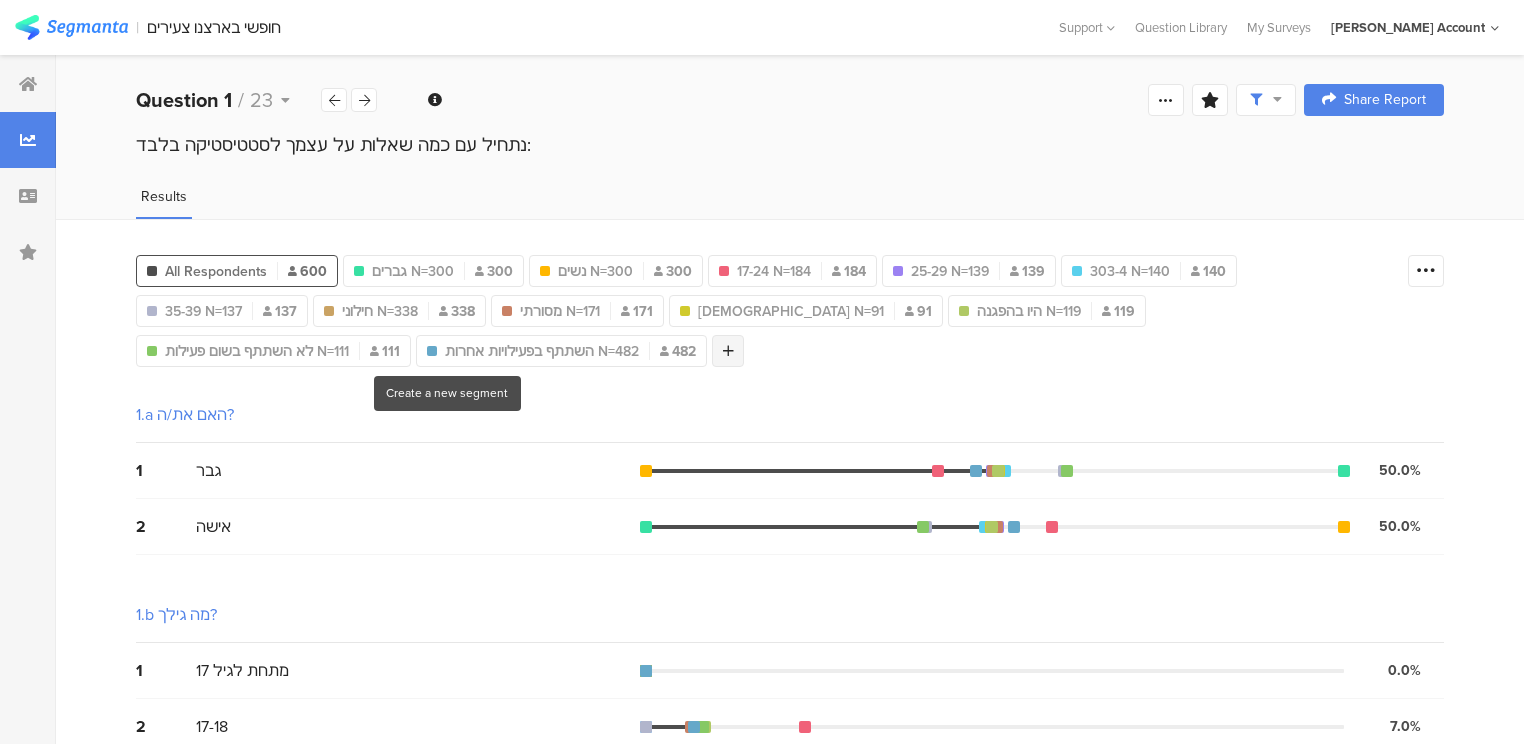 click at bounding box center (728, 351) 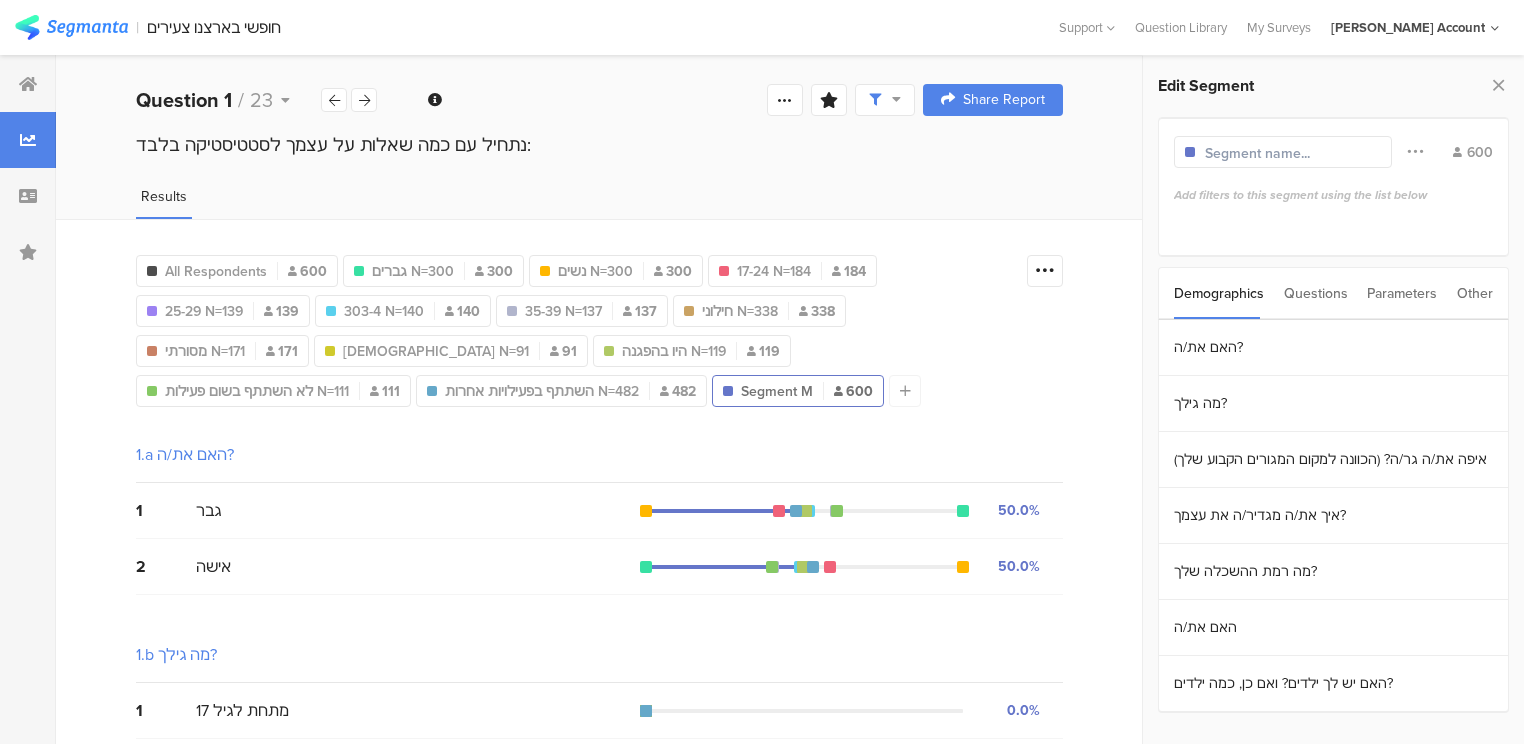 click on "Questions" at bounding box center [1316, 293] 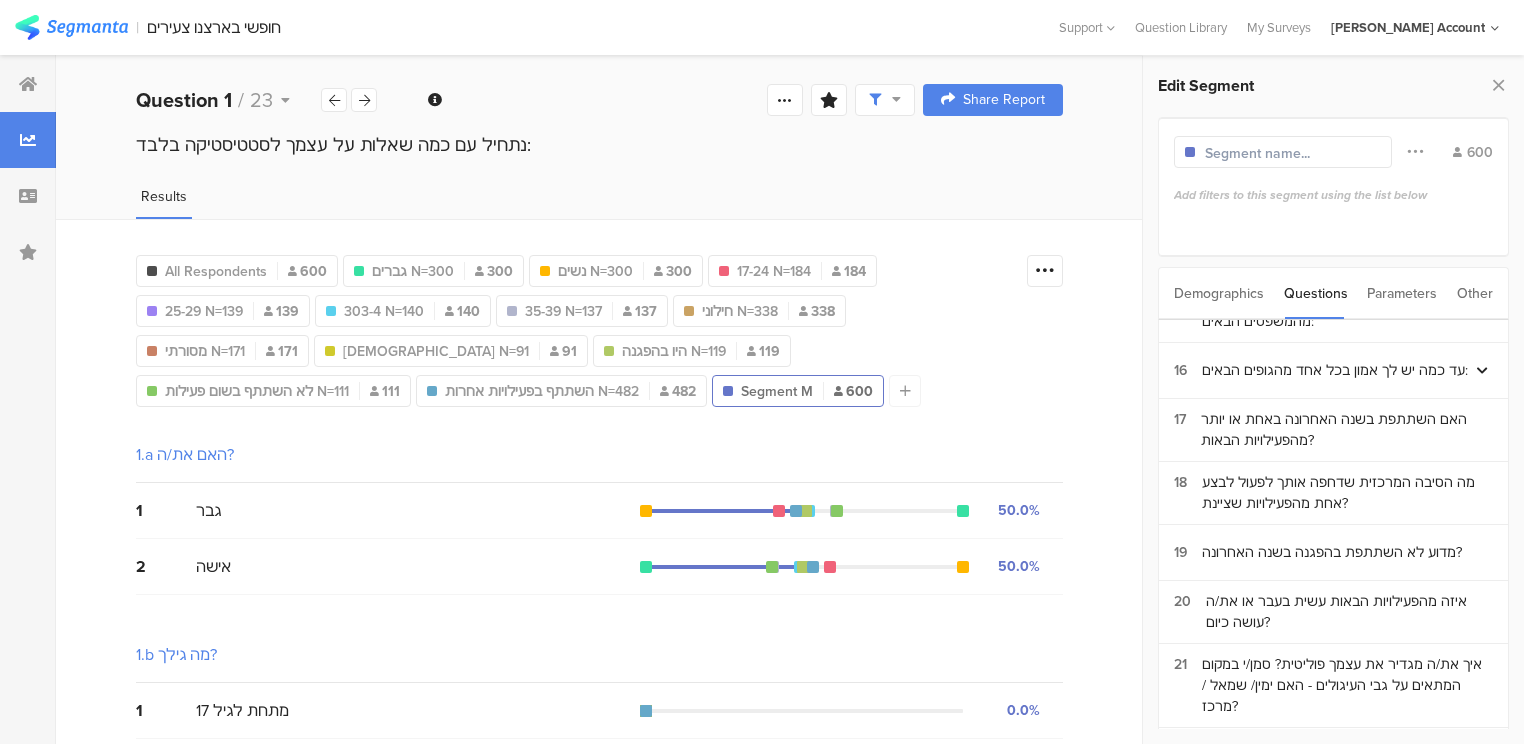 scroll, scrollTop: 1134, scrollLeft: 0, axis: vertical 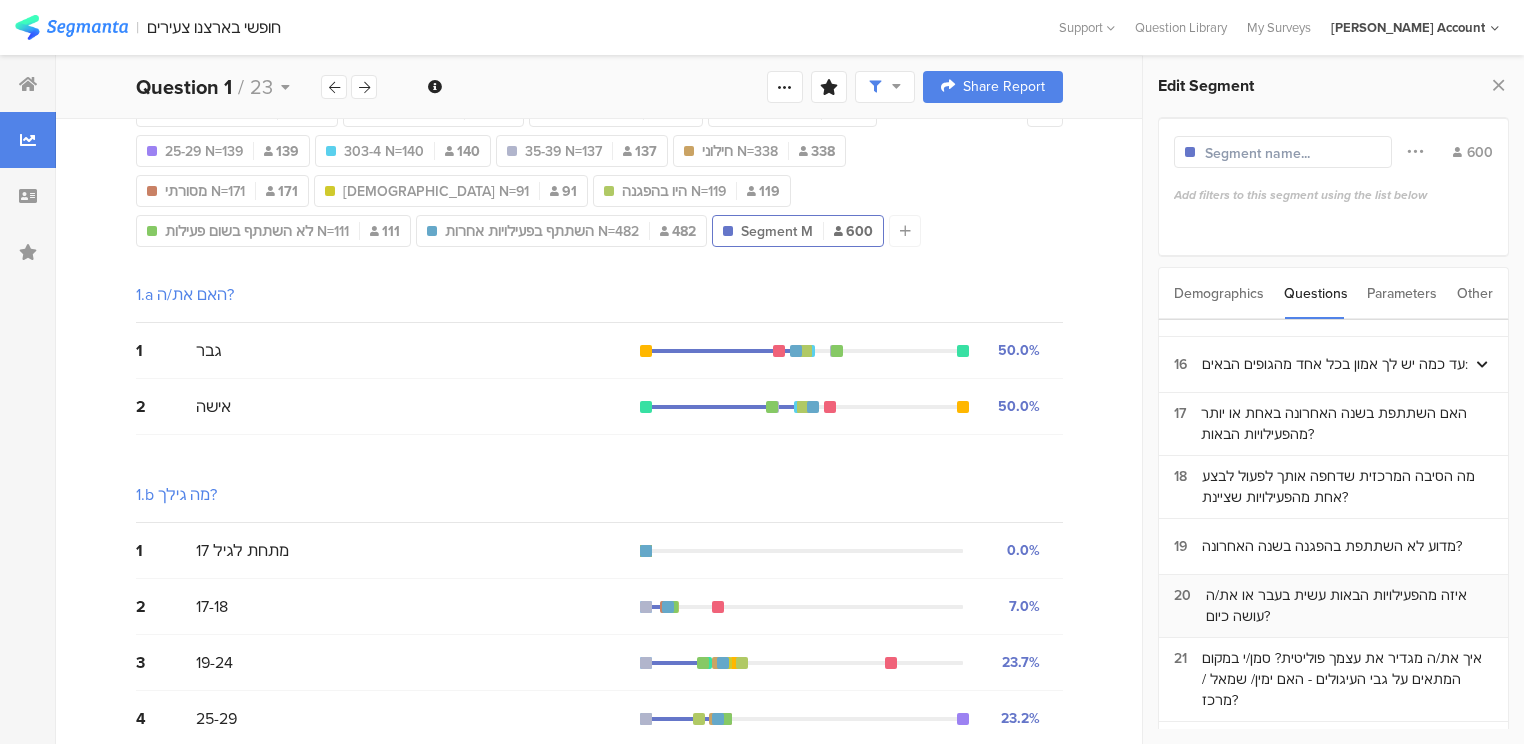 click on "איזה מהפעילויות הבאות עשית בעבר או את/ה עושה כיום?" at bounding box center [1349, 606] 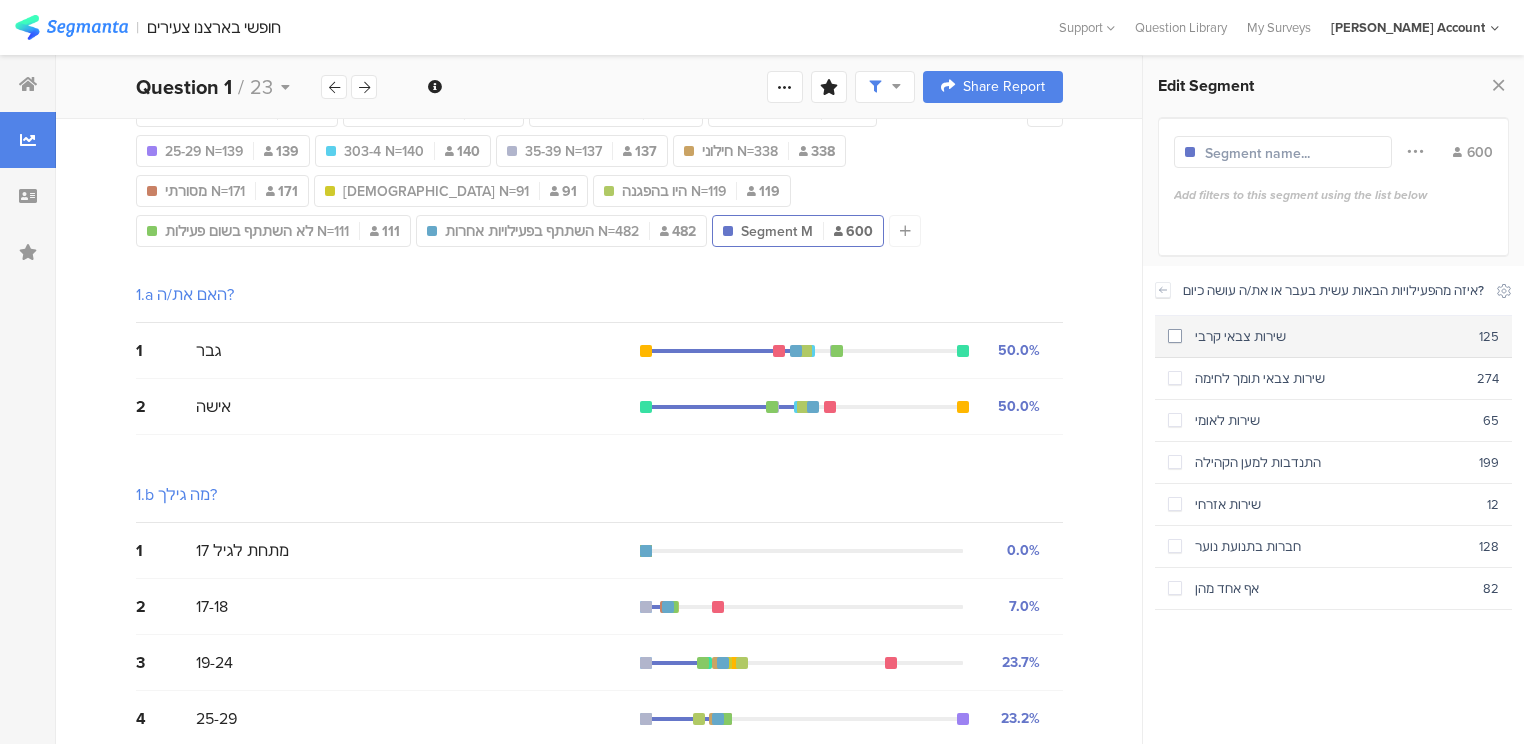 click on "שירות צבאי קרבי" at bounding box center [1330, 336] 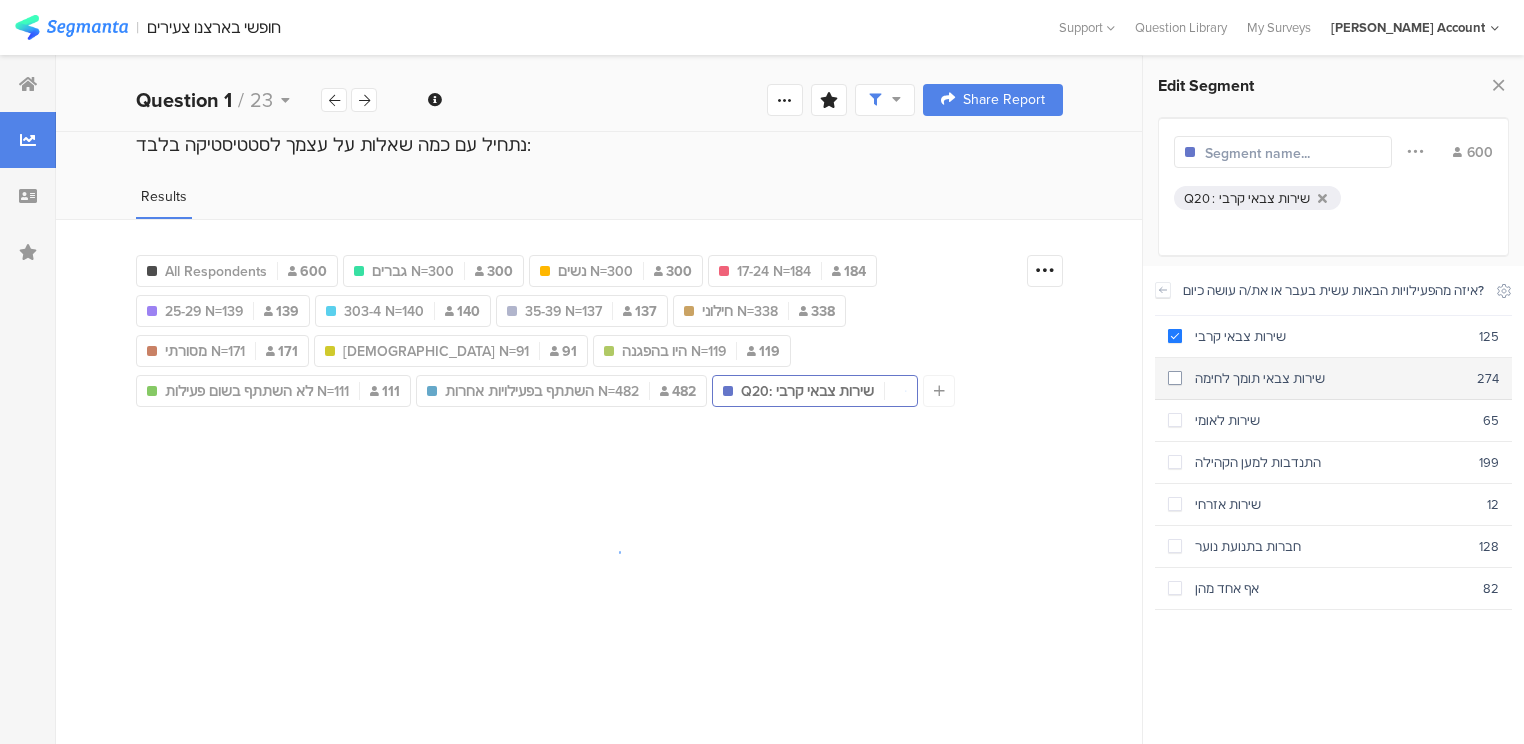 scroll, scrollTop: 0, scrollLeft: 0, axis: both 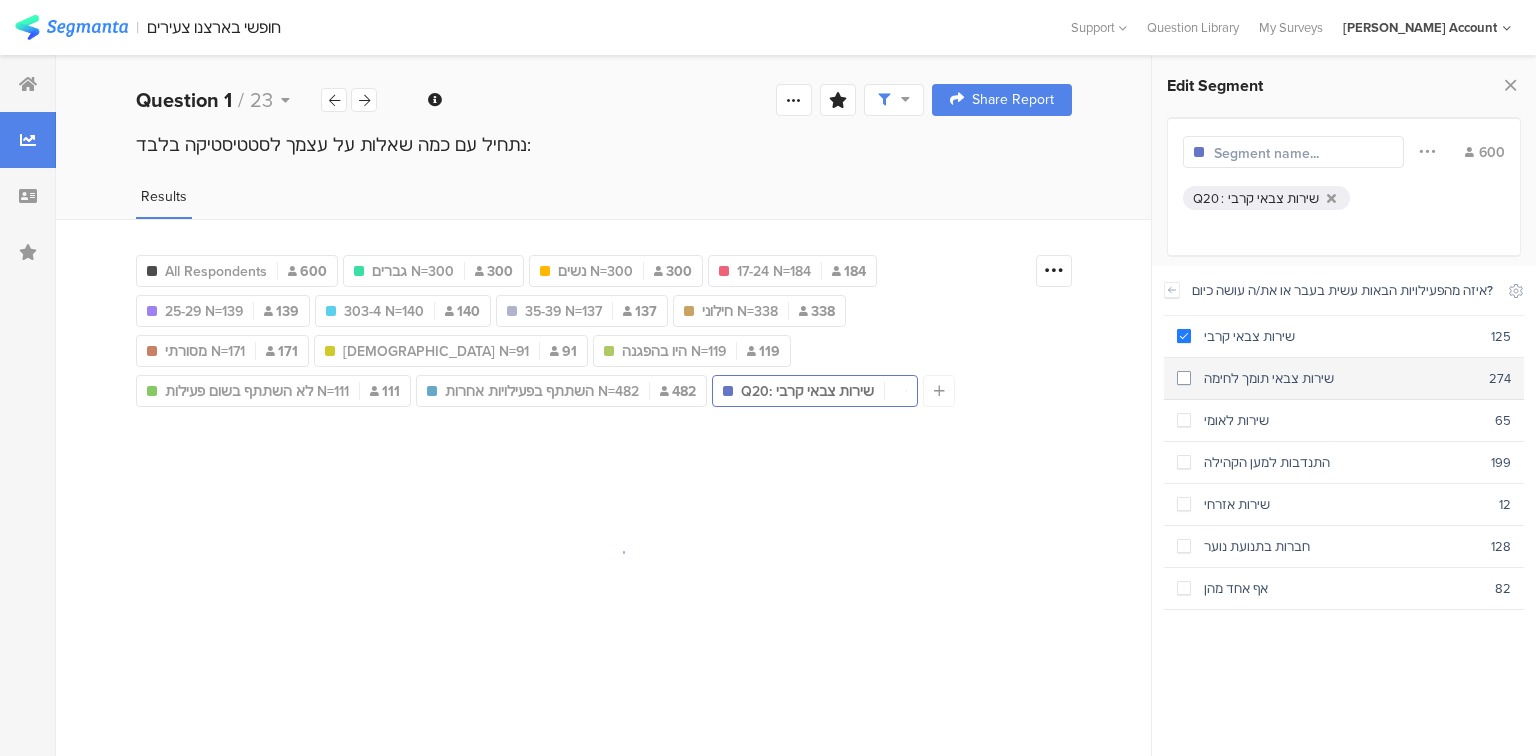 click on "שירות צבאי תומך לחימה" at bounding box center [1340, 378] 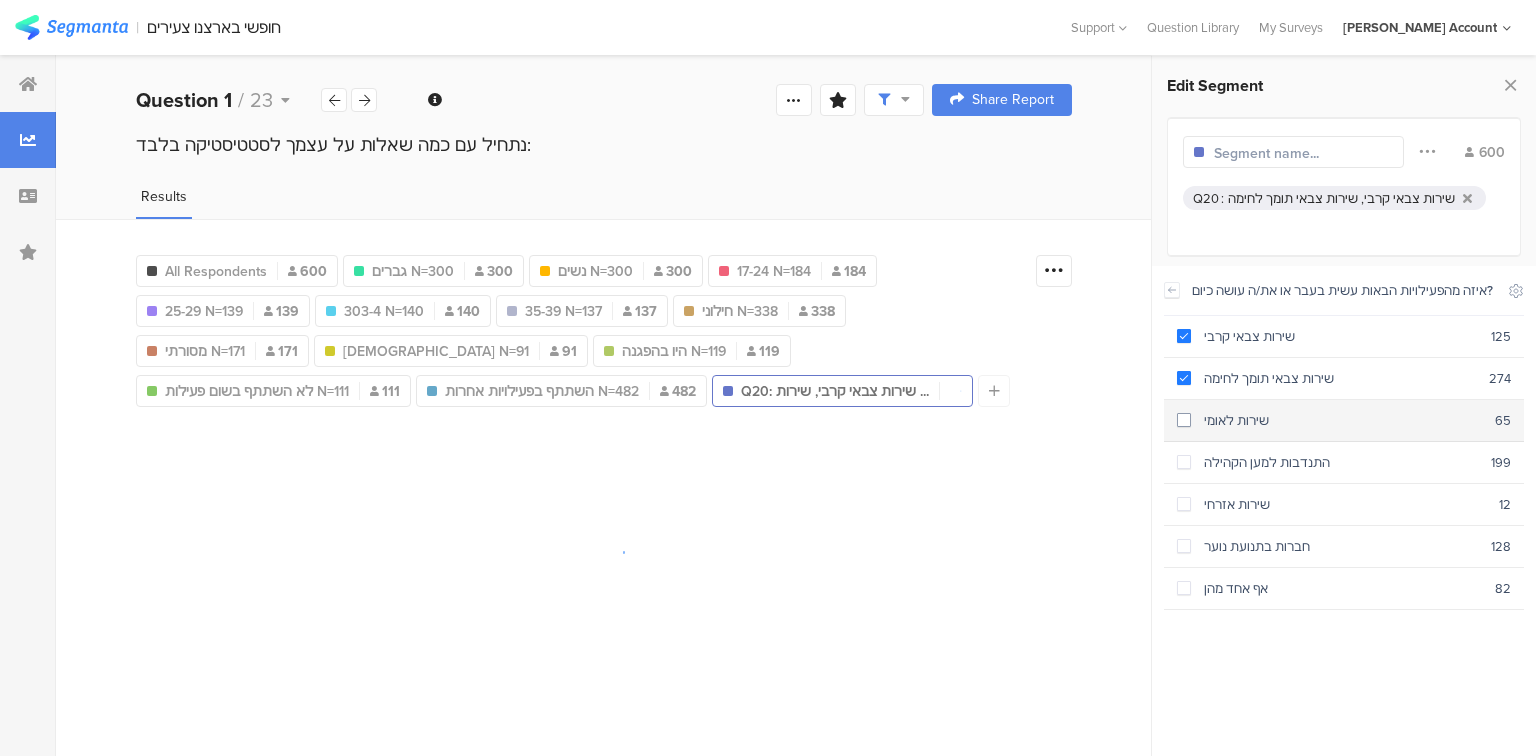click on "שירות לאומי" at bounding box center [1343, 420] 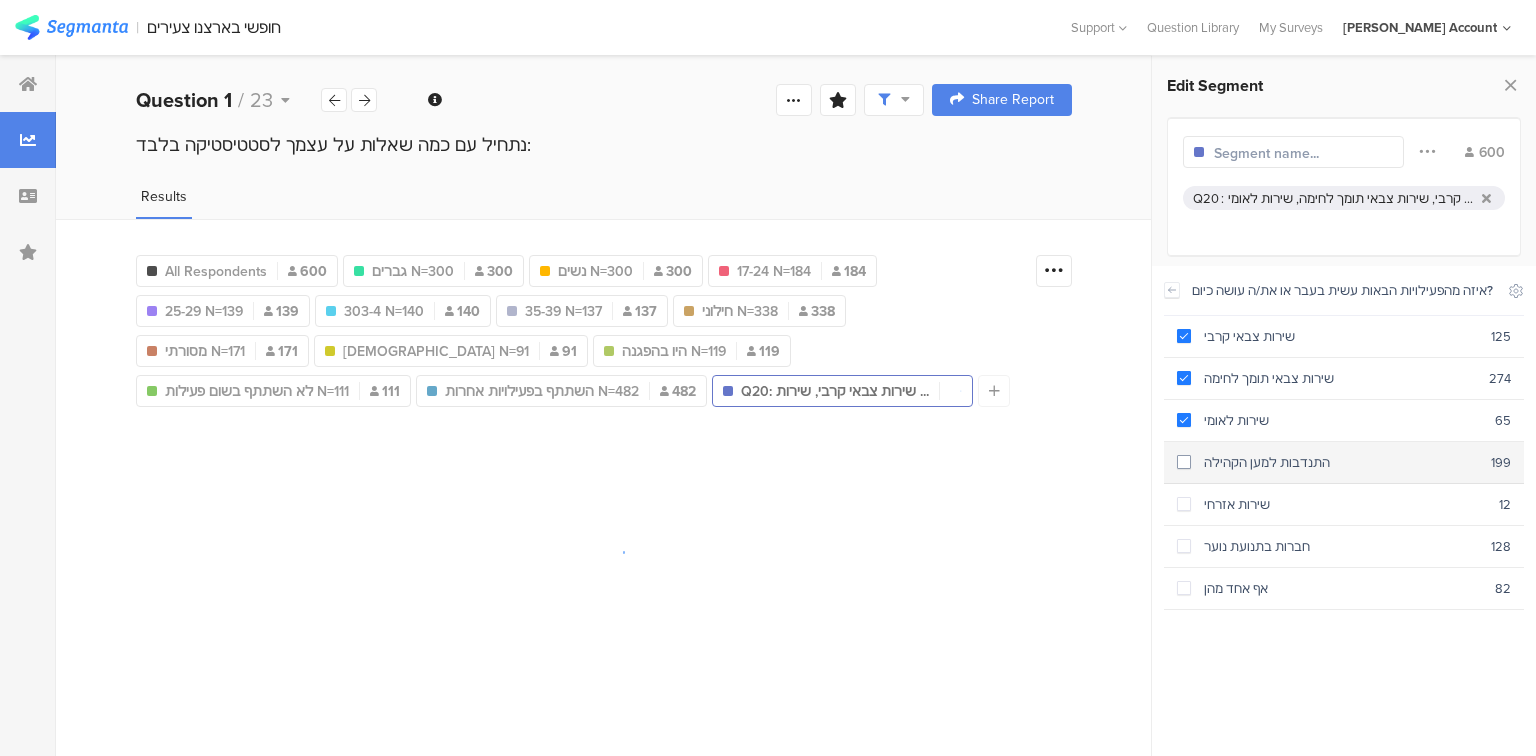 click on "התנדבות למען הקהילה" at bounding box center [1341, 462] 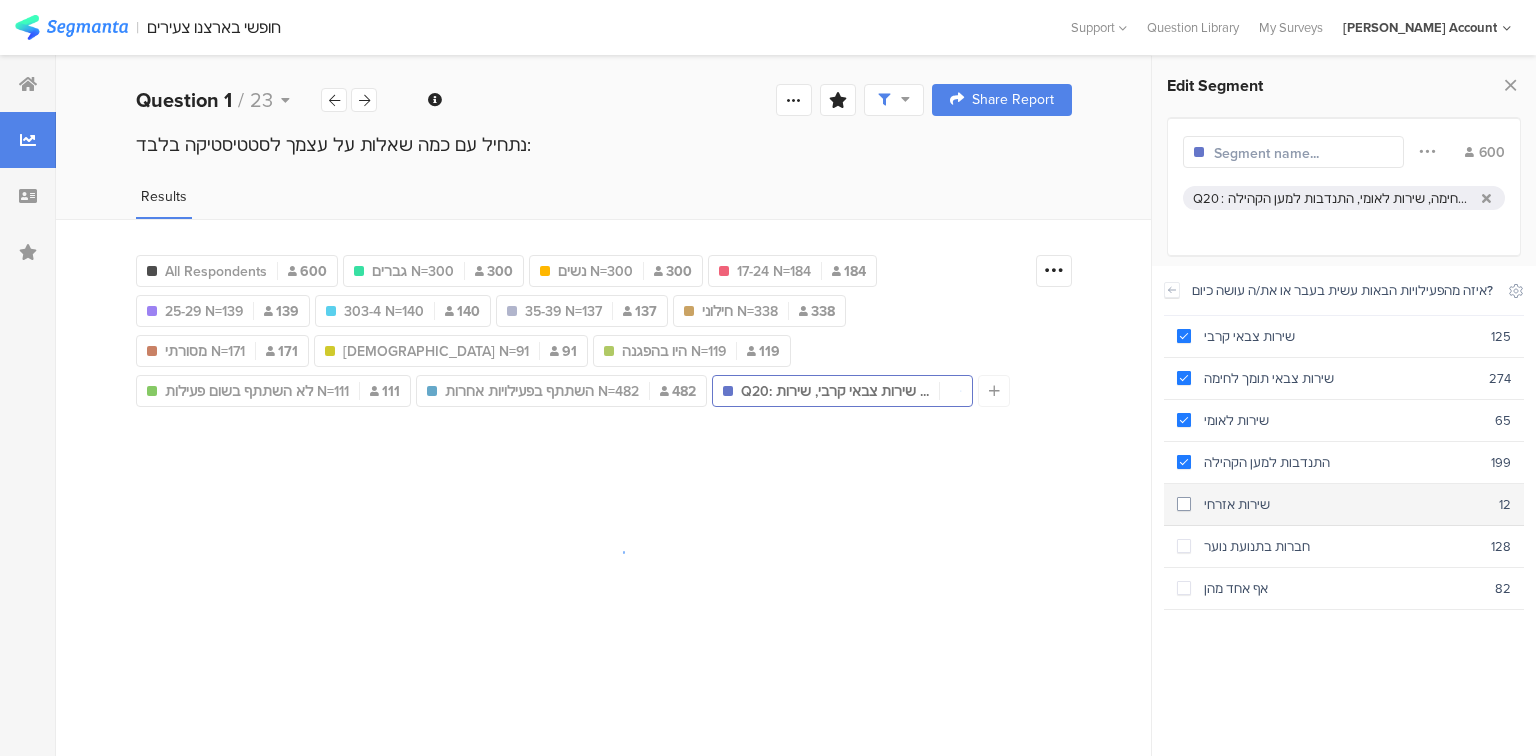 click on "שירות אזרחי" at bounding box center [1345, 504] 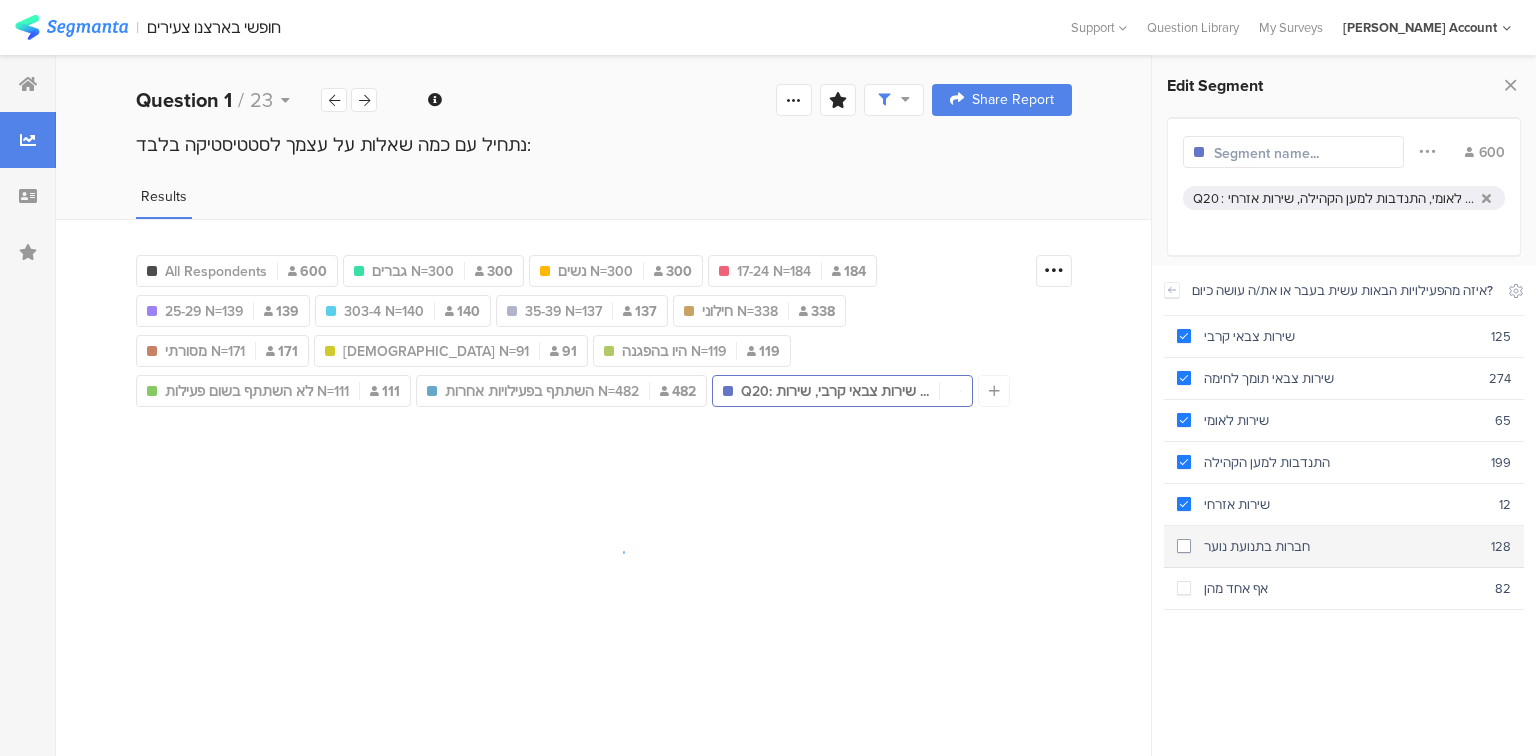 click on "חברות בתנועת נוער" at bounding box center (1341, 546) 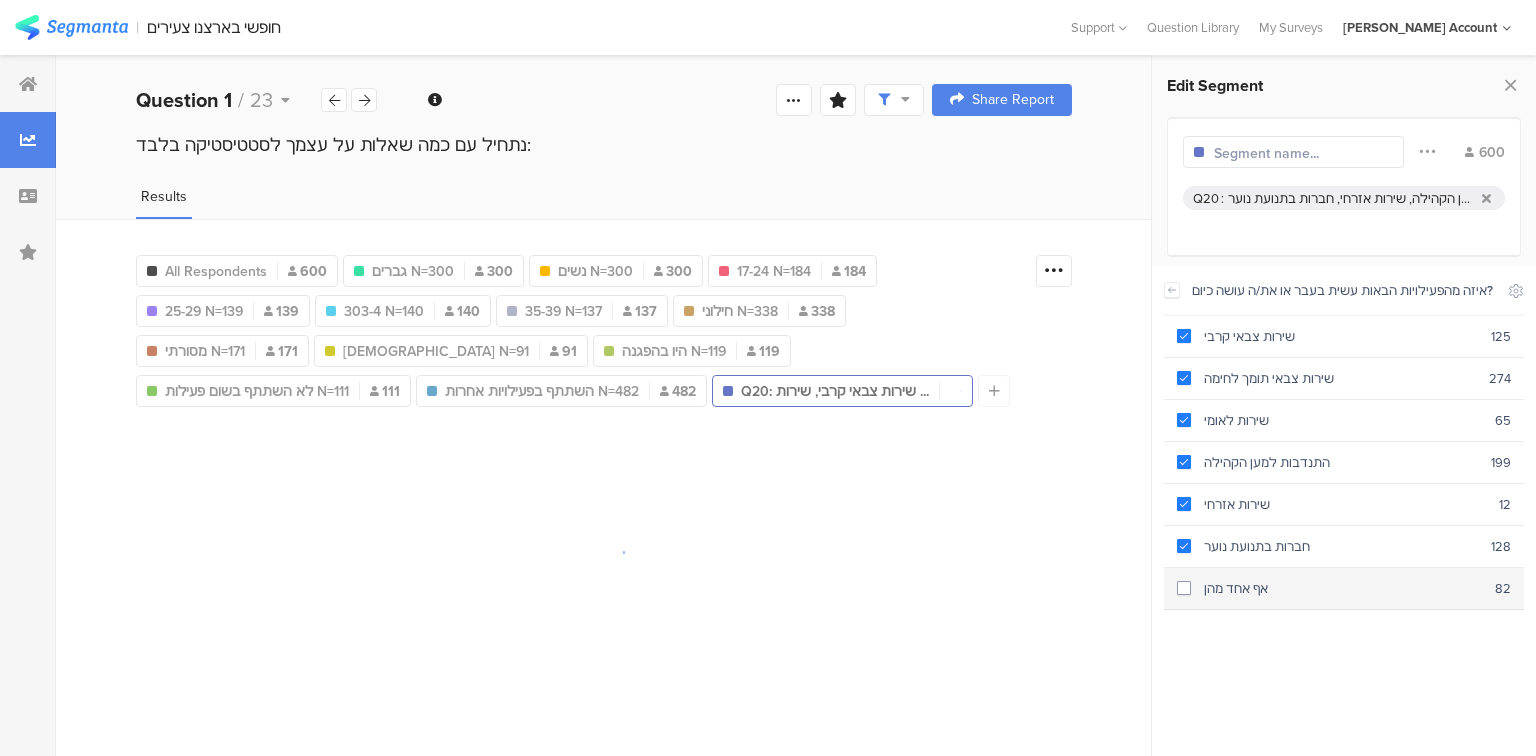 click on "אף אחד מהן" at bounding box center (1343, 588) 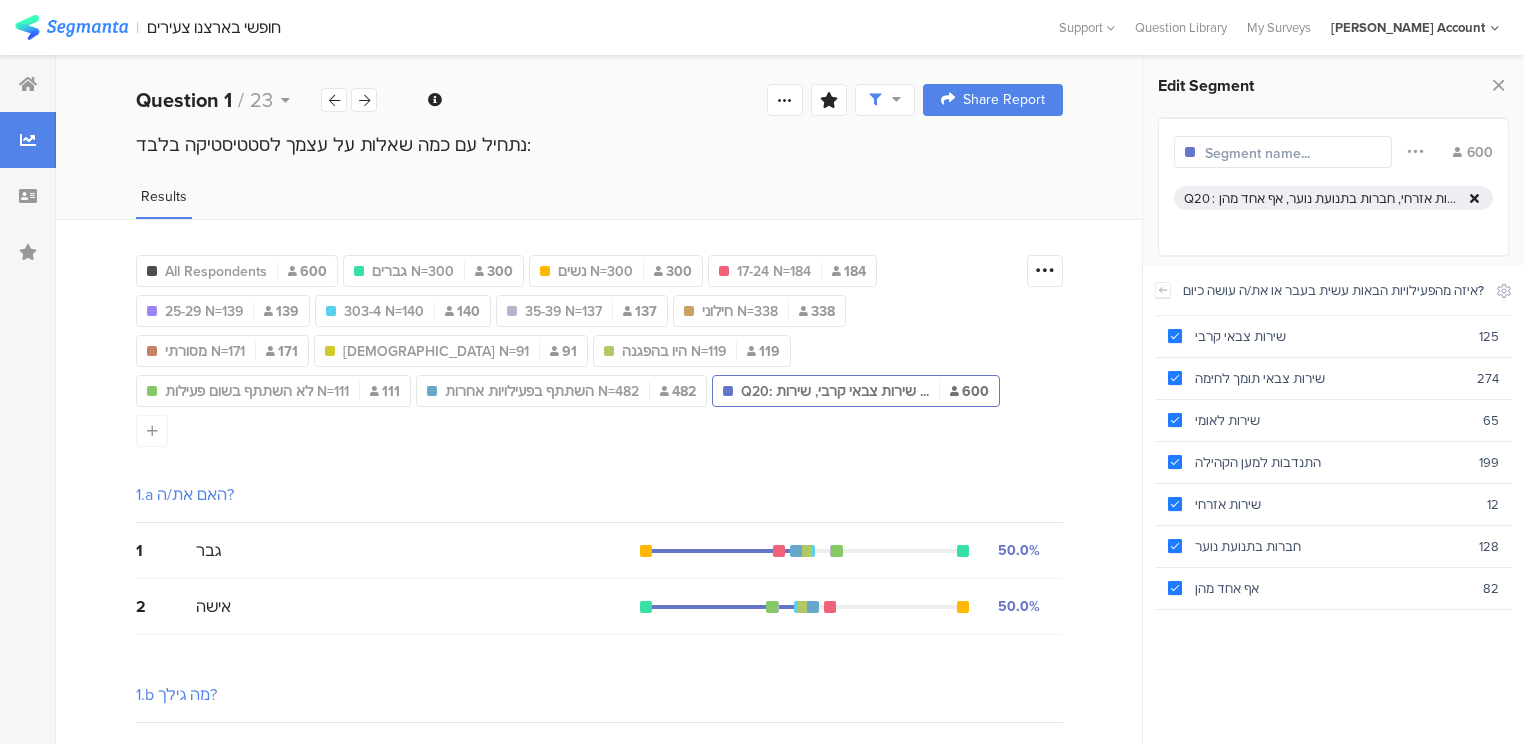 click at bounding box center (1474, 198) 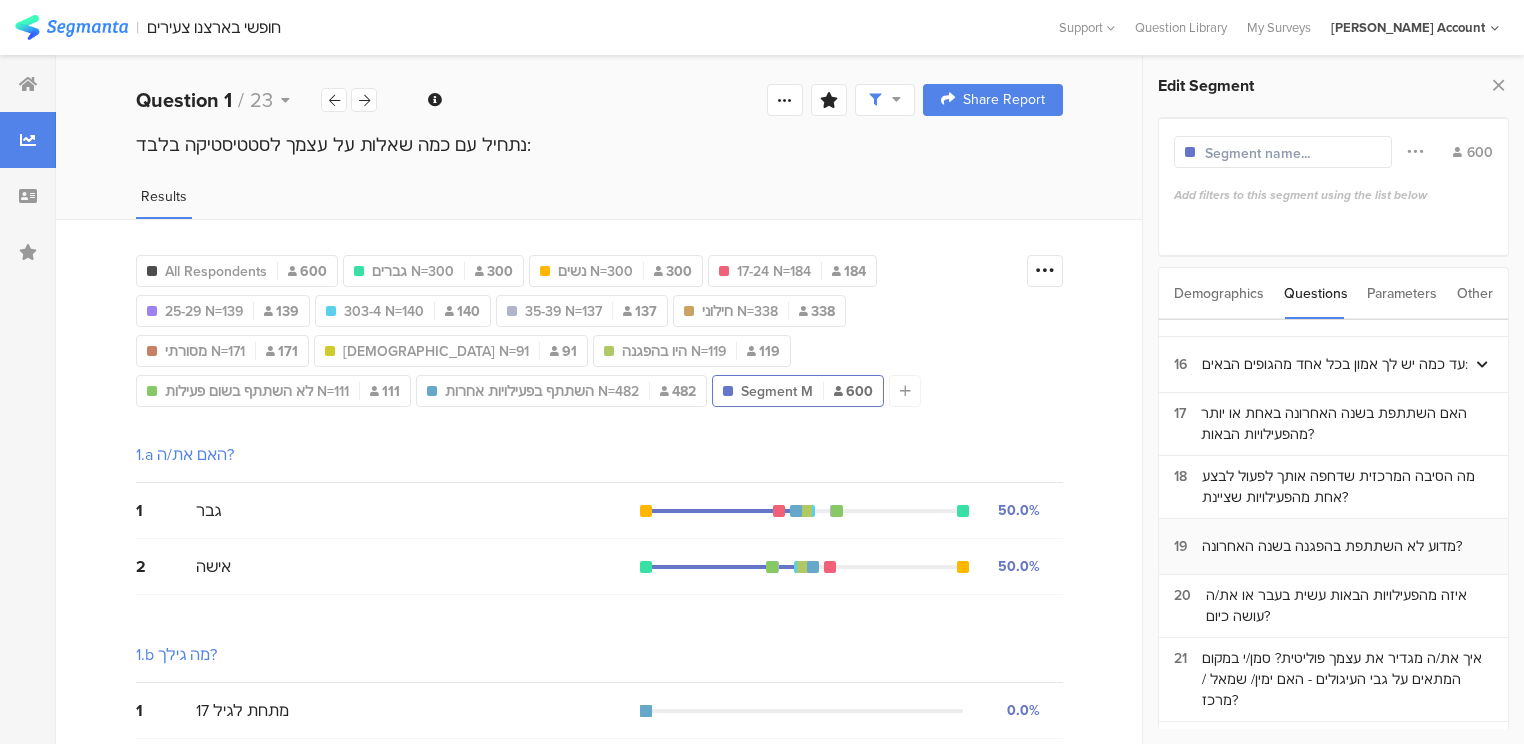 click on "מדוע לא השתתפת בהפגנה בשנה האחרונה?" at bounding box center (1332, 546) 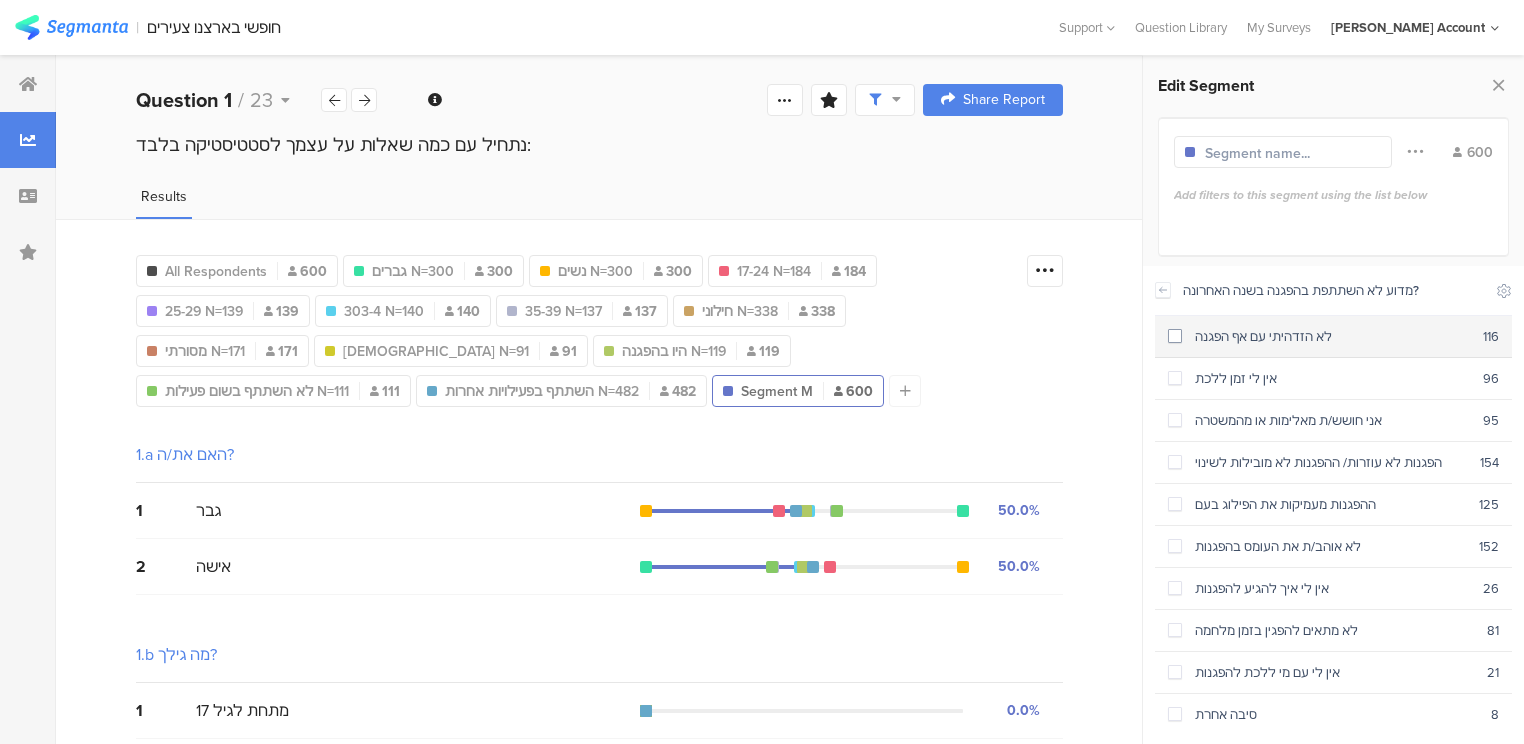 click on "לא הזדהיתי עם אף הפגנה" at bounding box center (1332, 336) 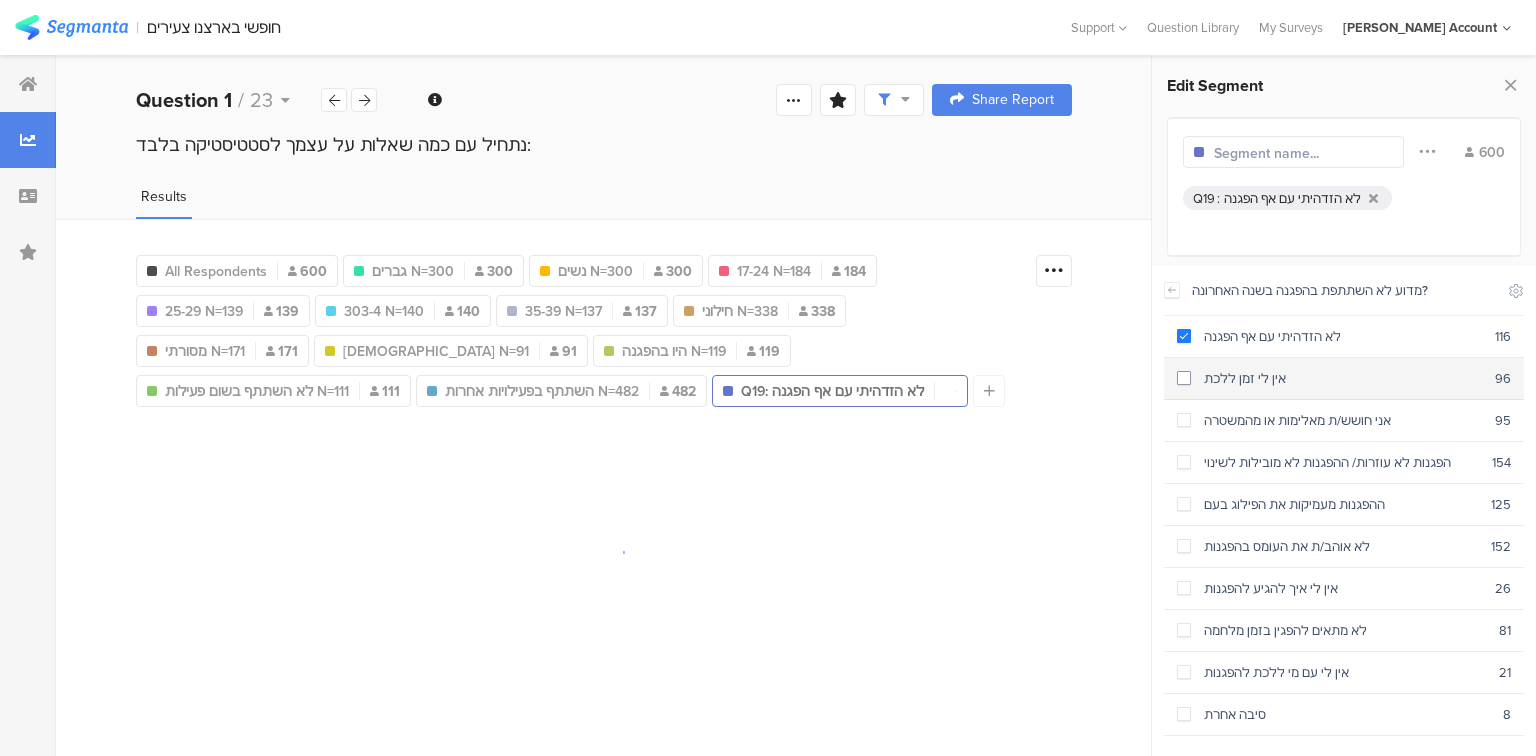 click on "אין לי זמן ללכת
96" at bounding box center (1344, 379) 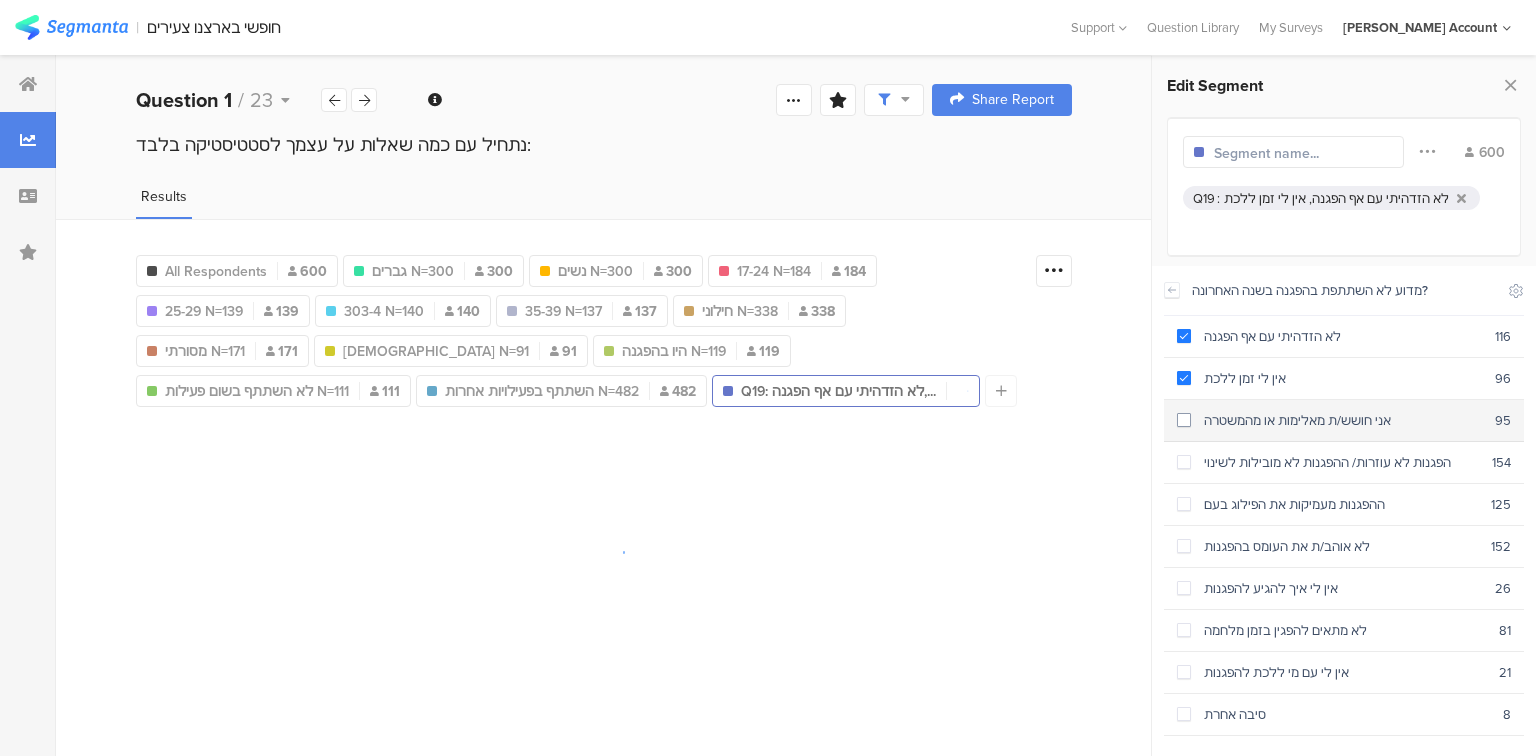 click on "אני חושש/ת מאלימות או מהמשטרה
95" at bounding box center (1344, 421) 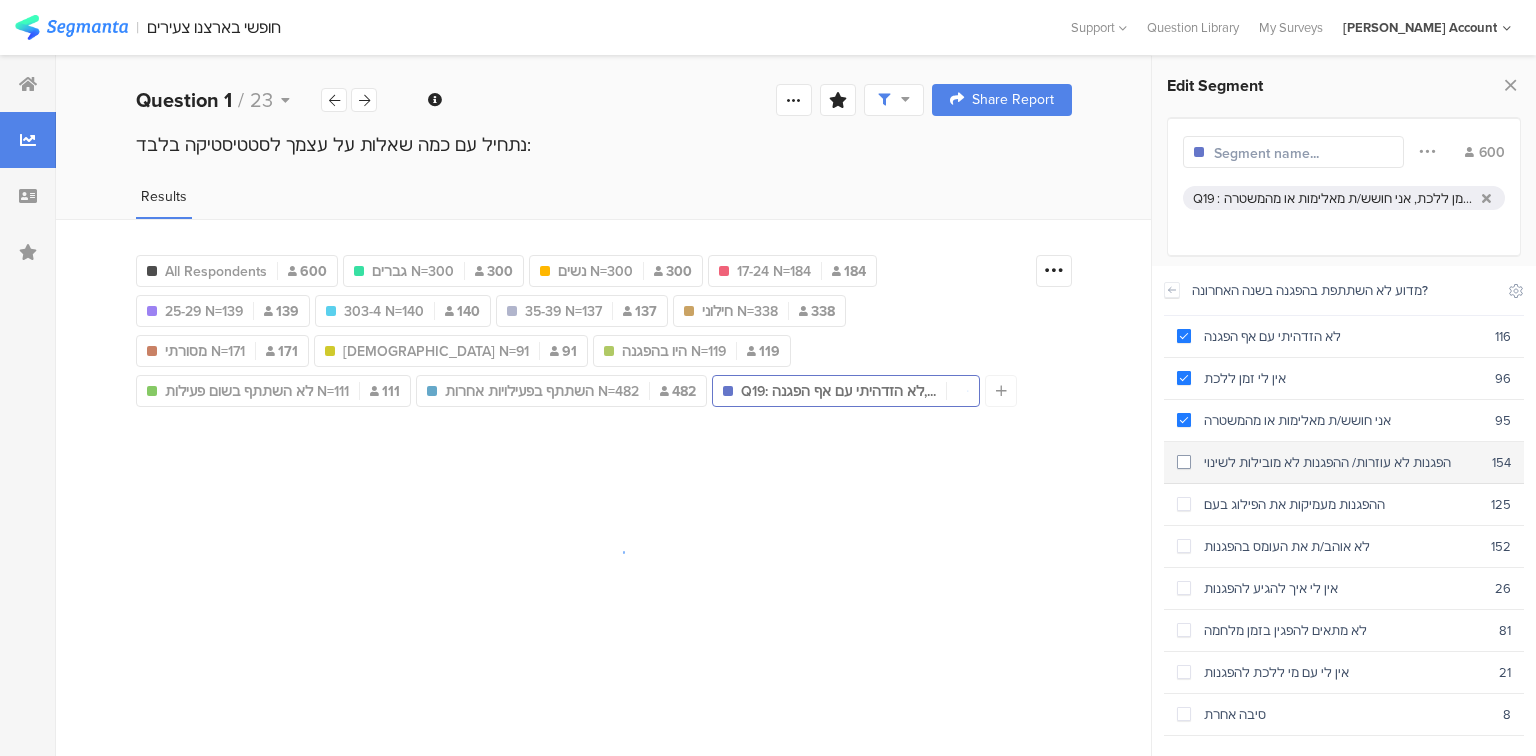 click on "הפגנות לא עוזרות/ ההפגנות לא מובילות לשינוי" at bounding box center [1341, 462] 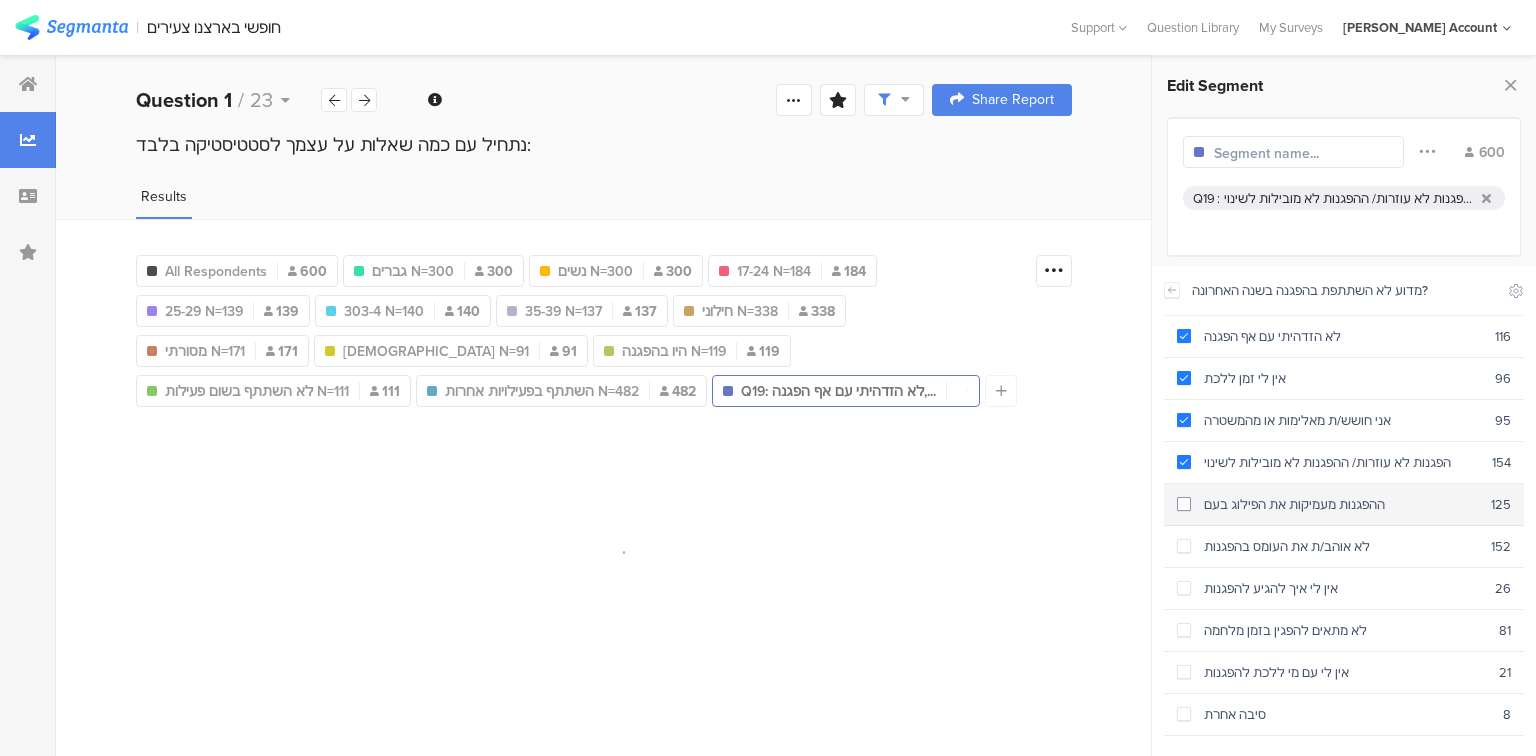 drag, startPoint x: 1378, startPoint y: 497, endPoint x: 1372, endPoint y: 523, distance: 26.683329 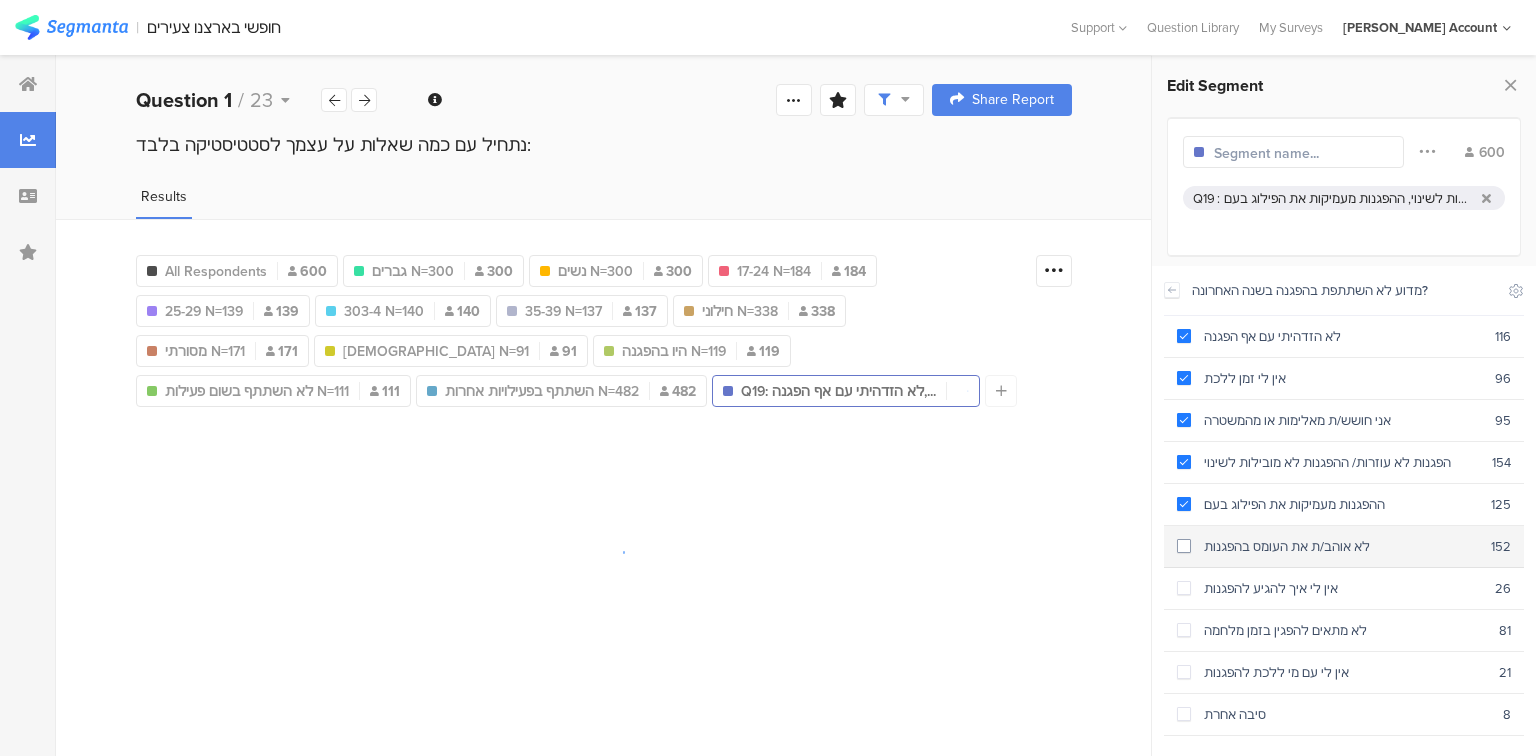 click on "לא אוהב/ת את העומס בהפגנות" at bounding box center (1341, 546) 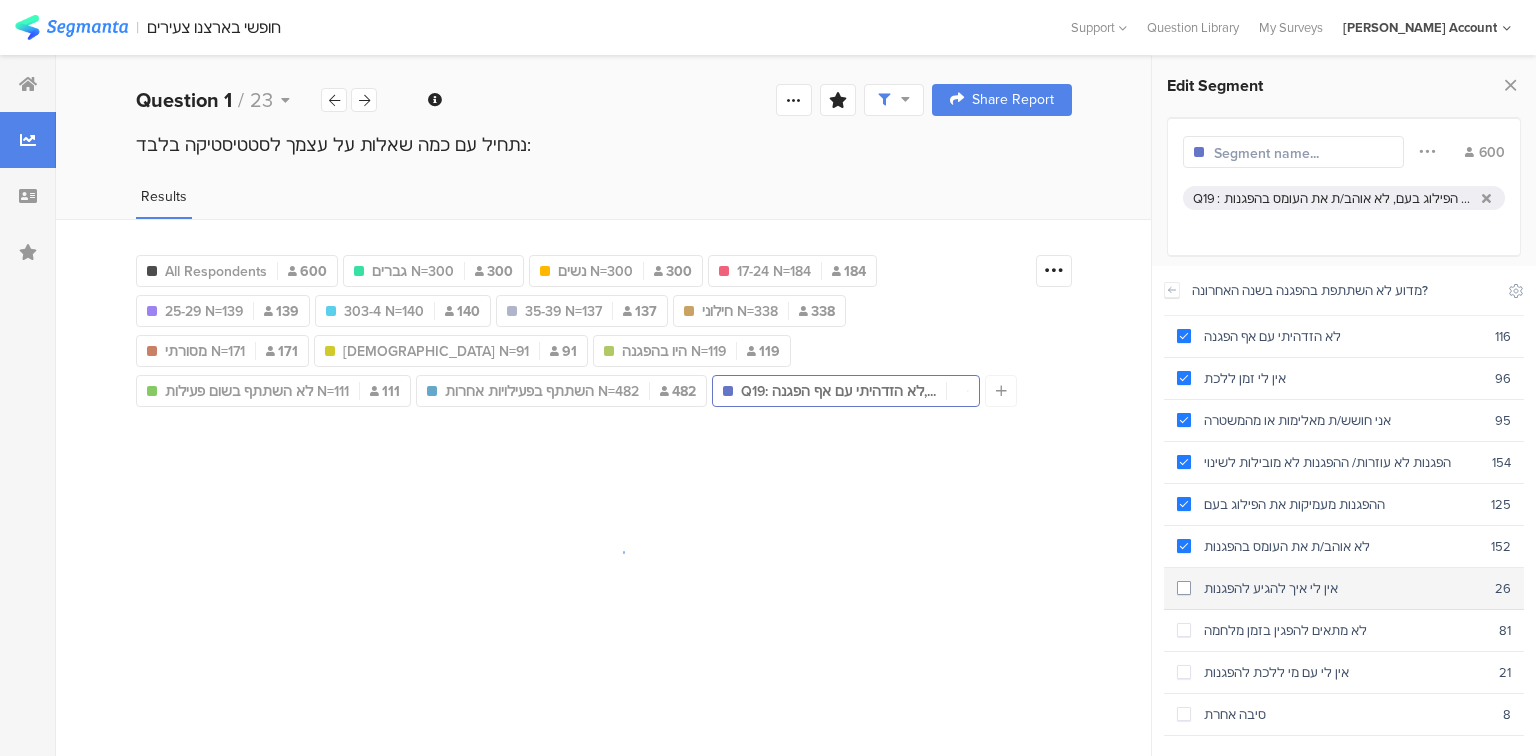 click on "אין לי איך להגיע להפגנות
26" at bounding box center [1344, 589] 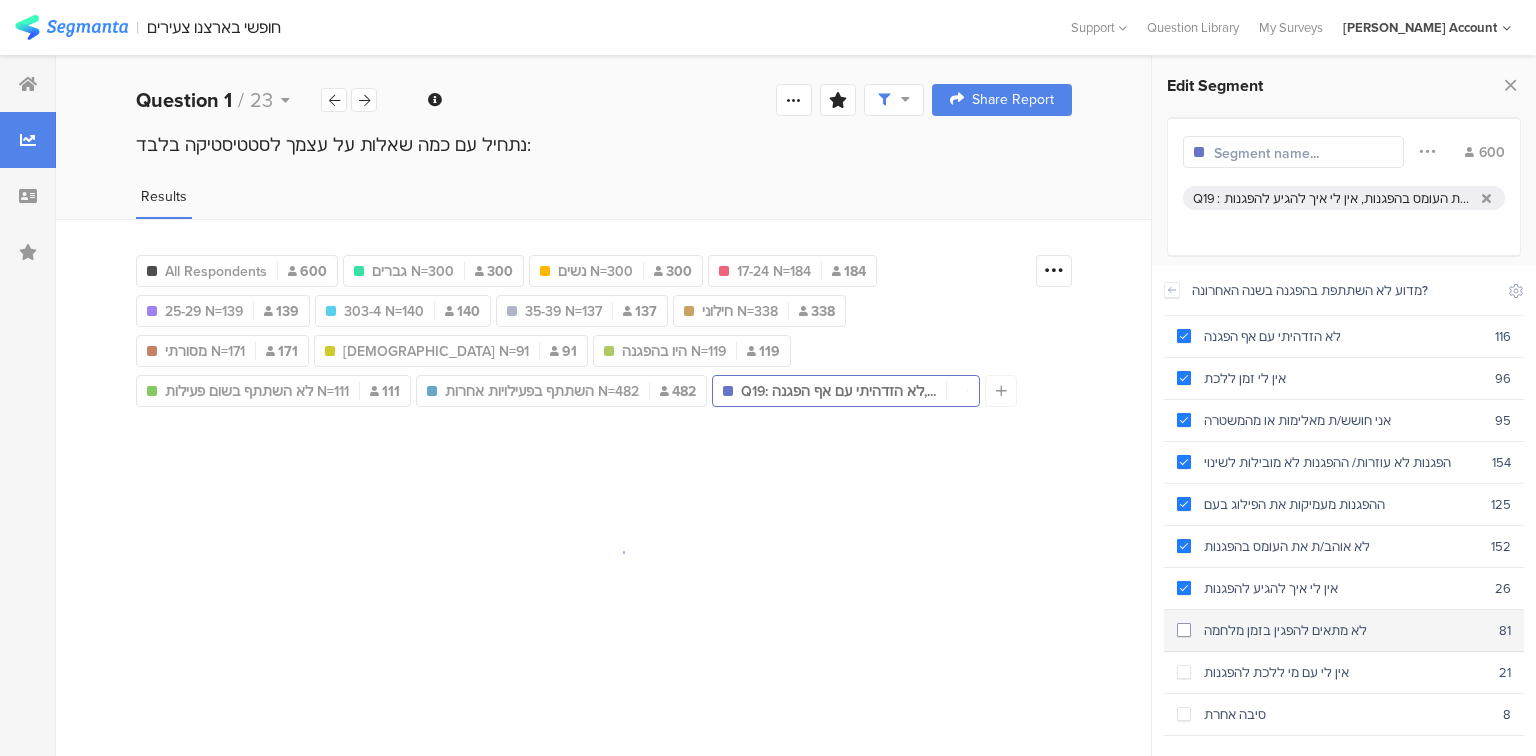 click on "לא מתאים להפגין בזמן מלחמה" at bounding box center [1345, 630] 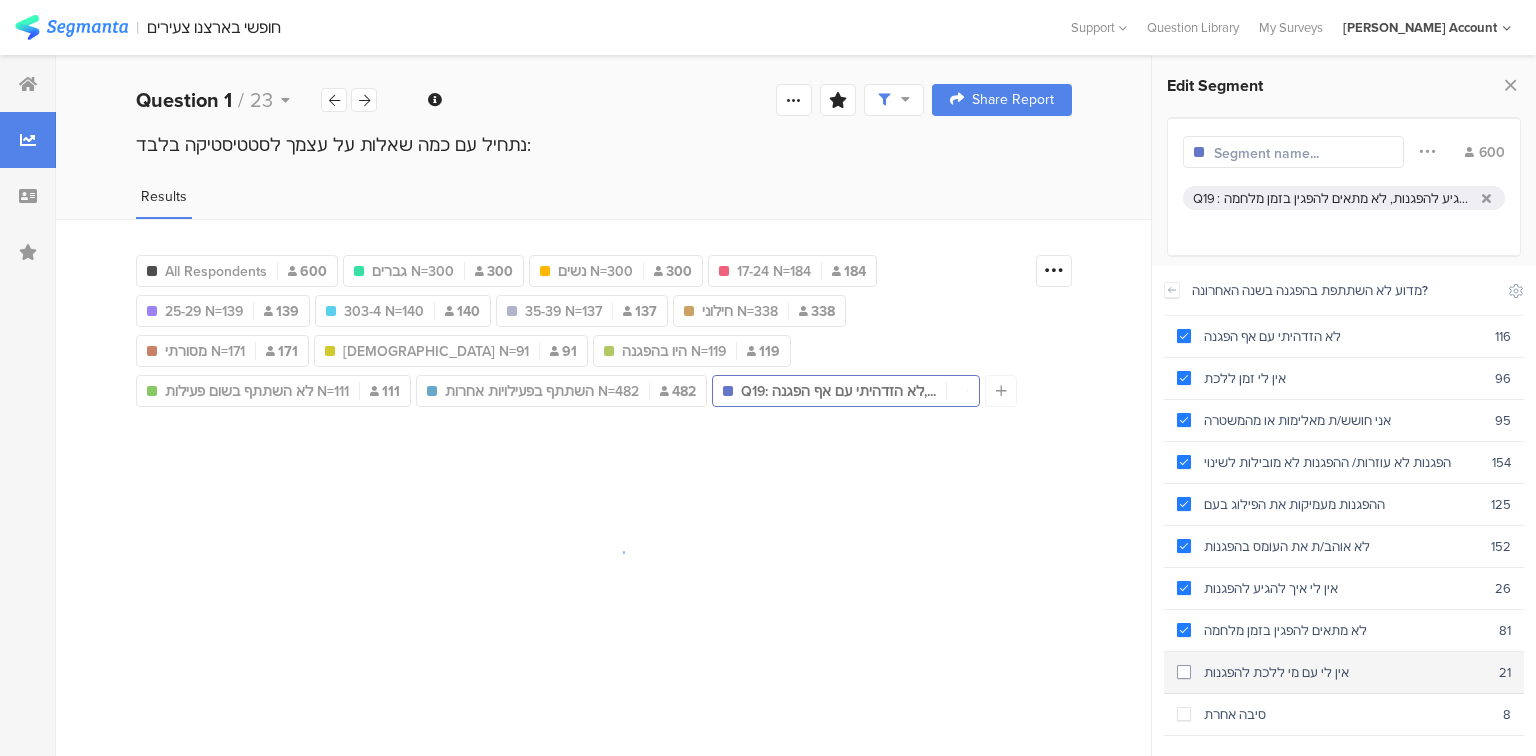 click on "אין לי עם מי ללכת להפגנות" at bounding box center (1345, 672) 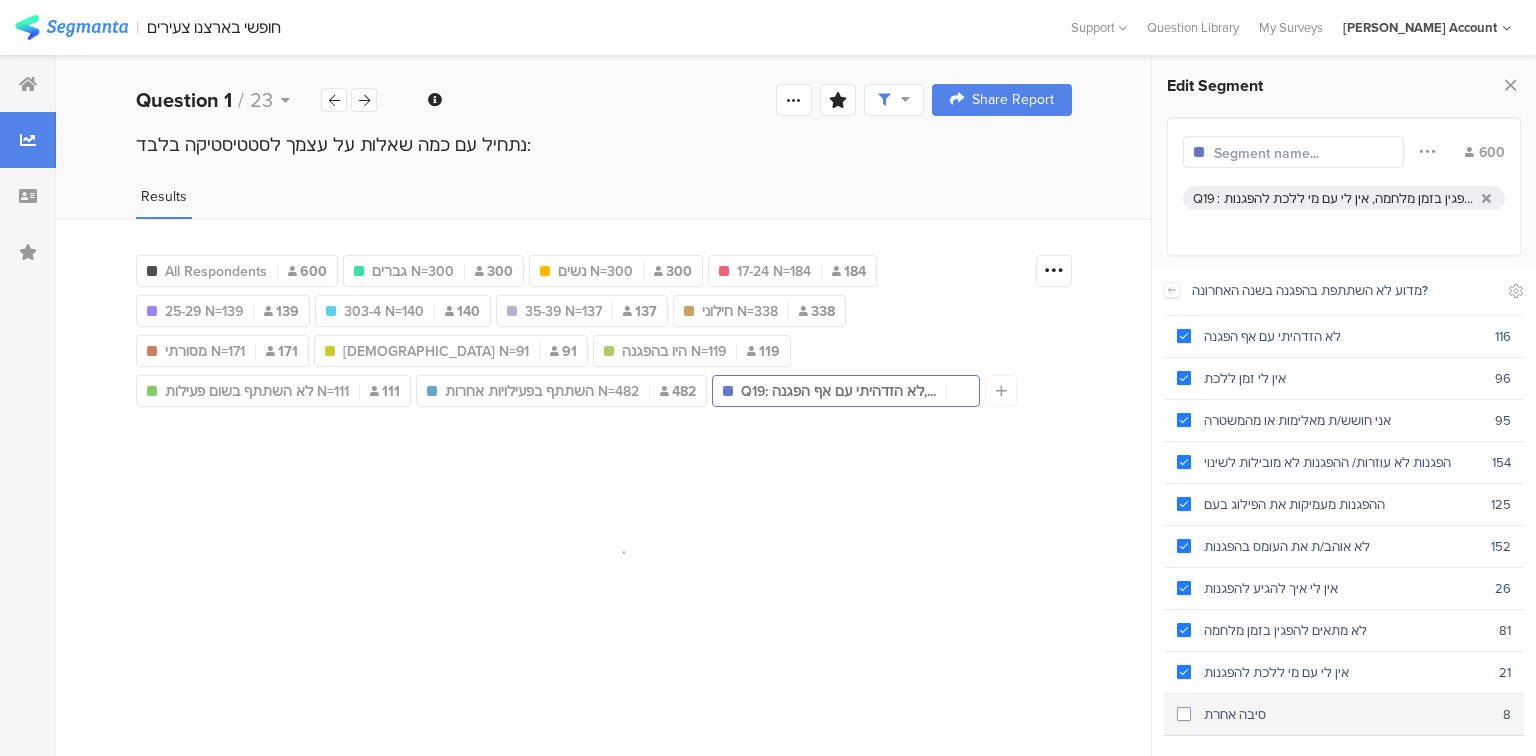 drag, startPoint x: 1395, startPoint y: 707, endPoint x: 1384, endPoint y: 701, distance: 12.529964 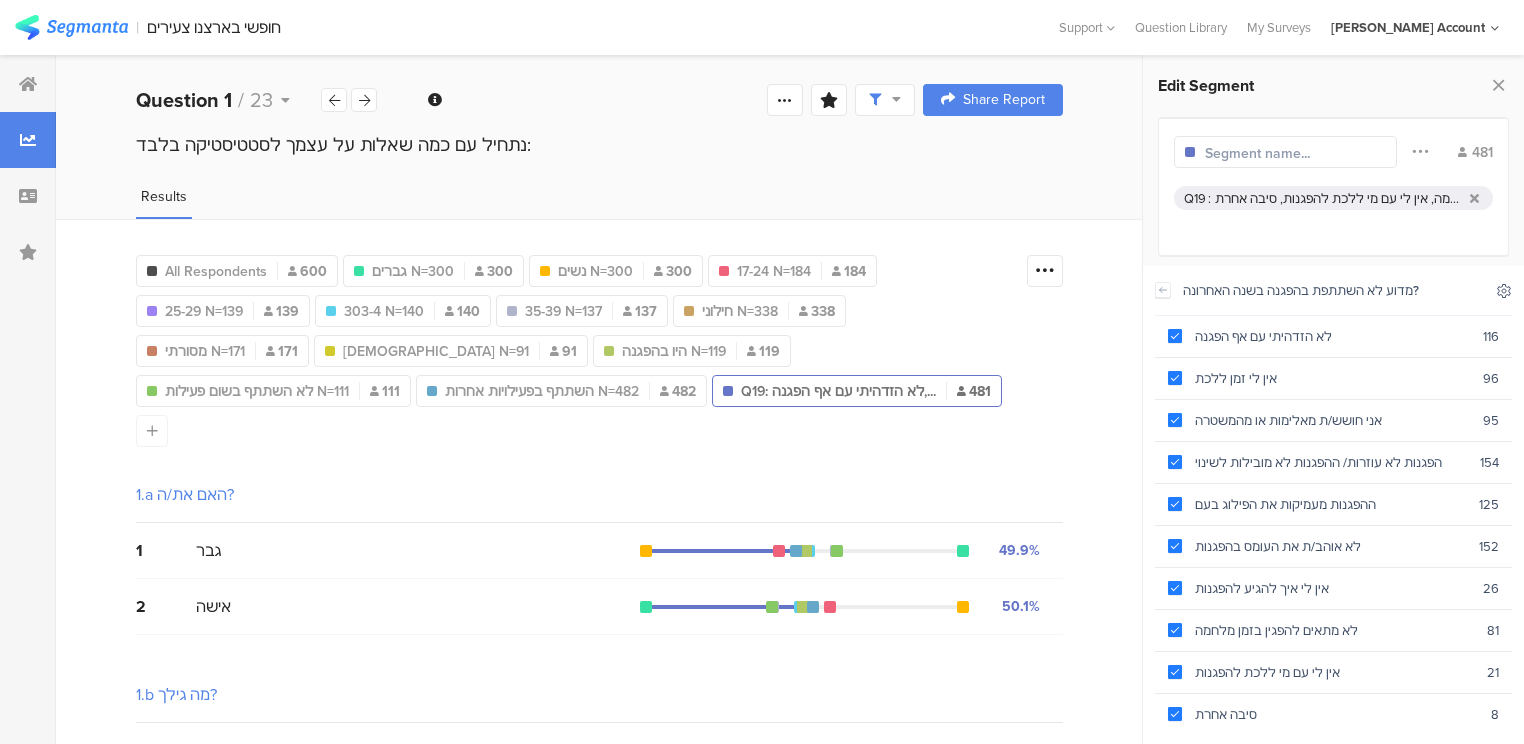 click 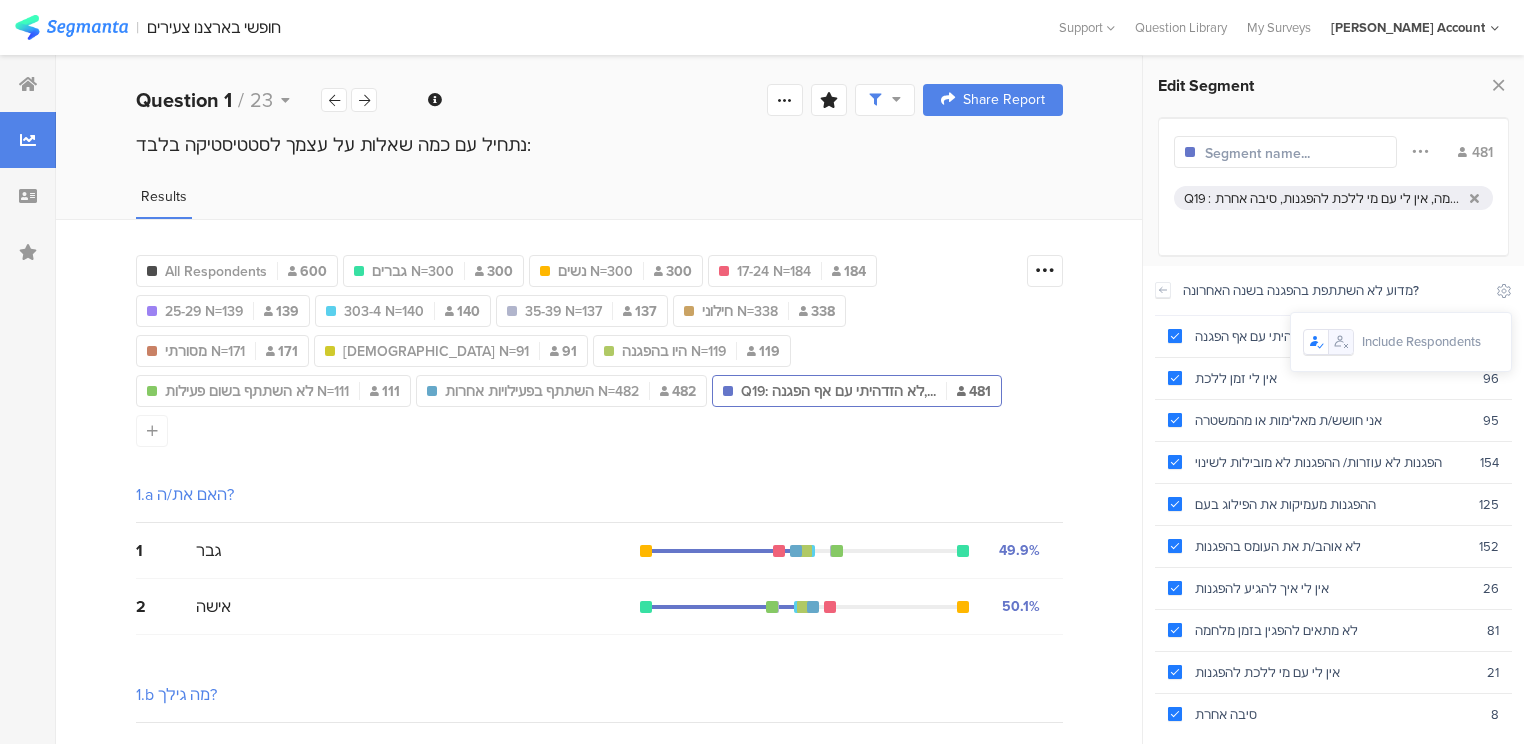 click 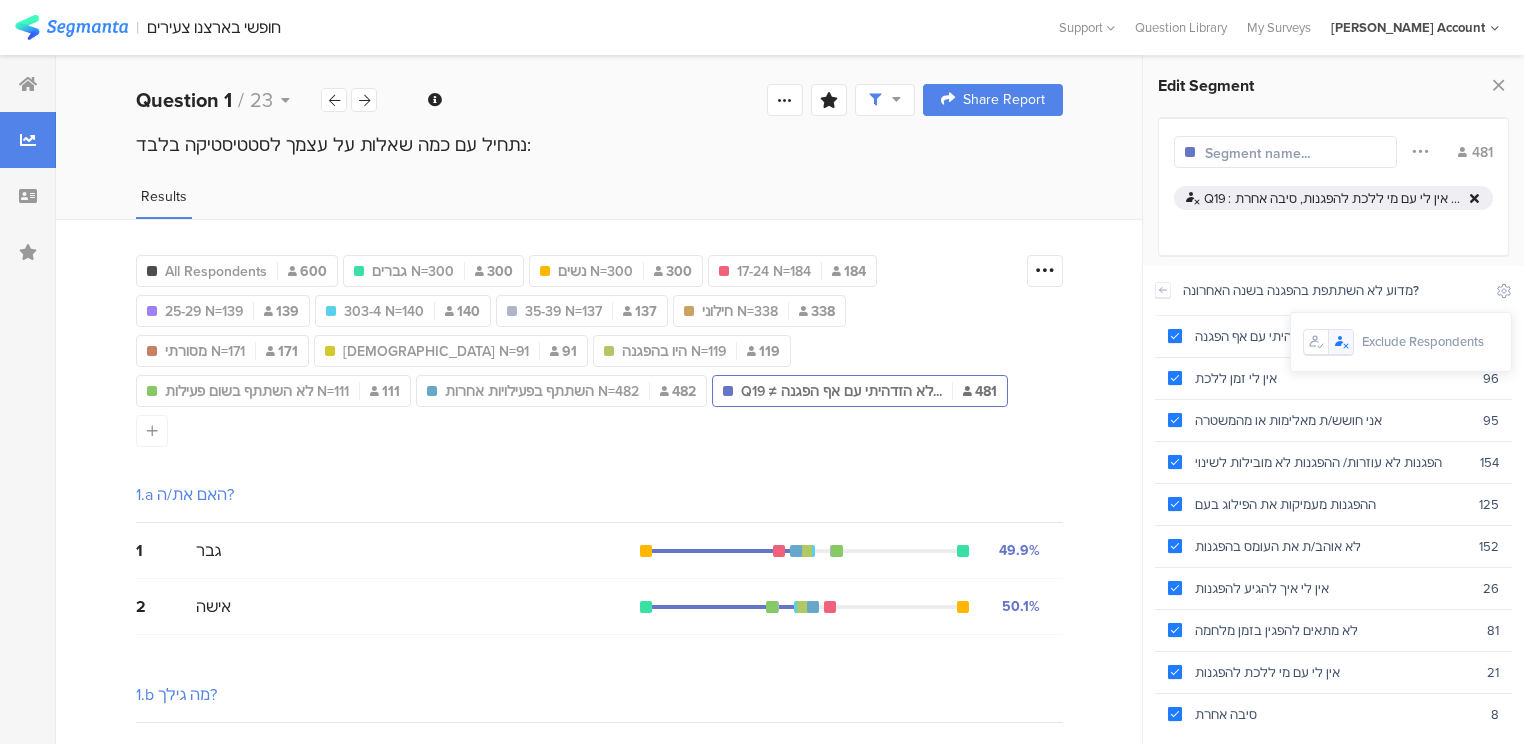 click at bounding box center [1474, 198] 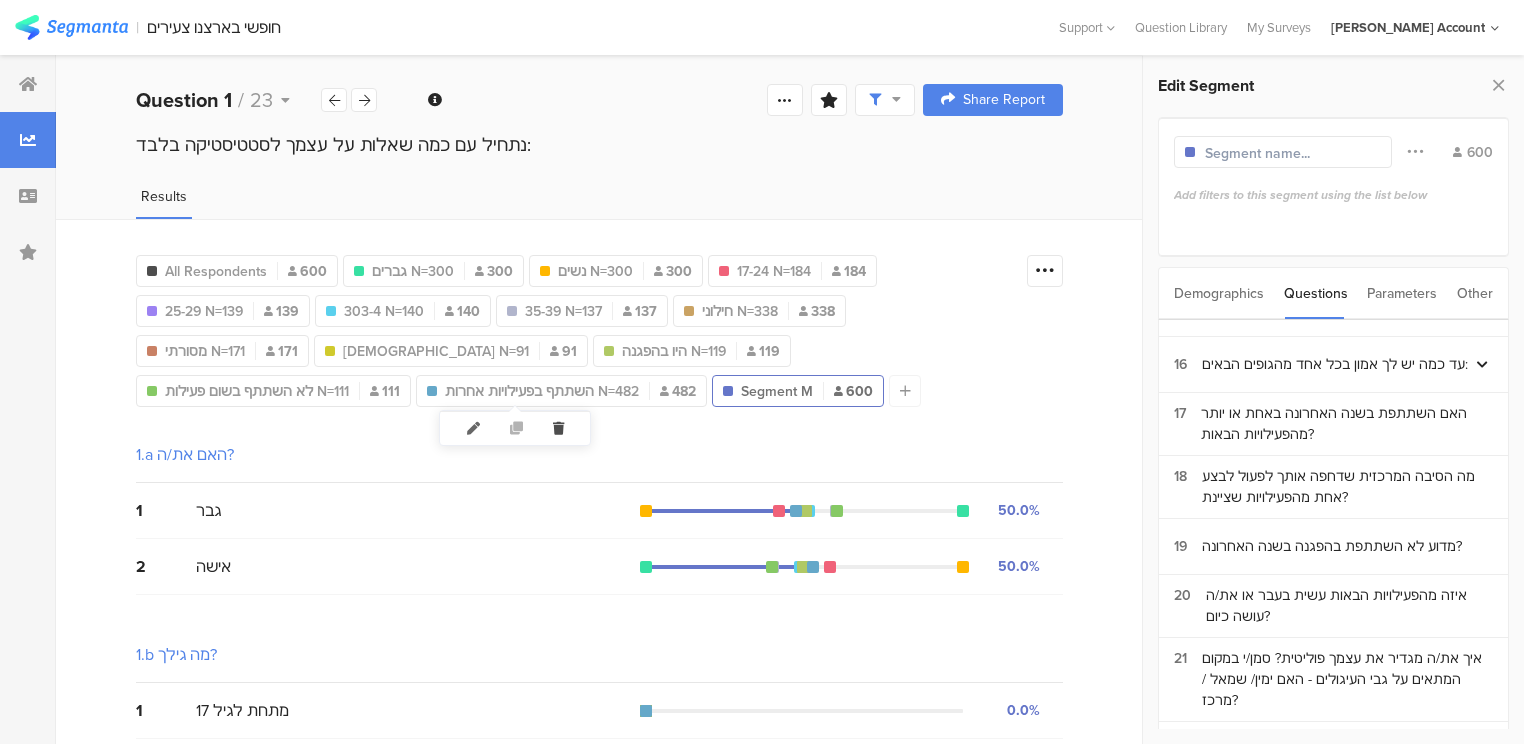 click at bounding box center (558, 428) 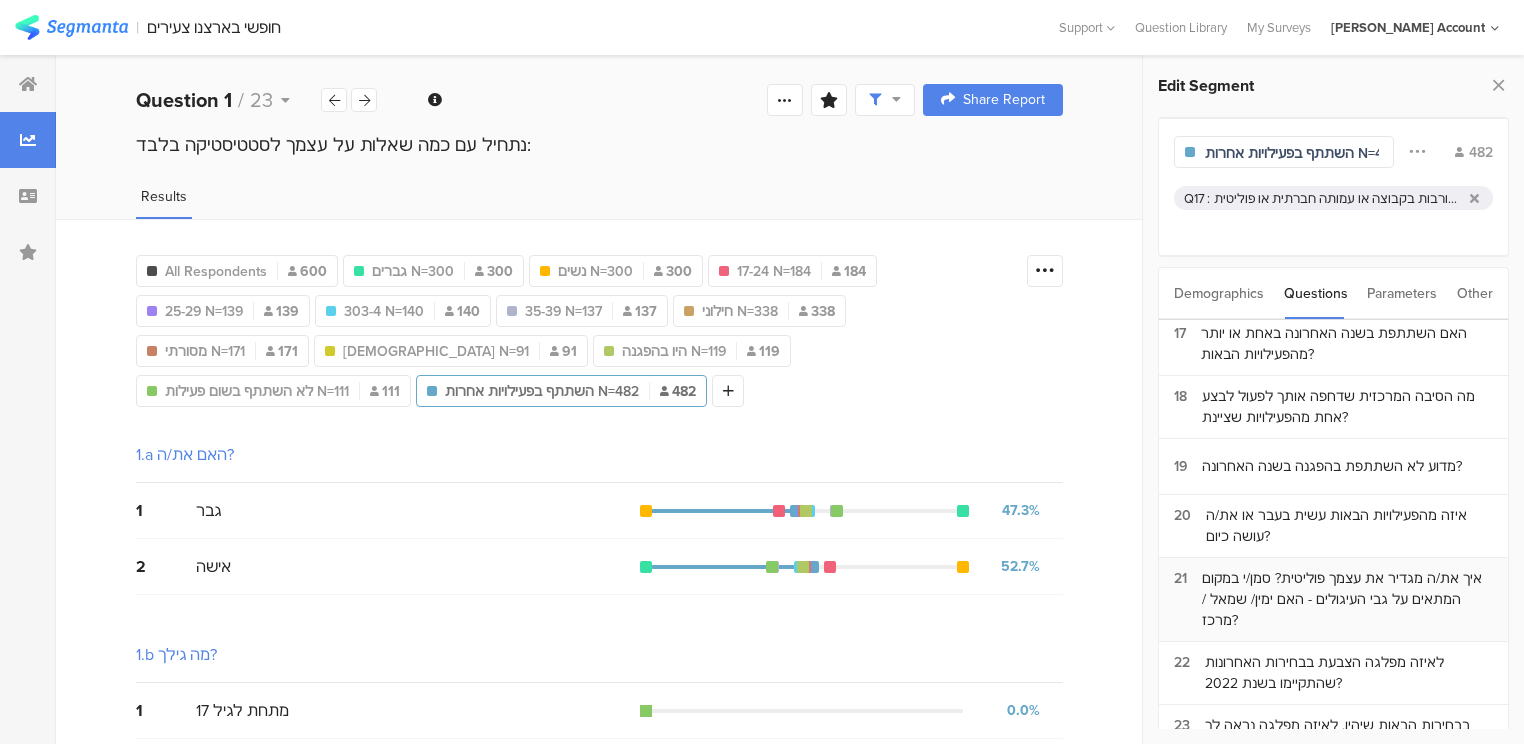 click on "איך את/ה מגדיר את עצמך פוליטית? סמן/י במקום המתאים על גבי העיגולים - האם ימין/ שמאל / מרכז?" at bounding box center [1347, 599] 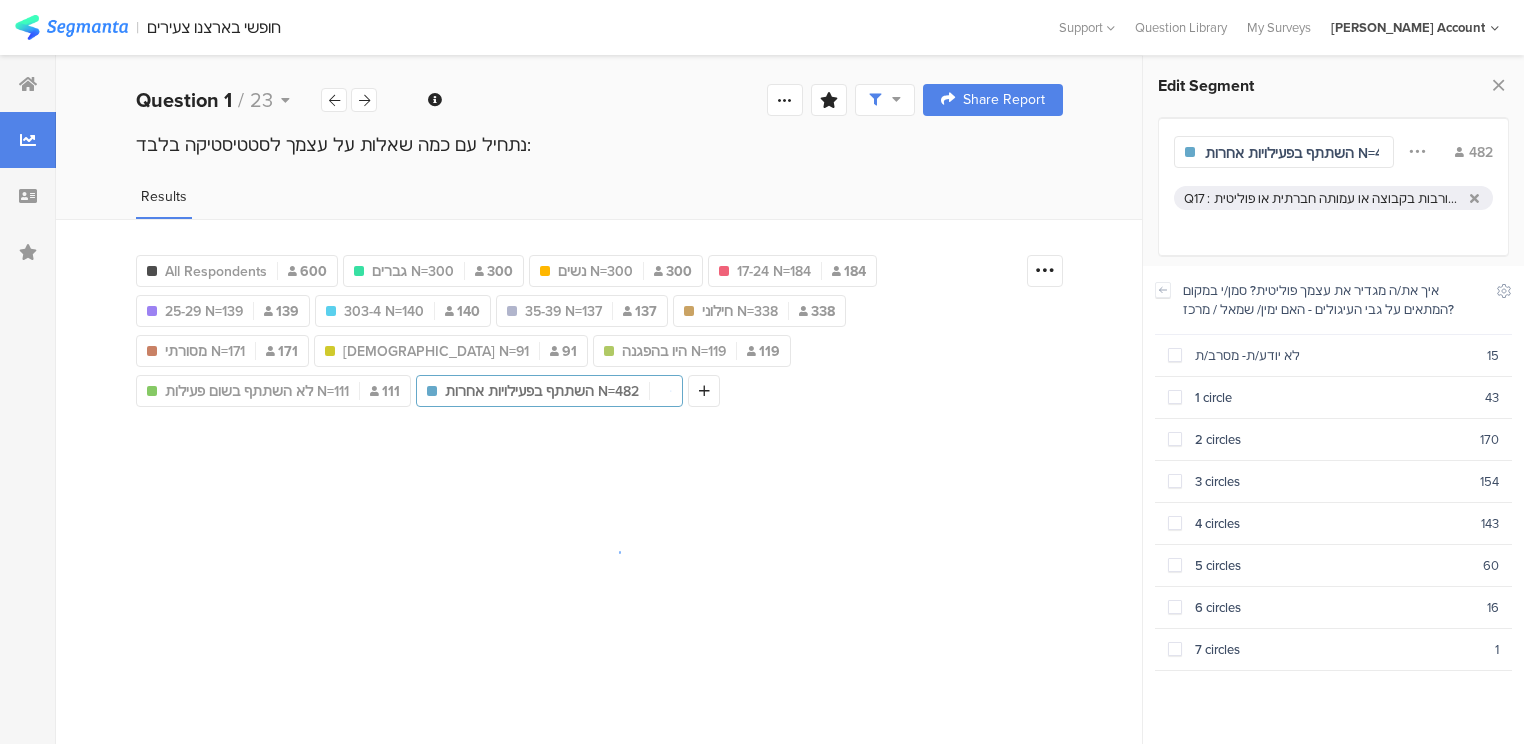 scroll, scrollTop: 1122, scrollLeft: 0, axis: vertical 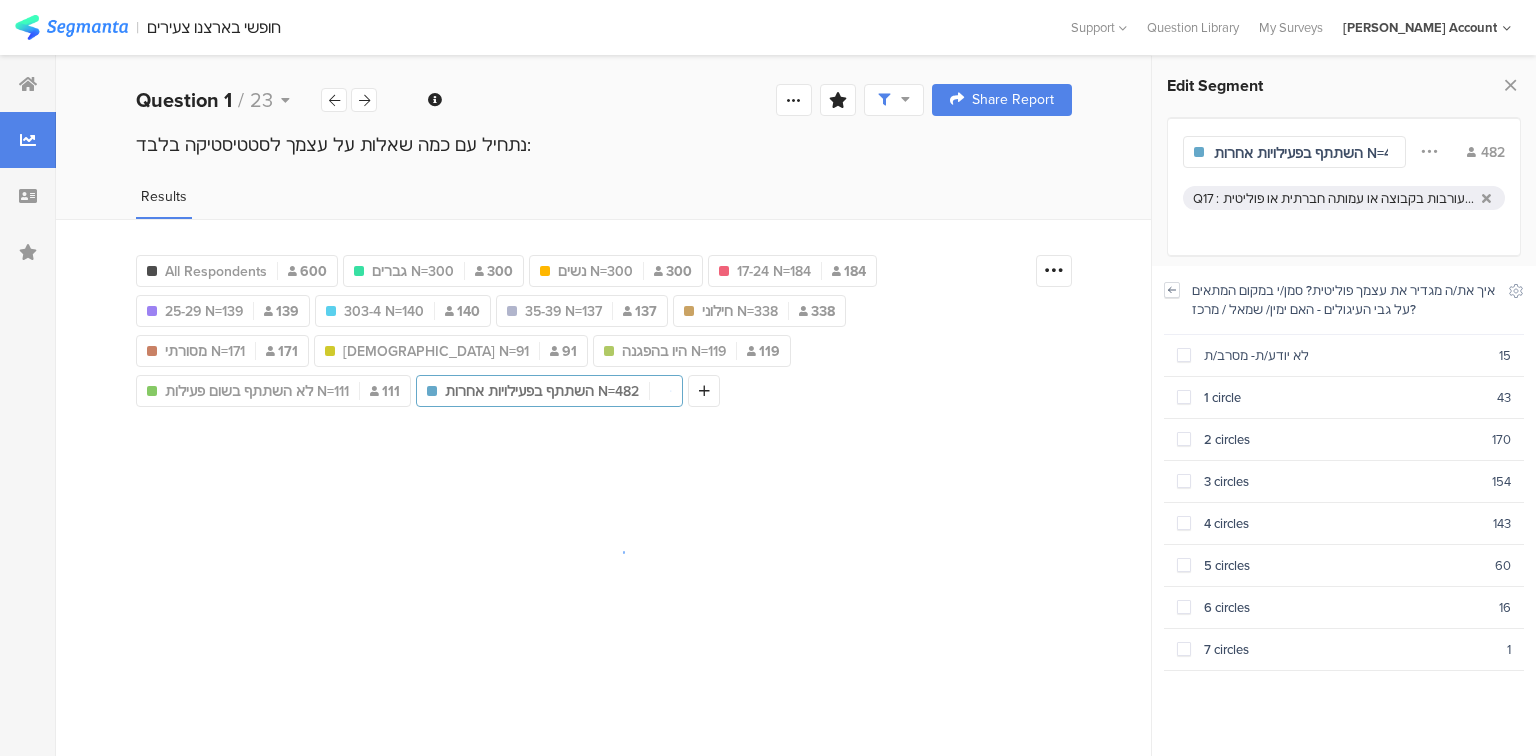 click 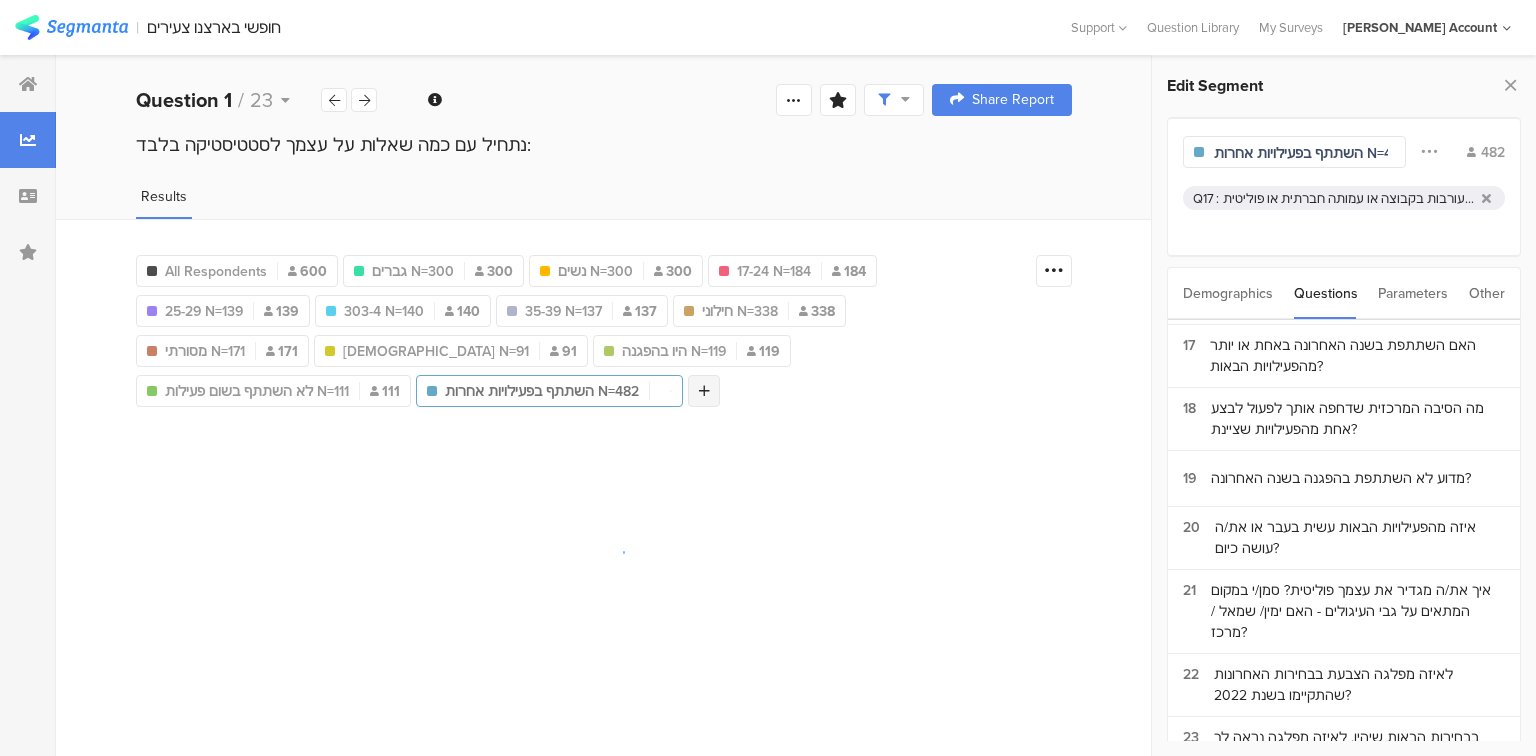 click at bounding box center (704, 391) 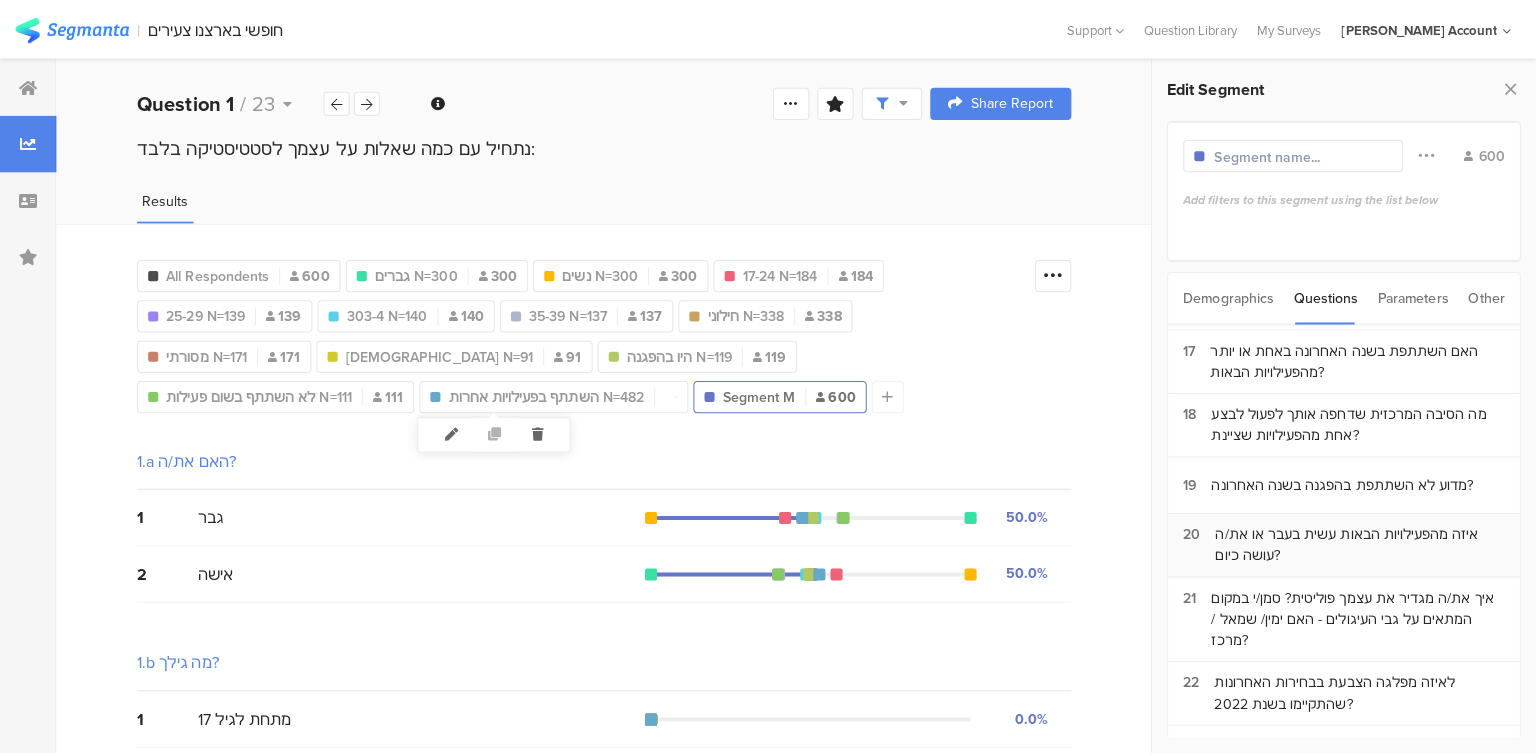 scroll, scrollTop: 1134, scrollLeft: 0, axis: vertical 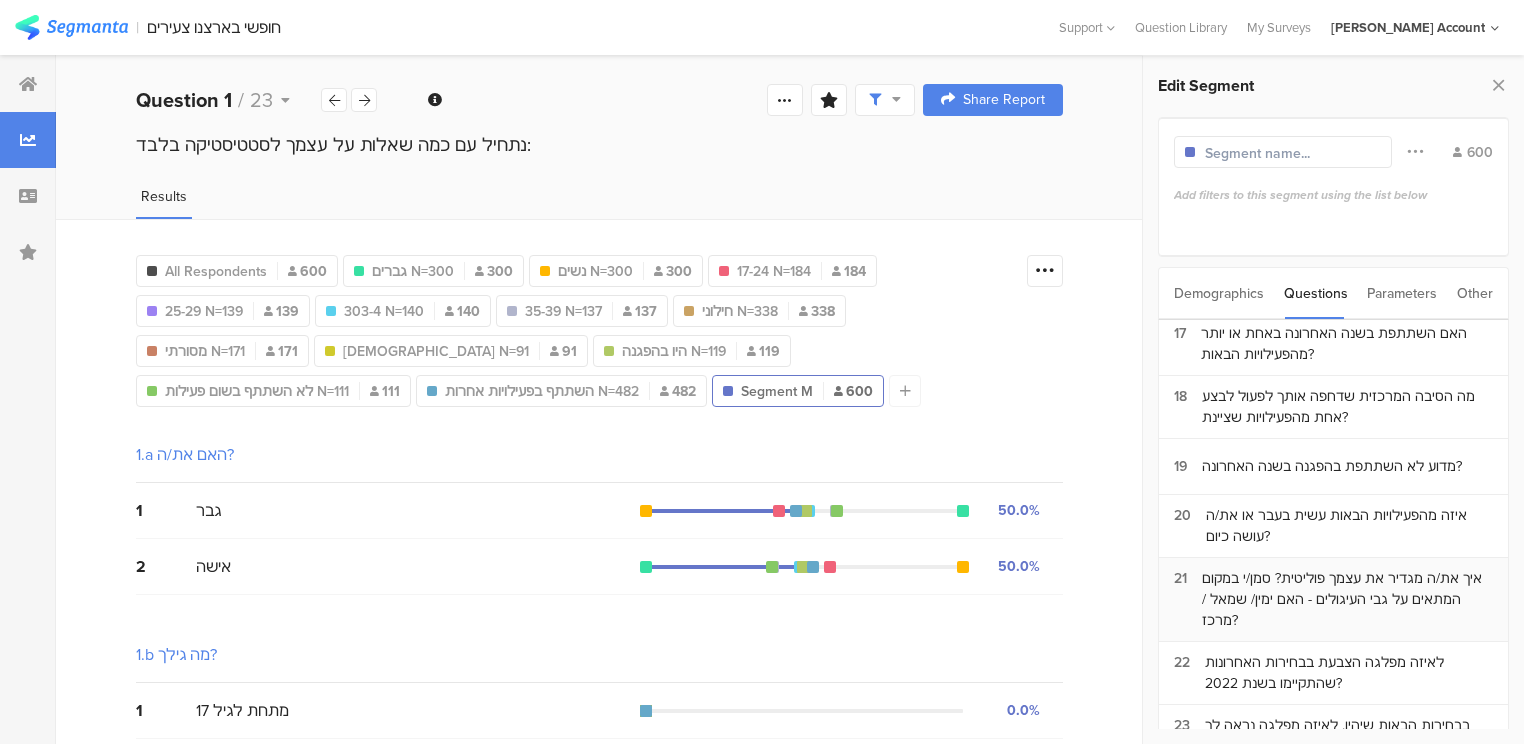 click on "איך את/ה מגדיר את עצמך פוליטית? סמן/י במקום המתאים על גבי העיגולים - האם ימין/ שמאל / מרכז?" at bounding box center (1347, 599) 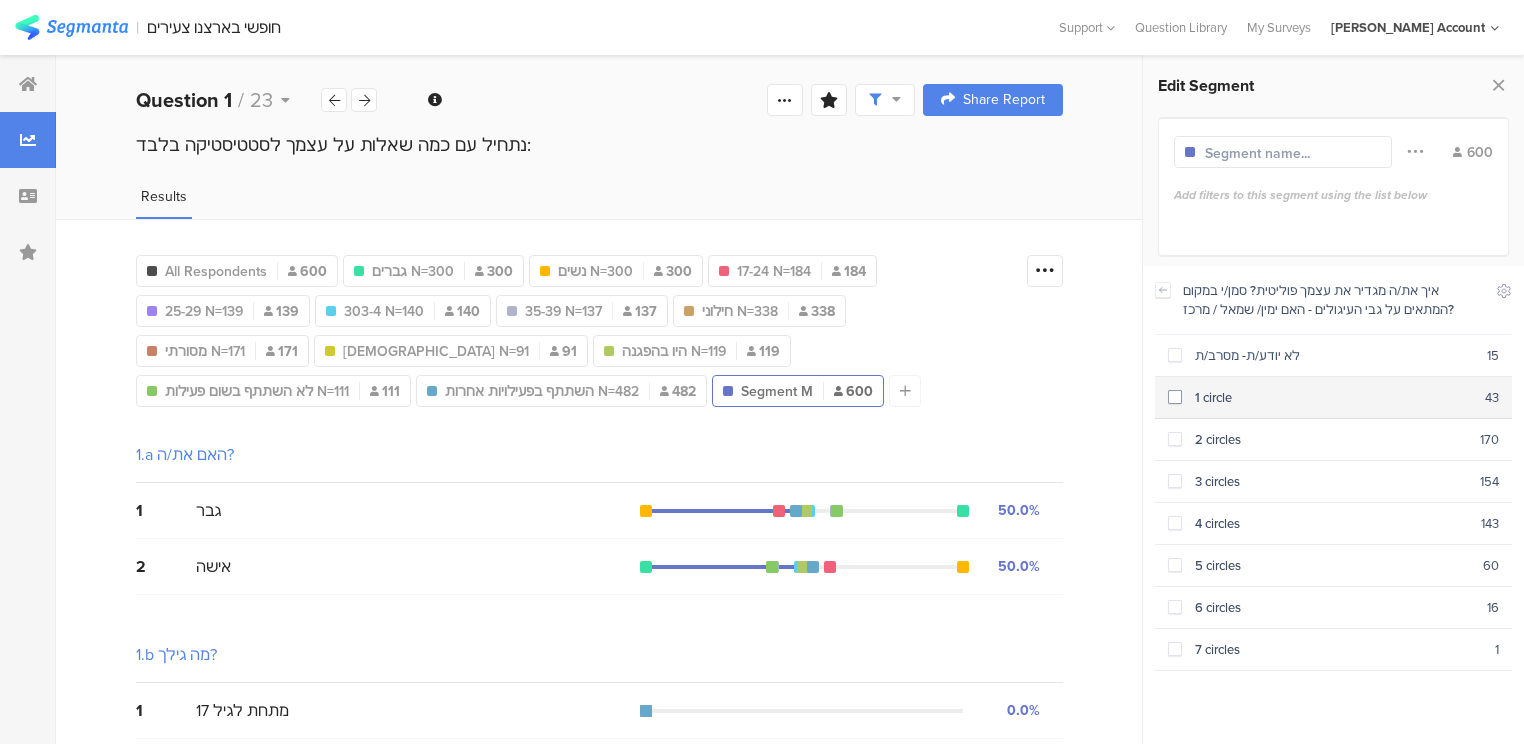 click on "1 circle
43" at bounding box center [1333, 398] 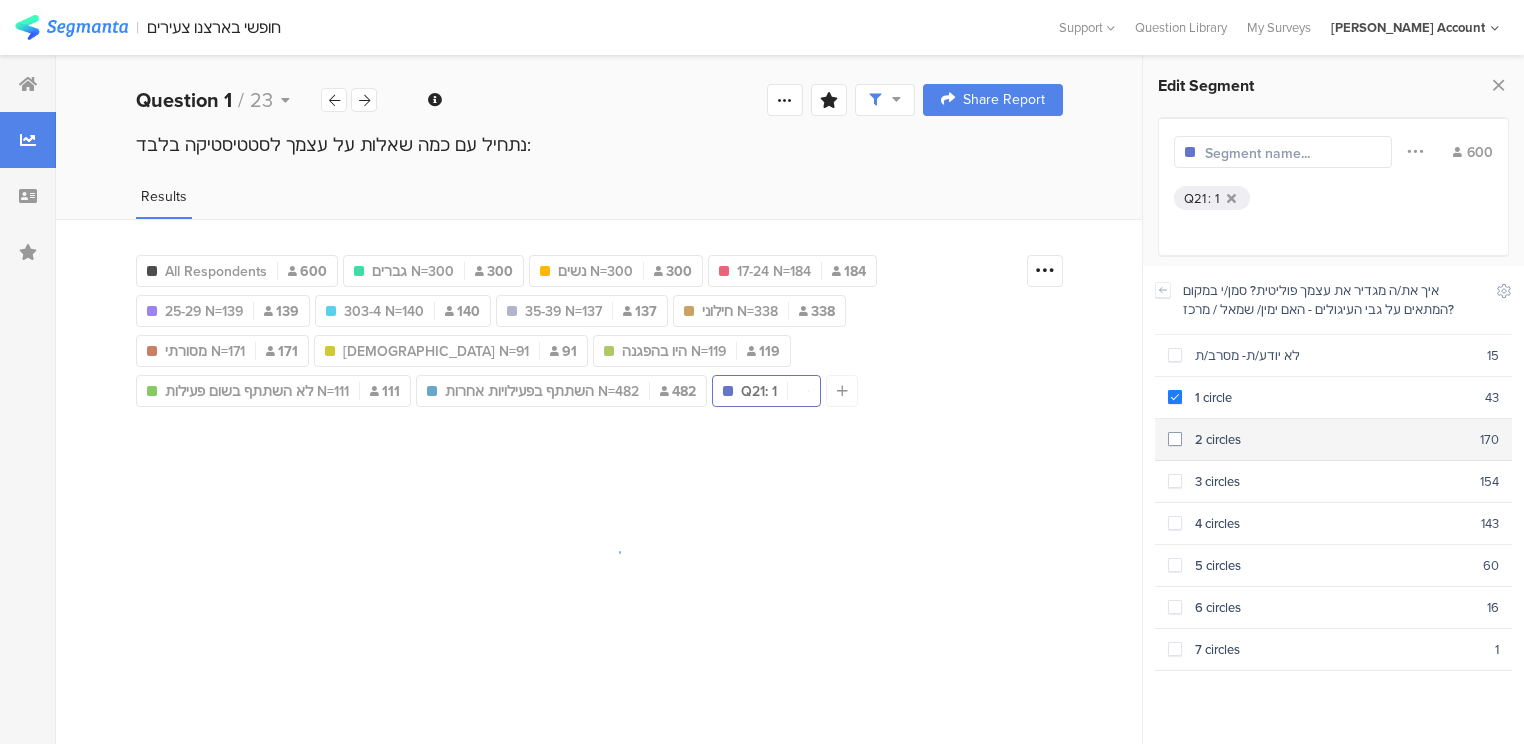 scroll, scrollTop: 1122, scrollLeft: 0, axis: vertical 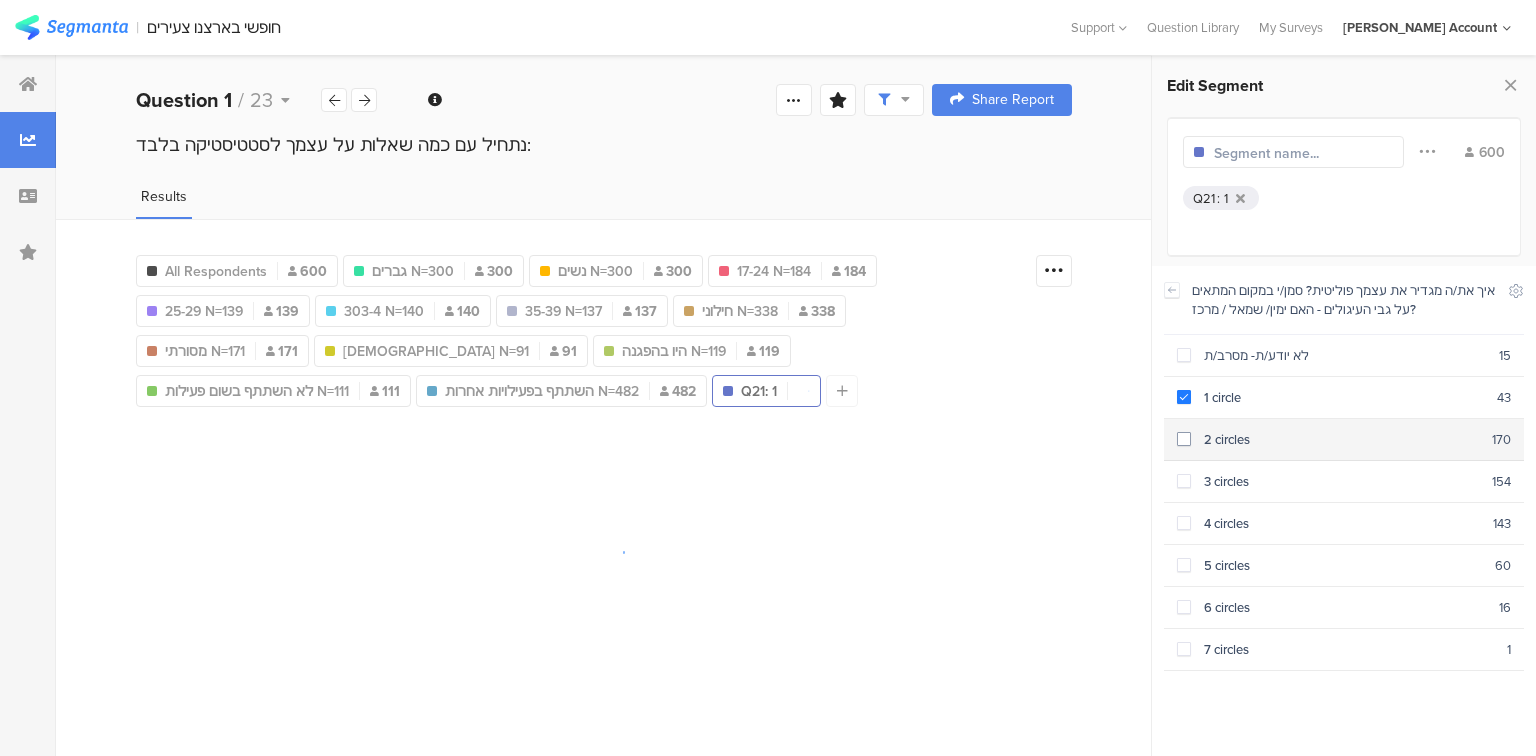 click on "2 circles" at bounding box center [1341, 439] 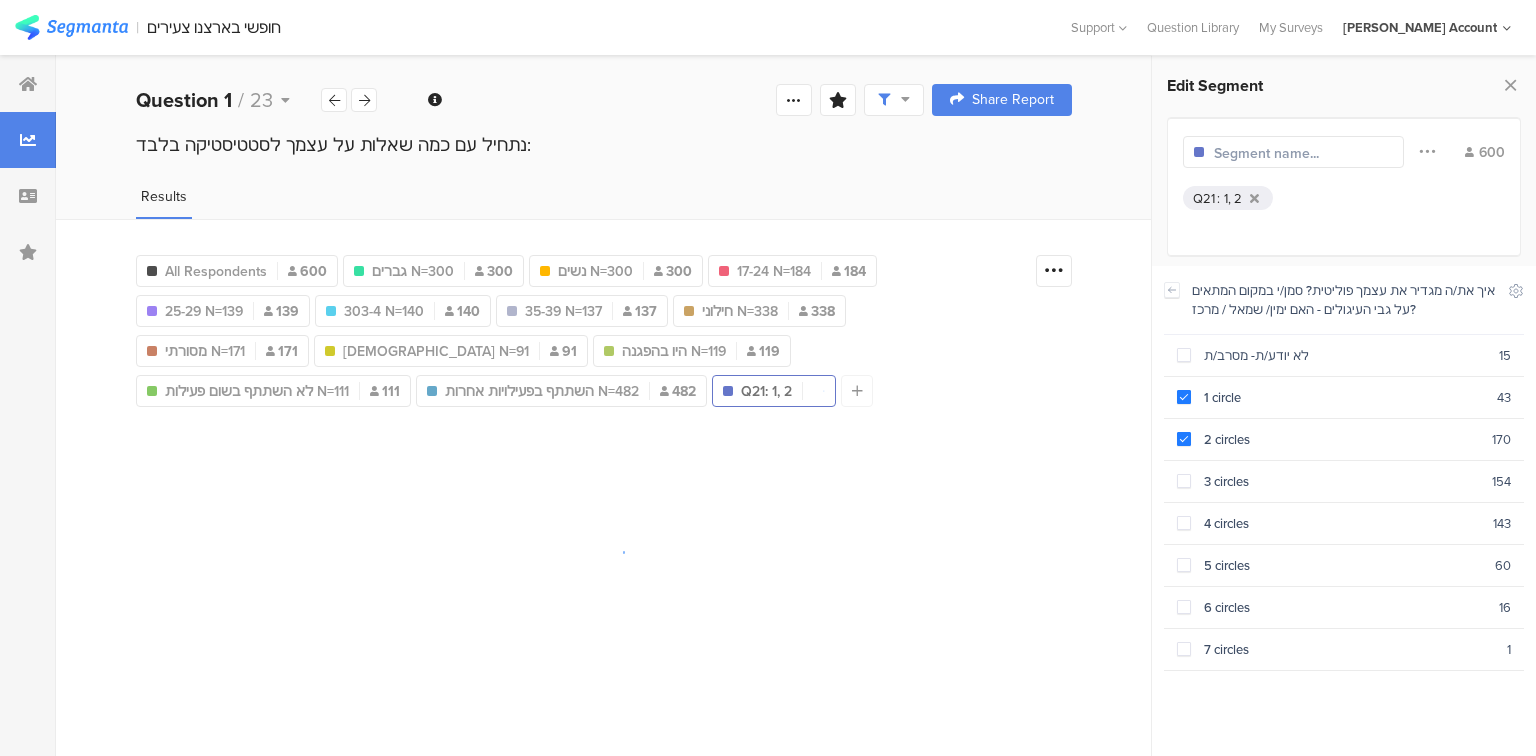 click at bounding box center (1301, 153) 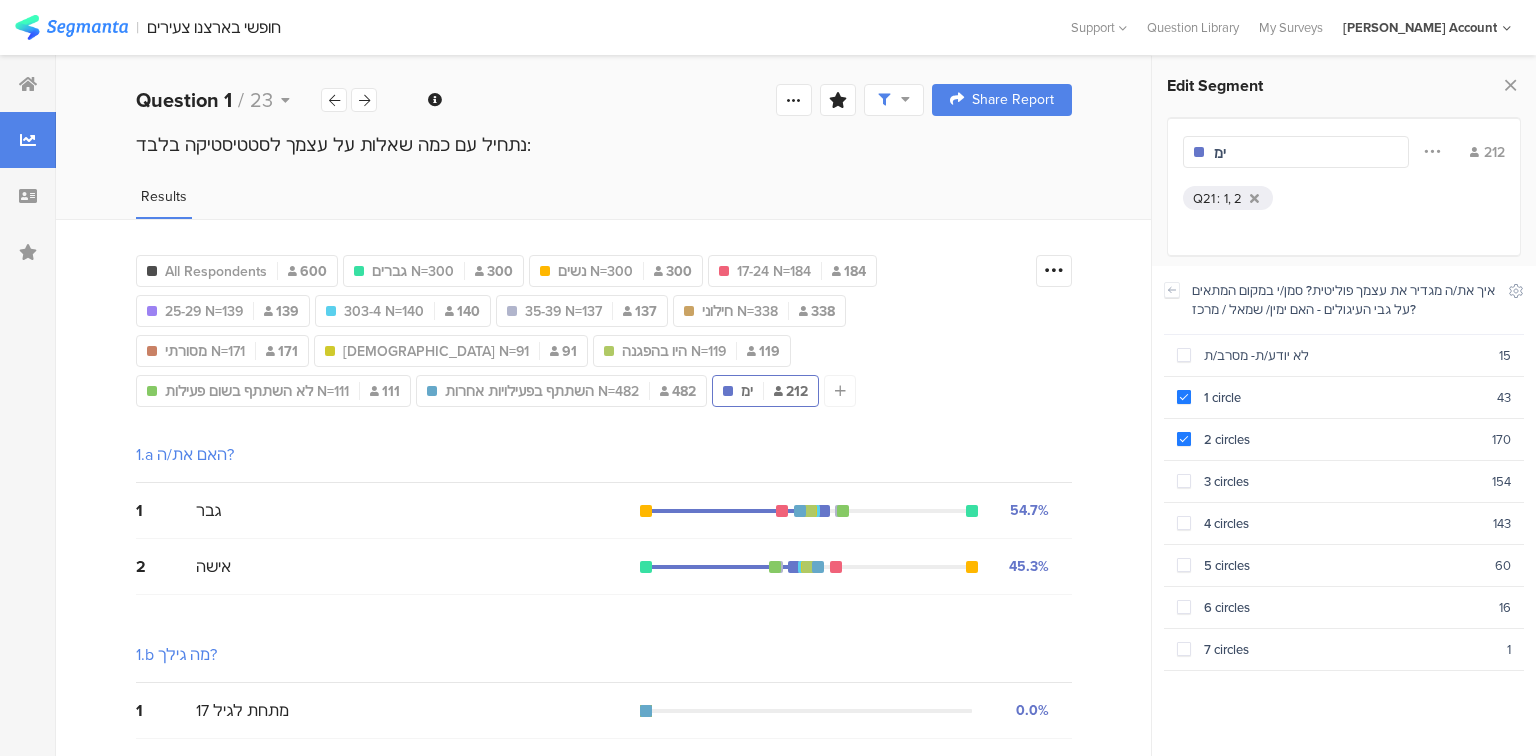 scroll, scrollTop: 1134, scrollLeft: 0, axis: vertical 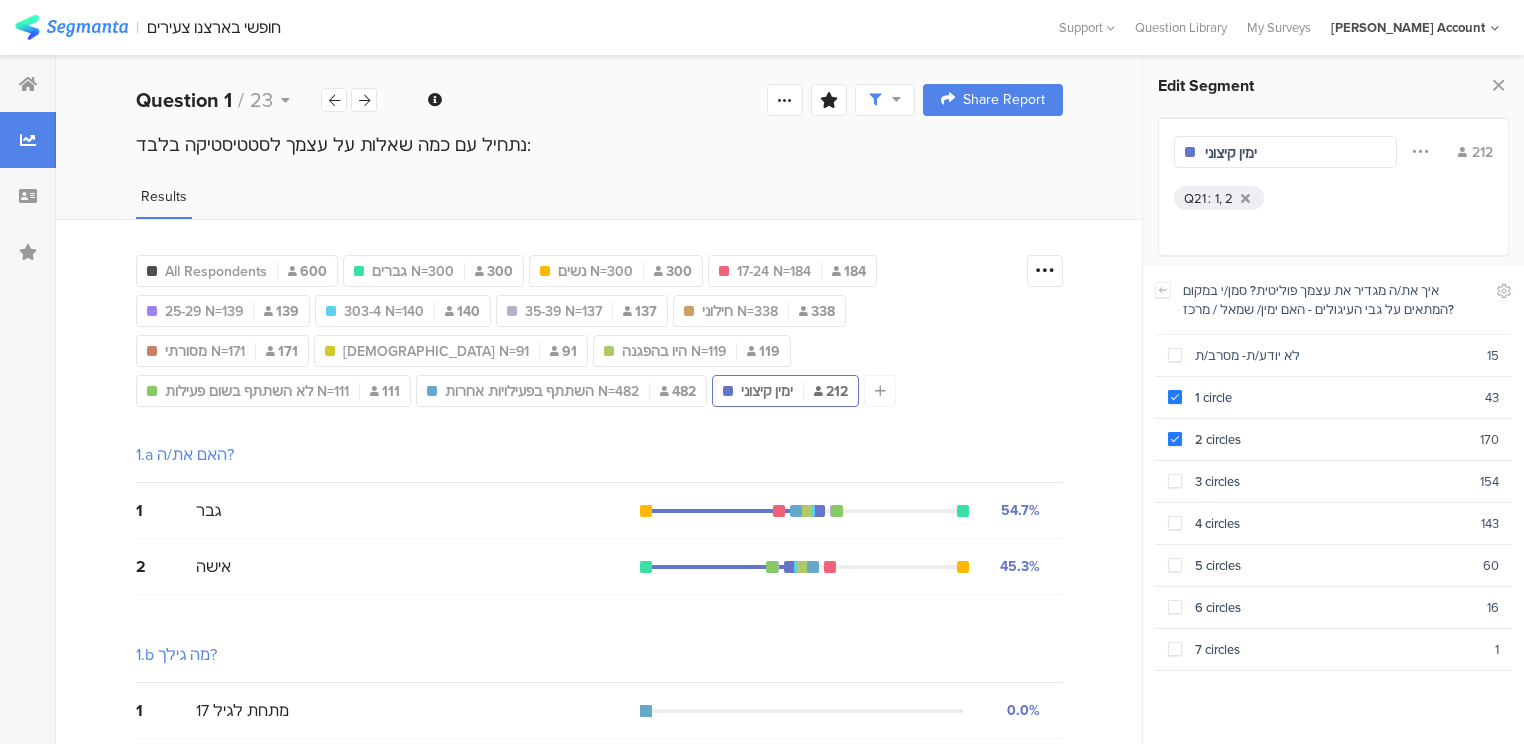 click at bounding box center [880, 391] 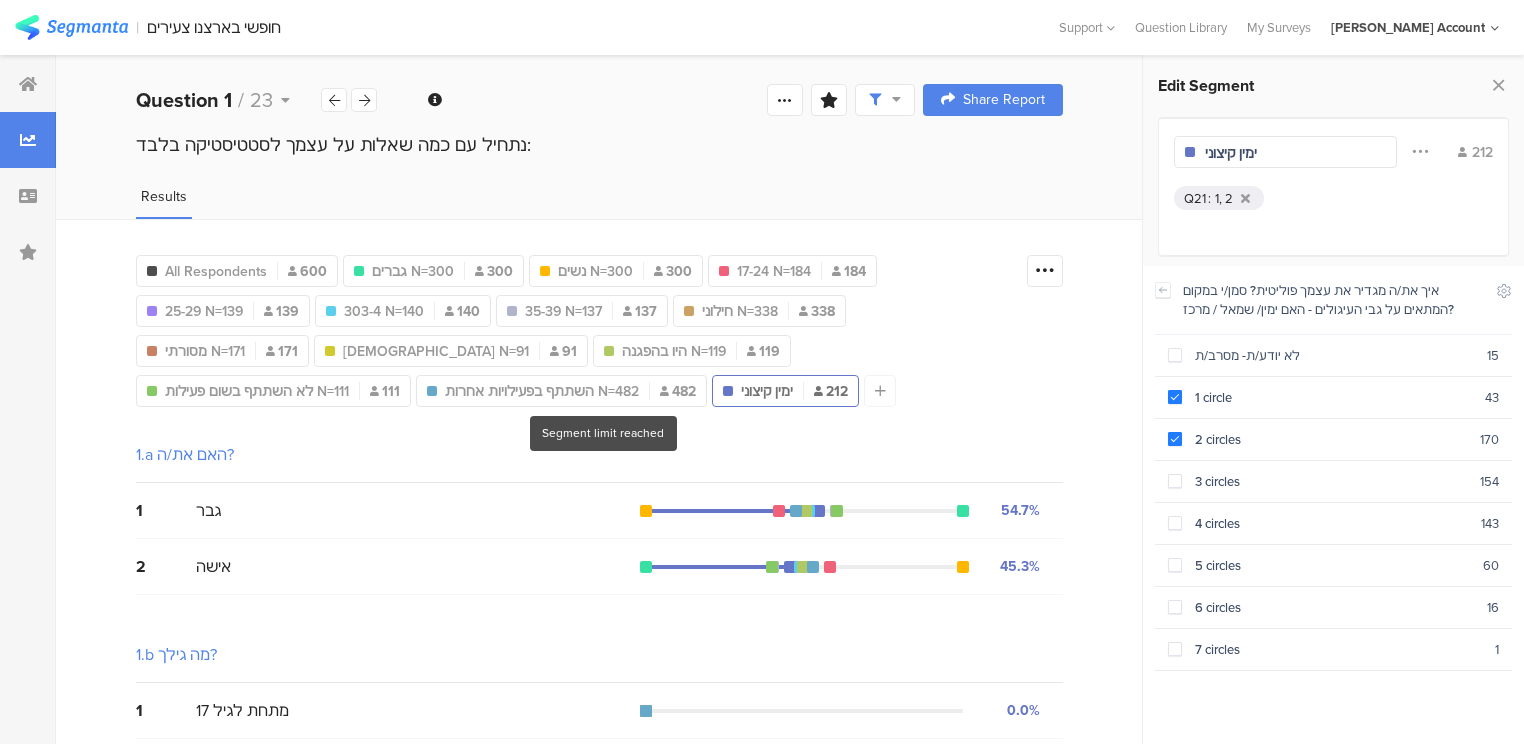 click at bounding box center (880, 391) 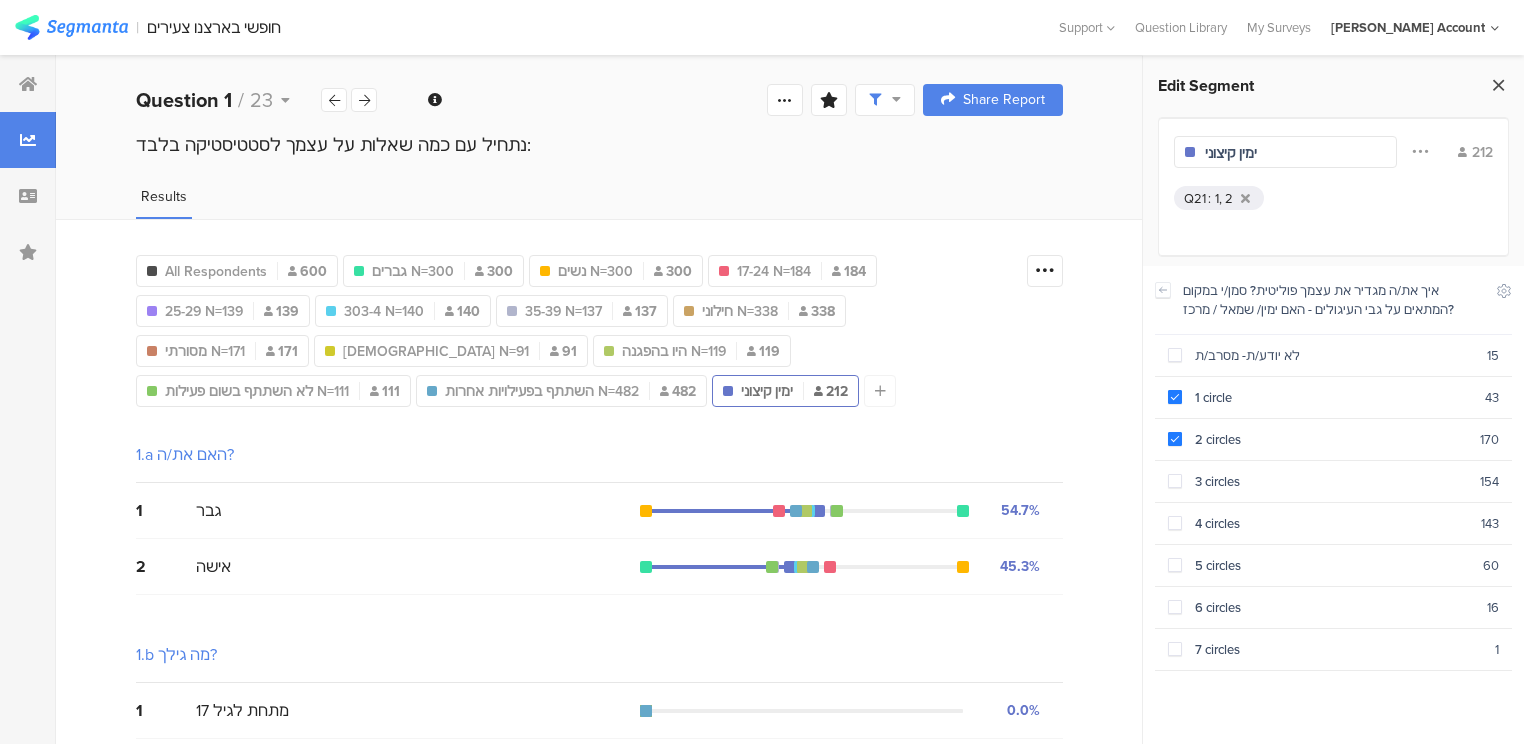 click at bounding box center (1498, 85) 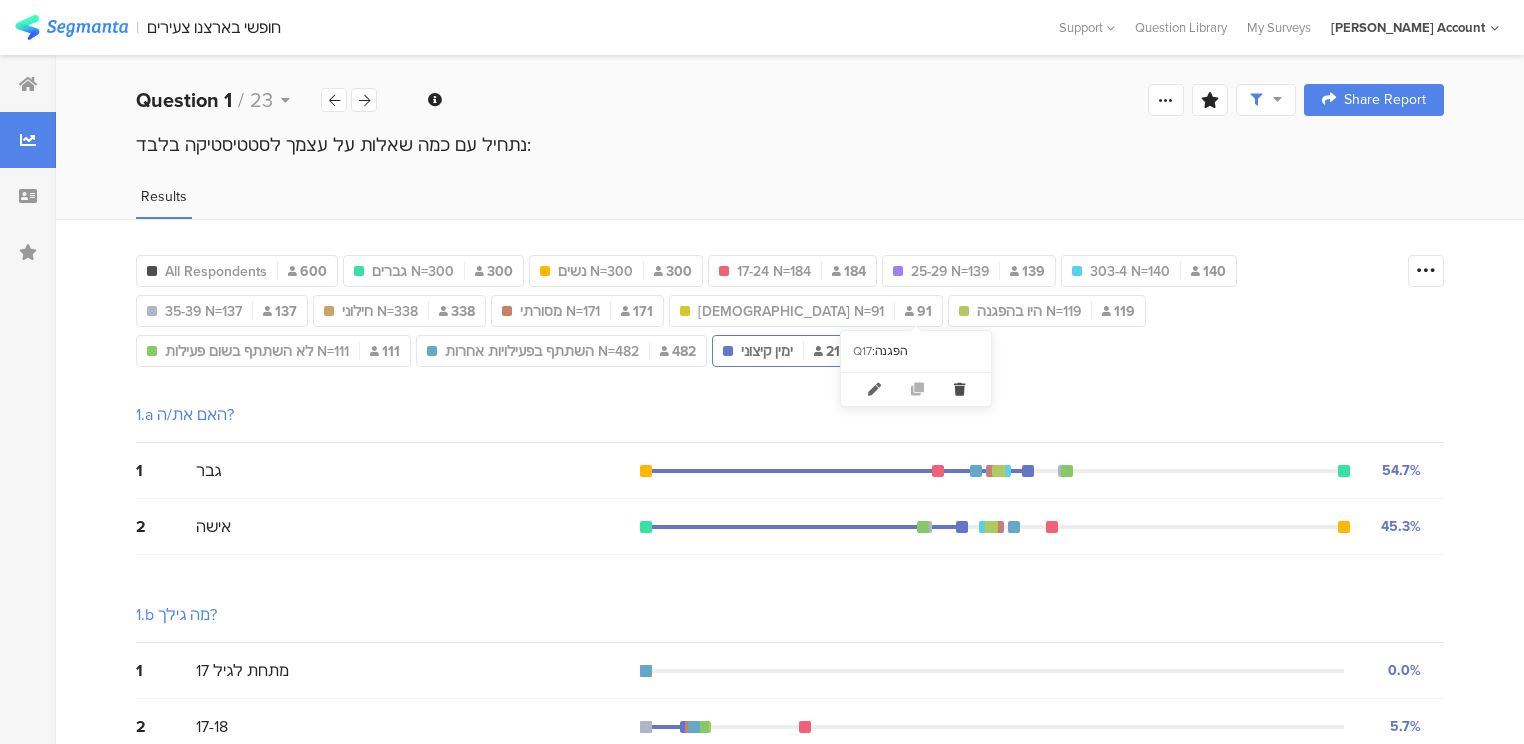 click at bounding box center (959, 389) 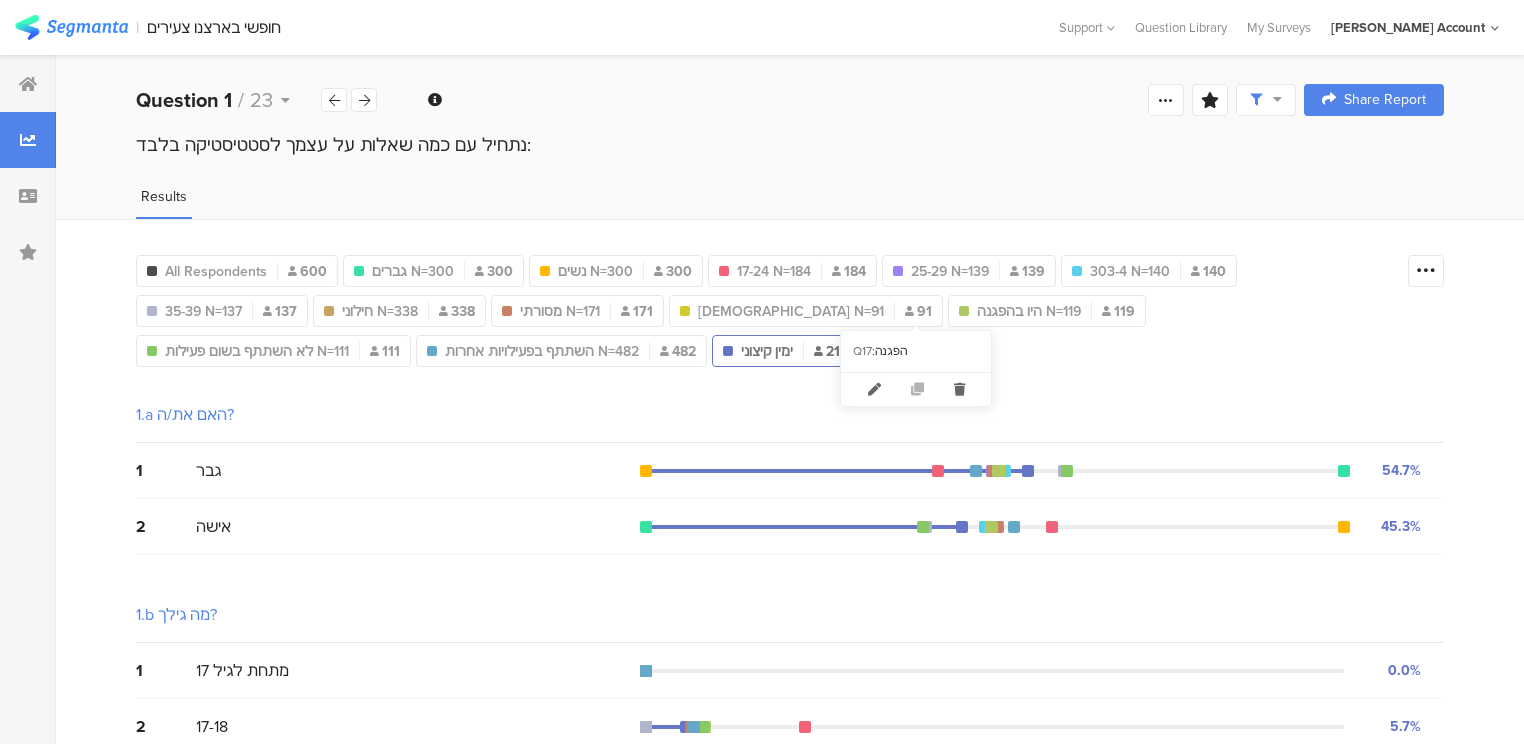 type on "דתי N=91" 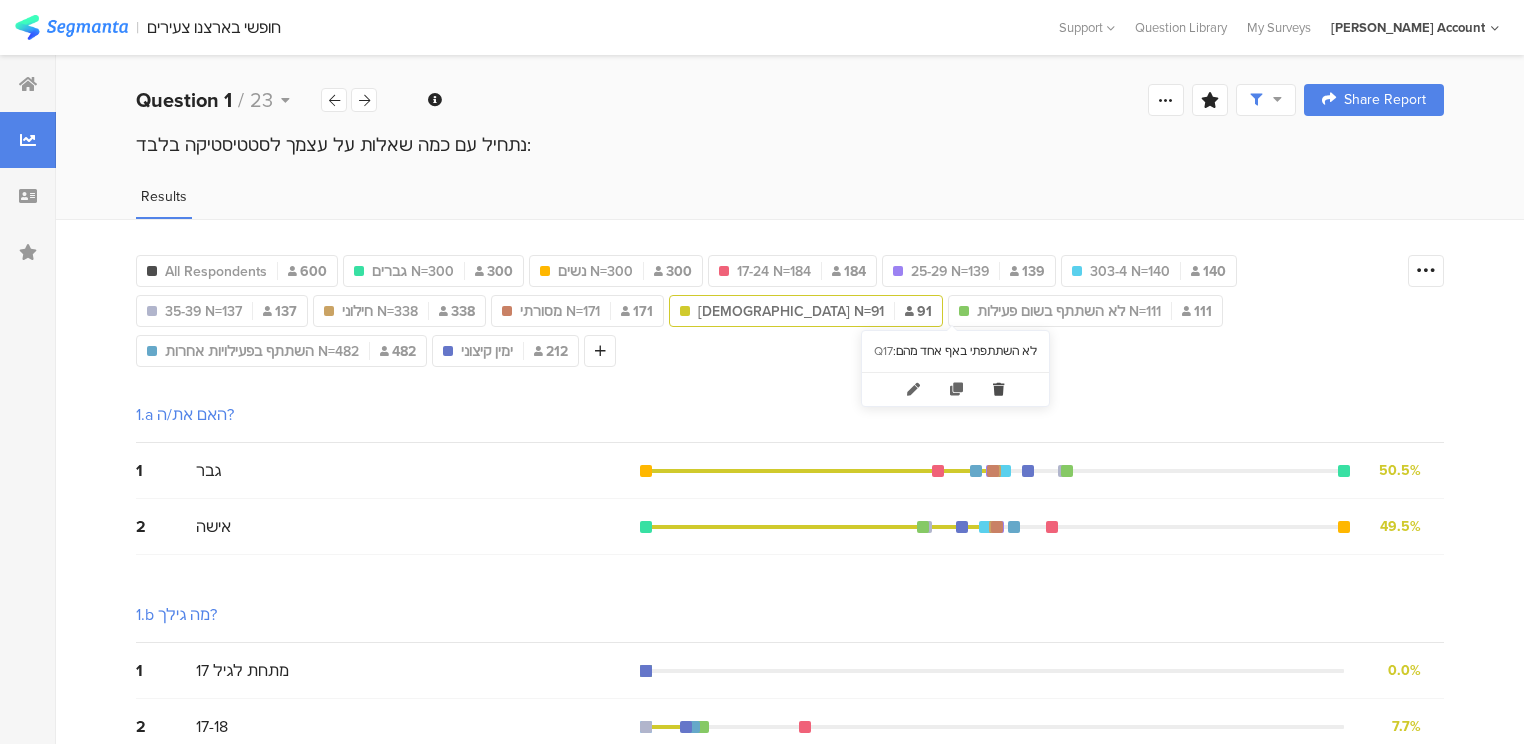 click at bounding box center [998, 389] 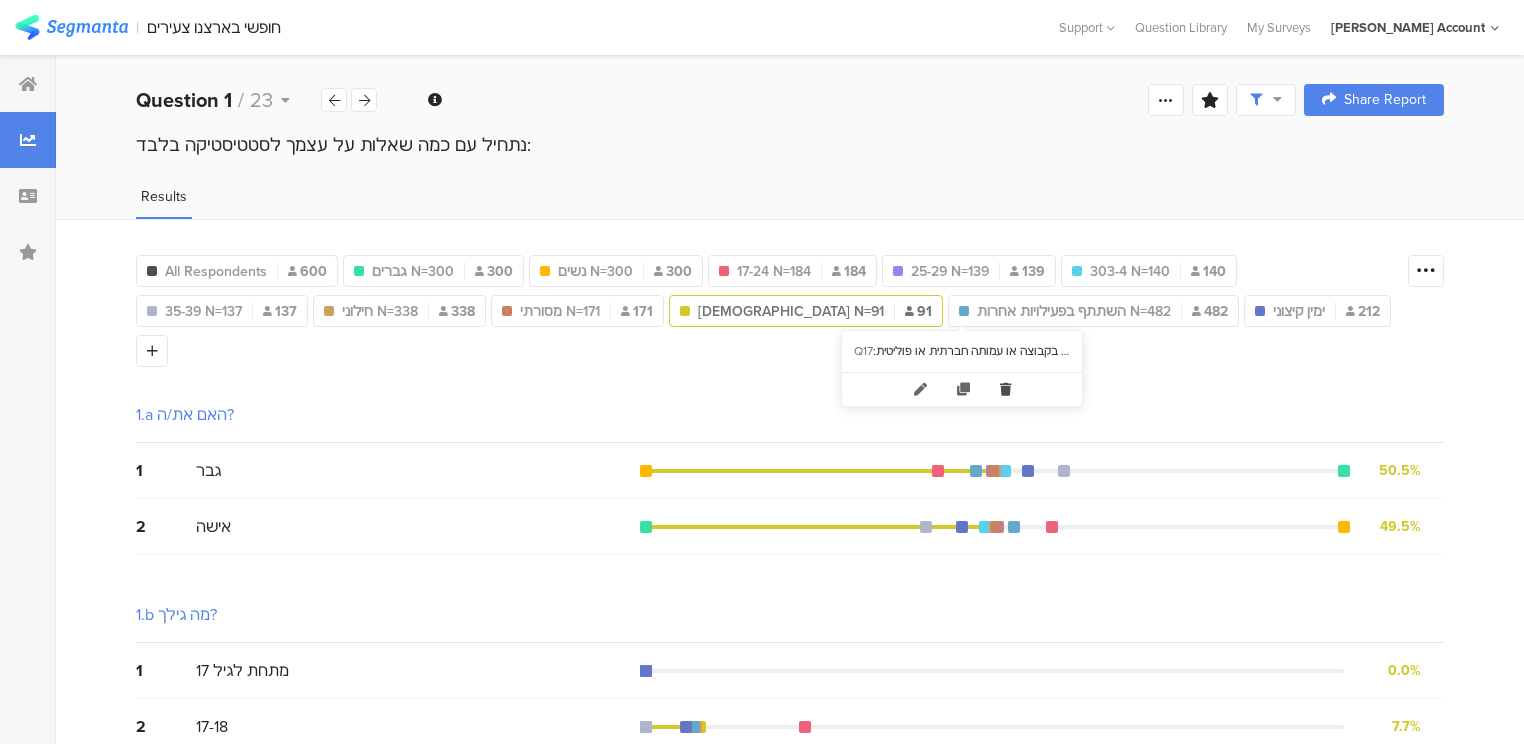 click at bounding box center [1005, 389] 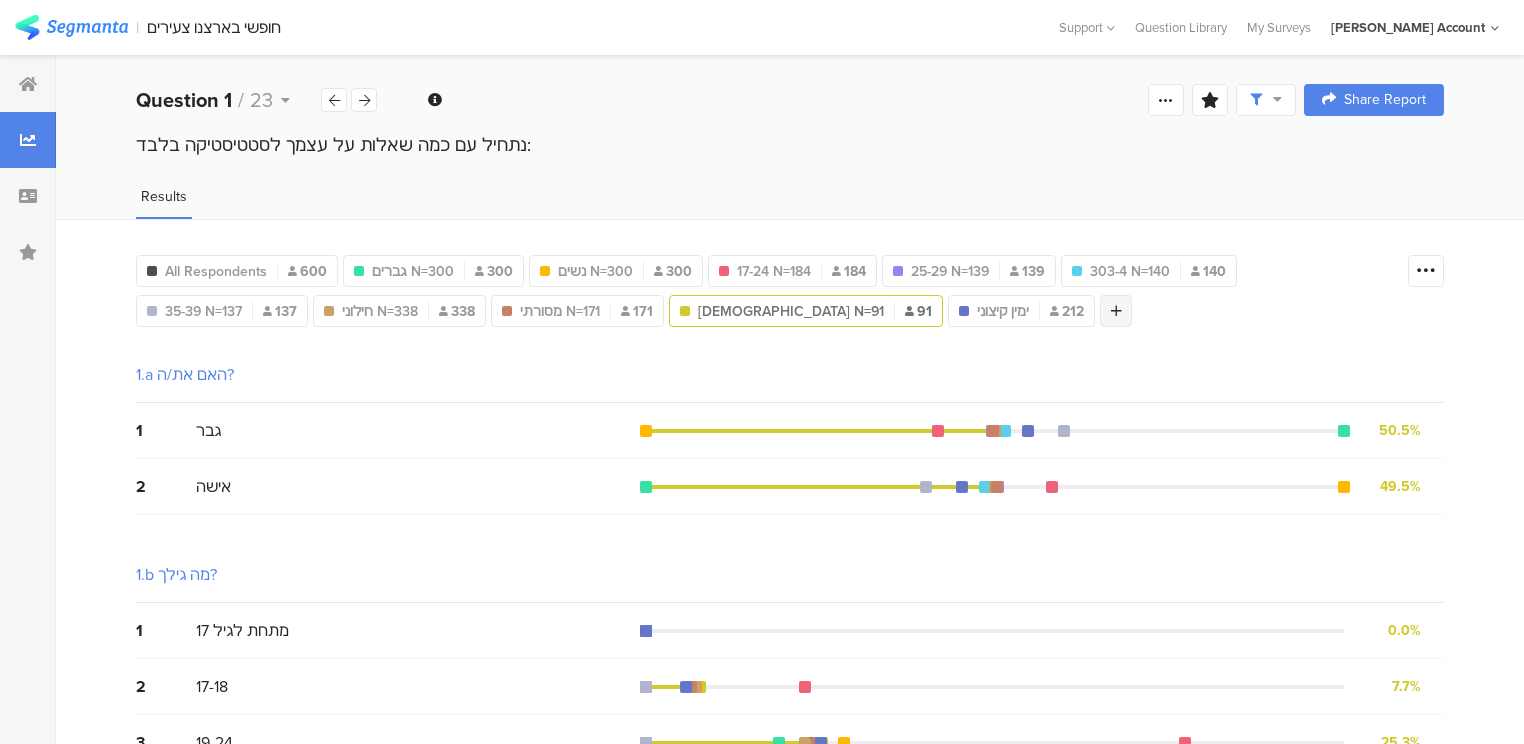 click at bounding box center (1116, 311) 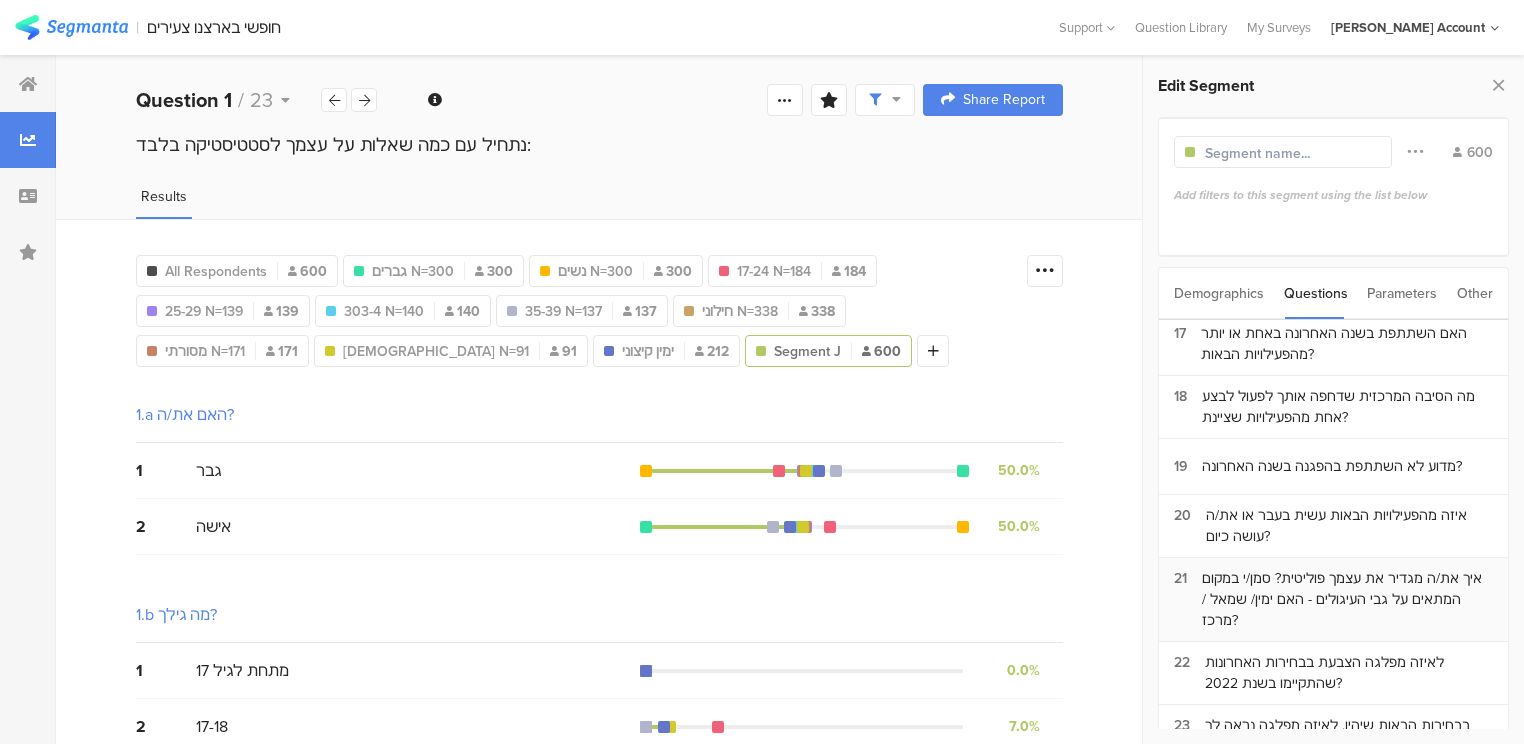 click on "איך את/ה מגדיר את עצמך פוליטית? סמן/י במקום המתאים על גבי העיגולים - האם ימין/ שמאל / מרכז?" at bounding box center (1347, 599) 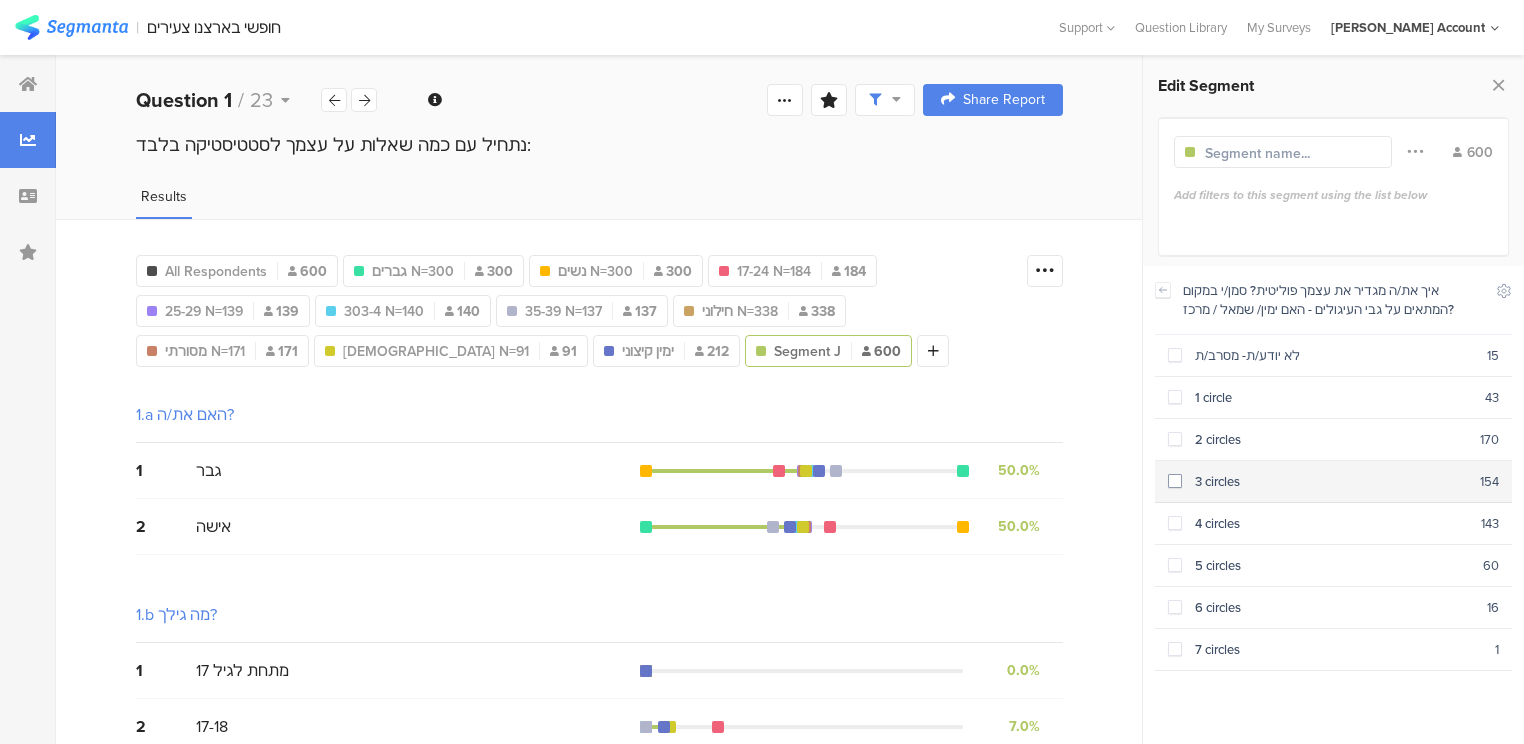 click on "3 circles" at bounding box center (1331, 481) 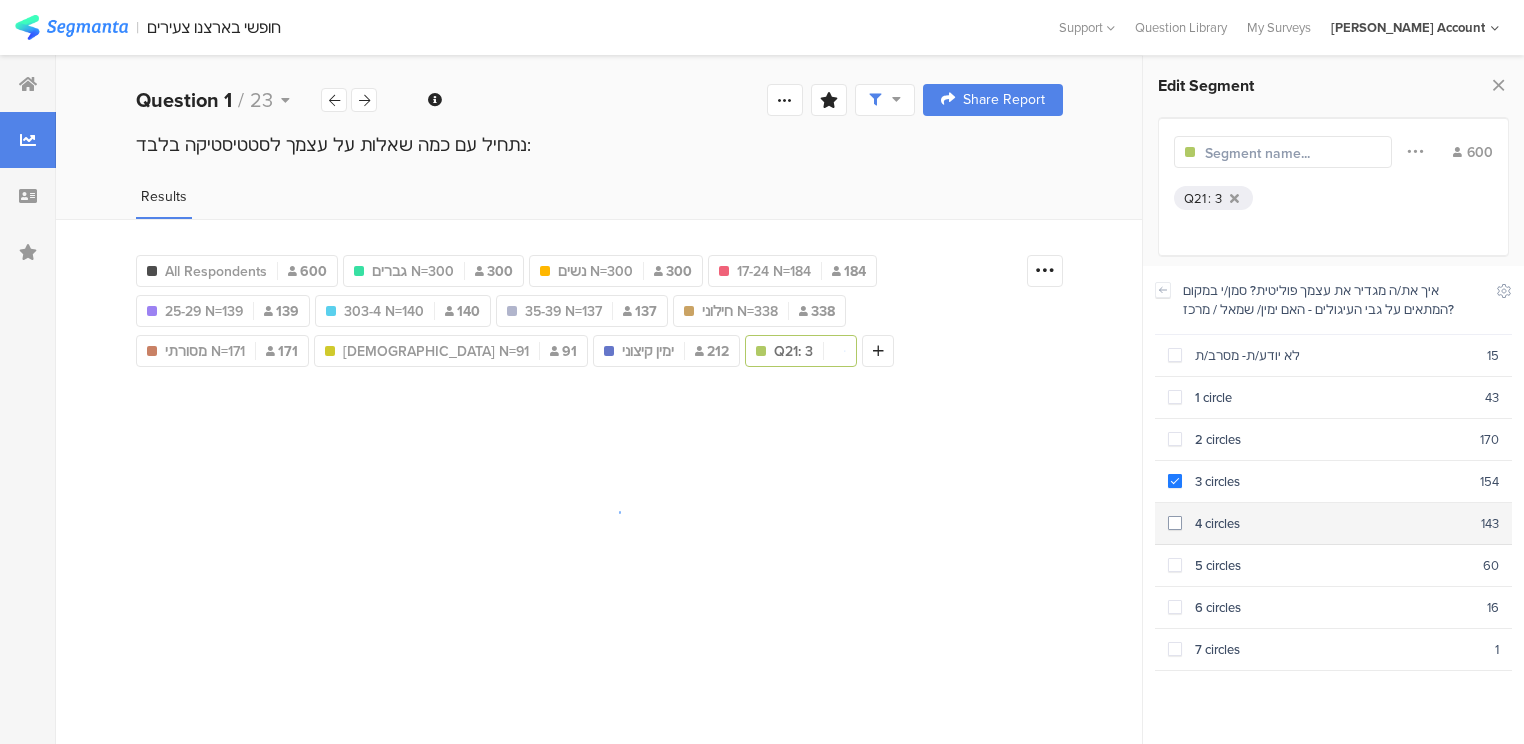 scroll, scrollTop: 1122, scrollLeft: 0, axis: vertical 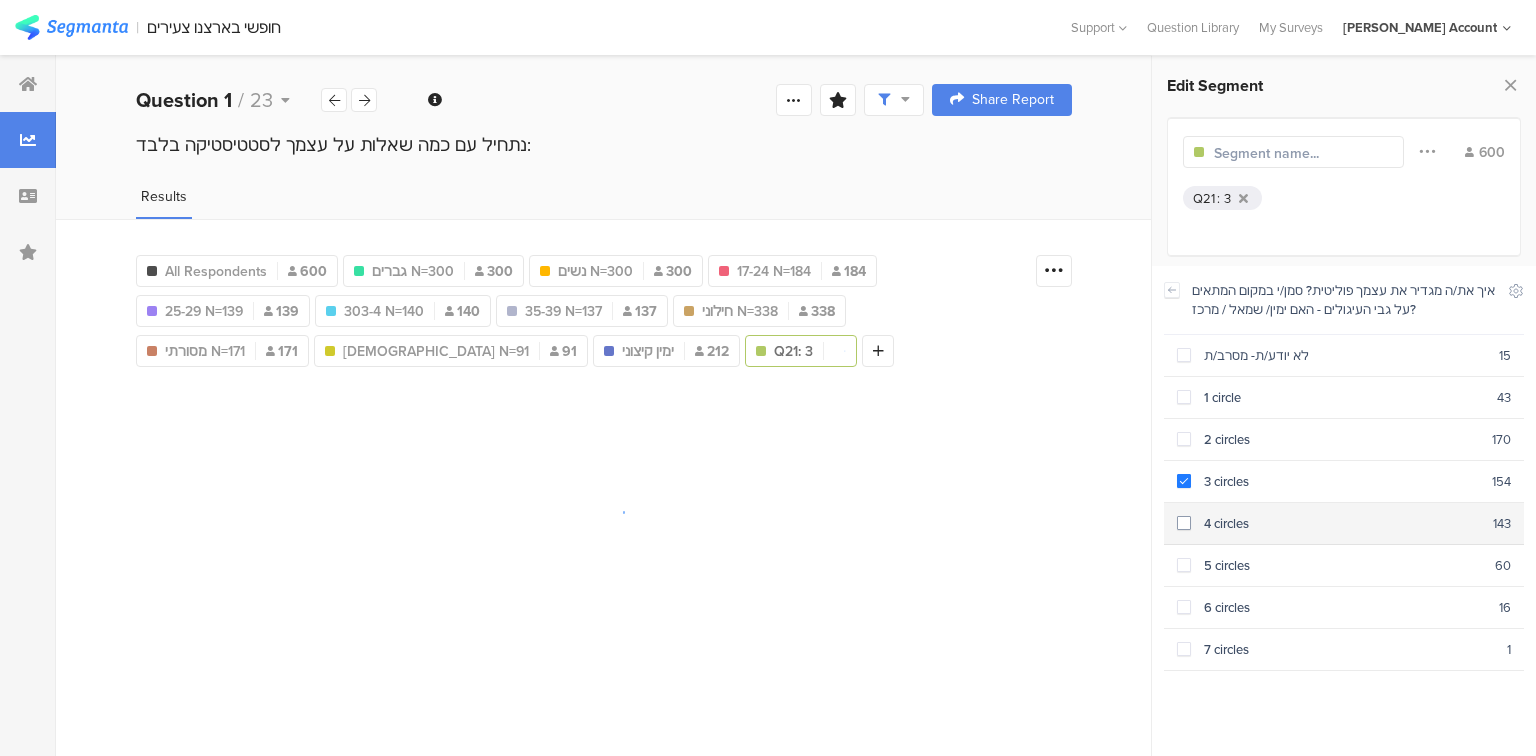 click on "4 circles" at bounding box center [1342, 523] 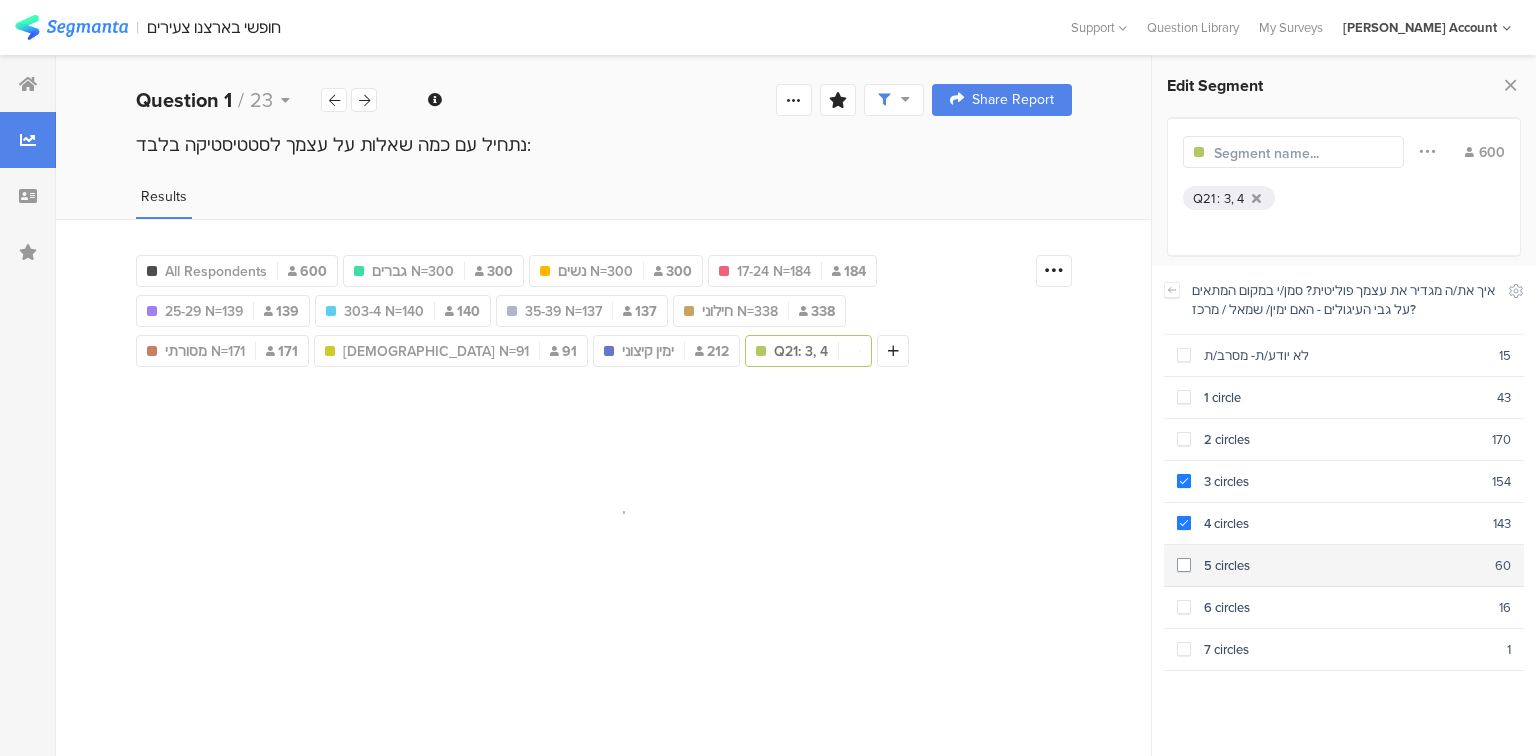 click on "5 circles" at bounding box center [1343, 565] 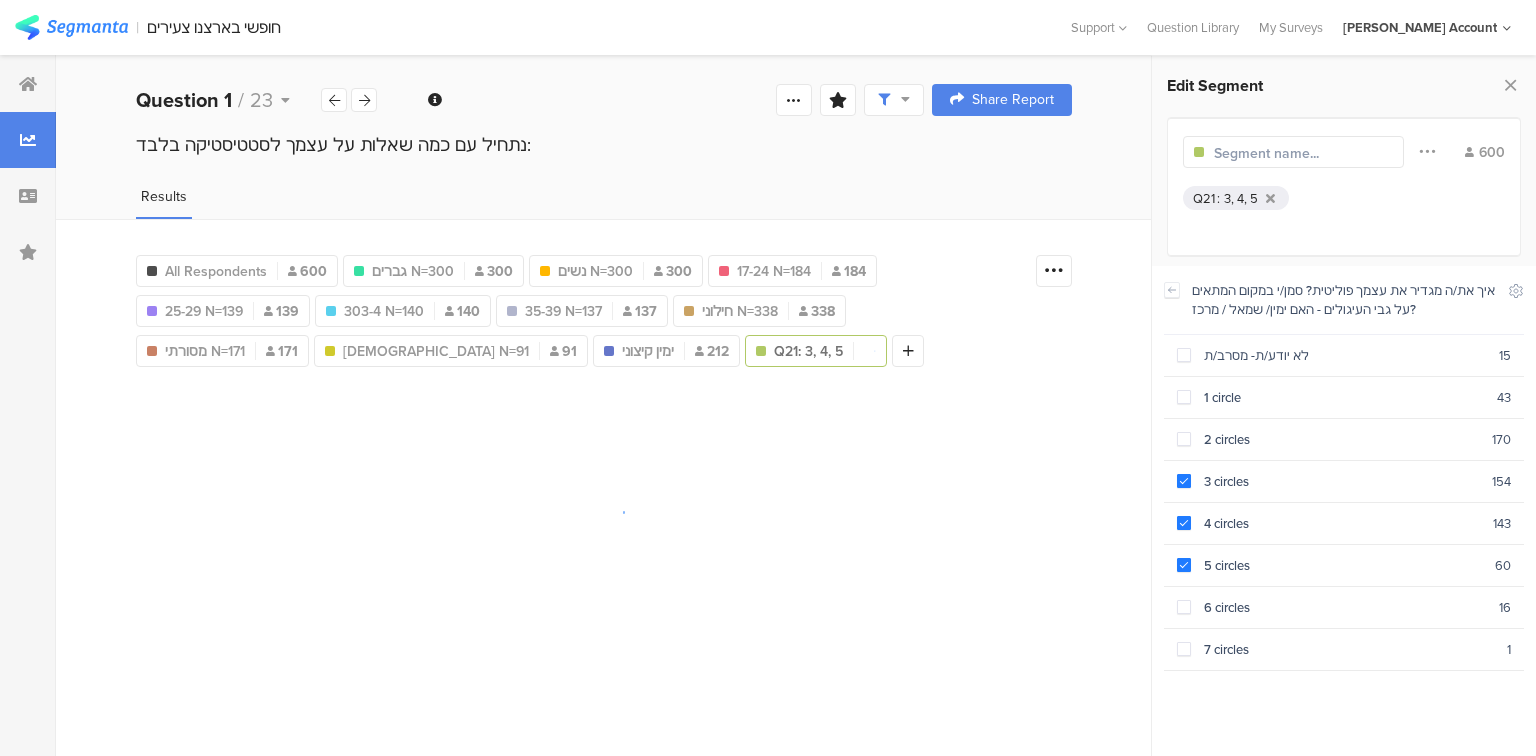click at bounding box center (1301, 153) 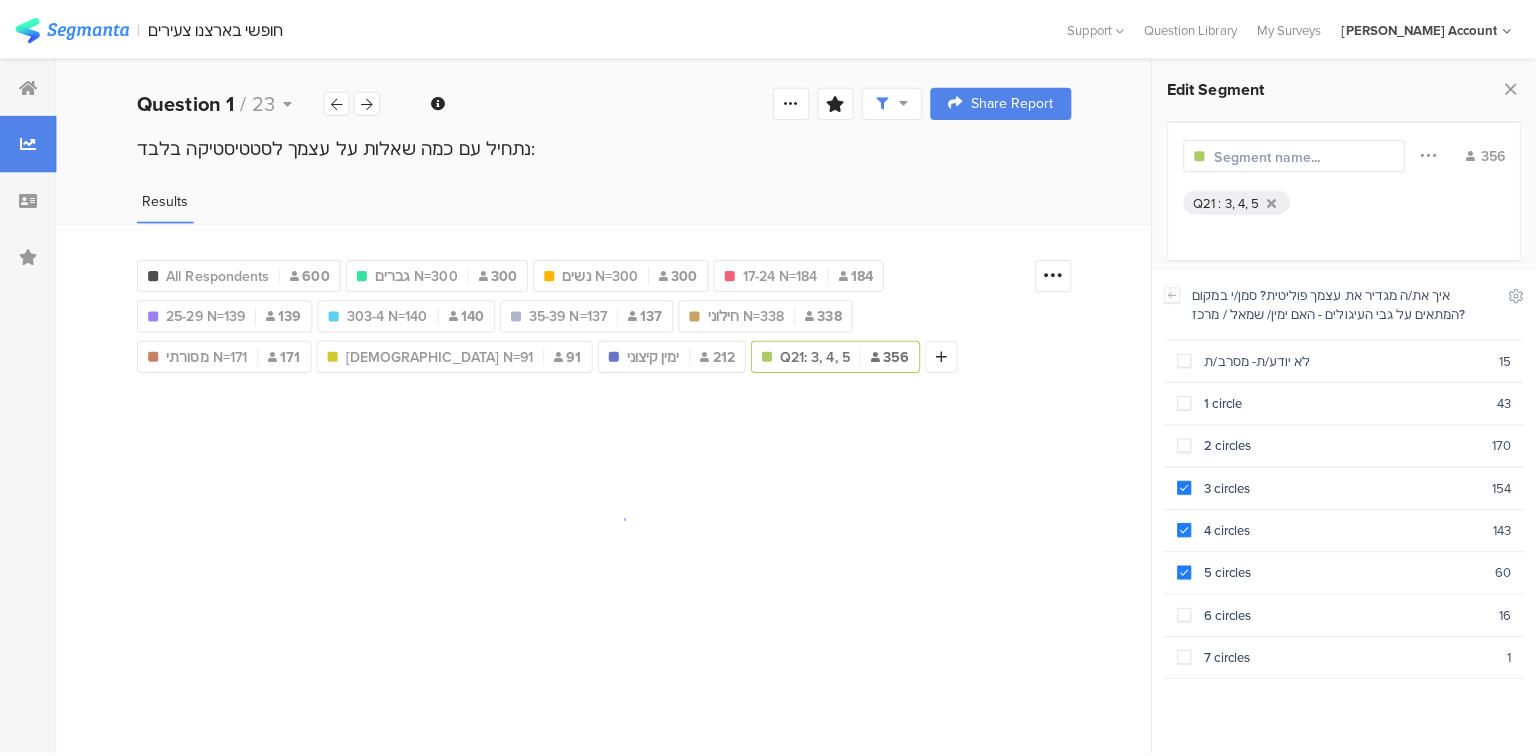 scroll, scrollTop: 1134, scrollLeft: 0, axis: vertical 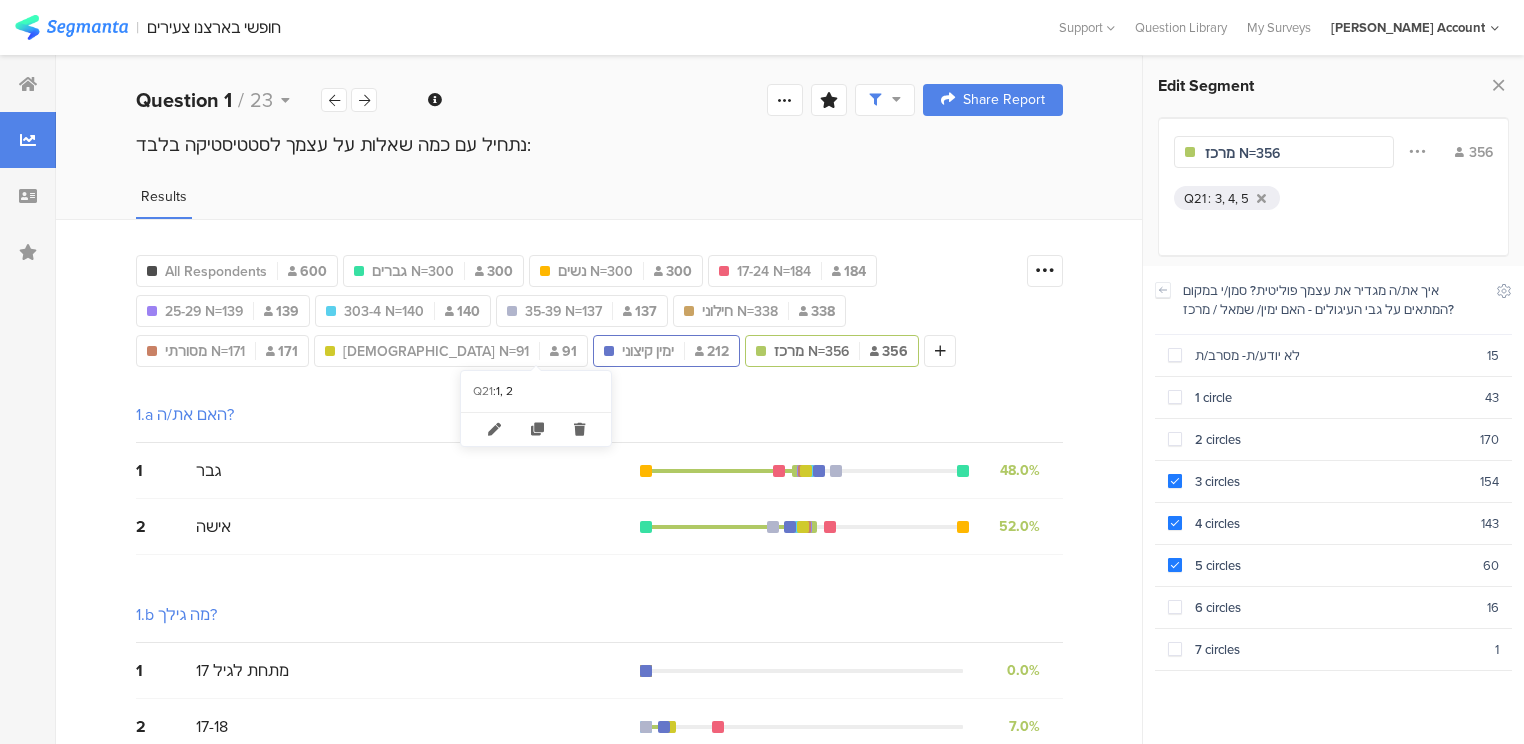 click on "ימין קיצוני" at bounding box center [648, 351] 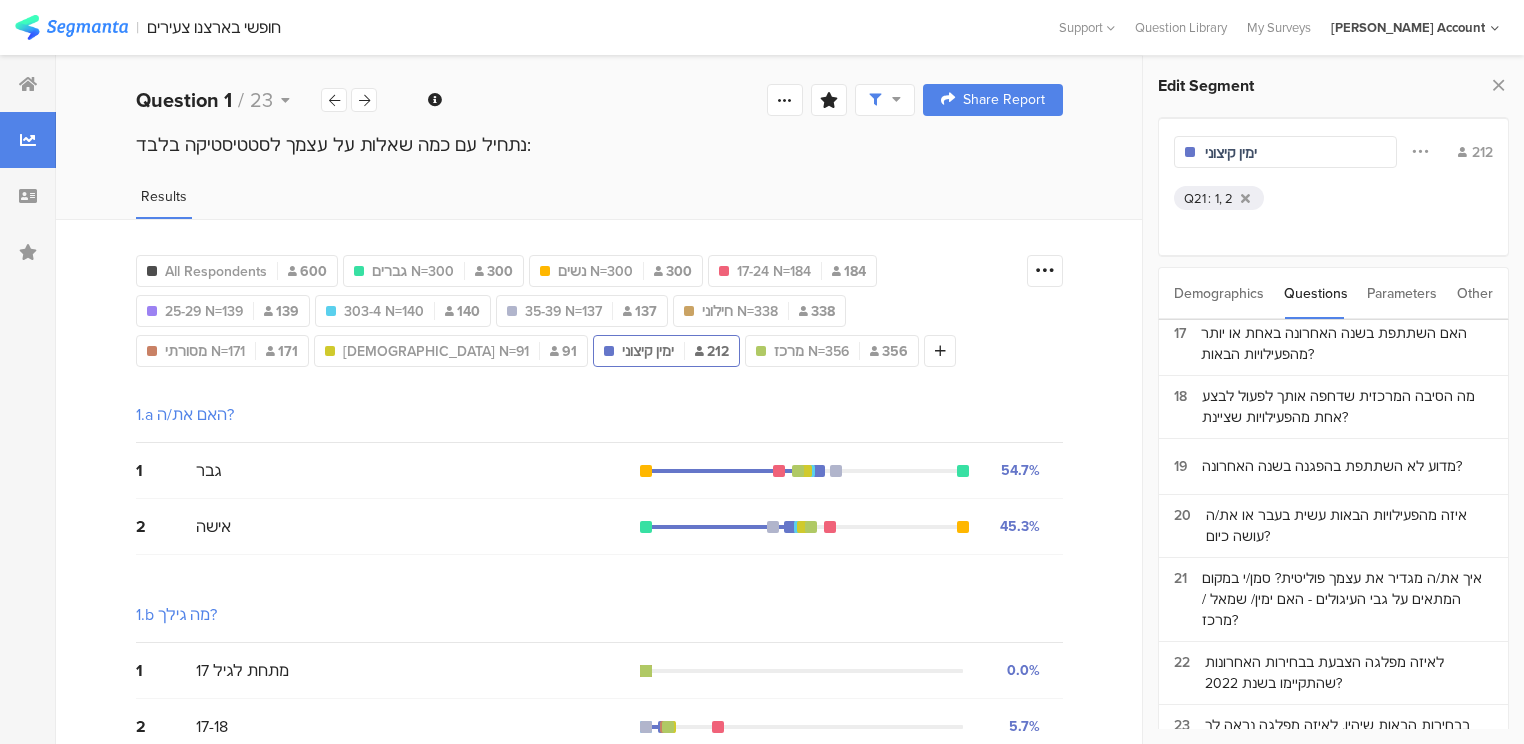 click on "ימין קיצוני" at bounding box center (1292, 153) 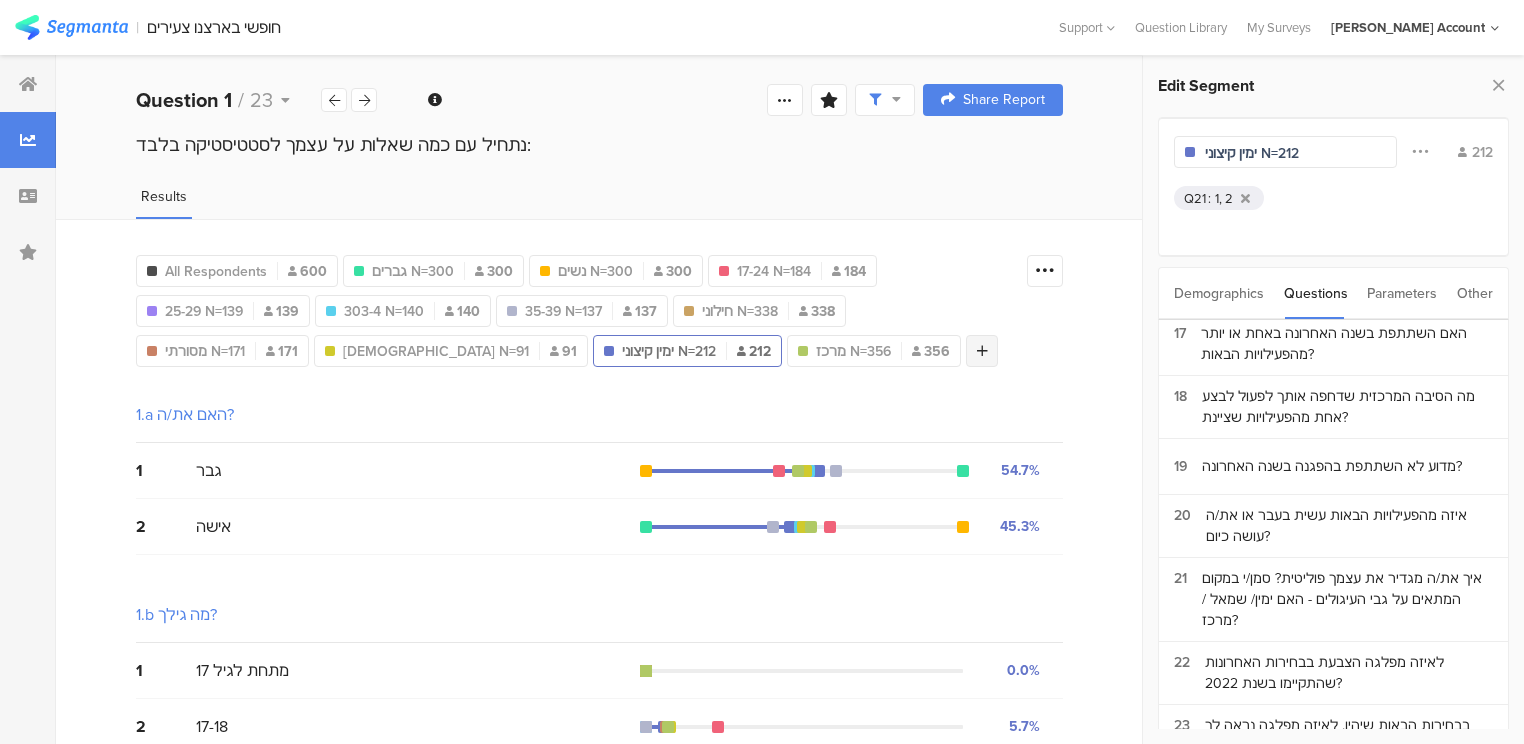 type on "ימין קיצוני N=212" 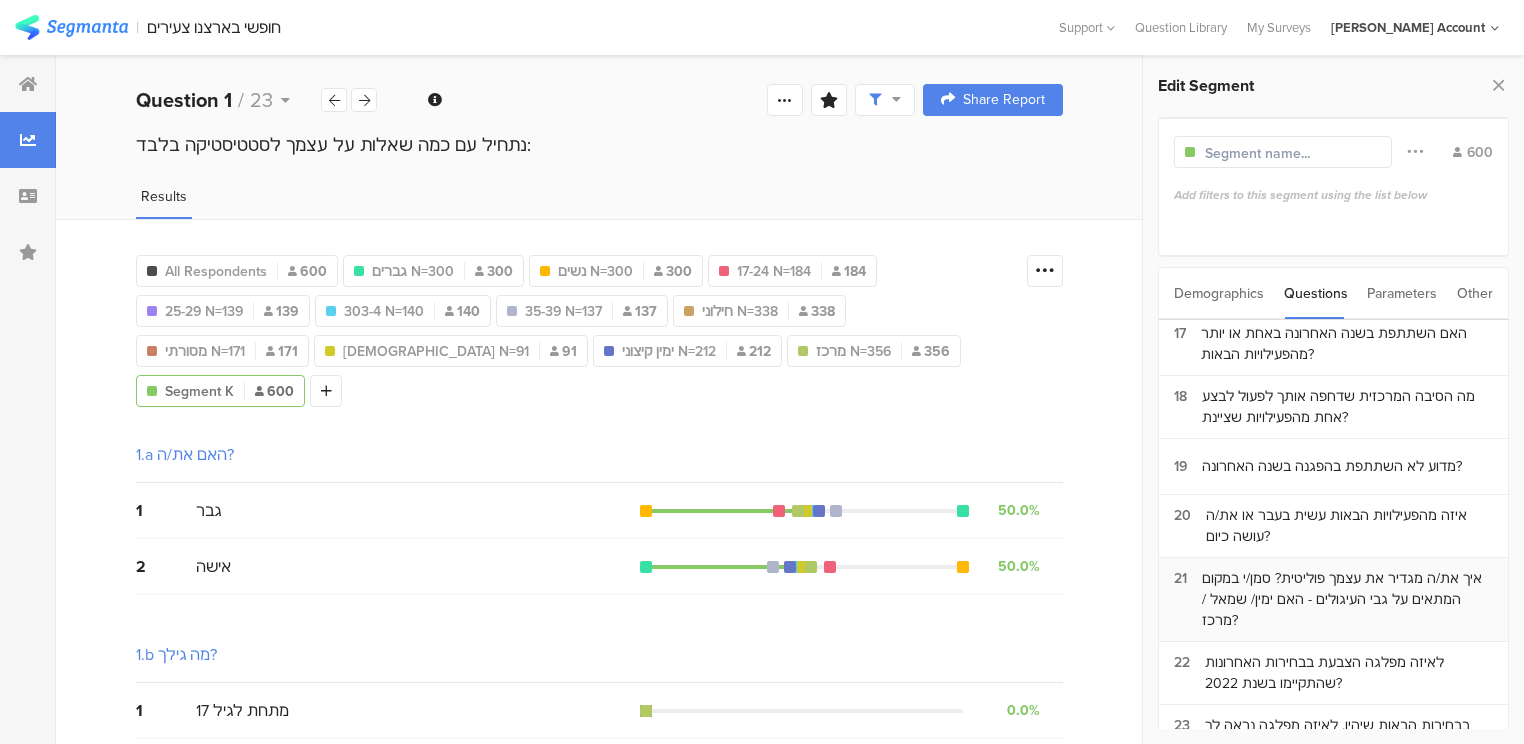 click on "איך את/ה מגדיר את עצמך פוליטית? סמן/י במקום המתאים על גבי העיגולים - האם ימין/ שמאל / מרכז?" at bounding box center [1347, 599] 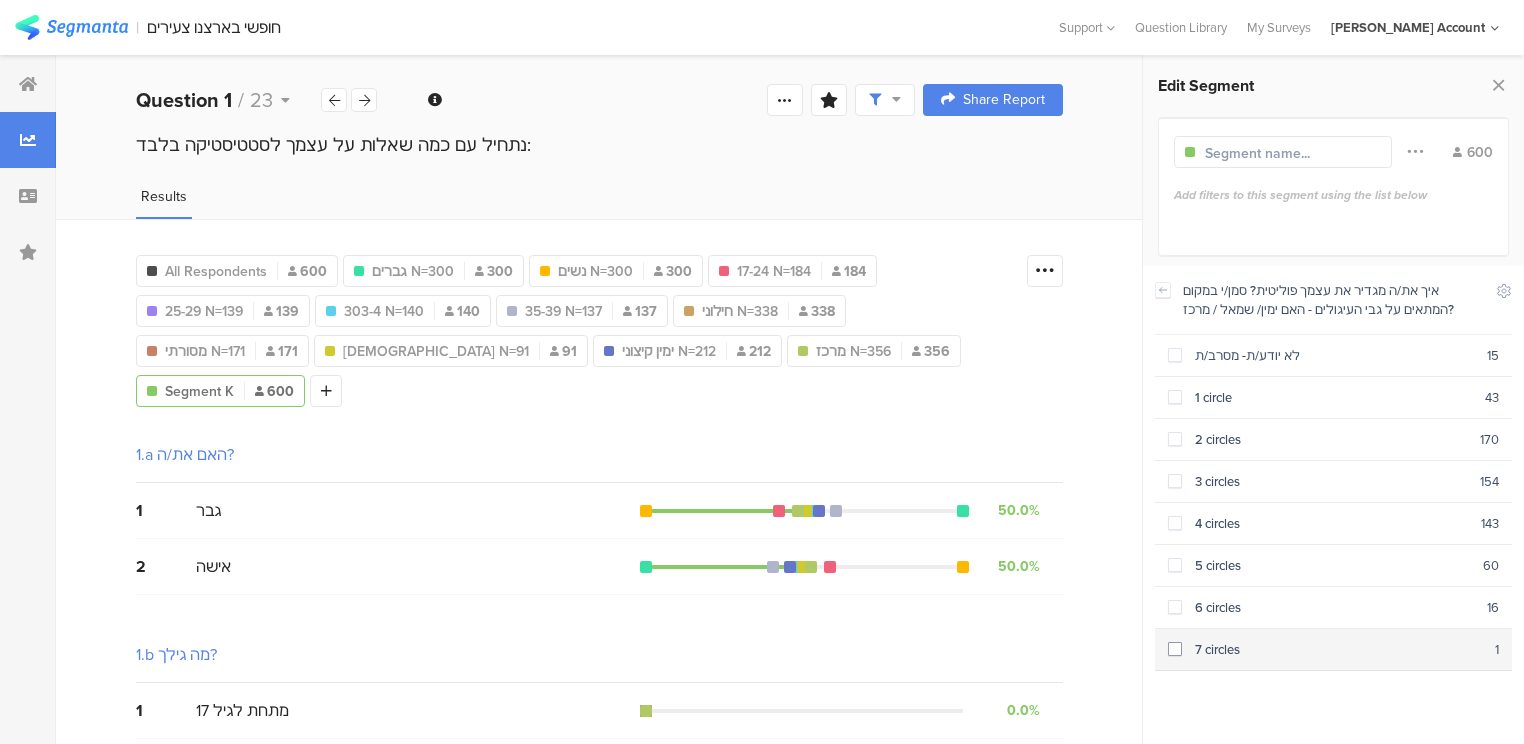 drag, startPoint x: 1260, startPoint y: 605, endPoint x: 1270, endPoint y: 644, distance: 40.261642 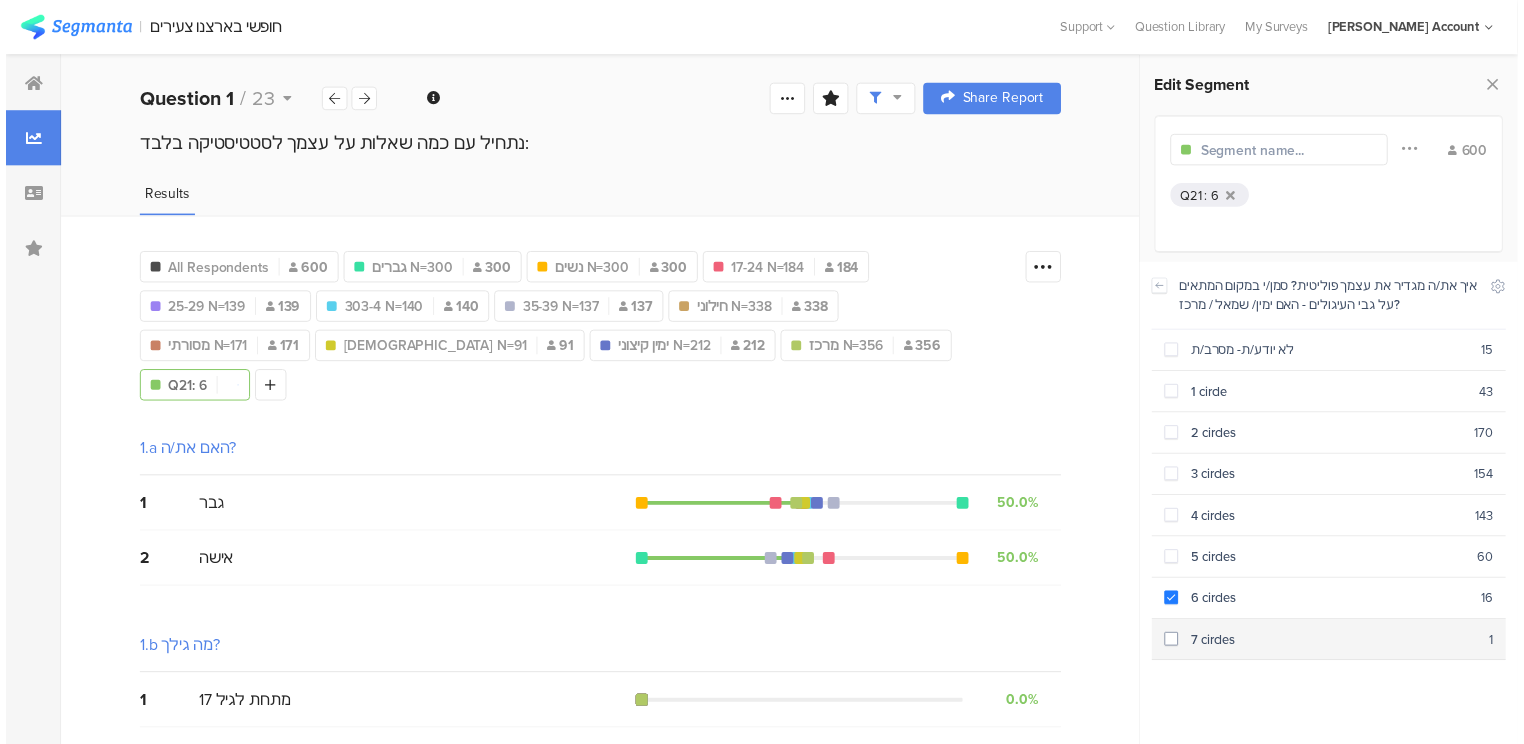scroll, scrollTop: 1122, scrollLeft: 0, axis: vertical 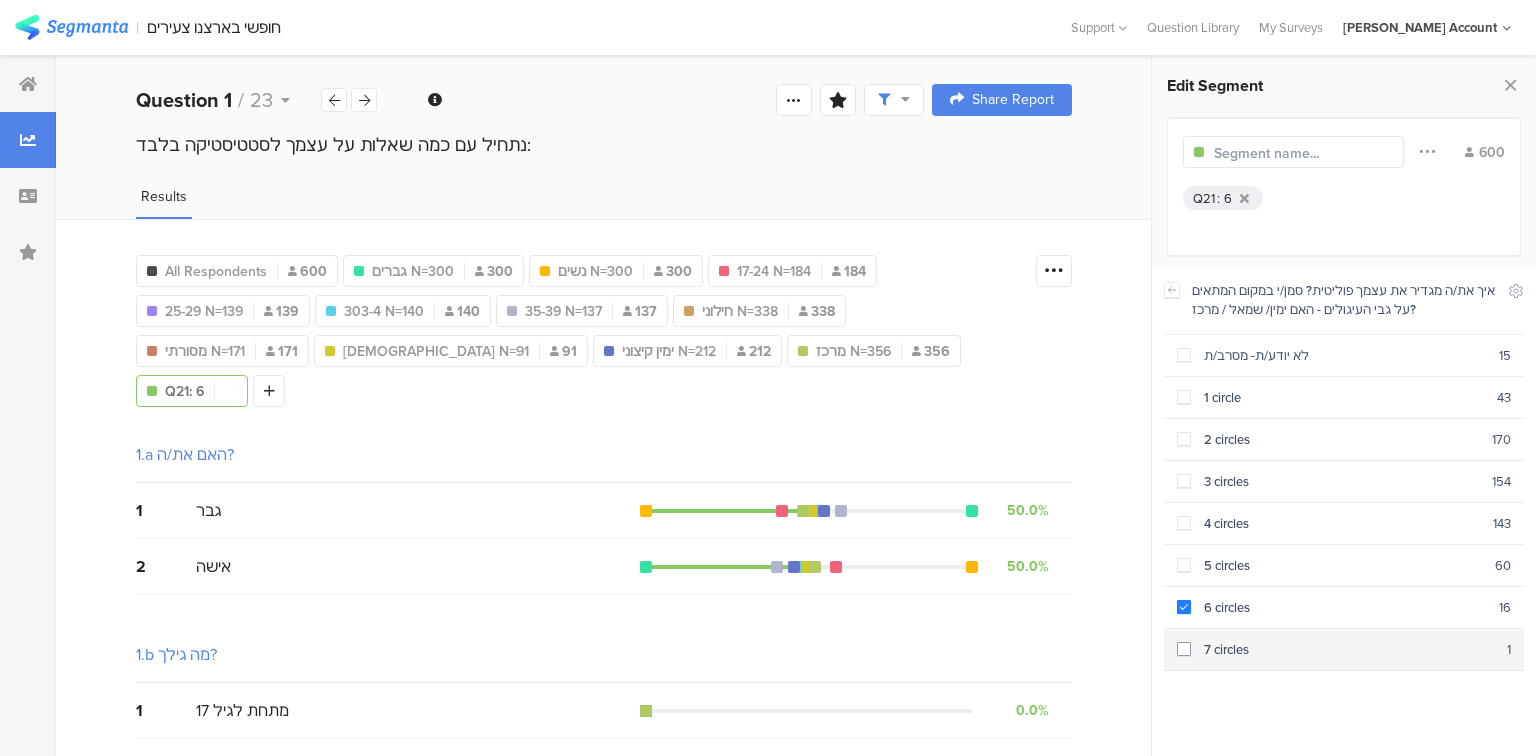 click on "7 circles" at bounding box center (1349, 649) 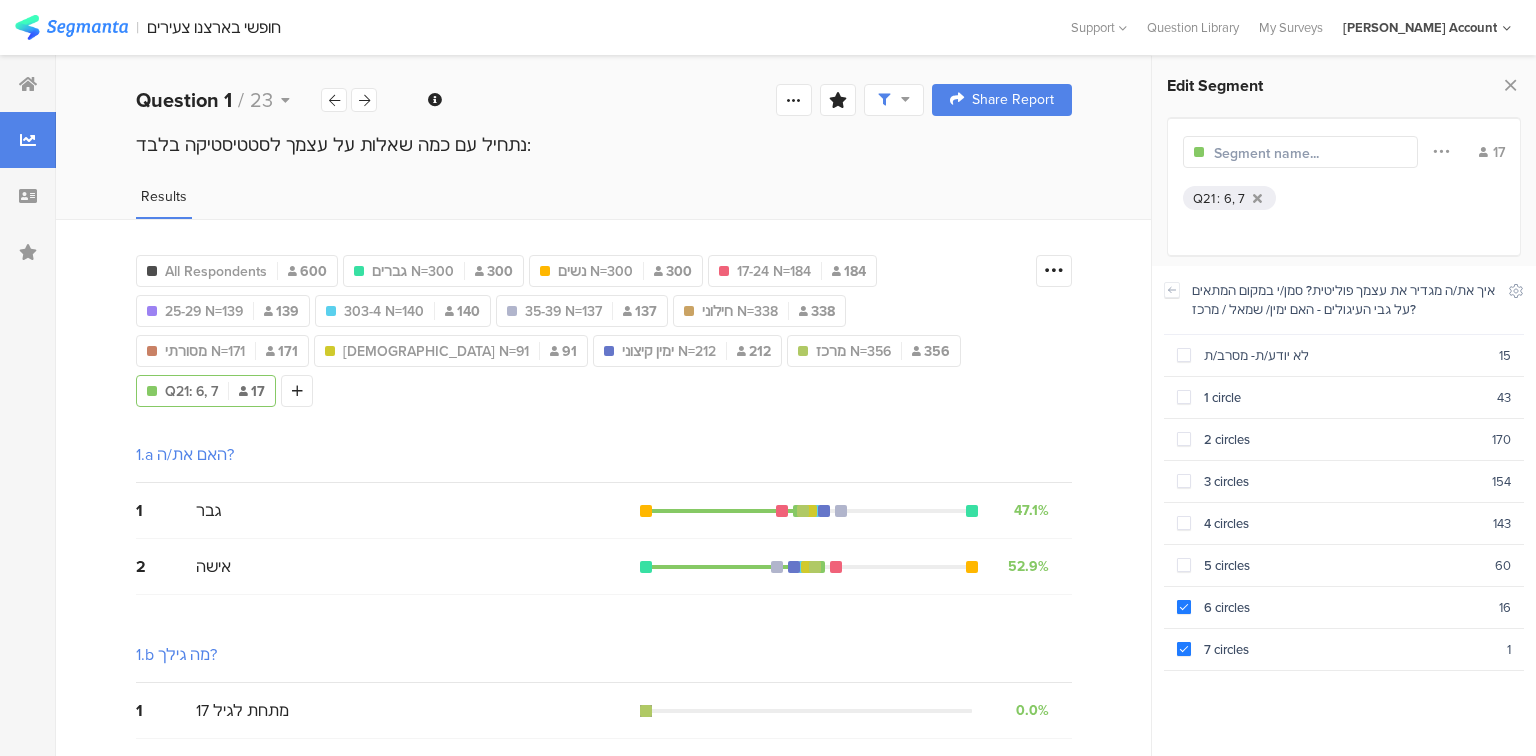 scroll, scrollTop: 1134, scrollLeft: 0, axis: vertical 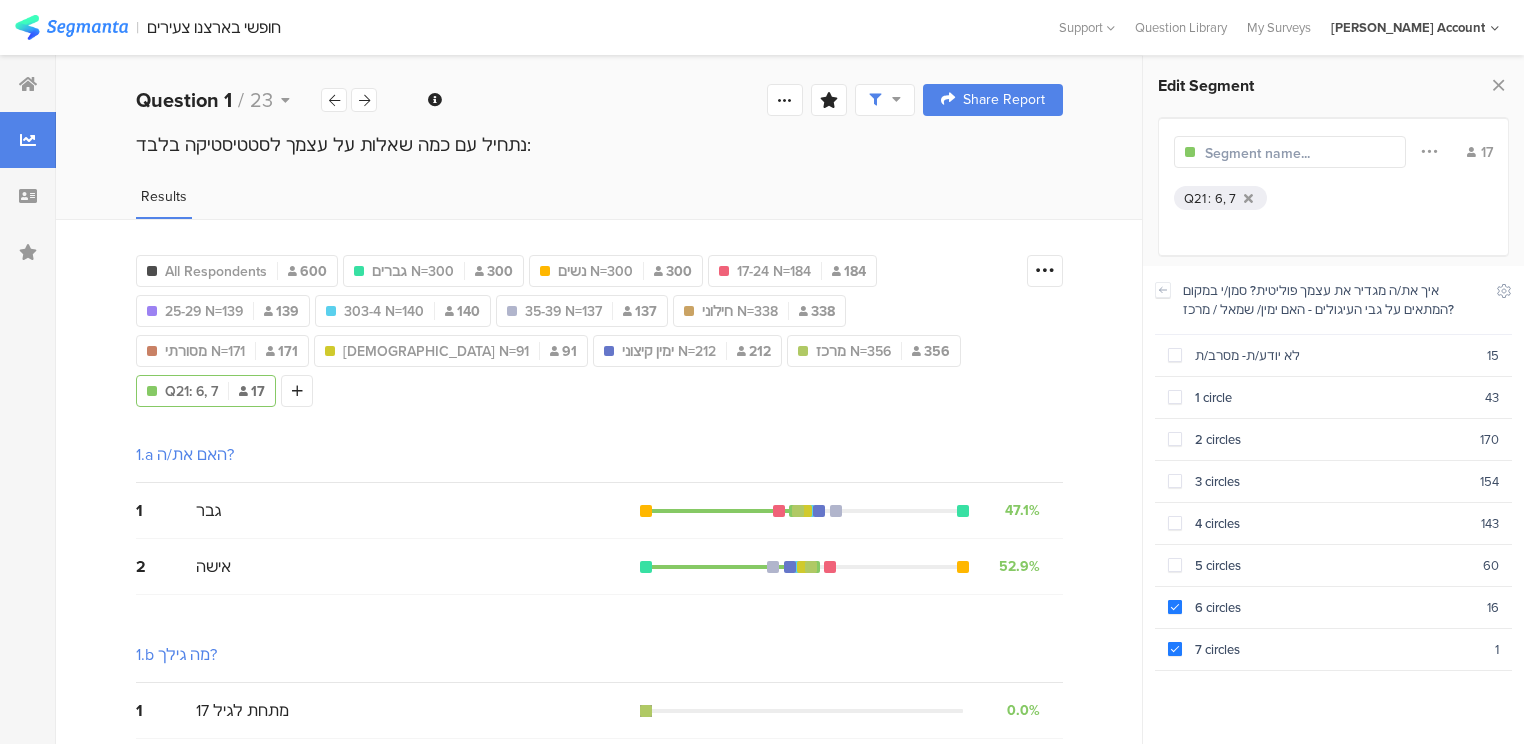 click at bounding box center (1292, 153) 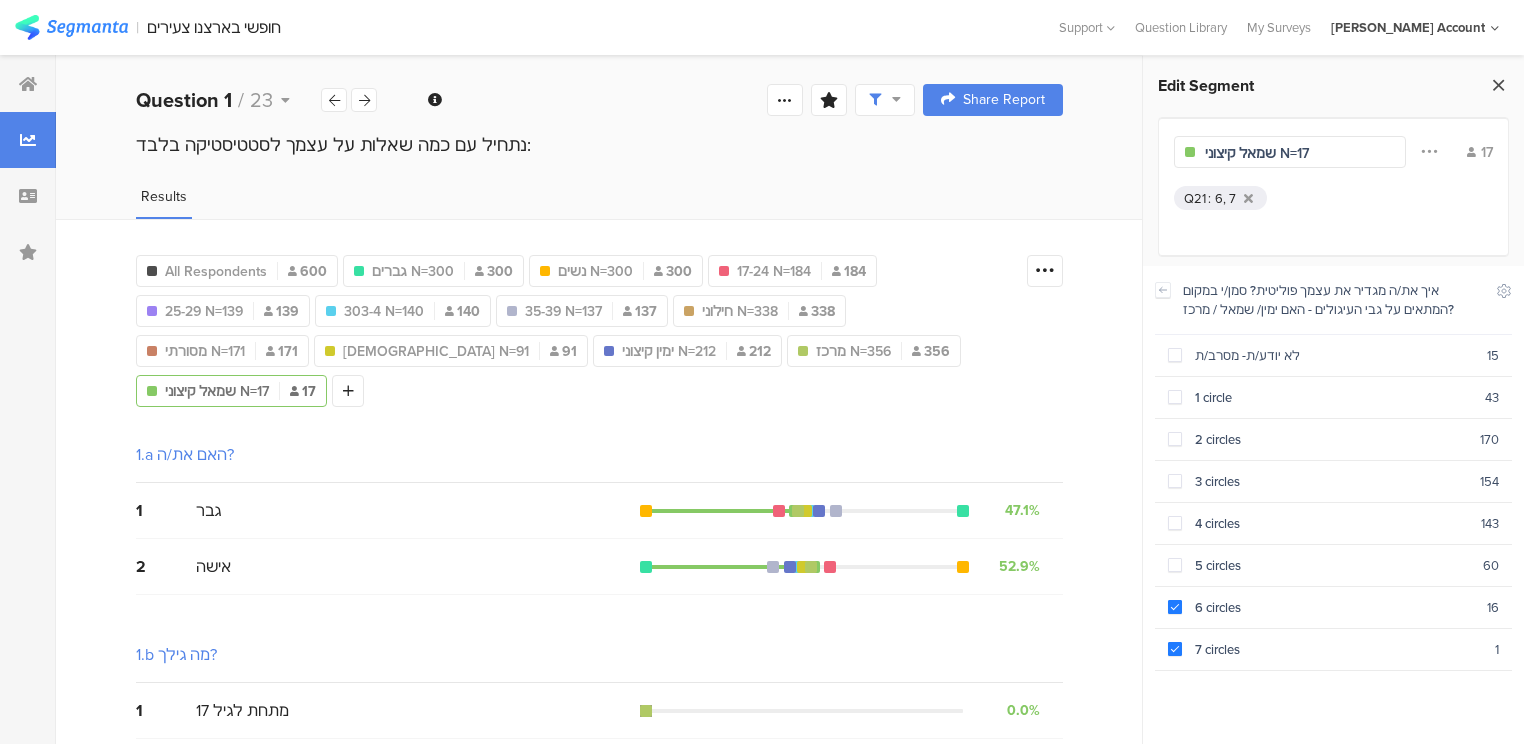 click at bounding box center [1498, 85] 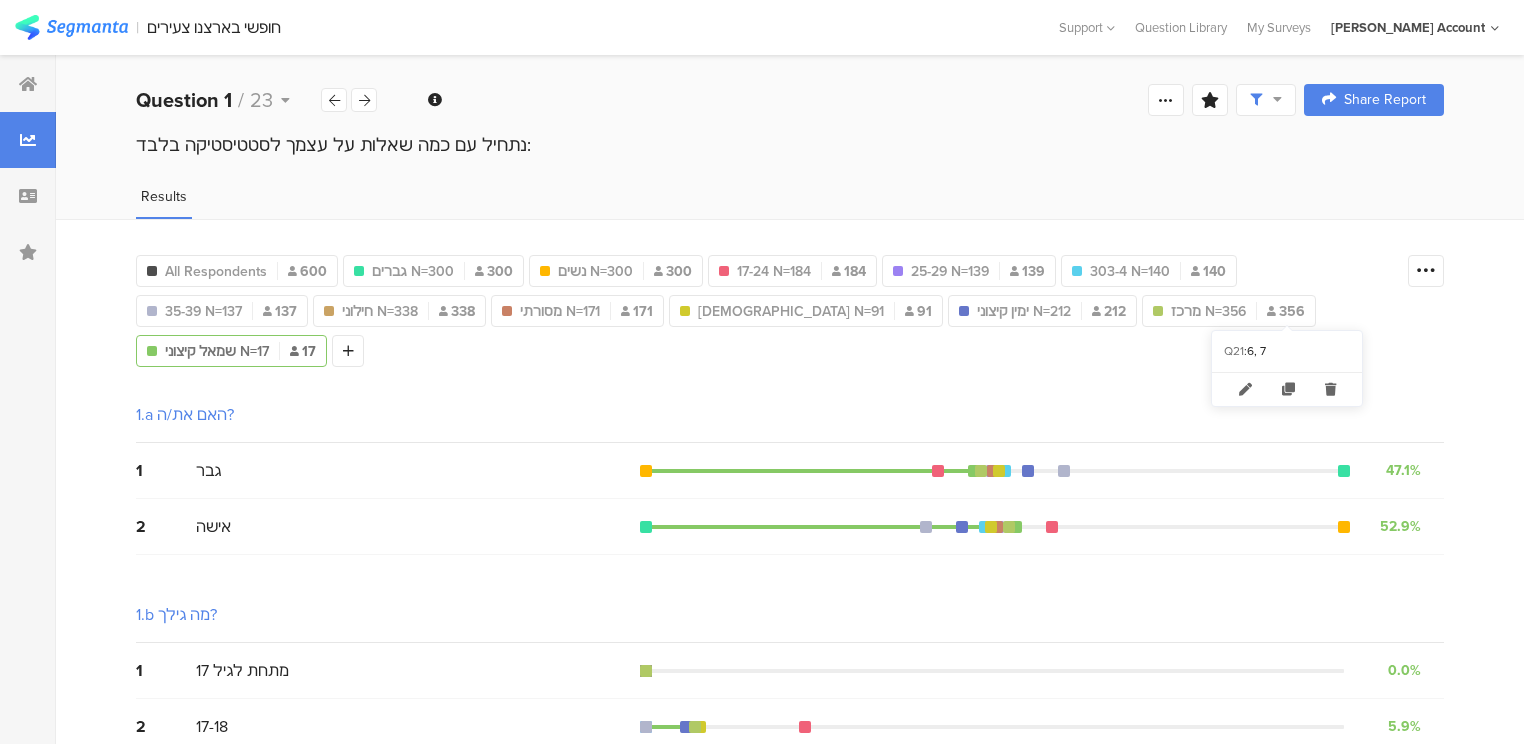 click on "שמאל קיצוני N=17" at bounding box center (217, 351) 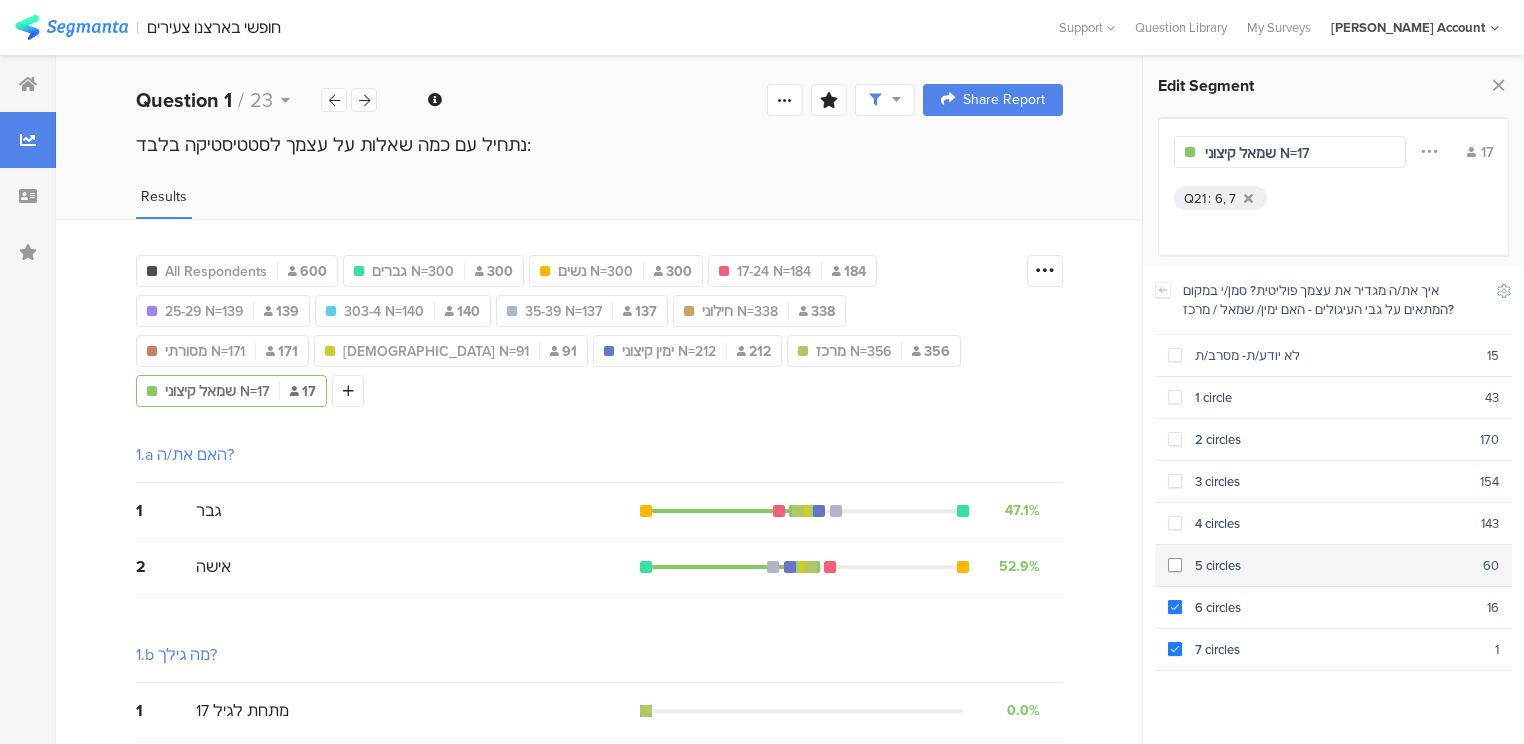 click on "5 circles" at bounding box center [1332, 565] 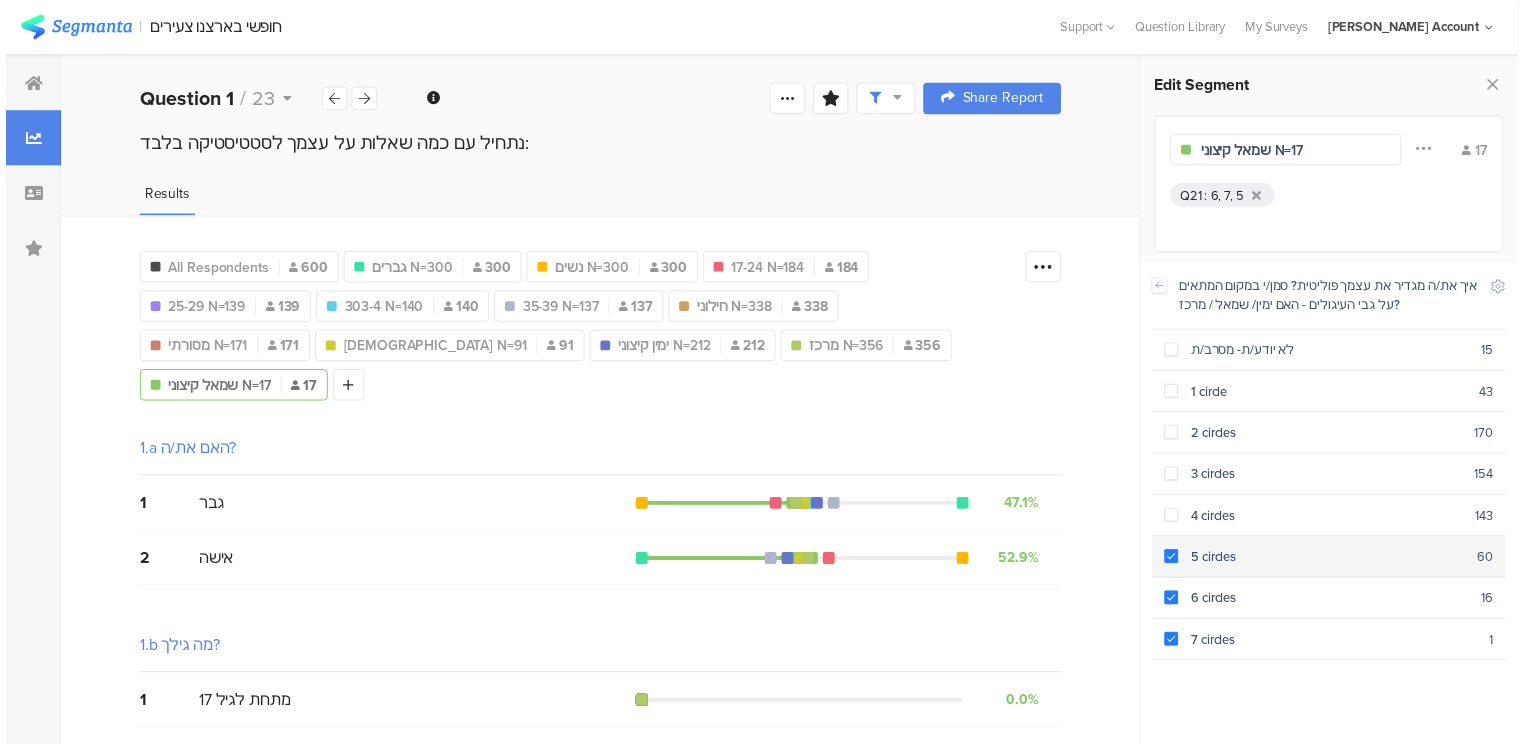 scroll, scrollTop: 1122, scrollLeft: 0, axis: vertical 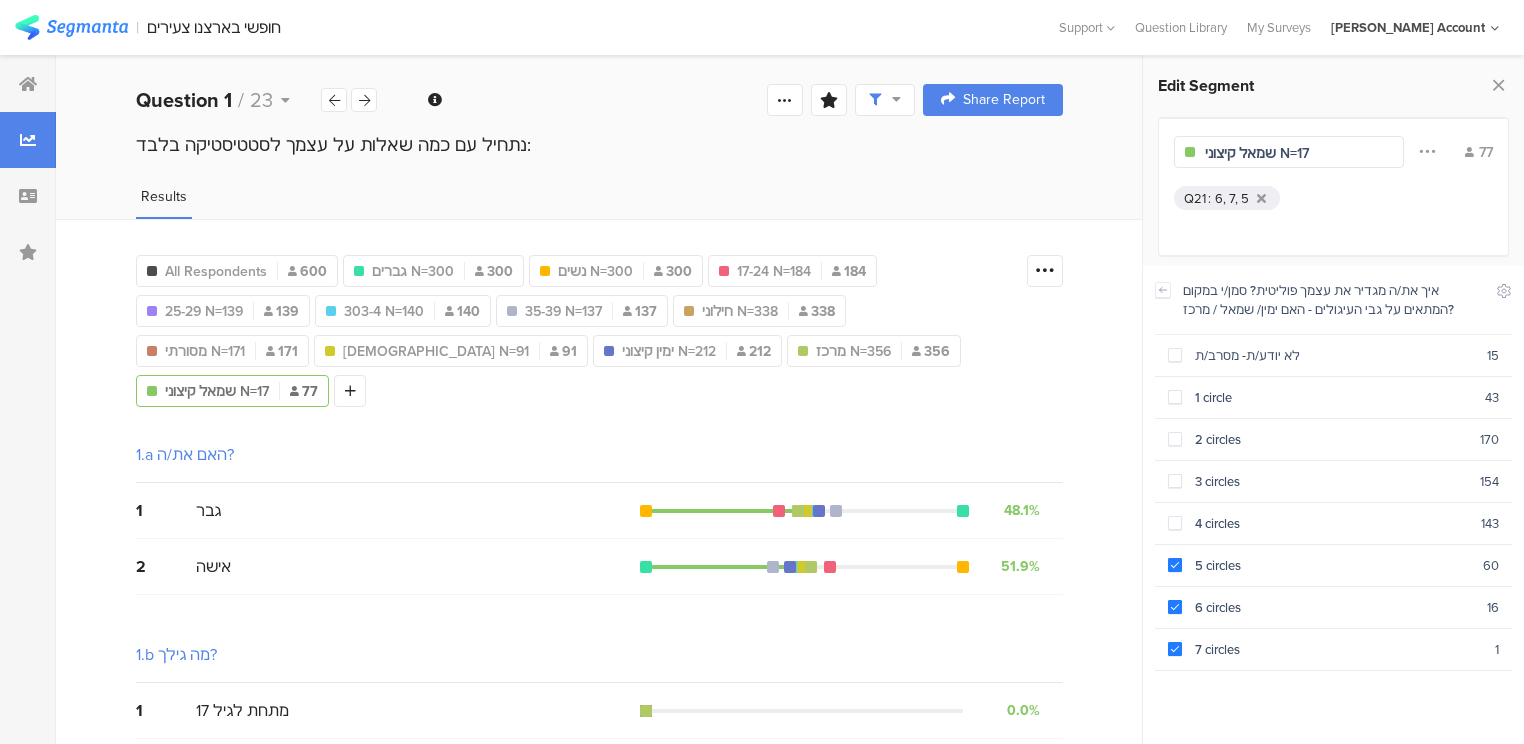 click on "שמאל קיצוני N=17" at bounding box center (1292, 153) 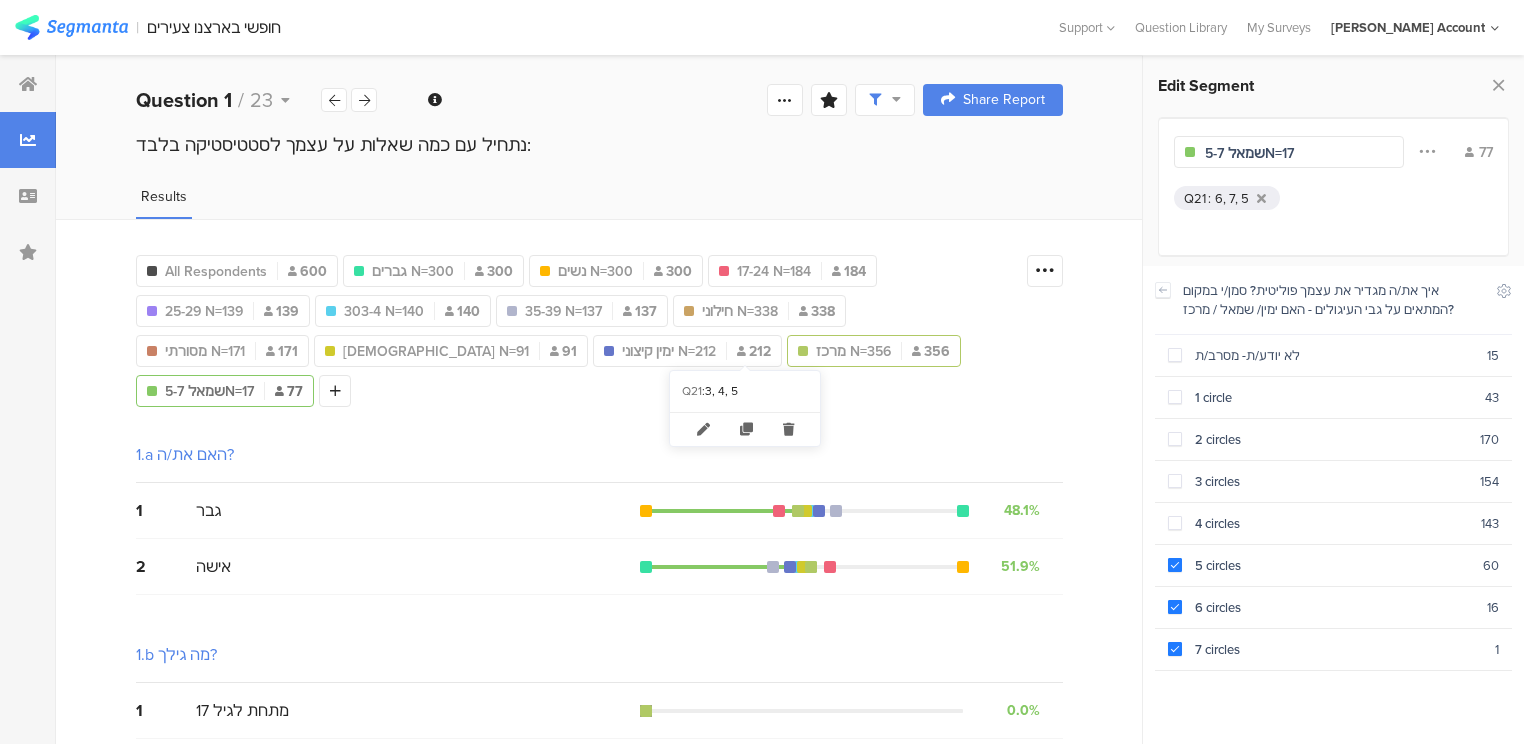 click on "מרכז N=356" at bounding box center [853, 351] 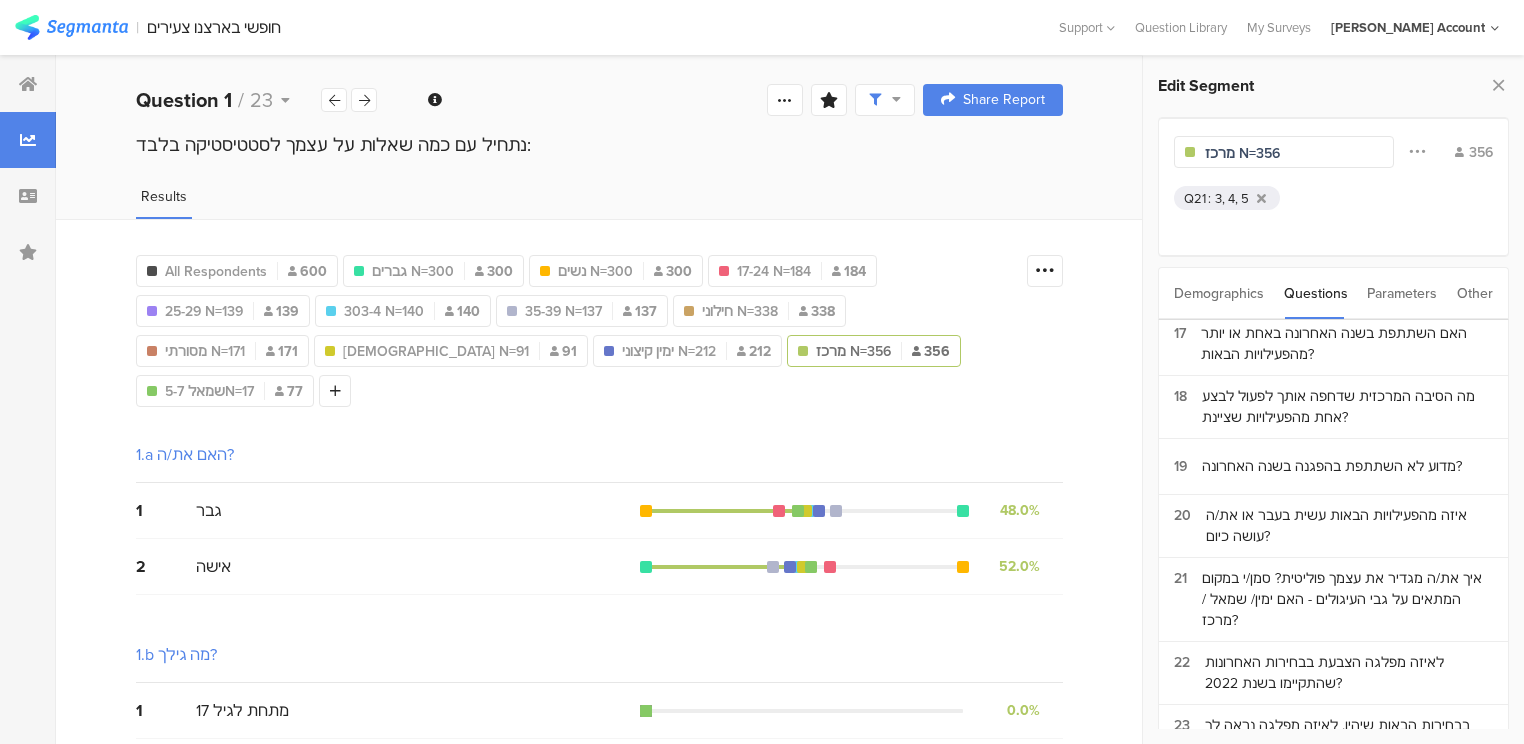 click on "מרכז N=356" at bounding box center (853, 351) 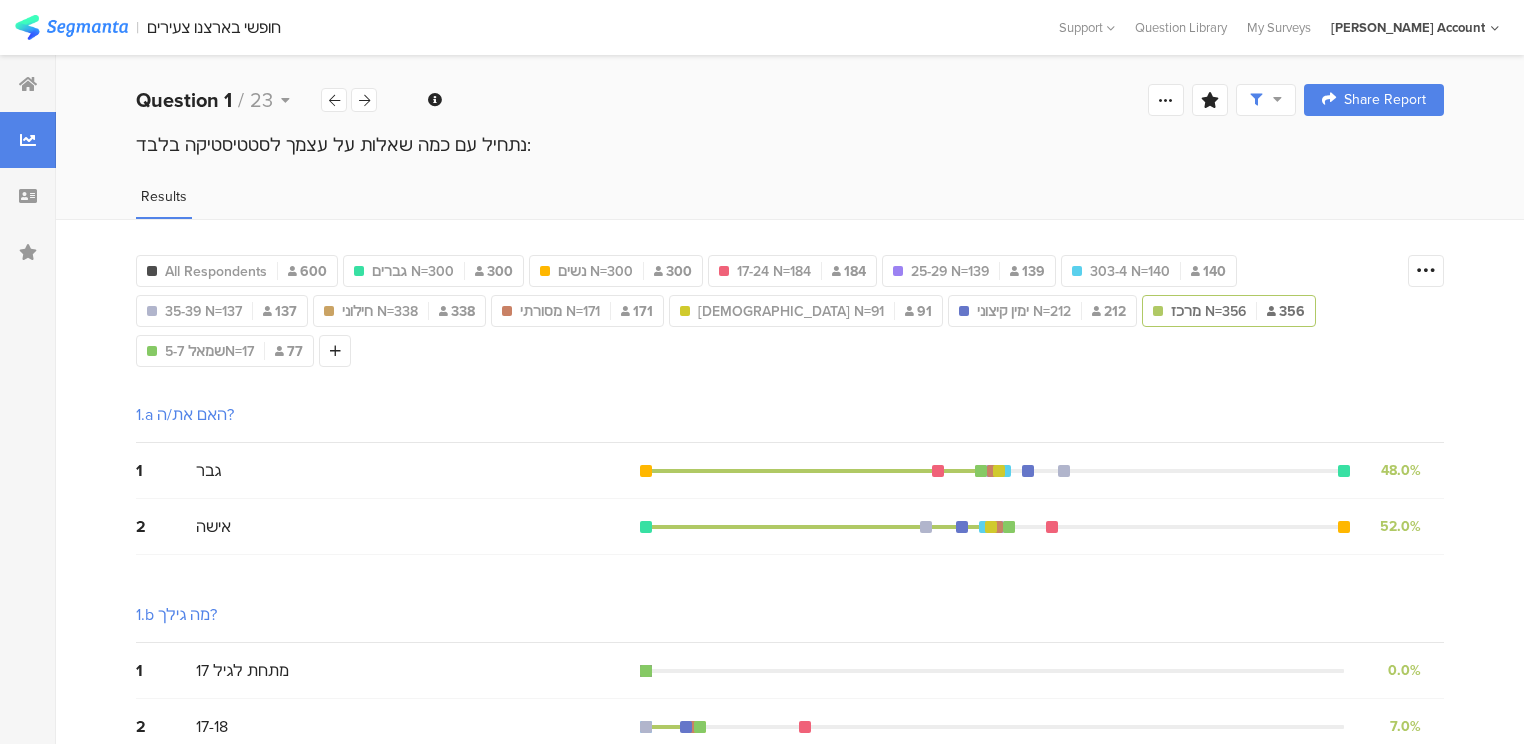 click on "1.a האם את/ה?" at bounding box center (790, 415) 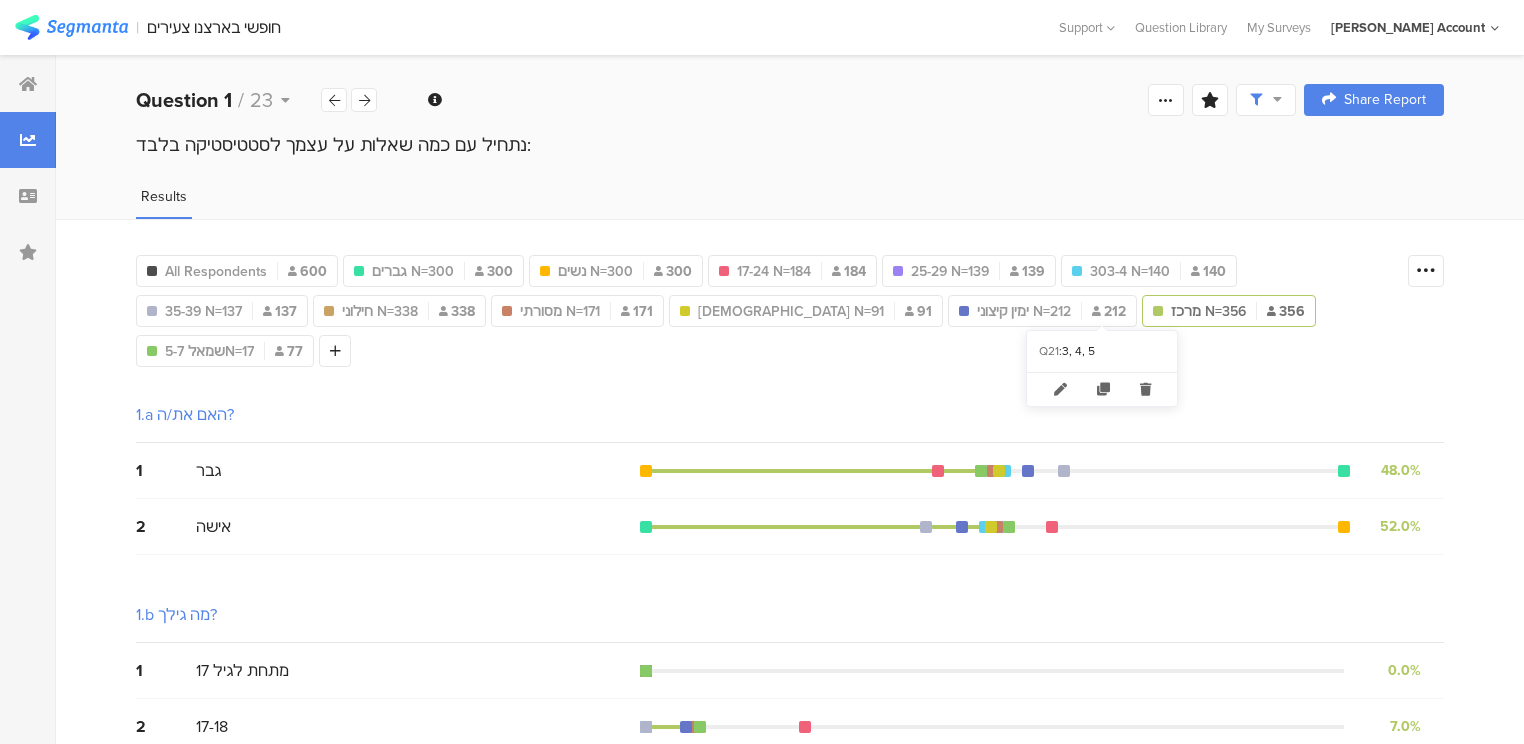 click on "מרכז N=356" at bounding box center (1208, 311) 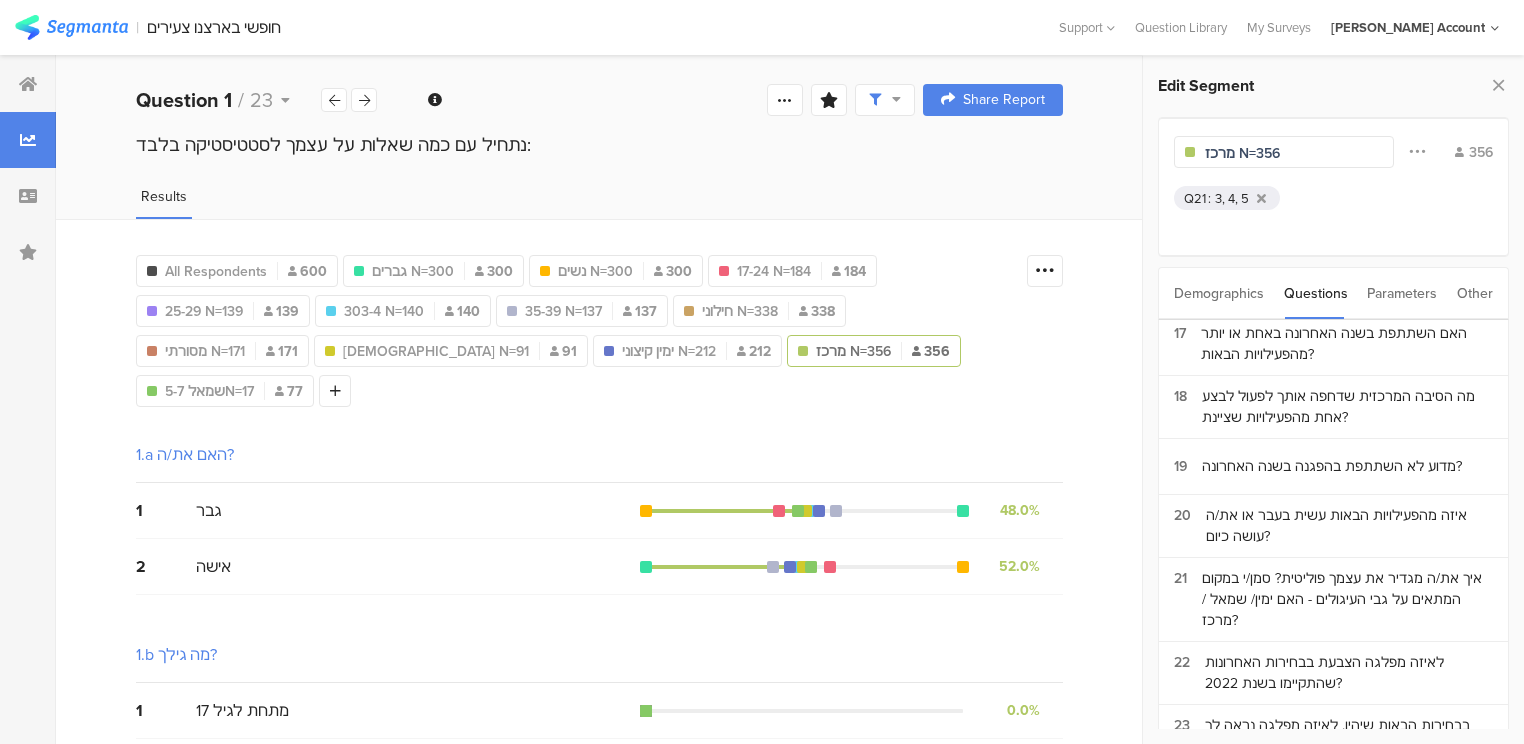 click on "3, 4, 5" at bounding box center [1232, 198] 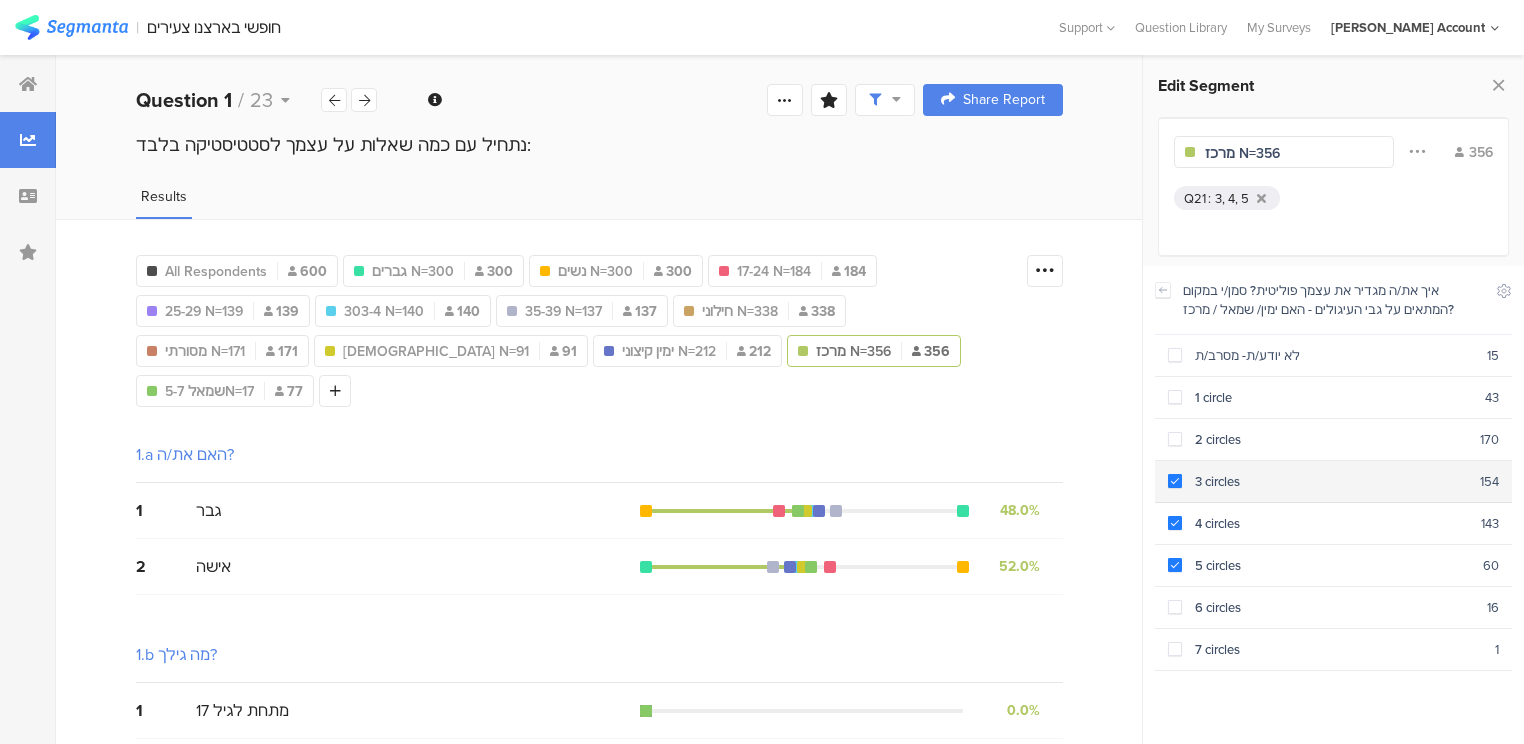 click at bounding box center (1175, 481) 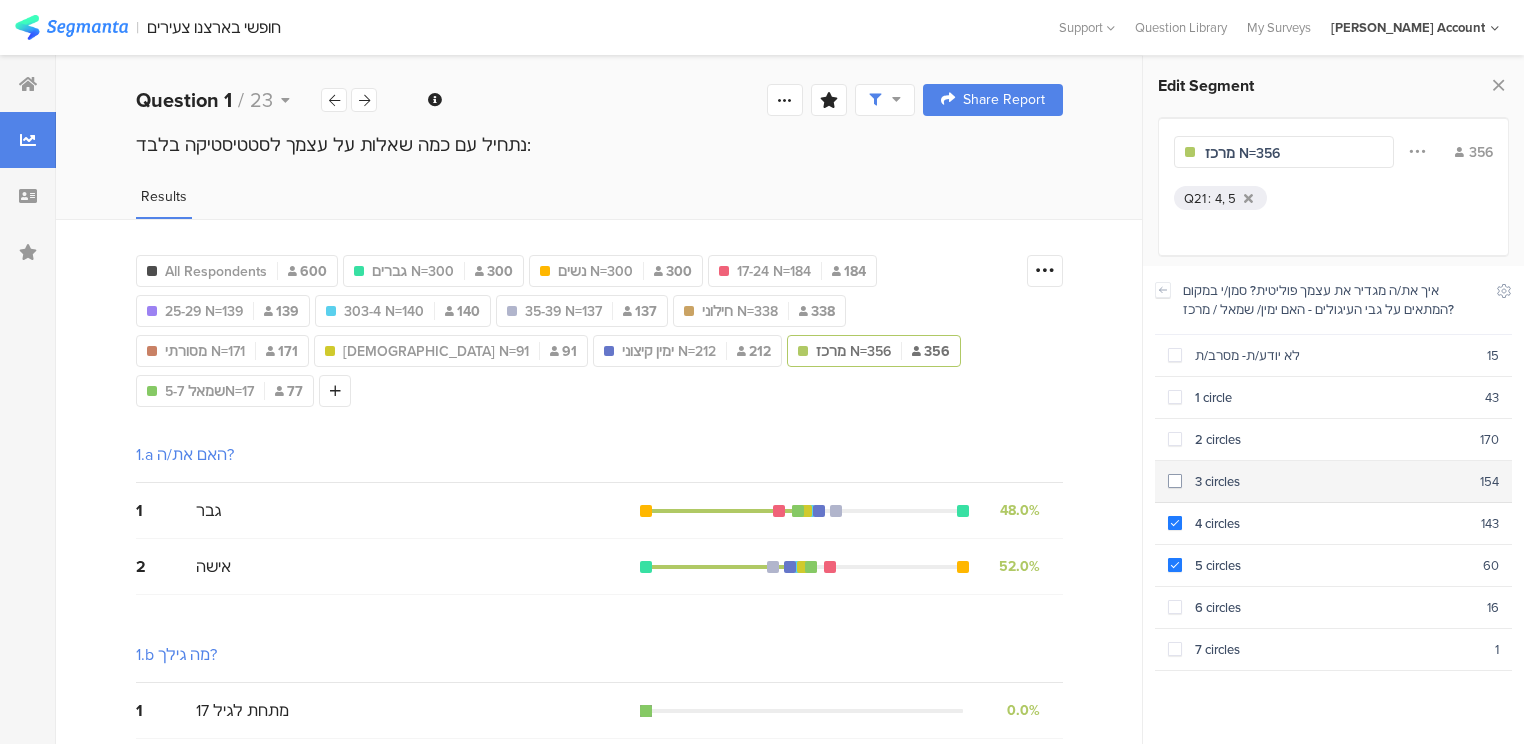 scroll, scrollTop: 1122, scrollLeft: 0, axis: vertical 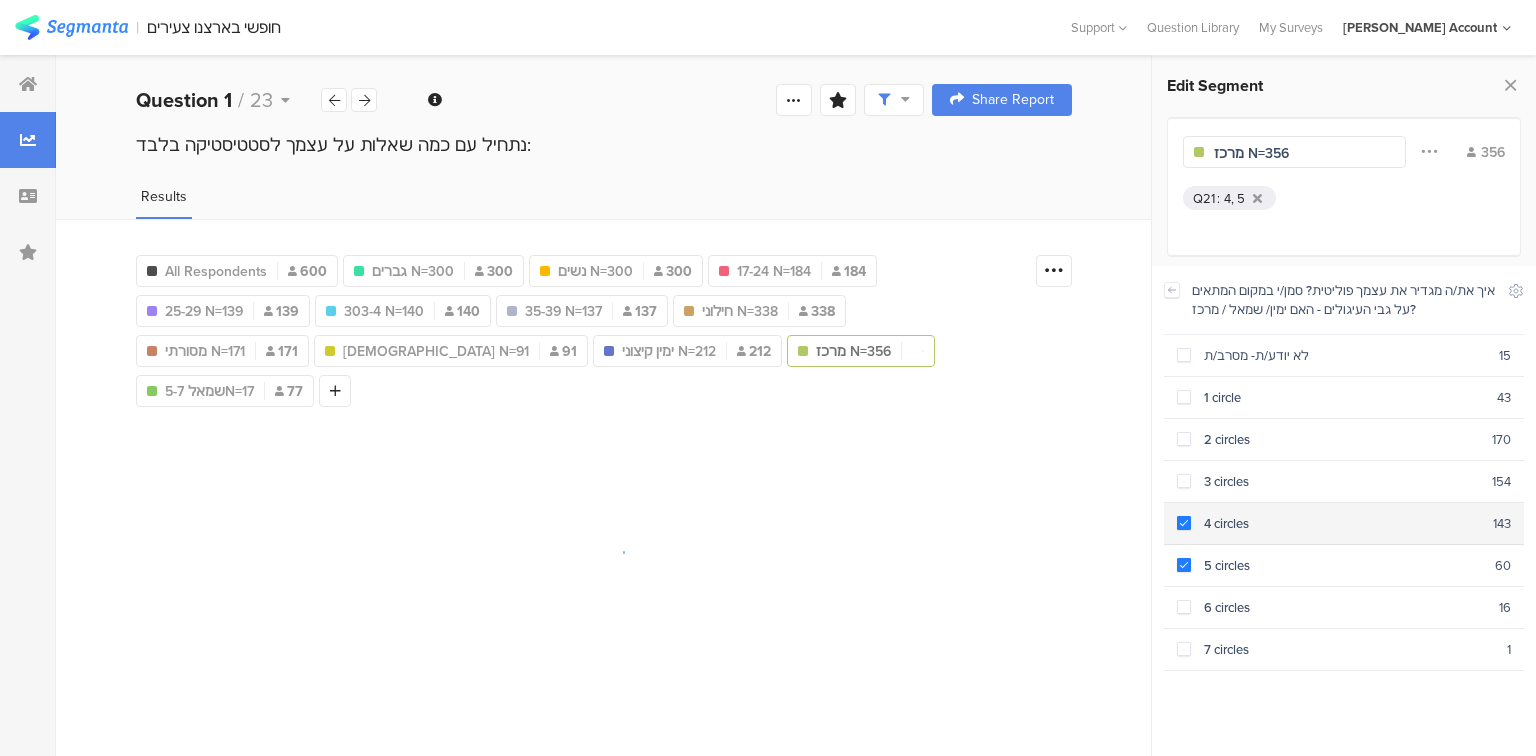 click at bounding box center (1184, 523) 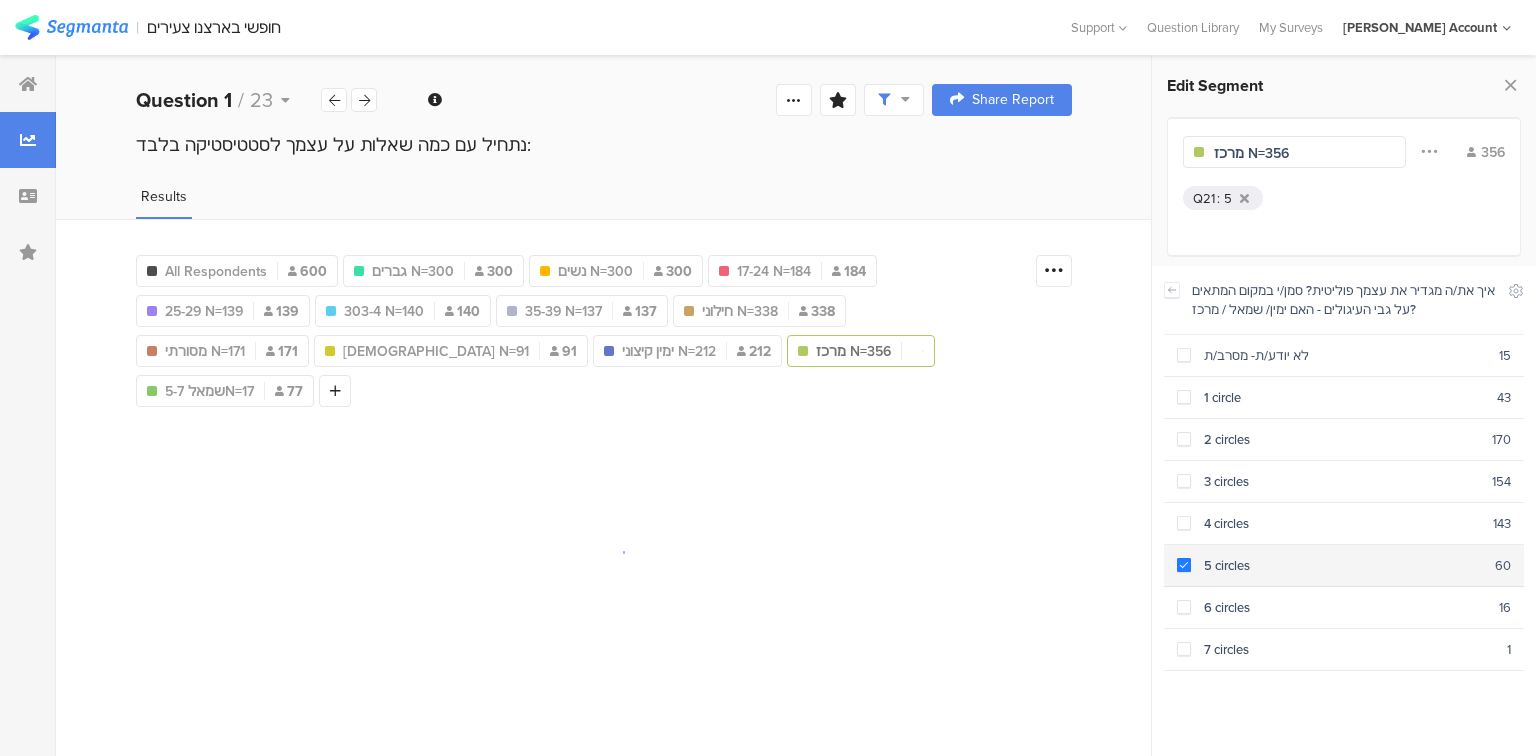 click at bounding box center [1184, 565] 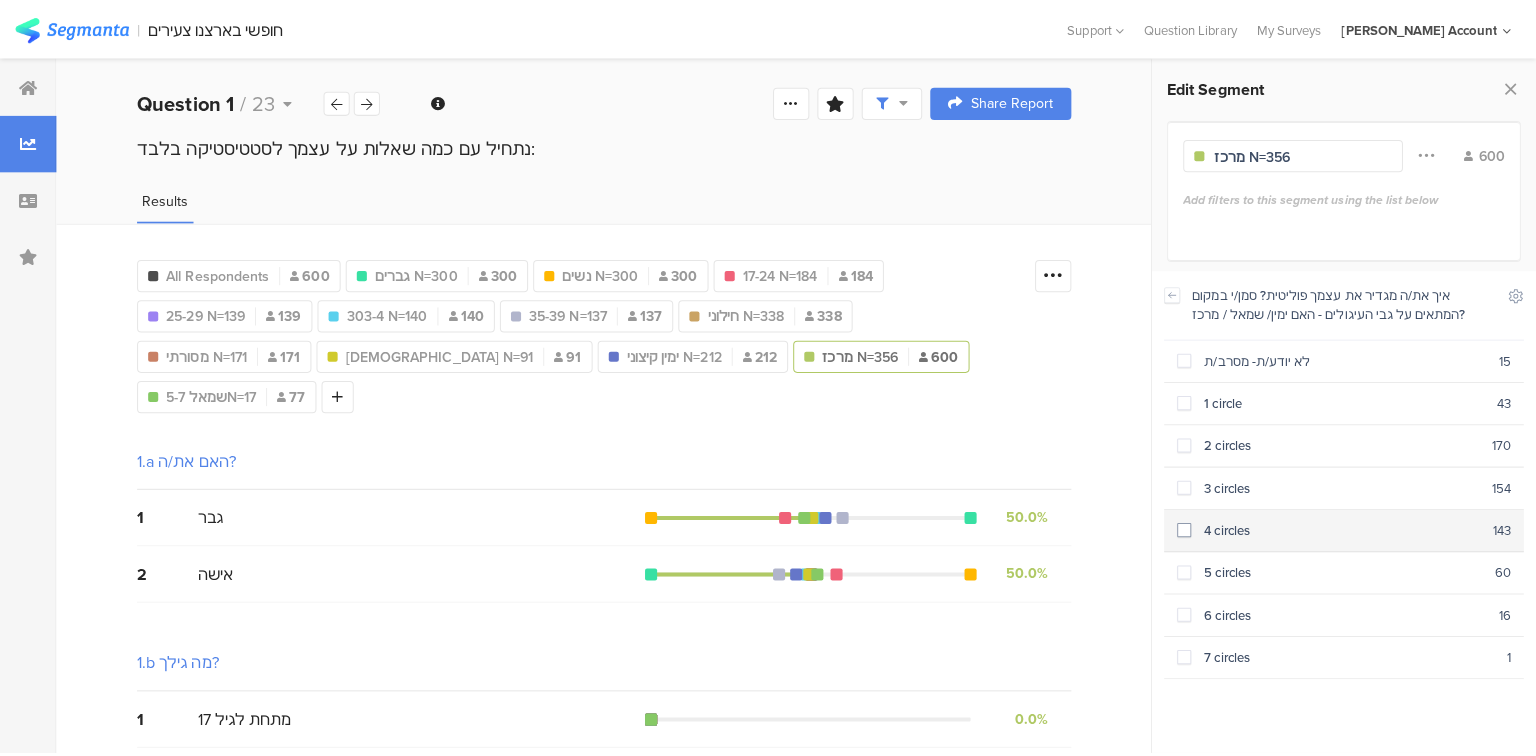 scroll, scrollTop: 1134, scrollLeft: 0, axis: vertical 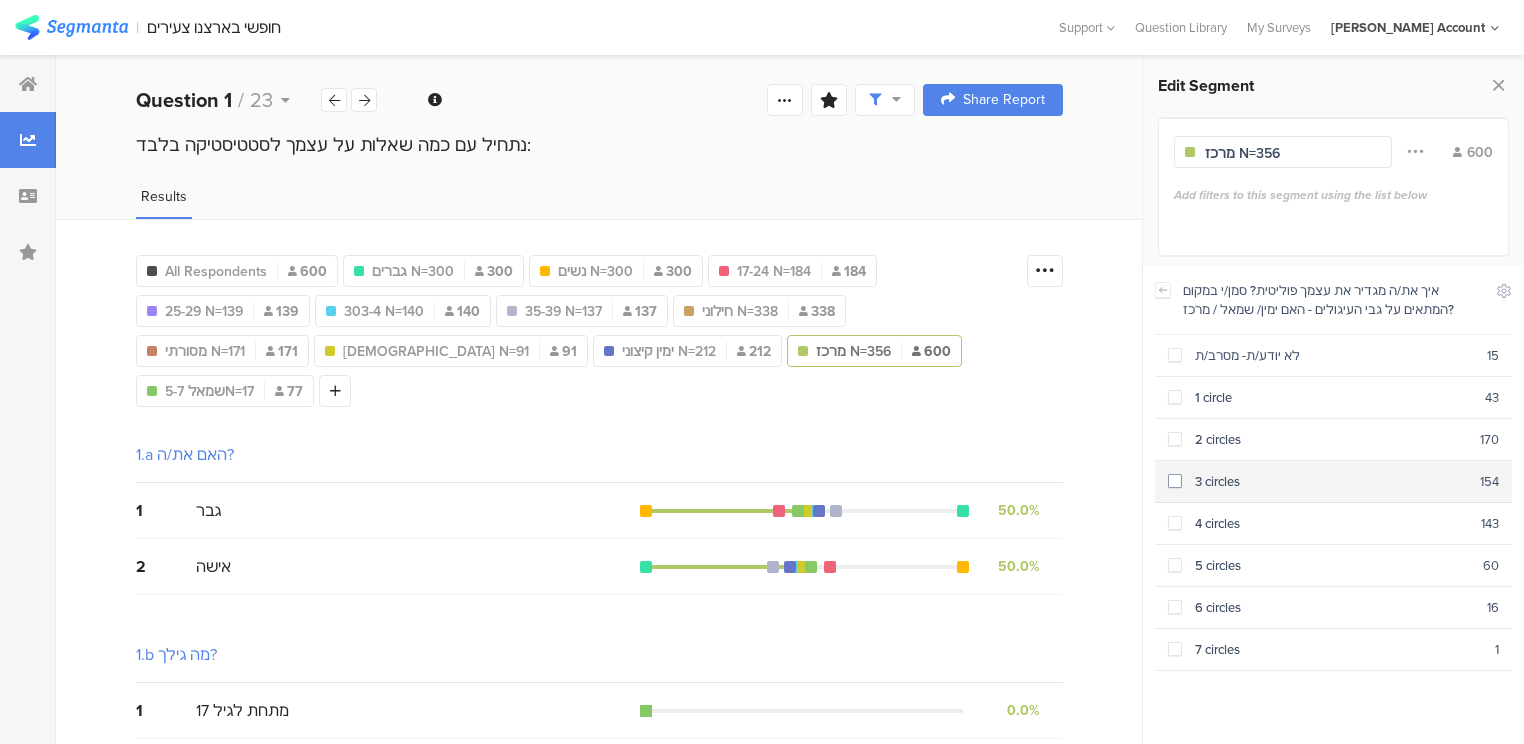 click at bounding box center [1175, 481] 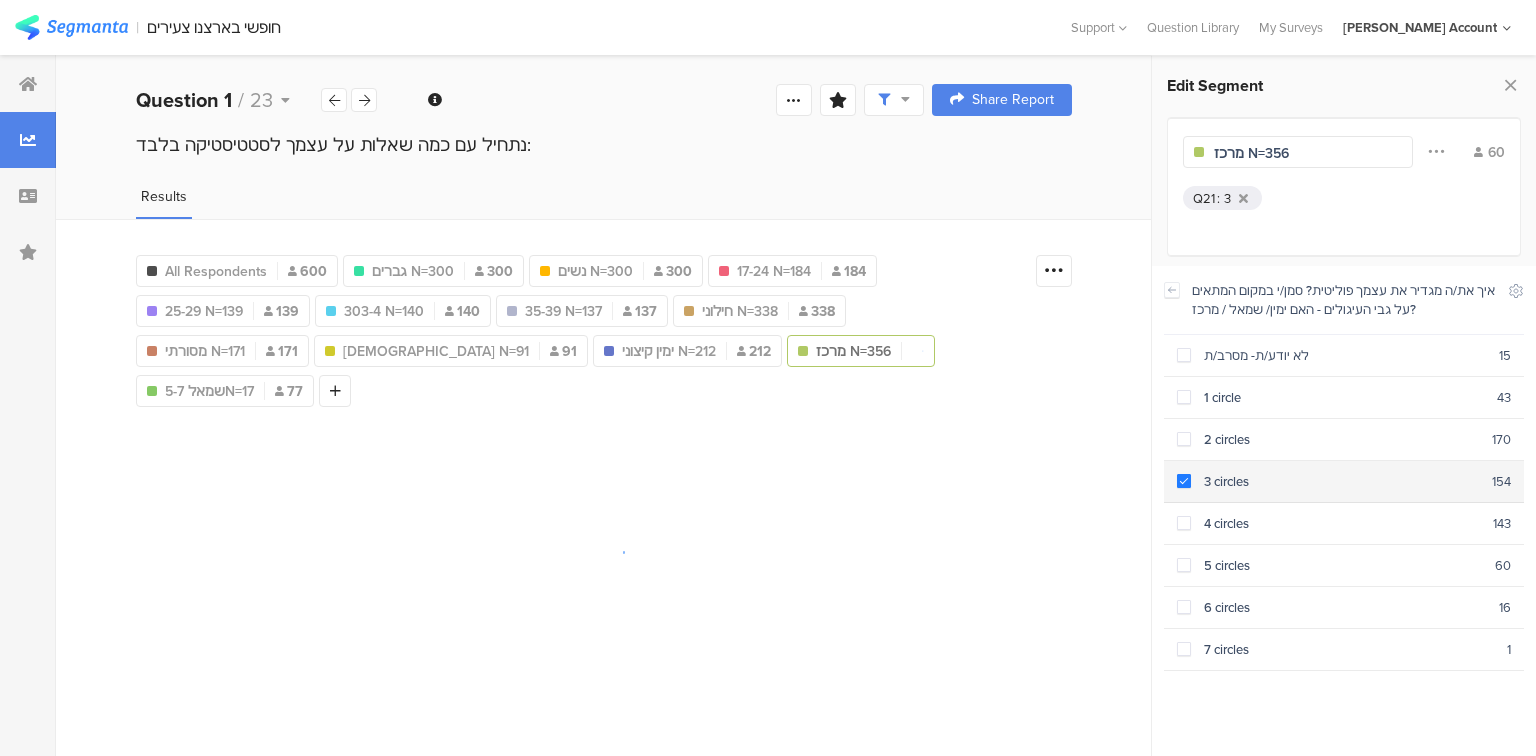 scroll, scrollTop: 1134, scrollLeft: 0, axis: vertical 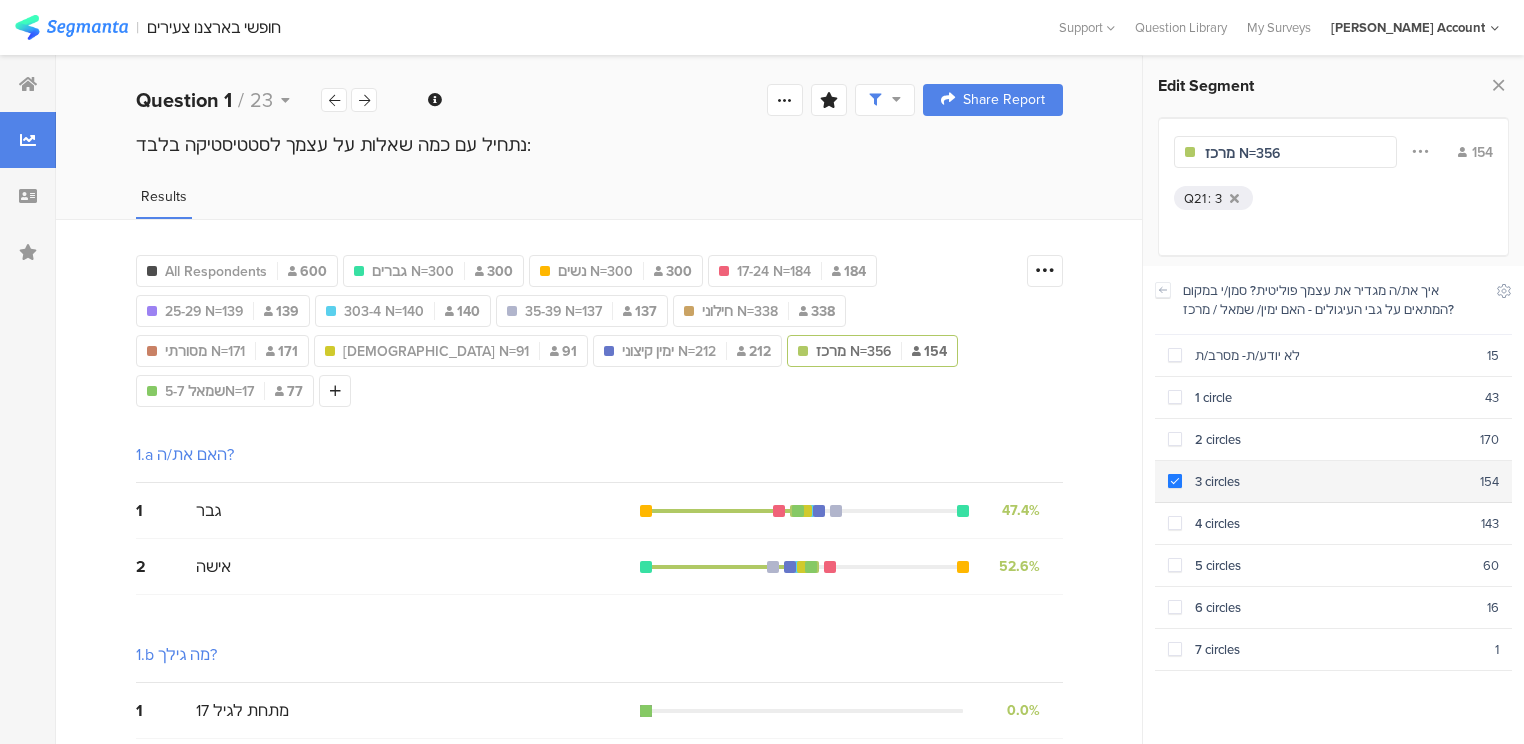 click at bounding box center (1175, 481) 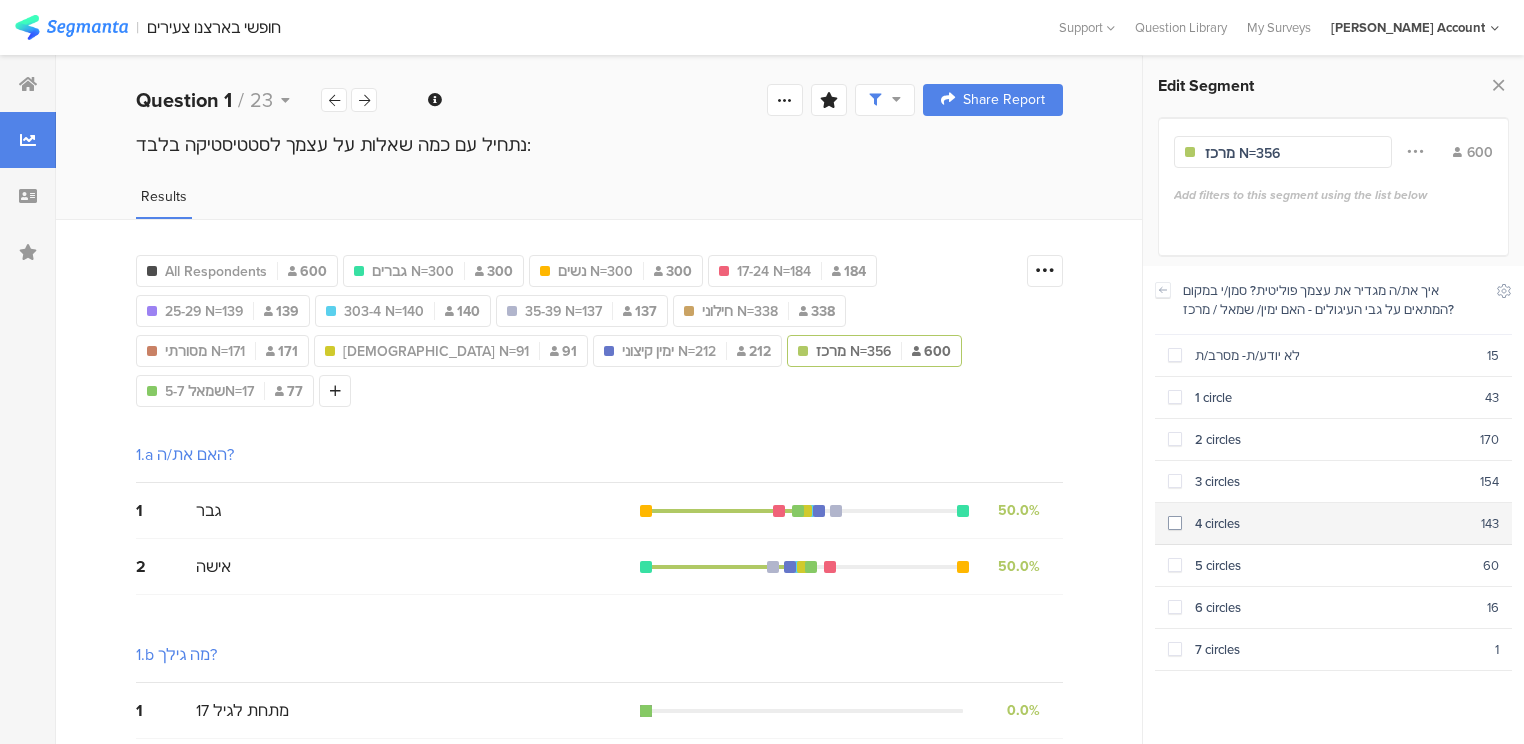 click at bounding box center (1175, 523) 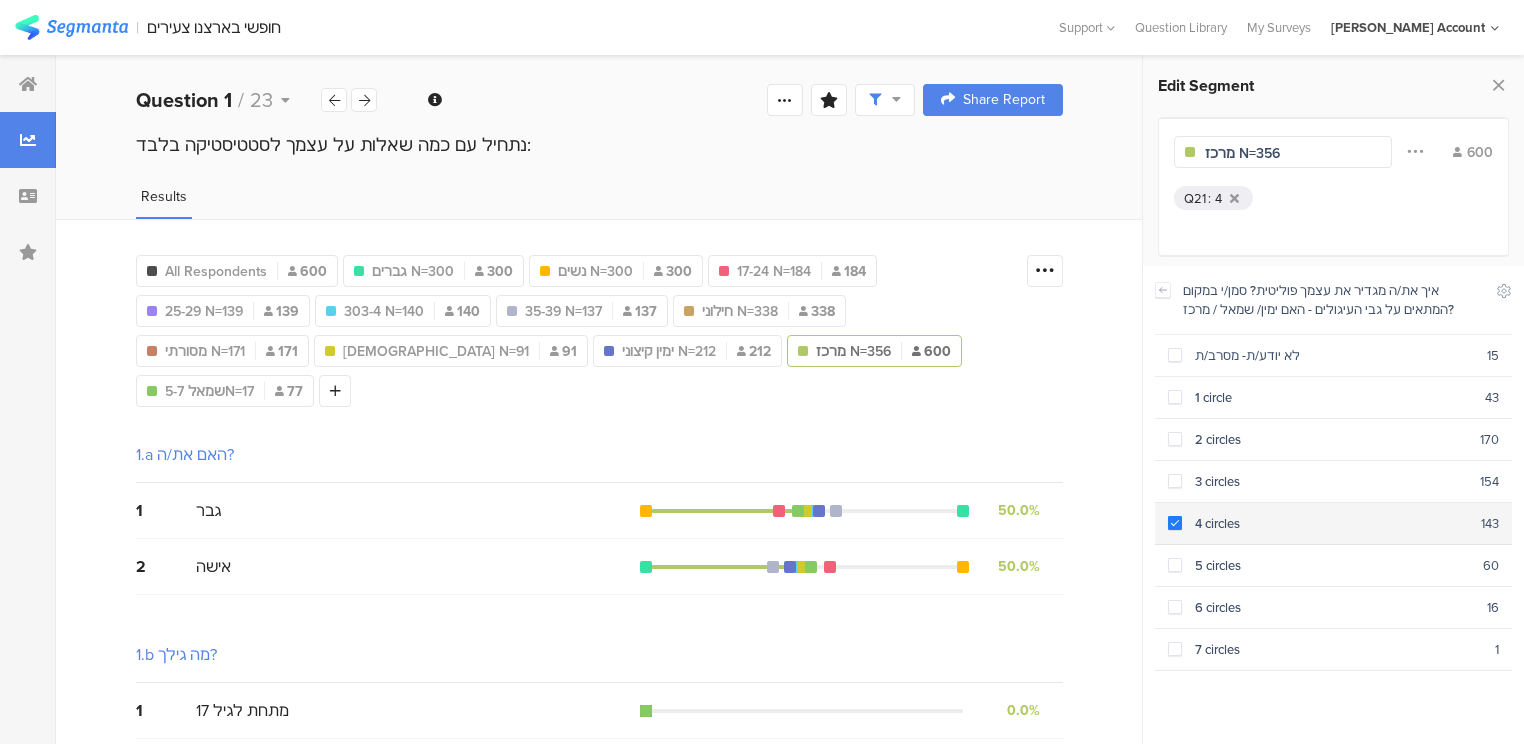 scroll, scrollTop: 1122, scrollLeft: 0, axis: vertical 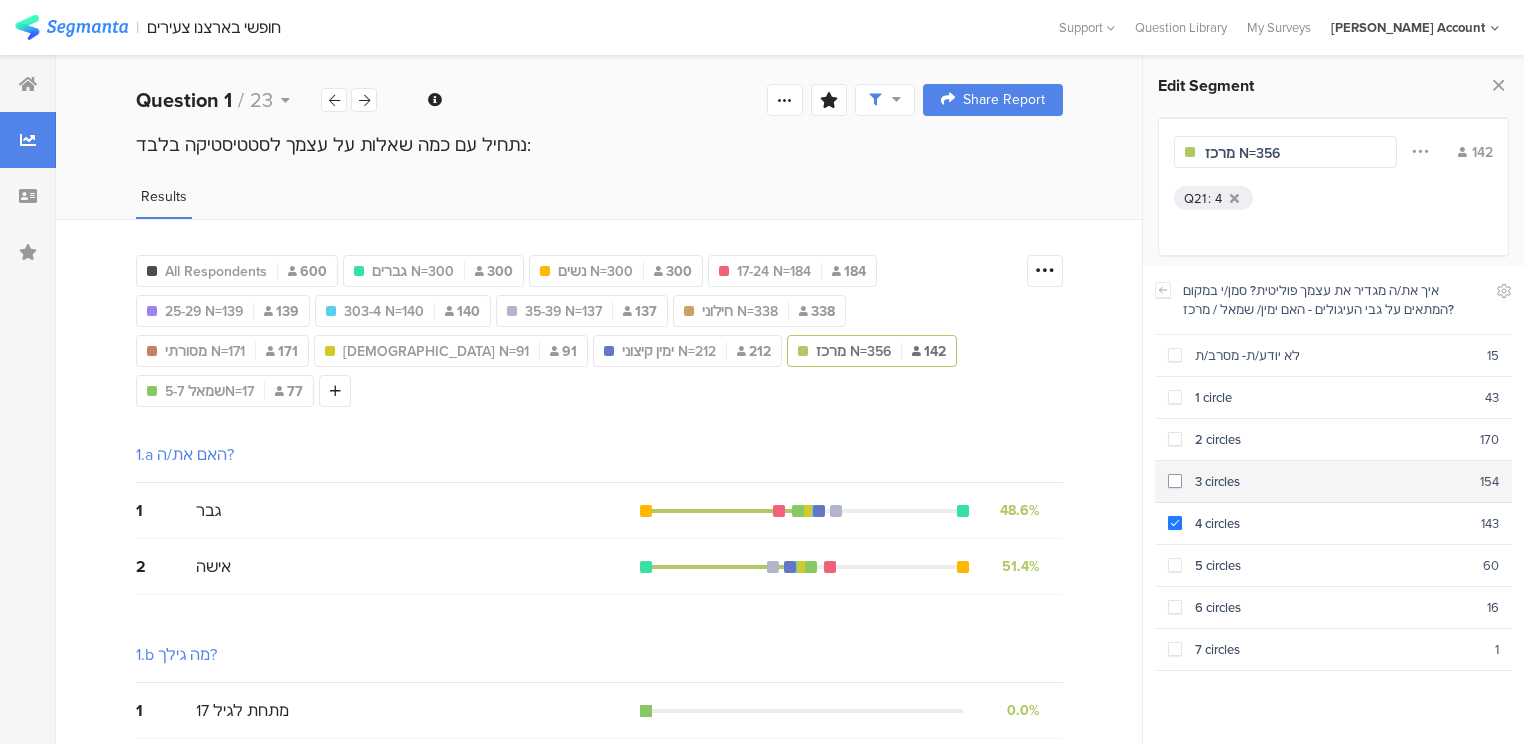 drag, startPoint x: 1169, startPoint y: 517, endPoint x: 1180, endPoint y: 487, distance: 31.95309 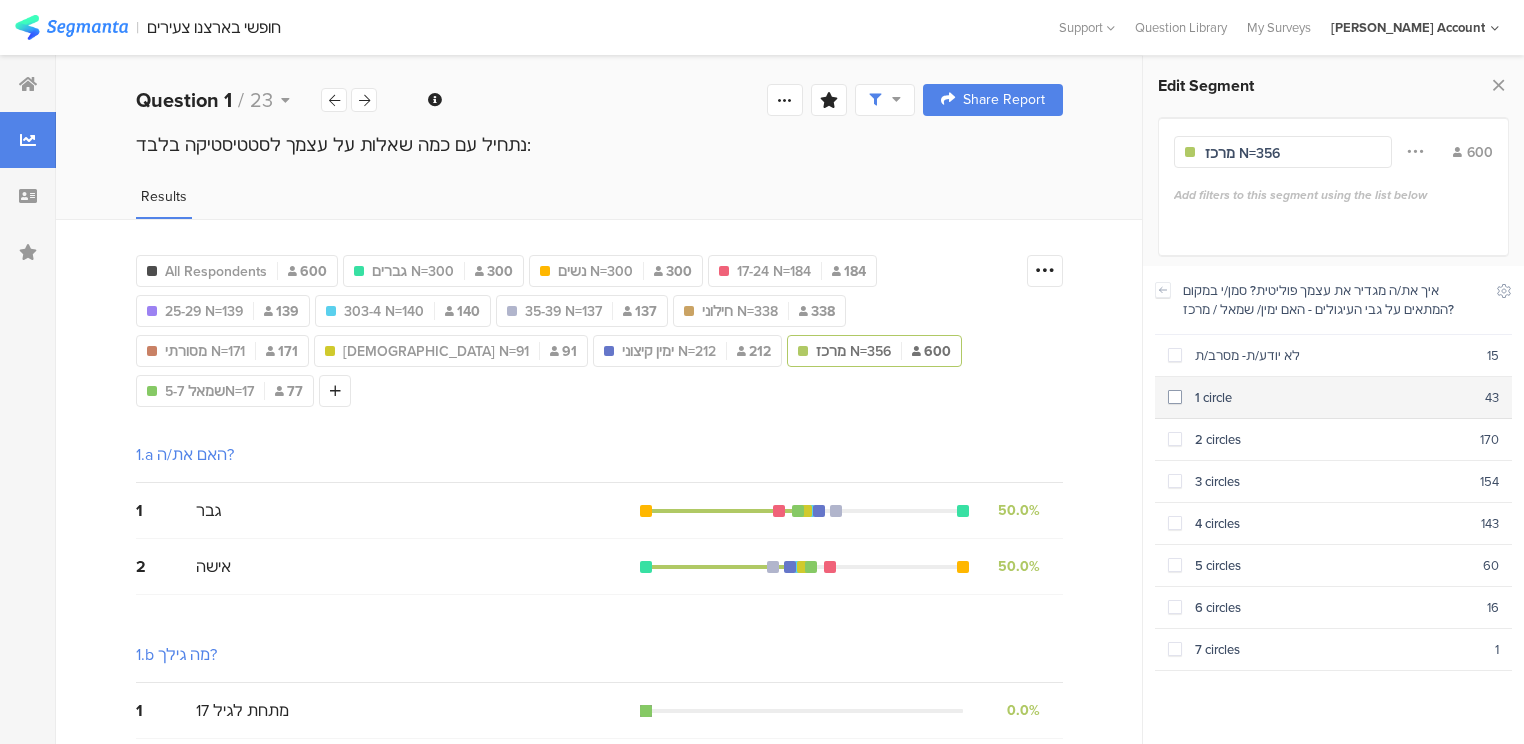click at bounding box center (1175, 397) 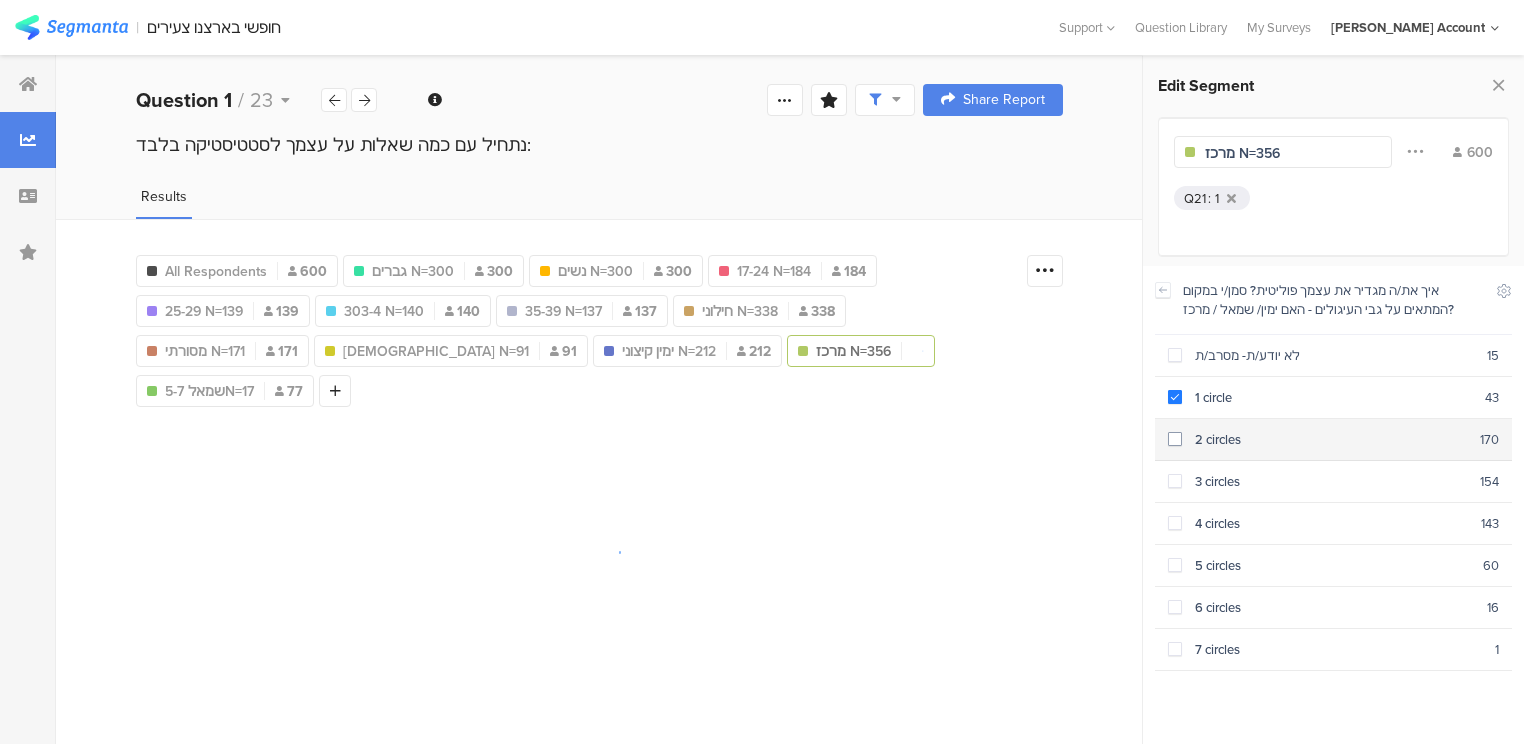 scroll, scrollTop: 1122, scrollLeft: 0, axis: vertical 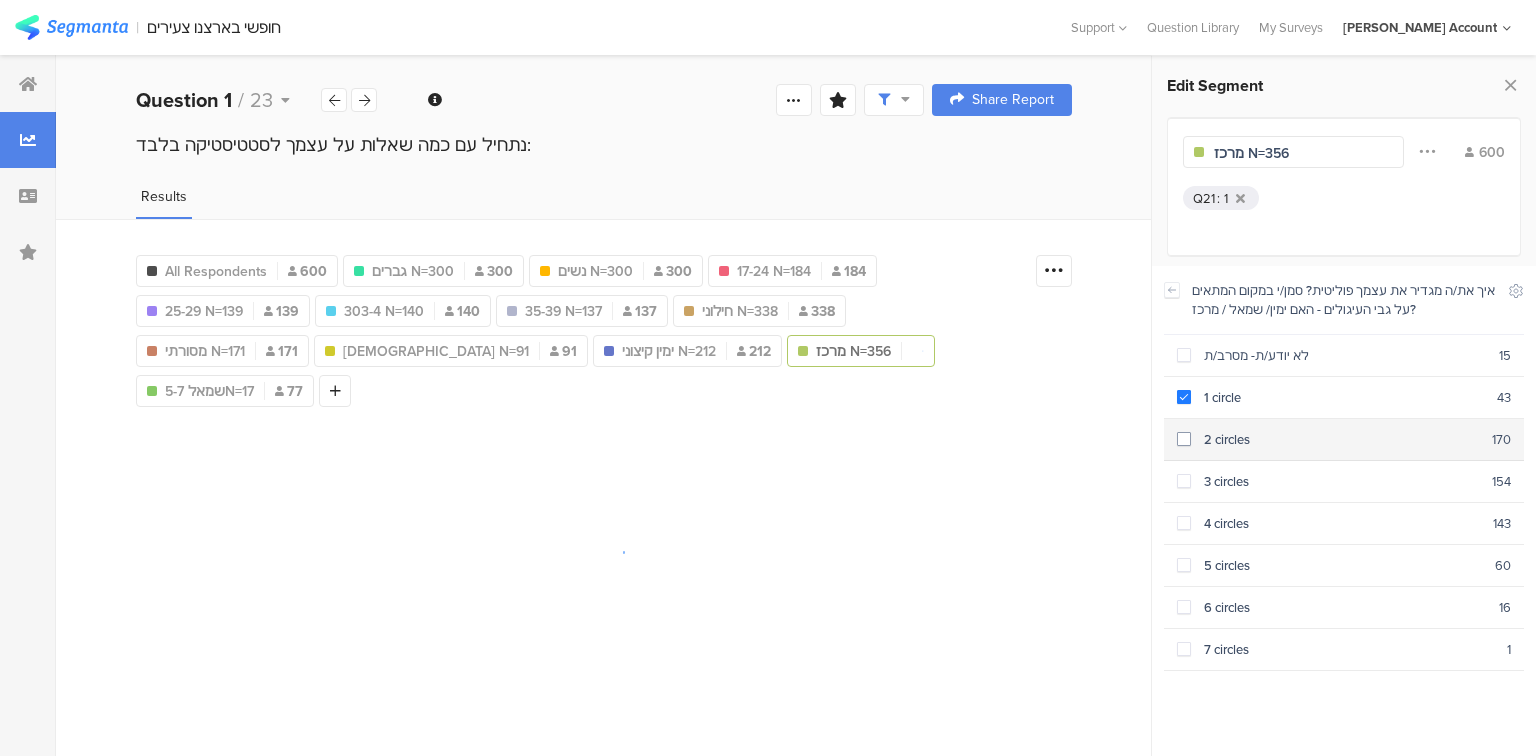 click at bounding box center [1184, 439] 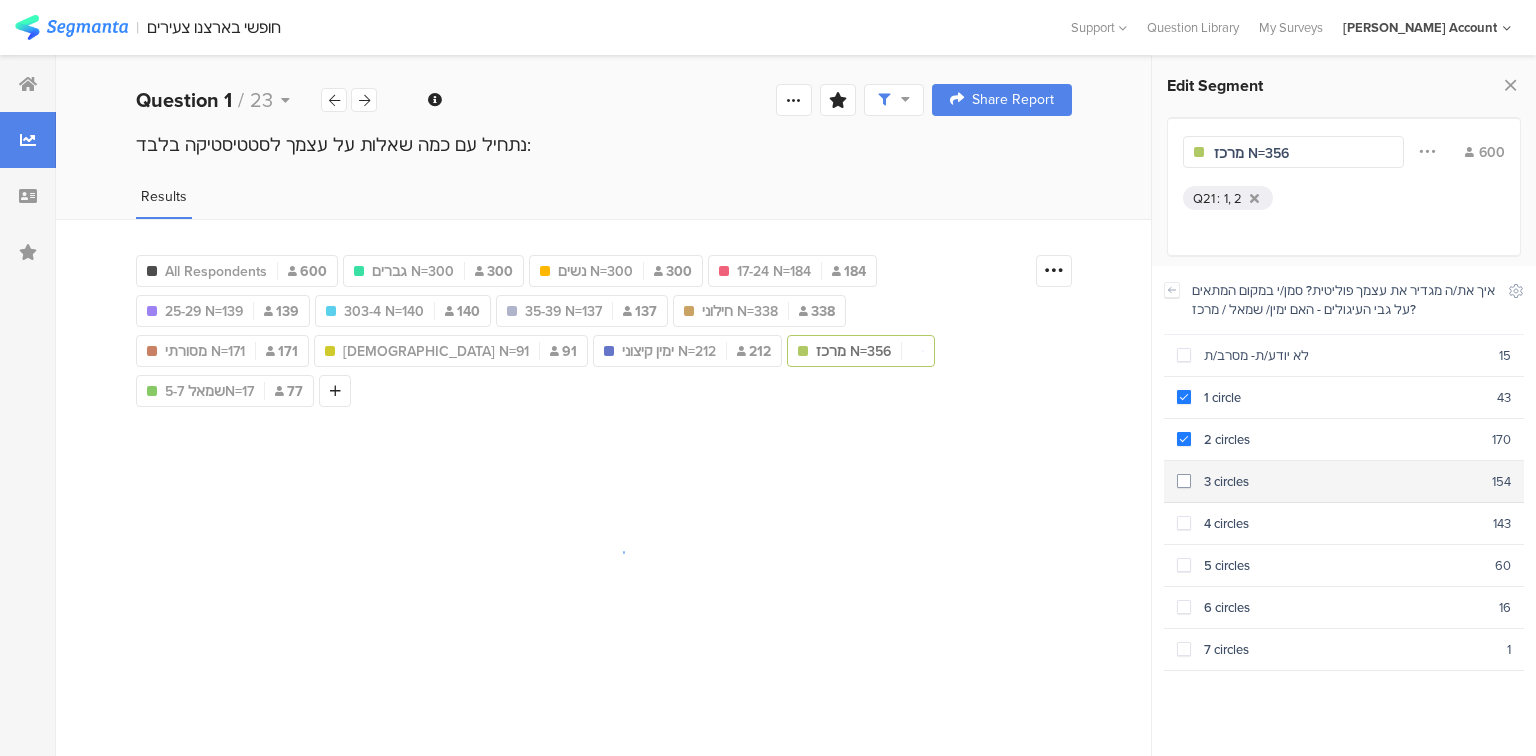 click at bounding box center (1184, 481) 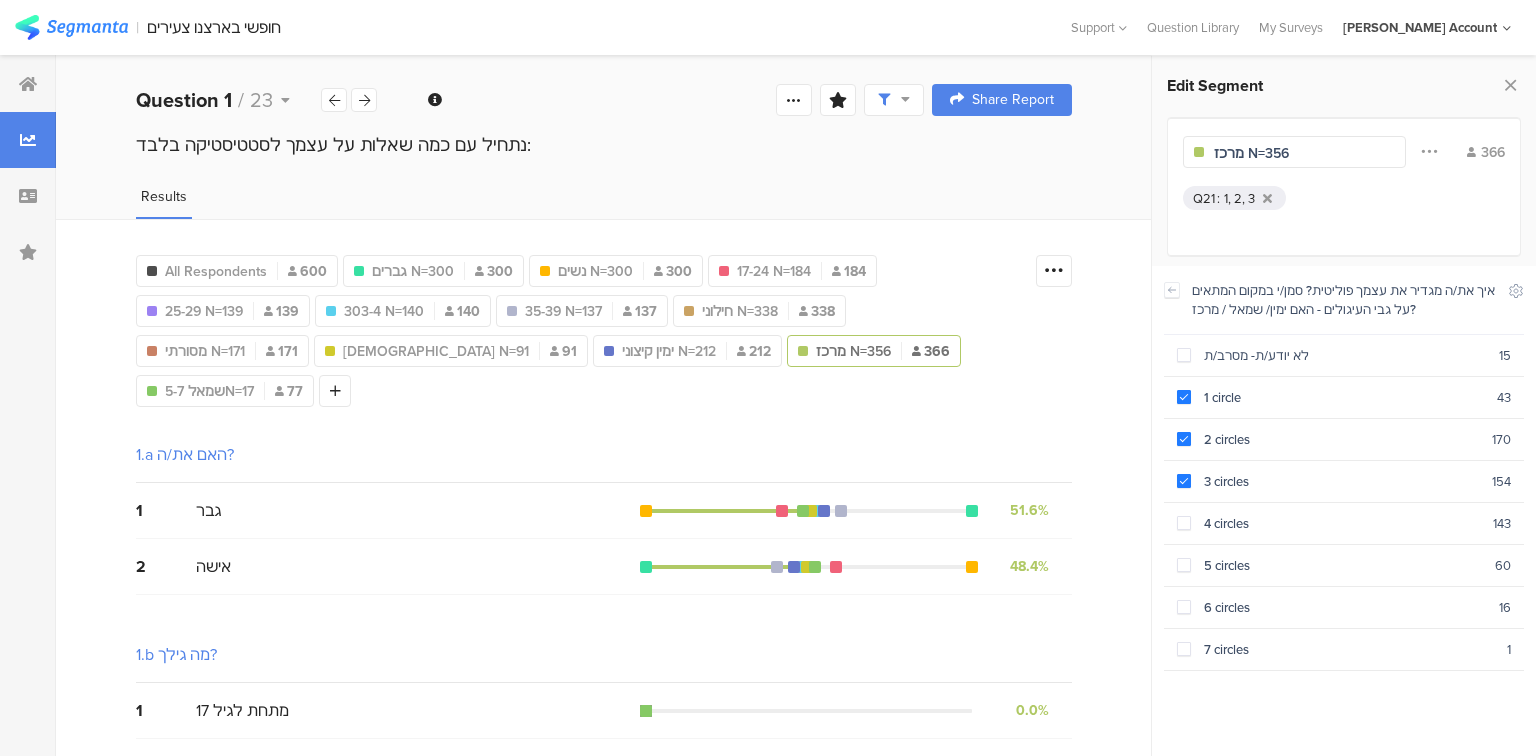 scroll, scrollTop: 1134, scrollLeft: 0, axis: vertical 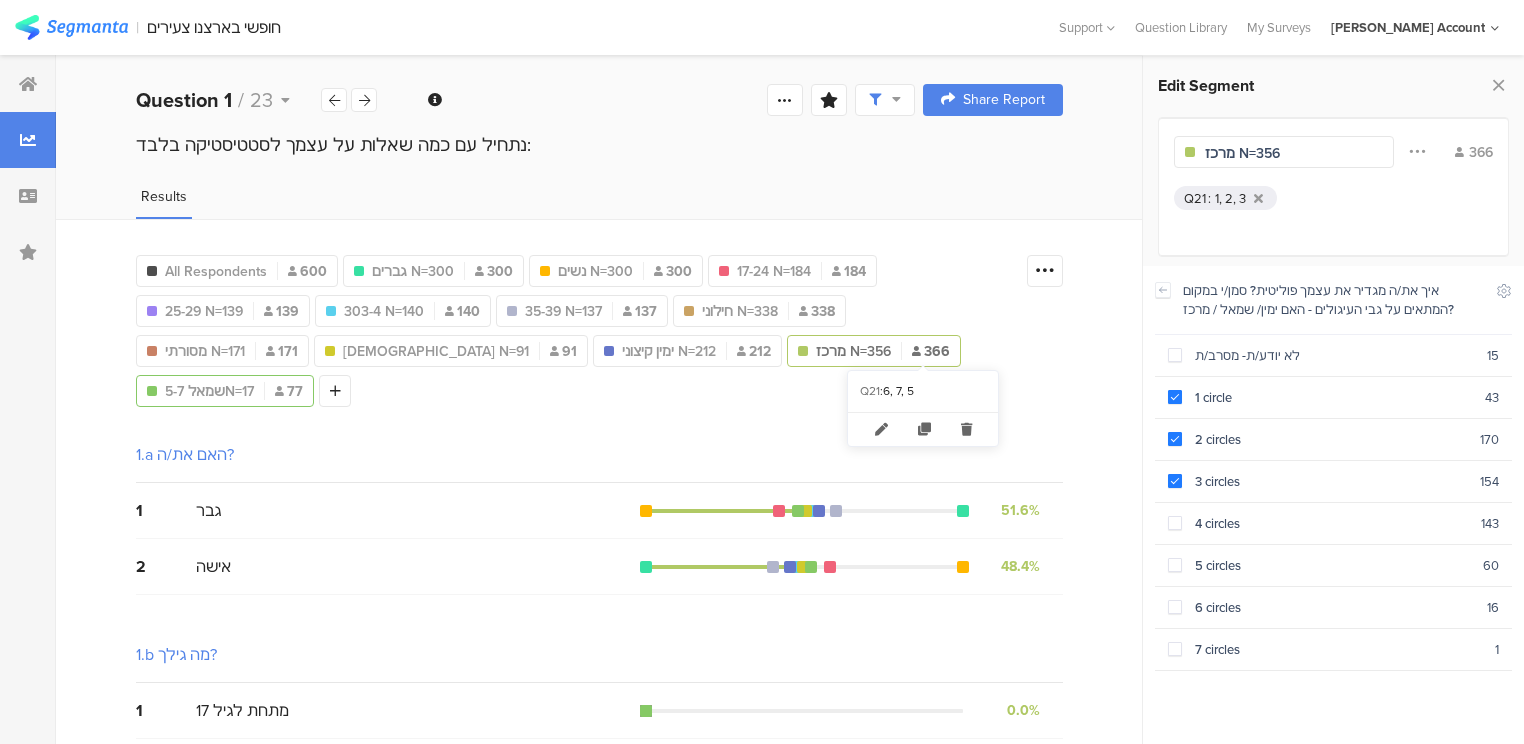 click on "שמאל 5-7N=17" at bounding box center [209, 391] 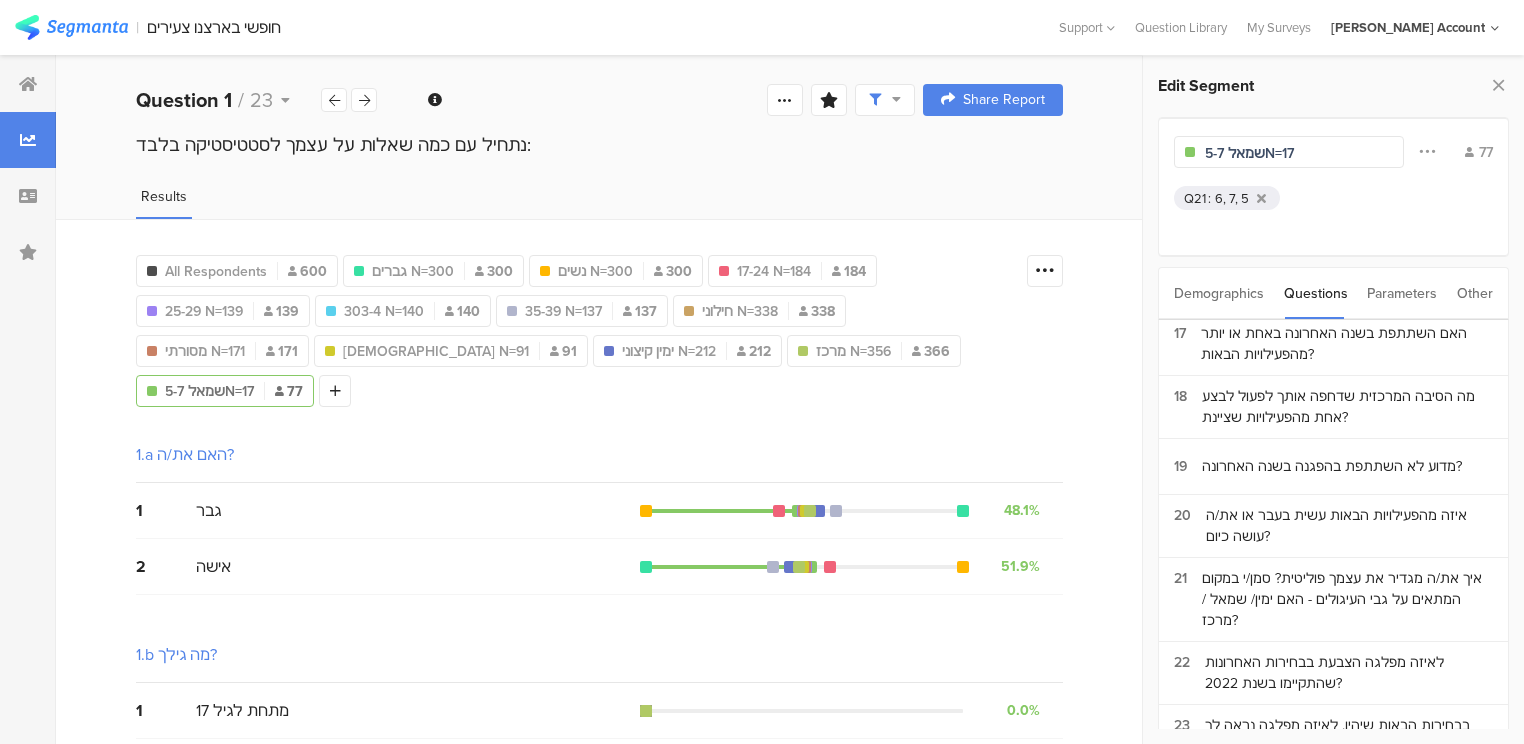 click on "שמאל 5-7N=17" at bounding box center [209, 391] 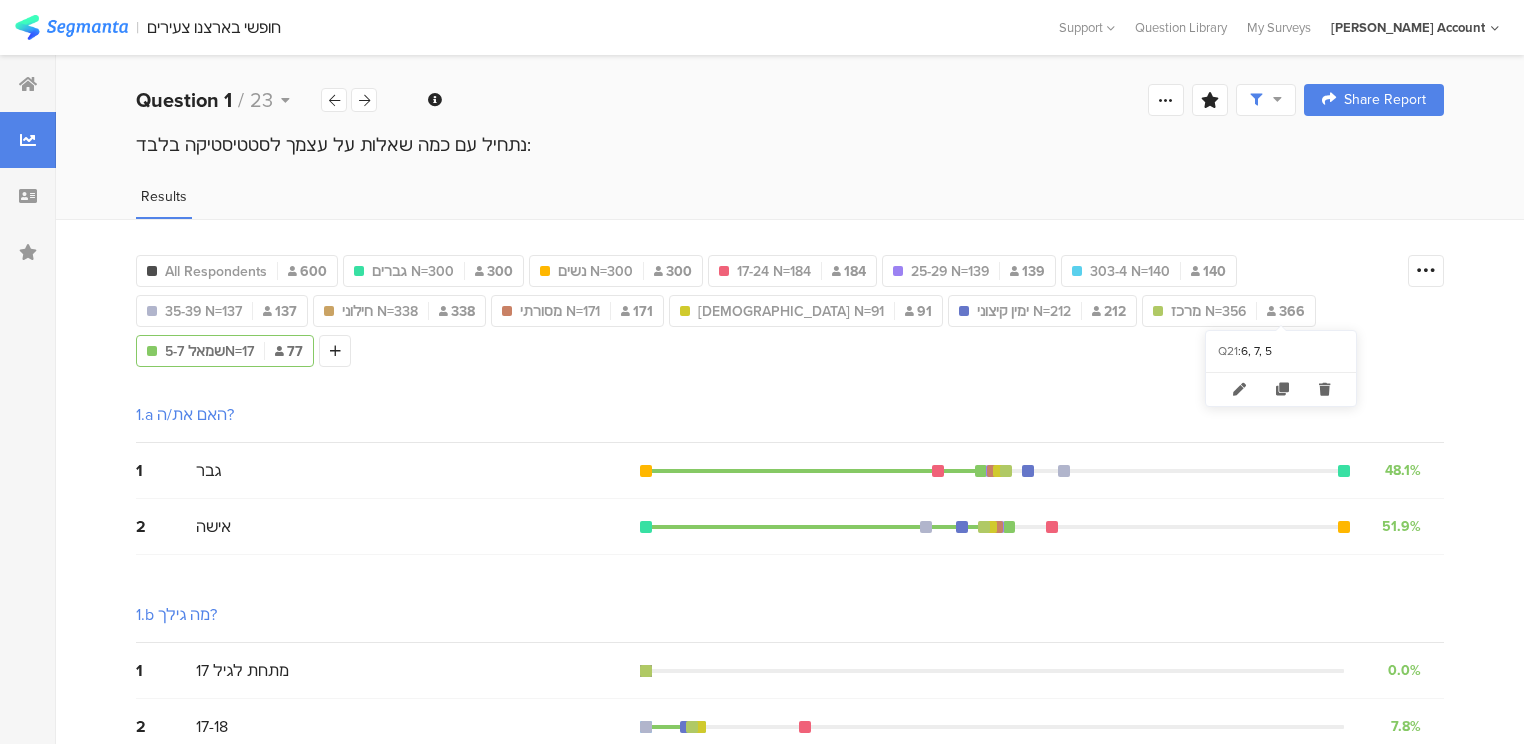 click on "שמאל 5-7N=17" at bounding box center [209, 351] 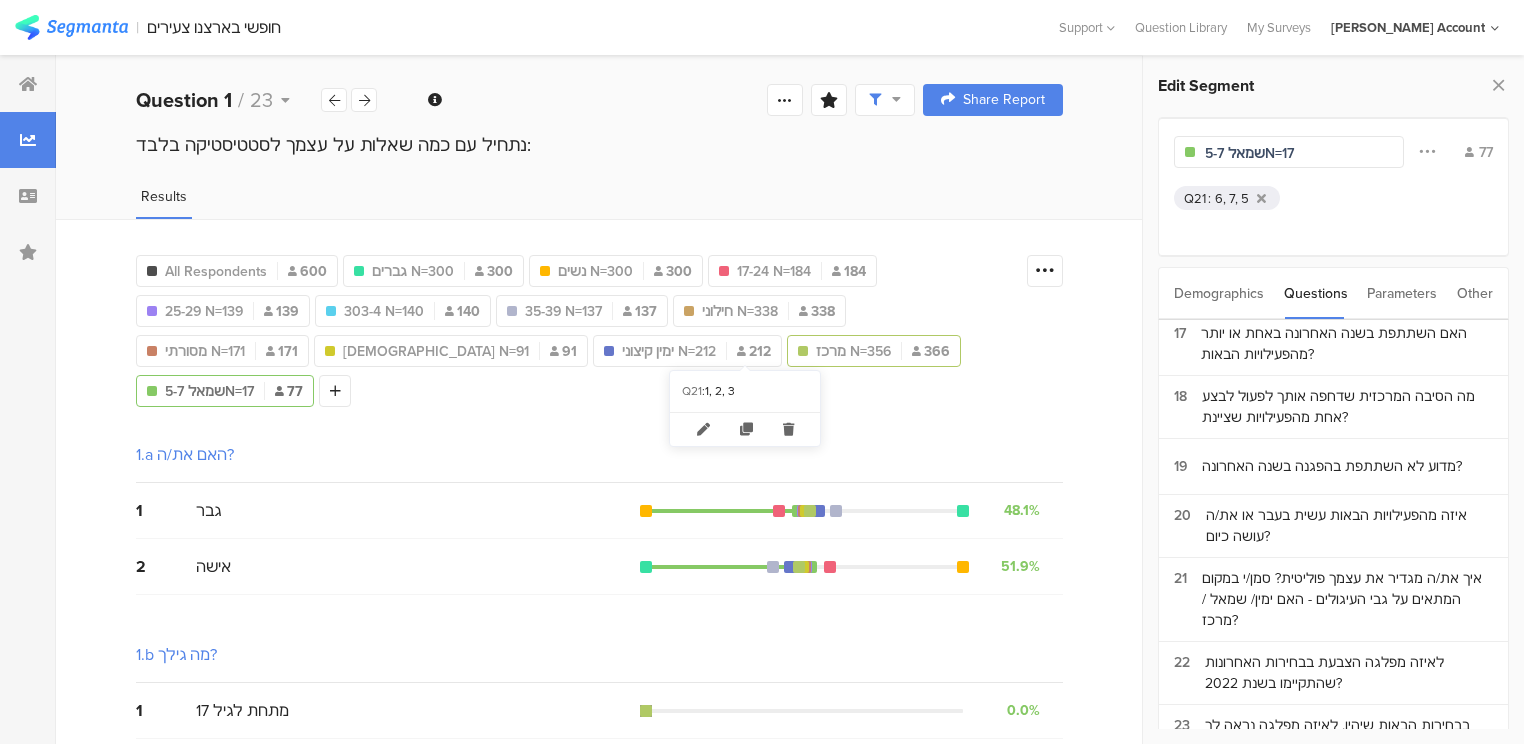 click on "מרכז N=356" at bounding box center (853, 351) 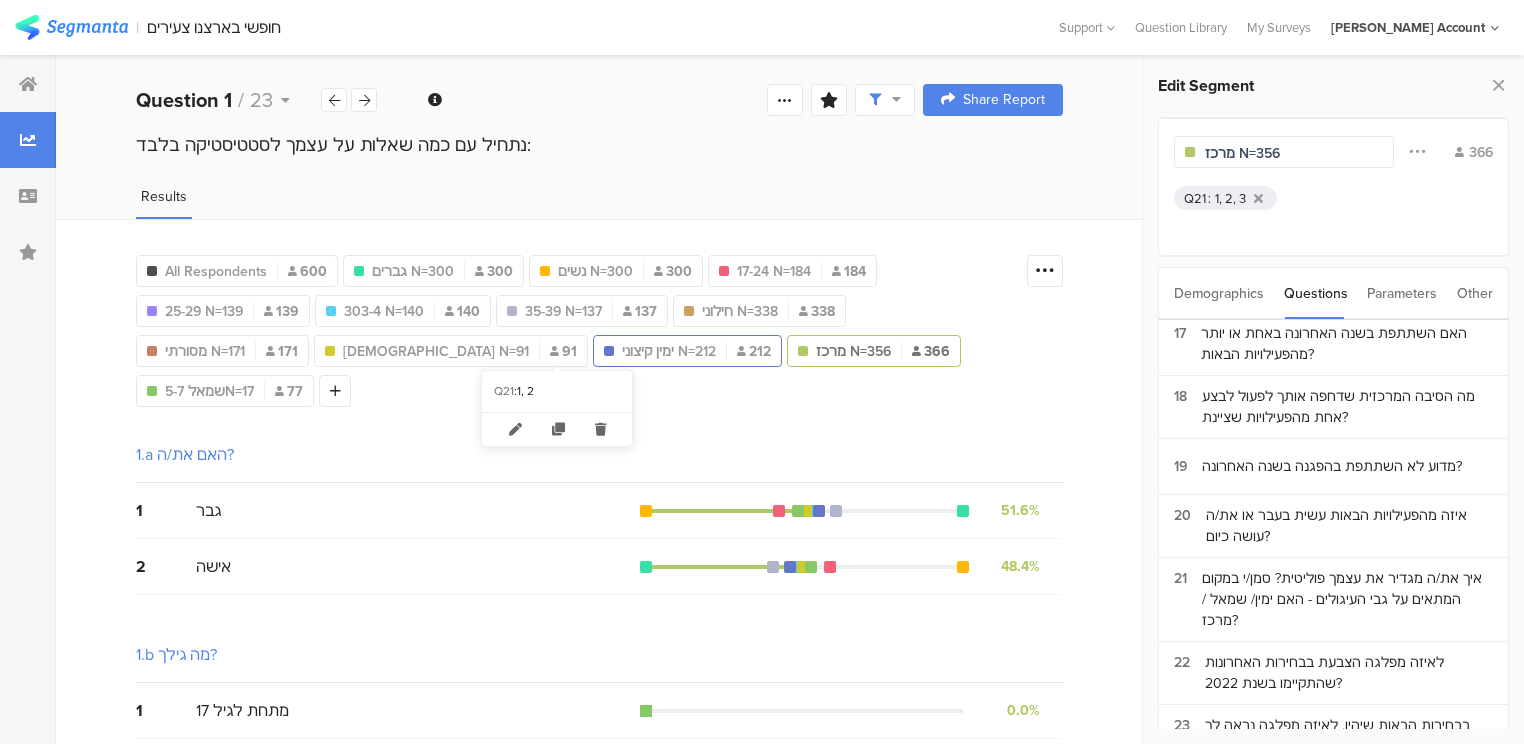click on "ימין קיצוני N=212" at bounding box center [669, 351] 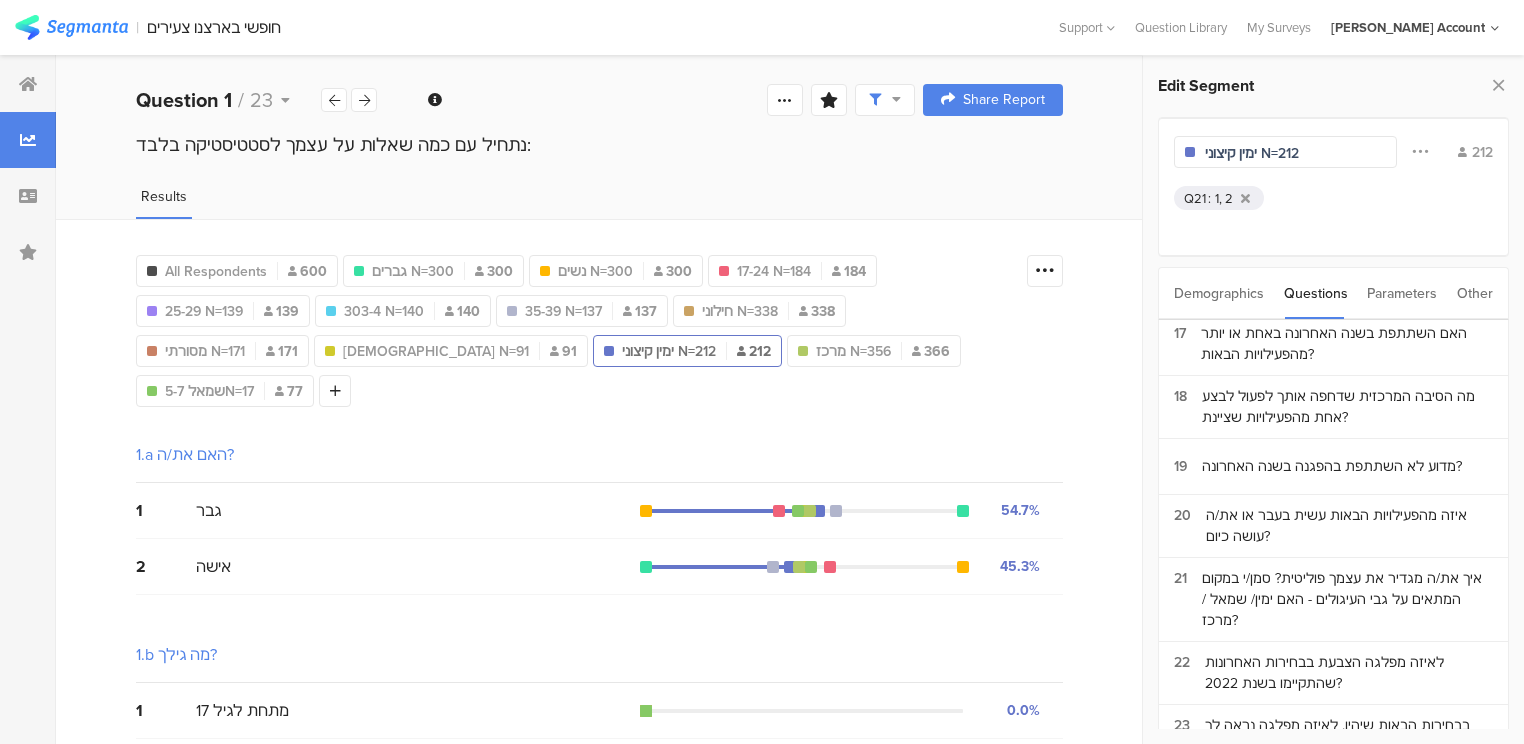 click on "ימין קיצוני N=212" at bounding box center (669, 351) 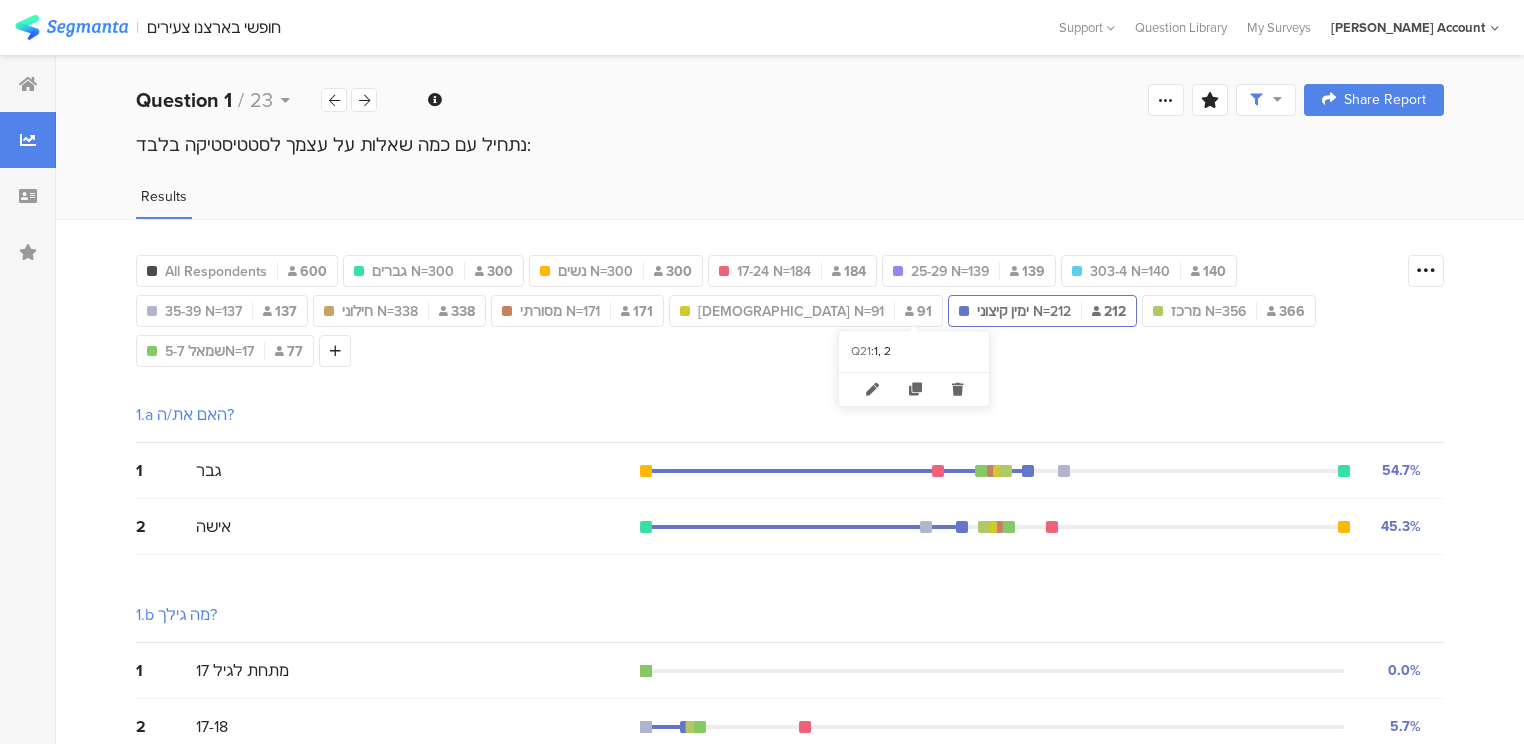 click on "ימין קיצוני N=212" at bounding box center [1024, 311] 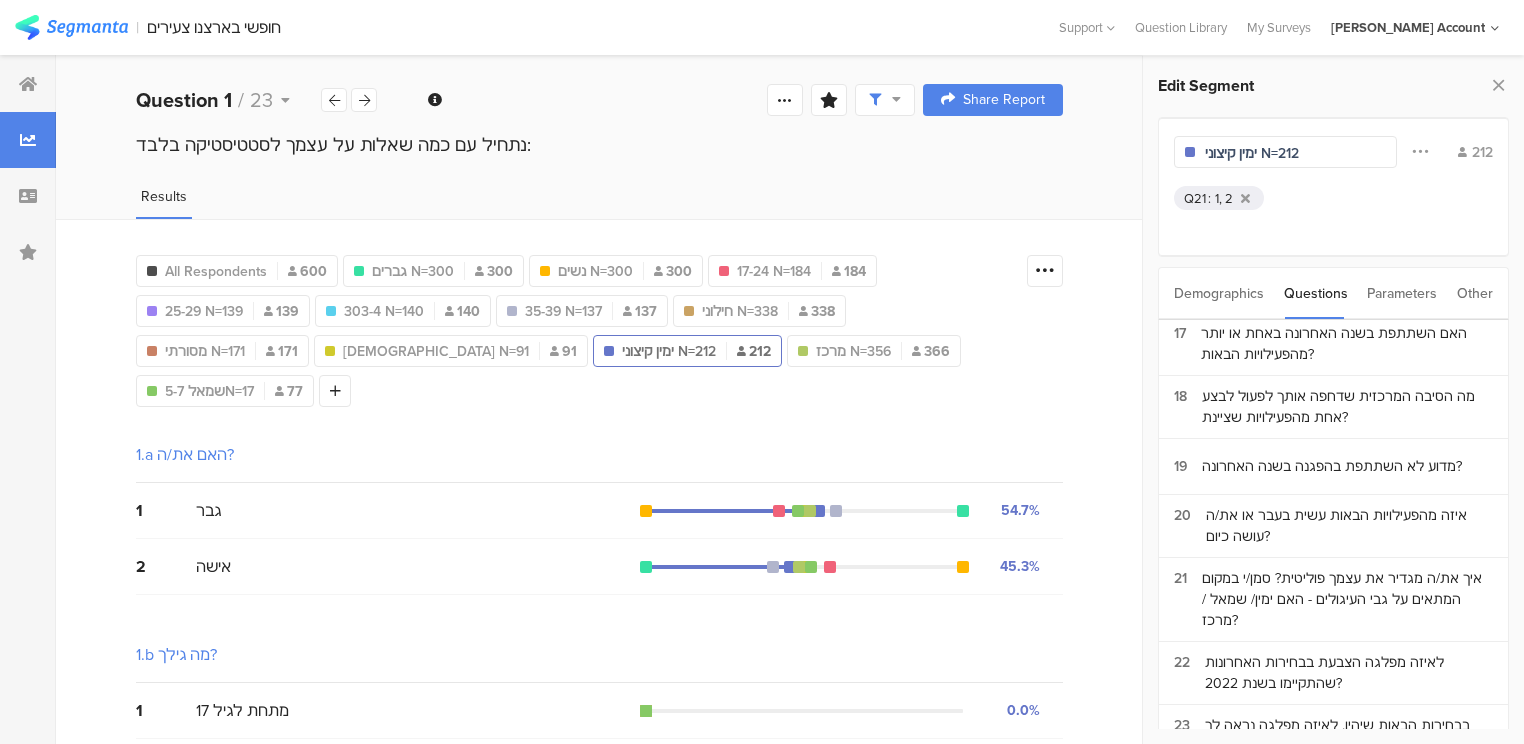 click on ":" at bounding box center (1211, 198) 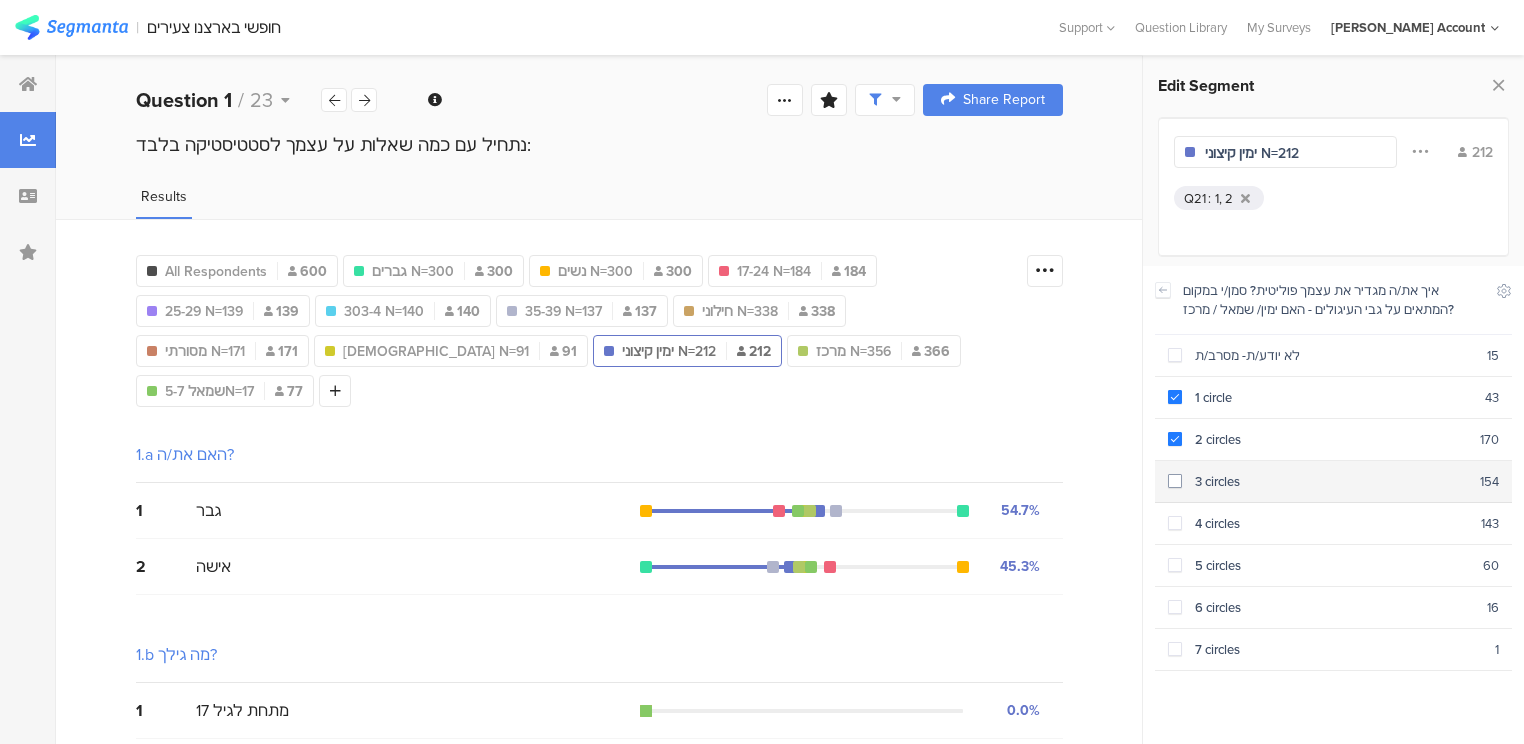 click at bounding box center (1175, 481) 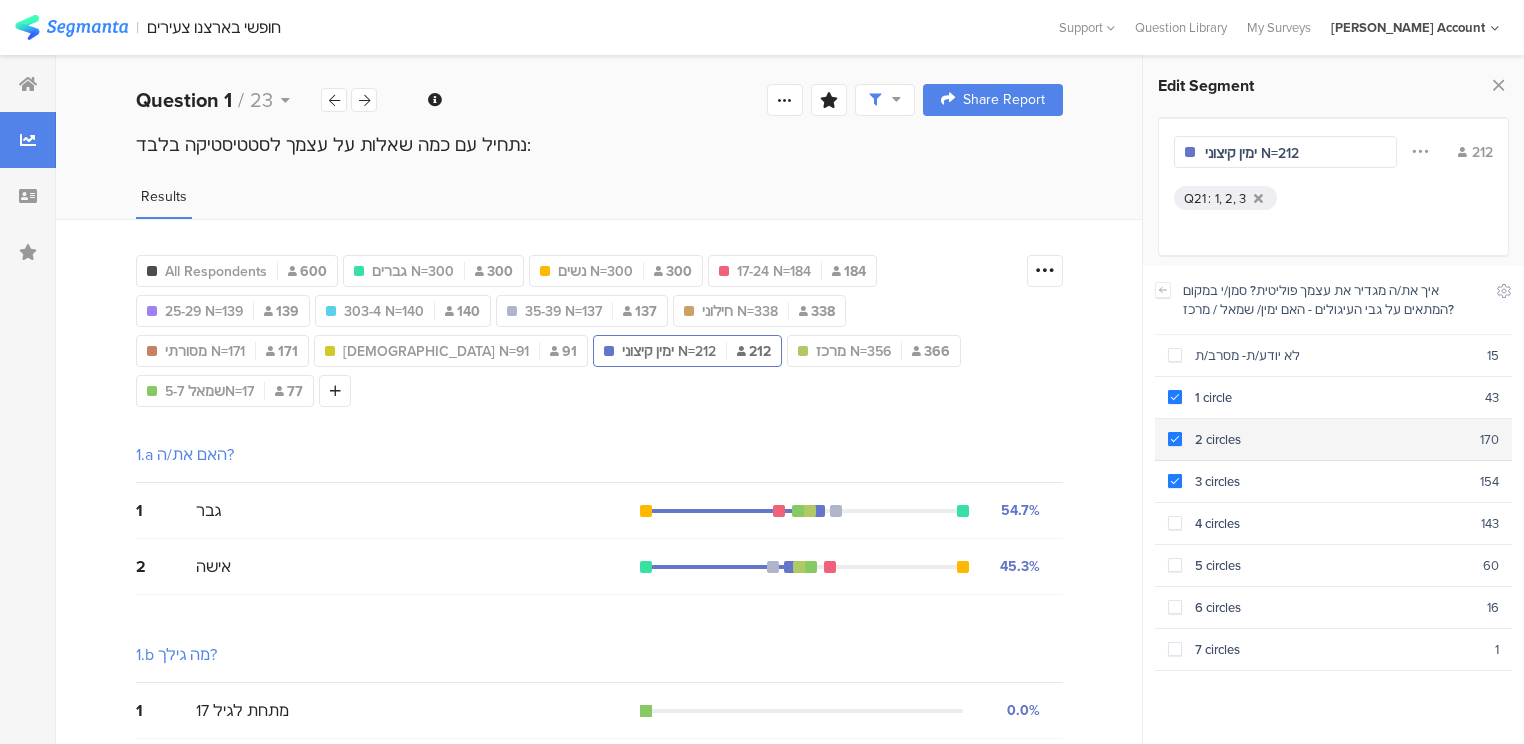 scroll, scrollTop: 1122, scrollLeft: 0, axis: vertical 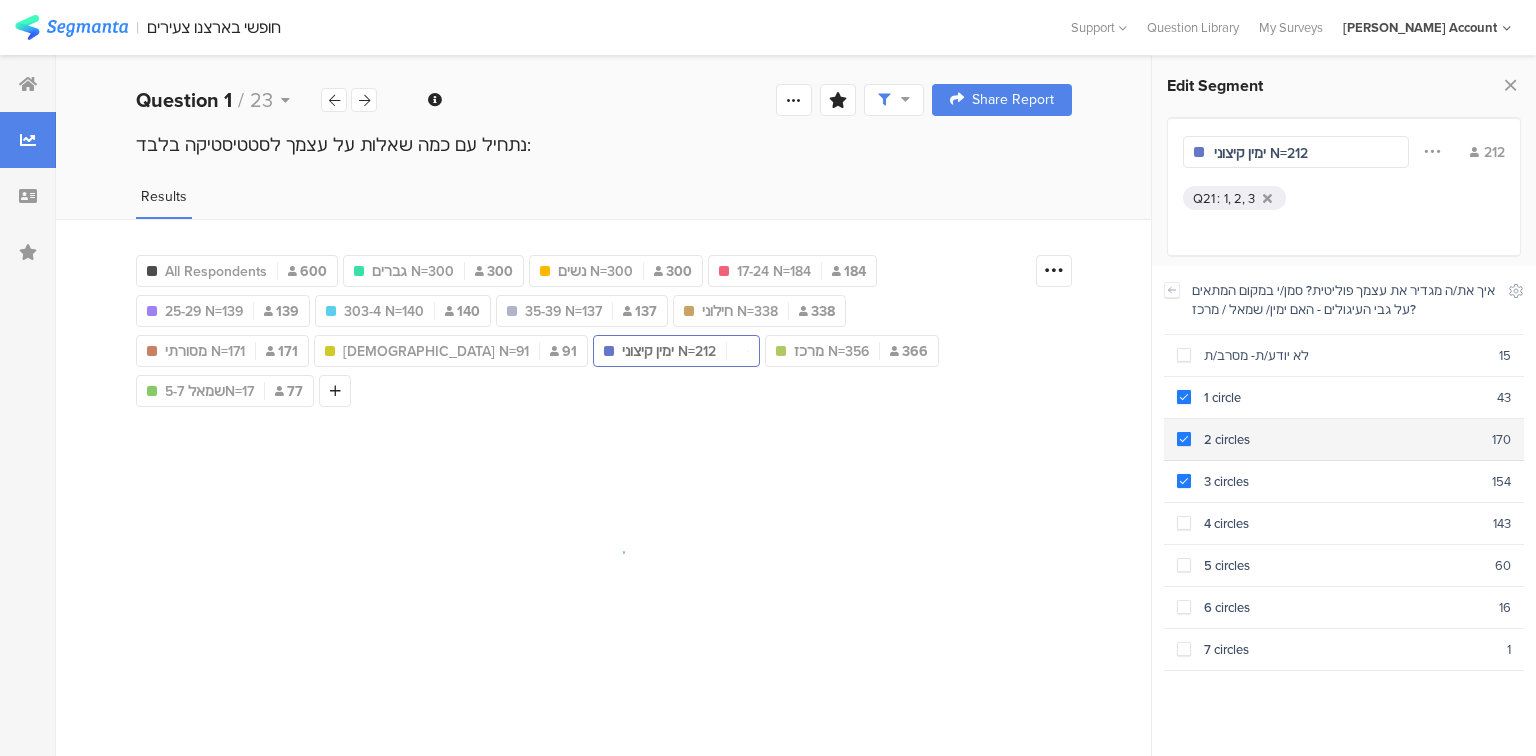 click at bounding box center (1184, 439) 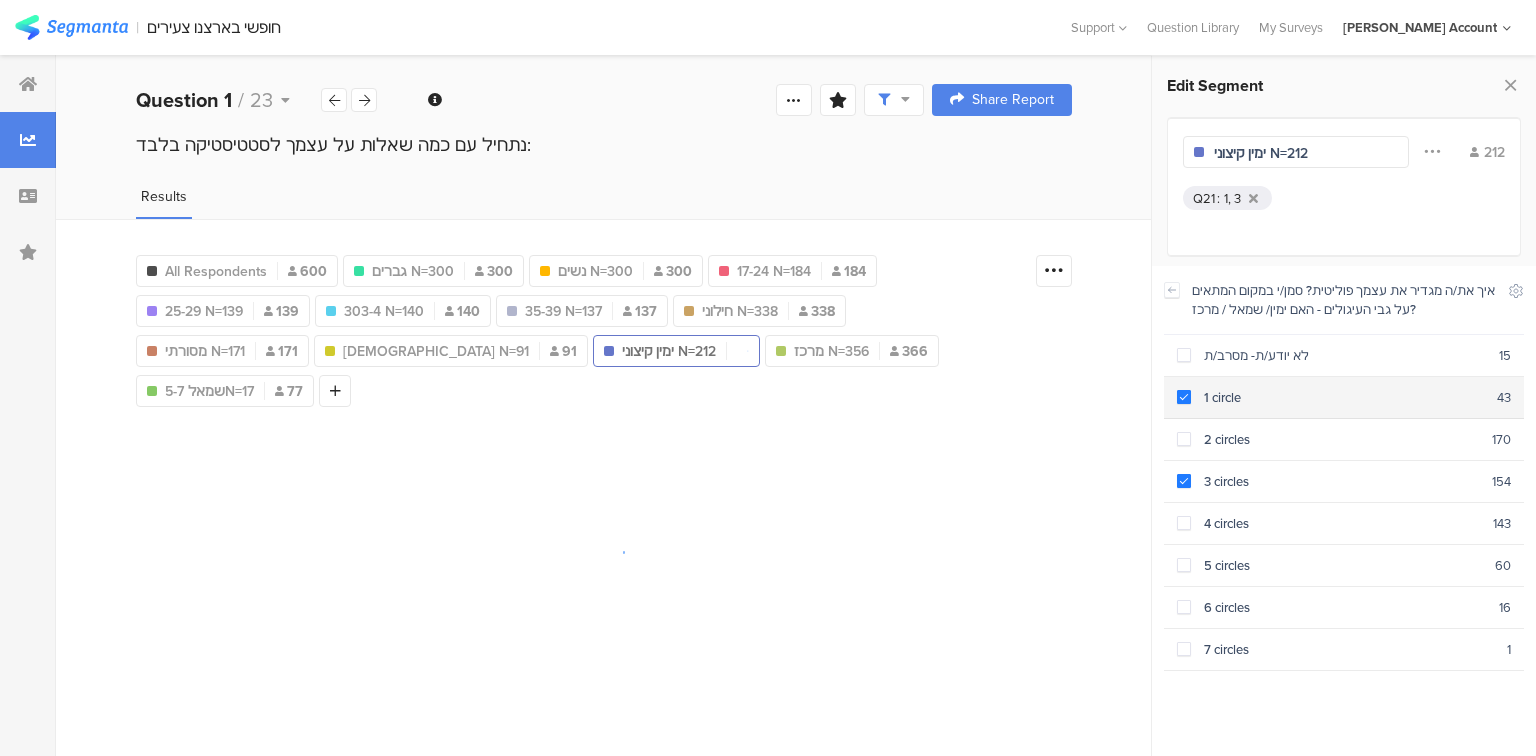 click at bounding box center (1184, 397) 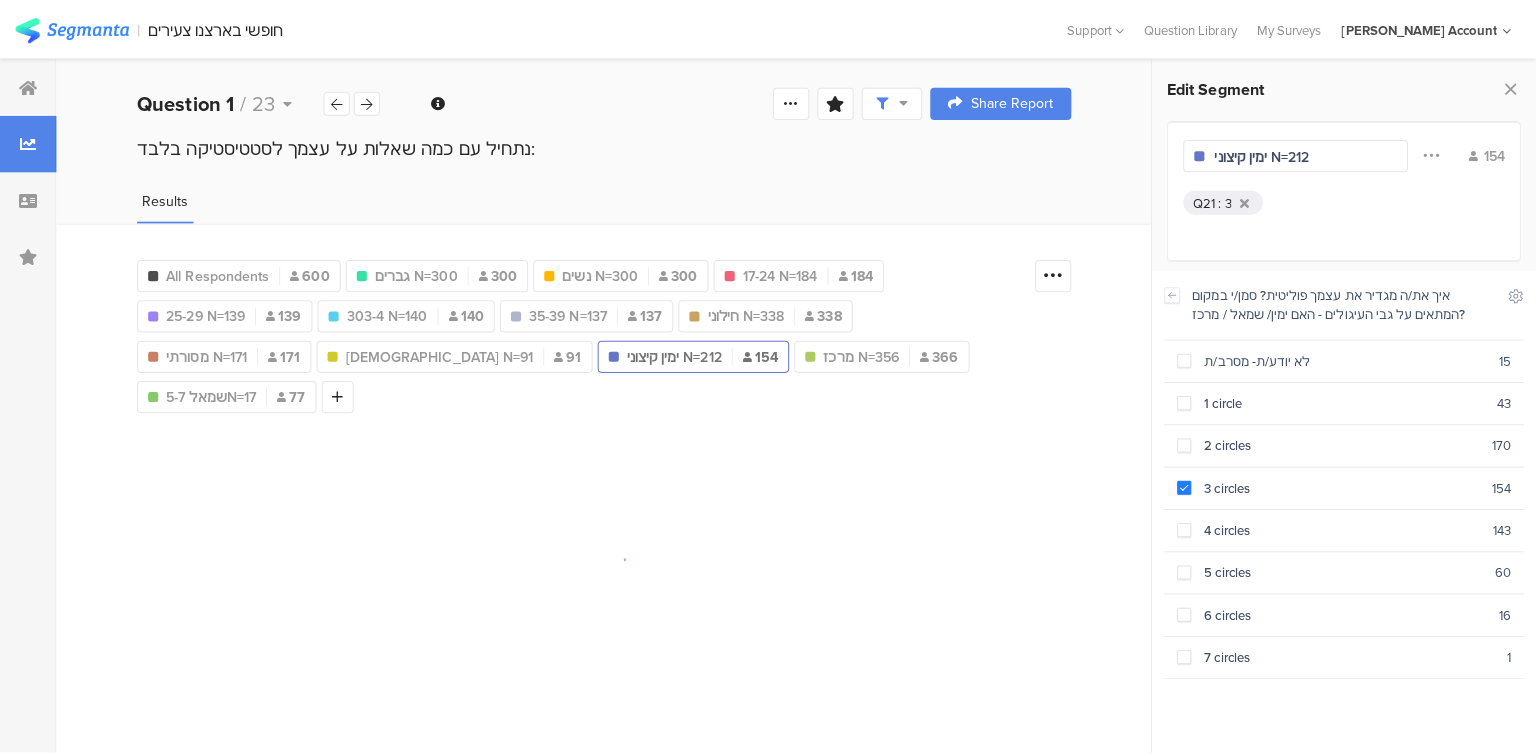 scroll, scrollTop: 1134, scrollLeft: 0, axis: vertical 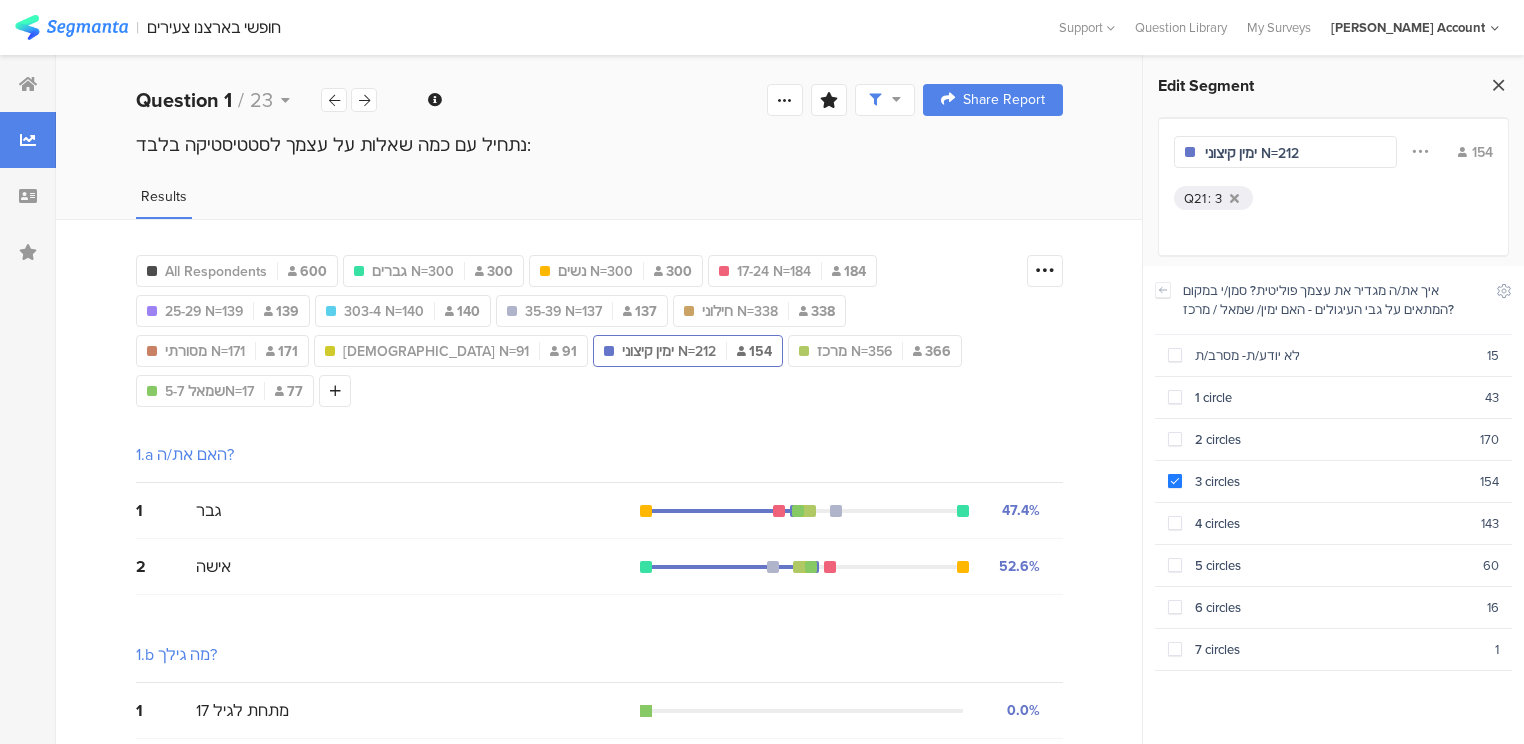 click at bounding box center (1498, 85) 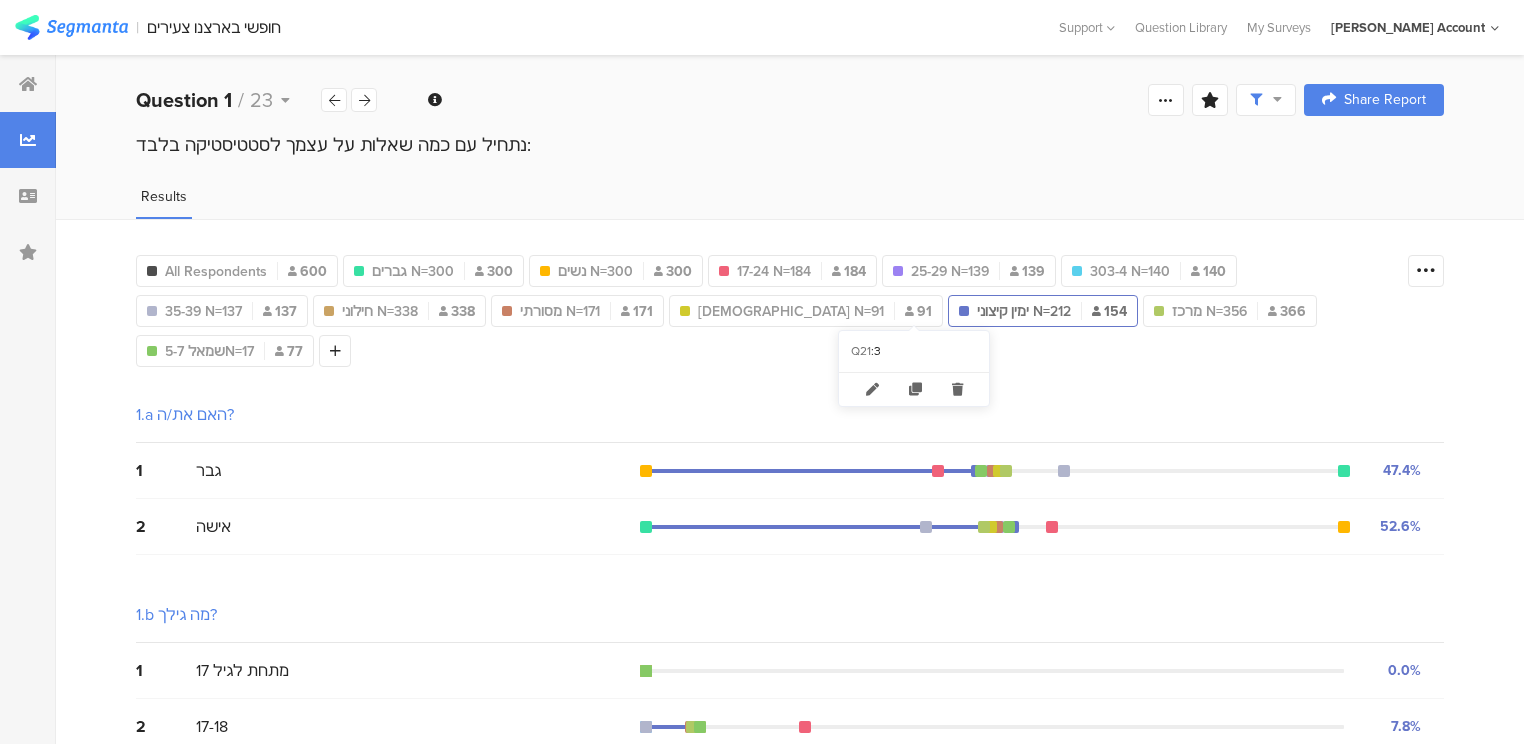 click on "ימין קיצוני N=212" at bounding box center (1024, 311) 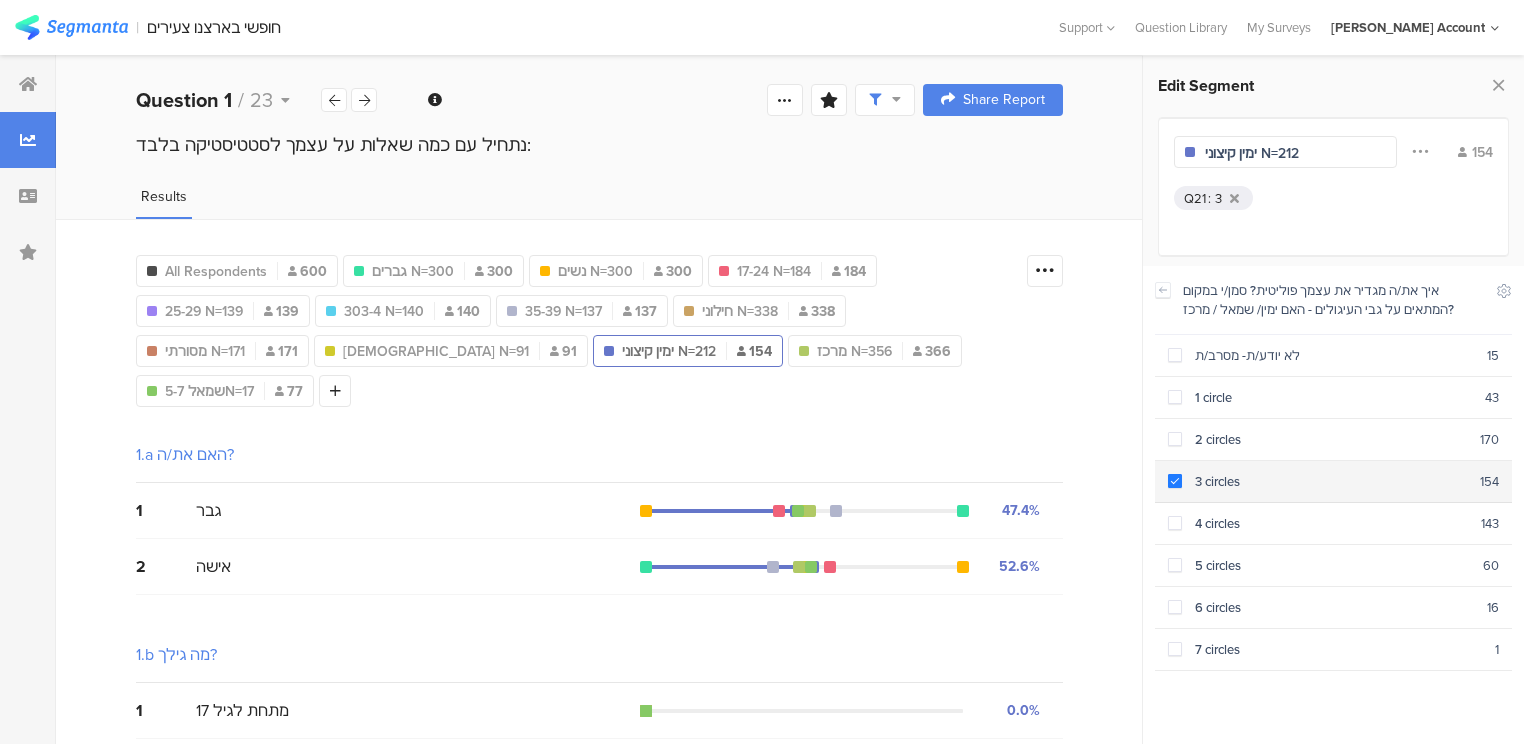 click at bounding box center [1175, 481] 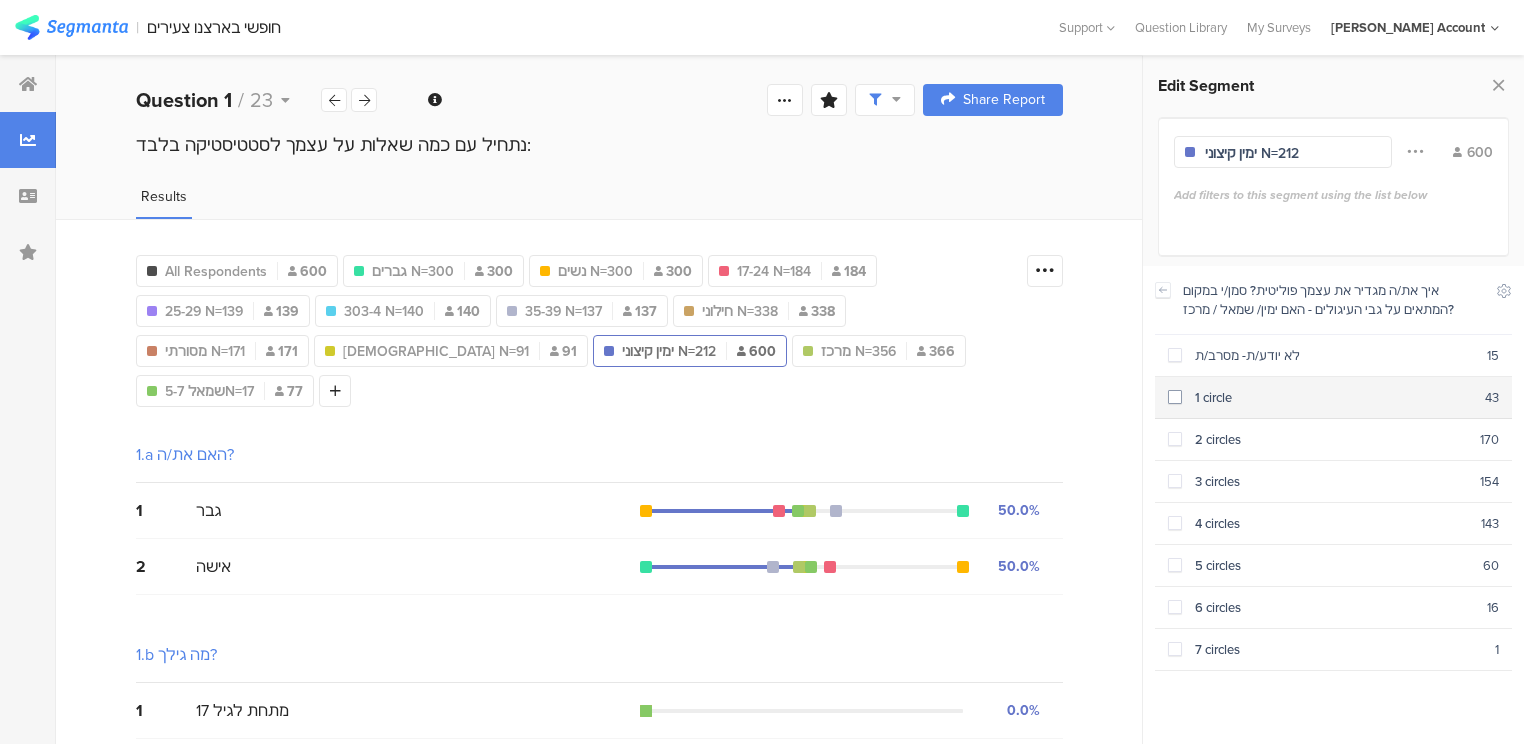 click at bounding box center (1175, 397) 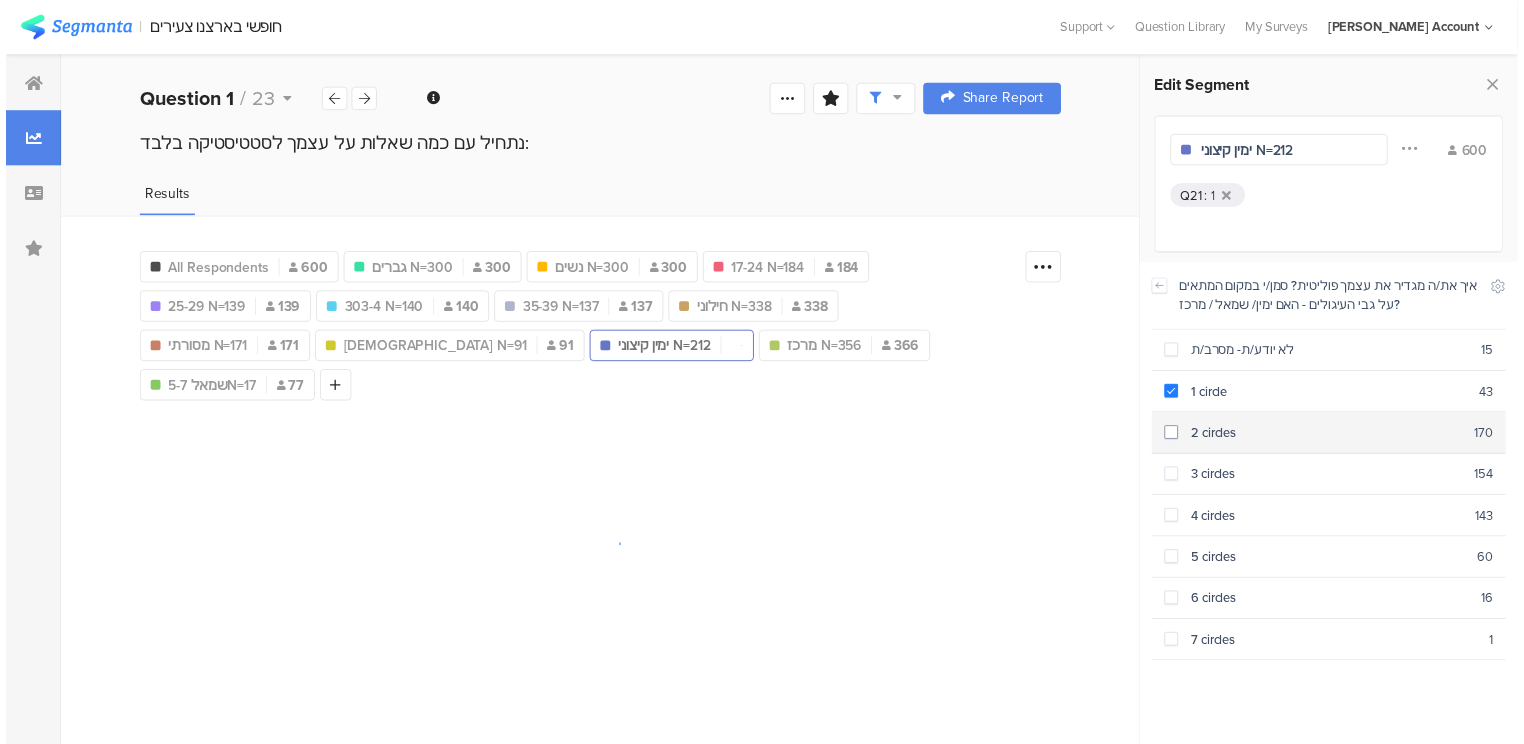 scroll, scrollTop: 1122, scrollLeft: 0, axis: vertical 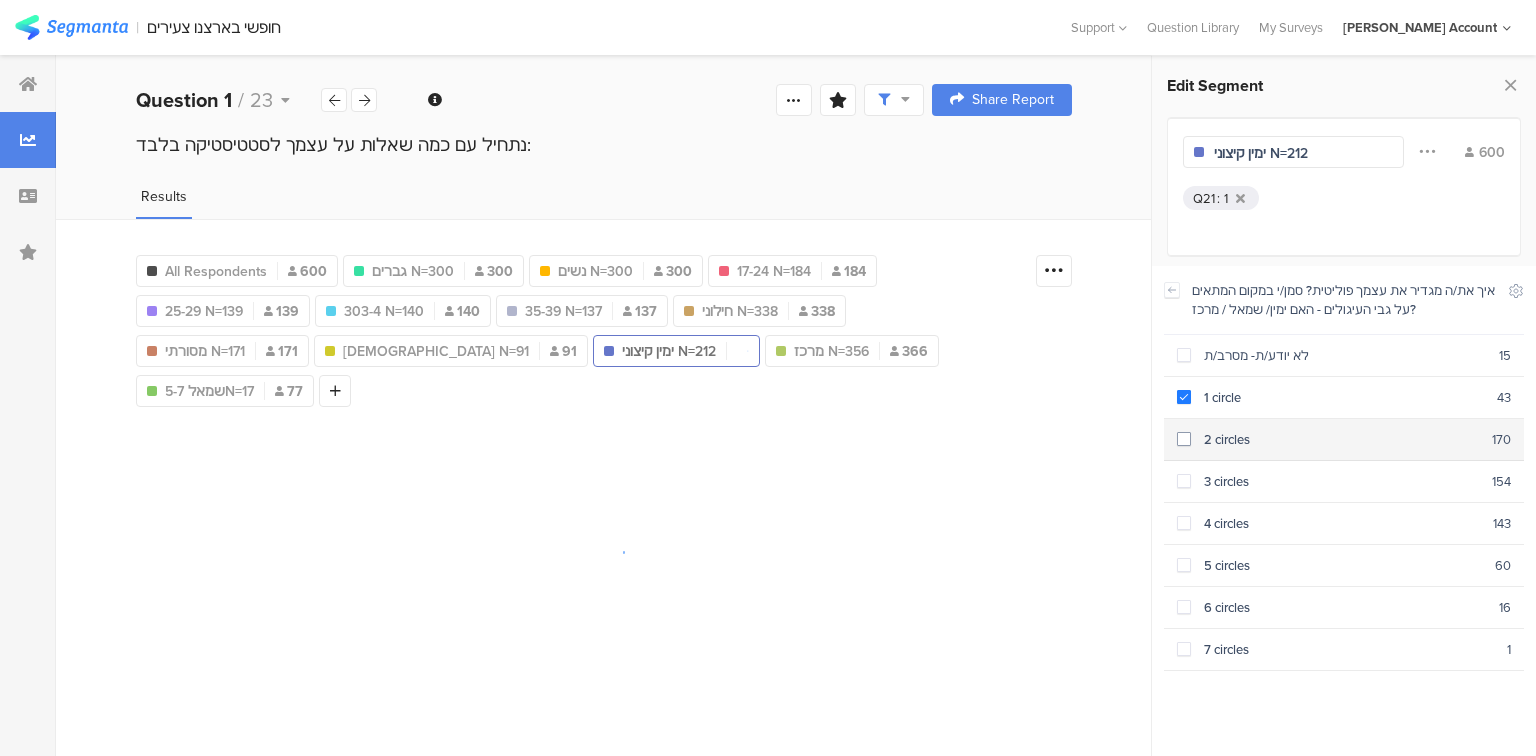 click at bounding box center (1184, 439) 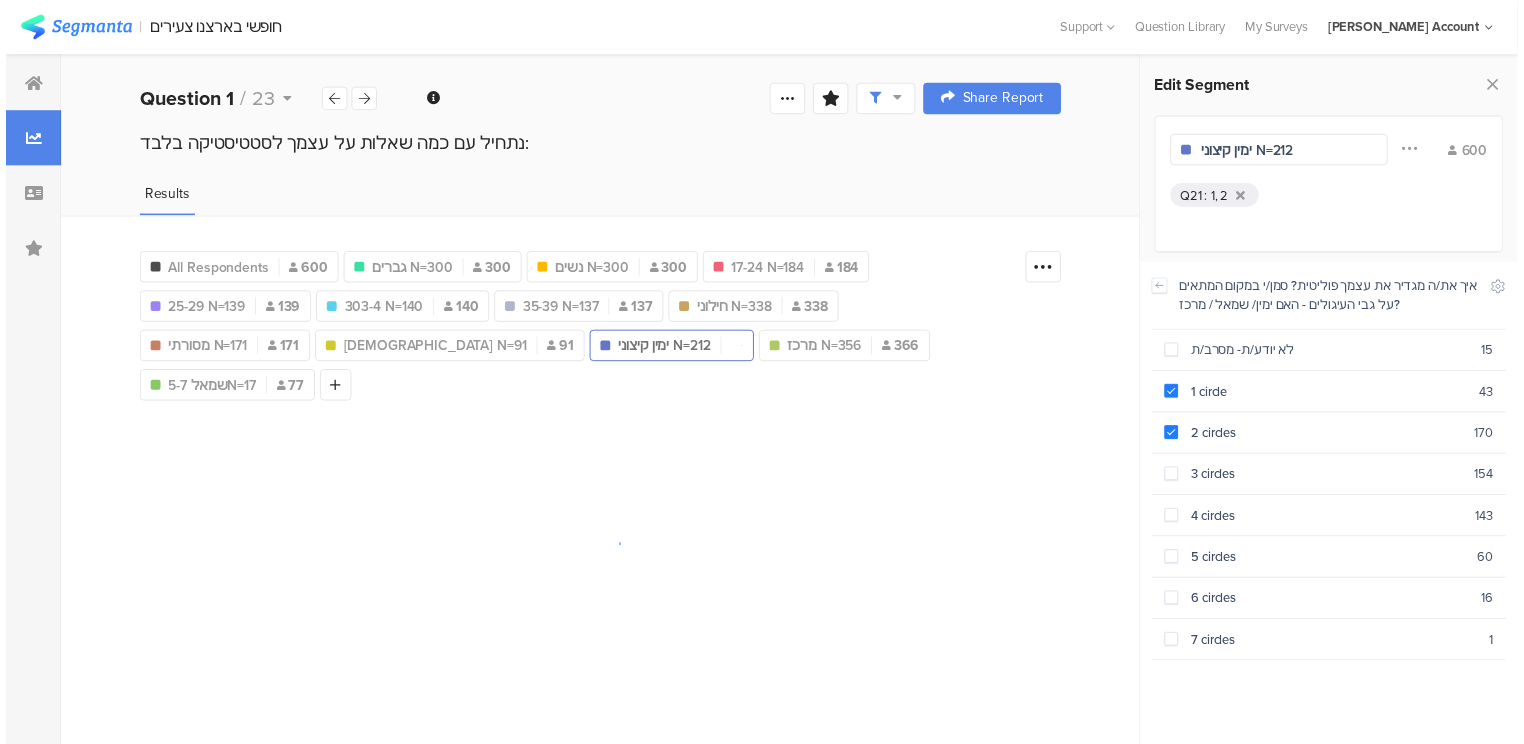 scroll, scrollTop: 1134, scrollLeft: 0, axis: vertical 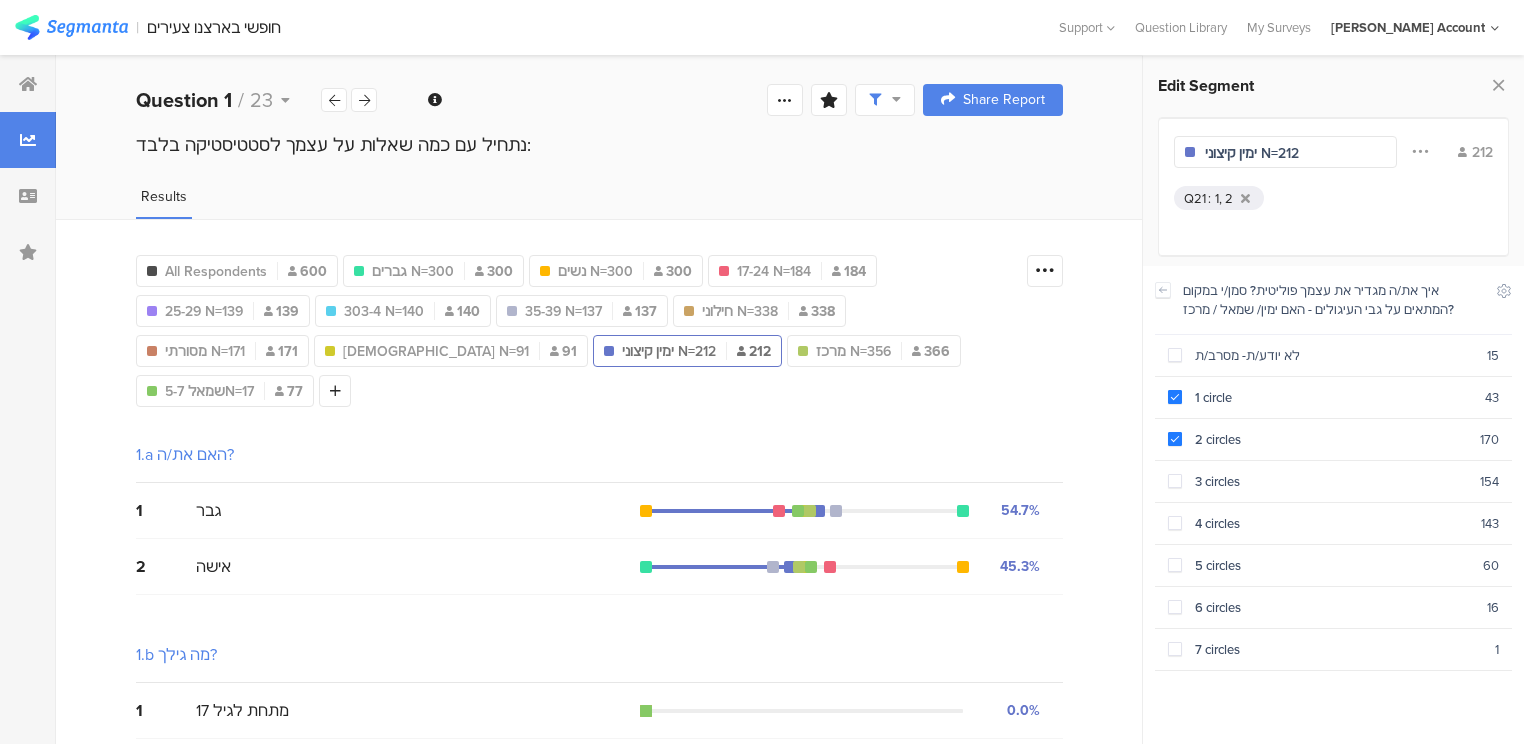 click on "ימין קיצוני N=212" at bounding box center [1285, 152] 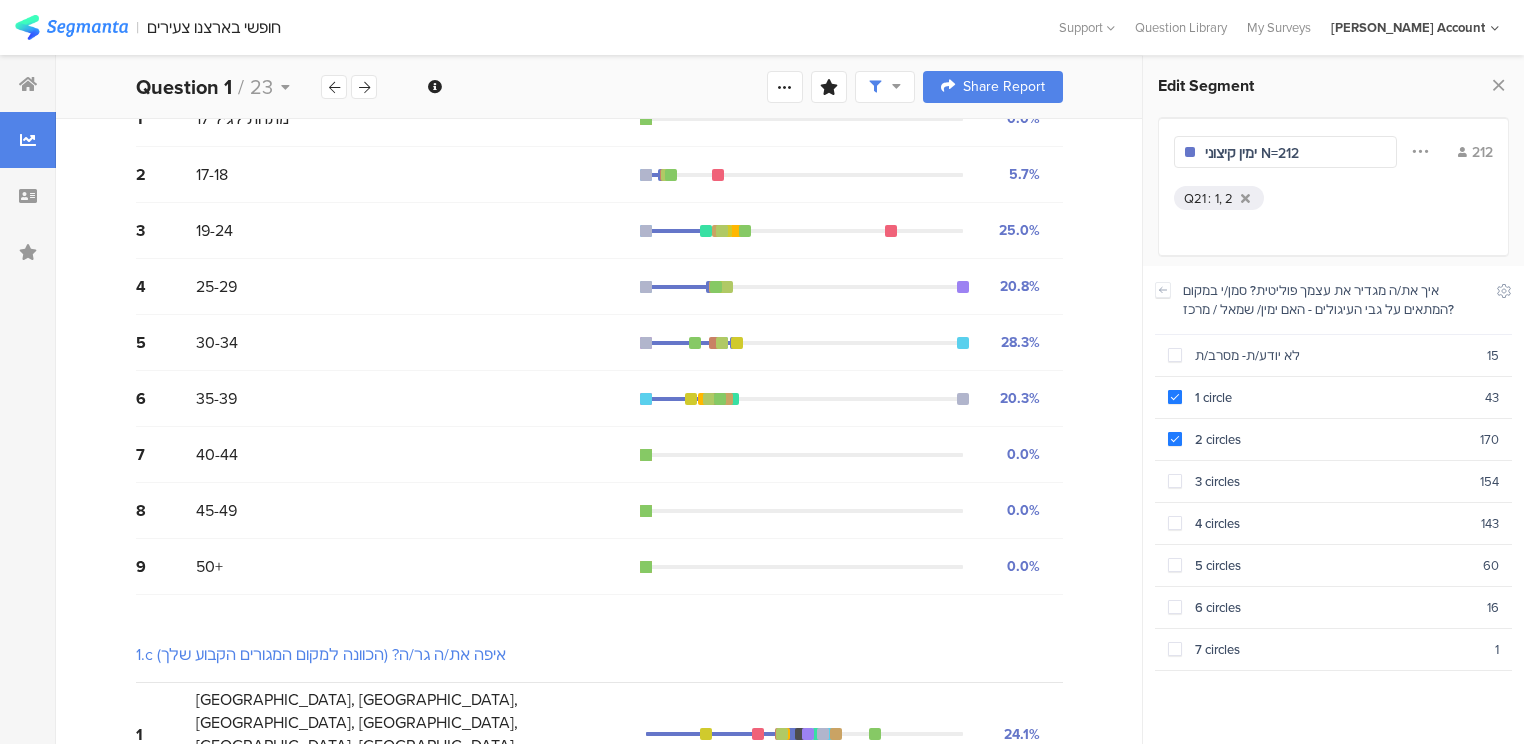 scroll, scrollTop: 650, scrollLeft: 0, axis: vertical 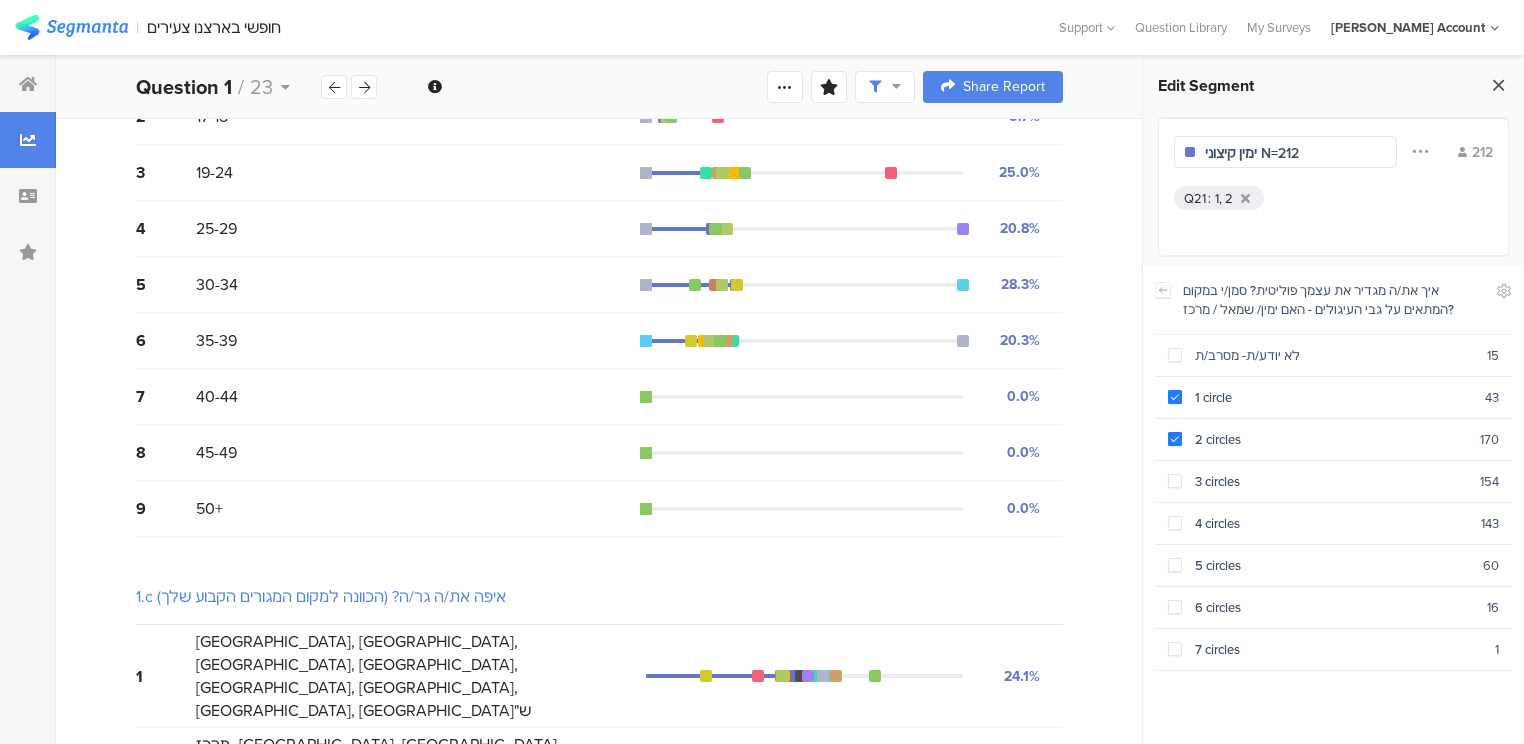 click at bounding box center (1498, 85) 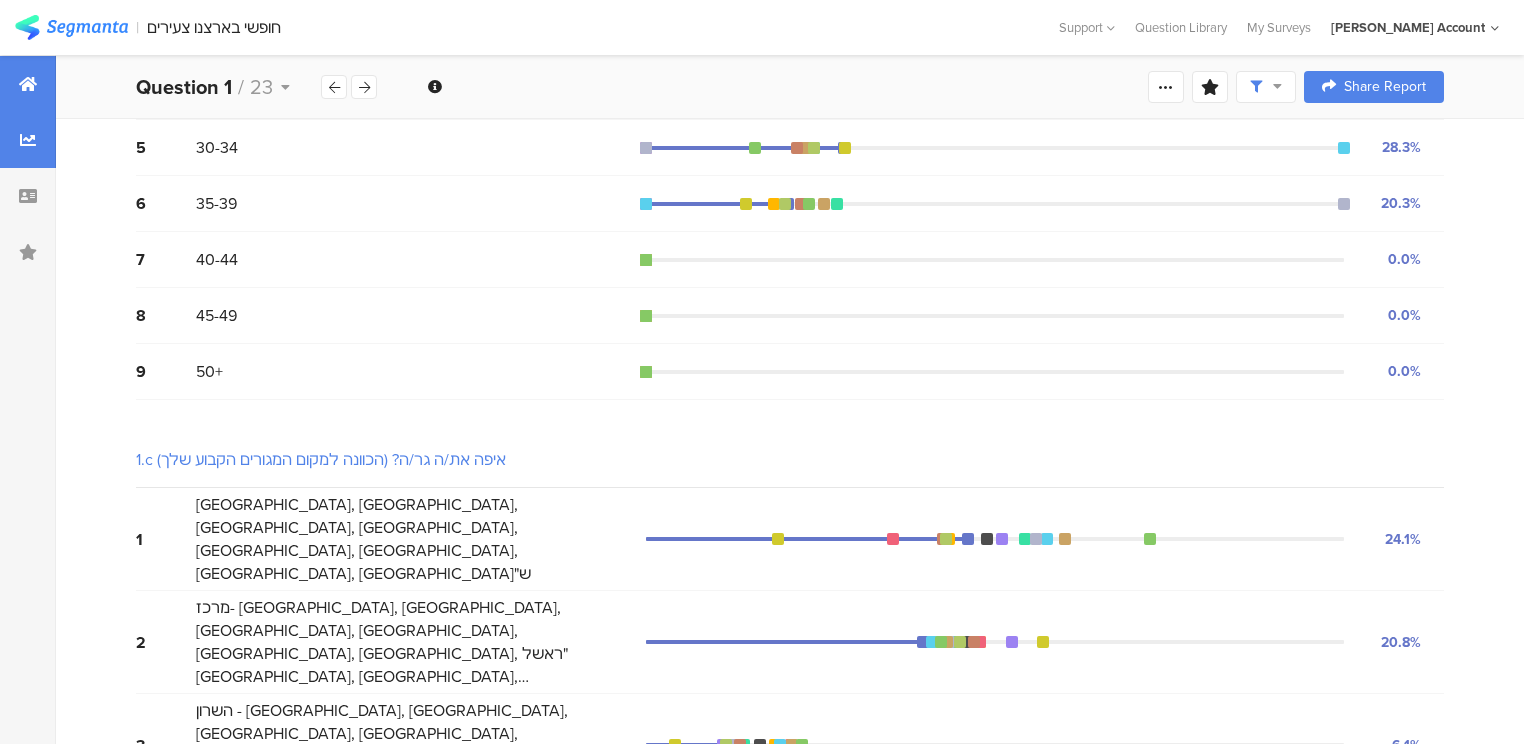 scroll, scrollTop: 708, scrollLeft: 0, axis: vertical 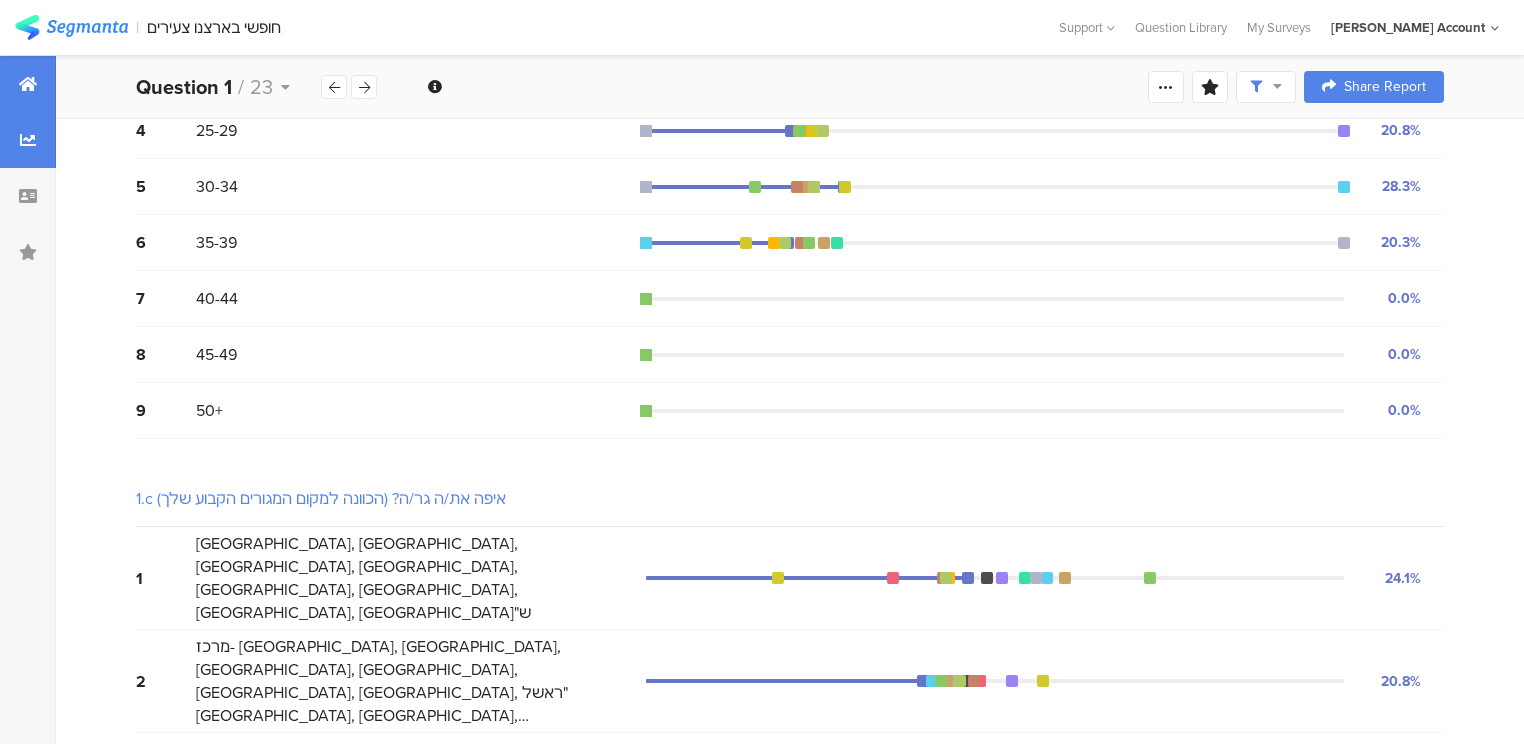 click at bounding box center (28, 84) 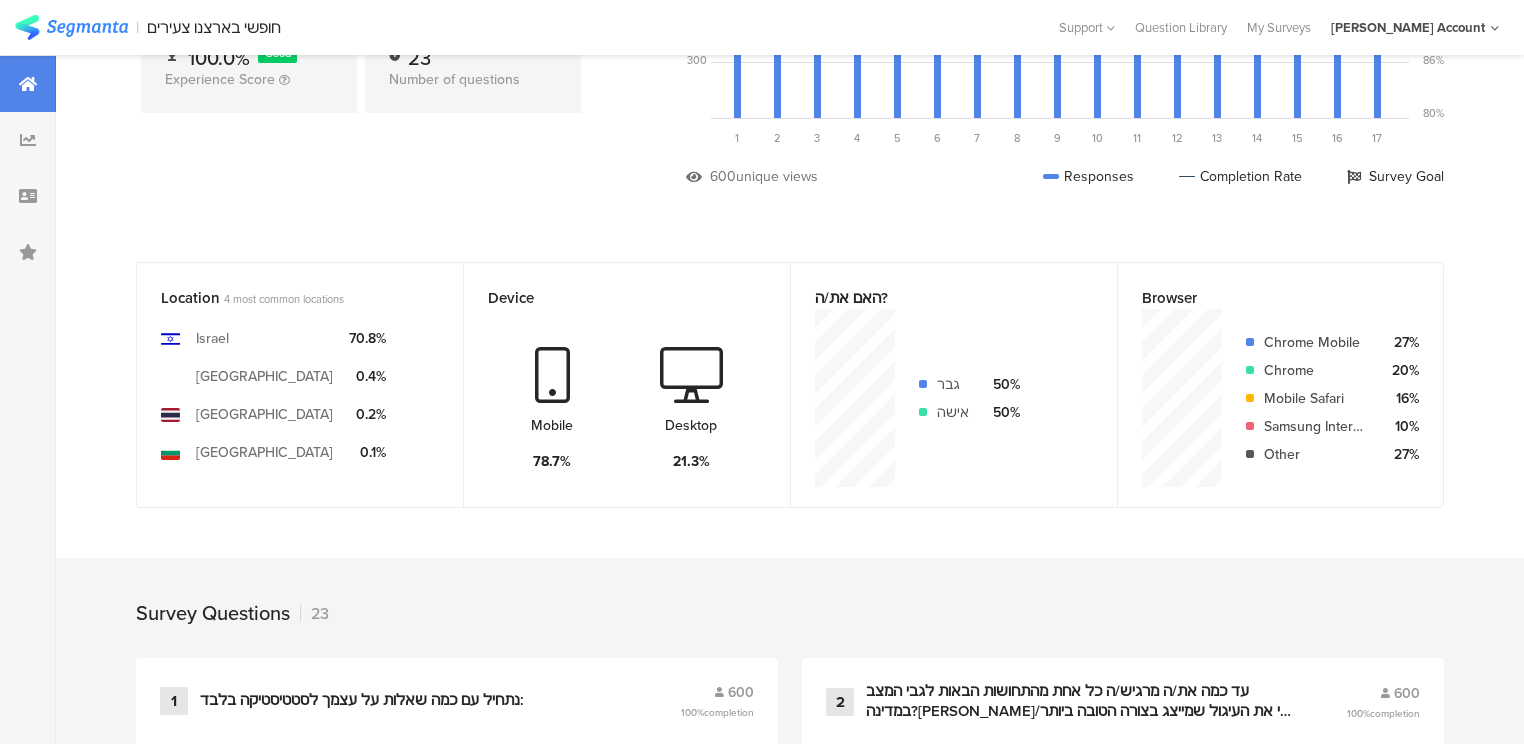 scroll, scrollTop: 480, scrollLeft: 0, axis: vertical 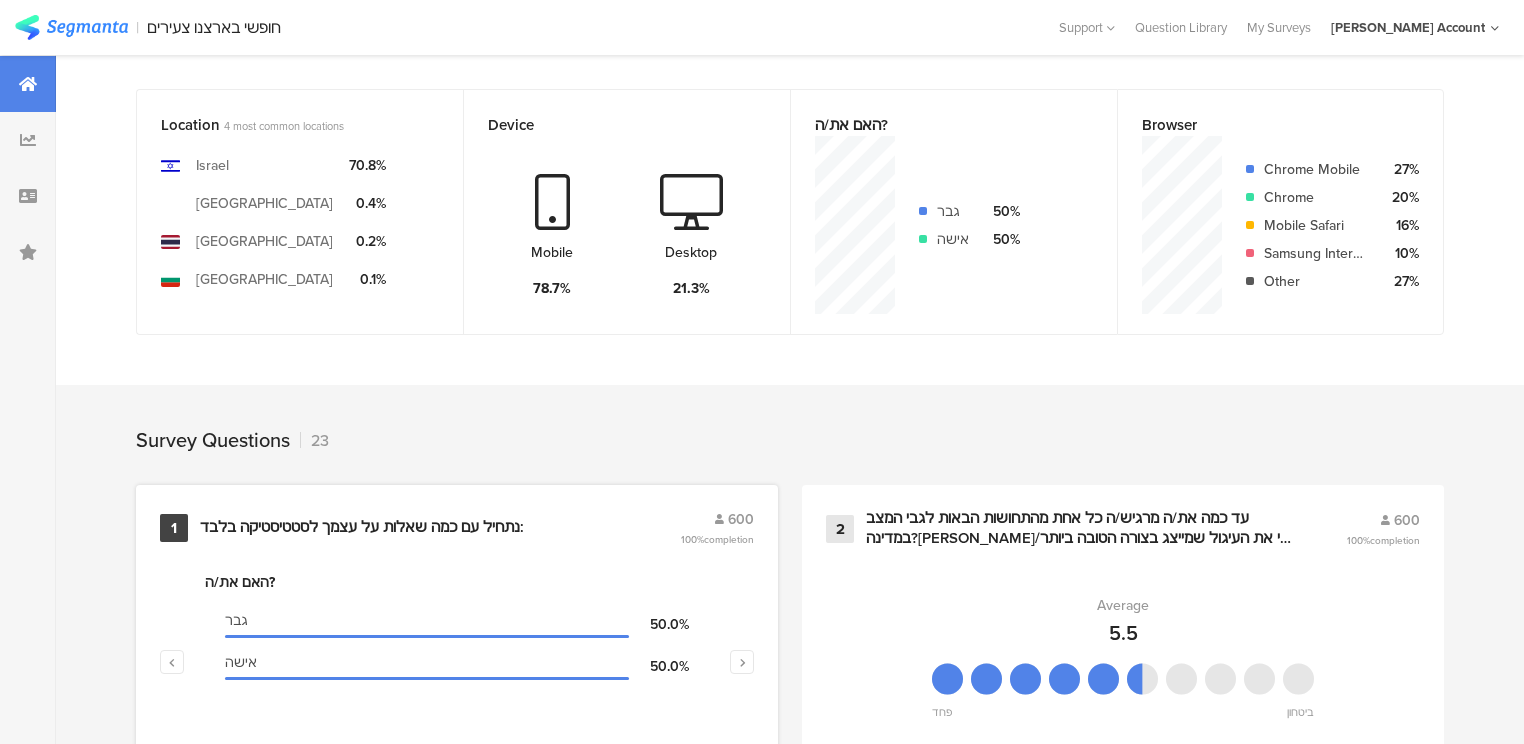 click on "נתחיל עם כמה שאלות על עצמך לסטטיסטיקה בלבד:" at bounding box center (362, 528) 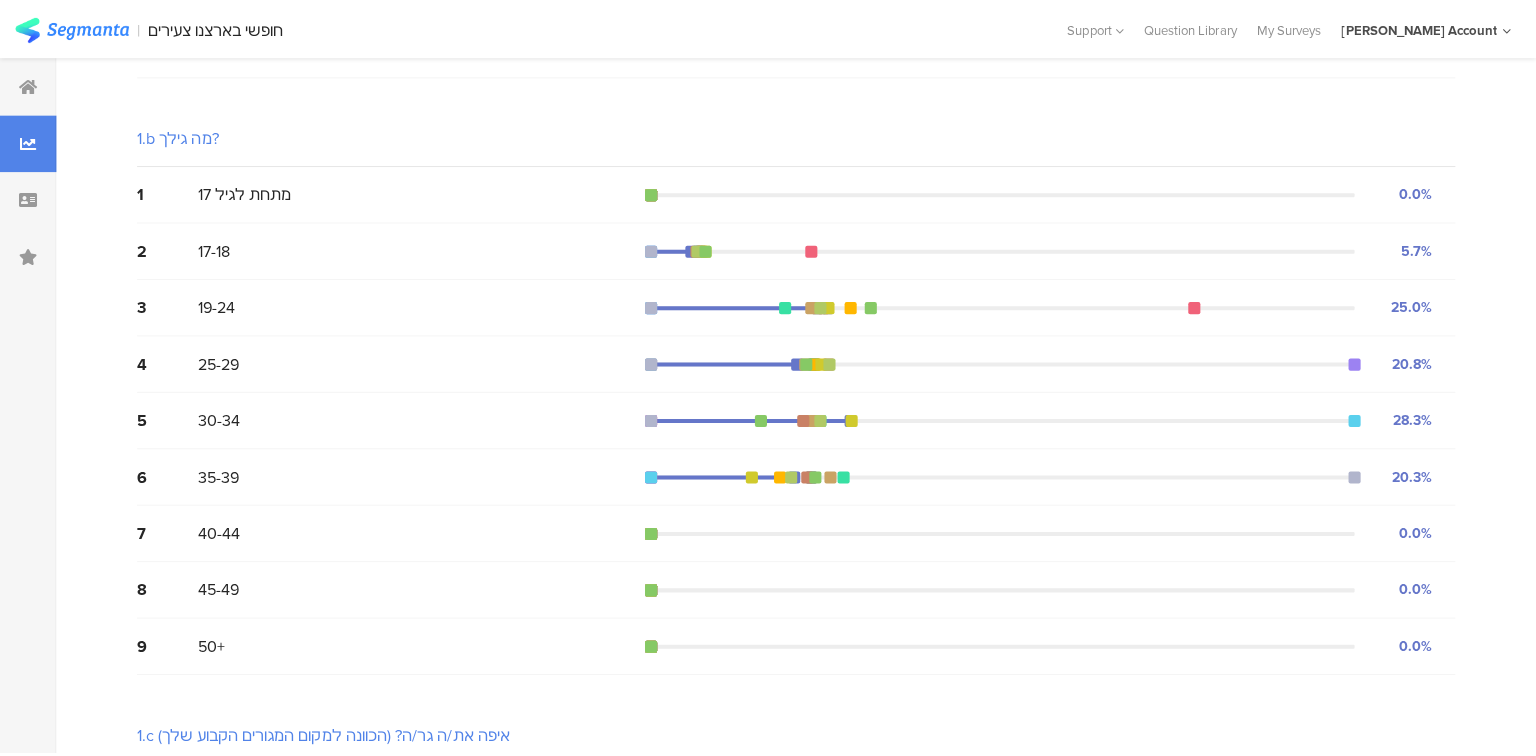 scroll, scrollTop: 0, scrollLeft: 0, axis: both 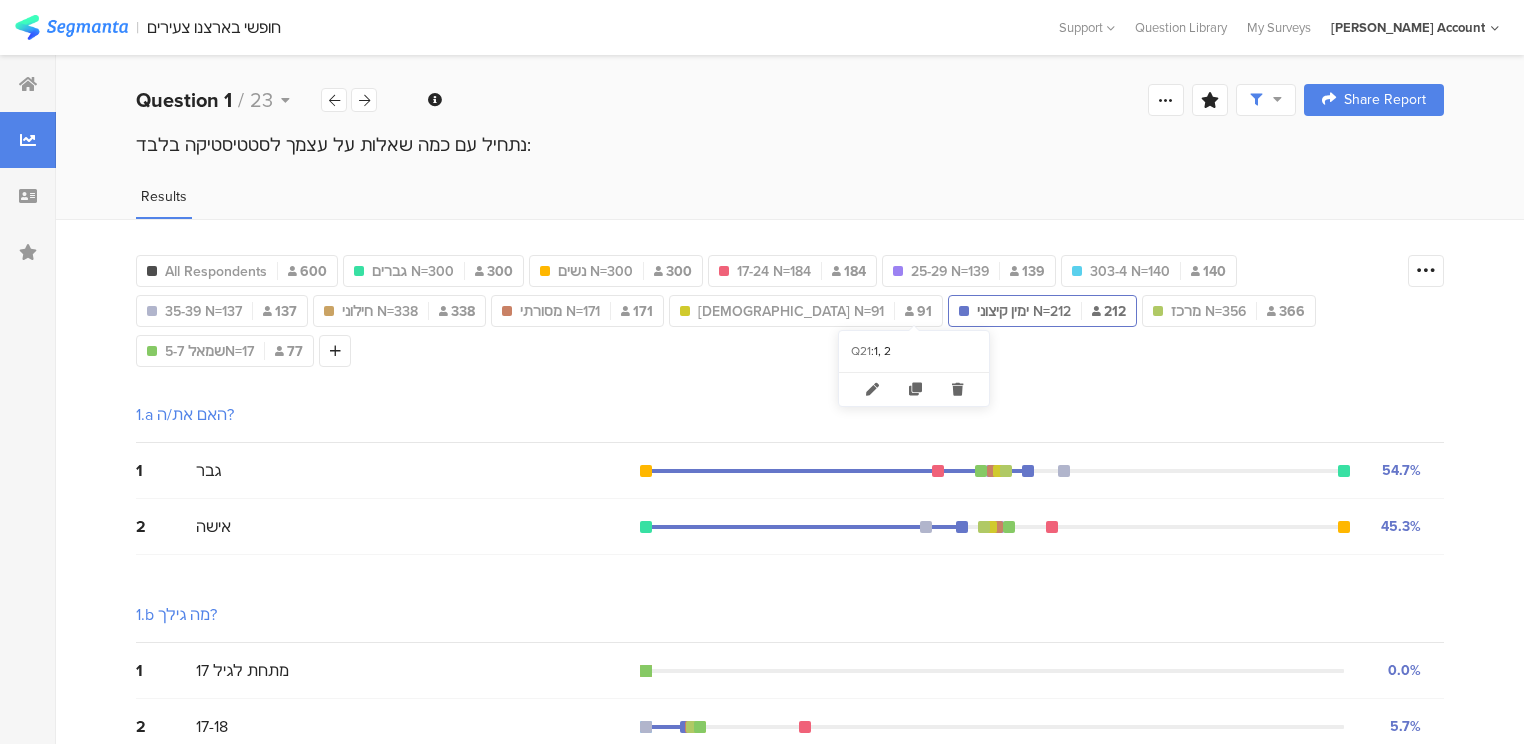 click on "ימין קיצוני N=212" at bounding box center [1024, 311] 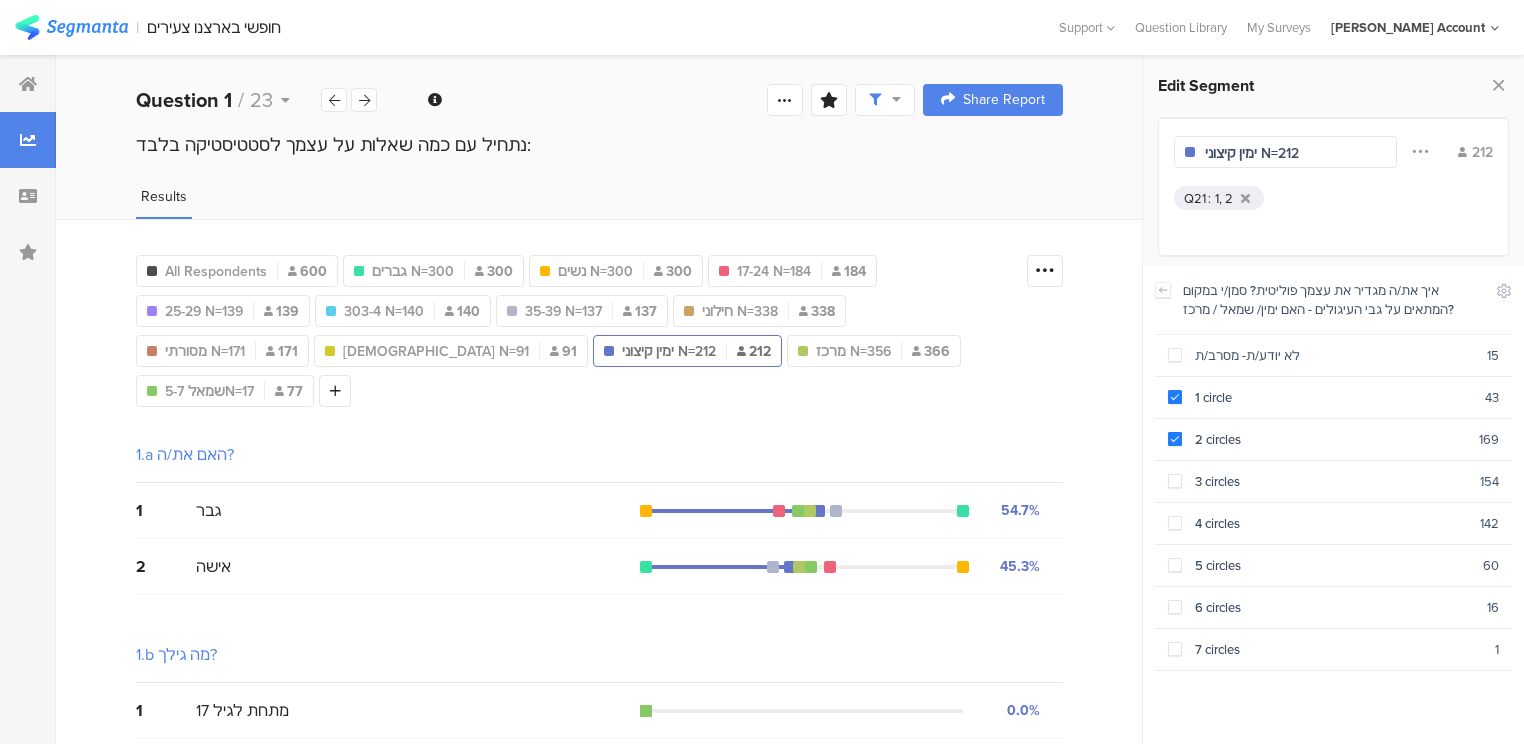 click on "ימין קיצוני N=212" at bounding box center [1292, 153] 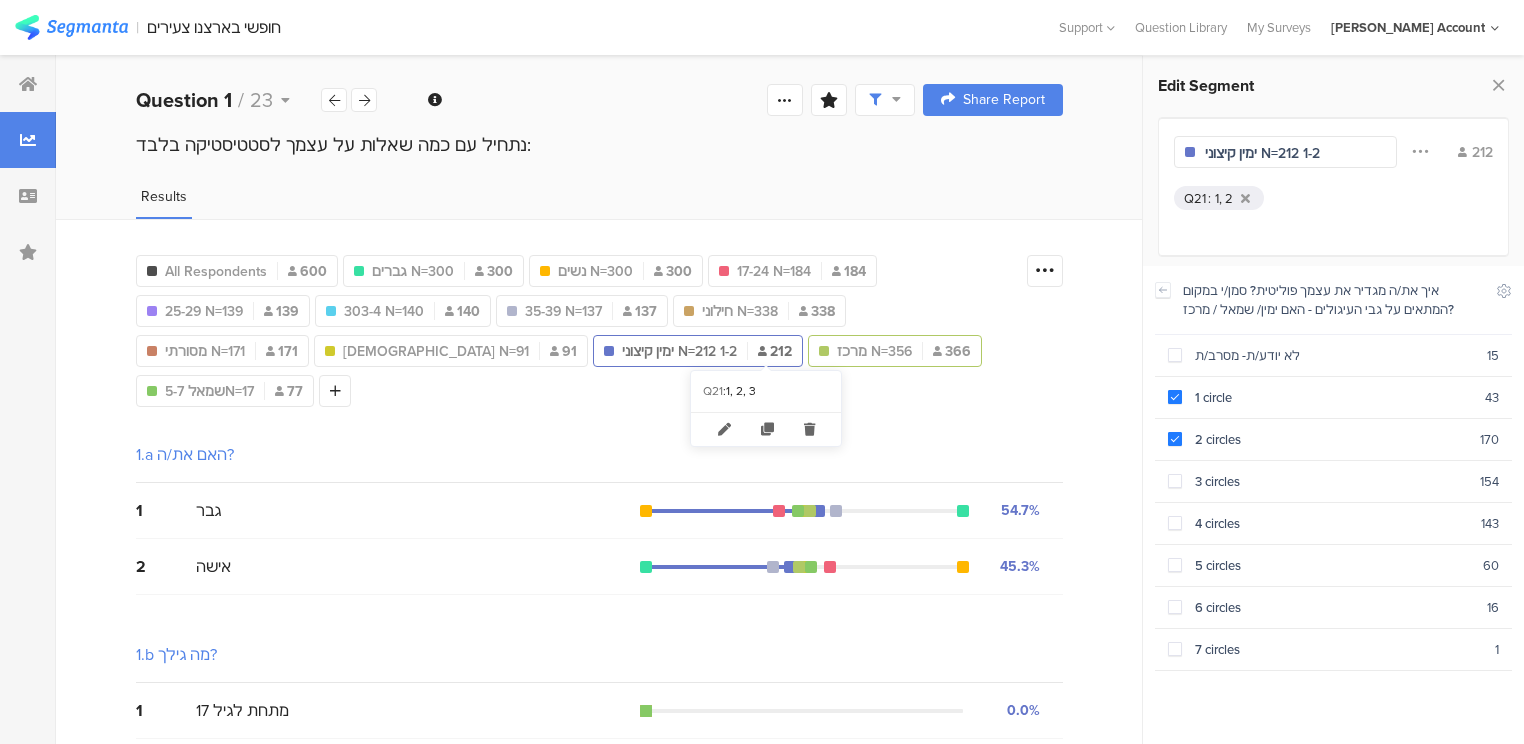 click on "מרכז N=356" at bounding box center [874, 351] 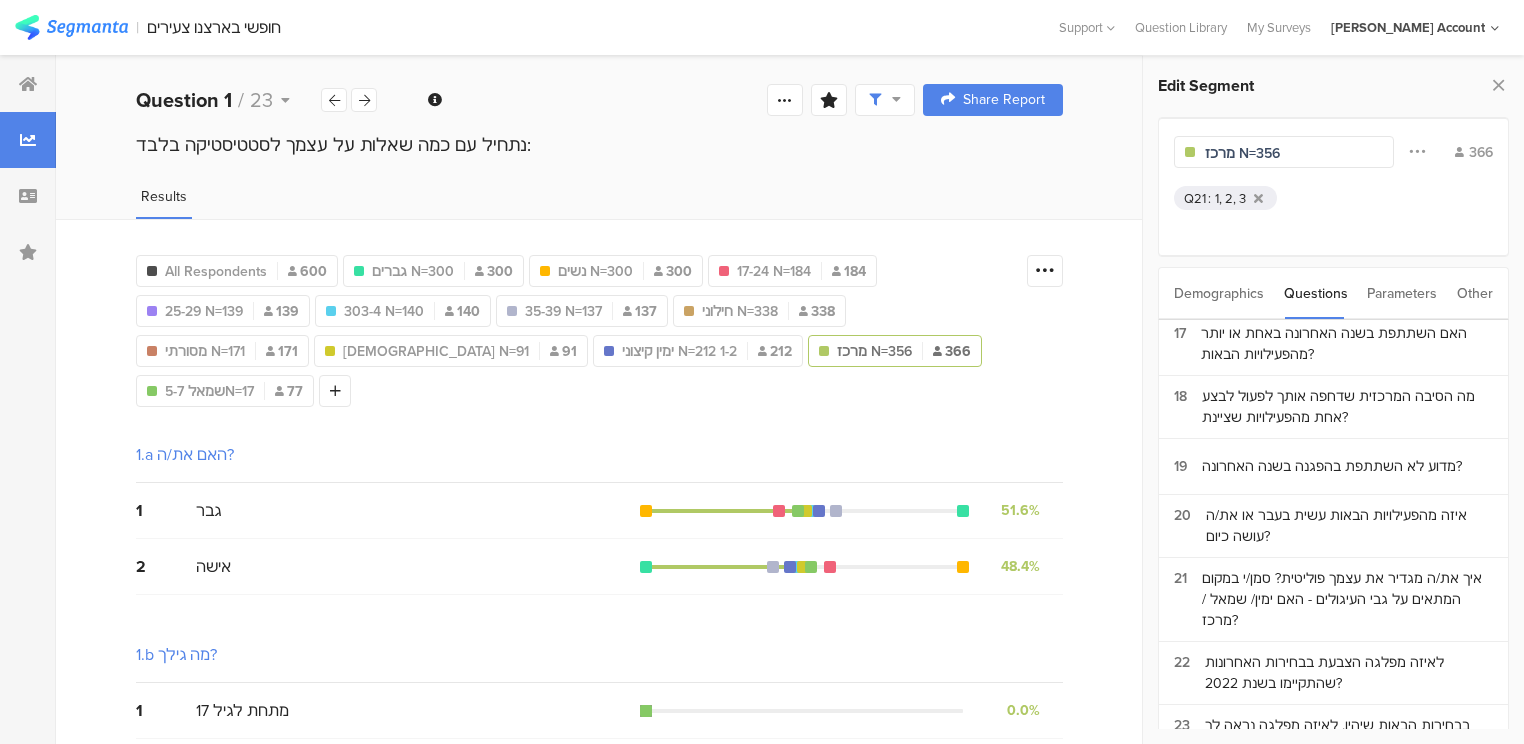 drag, startPoint x: 1303, startPoint y: 155, endPoint x: 1132, endPoint y: 157, distance: 171.01169 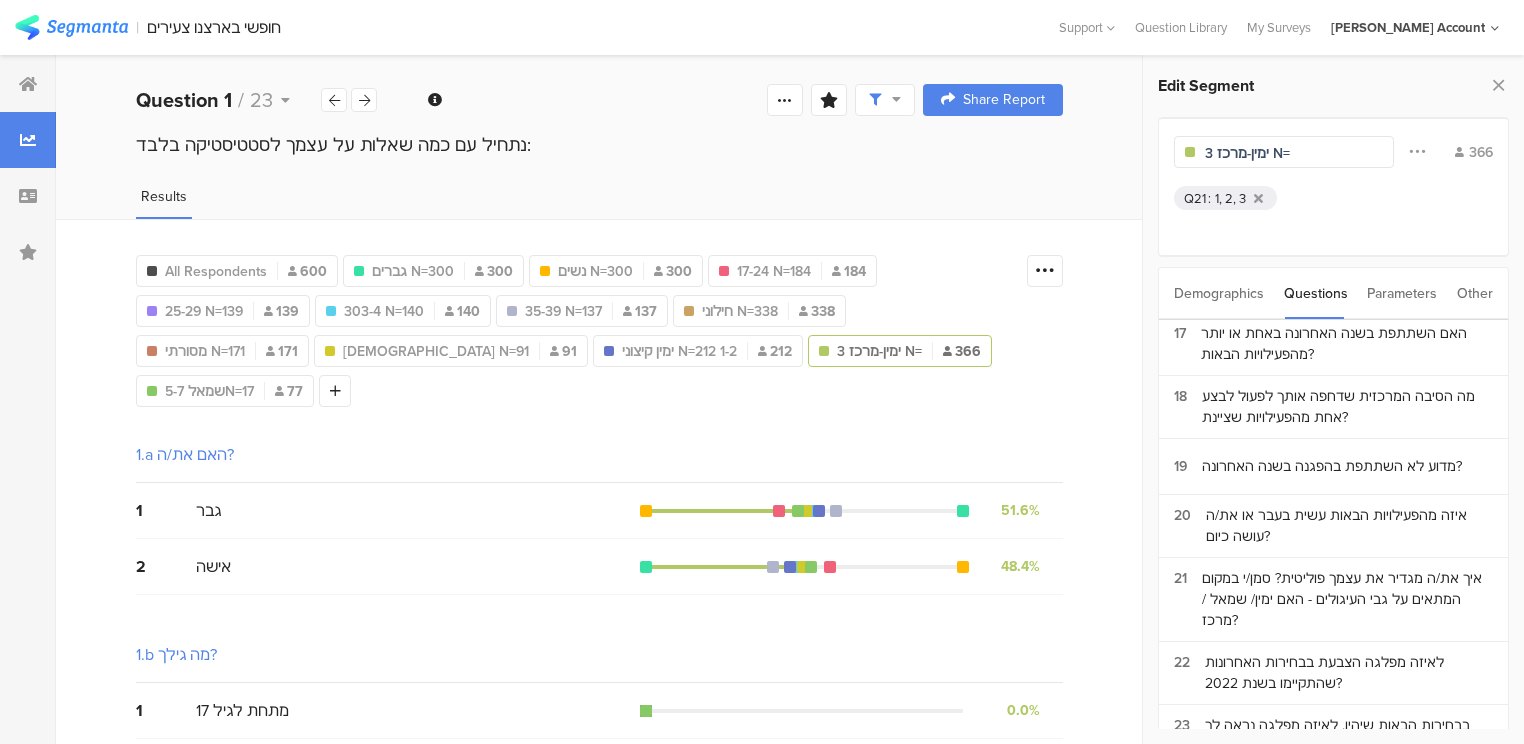 click on "1, 2, 3" at bounding box center [1230, 198] 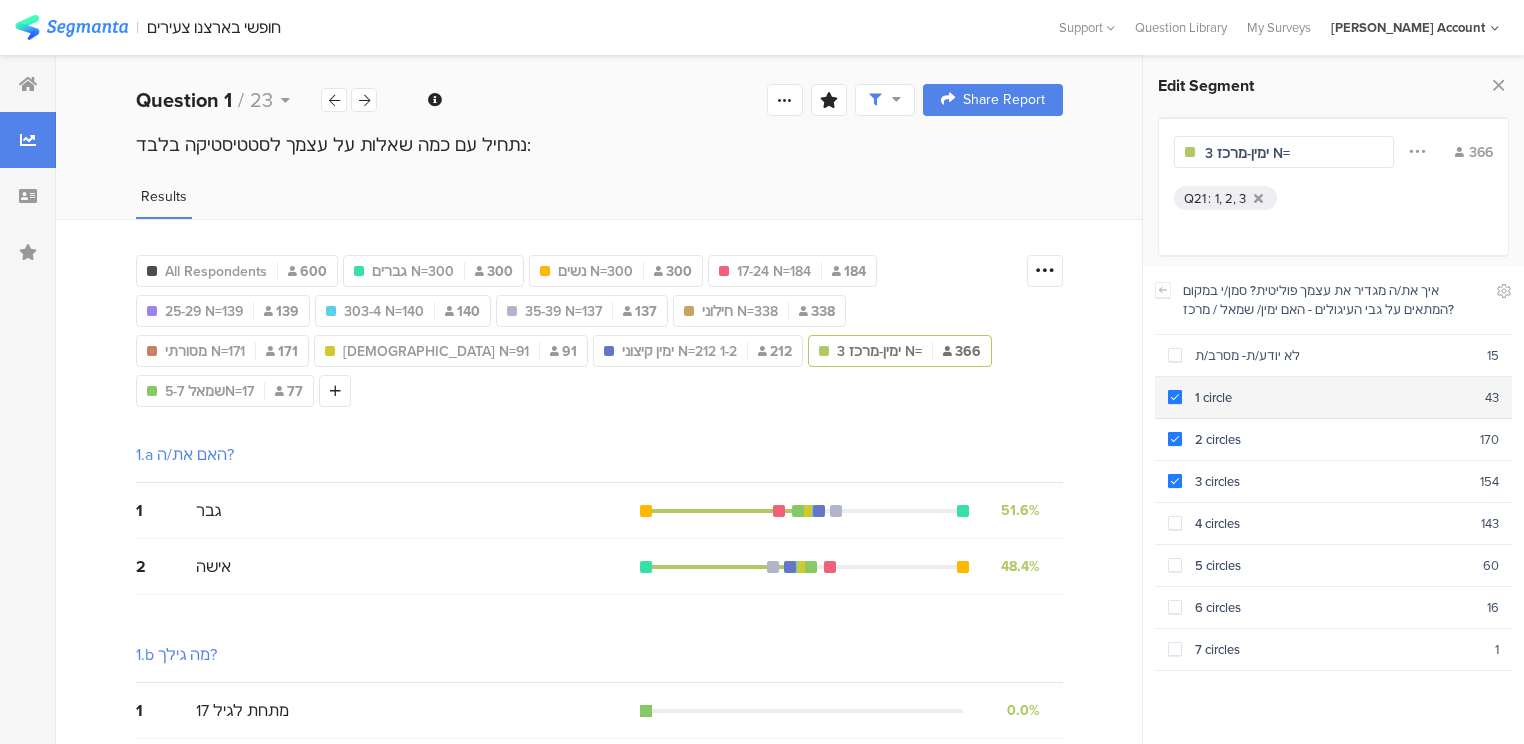 click at bounding box center (1175, 397) 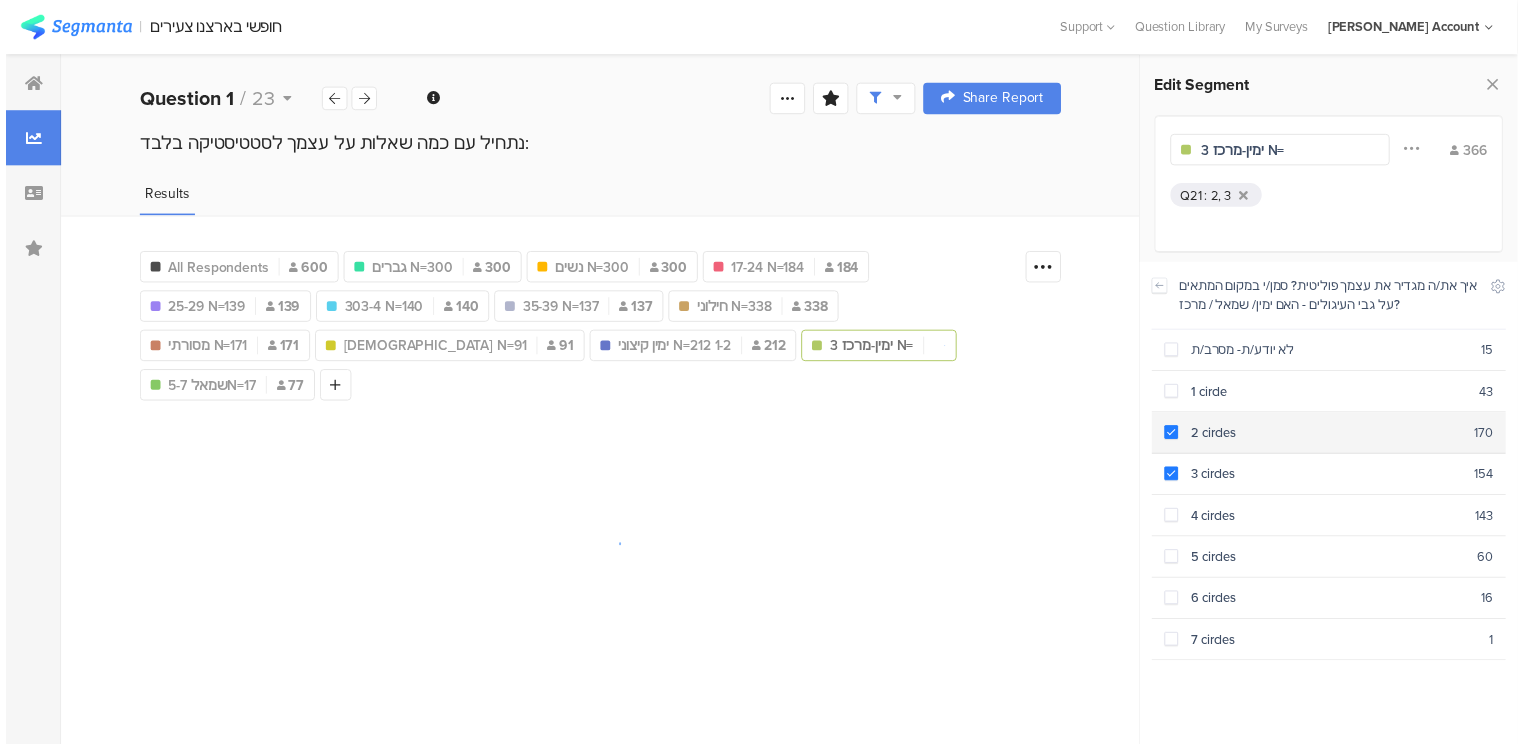 scroll, scrollTop: 1122, scrollLeft: 0, axis: vertical 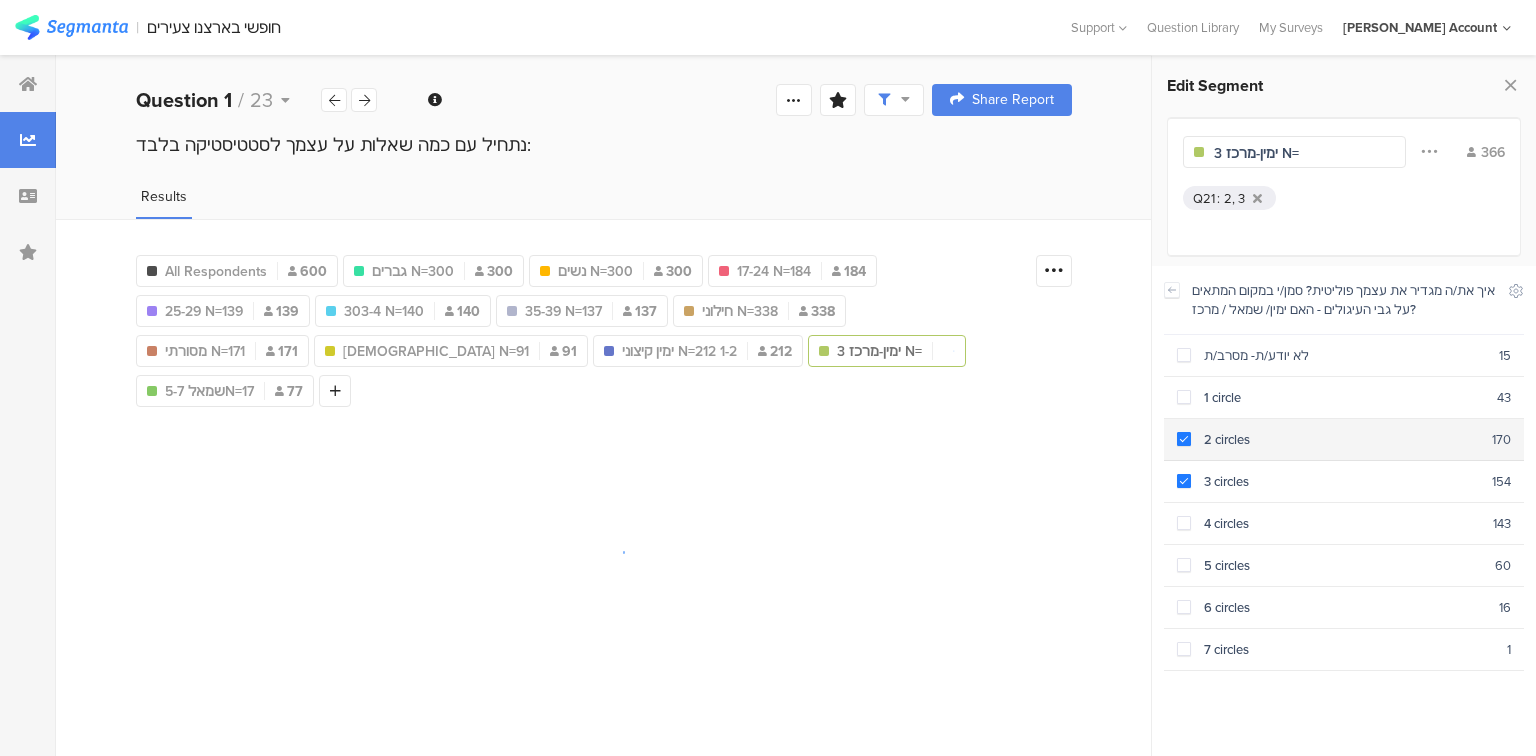 click at bounding box center (1184, 439) 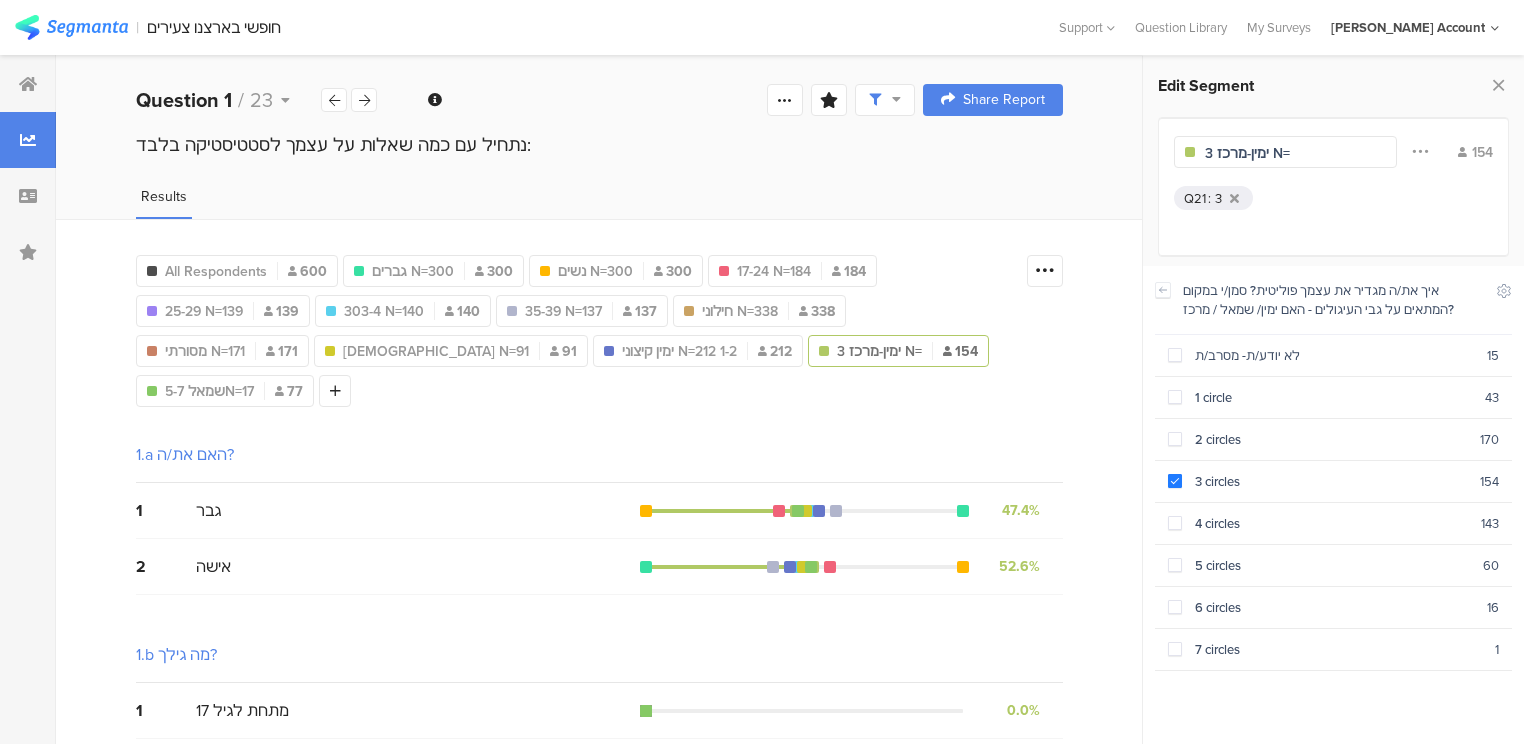 scroll, scrollTop: 1134, scrollLeft: 0, axis: vertical 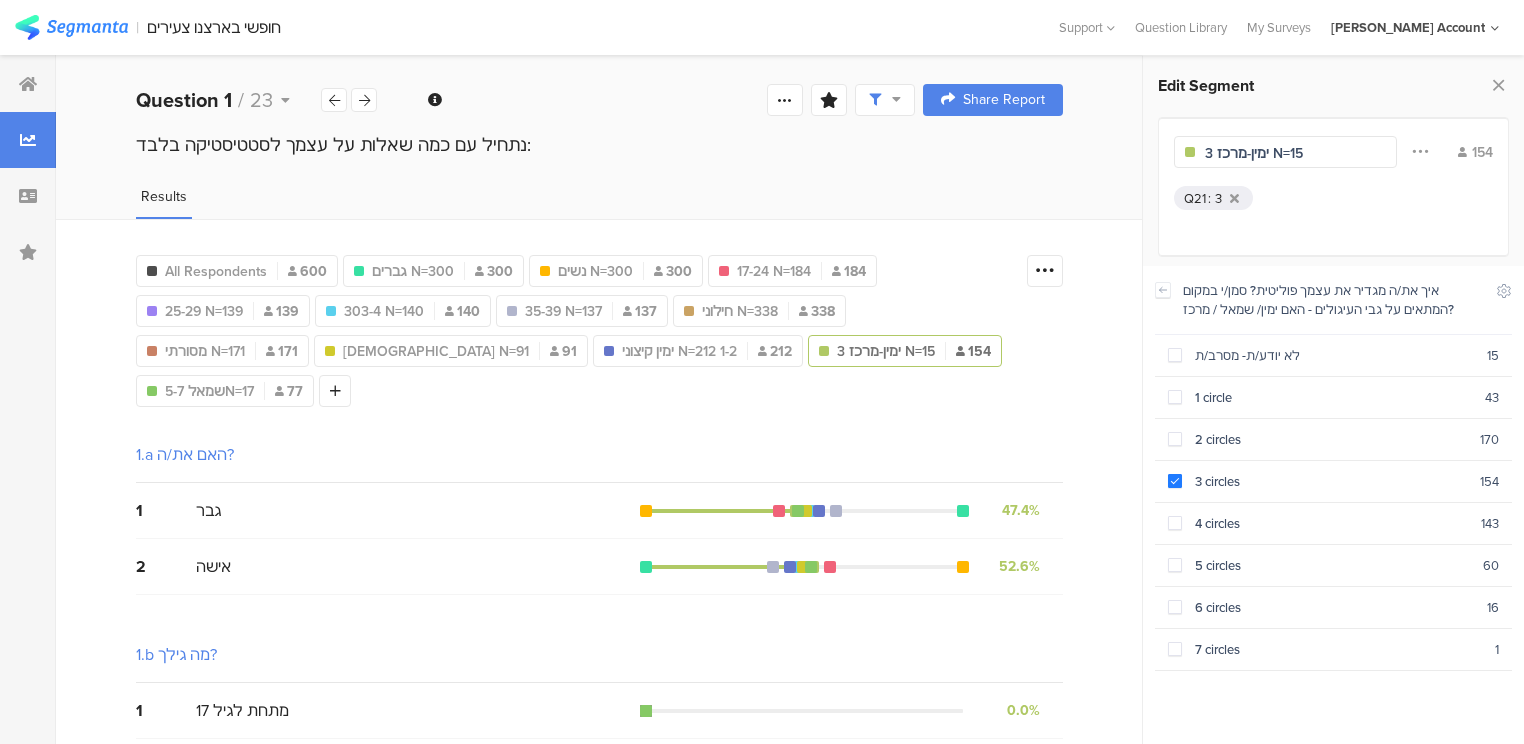 type on "ימין-מרכז 3 N=154" 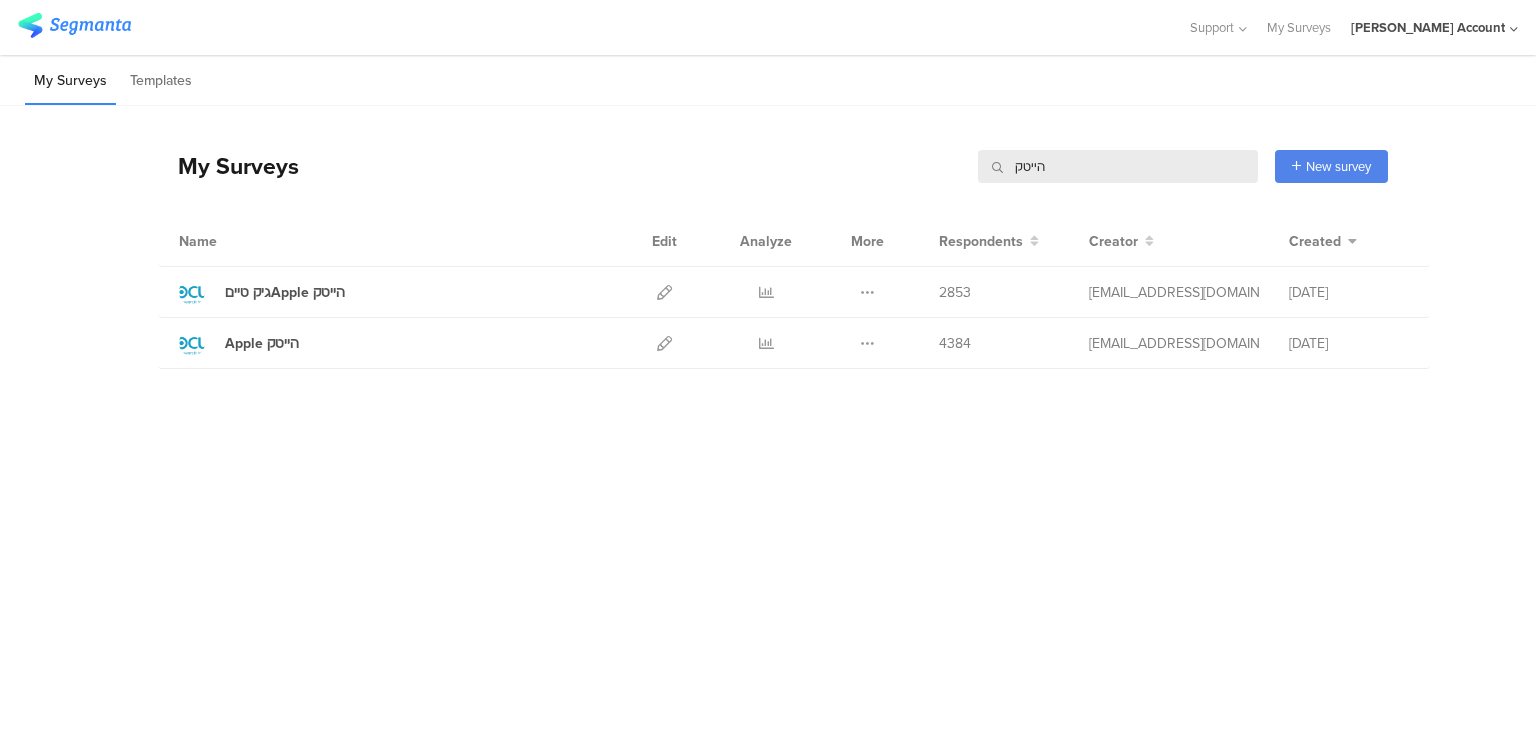 scroll, scrollTop: 0, scrollLeft: 0, axis: both 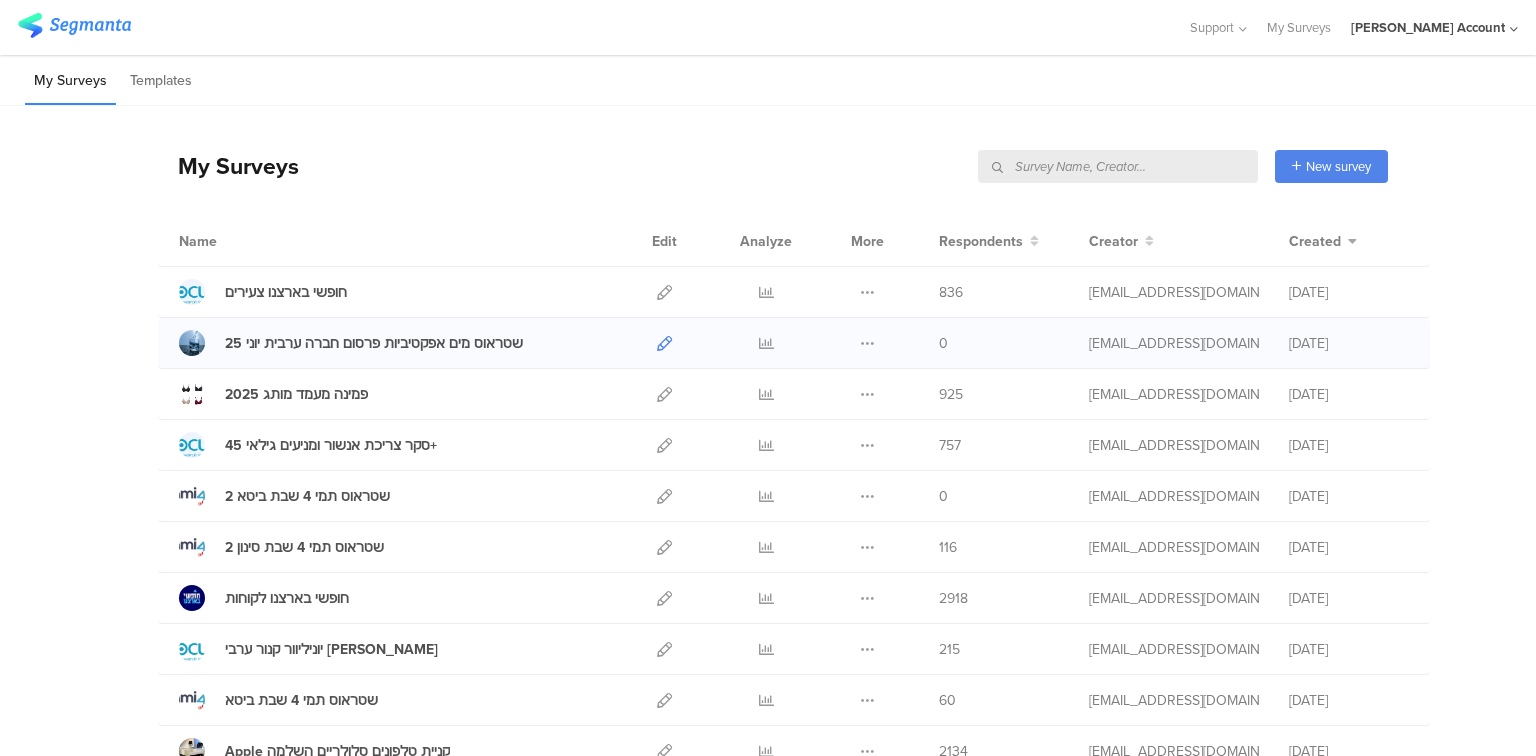 type 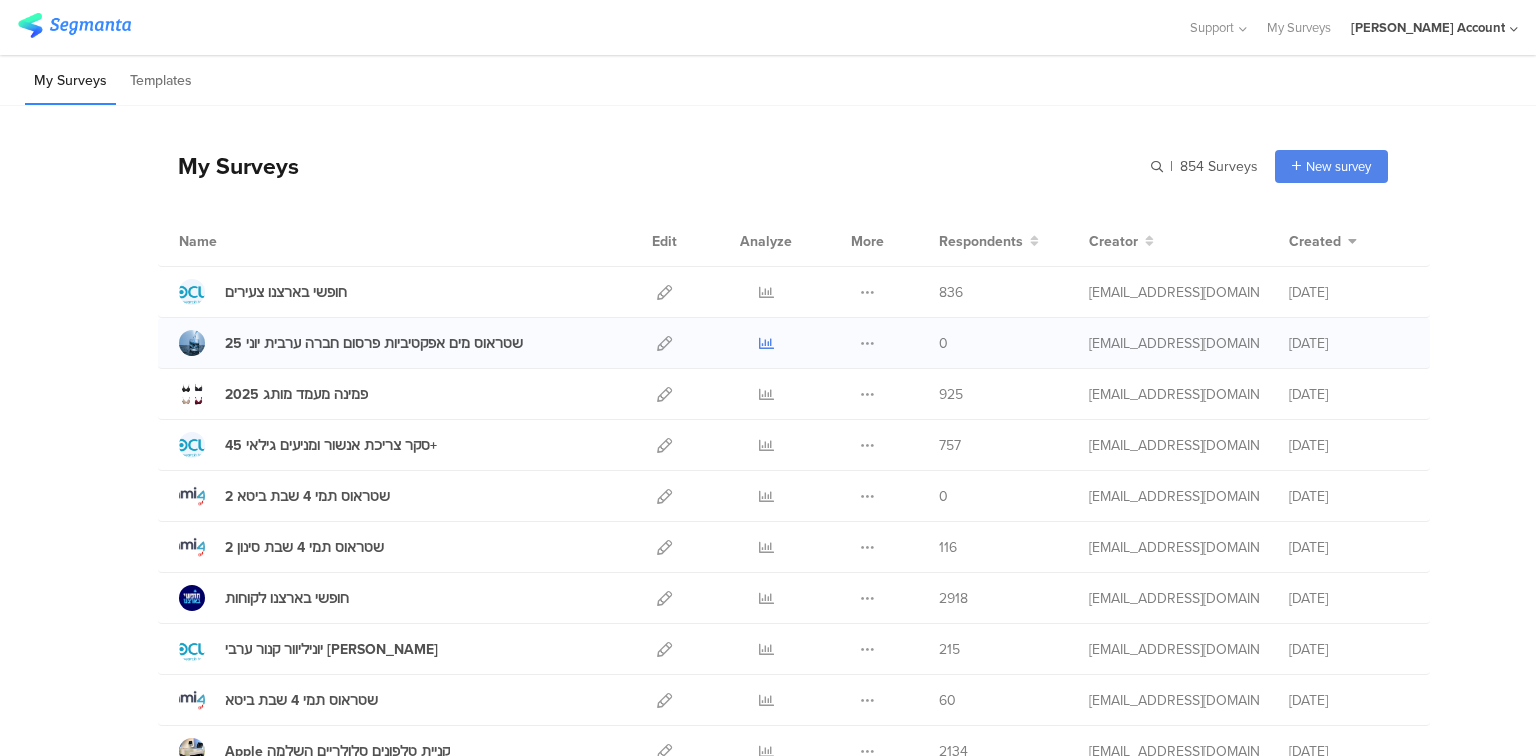 click at bounding box center (766, 343) 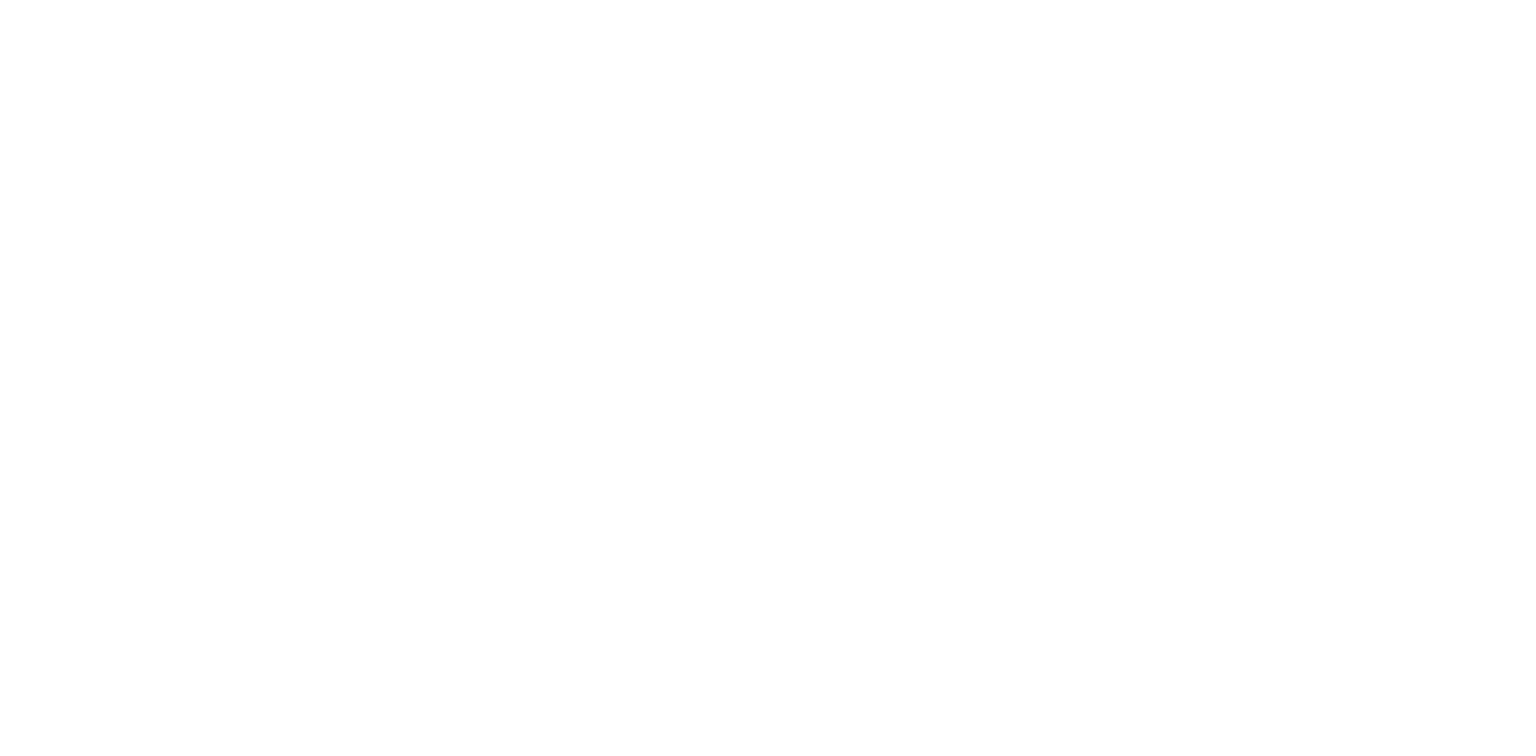 scroll, scrollTop: 0, scrollLeft: 0, axis: both 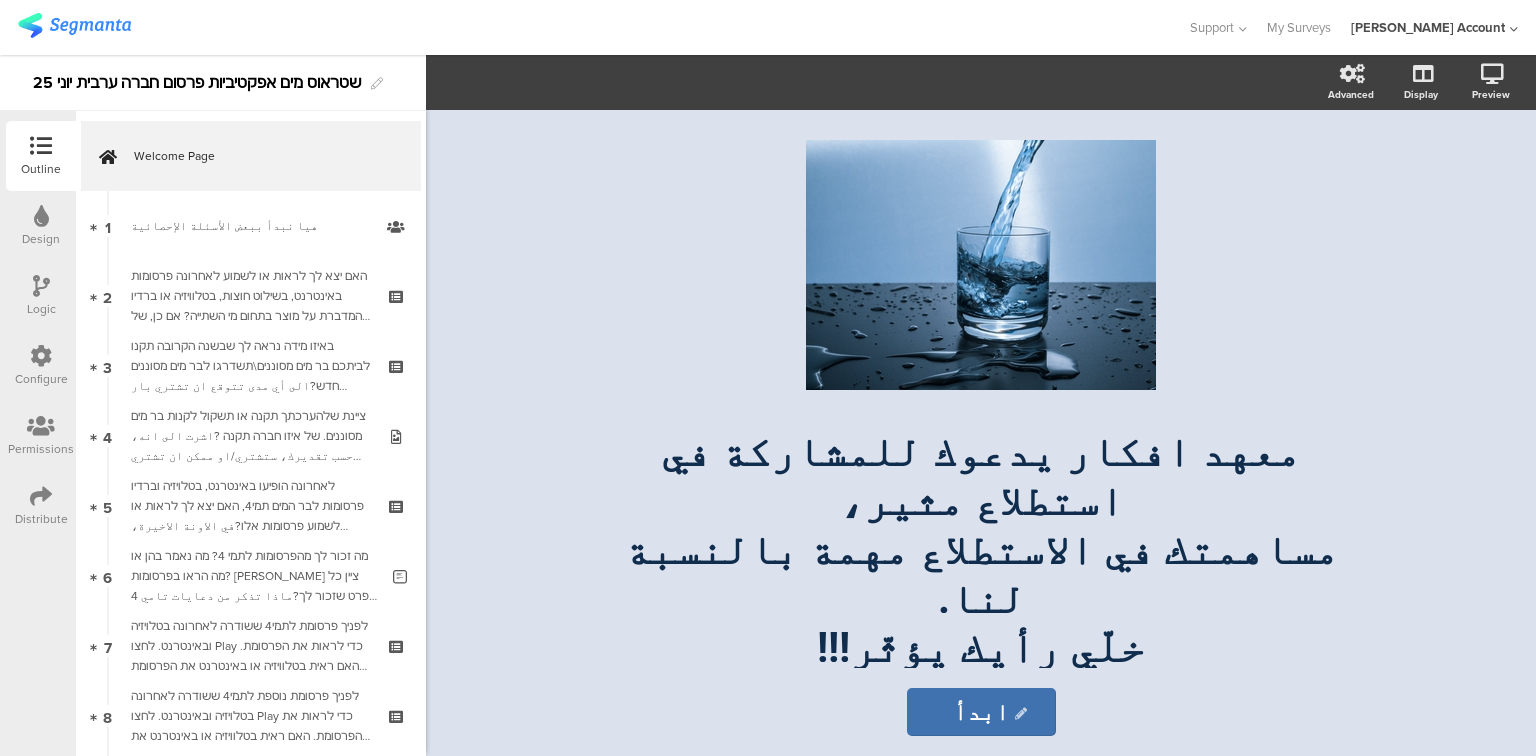 click at bounding box center (41, 496) 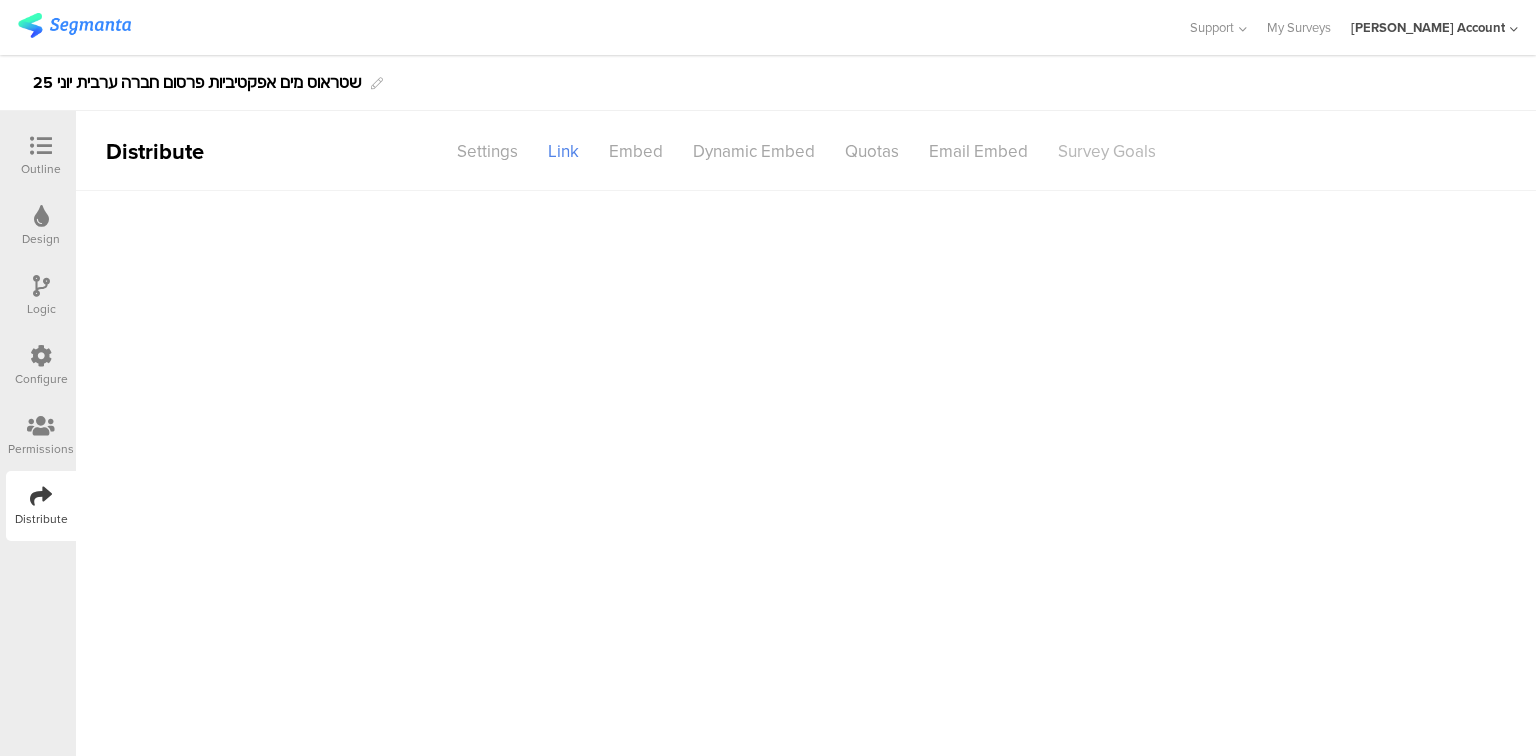 click on "Survey Goals" at bounding box center [1107, 151] 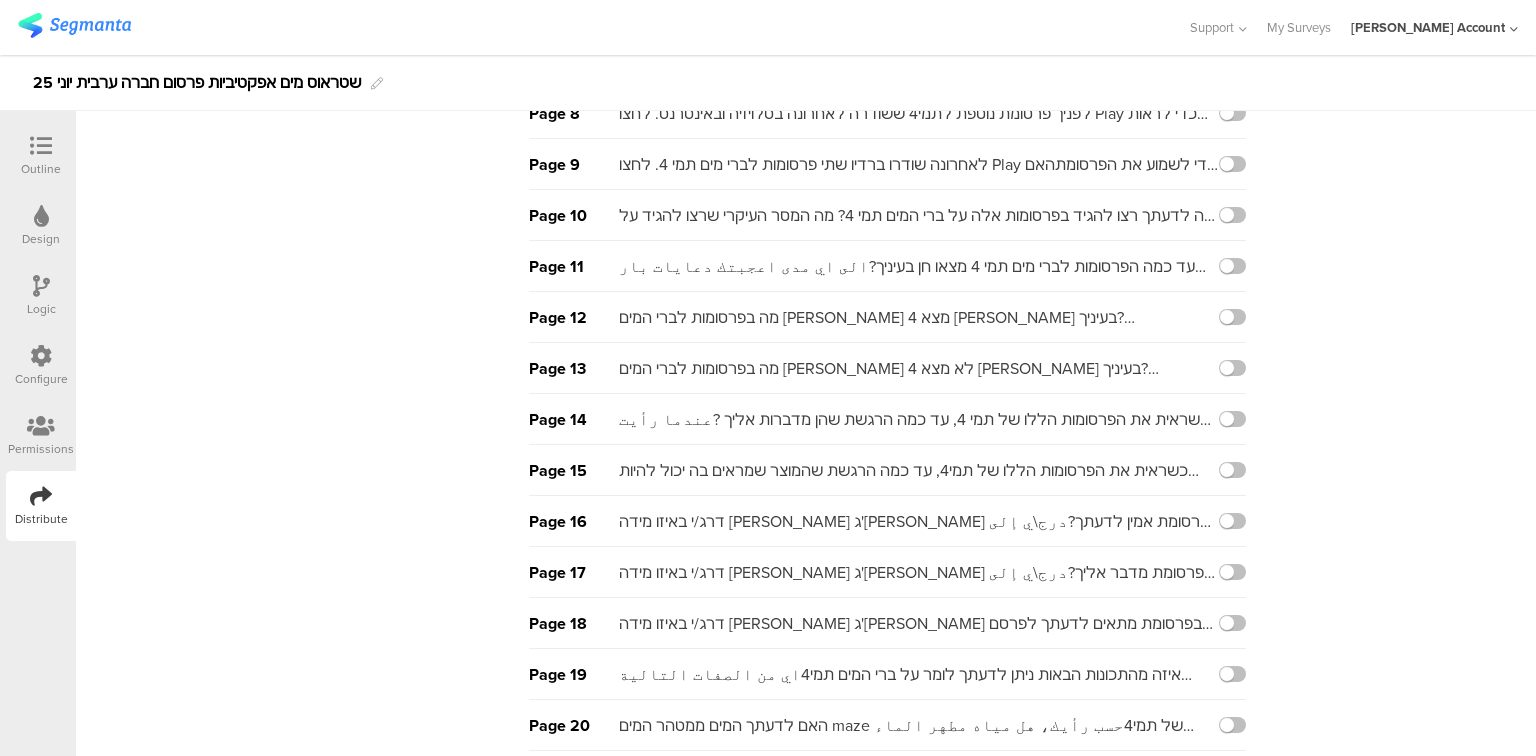 scroll, scrollTop: 896, scrollLeft: 0, axis: vertical 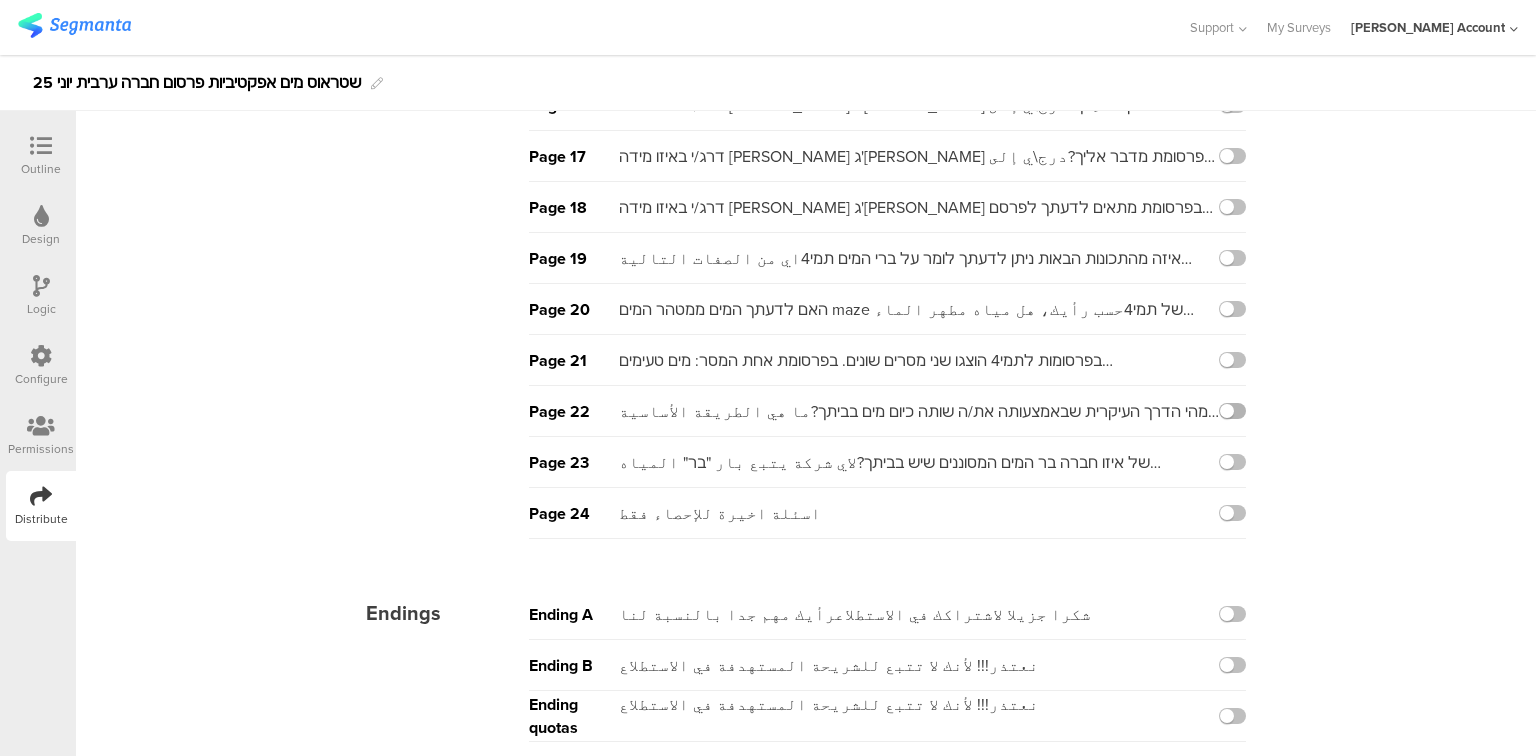 click at bounding box center [1232, 411] 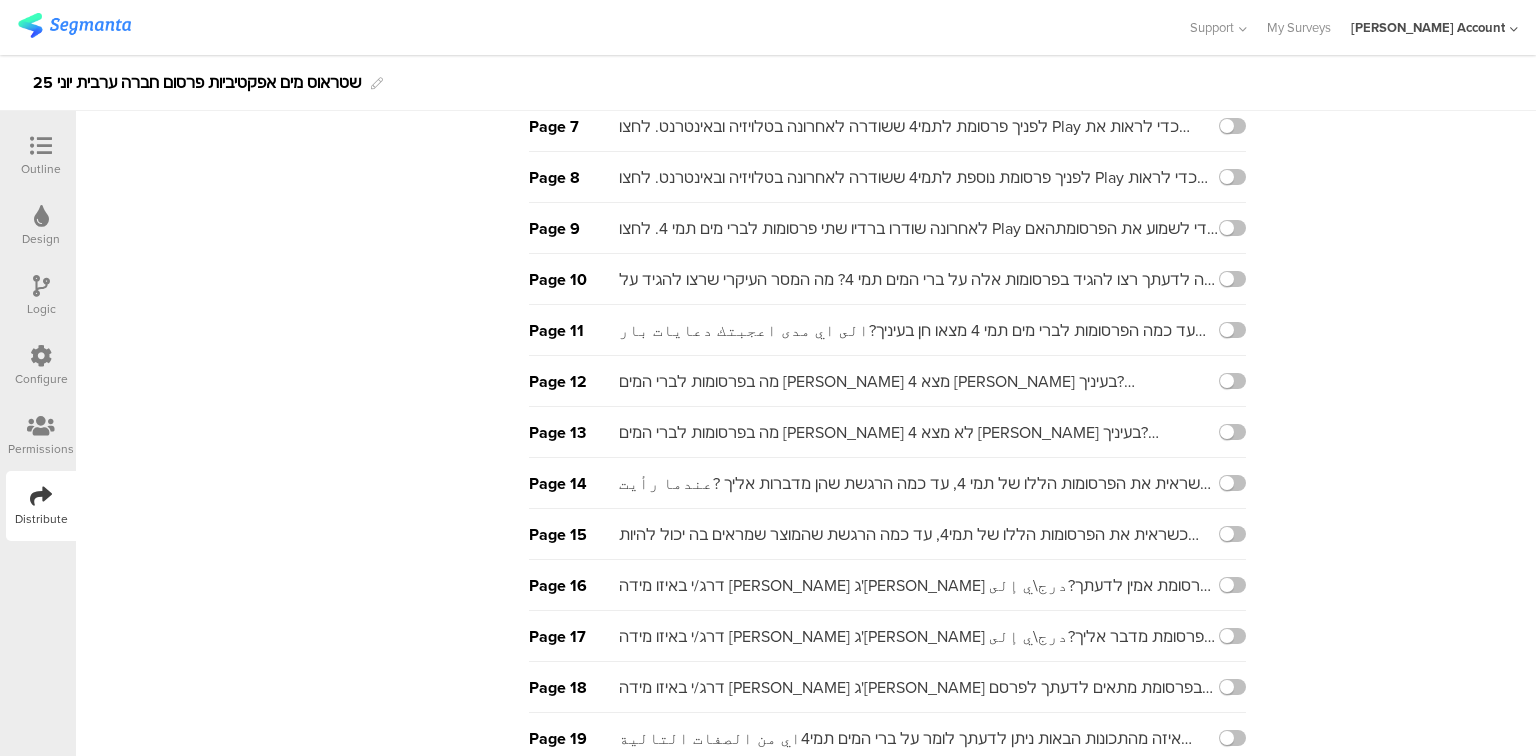 scroll, scrollTop: 0, scrollLeft: 0, axis: both 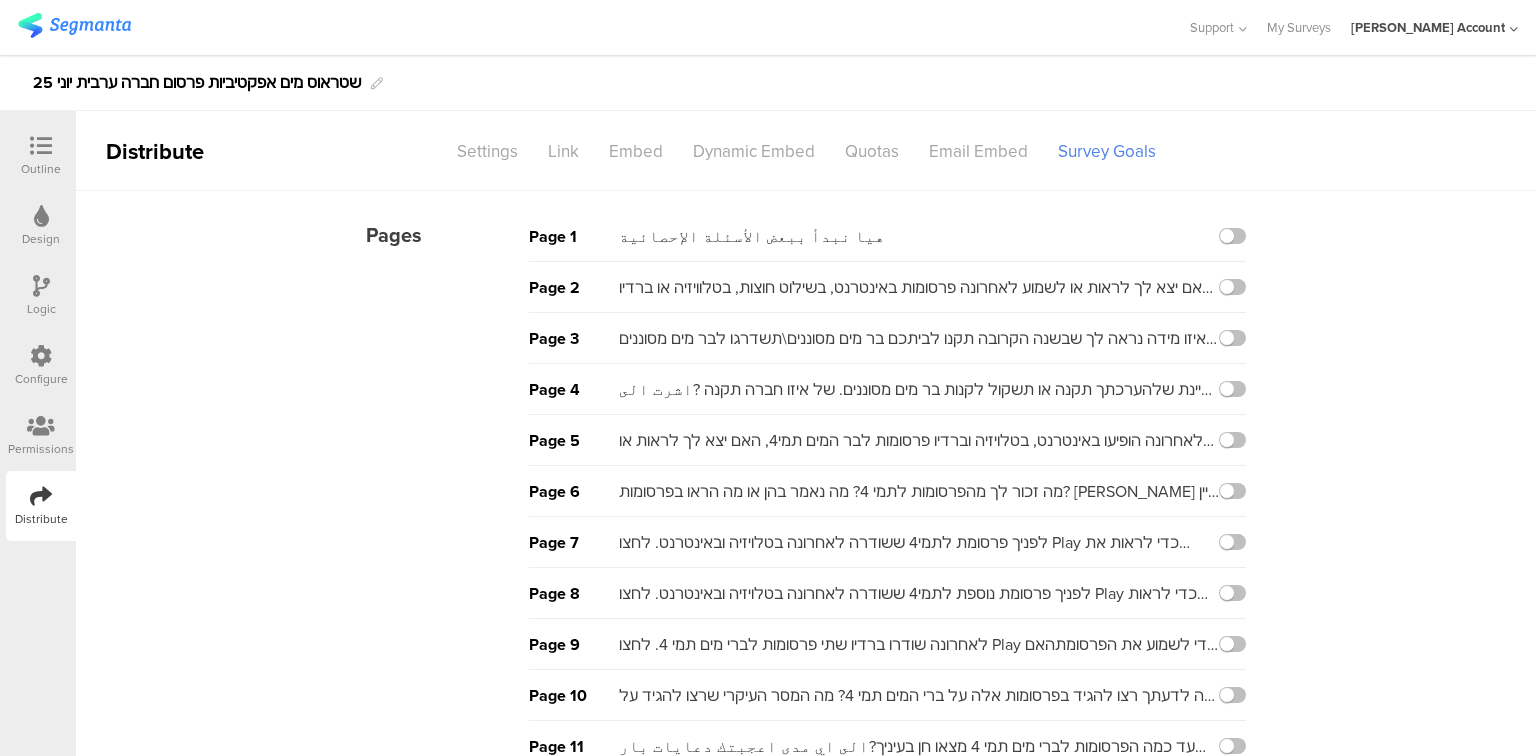 click on "Outline" at bounding box center [41, 169] 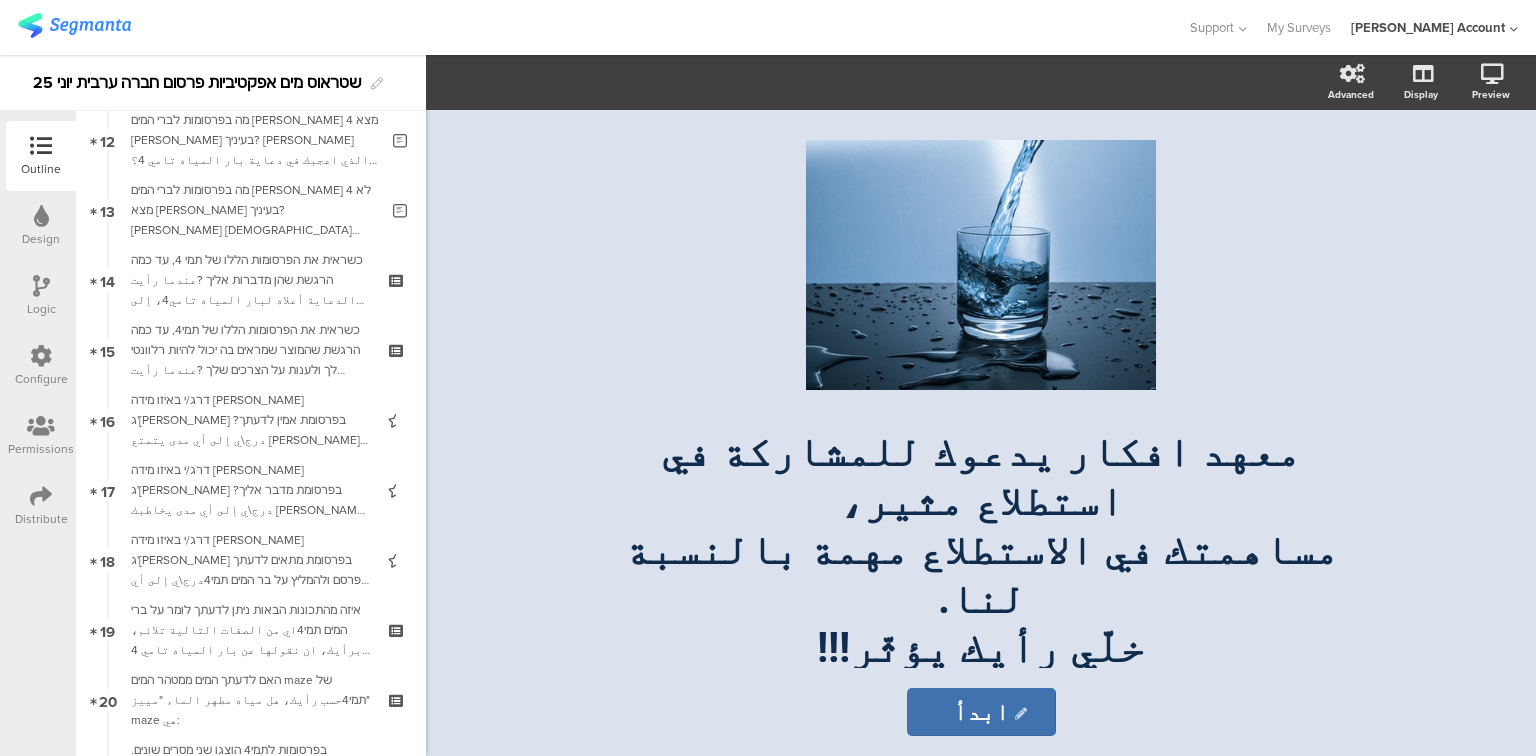 scroll, scrollTop: 1440, scrollLeft: 0, axis: vertical 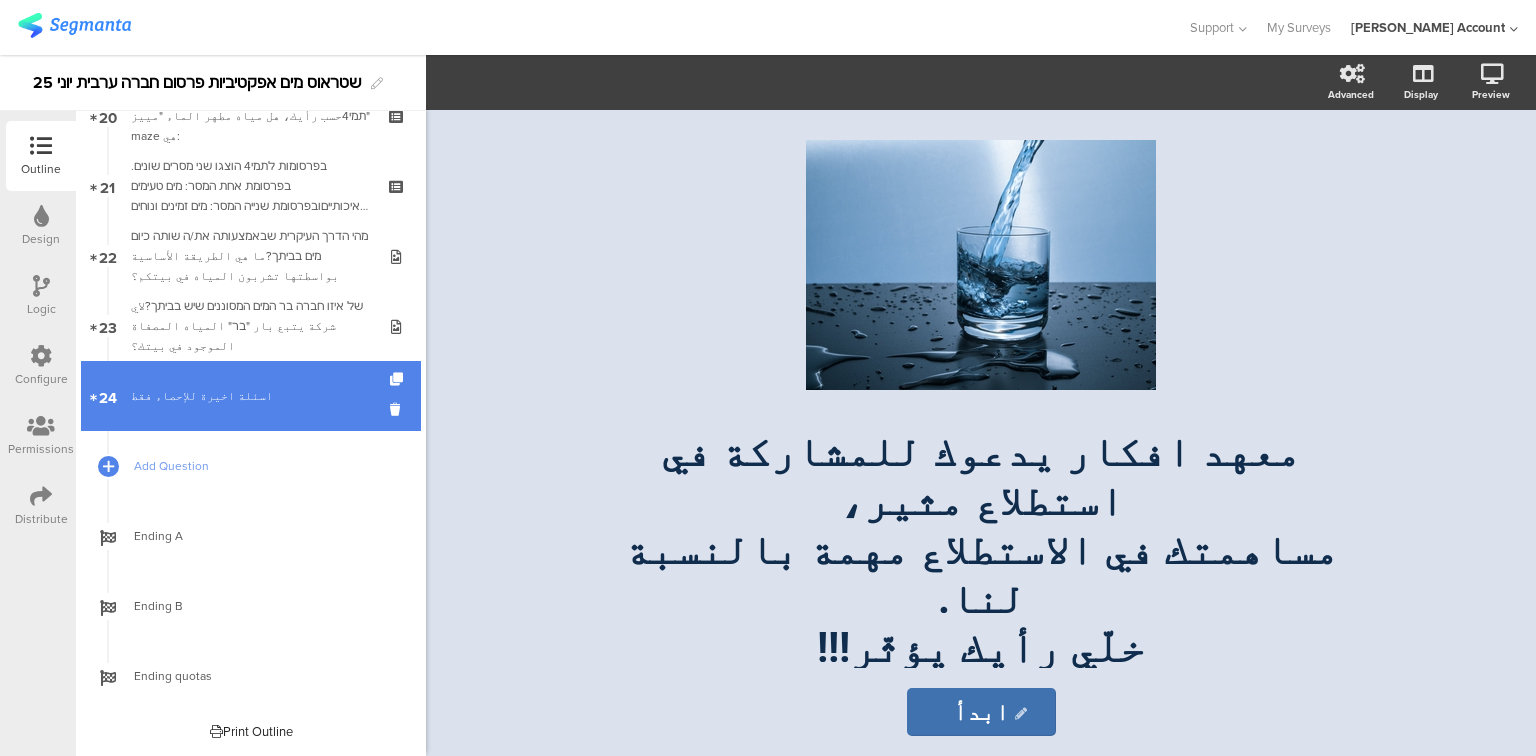 click on "﻿اسئلة اخيرة للإحصاء فقط" at bounding box center [250, 396] 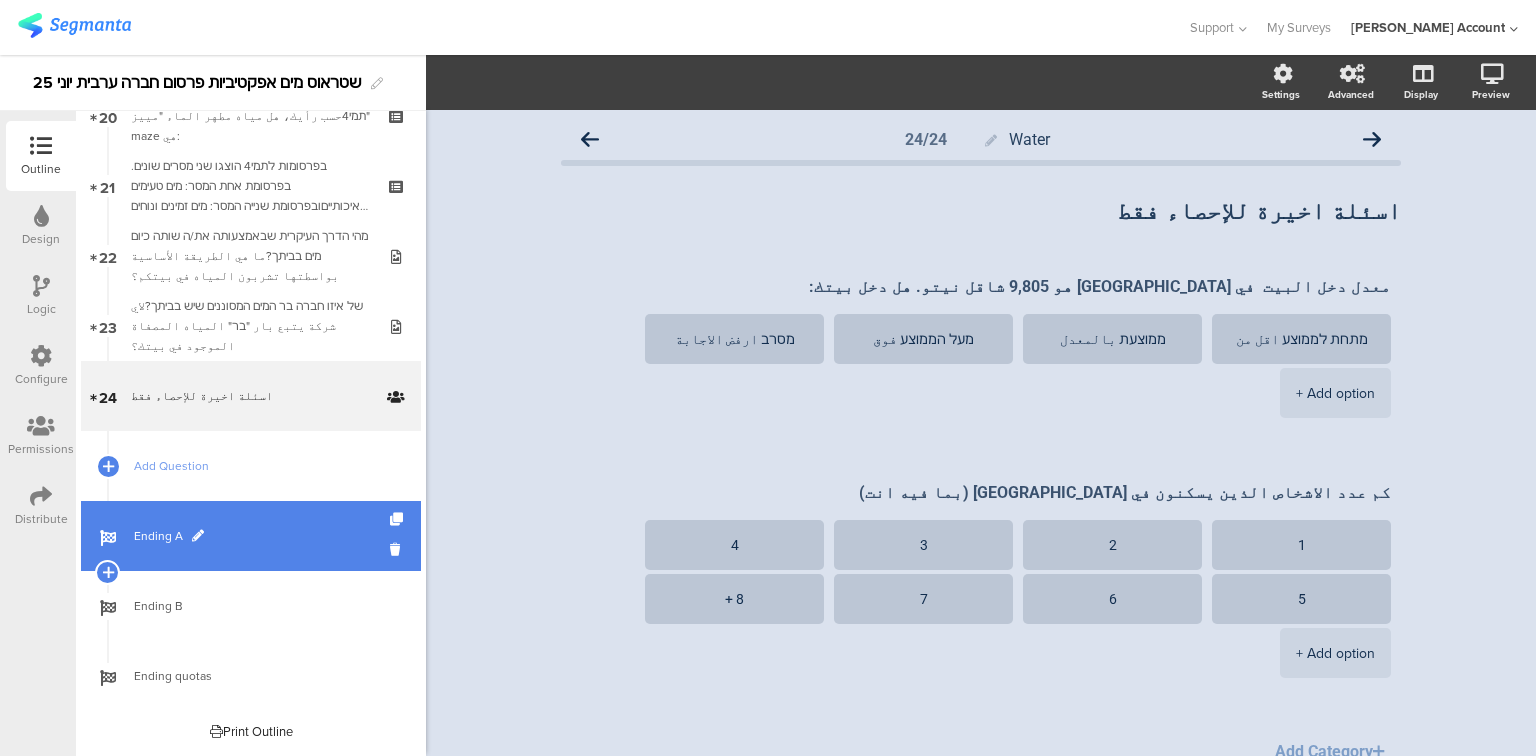 click on "Ending A" at bounding box center (251, 536) 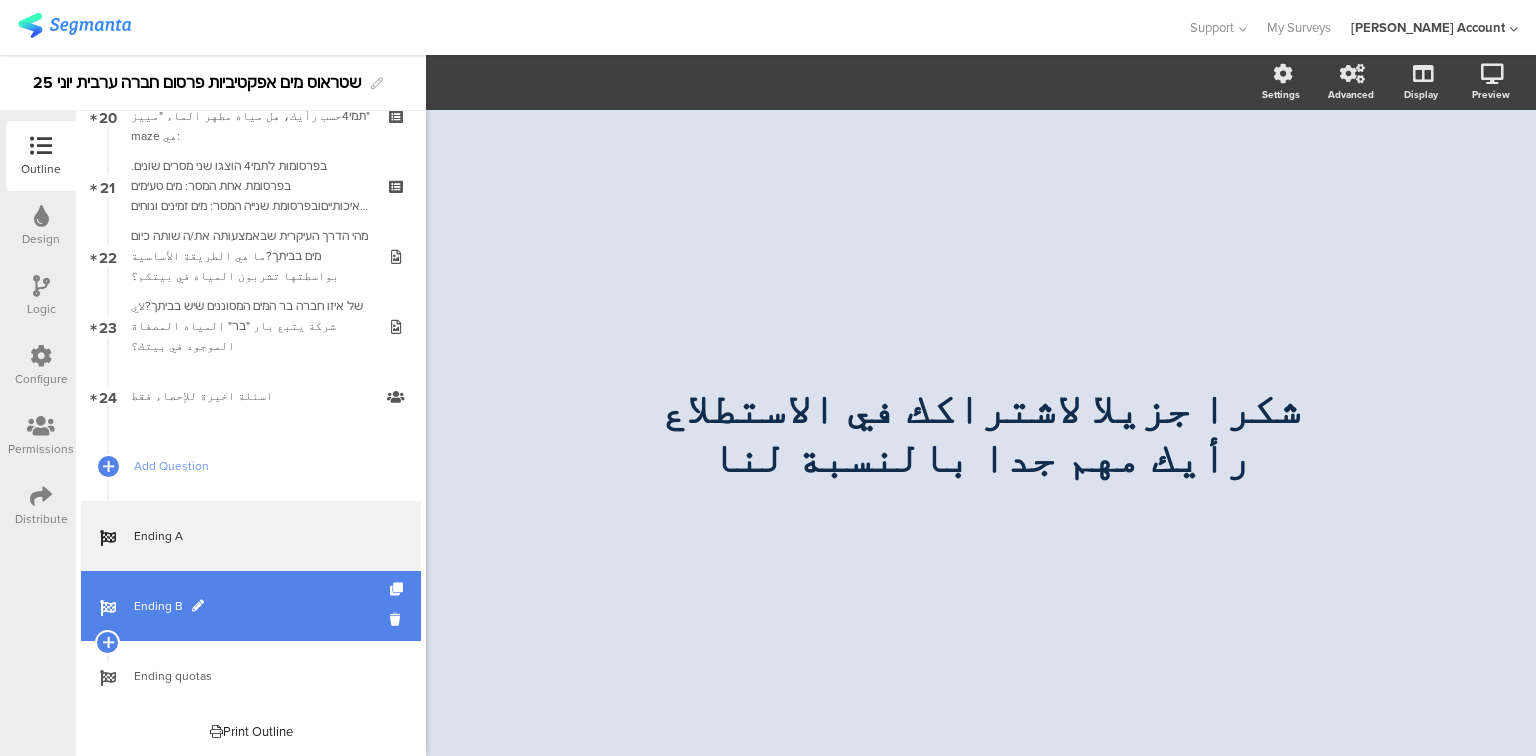click on "Ending B" at bounding box center [251, 606] 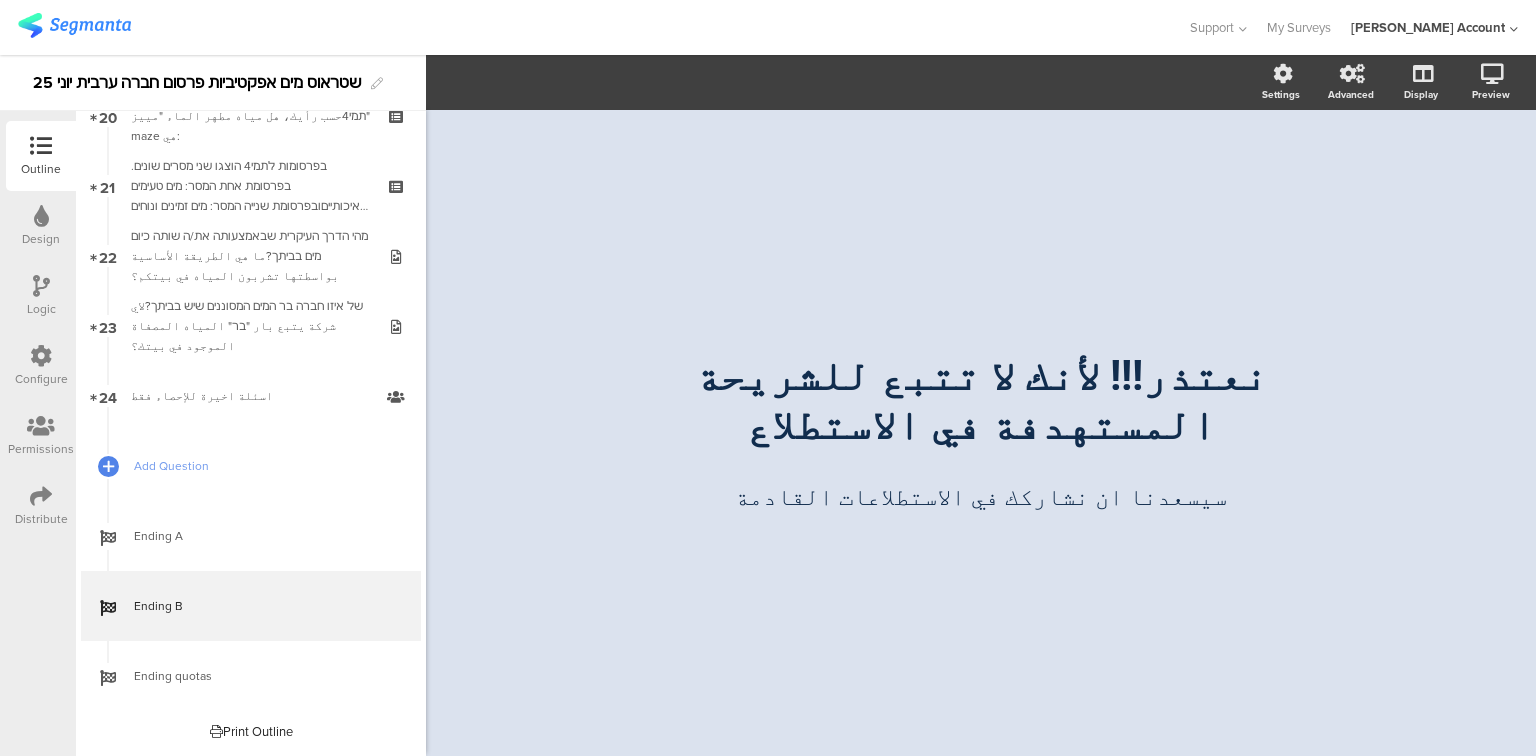 scroll, scrollTop: 0, scrollLeft: 0, axis: both 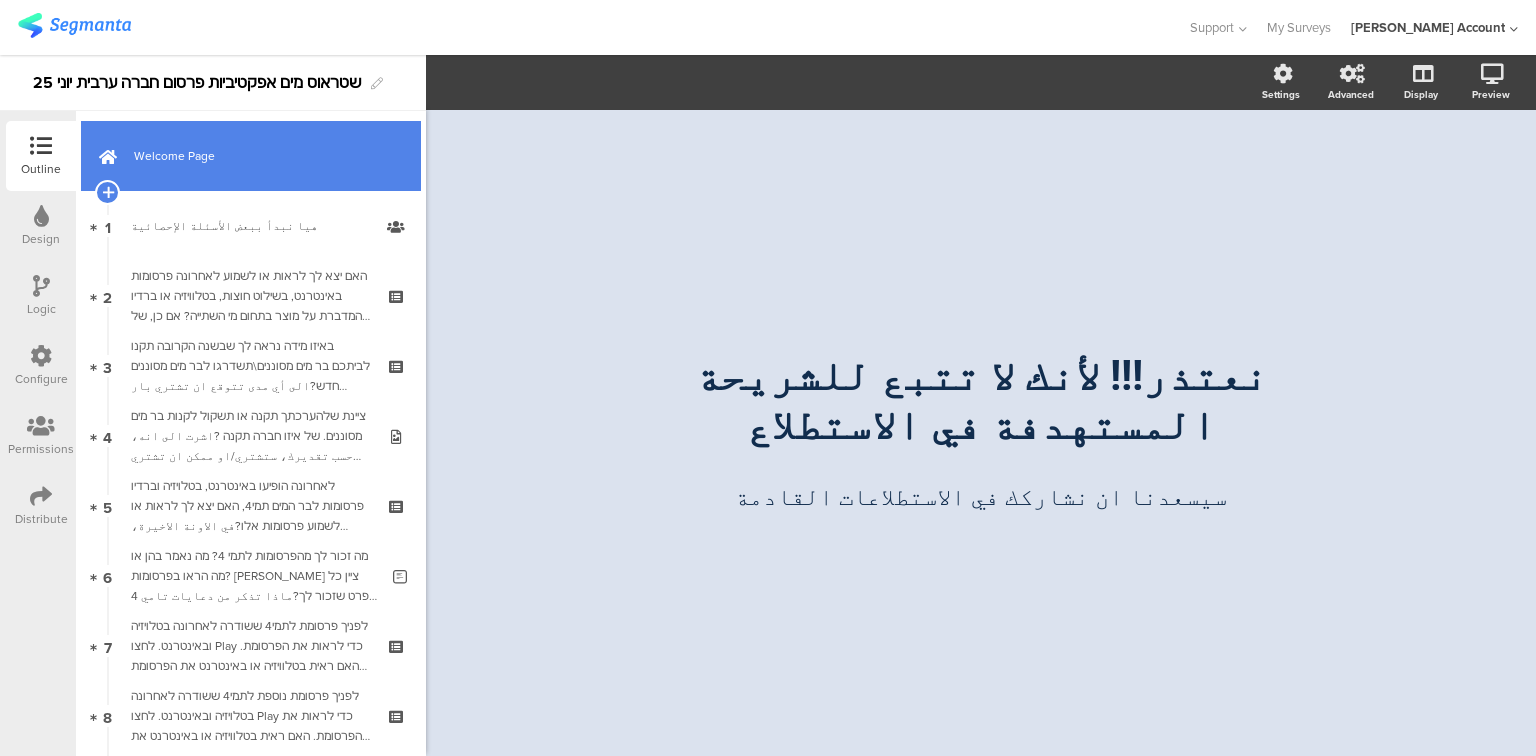 click on "Welcome Page" at bounding box center (251, 156) 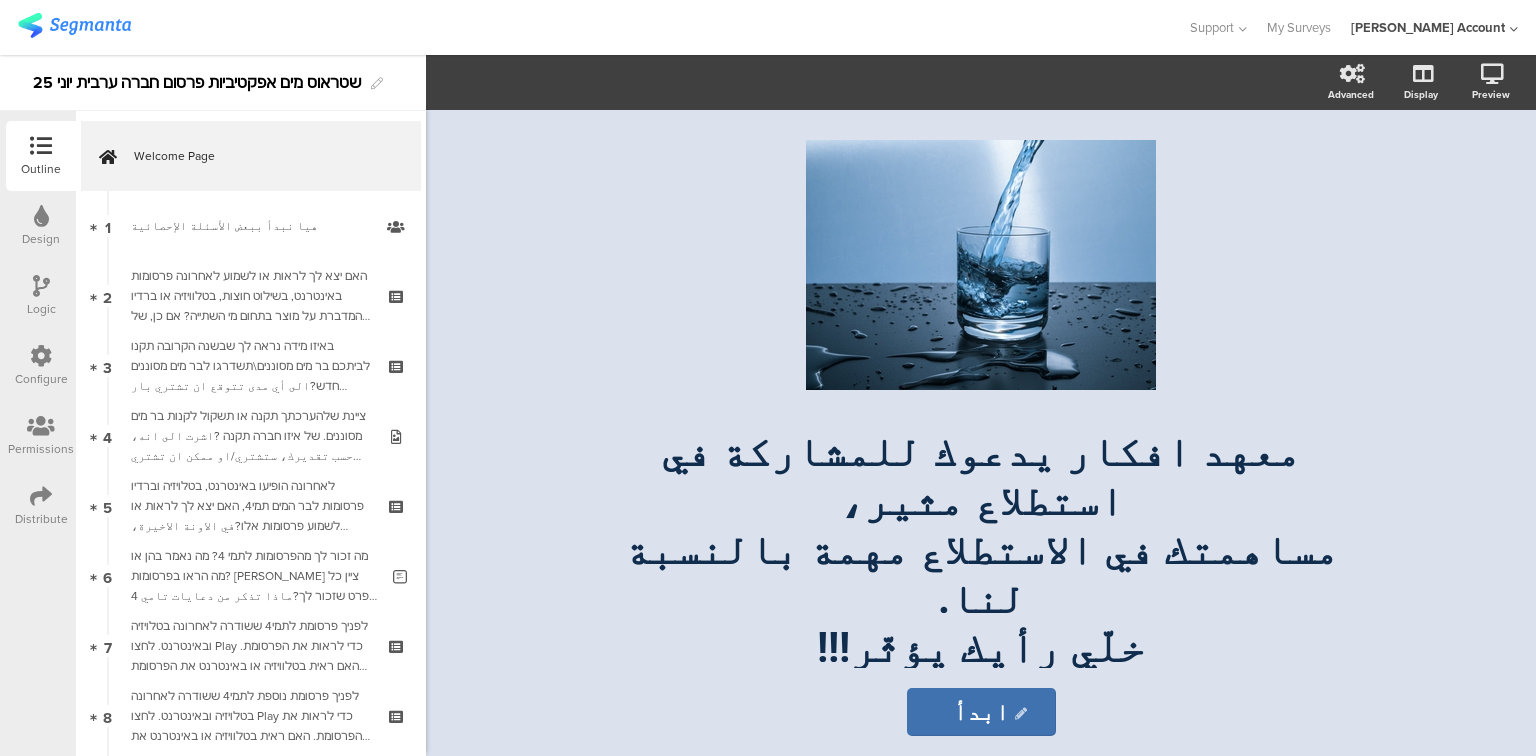 click at bounding box center [41, 287] 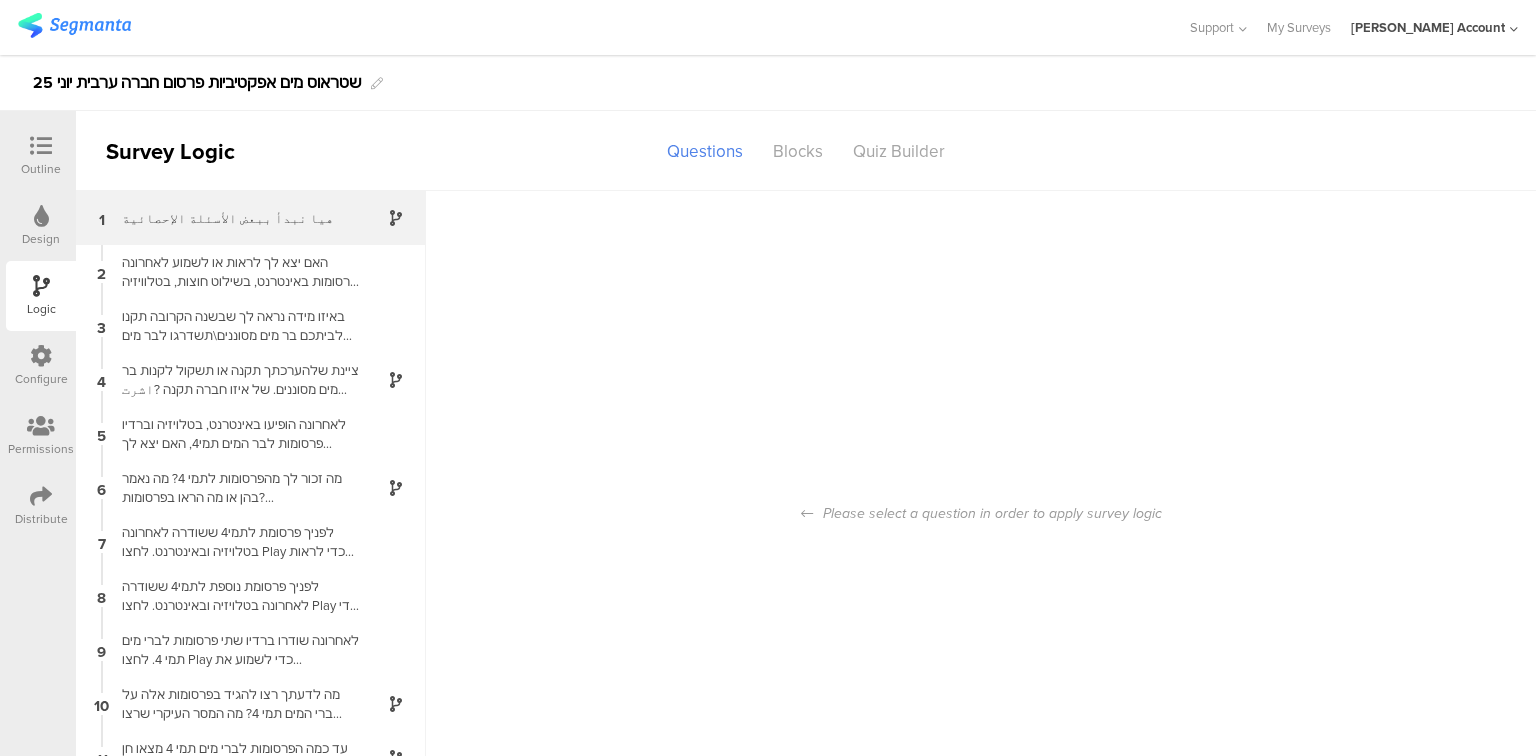 click on "﻿هيا نبدأ ببعض الأسئلة الإحصائية" at bounding box center [235, 218] 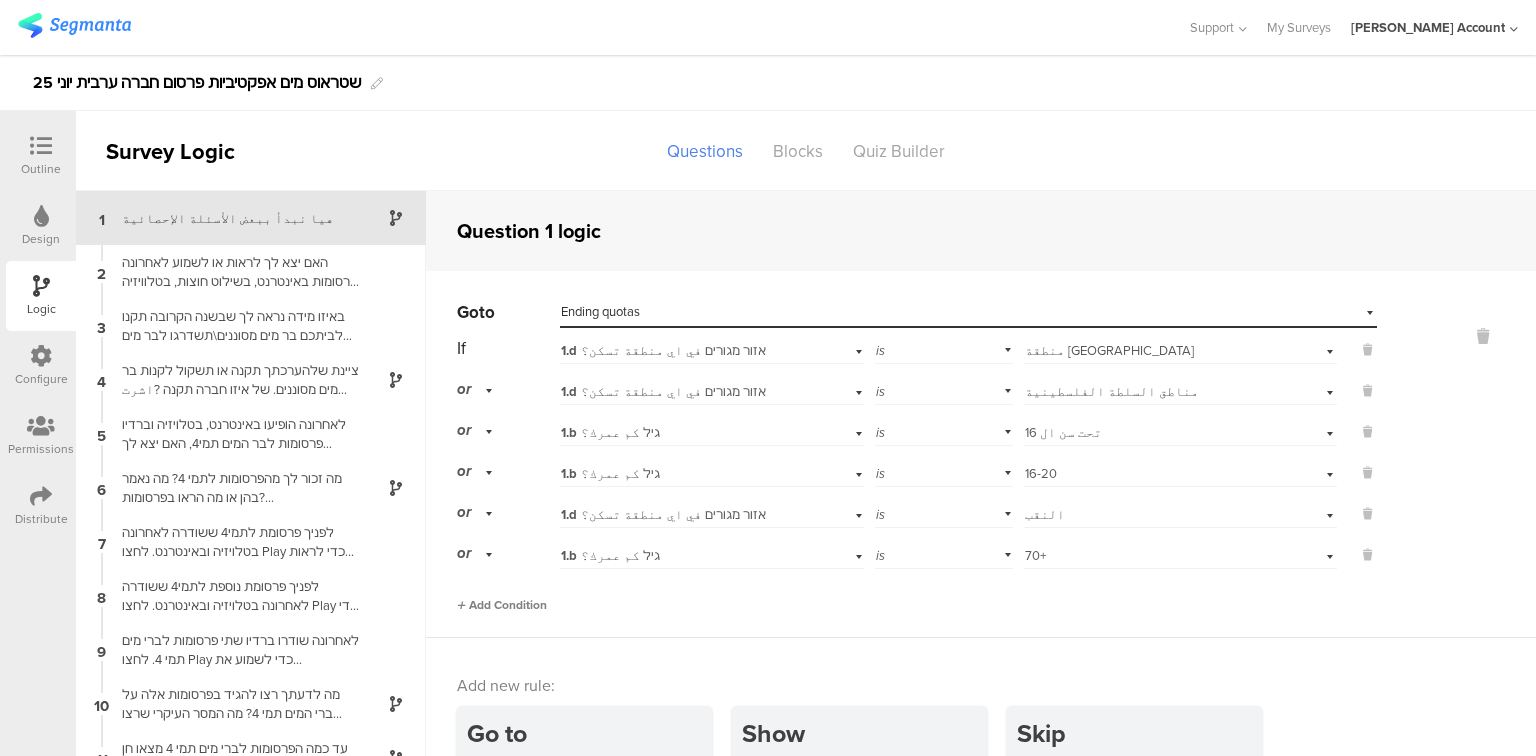 click on "Add Condition" at bounding box center (502, 605) 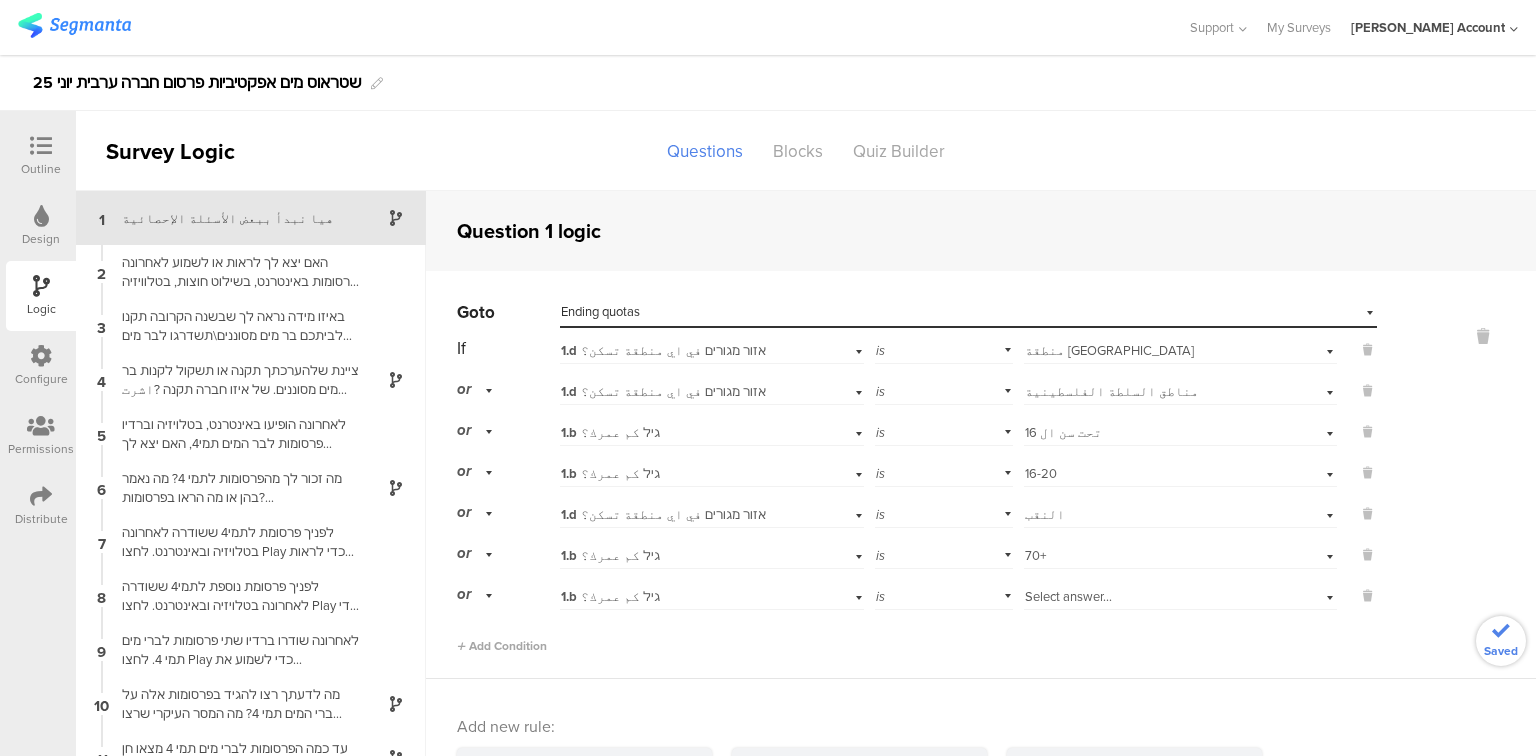 click on "Select answer..." at bounding box center (1068, 596) 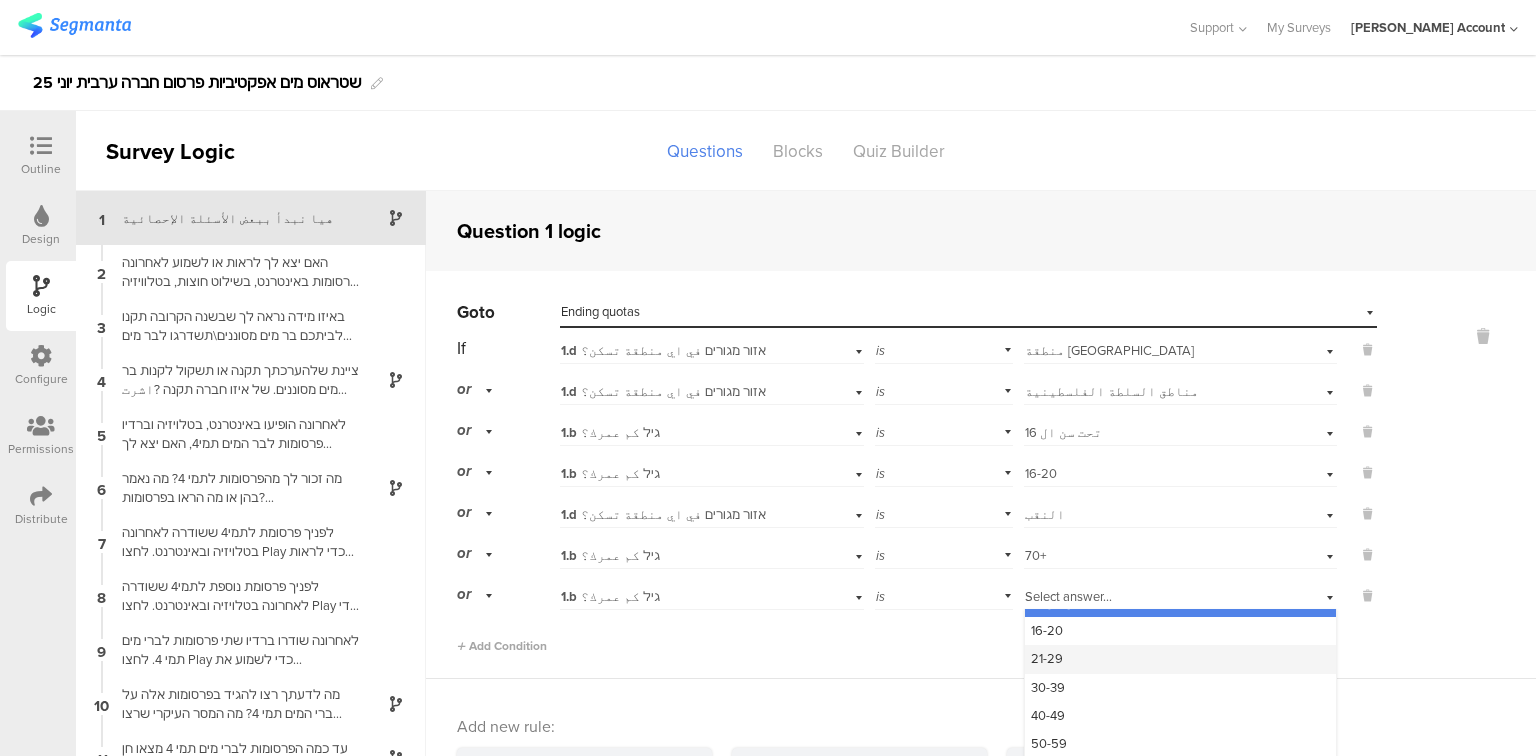 scroll, scrollTop: 25, scrollLeft: 0, axis: vertical 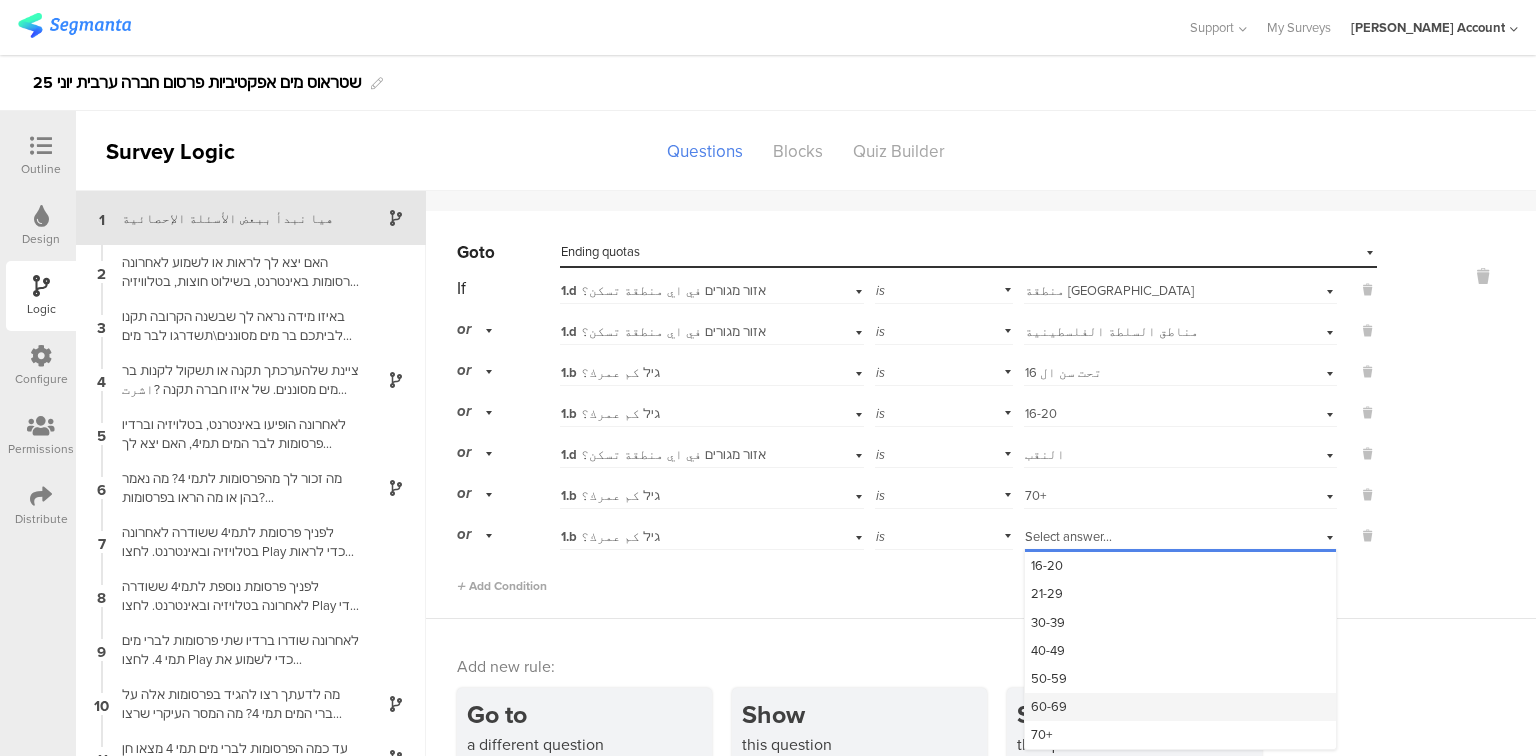 click on "60-69" at bounding box center [1049, 706] 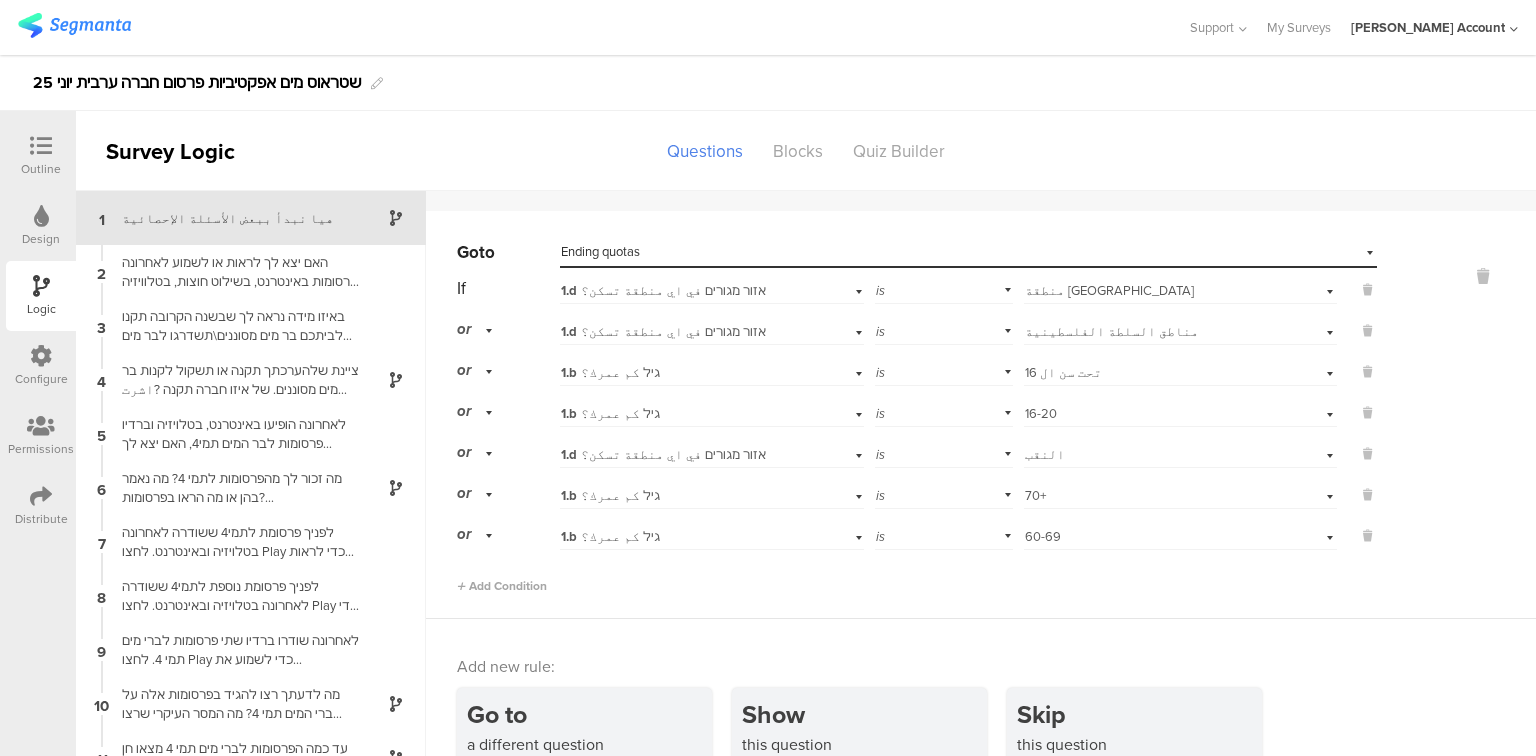 click at bounding box center (41, 146) 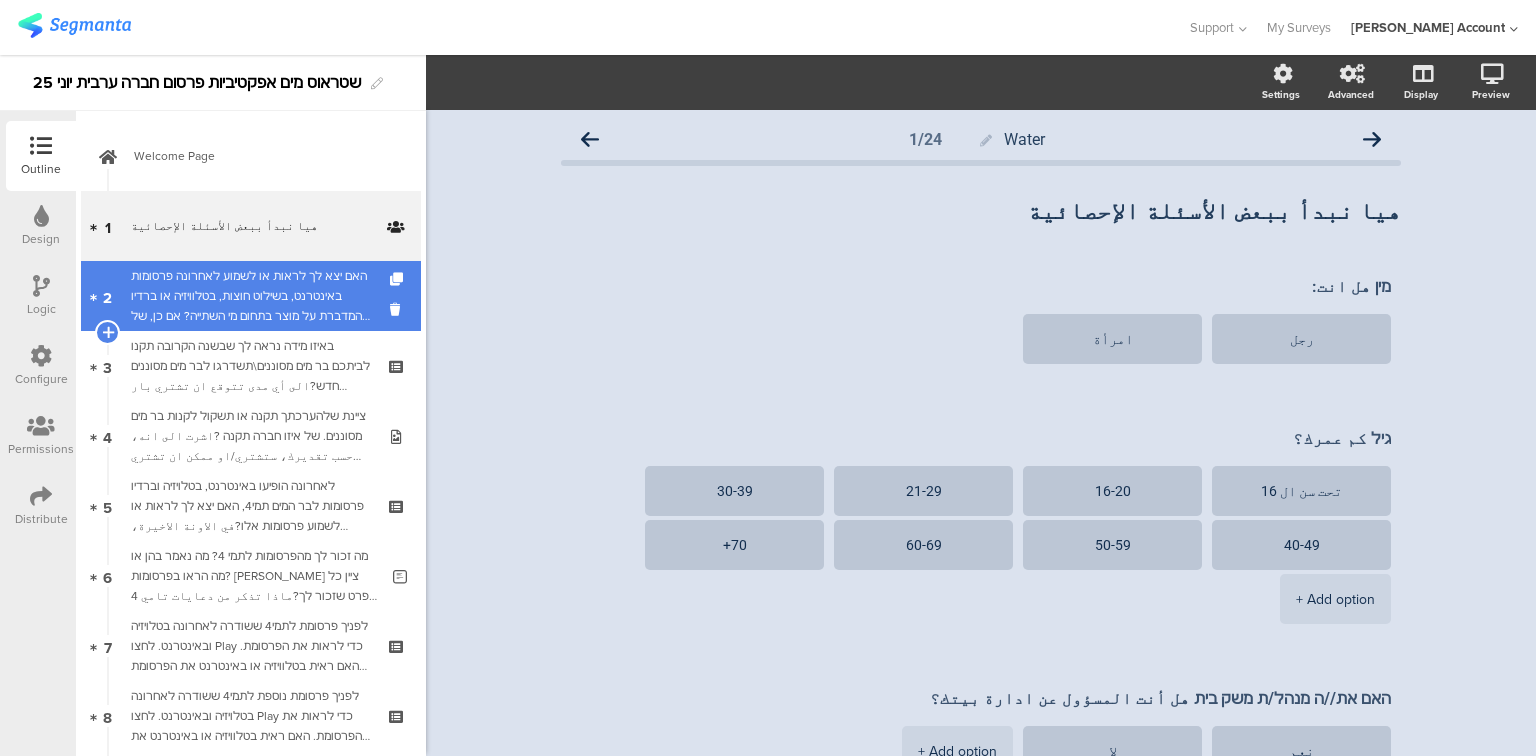 click on "האם יצא לך לראות או לשמוע לאחרונה פרסומות באינטרנט, בשילוט חוצות, בטלוויזיה או ברדיו המדברת על מוצר בתחום מי השתייה? אם כן, של איזה חברה?هل رأيت في الآونة الأخيرة في الانترنت، لافتات الشوارع، التلفزيون أو الراديو دعايات تحكي عن منتجات من مجال مياه الشرب؟ إذا نعم؟، لأي شركة؟" at bounding box center (250, 296) 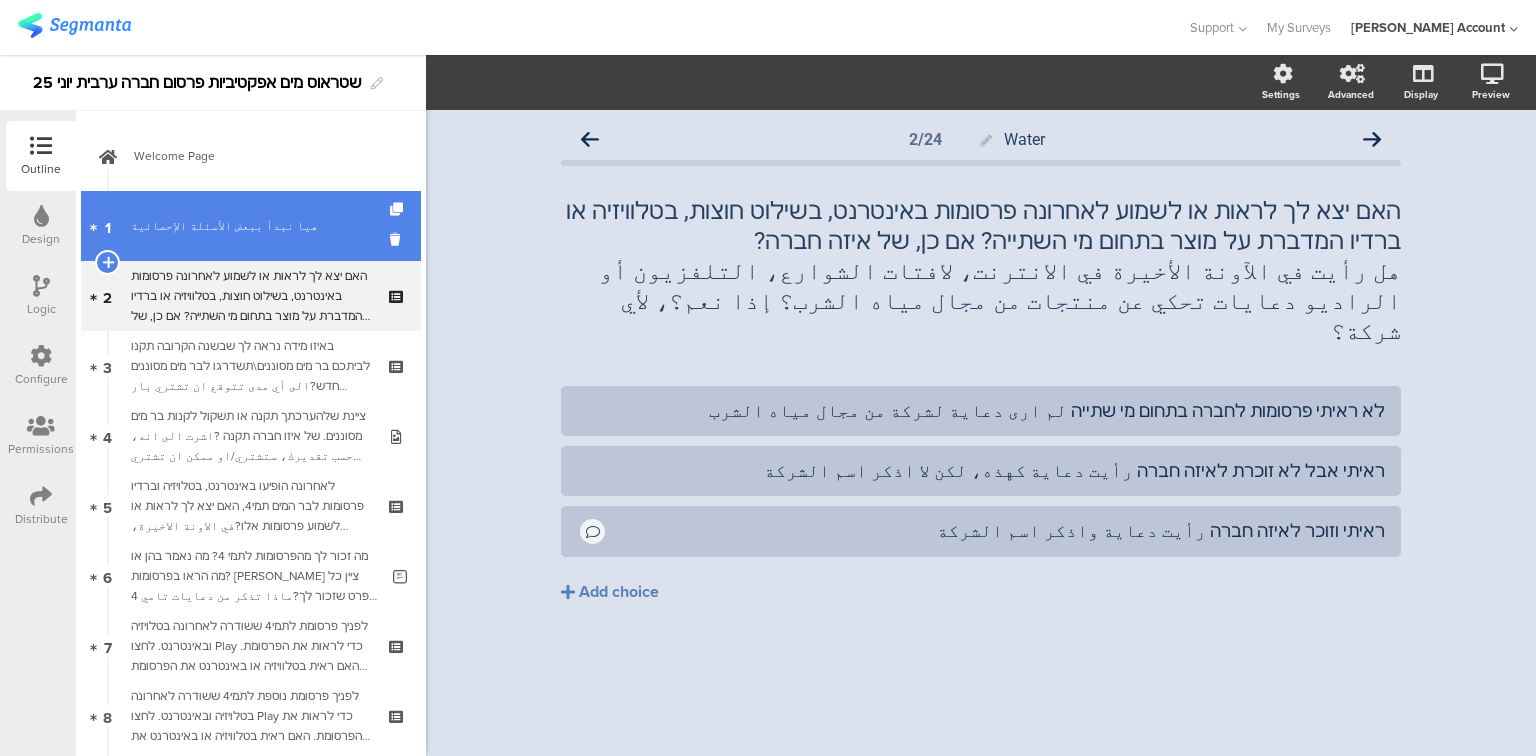 click on "1
﻿هيا نبدأ ببعض الأسئلة الإحصائية" at bounding box center [251, 226] 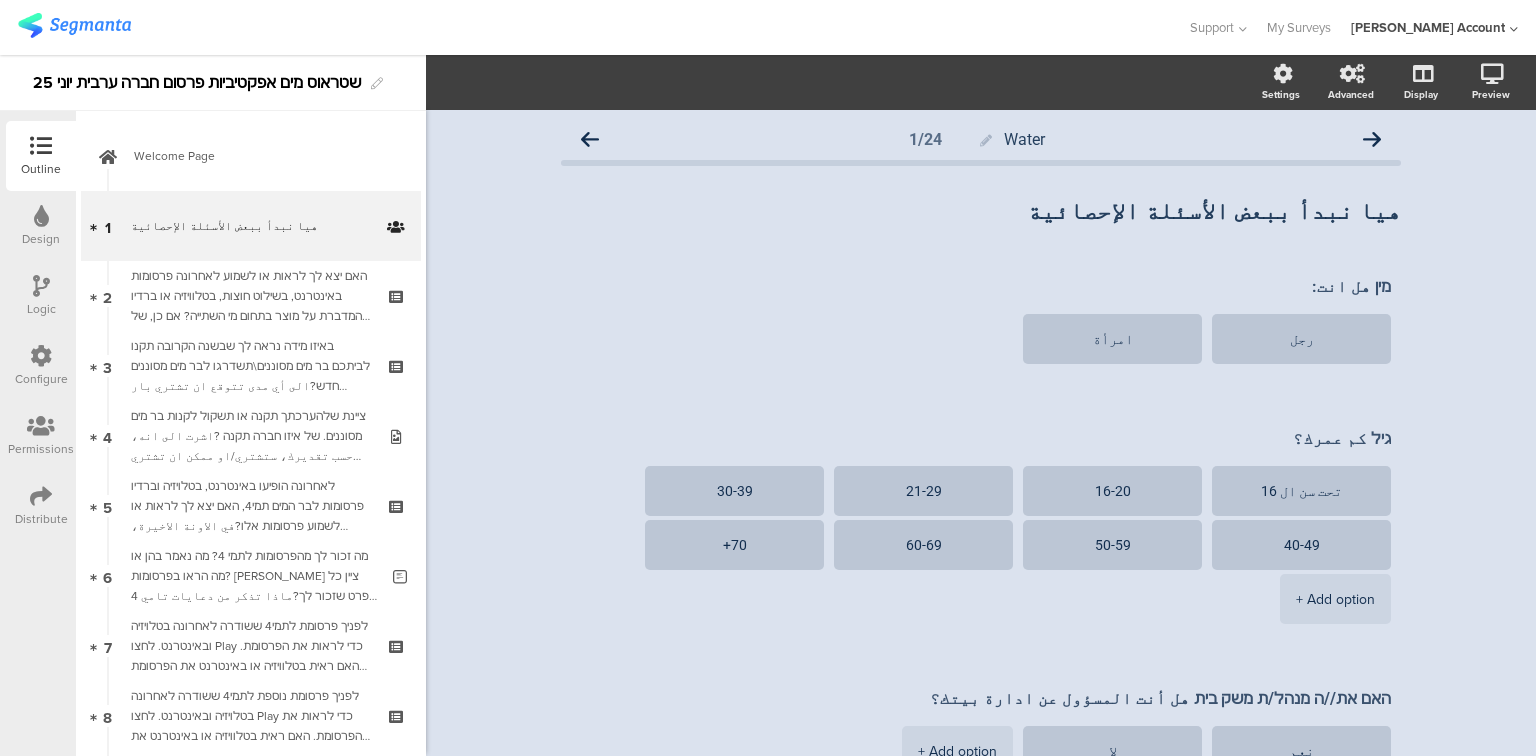 click at bounding box center [41, 286] 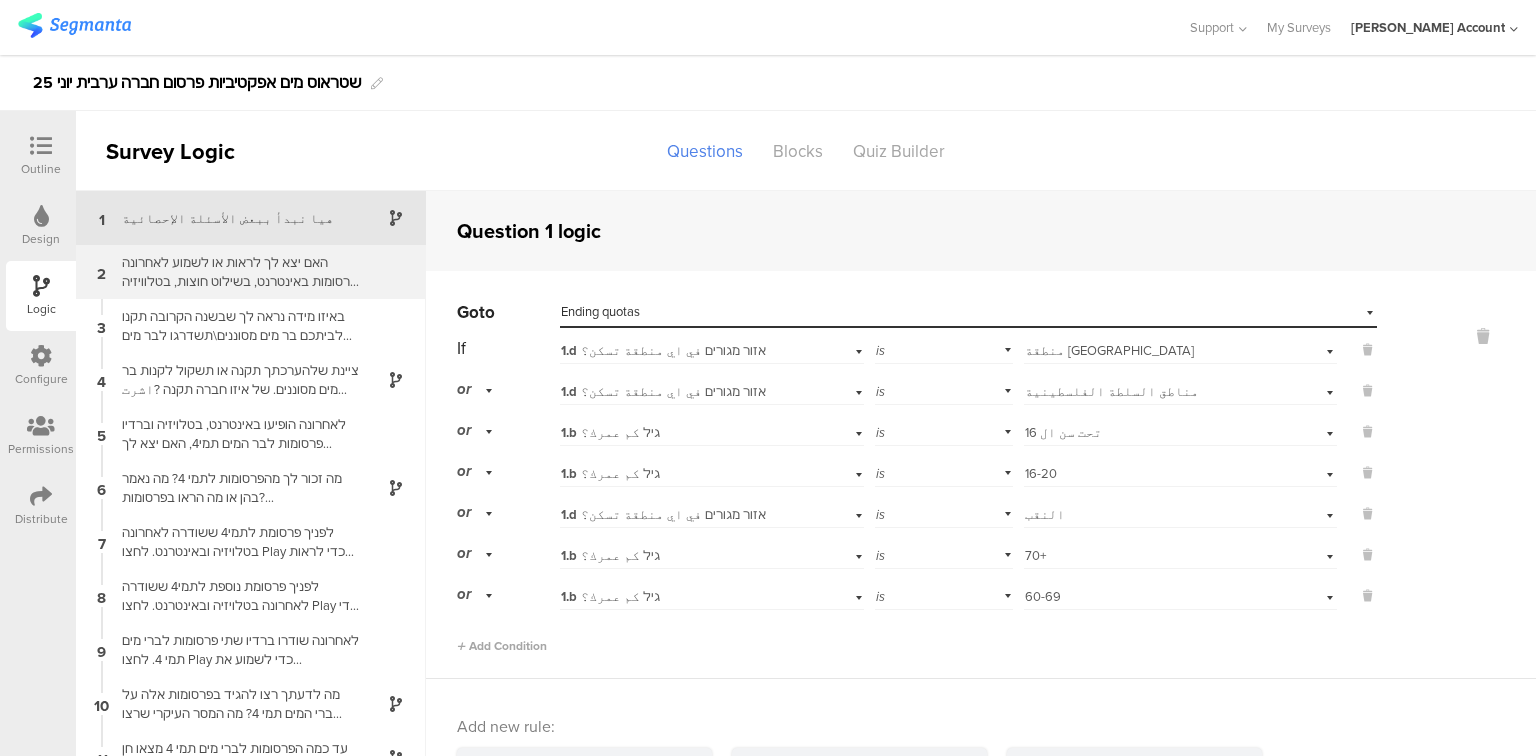 click on "2
האם יצא לך לראות או לשמוע לאחרונה פרסומות באינטרנט, בשילוט חוצות, בטלוויזיה או ברדיו המדברת על מוצר בתחום מי השתייה? אם כן, של איזה חברה?هل رأيت في الآونة الأخيرة في الانترنت، لافتات الشوارع، التلفزيون أو الراديو دعايات تحكي عن منتجات من مجال مياه الشرب؟ إذا نعم؟، لأي شركة؟" at bounding box center [251, 272] 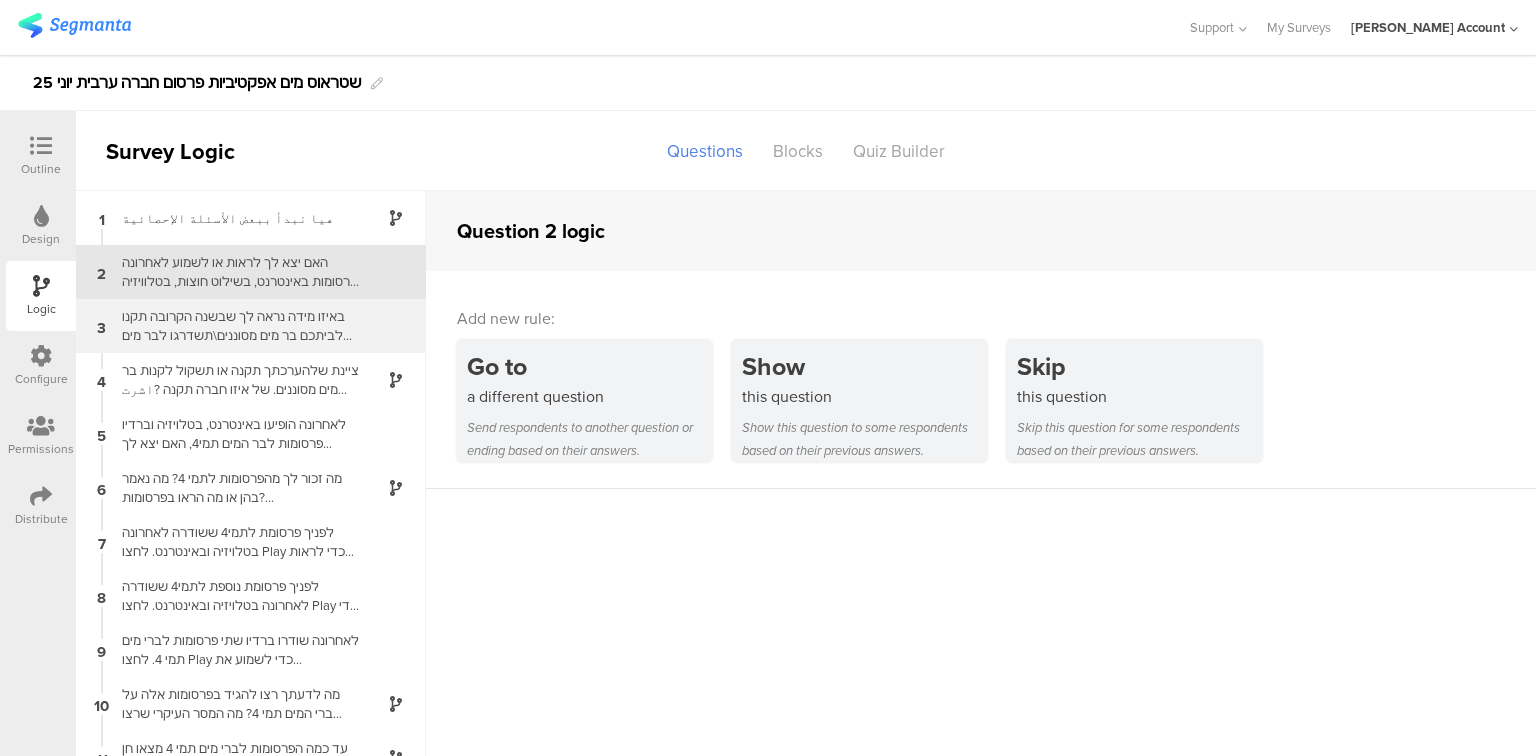 click on "באיזו מידה נראה לך שבשנה הקרובה תקנו לביתכם בר מים מסוננים\תשדרגו לבר מים מסוננים חדש?الى أي مدى تتوقع ان تشتري بار المياه المصفّاة لبيتك في السنة القريبة او ستبدّل البارالموجود ببار جديد؟" at bounding box center [235, 326] 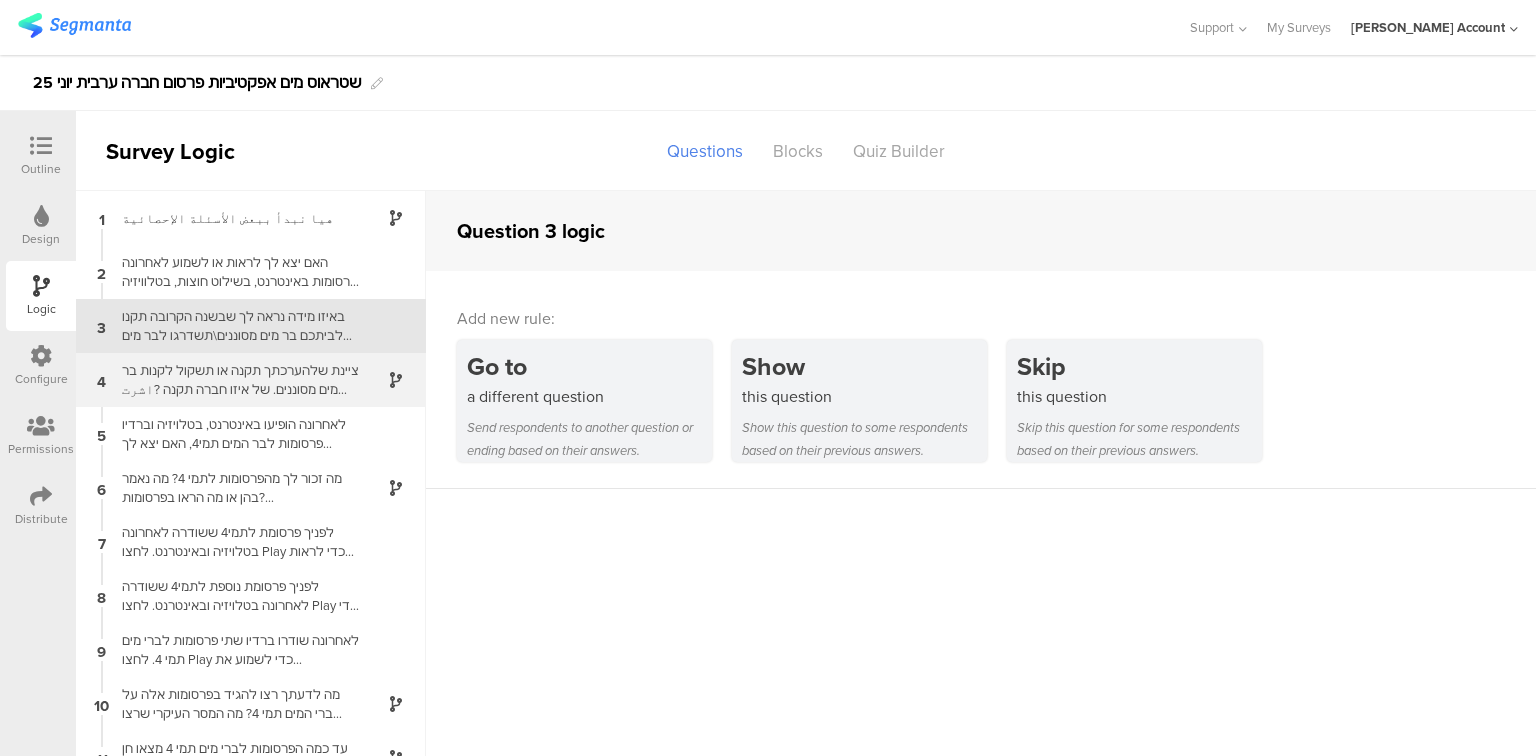 click on "ציינת שלהערכתך תקנה או תשקול לקנות בר מים מסוננים. של איזו חברה תקנה ?اشرت الى انه، حسب تقديرك، ستشتري/او ممكن ان تشتري بار مياه مصفاة. من اي شركة او ماركة ستشتري؟" at bounding box center (235, 380) 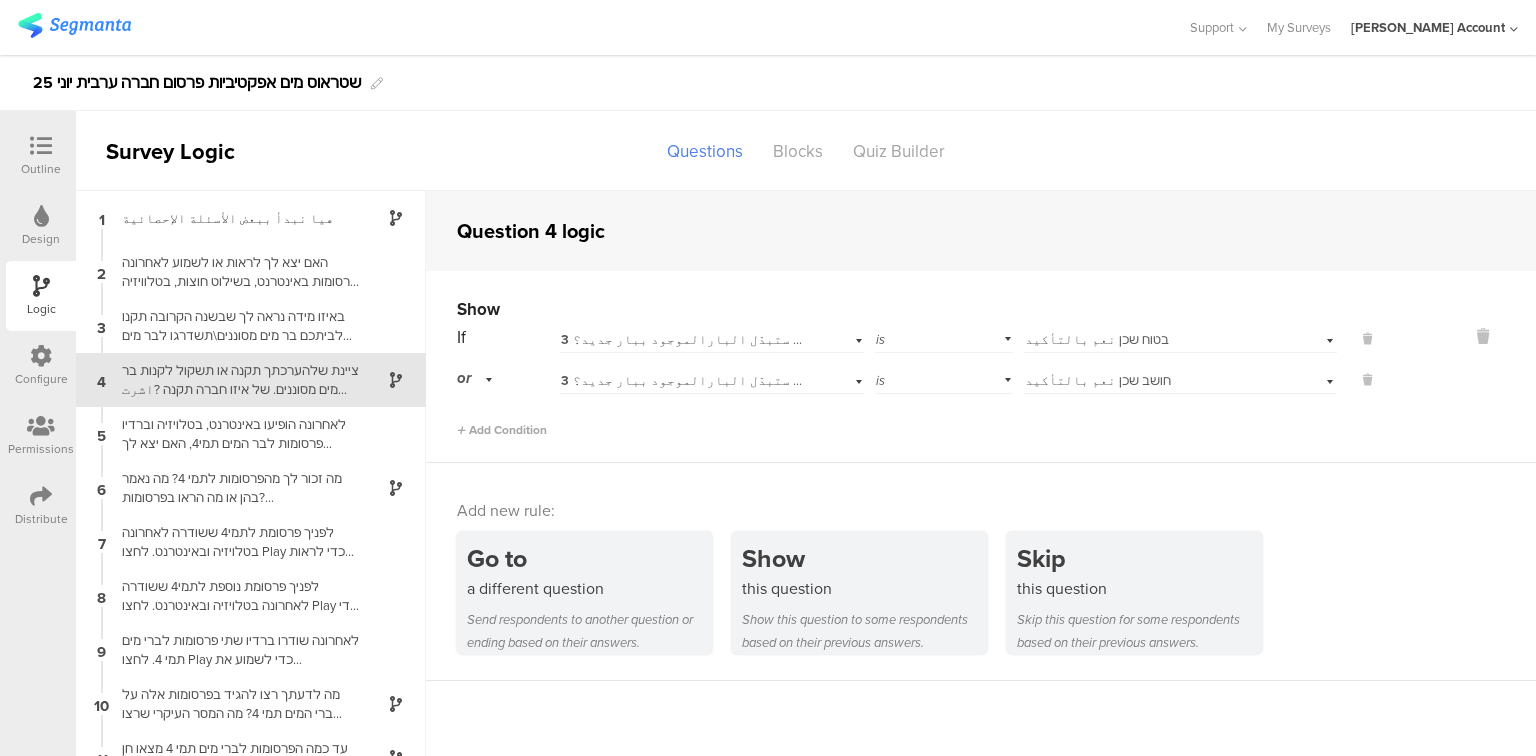 click at bounding box center (41, 146) 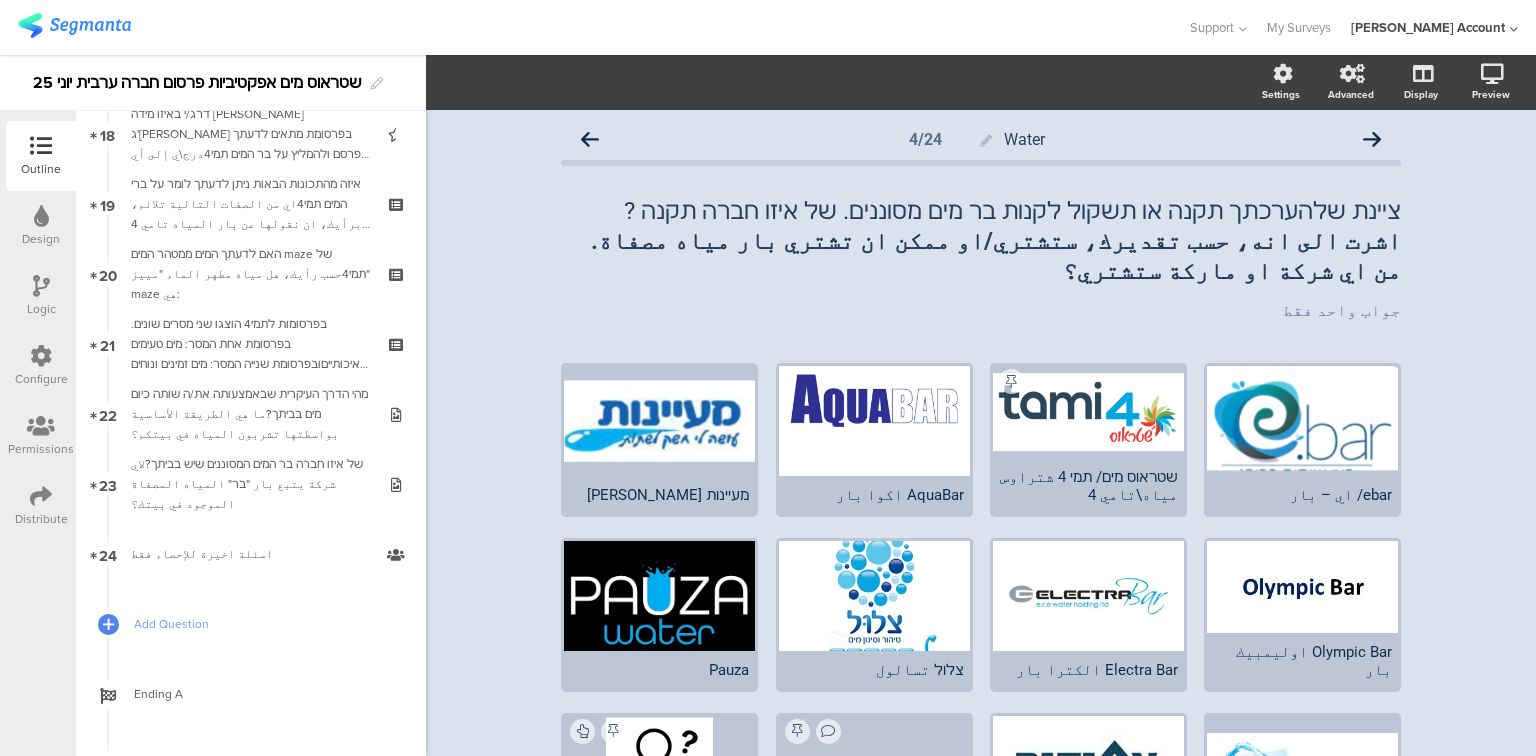 scroll, scrollTop: 1440, scrollLeft: 0, axis: vertical 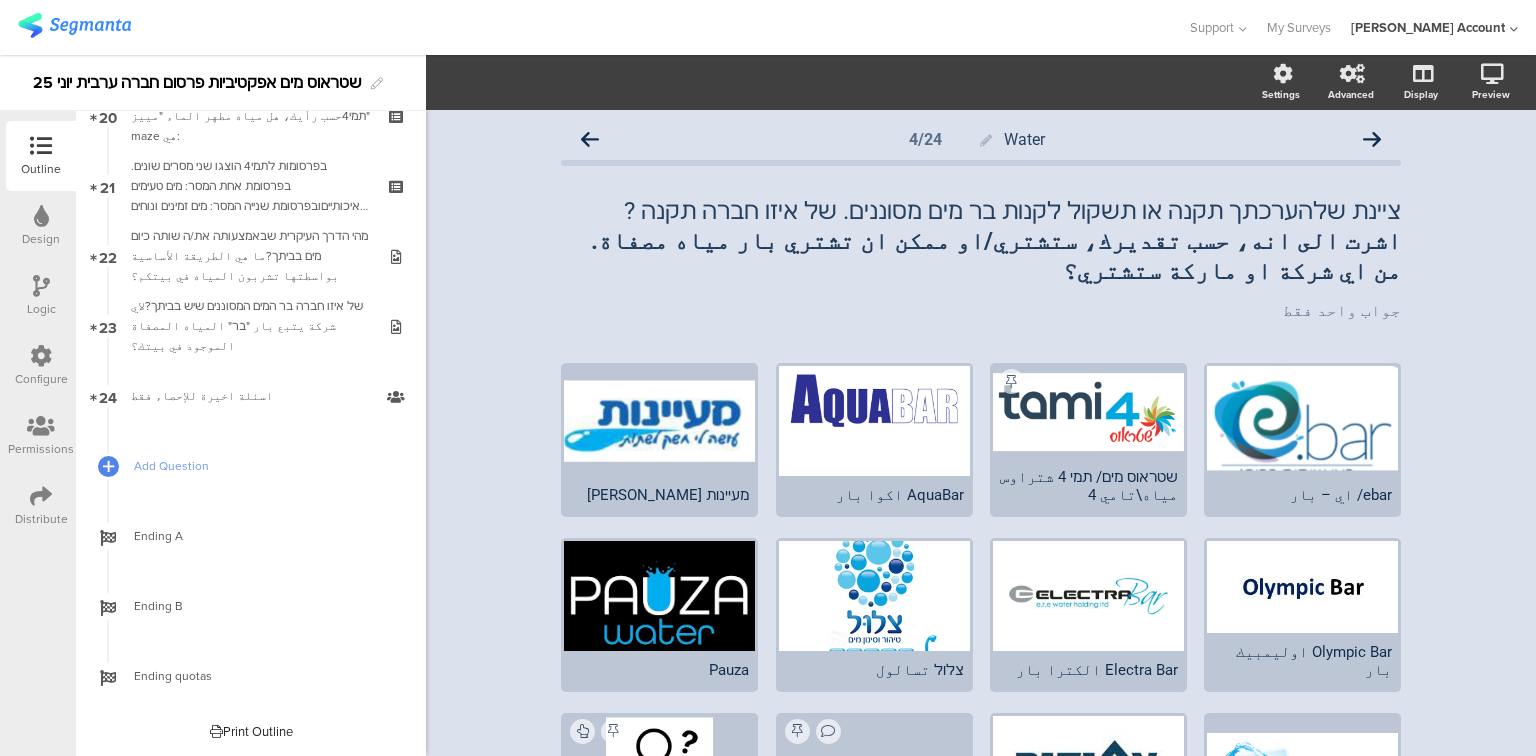 click at bounding box center [41, 286] 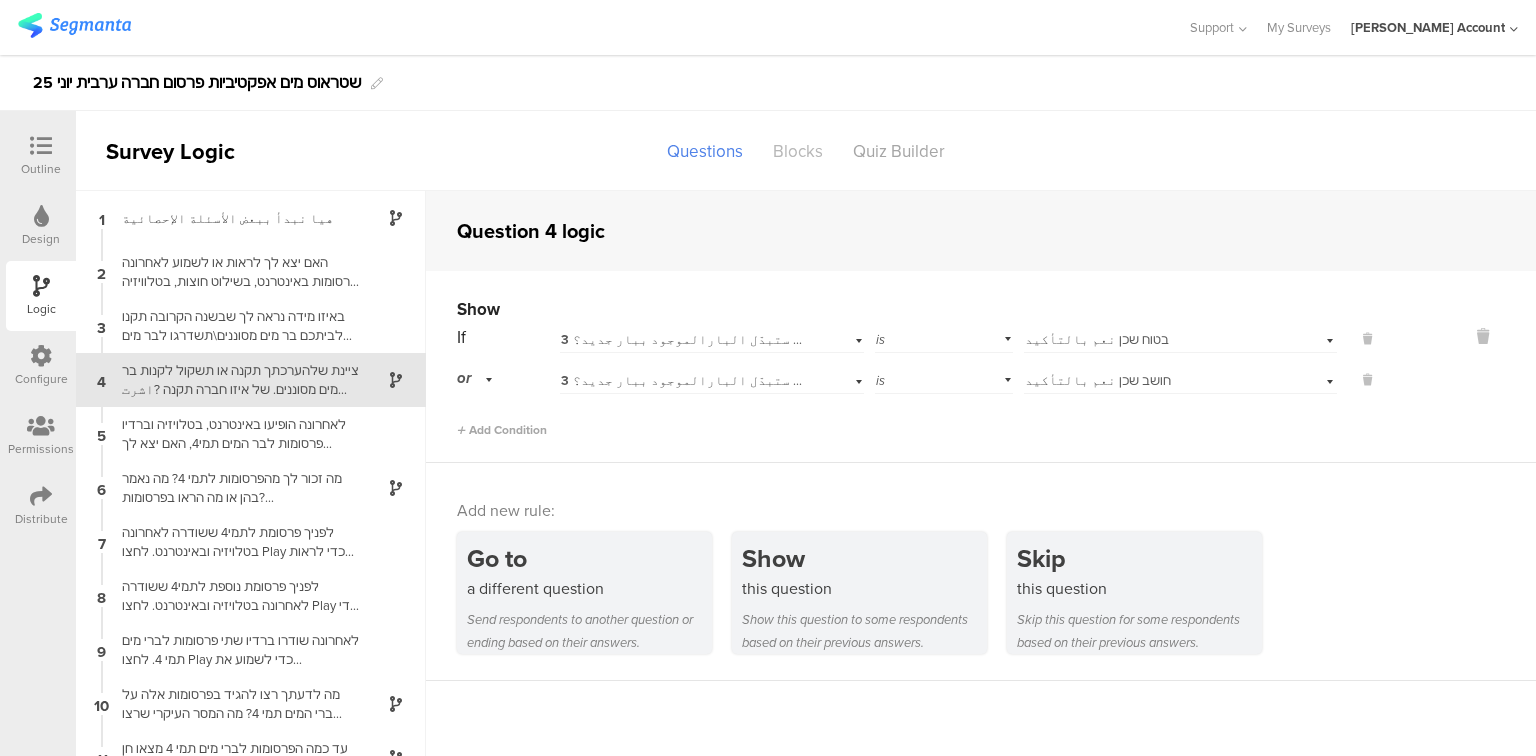 click on "Blocks" at bounding box center [798, 151] 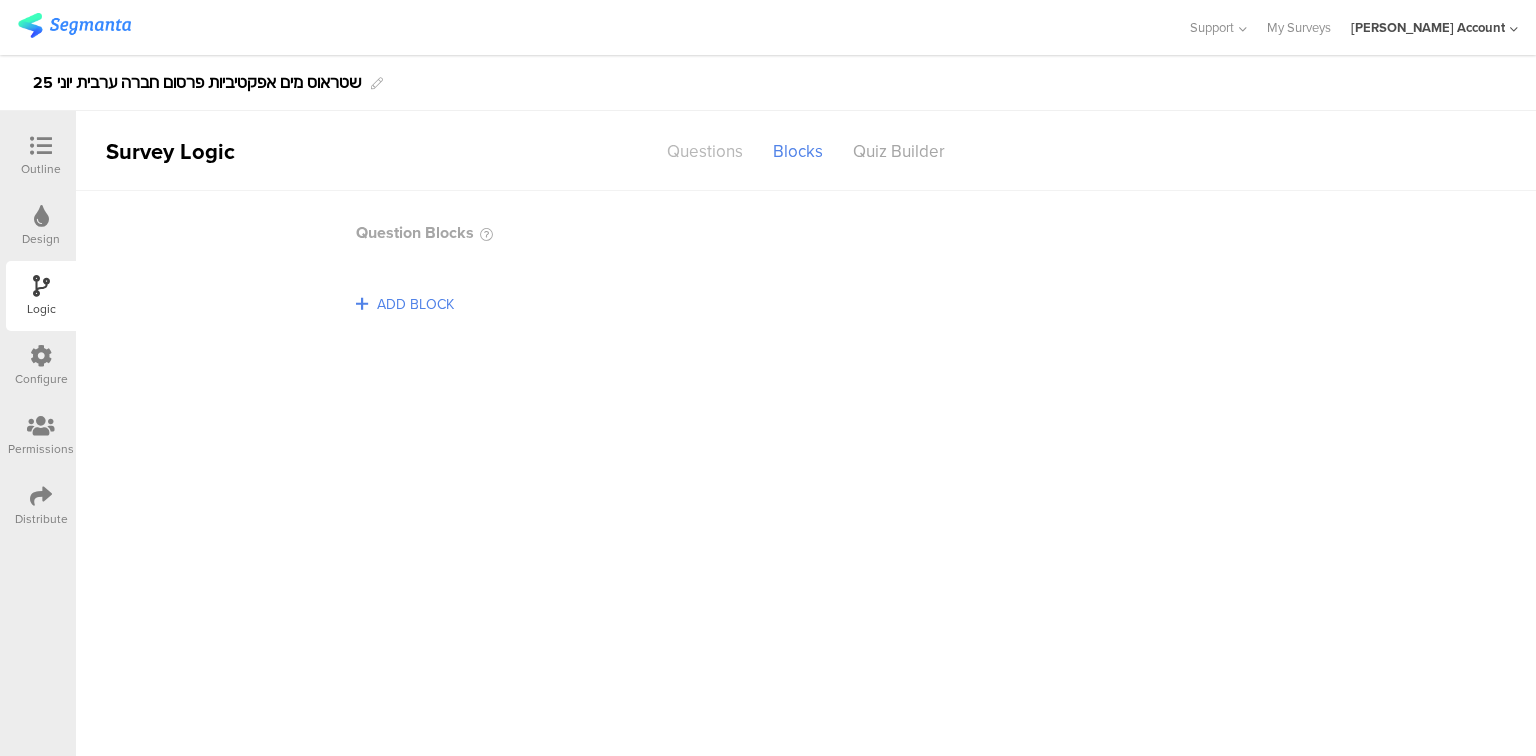 click on "Questions" at bounding box center (705, 151) 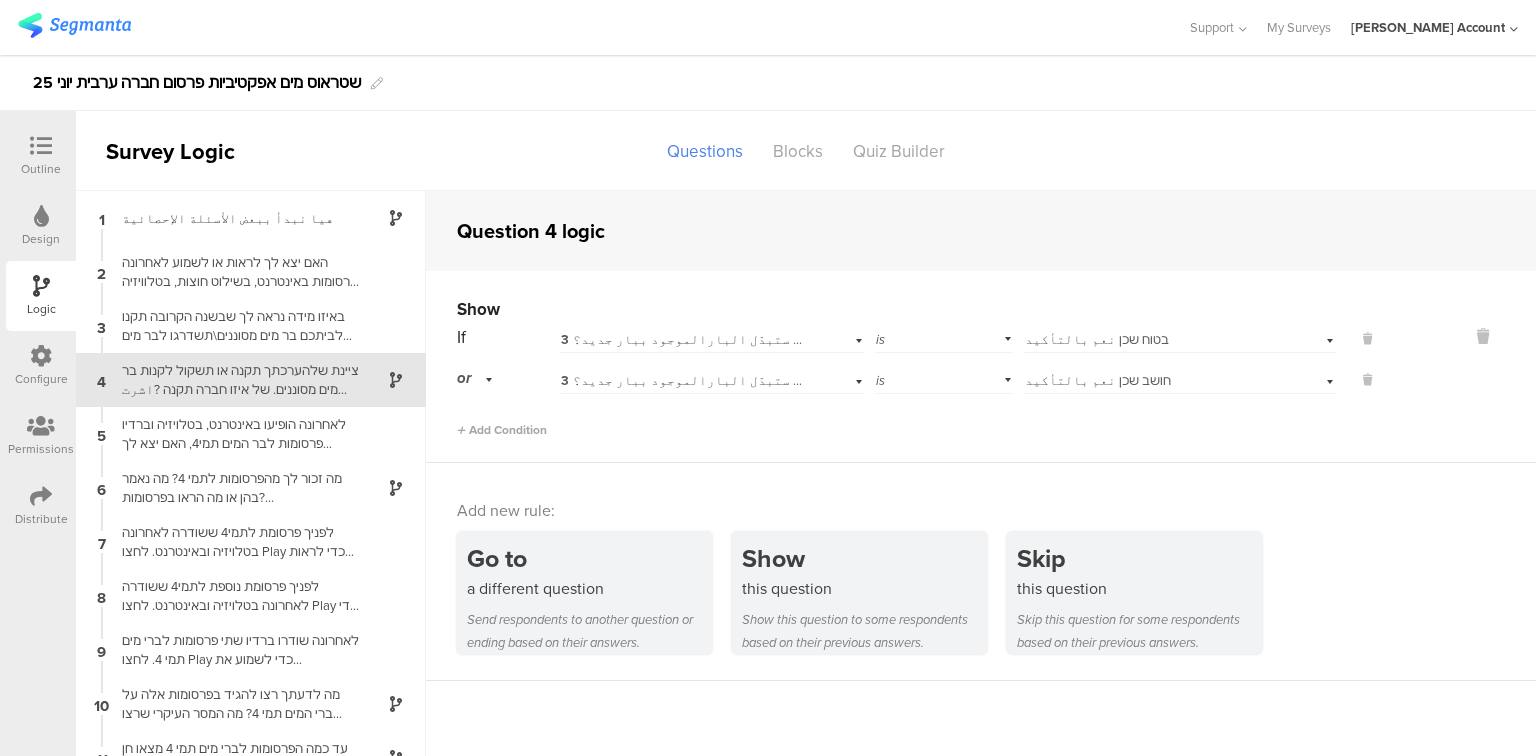 click at bounding box center [41, 496] 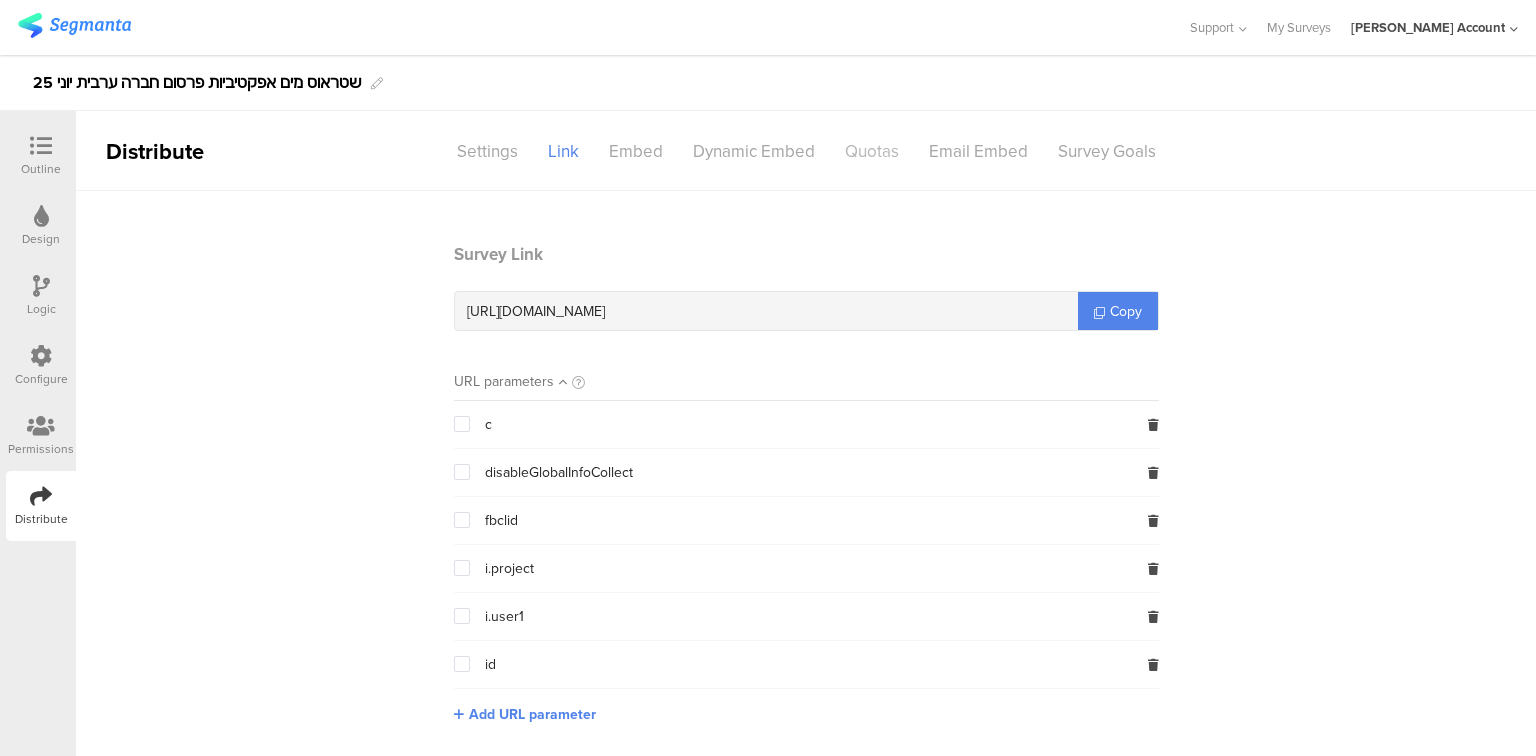 click on "Quotas" at bounding box center [872, 151] 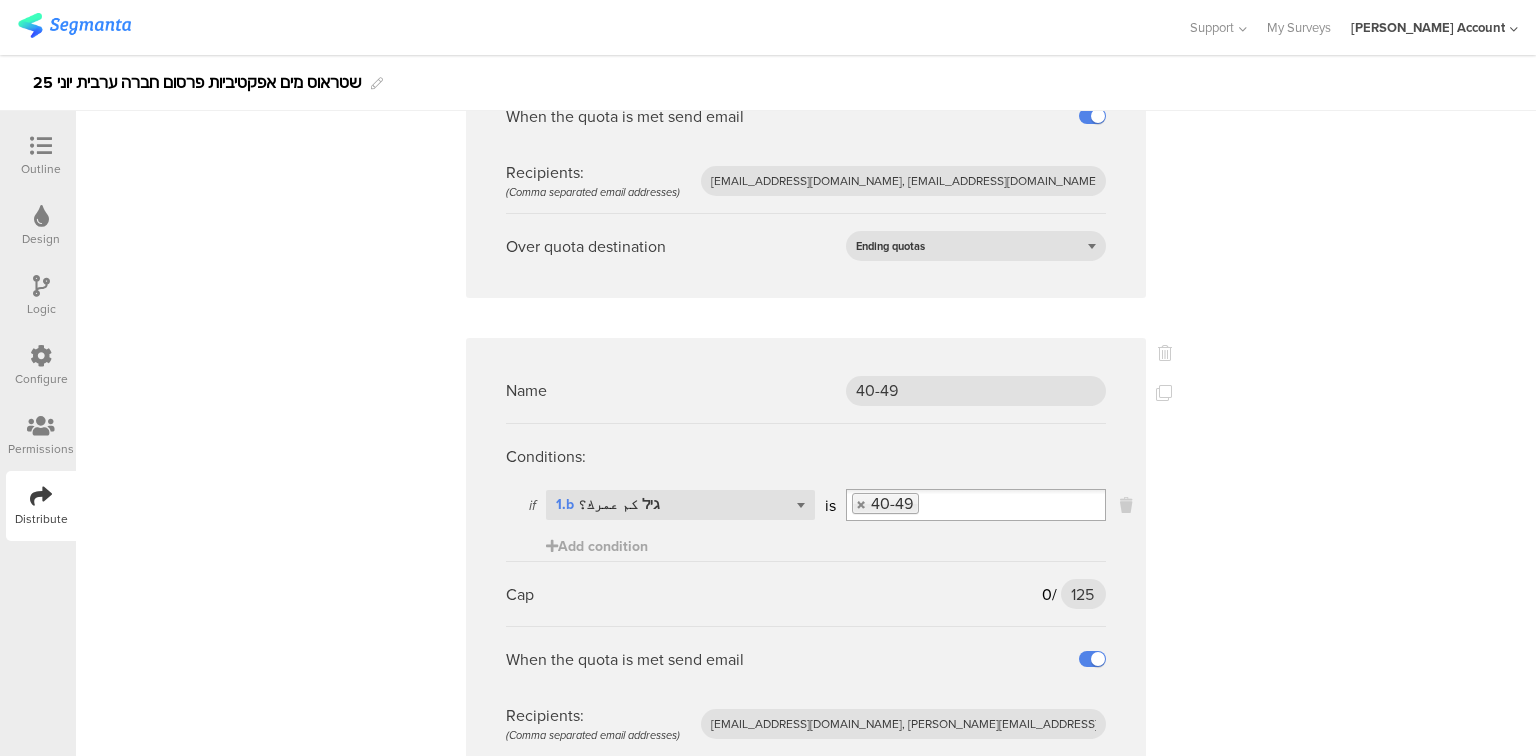 scroll, scrollTop: 4456, scrollLeft: 0, axis: vertical 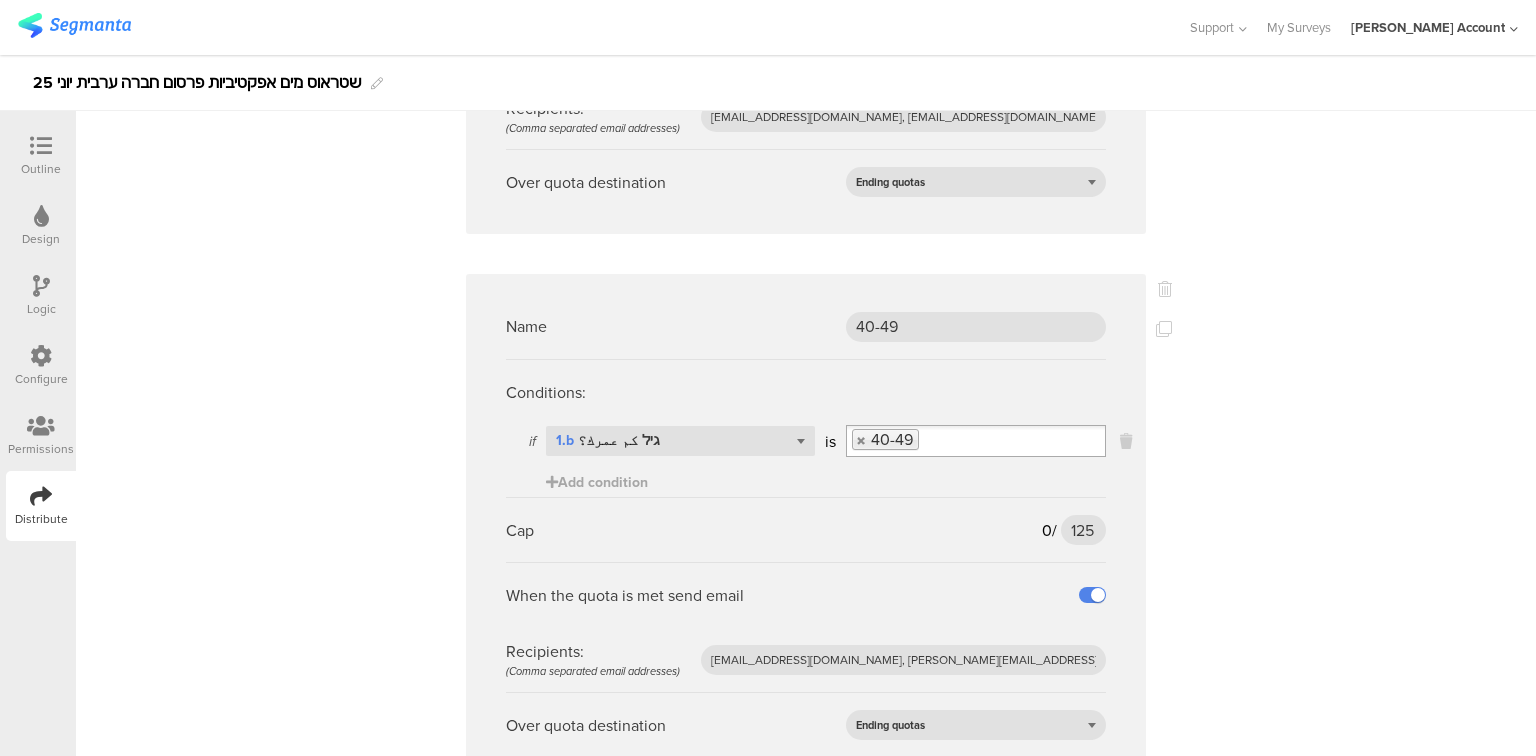click on "Outline" at bounding box center [41, 156] 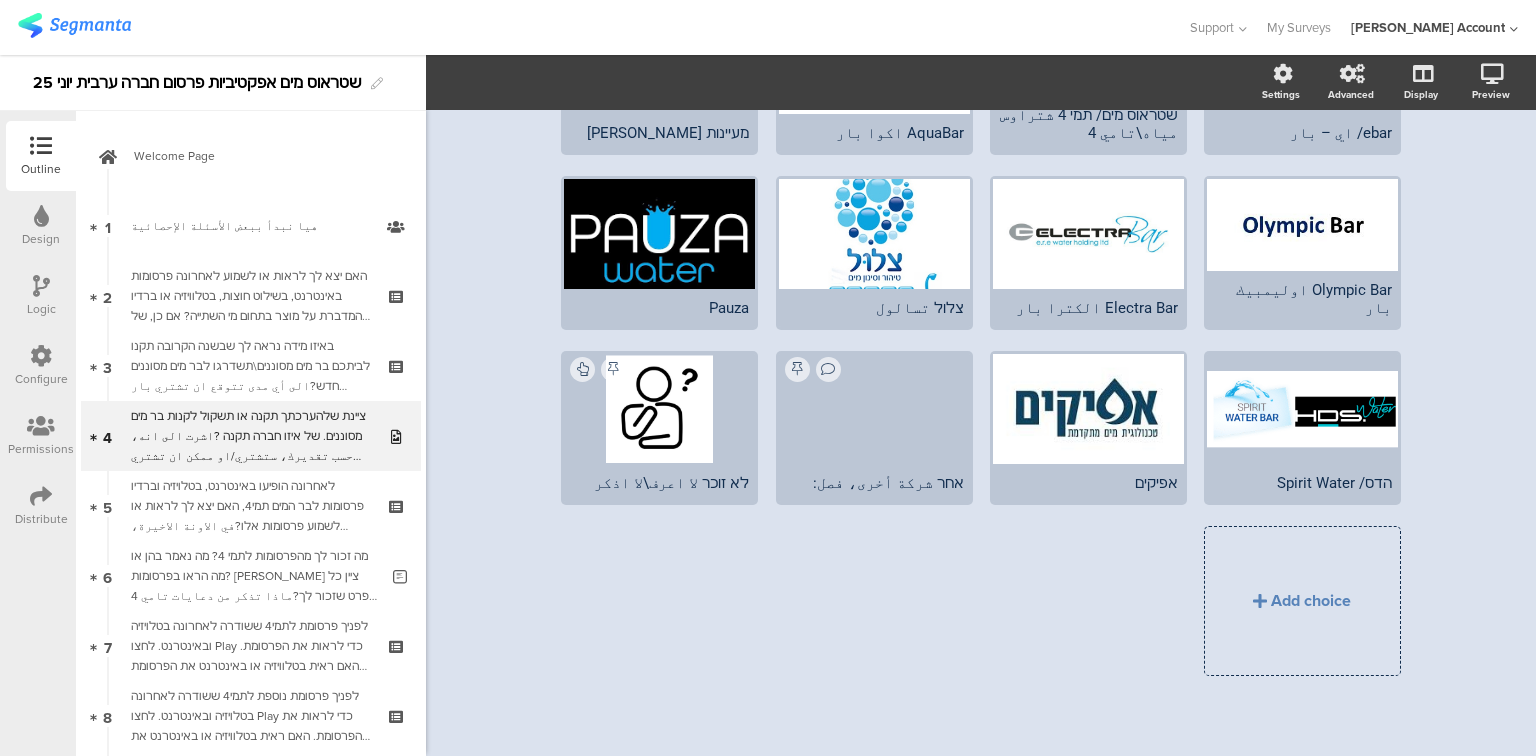 scroll, scrollTop: 358, scrollLeft: 0, axis: vertical 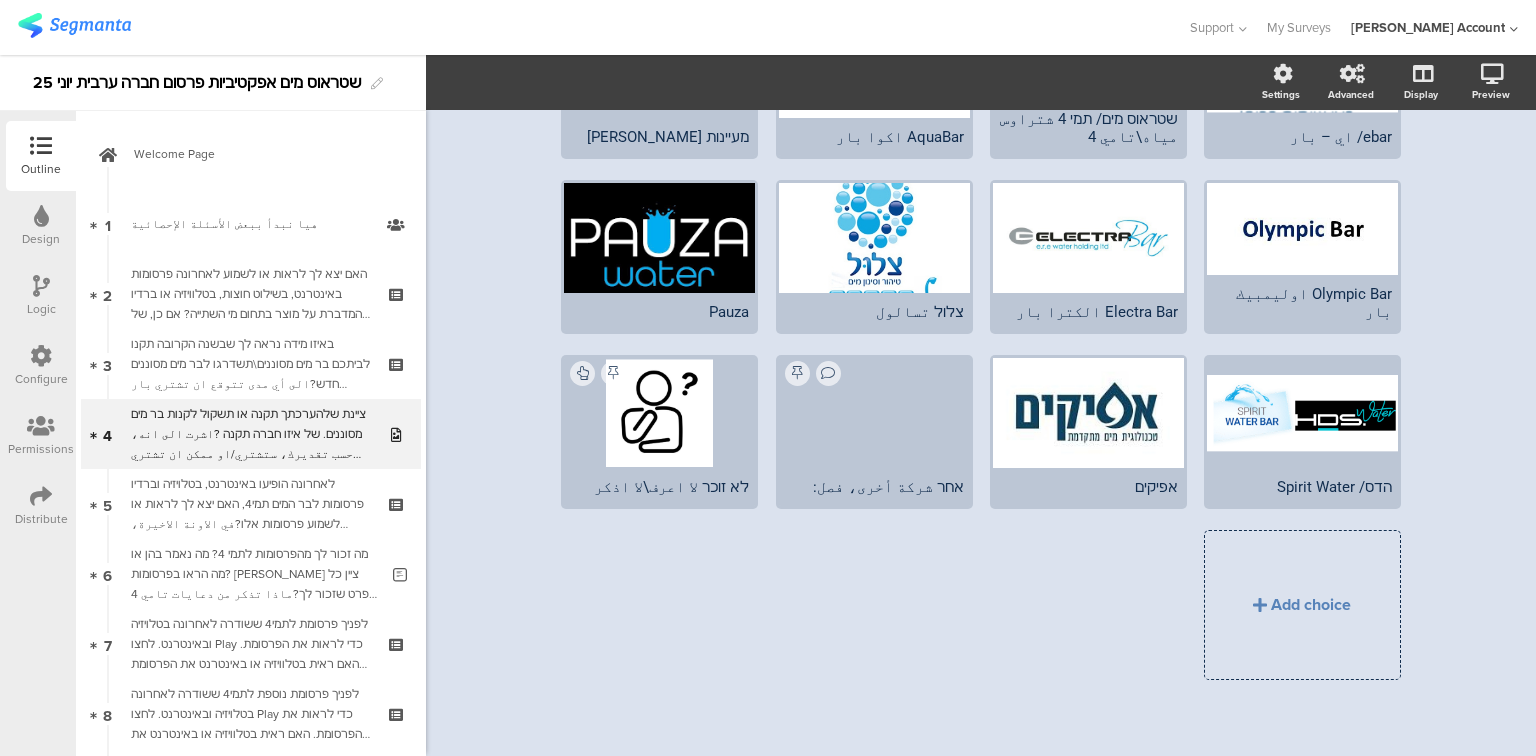click at bounding box center [41, 497] 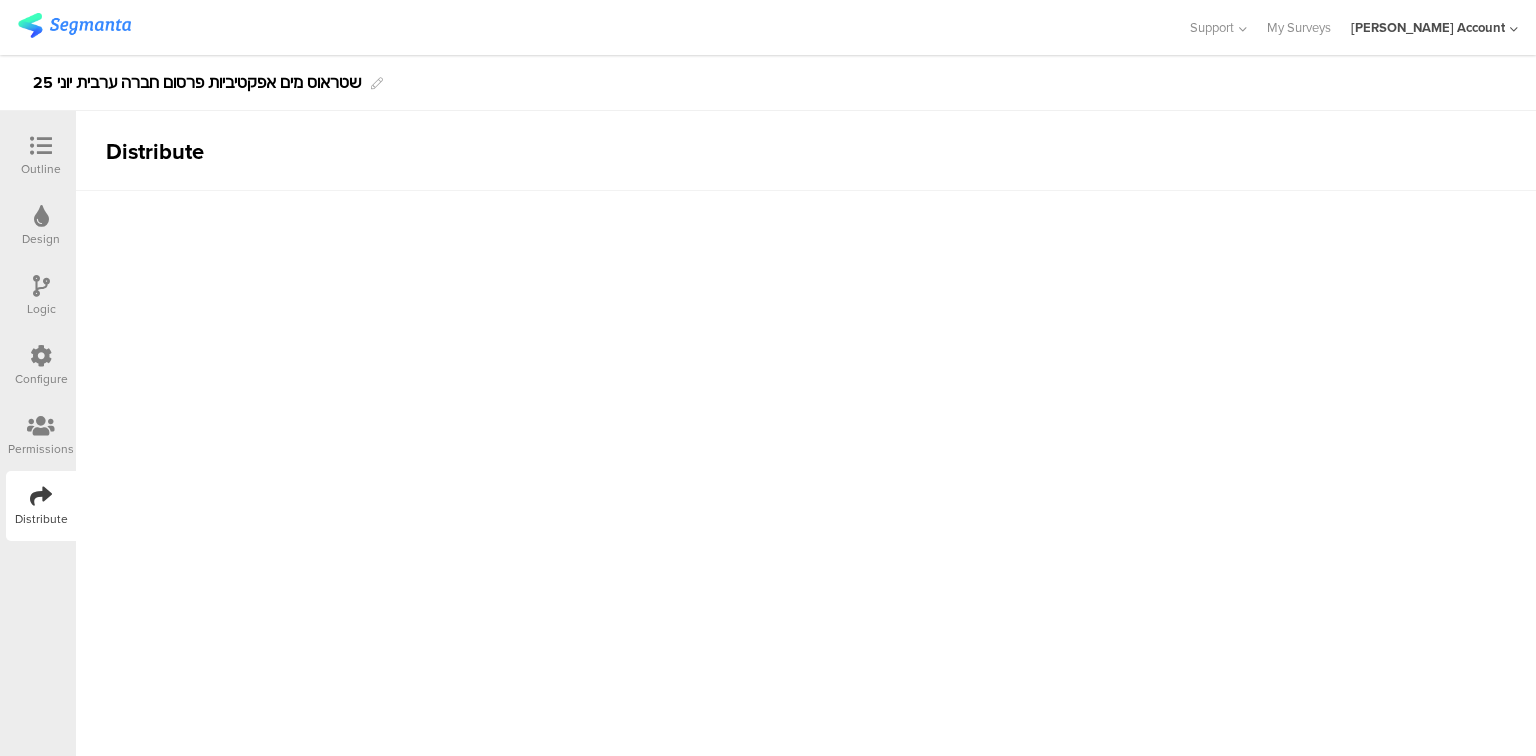 scroll, scrollTop: 0, scrollLeft: 0, axis: both 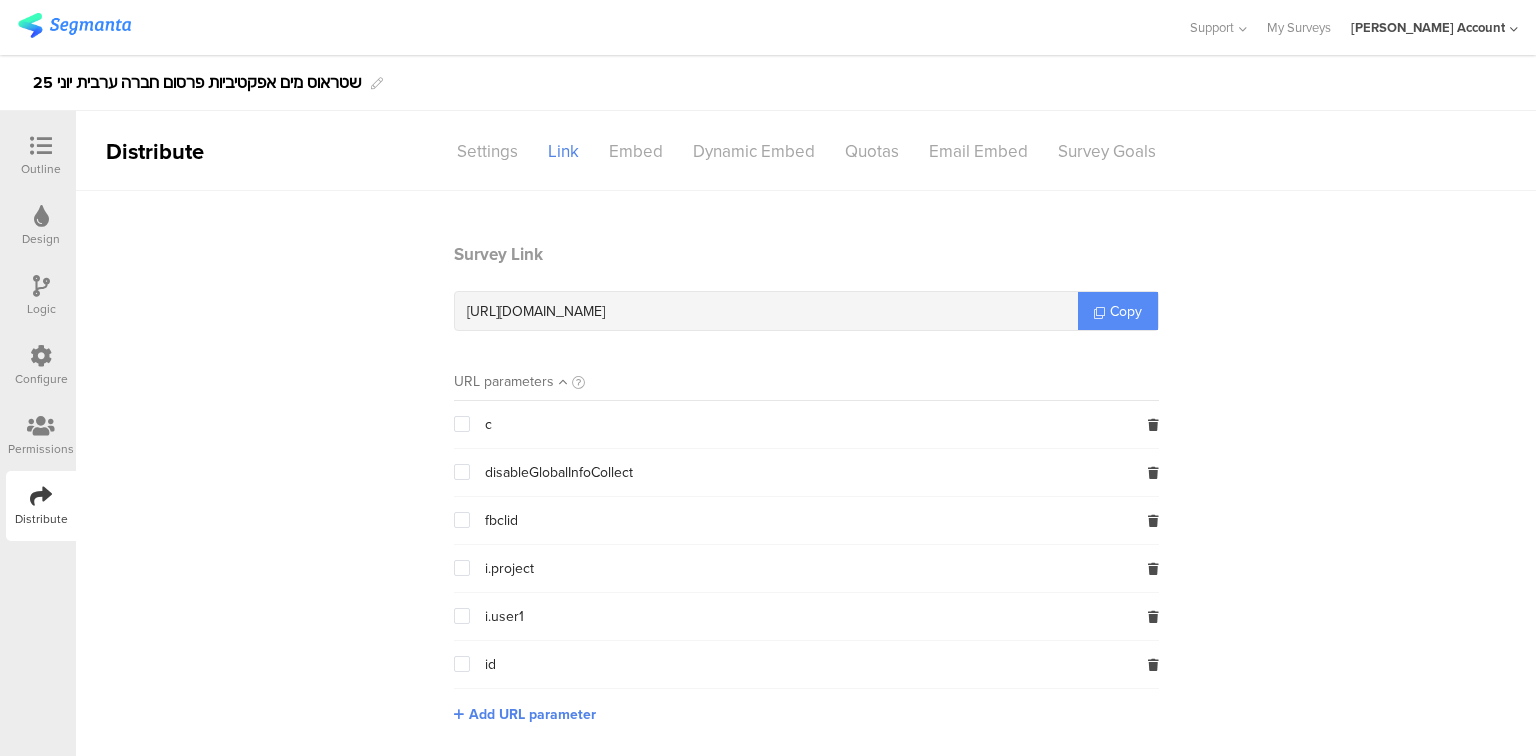 click at bounding box center [1099, 312] 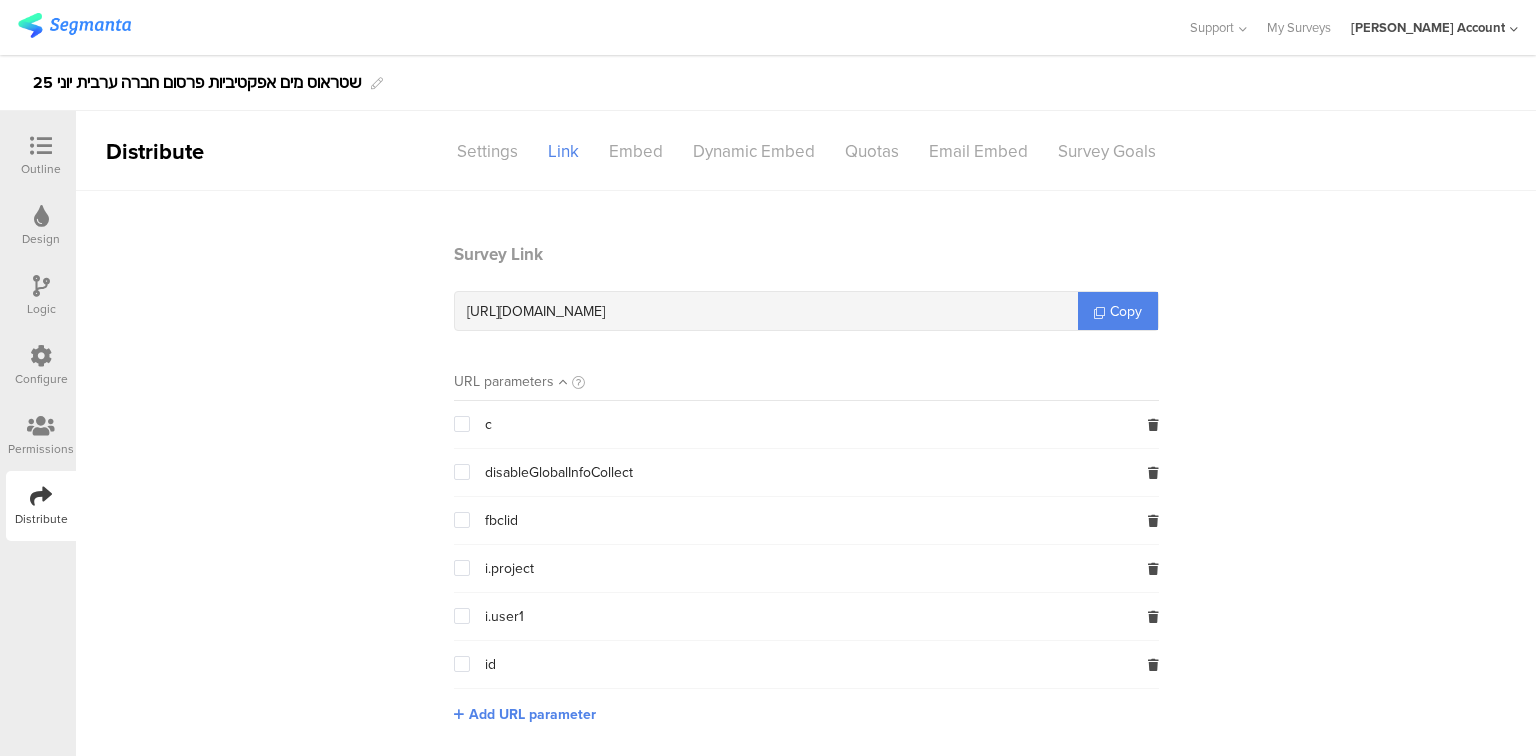 drag, startPoint x: 1151, startPoint y: 664, endPoint x: 1151, endPoint y: 653, distance: 11 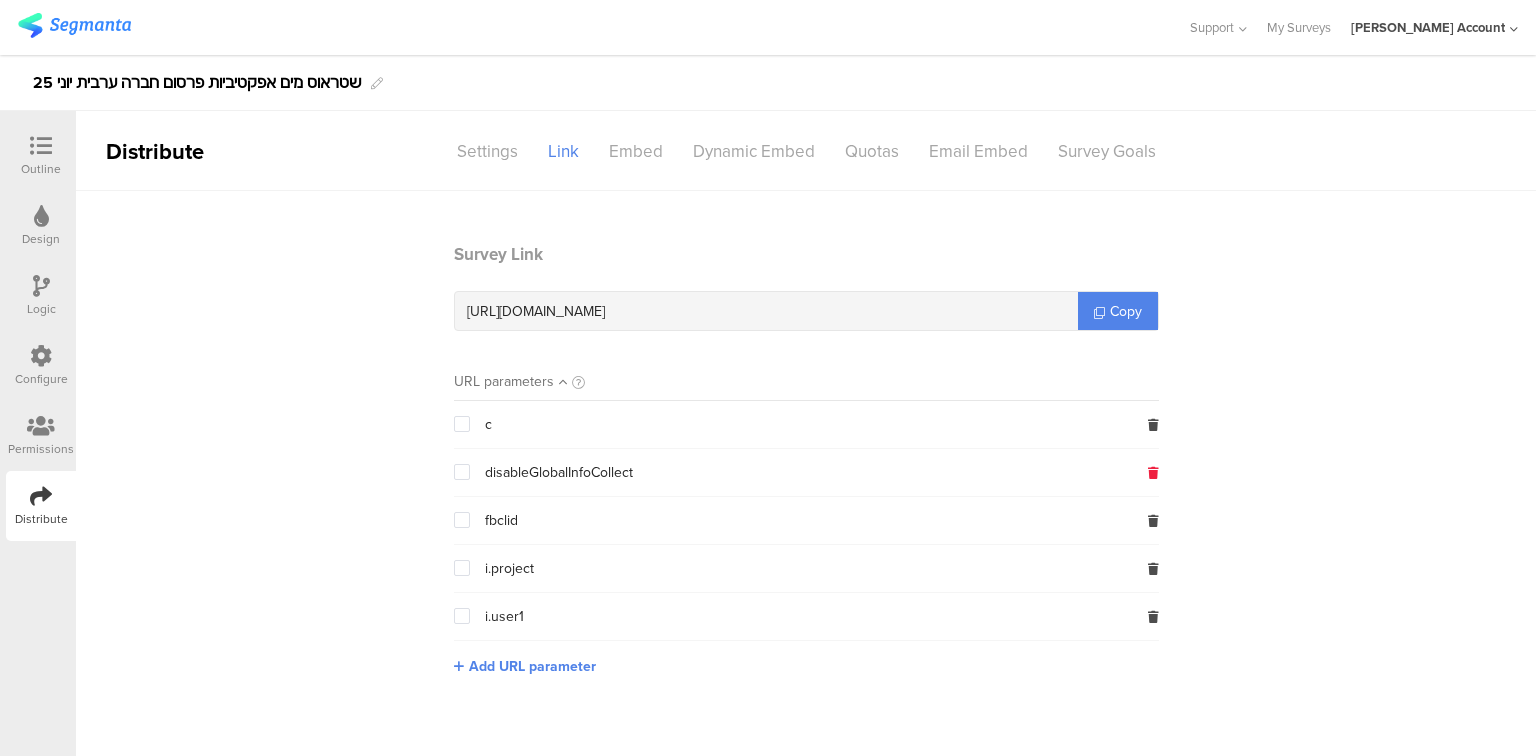 click at bounding box center (1153, 473) 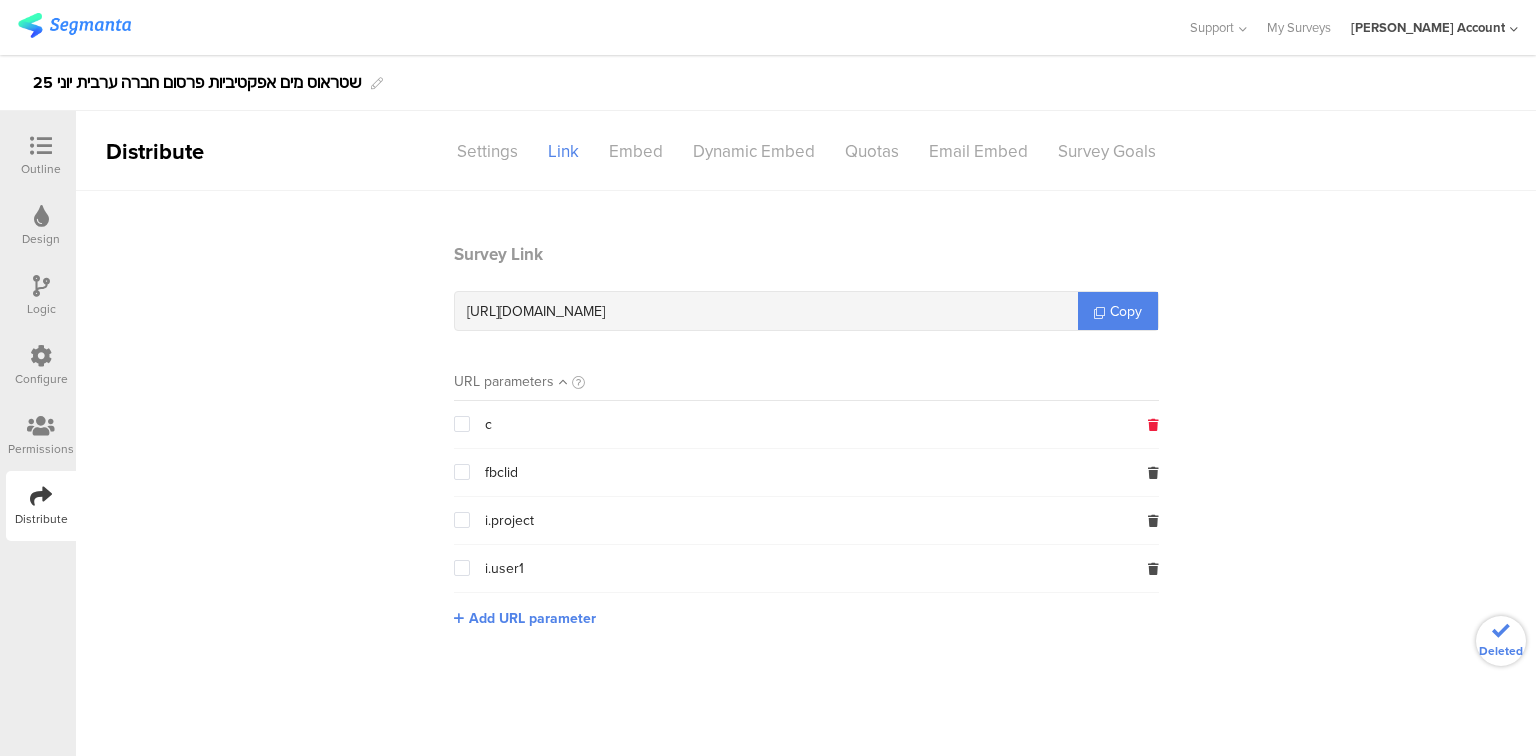 click at bounding box center [1153, 425] 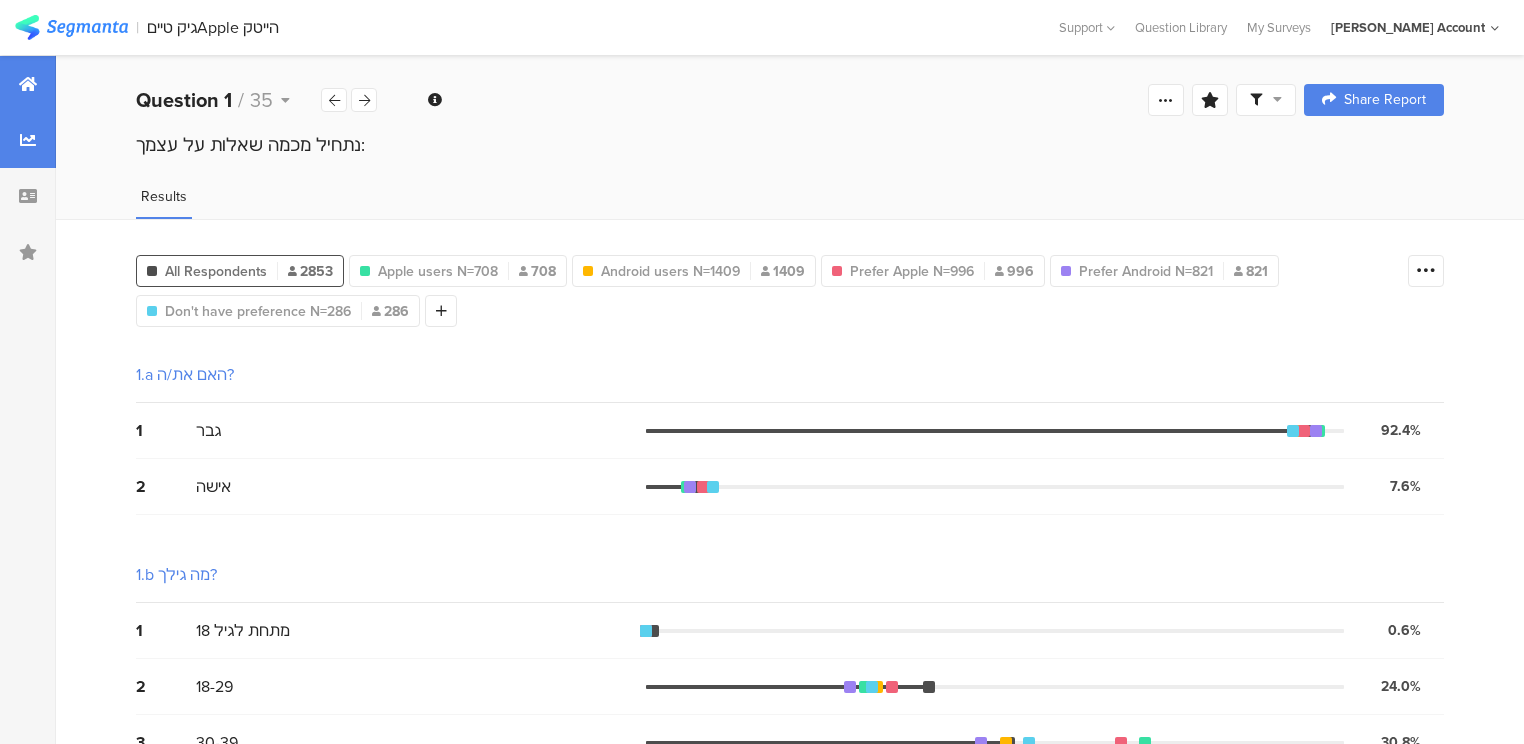 scroll, scrollTop: 0, scrollLeft: 0, axis: both 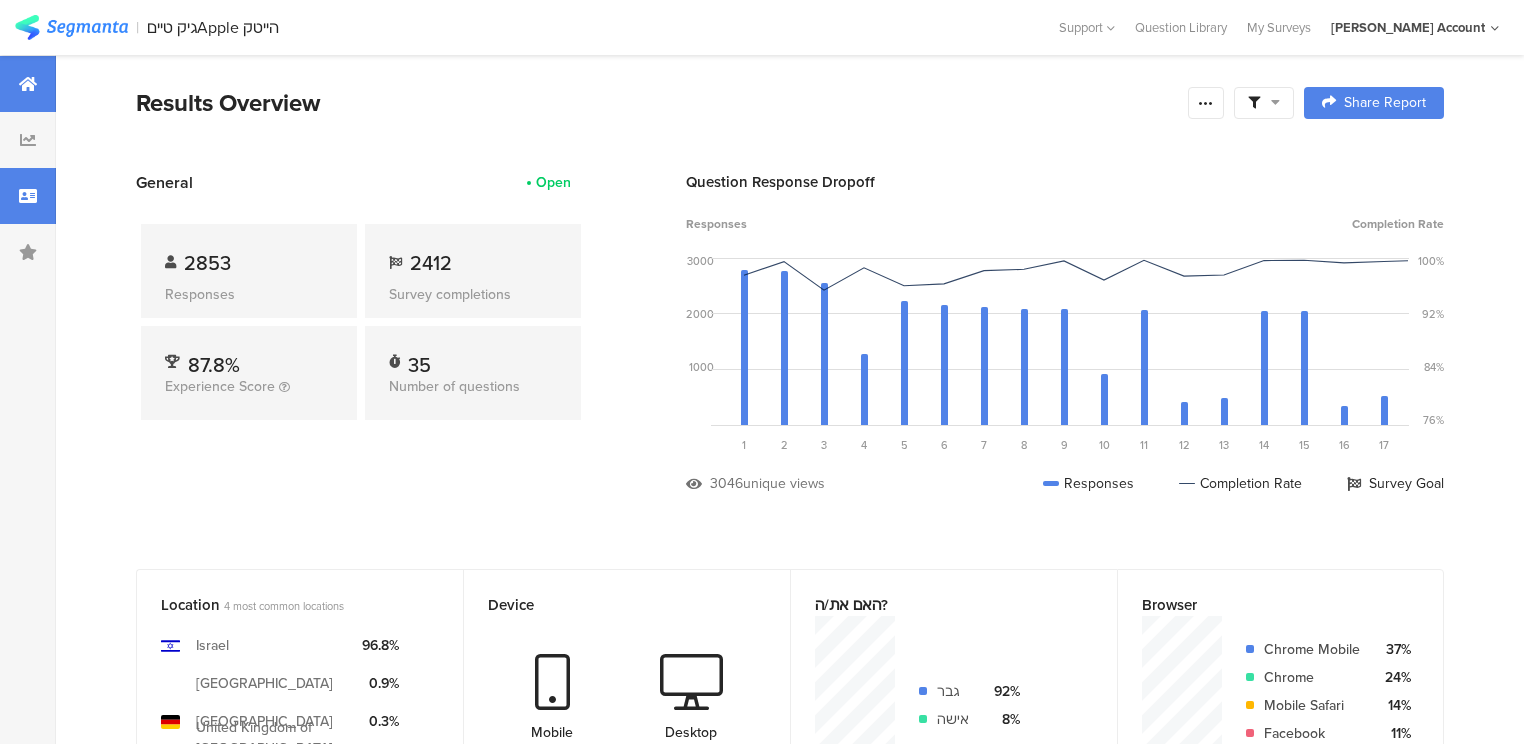 click at bounding box center [28, 196] 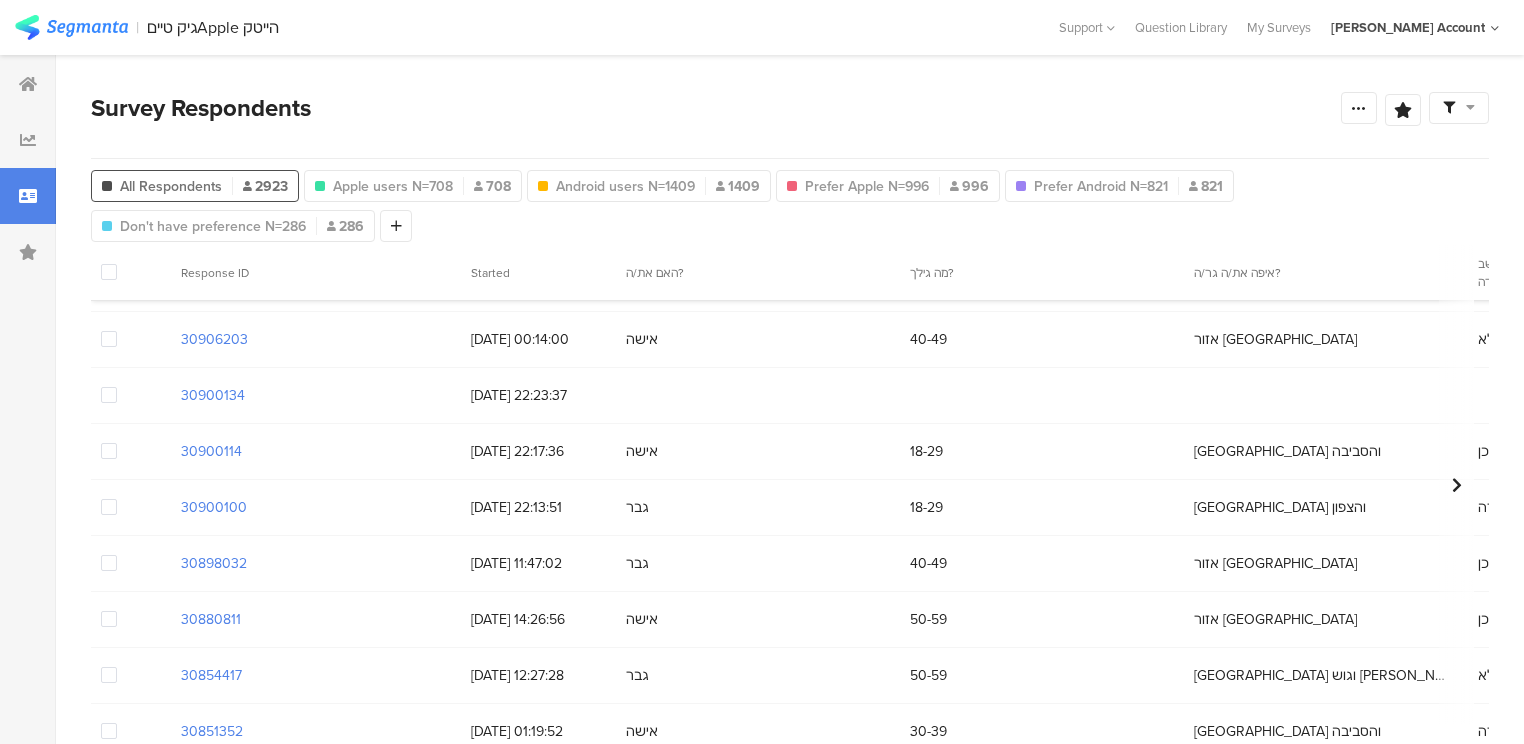 scroll, scrollTop: 0, scrollLeft: 0, axis: both 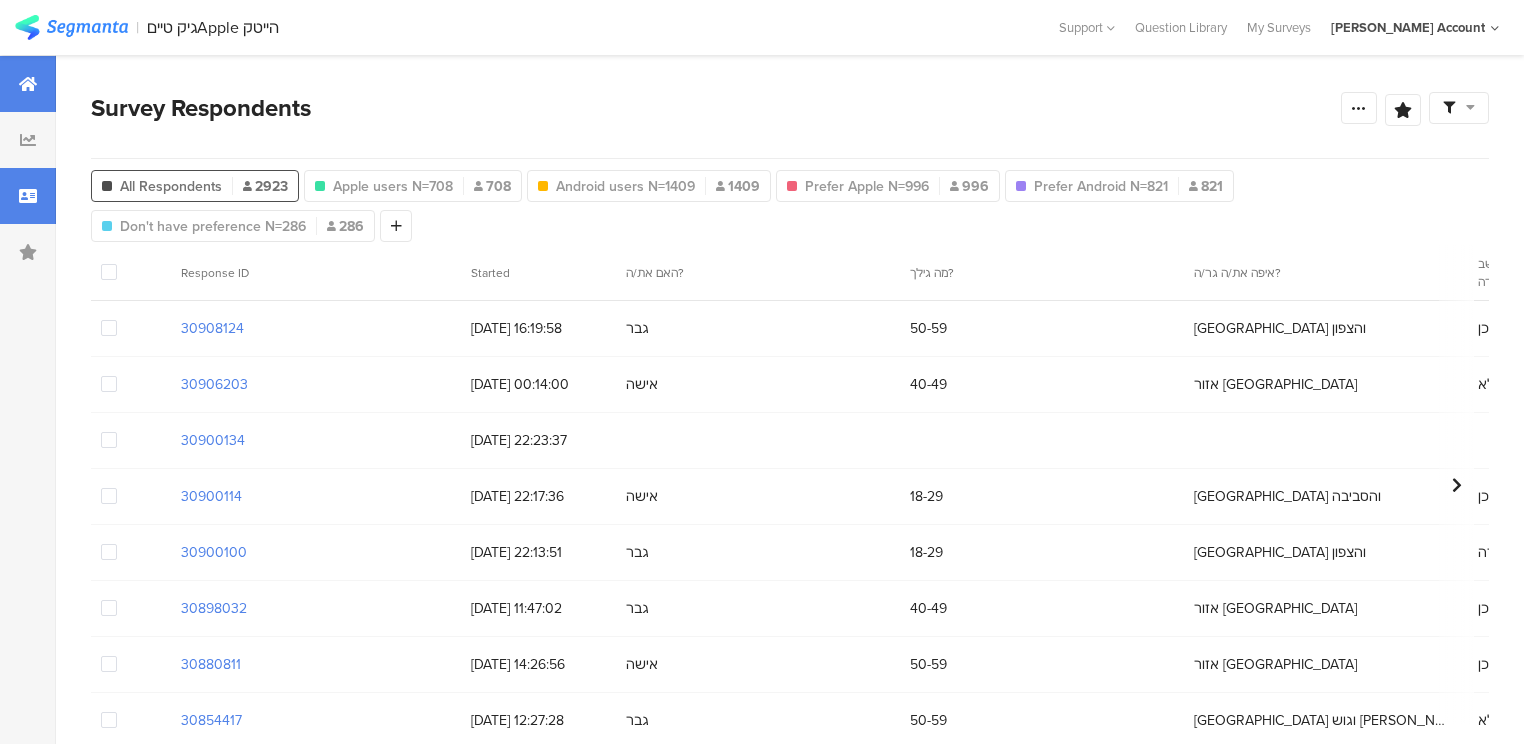 click at bounding box center [28, 84] 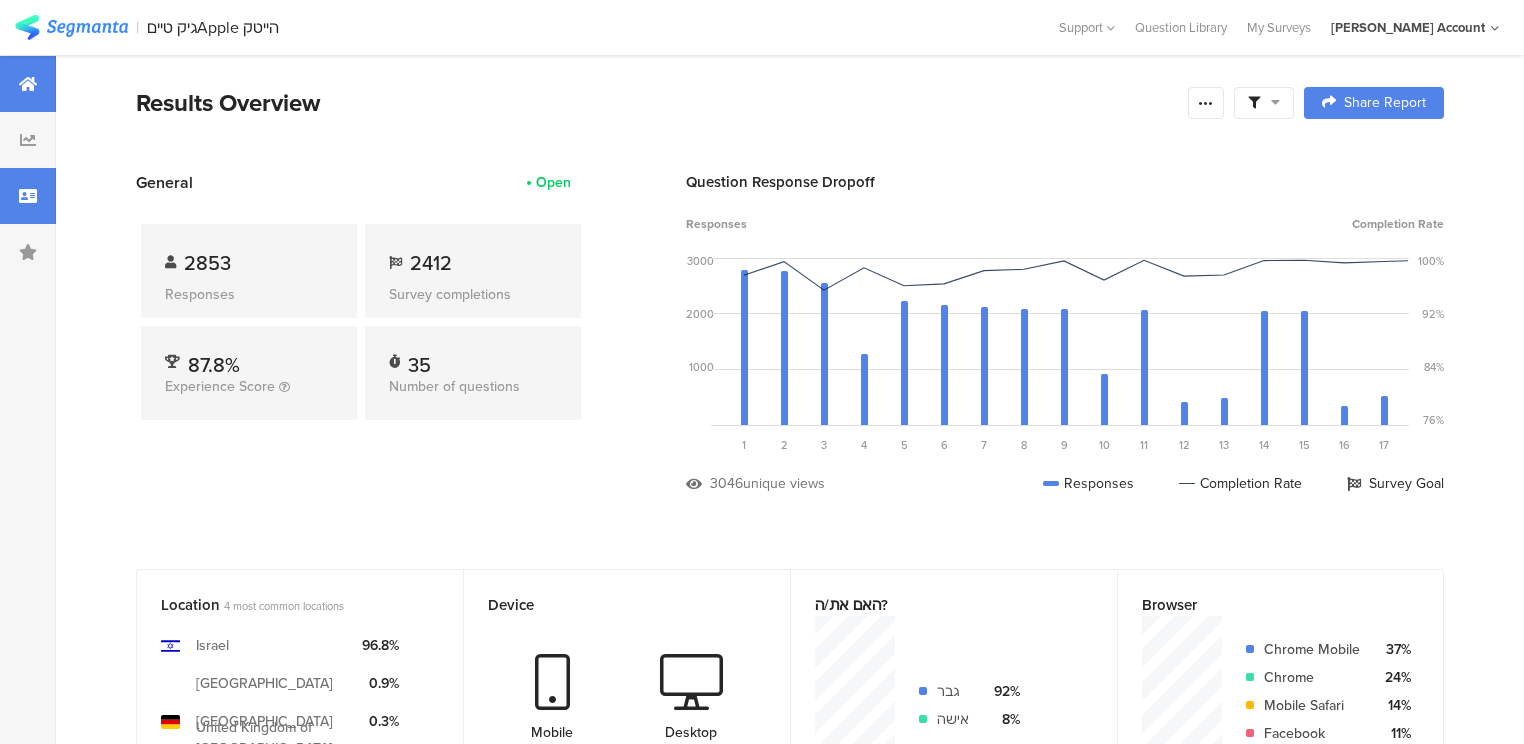 click at bounding box center [28, 196] 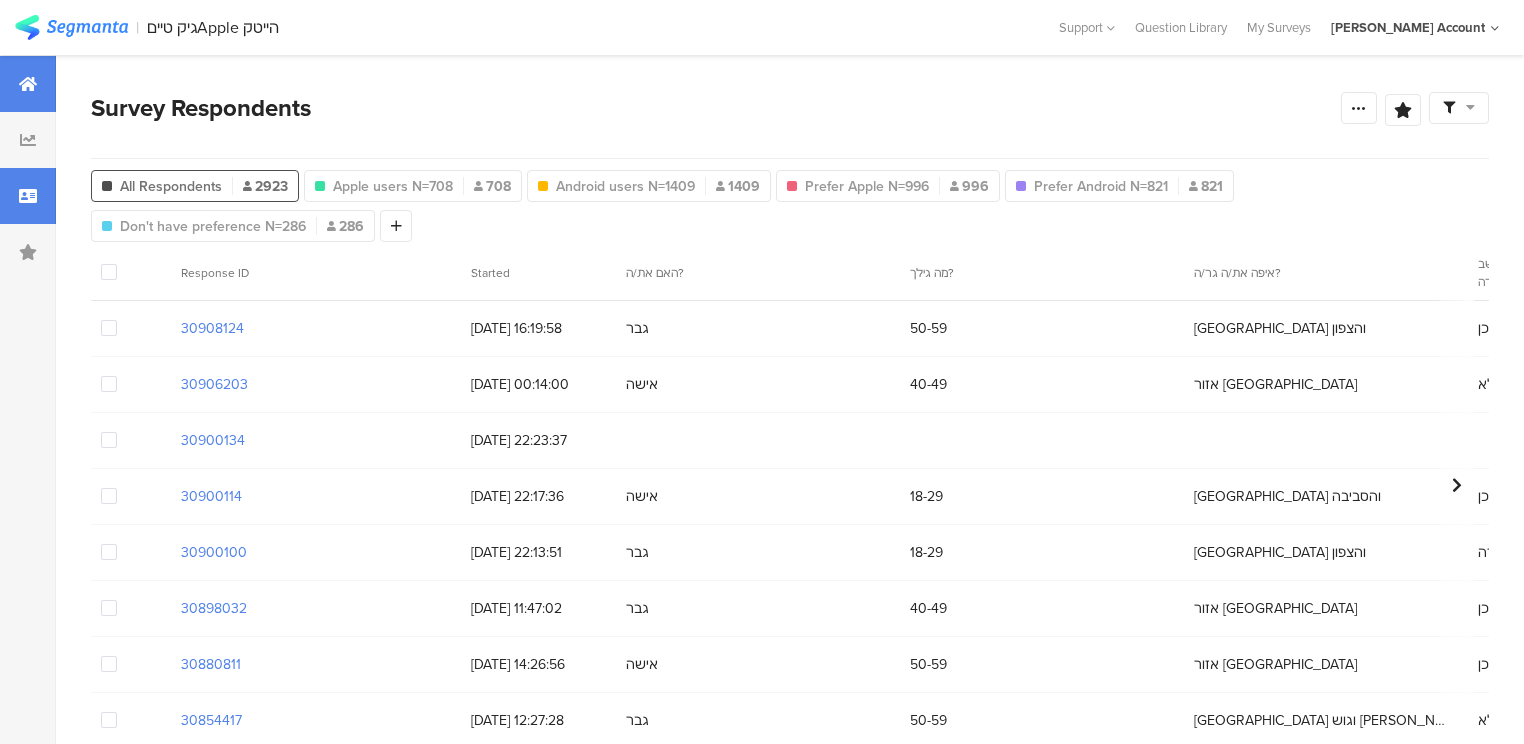 click at bounding box center (28, 84) 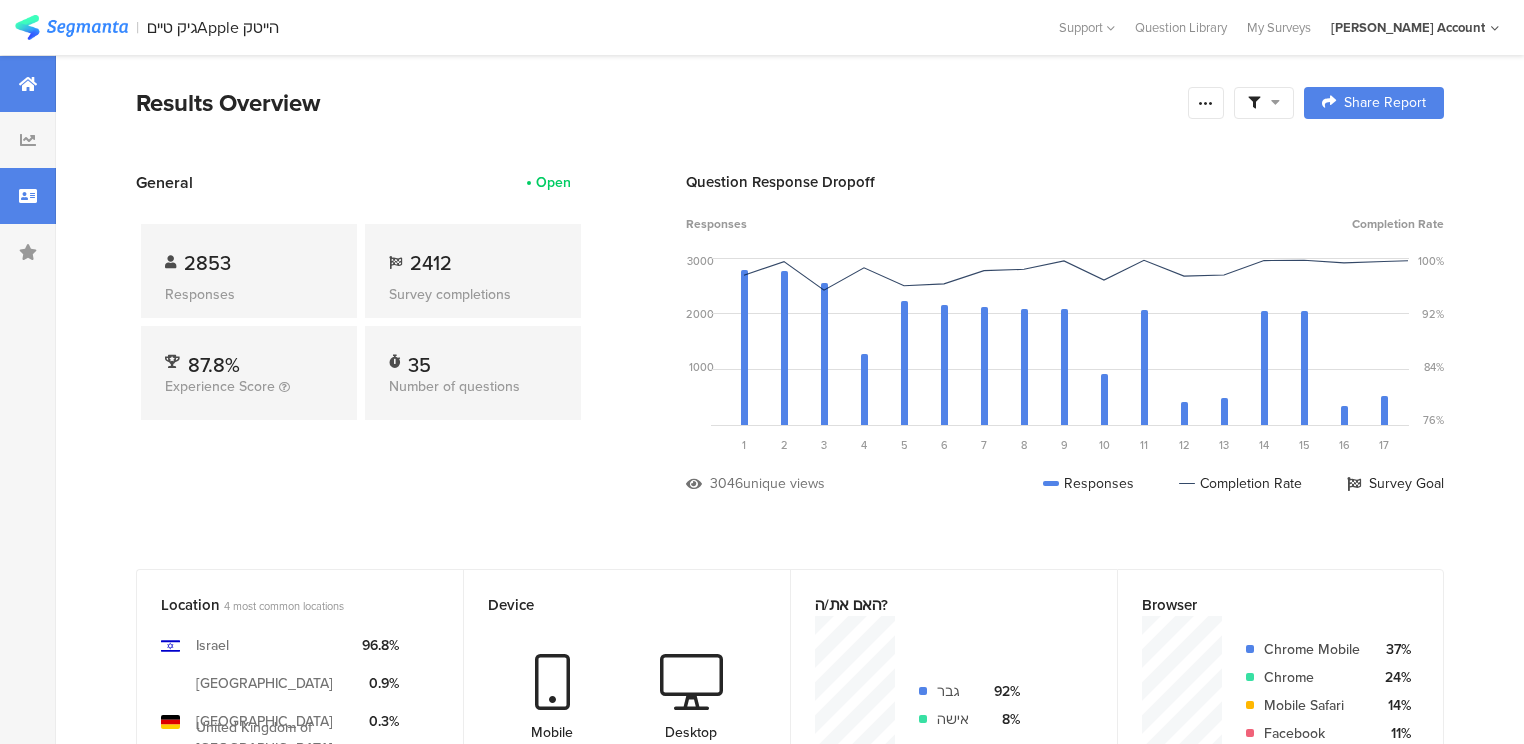 click at bounding box center [28, 196] 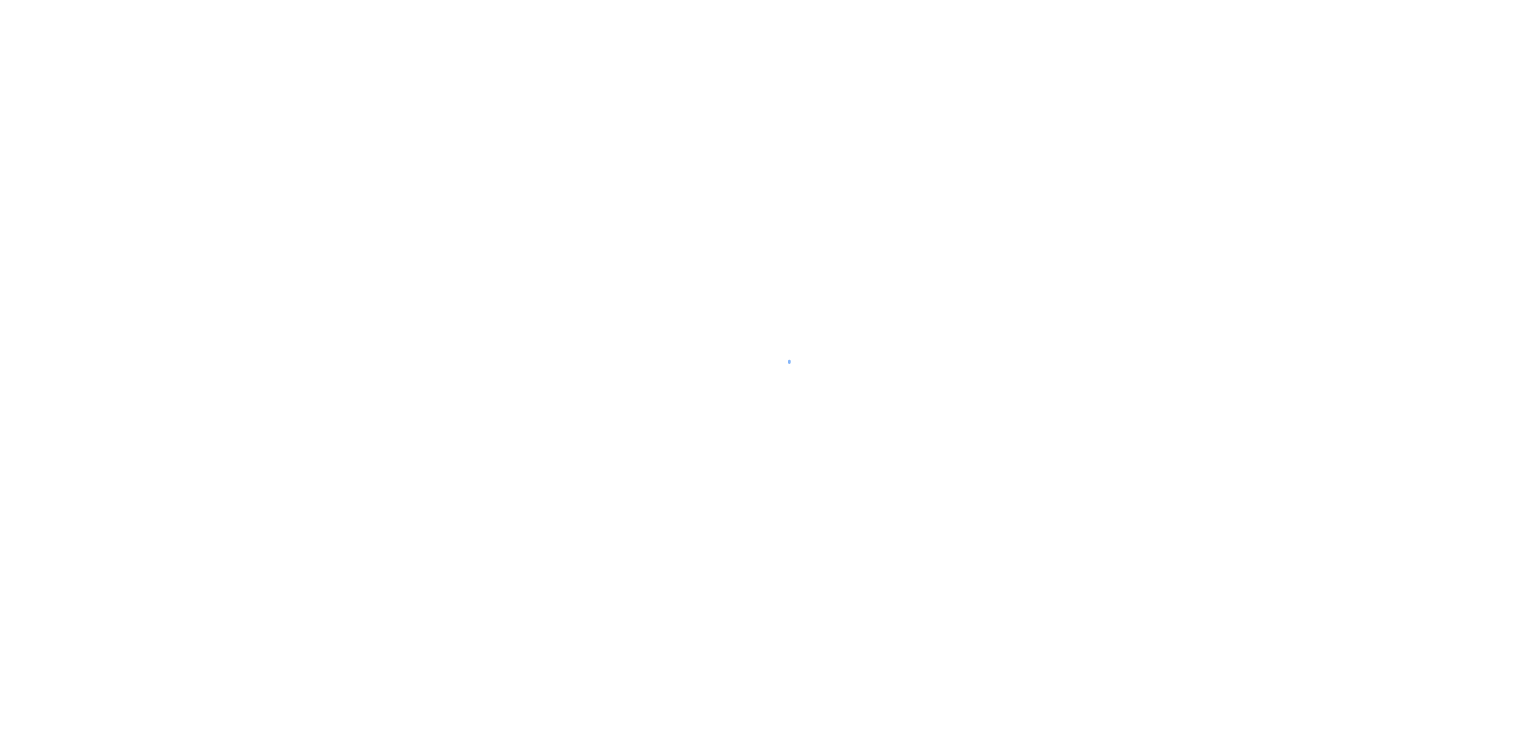 scroll, scrollTop: 0, scrollLeft: 0, axis: both 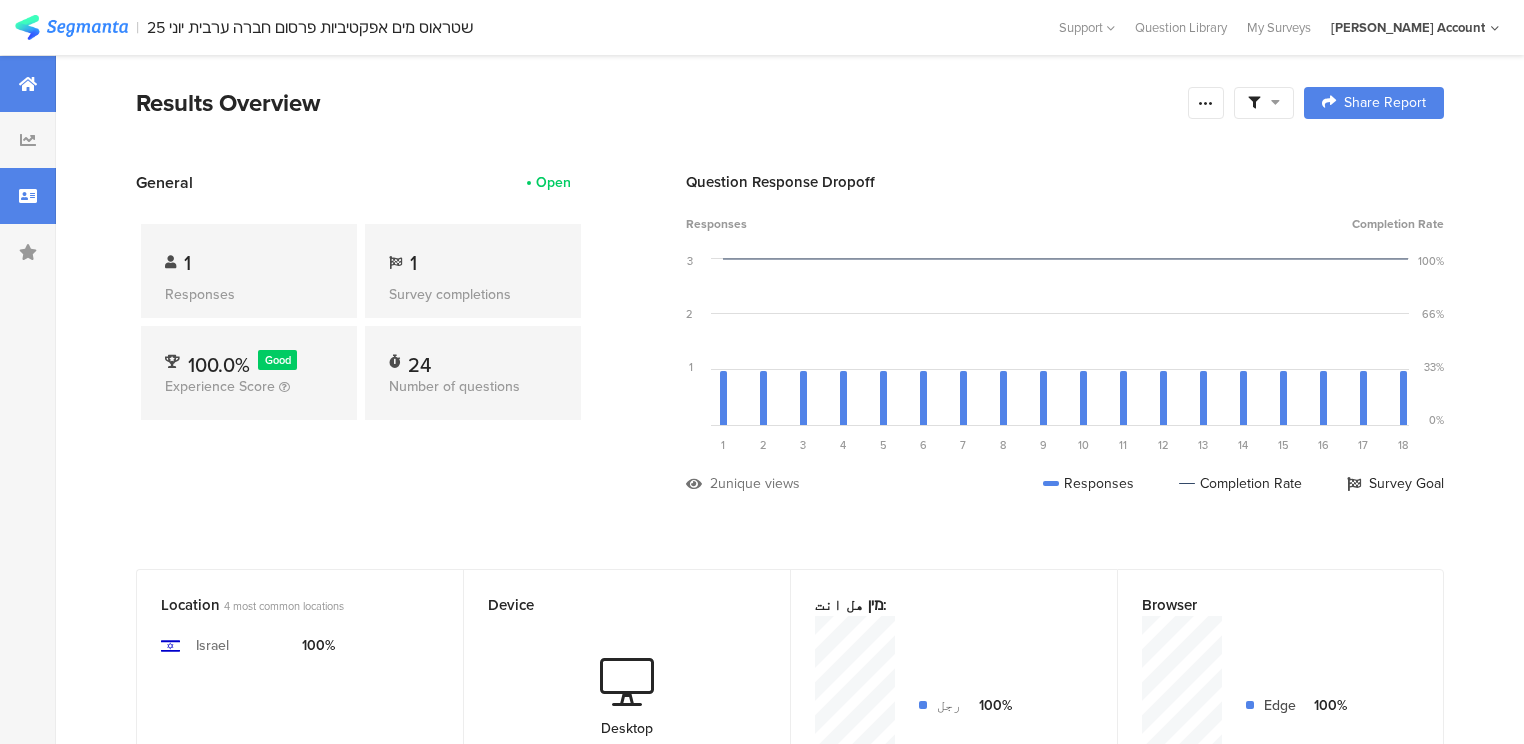 click at bounding box center [28, 196] 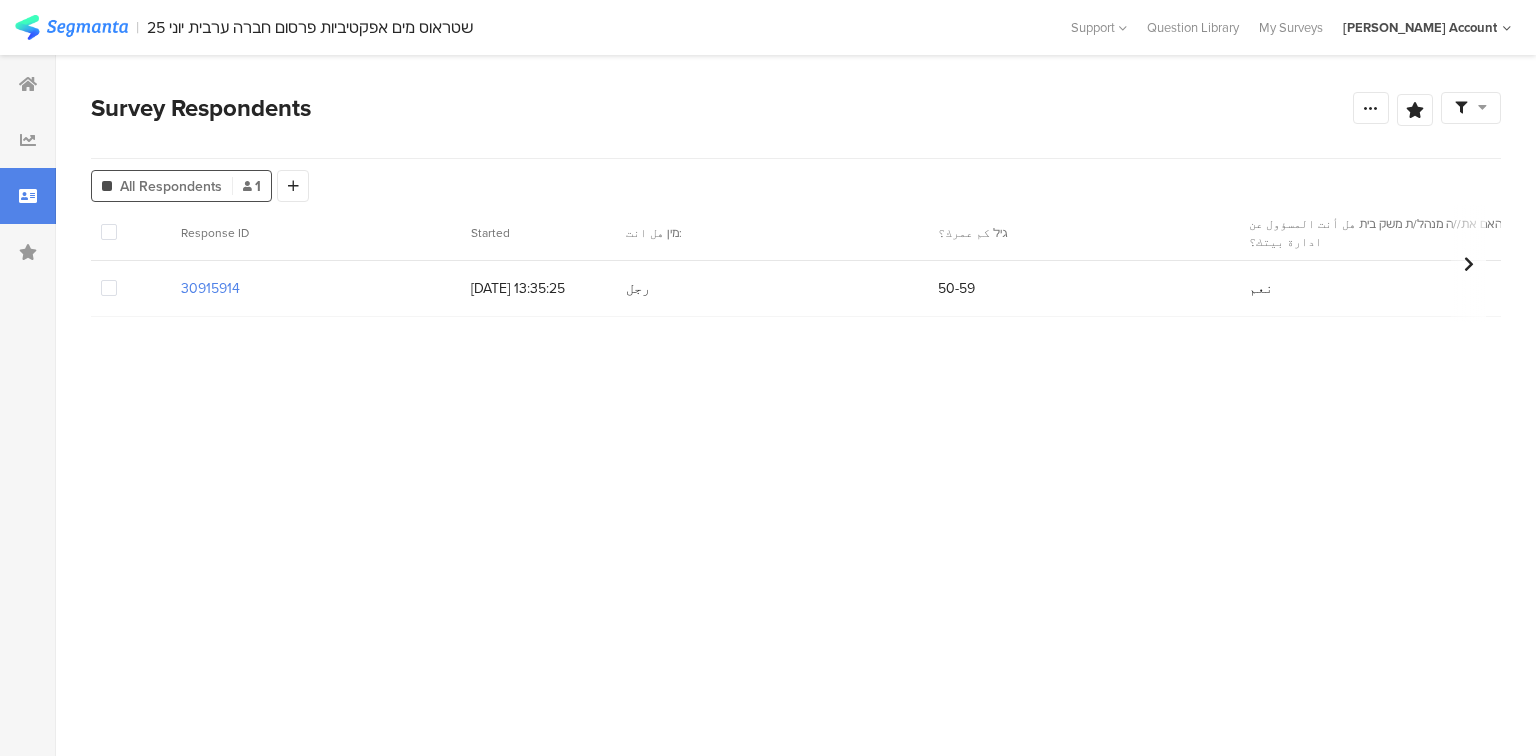 click at bounding box center (109, 288) 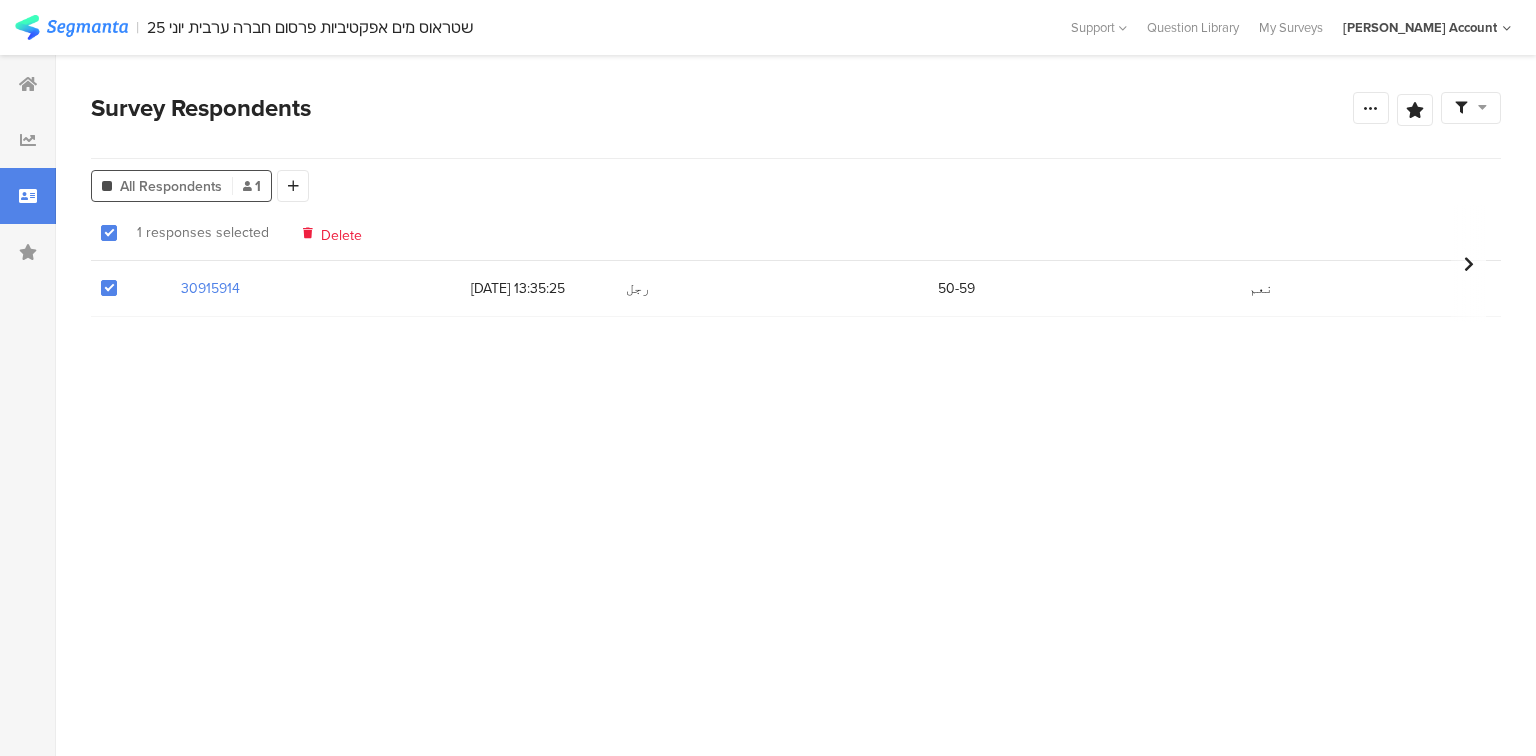 click on "Delete" at bounding box center (341, 232) 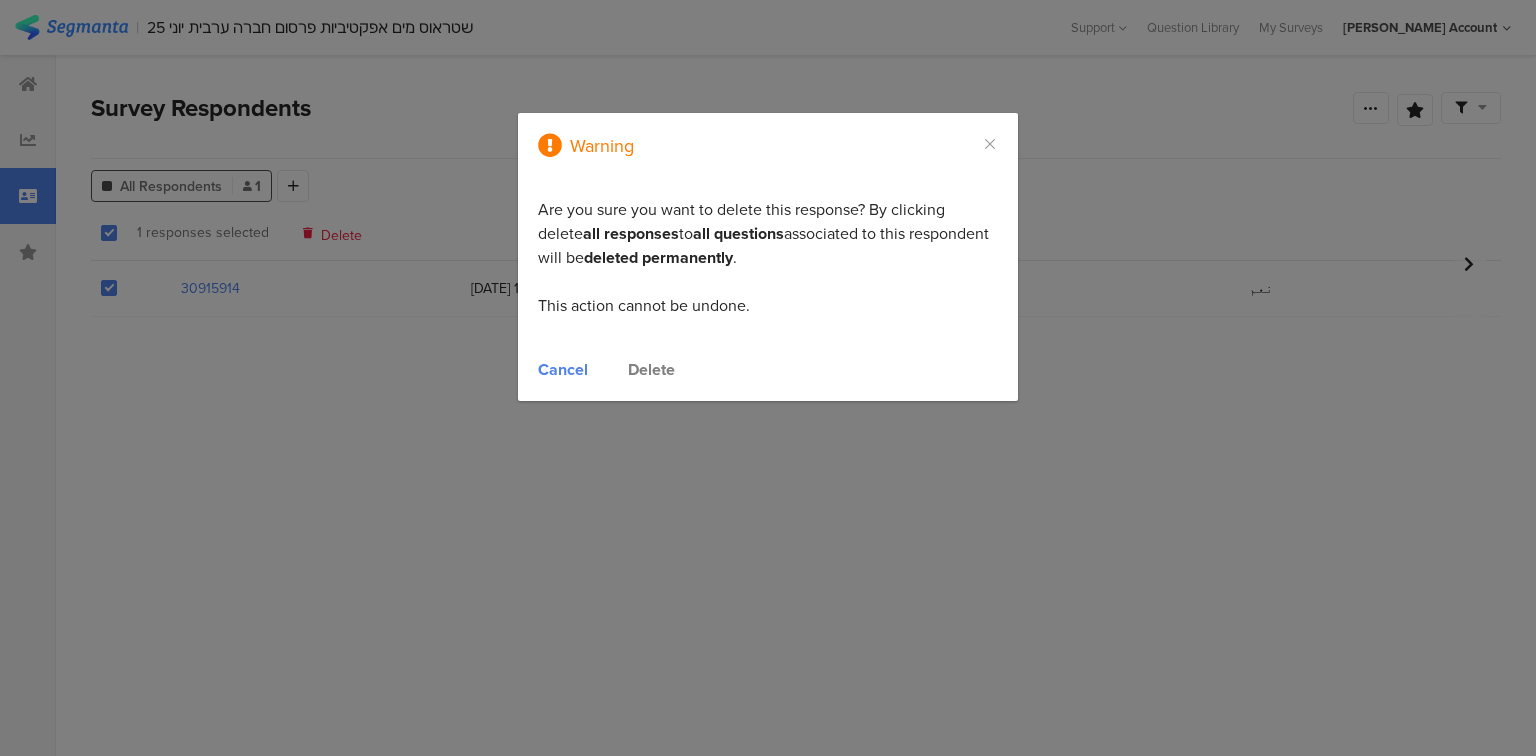 click on "Delete" at bounding box center (651, 369) 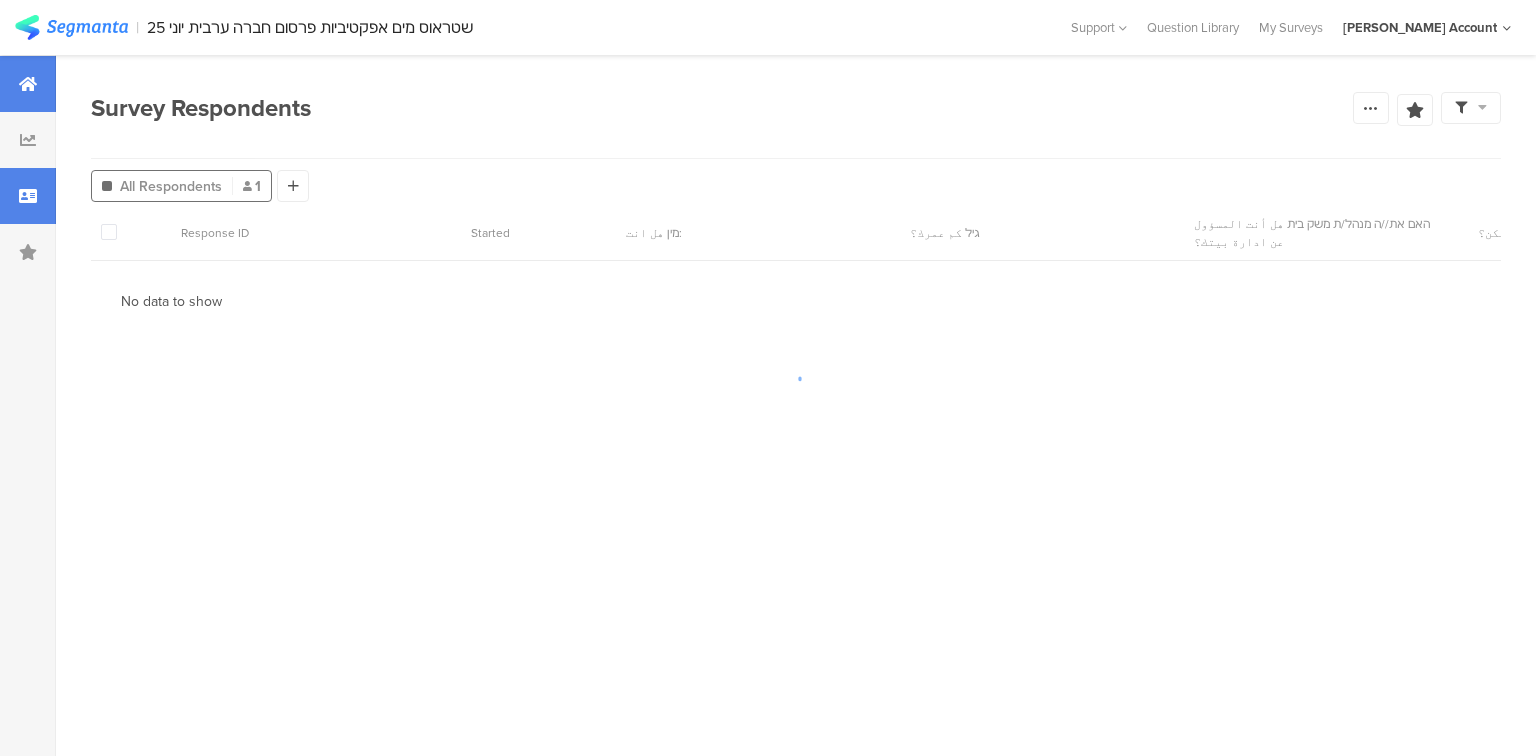 click at bounding box center [28, 84] 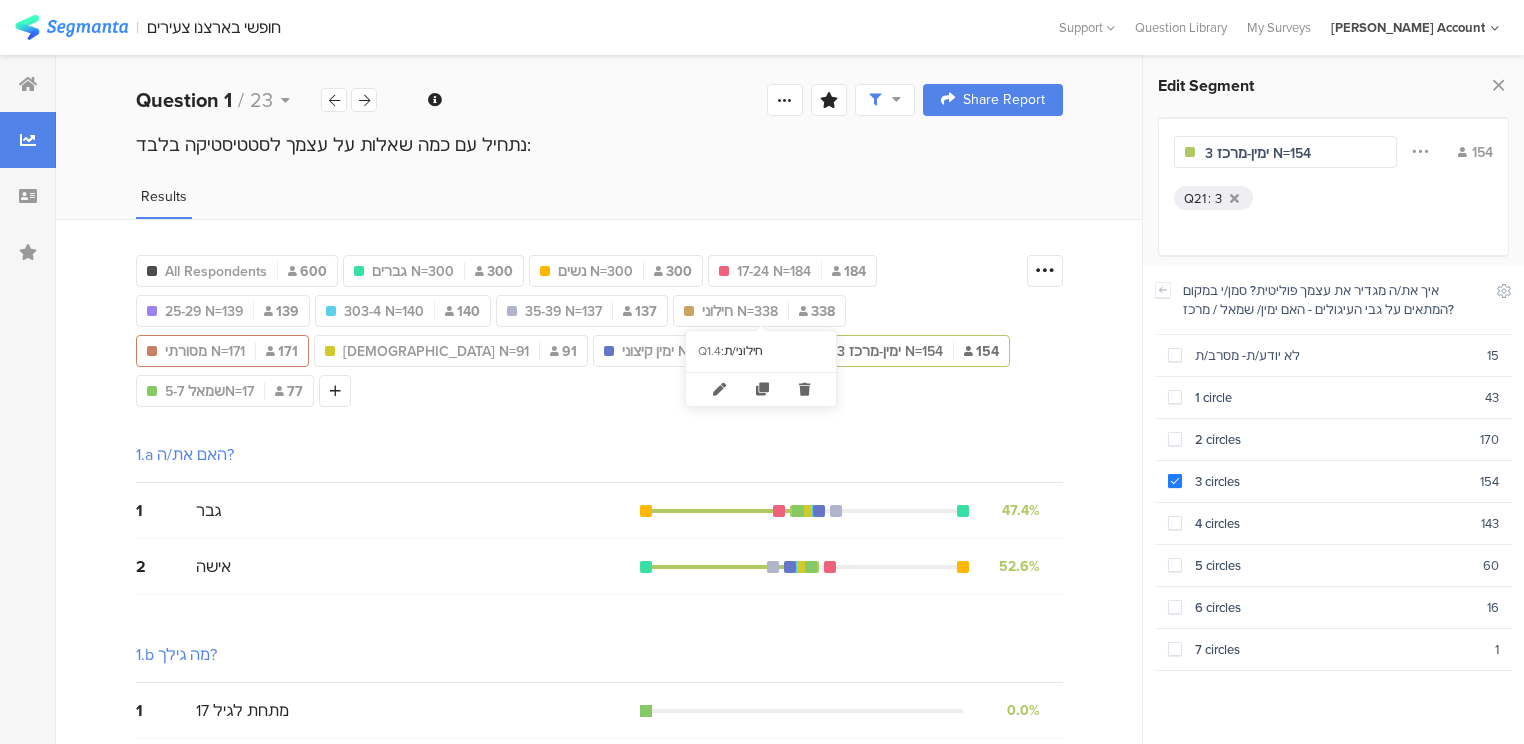 scroll, scrollTop: 0, scrollLeft: 0, axis: both 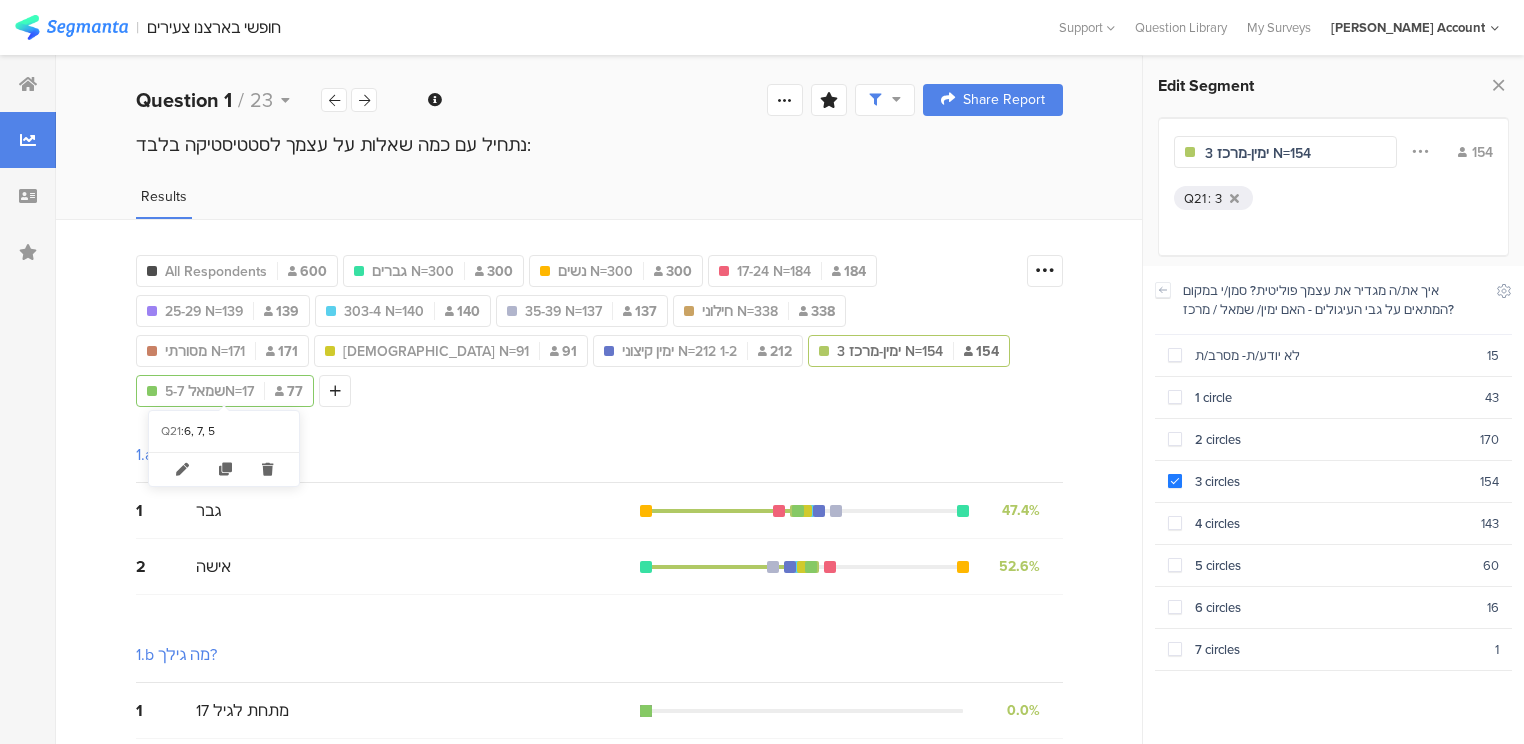 click on "שמאל 5-7N=17" at bounding box center (209, 391) 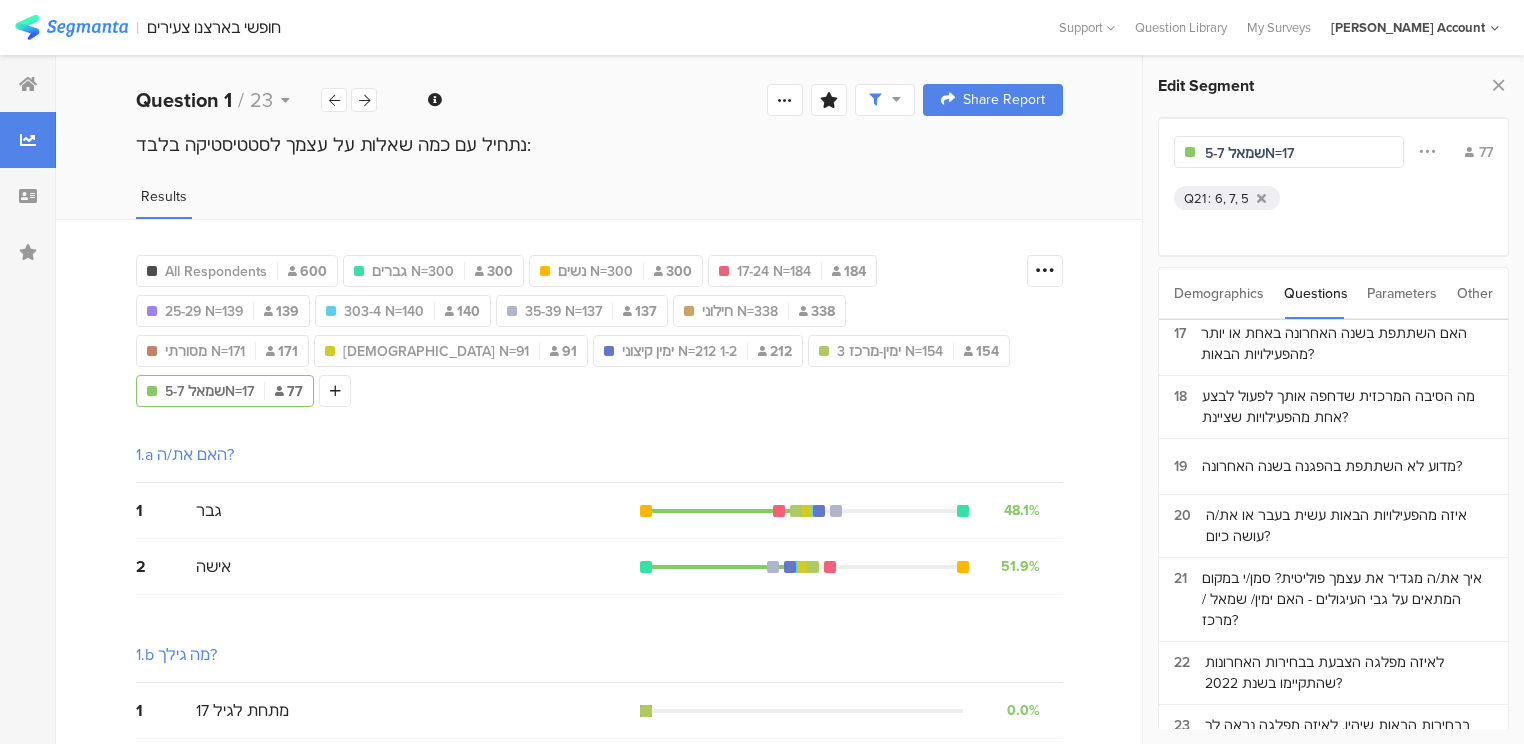 click on "6, 7, 5" at bounding box center (1232, 198) 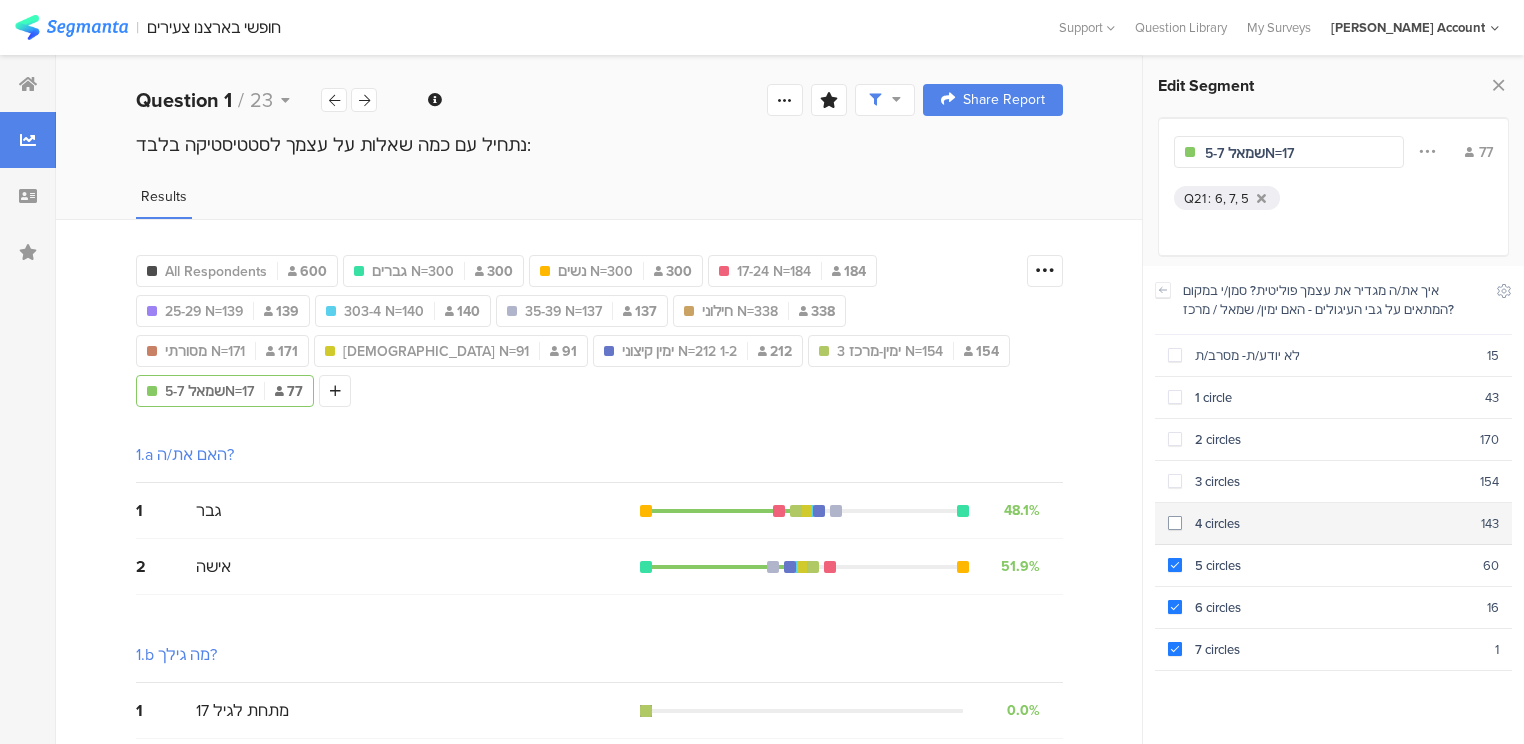 click on "4 circles" at bounding box center (1331, 523) 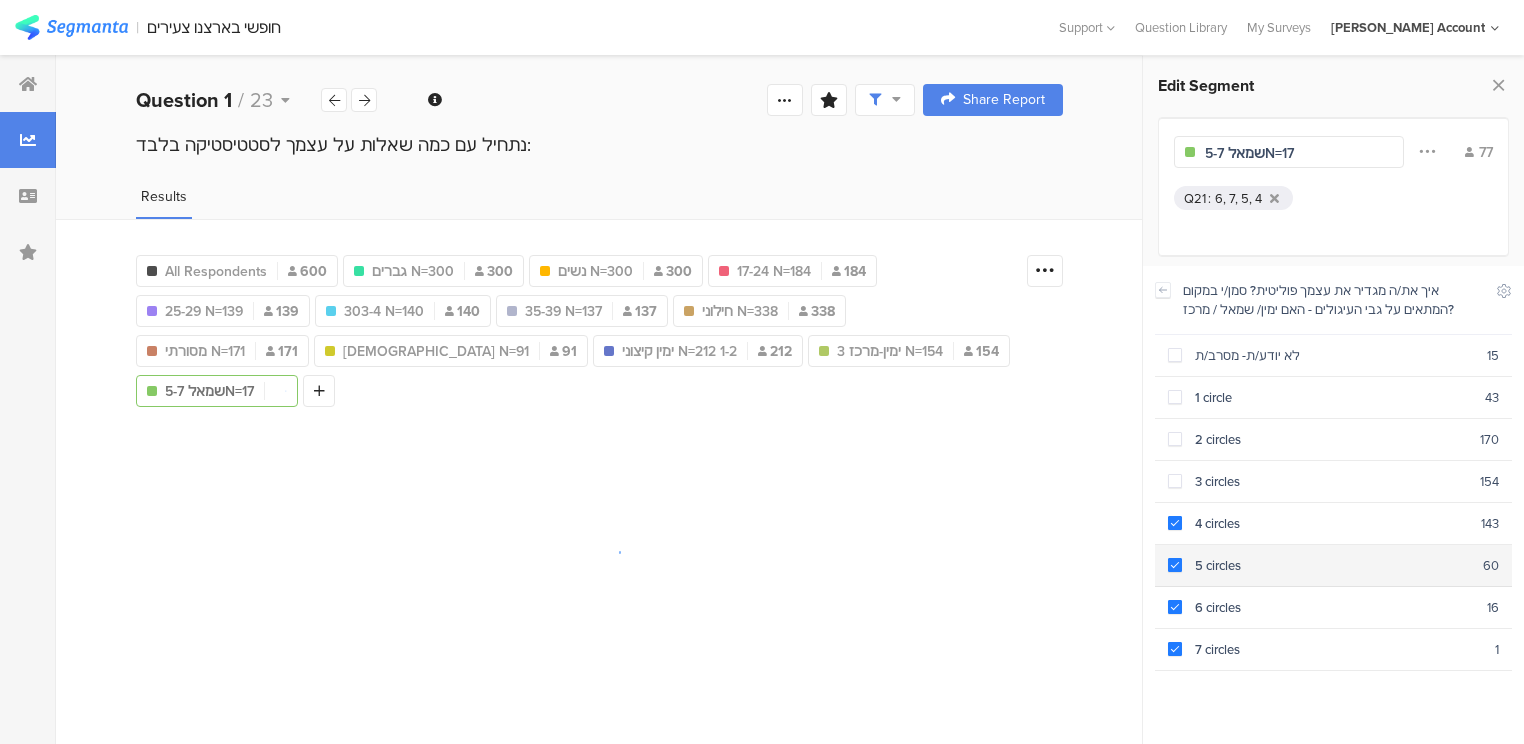 scroll, scrollTop: 1122, scrollLeft: 0, axis: vertical 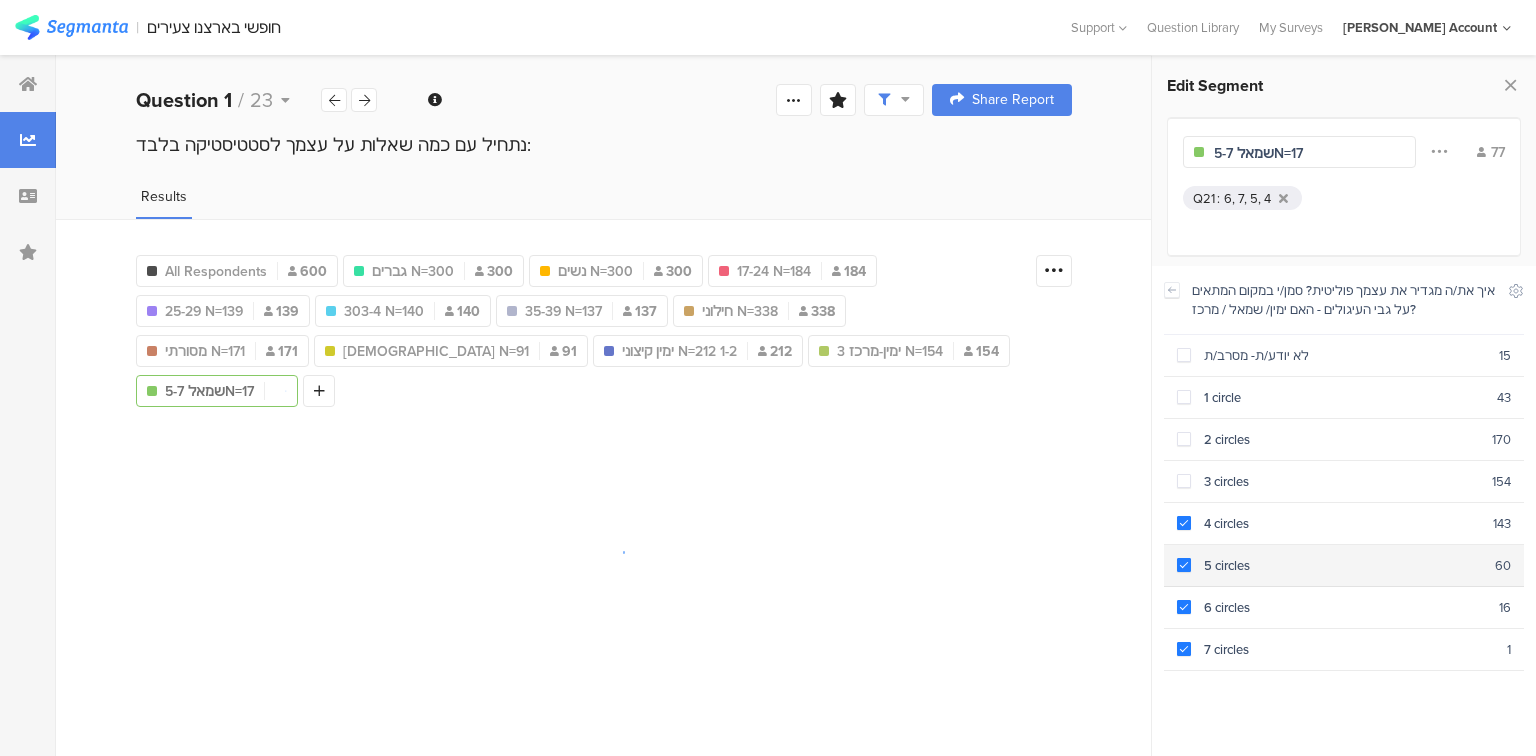 click on "5 circles" at bounding box center [1343, 565] 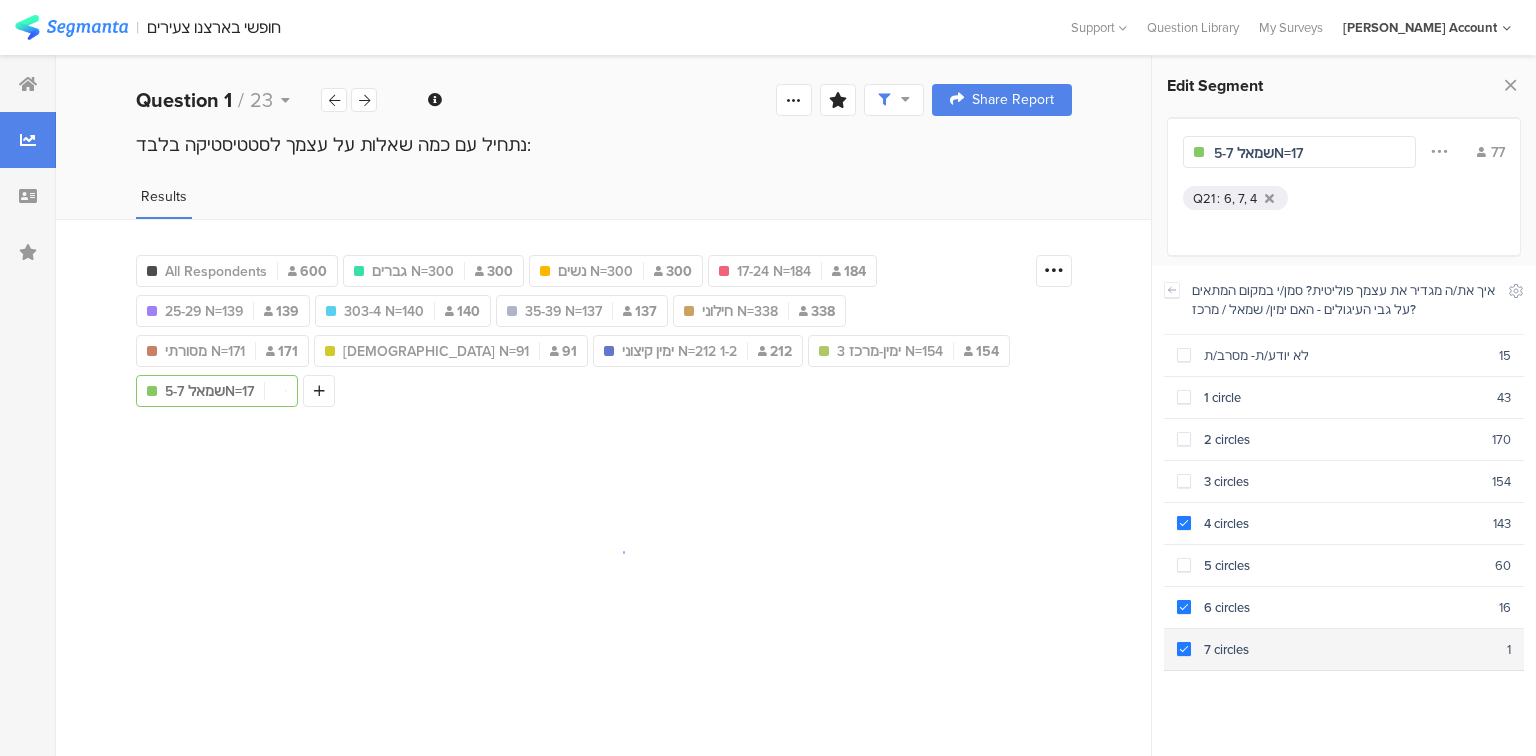 drag, startPoint x: 1241, startPoint y: 590, endPoint x: 1238, endPoint y: 628, distance: 38.118237 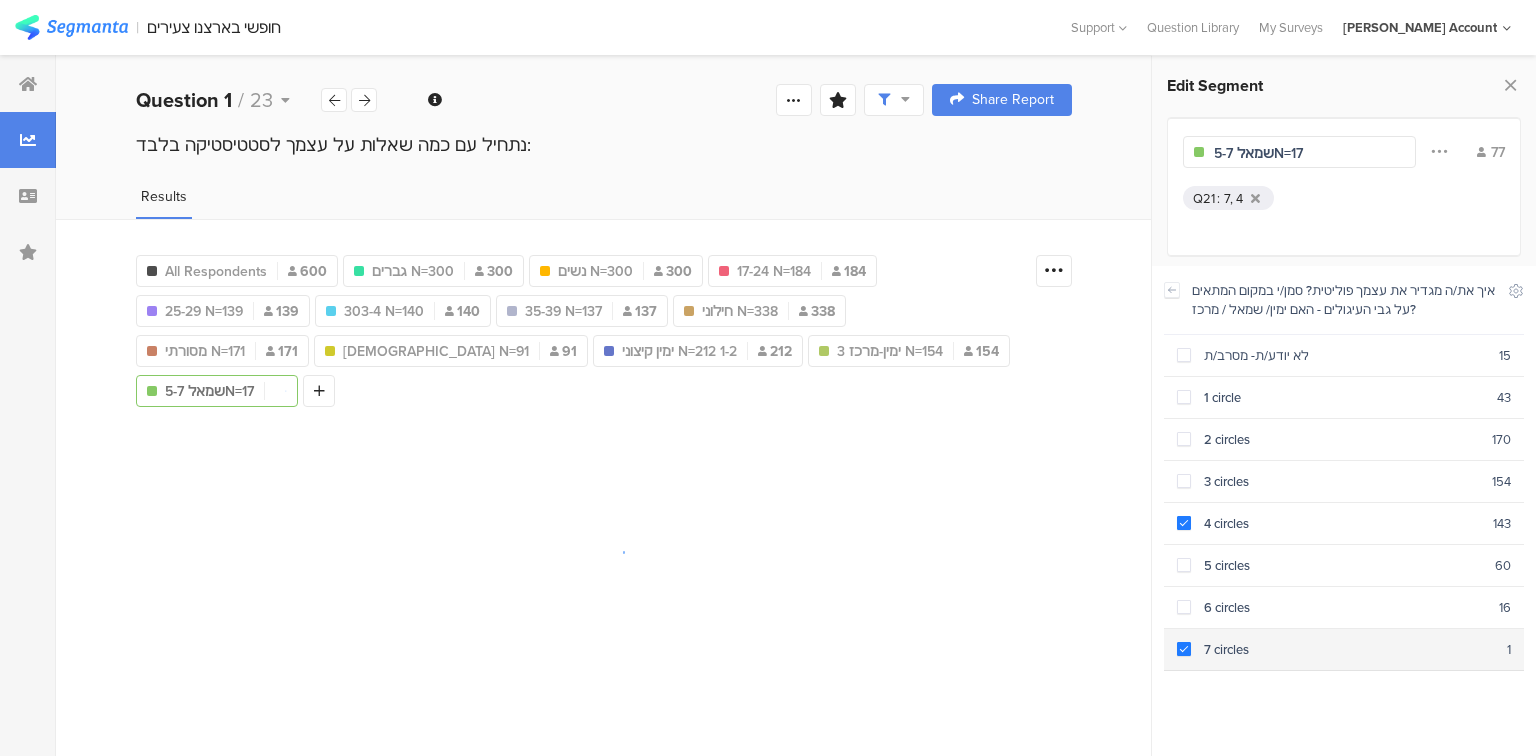 click on "7 circles" at bounding box center (1349, 649) 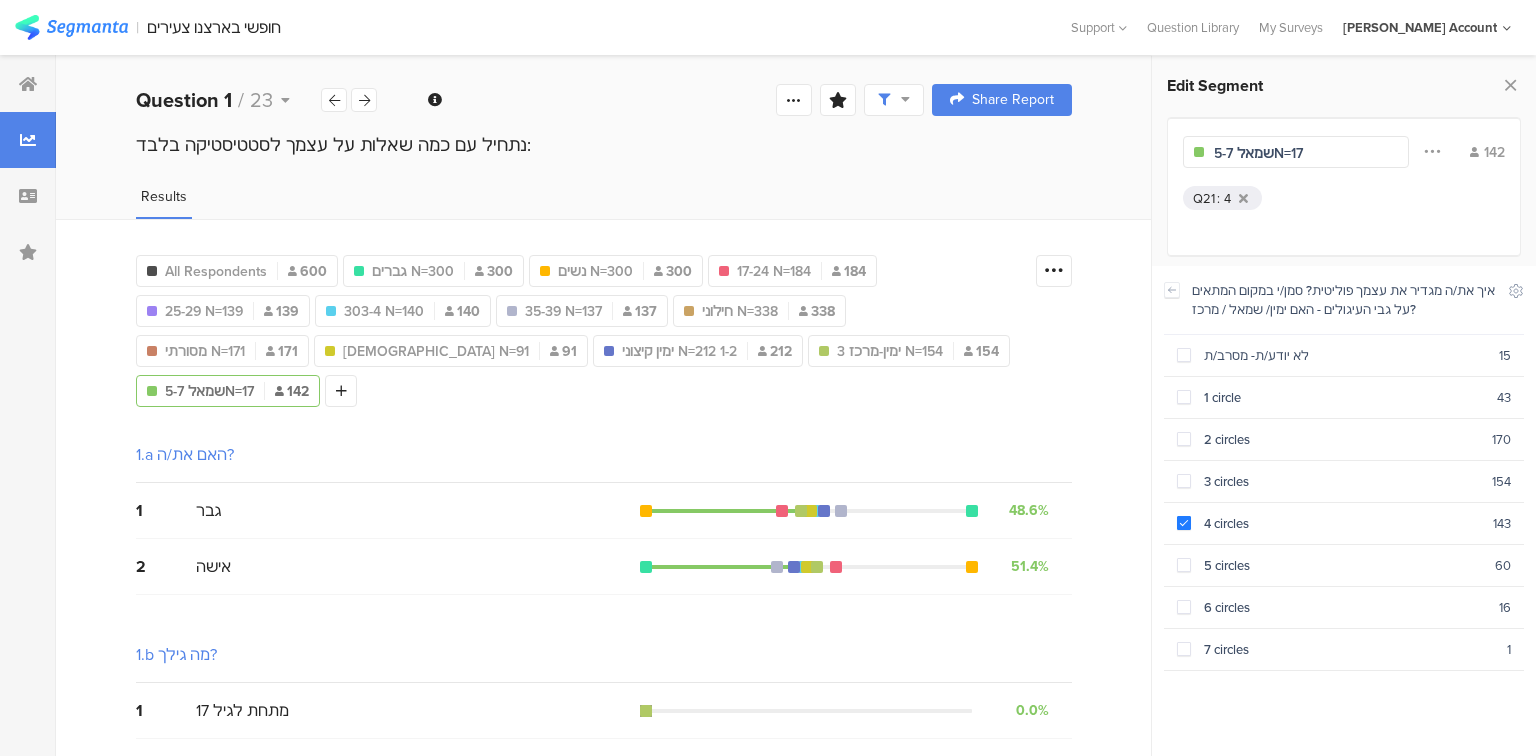scroll, scrollTop: 1134, scrollLeft: 0, axis: vertical 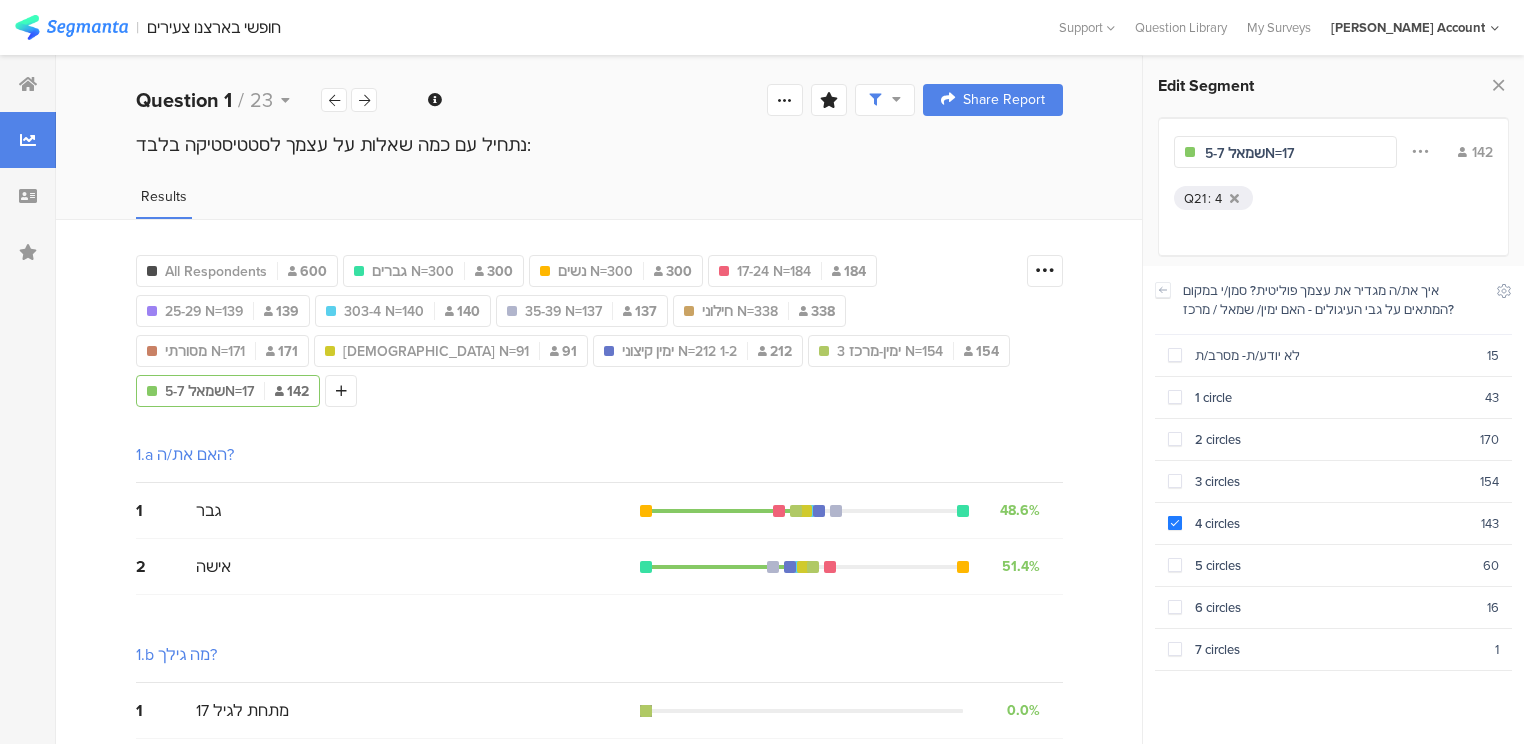 drag, startPoint x: 1314, startPoint y: 154, endPoint x: 1078, endPoint y: 160, distance: 236.07626 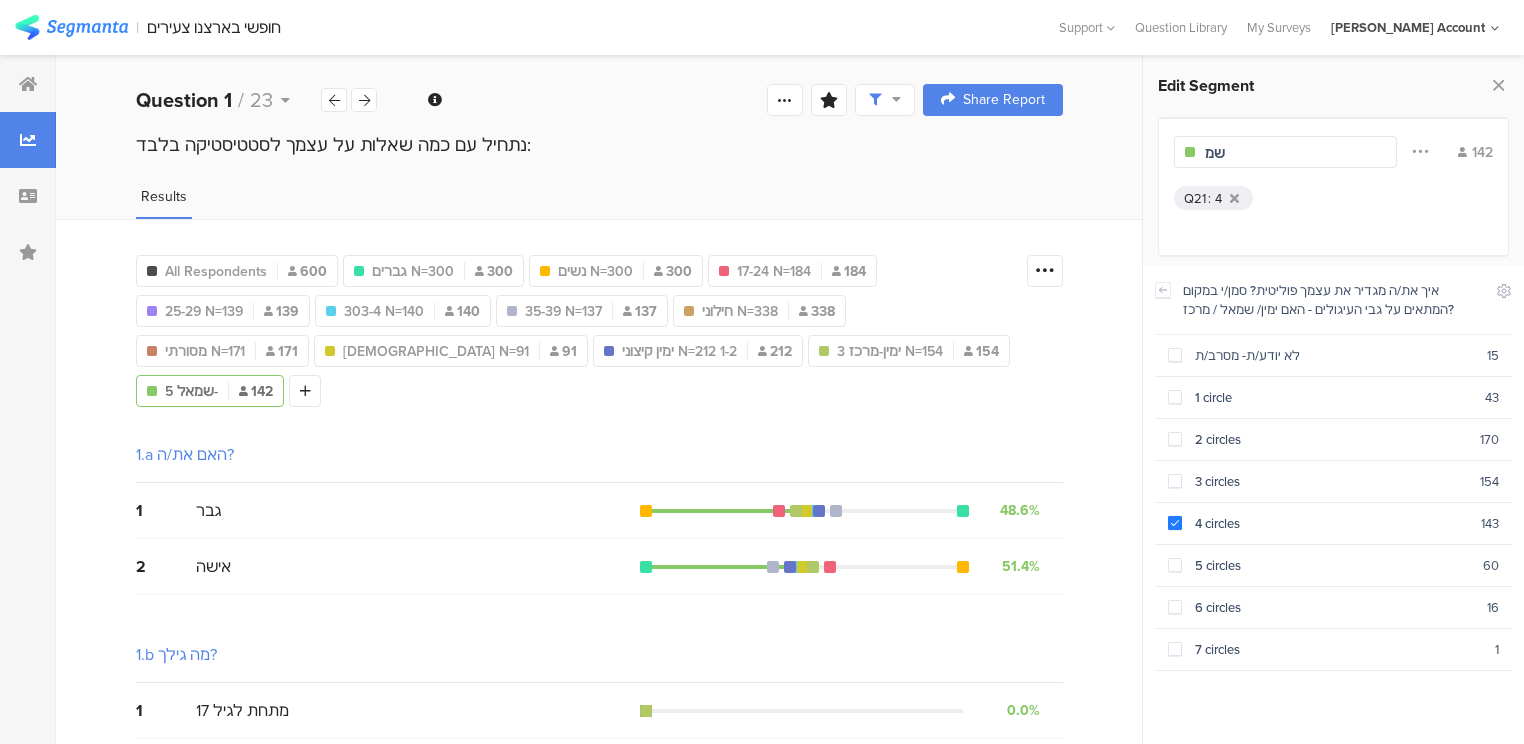 type on "ש" 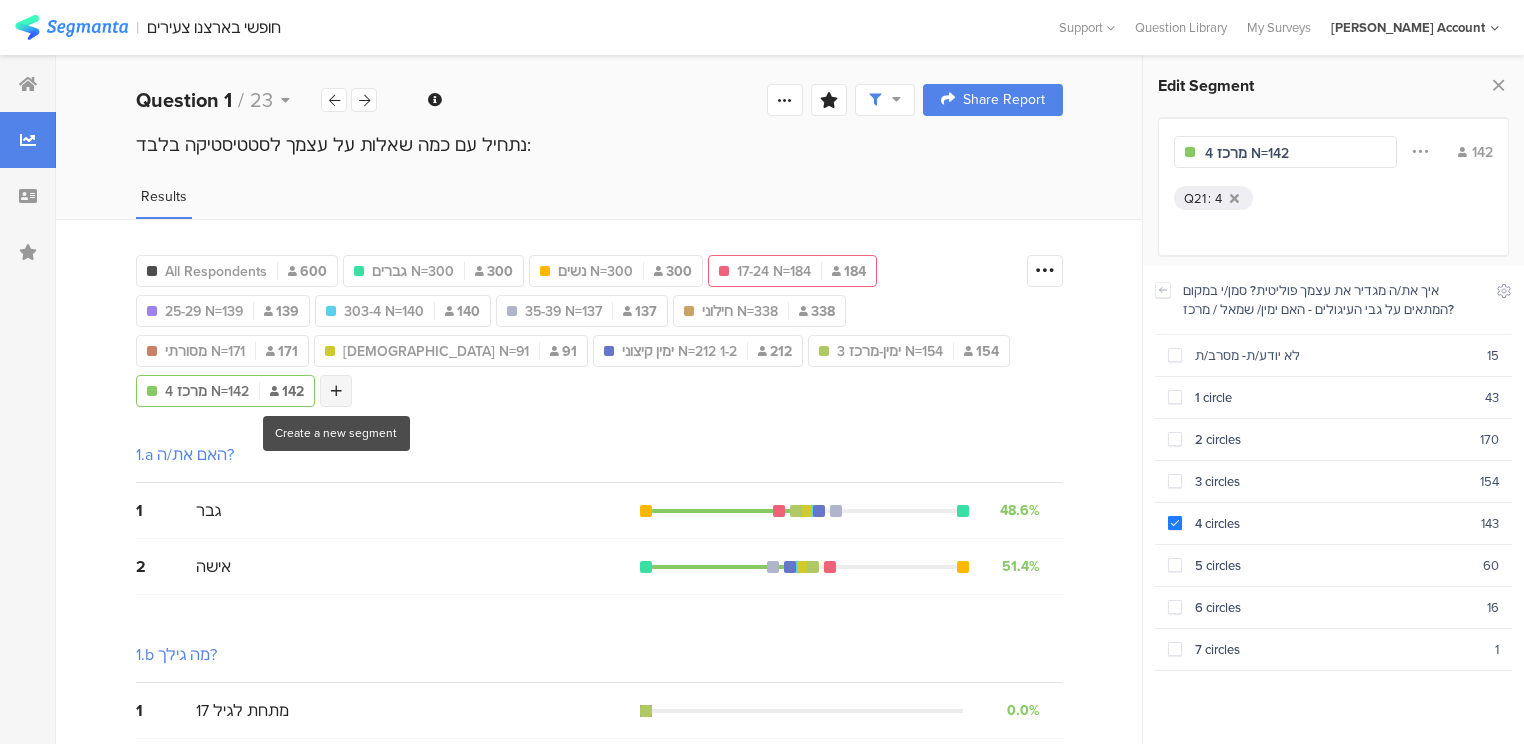 type on "מרכז 4 N=142" 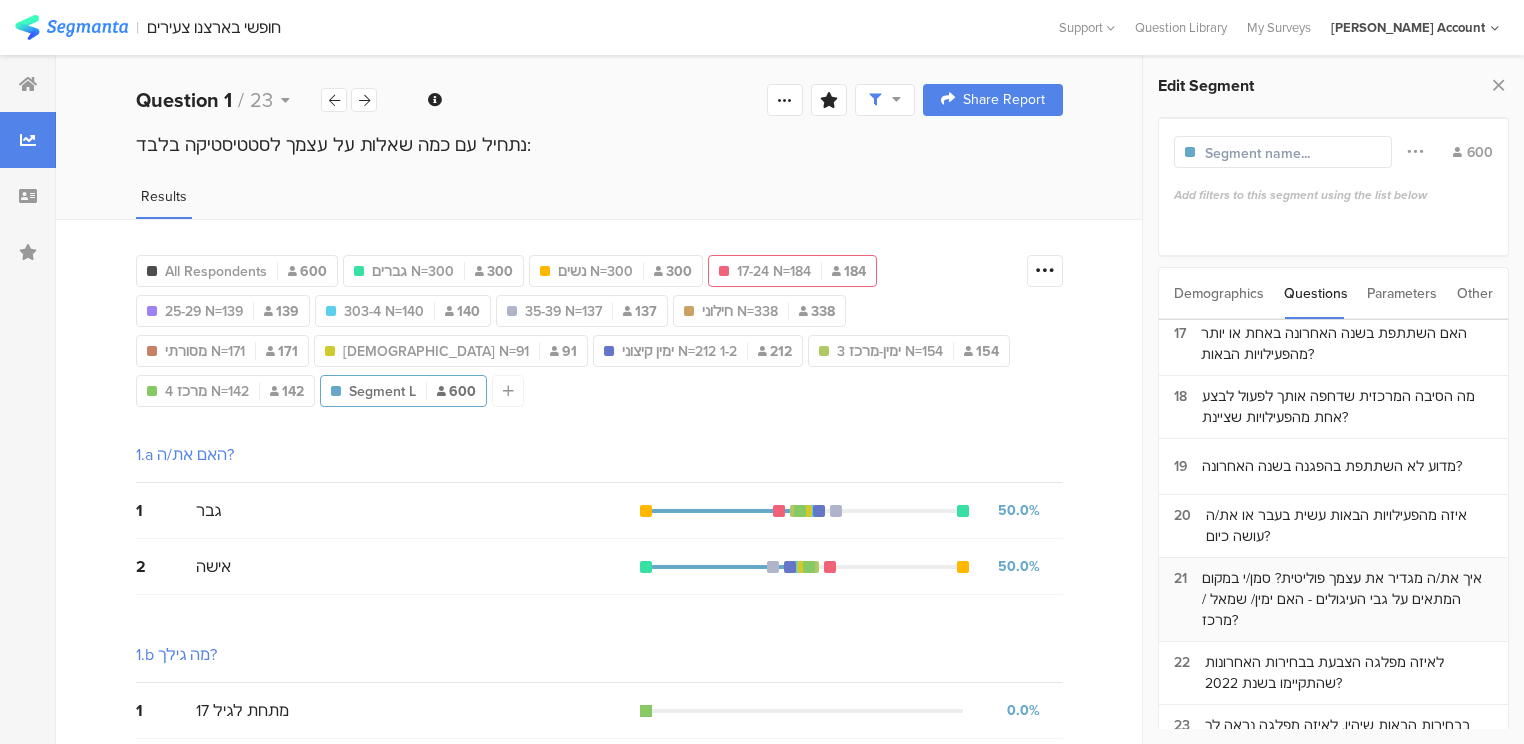 click on "איך את/ה מגדיר את עצמך פוליטית? סמן/י במקום המתאים על גבי העיגולים - האם ימין/ שמאל / מרכז?" at bounding box center (1347, 599) 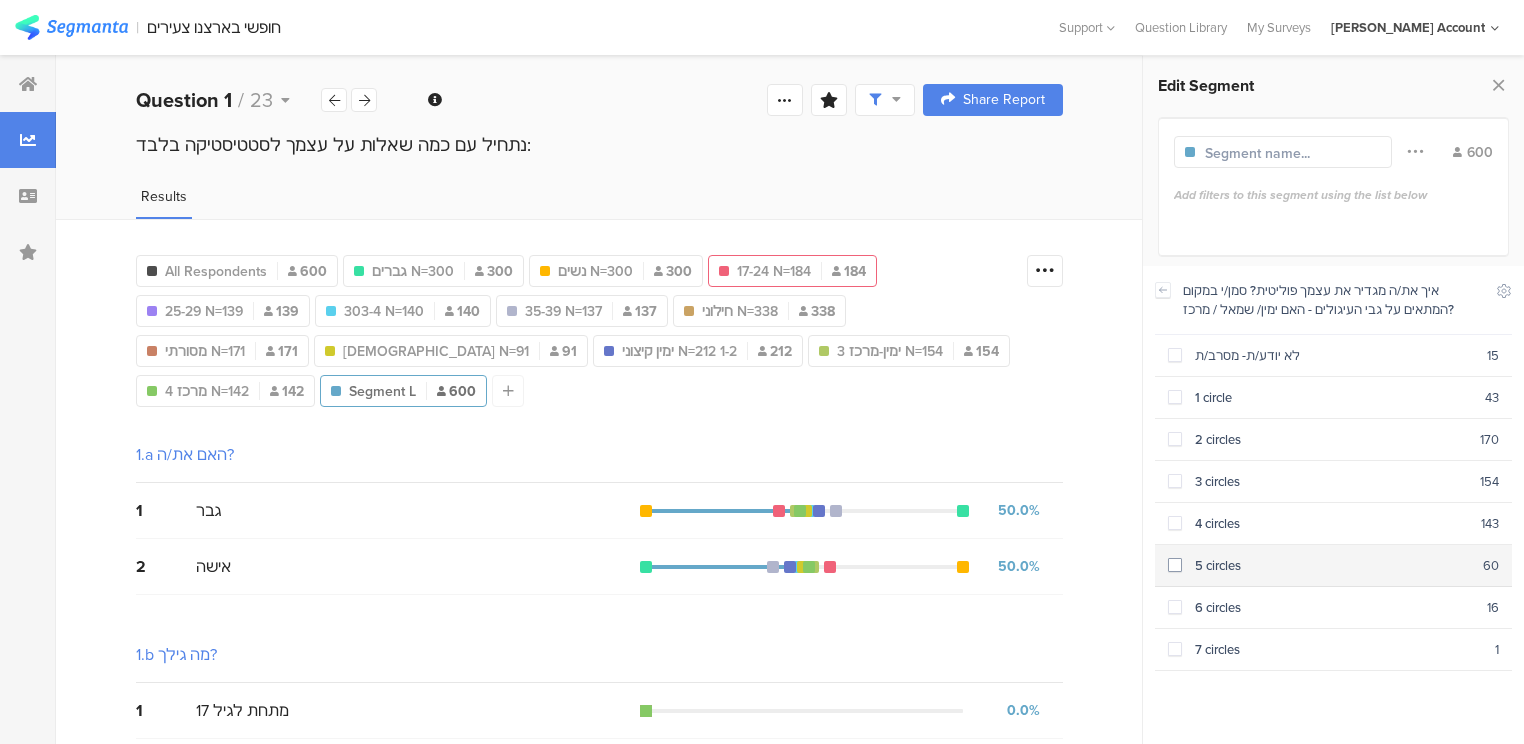 click on "5 circles" at bounding box center [1332, 565] 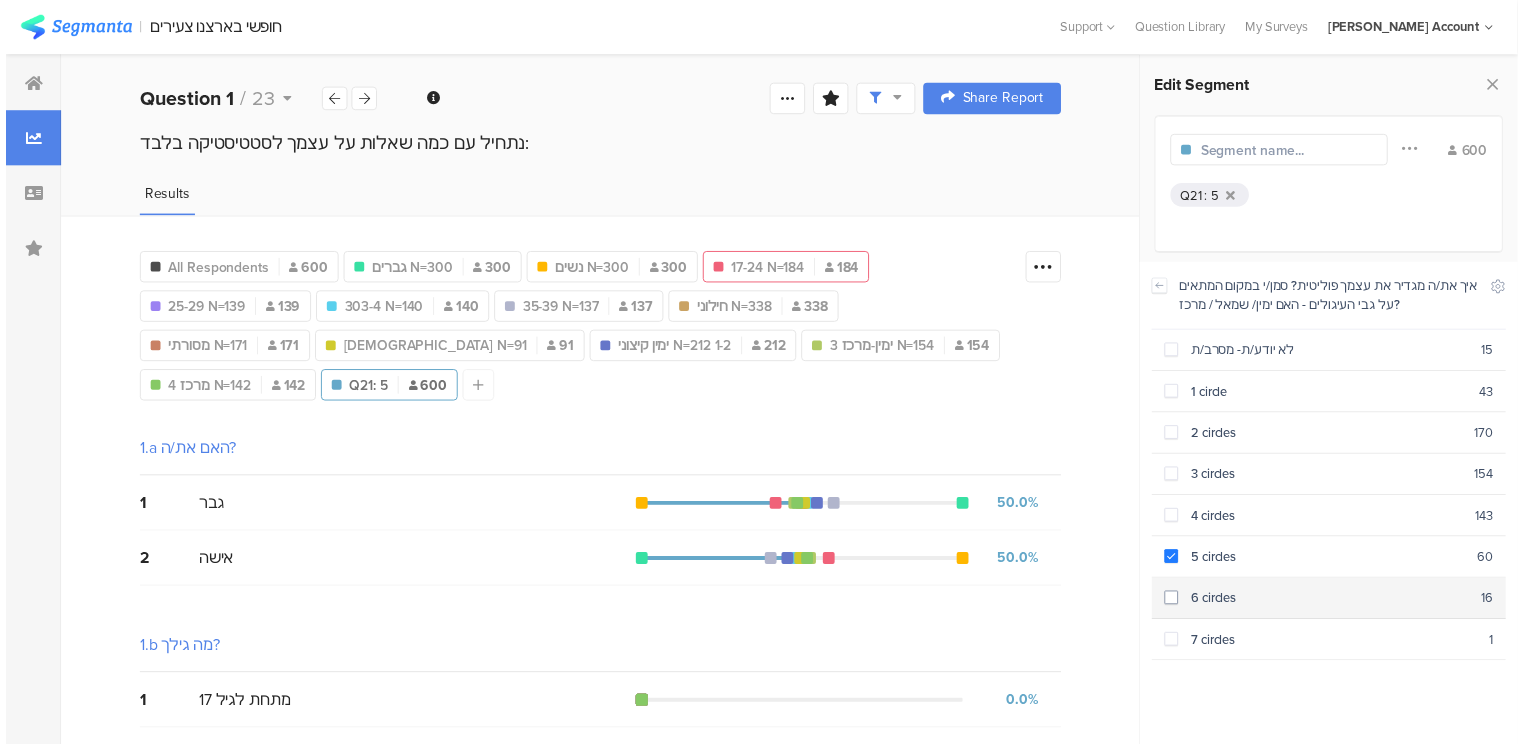 scroll, scrollTop: 1122, scrollLeft: 0, axis: vertical 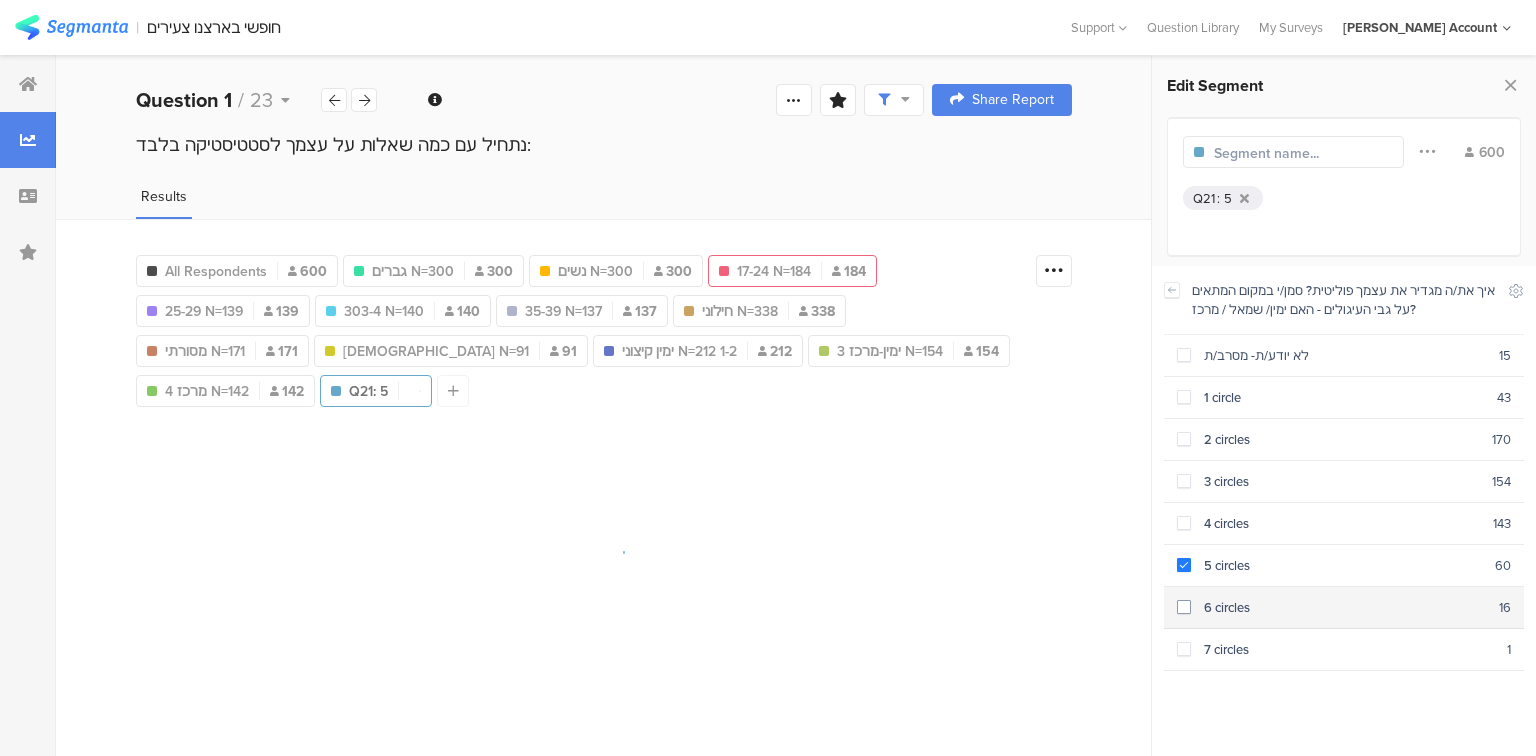 click on "6 circles" at bounding box center (1345, 607) 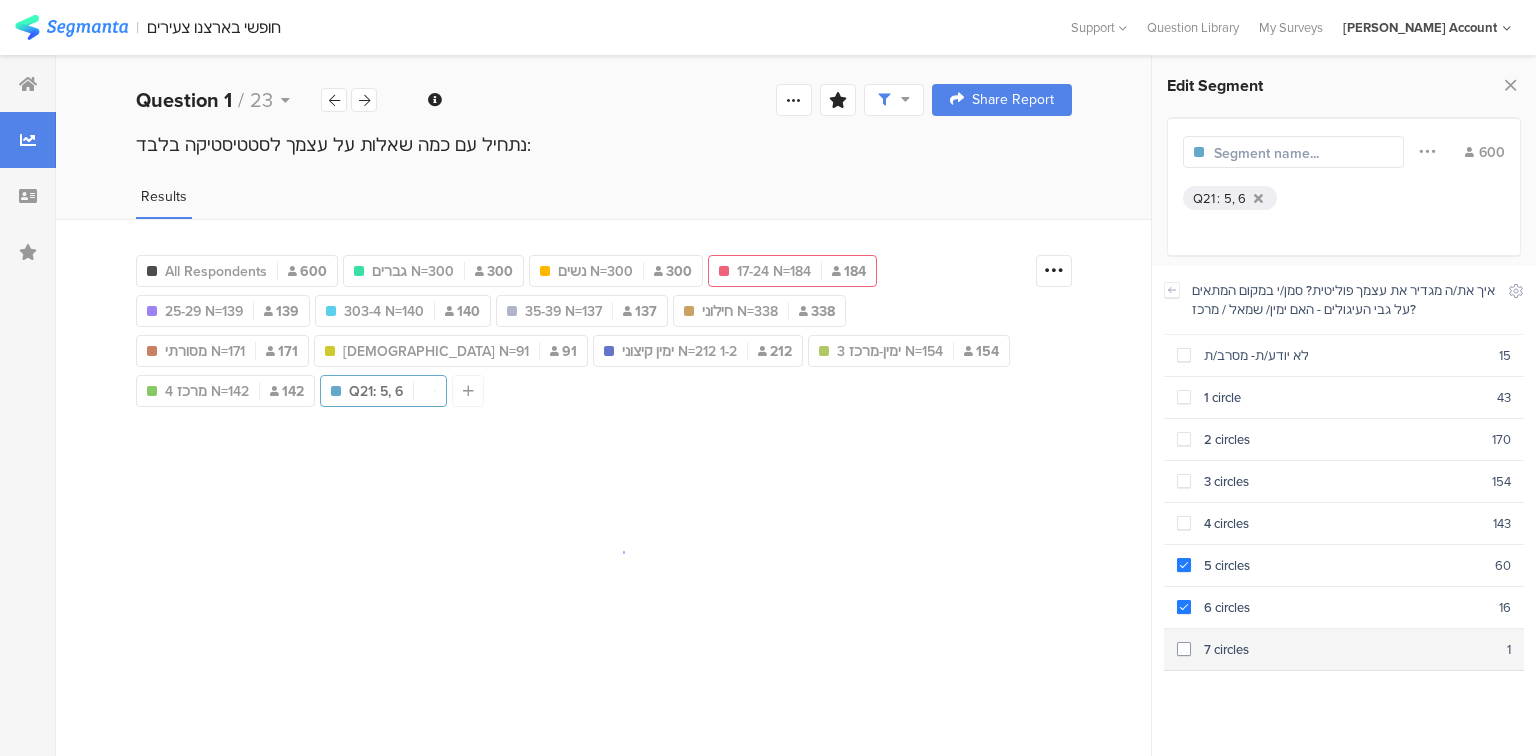 click on "7 circles" at bounding box center (1349, 649) 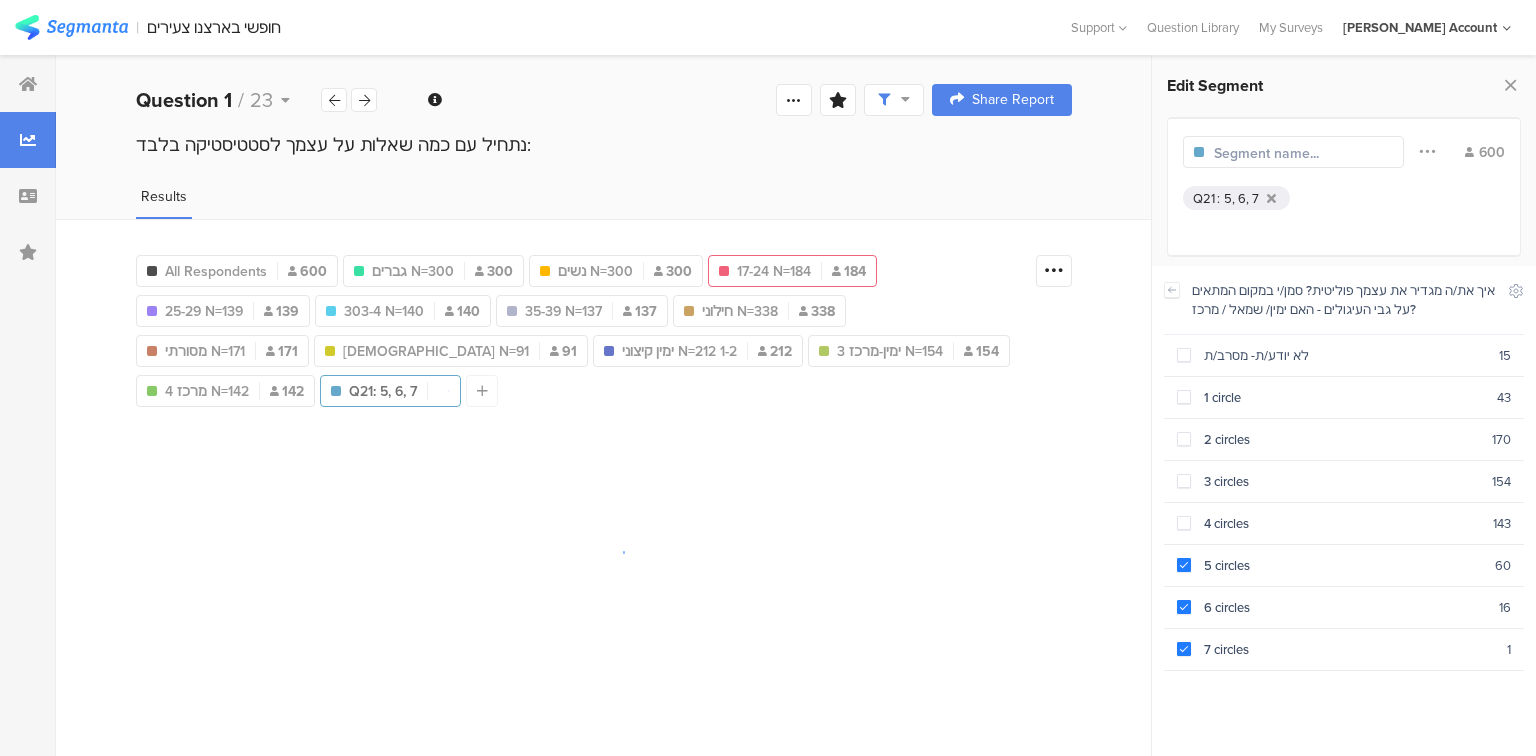 click at bounding box center [1301, 153] 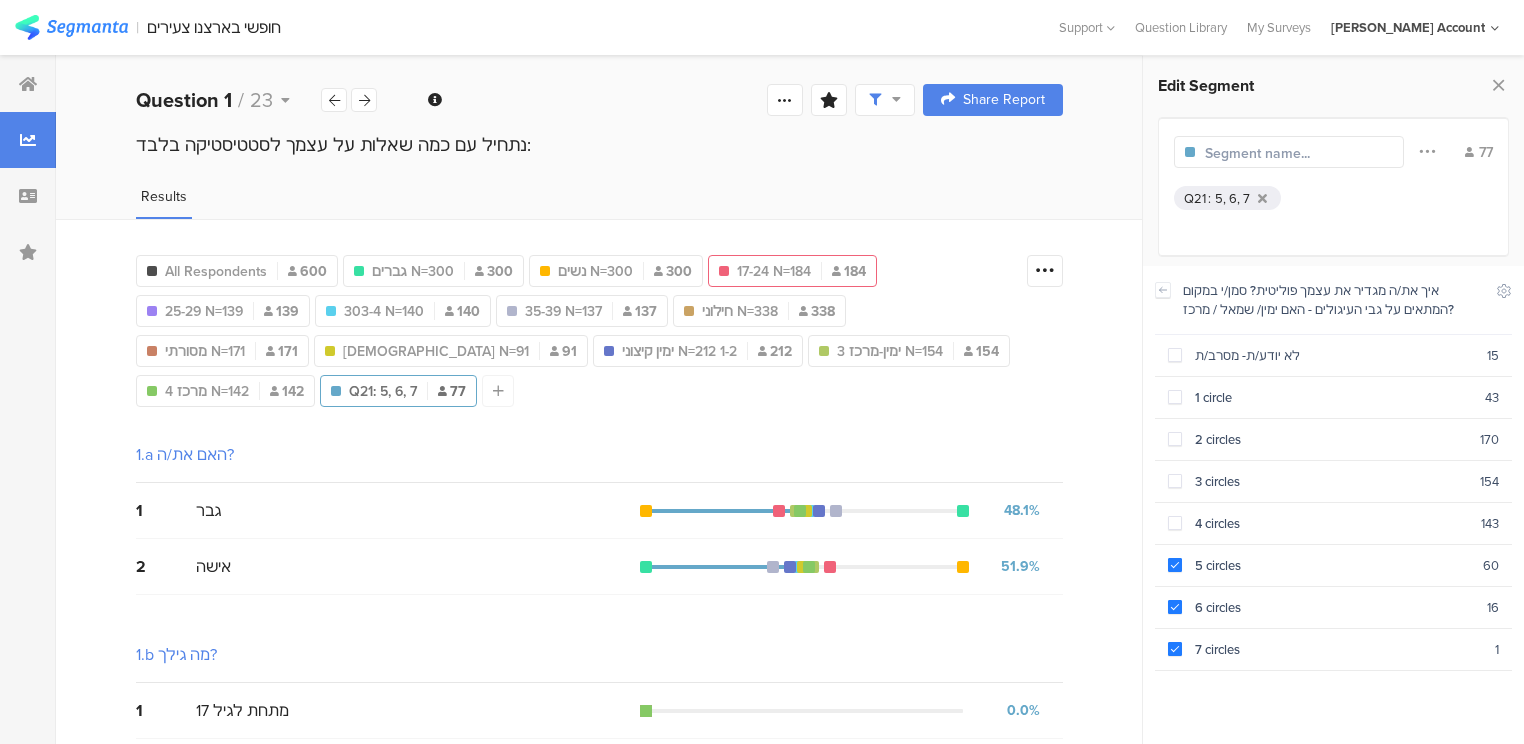 scroll, scrollTop: 1134, scrollLeft: 0, axis: vertical 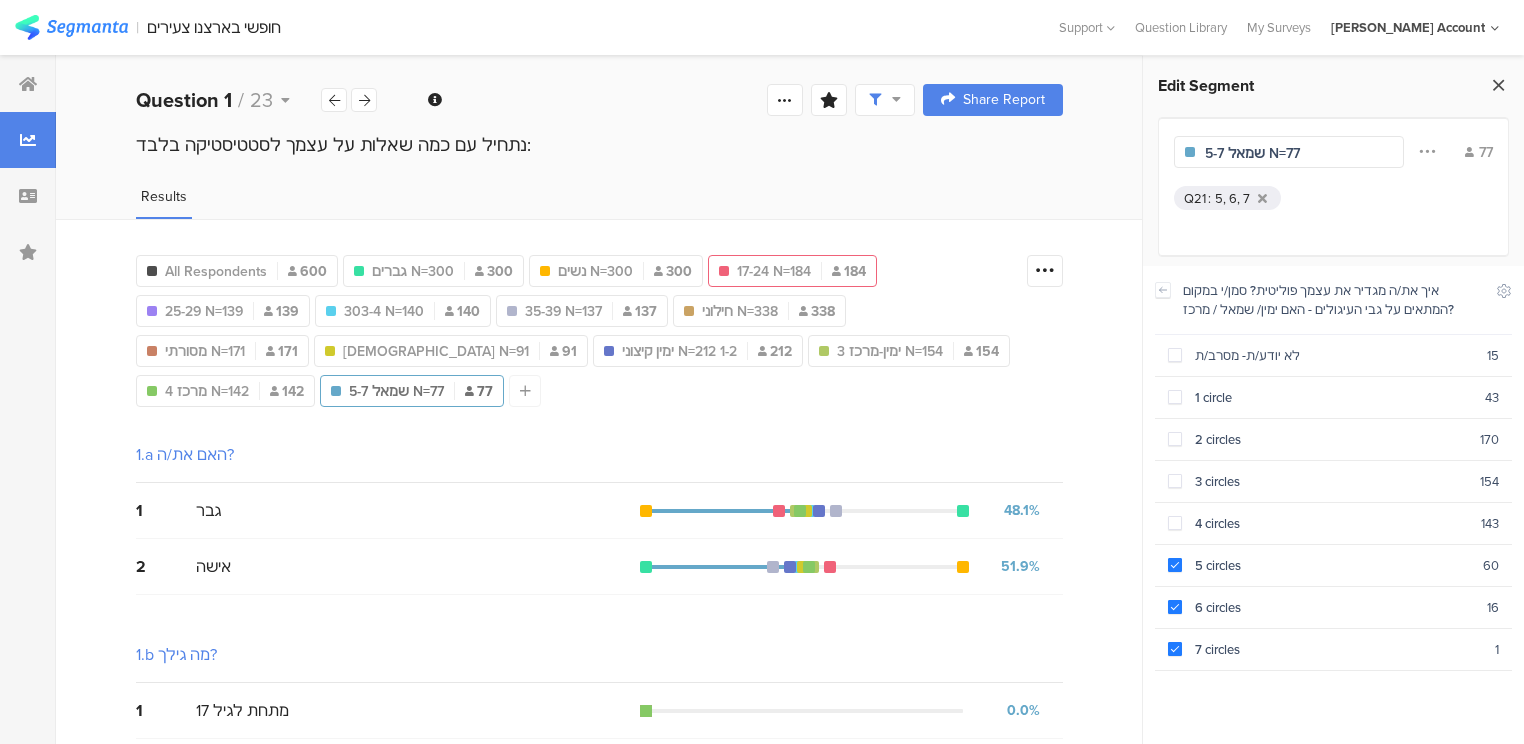 type on "שמאל 5-7 N=77" 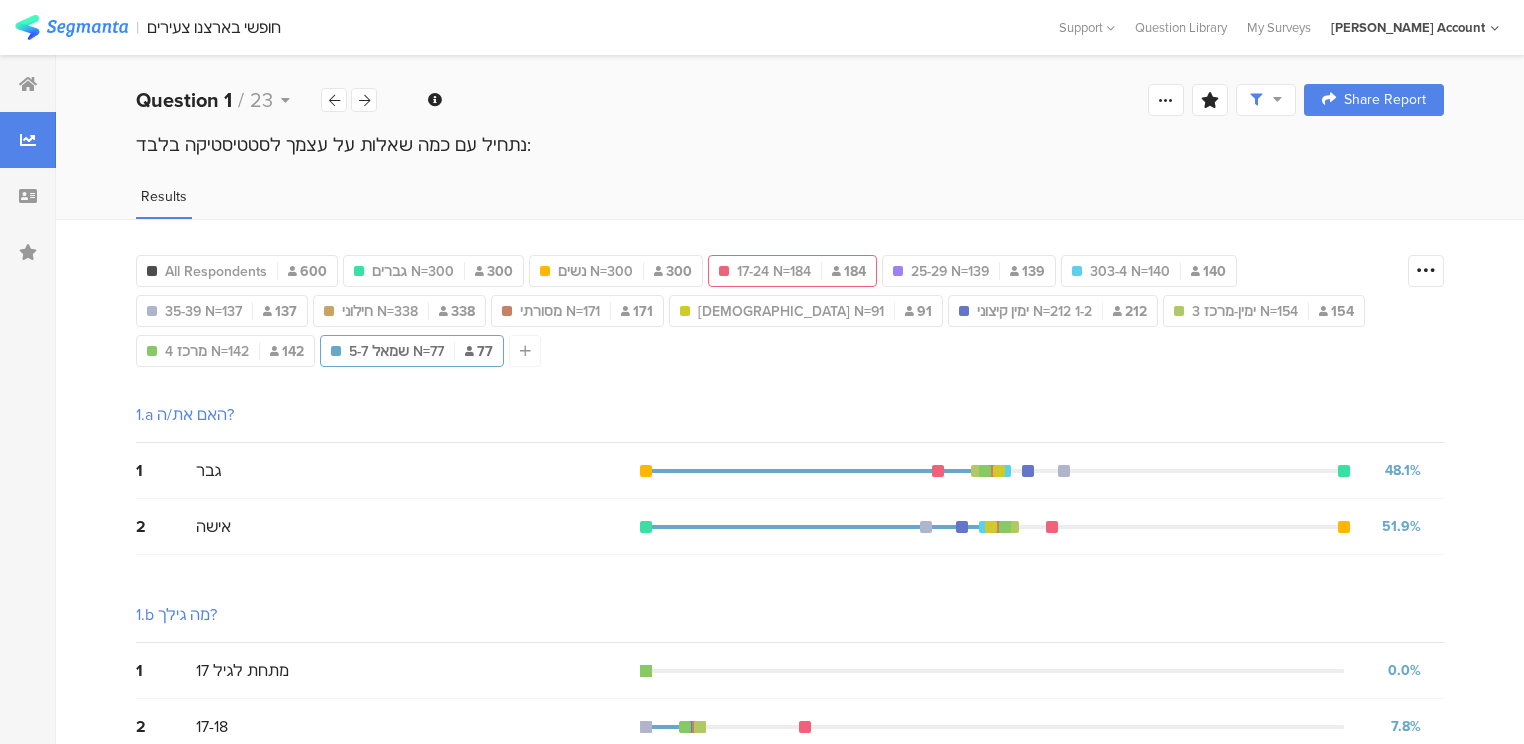 click at bounding box center (525, 351) 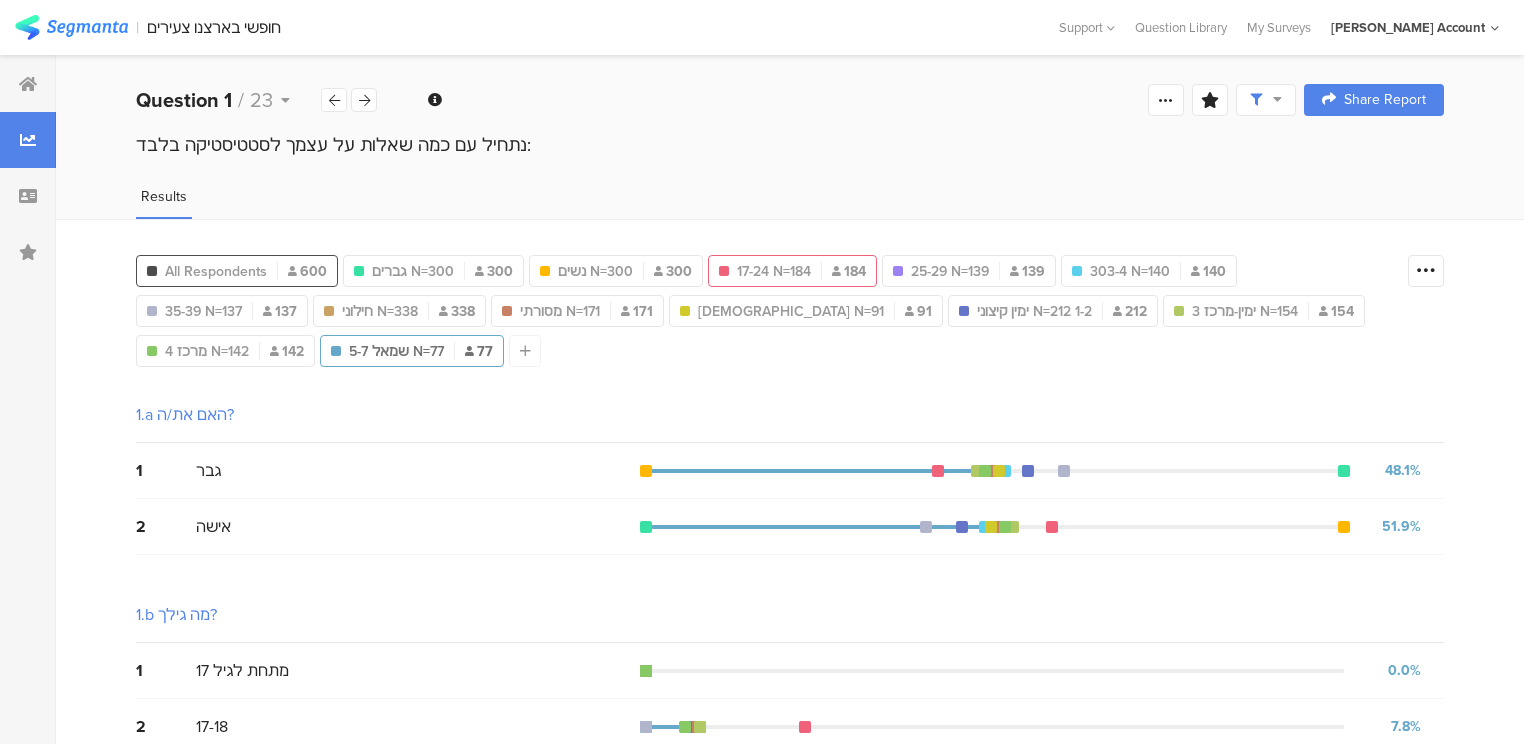 click on "All Respondents" at bounding box center (216, 271) 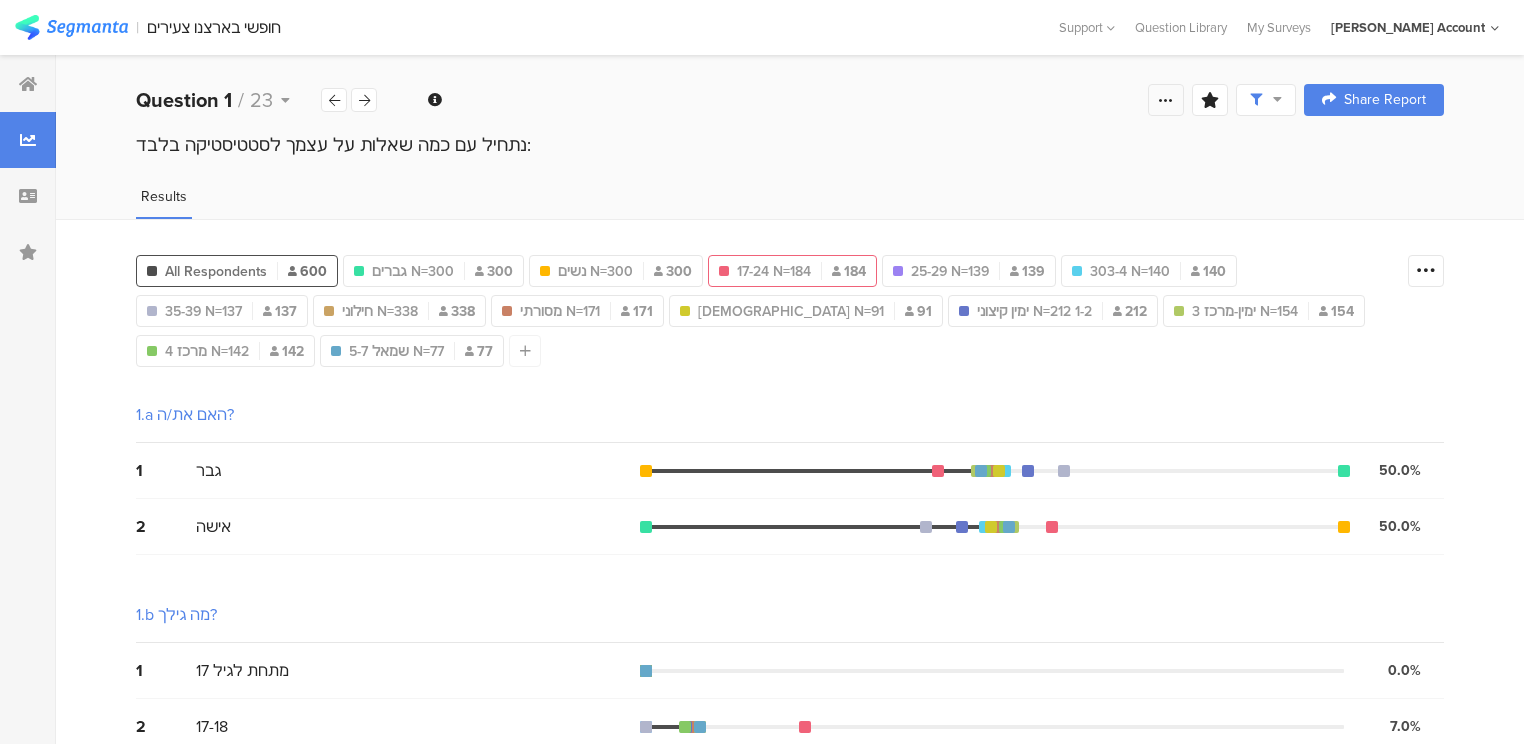 click at bounding box center [1166, 100] 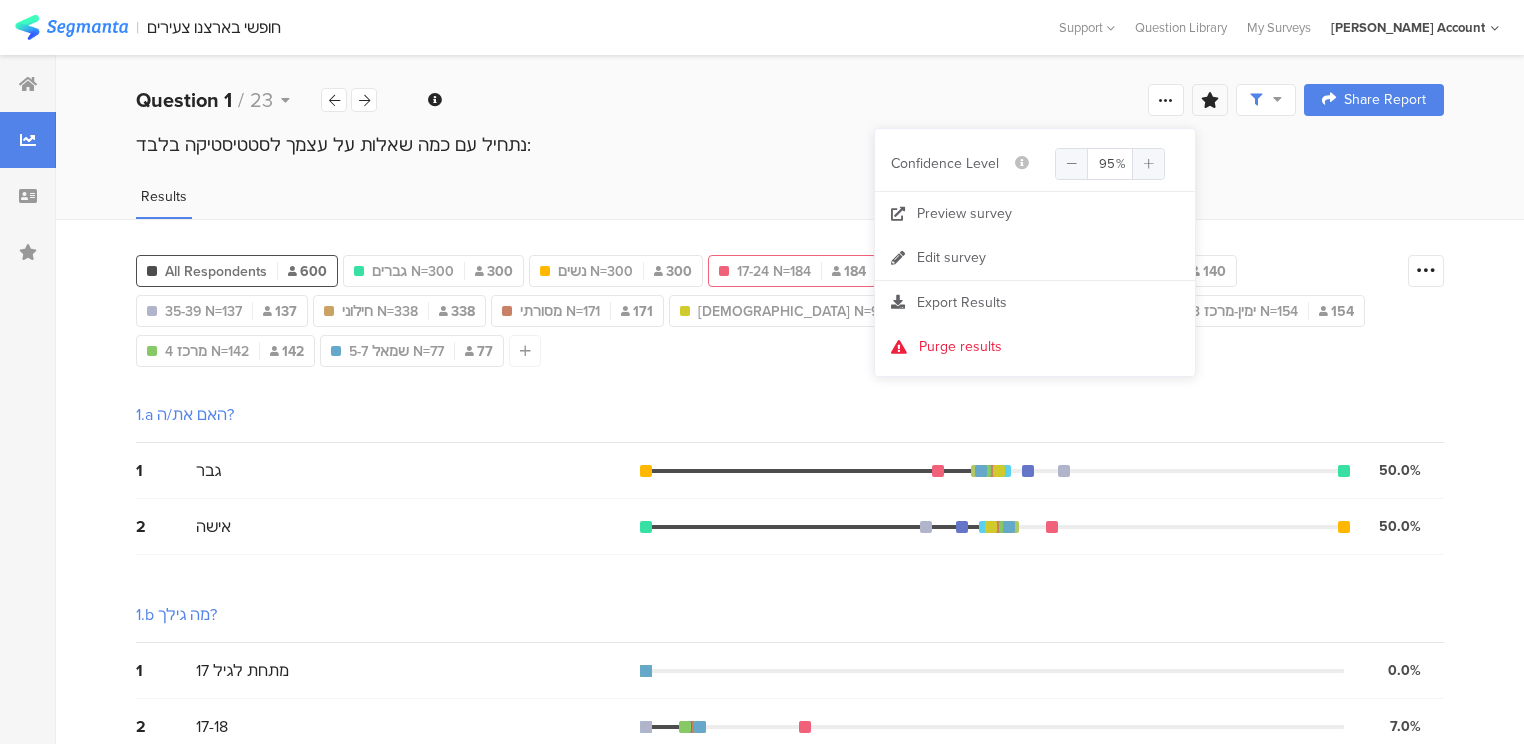 click at bounding box center [1210, 100] 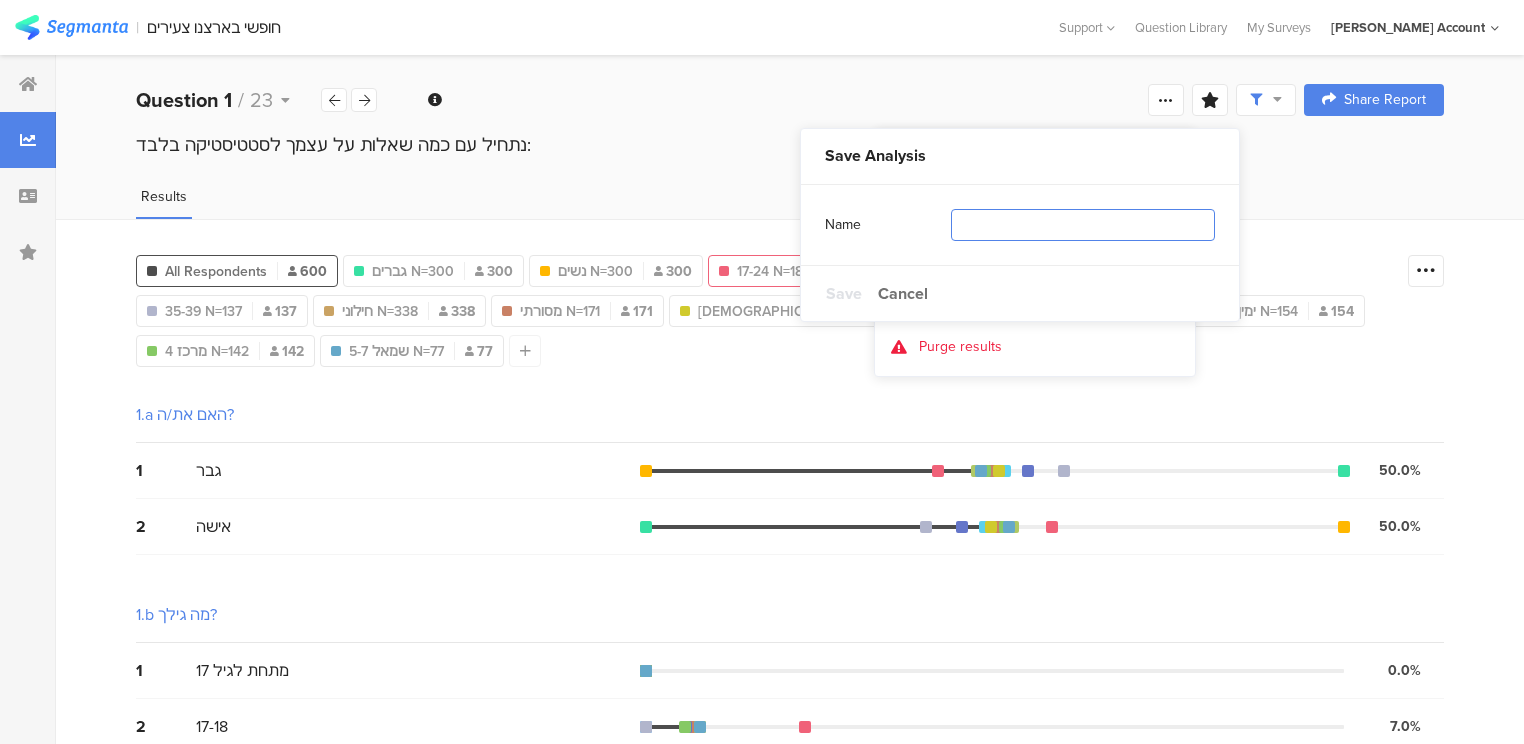 click at bounding box center [1083, 225] 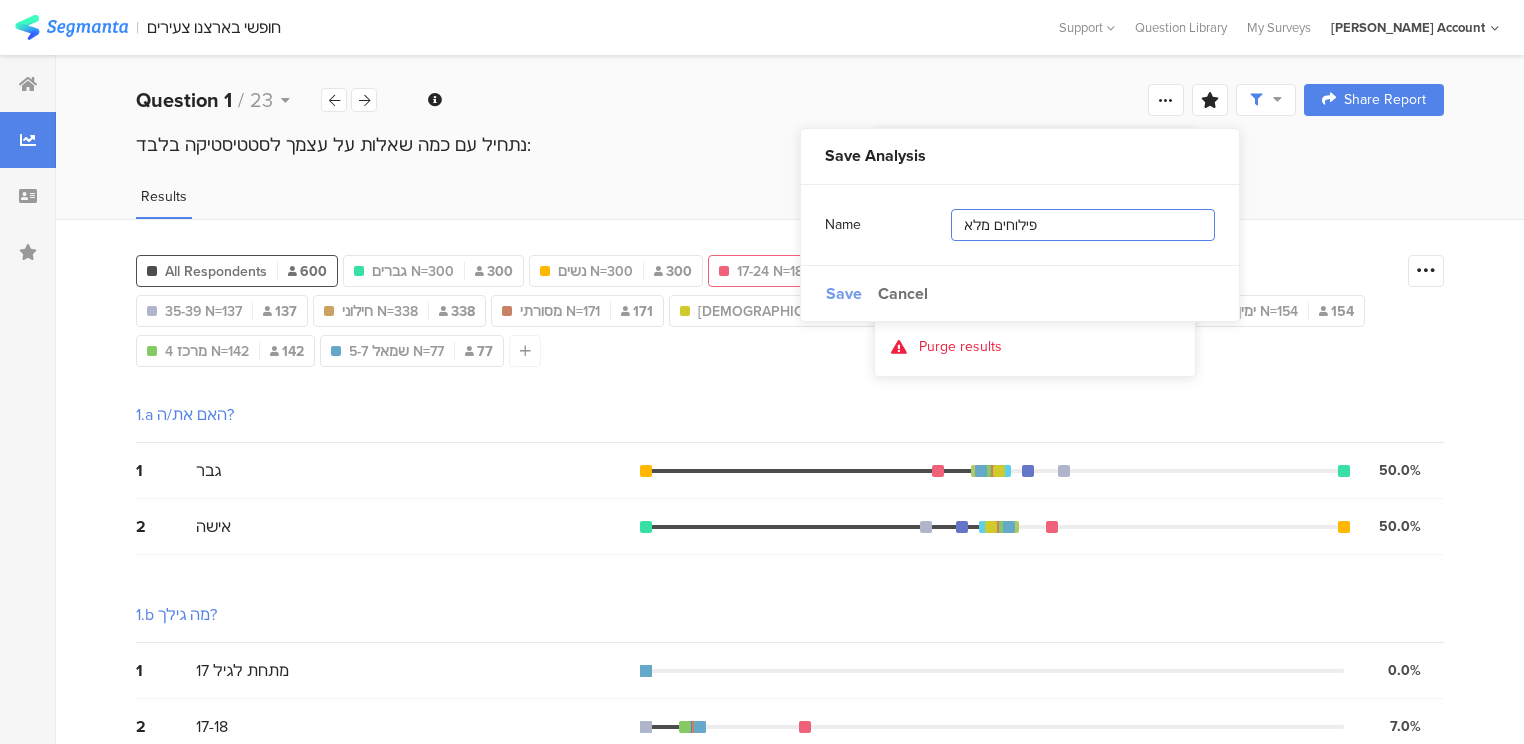 type on "פילוחים מלא" 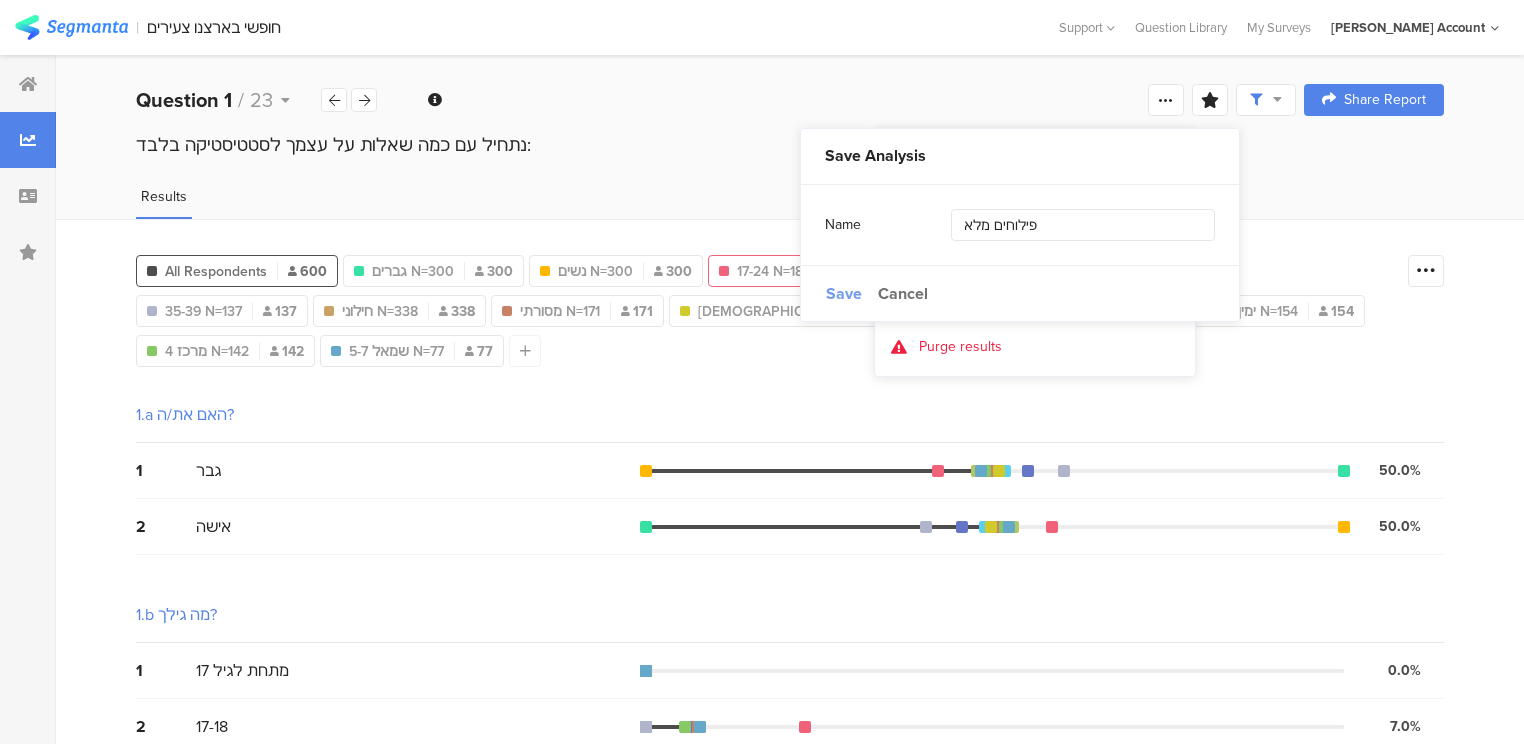 click on "Save" at bounding box center (844, 293) 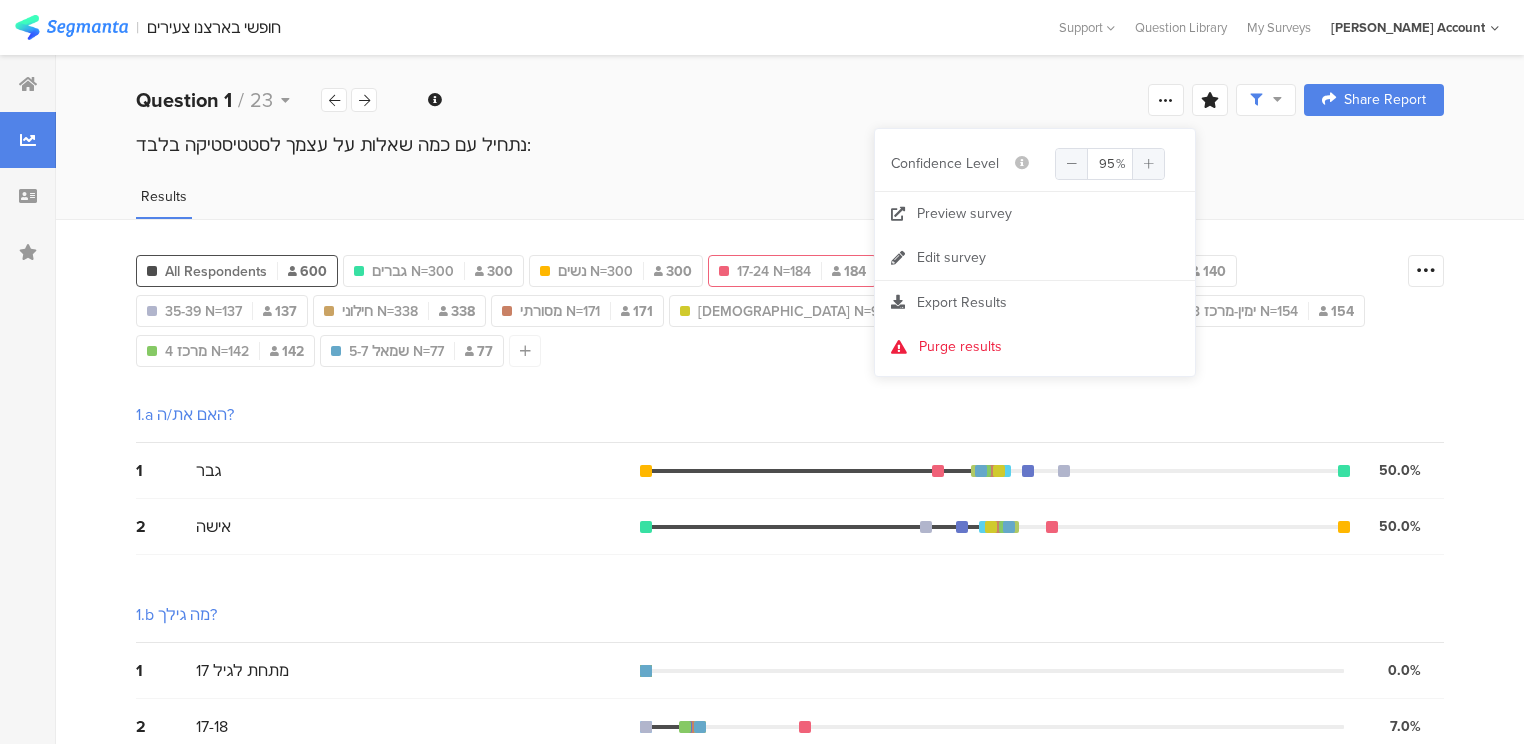 click on "1.a האם את/ה?" at bounding box center (790, 415) 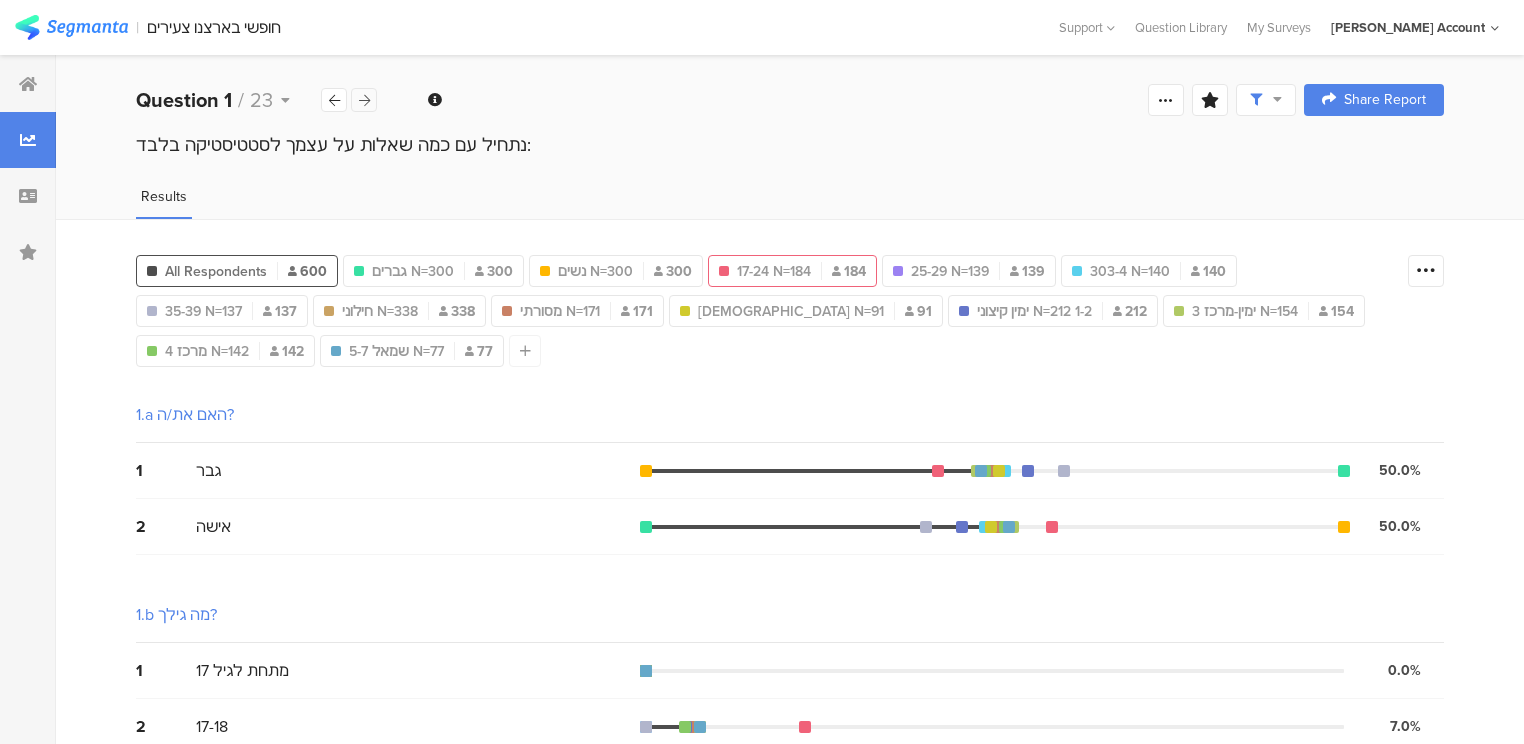 click at bounding box center (364, 100) 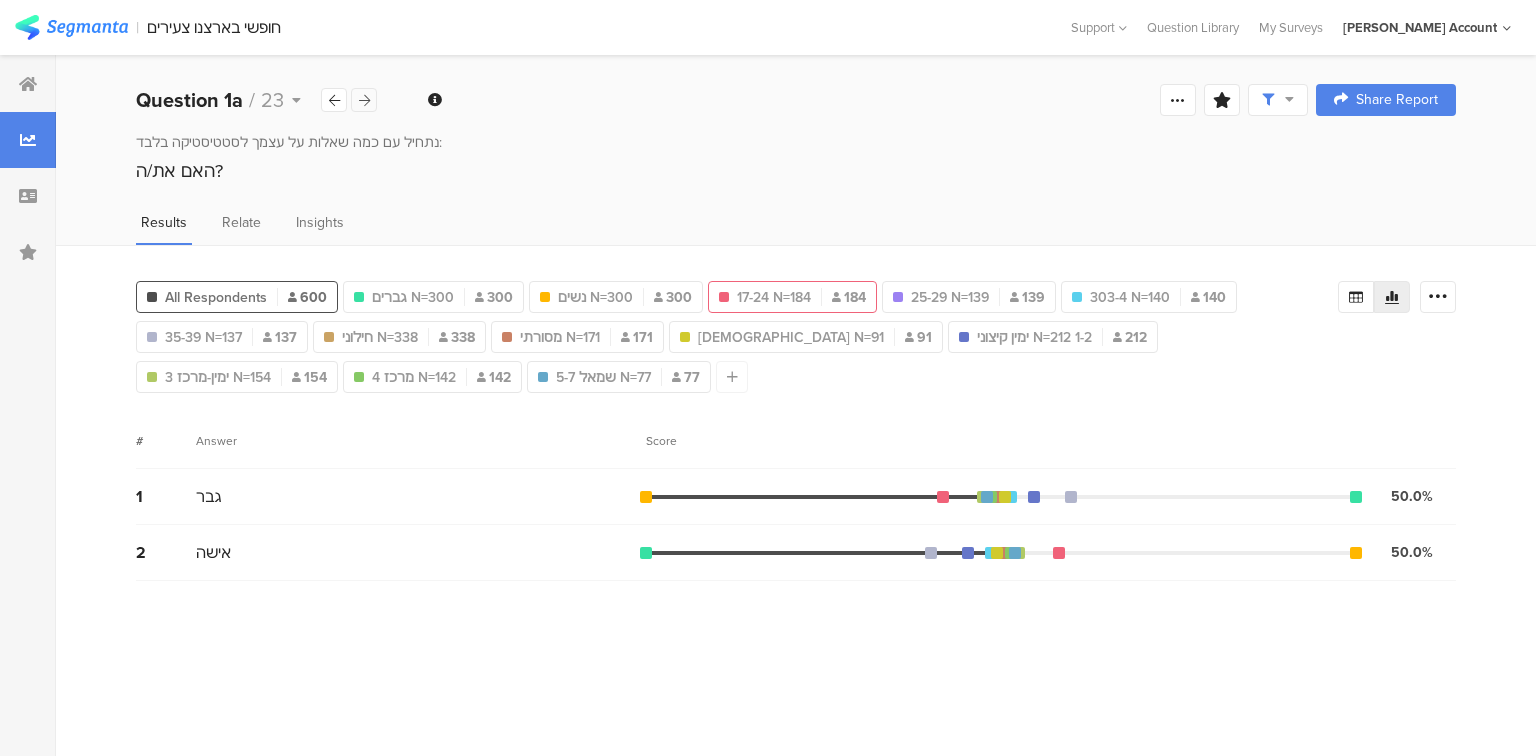 click at bounding box center [364, 100] 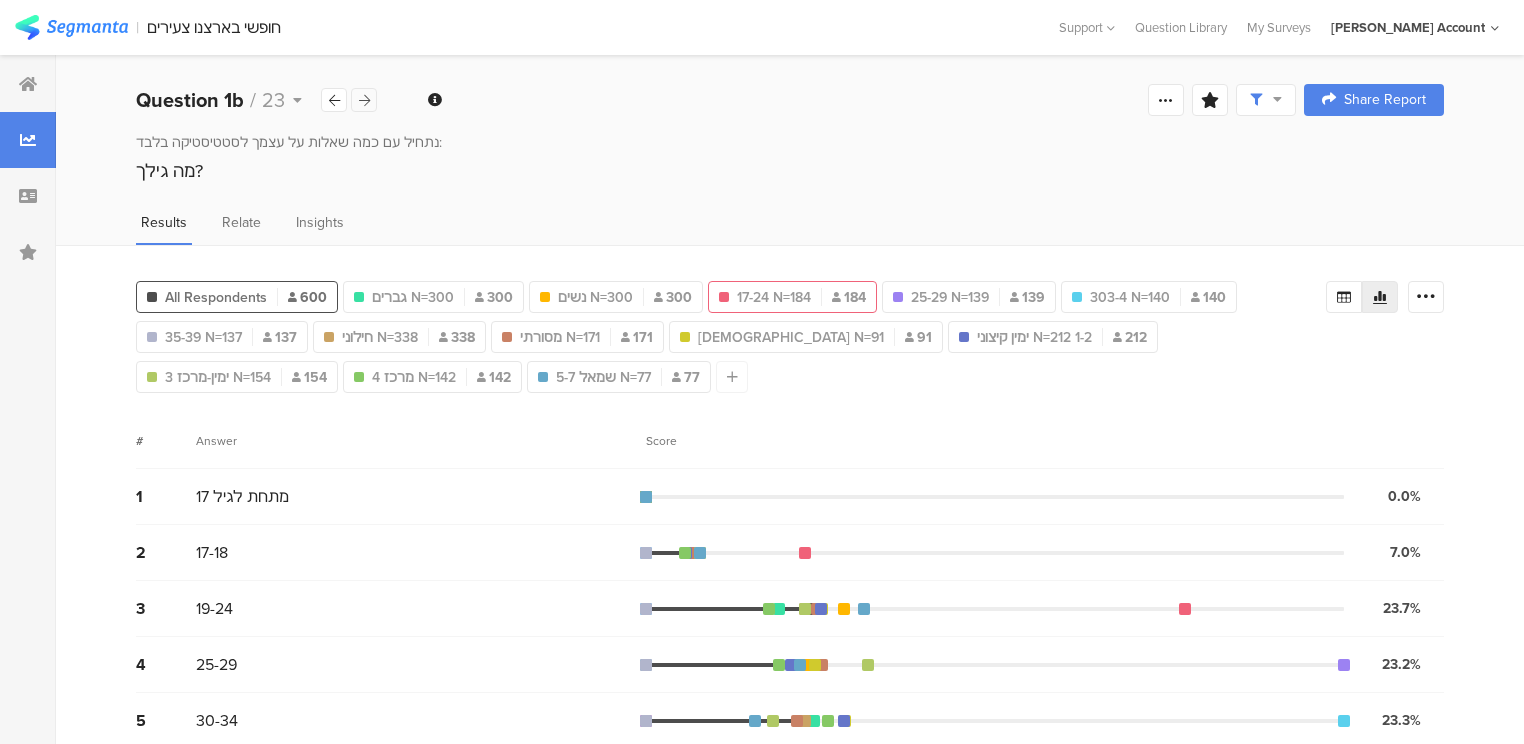 click at bounding box center [364, 100] 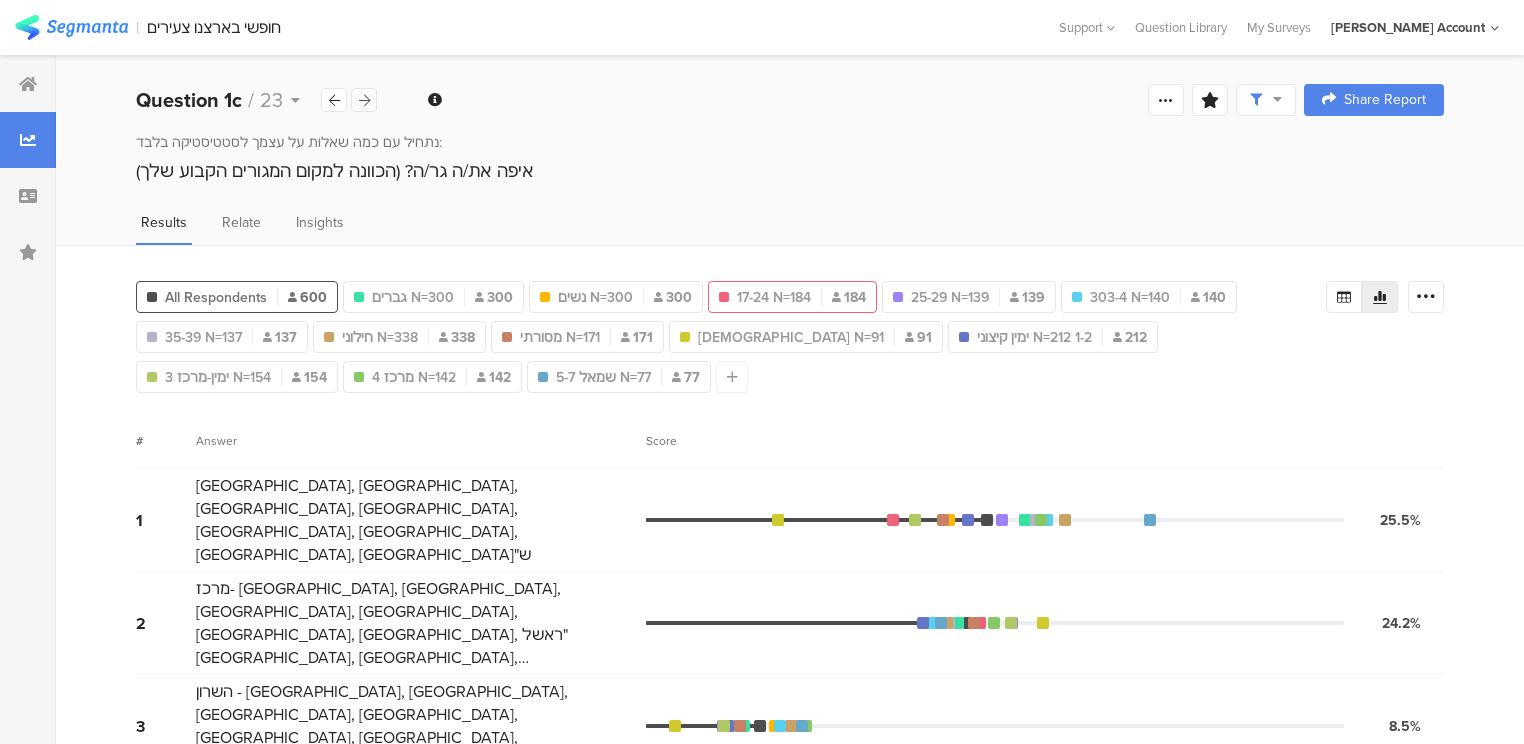 click at bounding box center (364, 100) 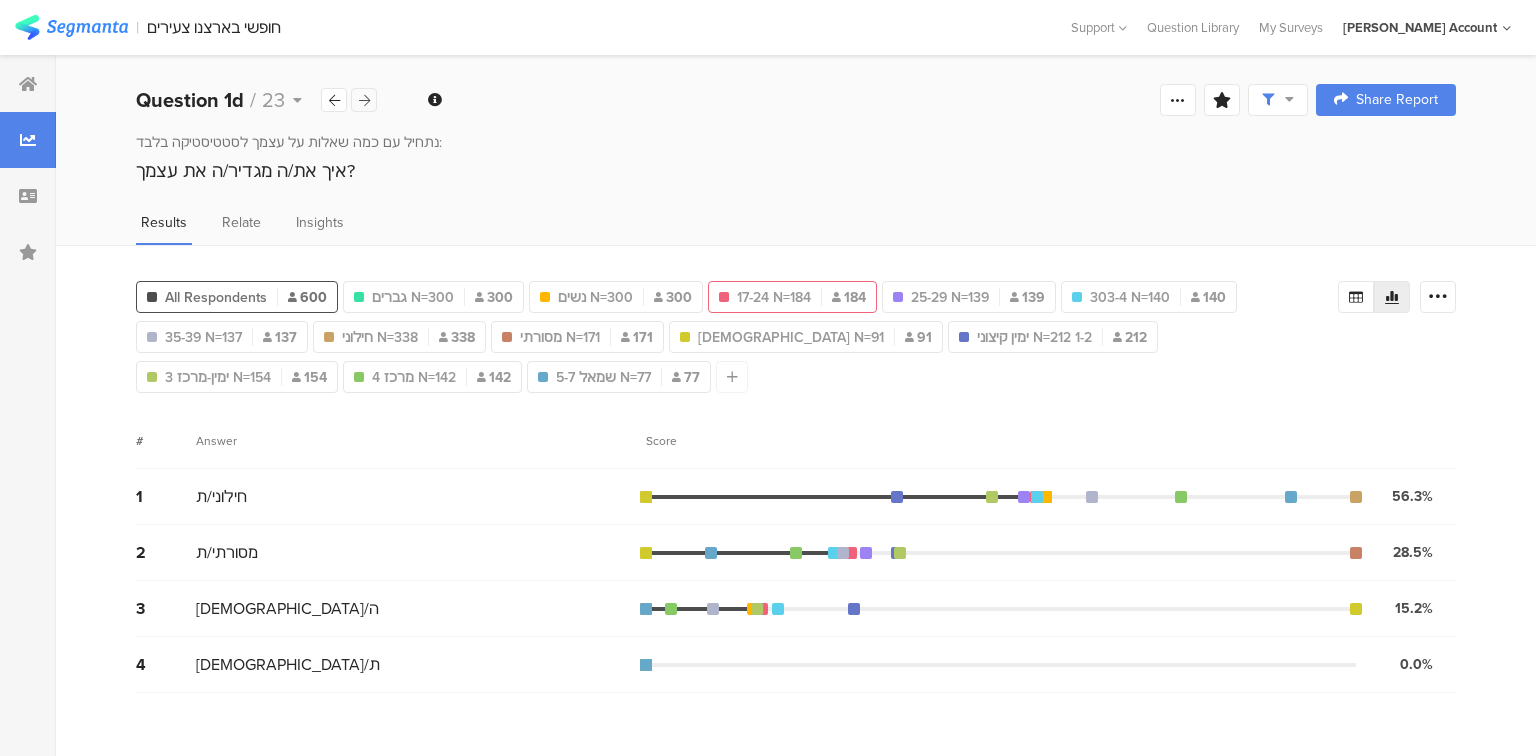 click at bounding box center [364, 100] 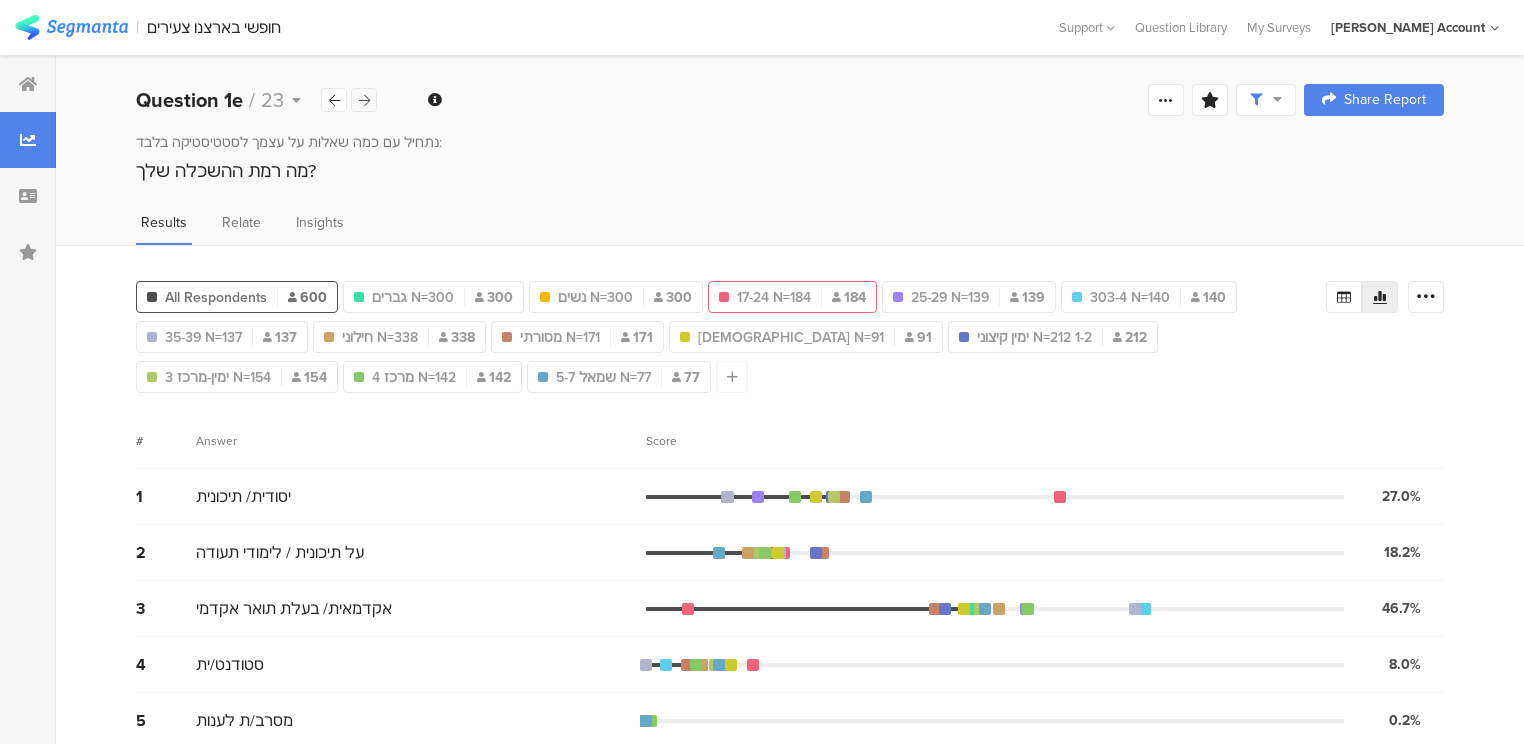 click at bounding box center (364, 100) 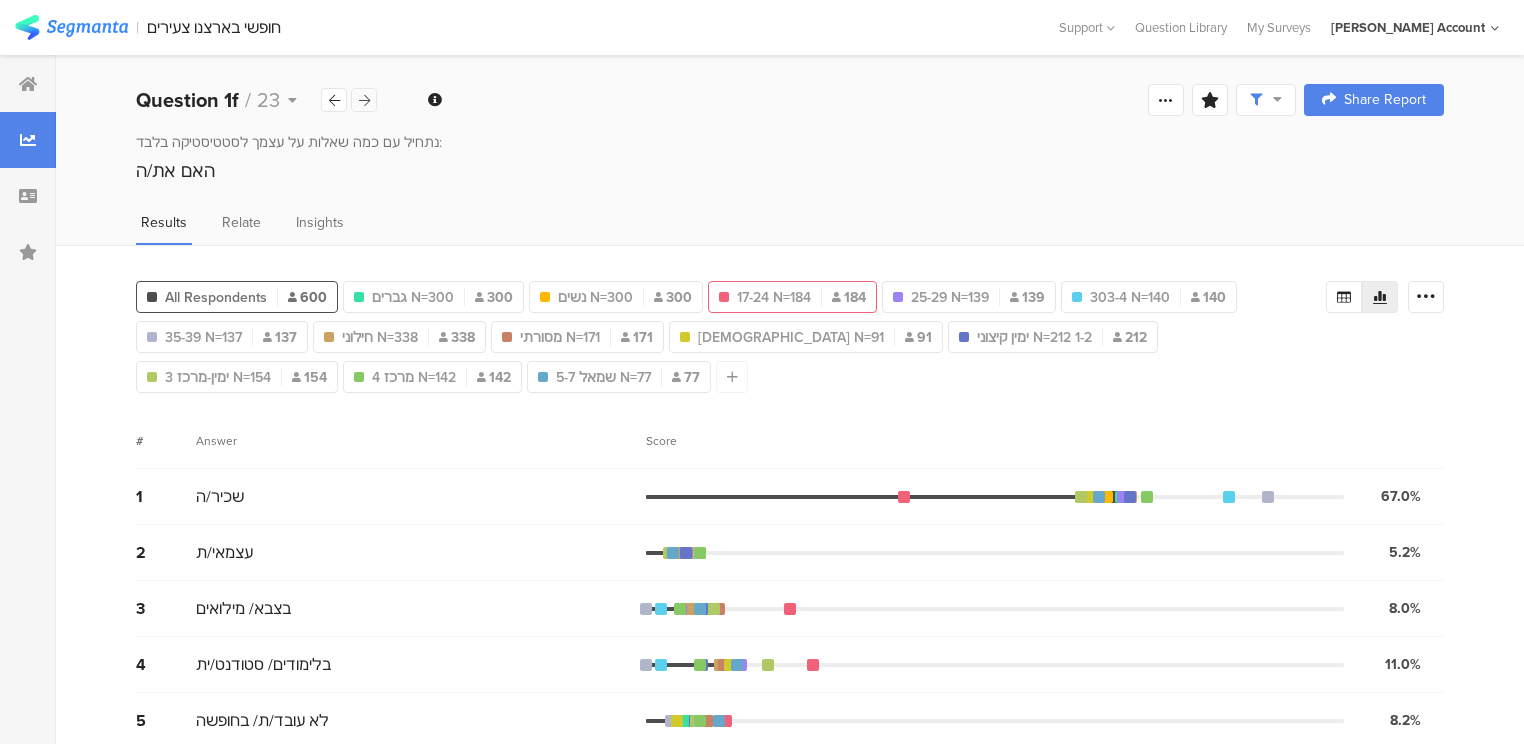 click at bounding box center [364, 100] 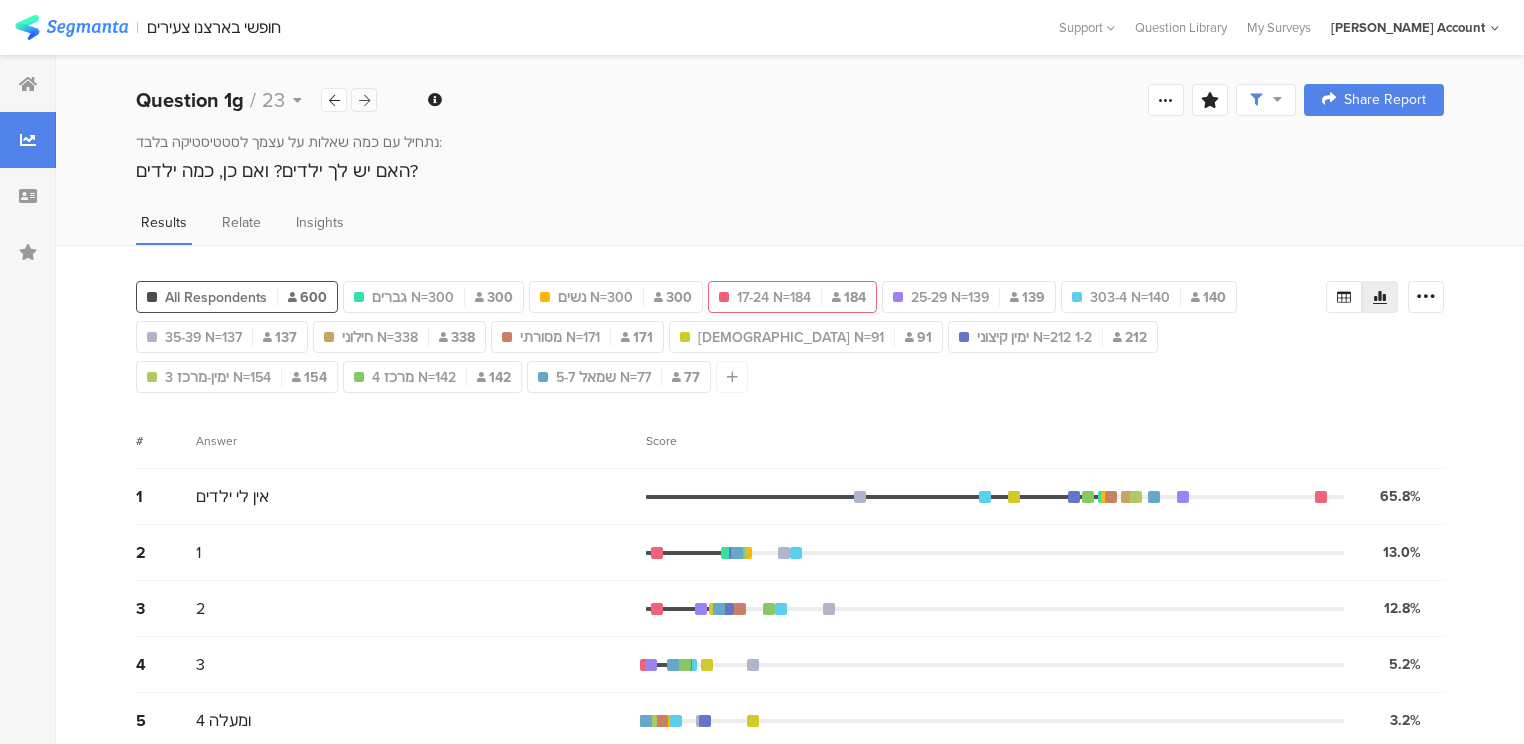 click at bounding box center [364, 100] 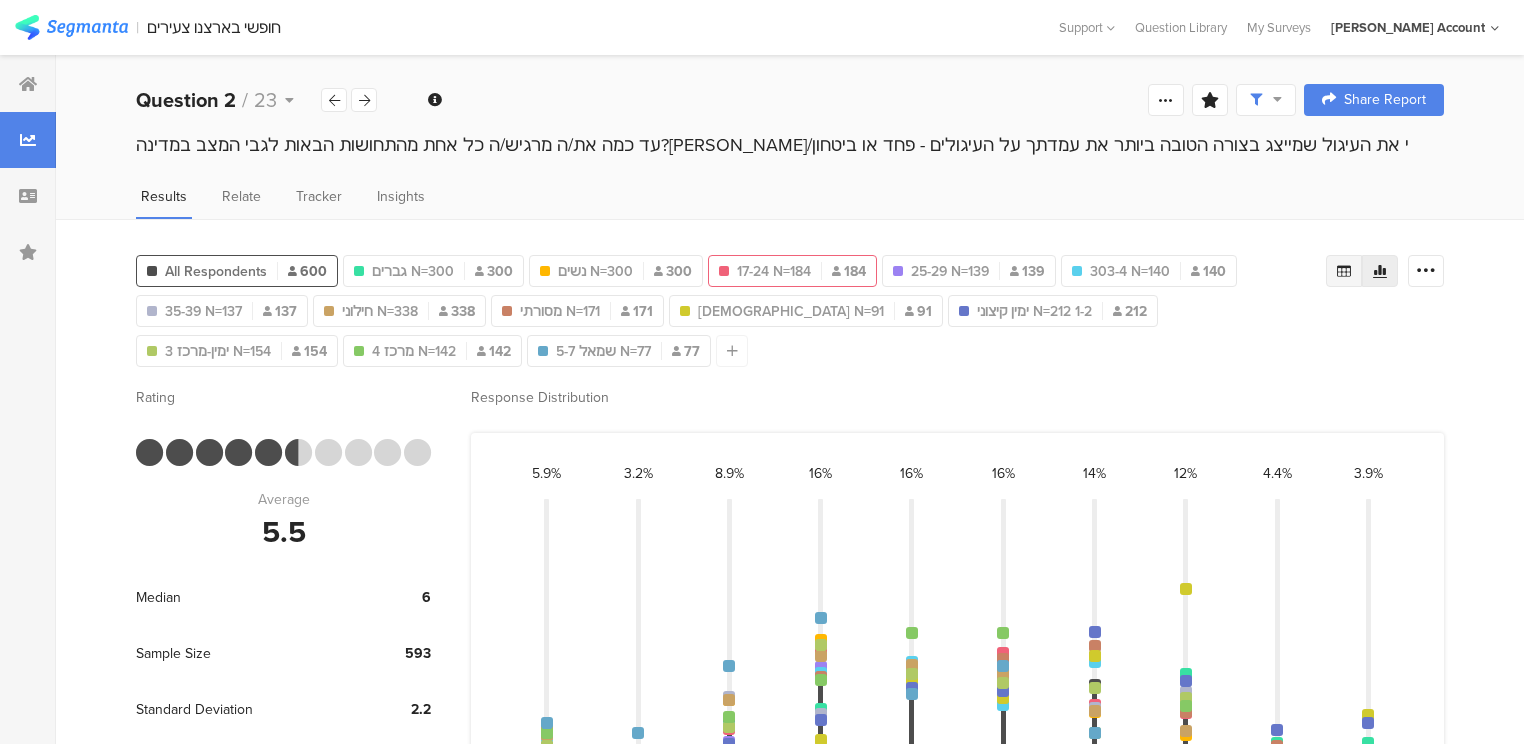 click 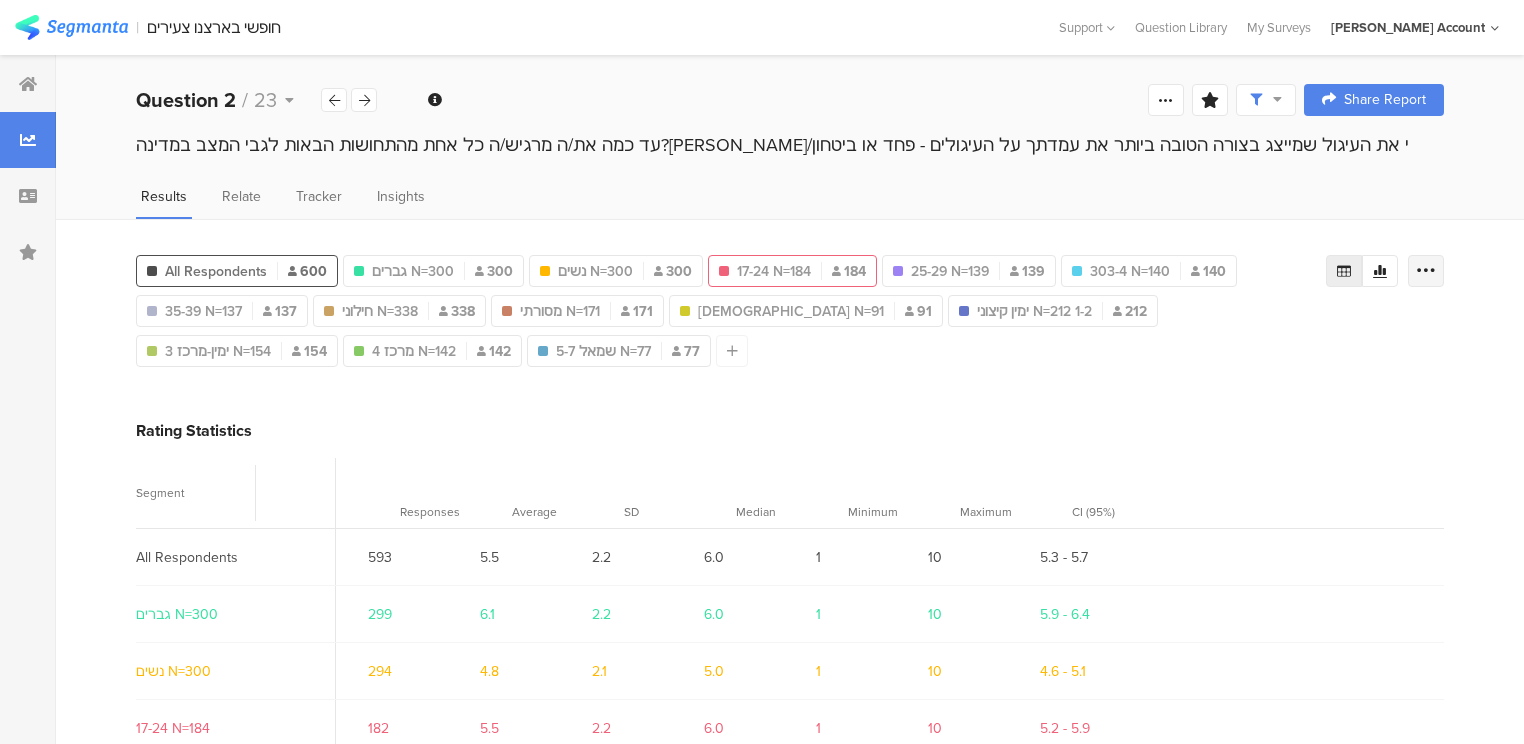 click at bounding box center [1426, 271] 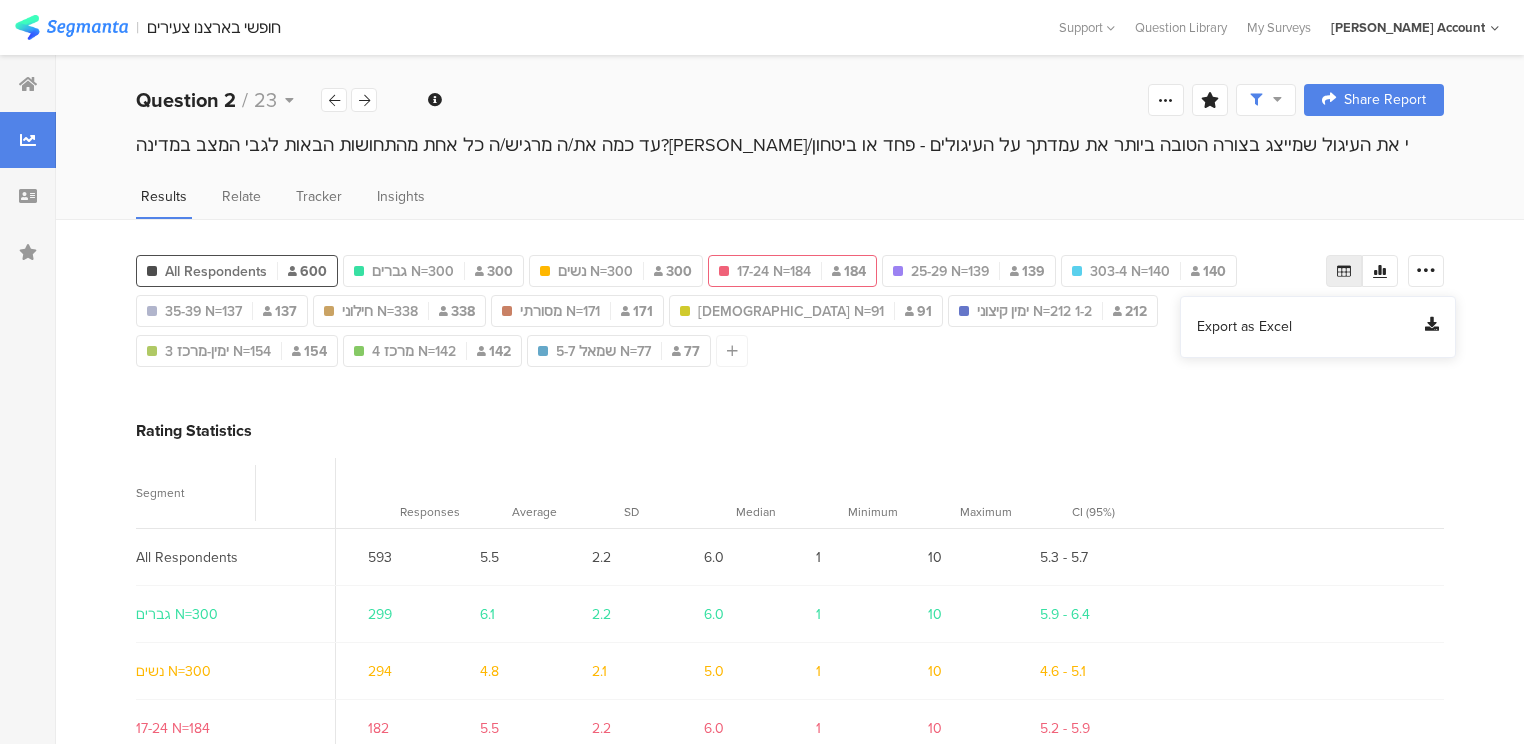 click on "Export as Excel" at bounding box center [1244, 327] 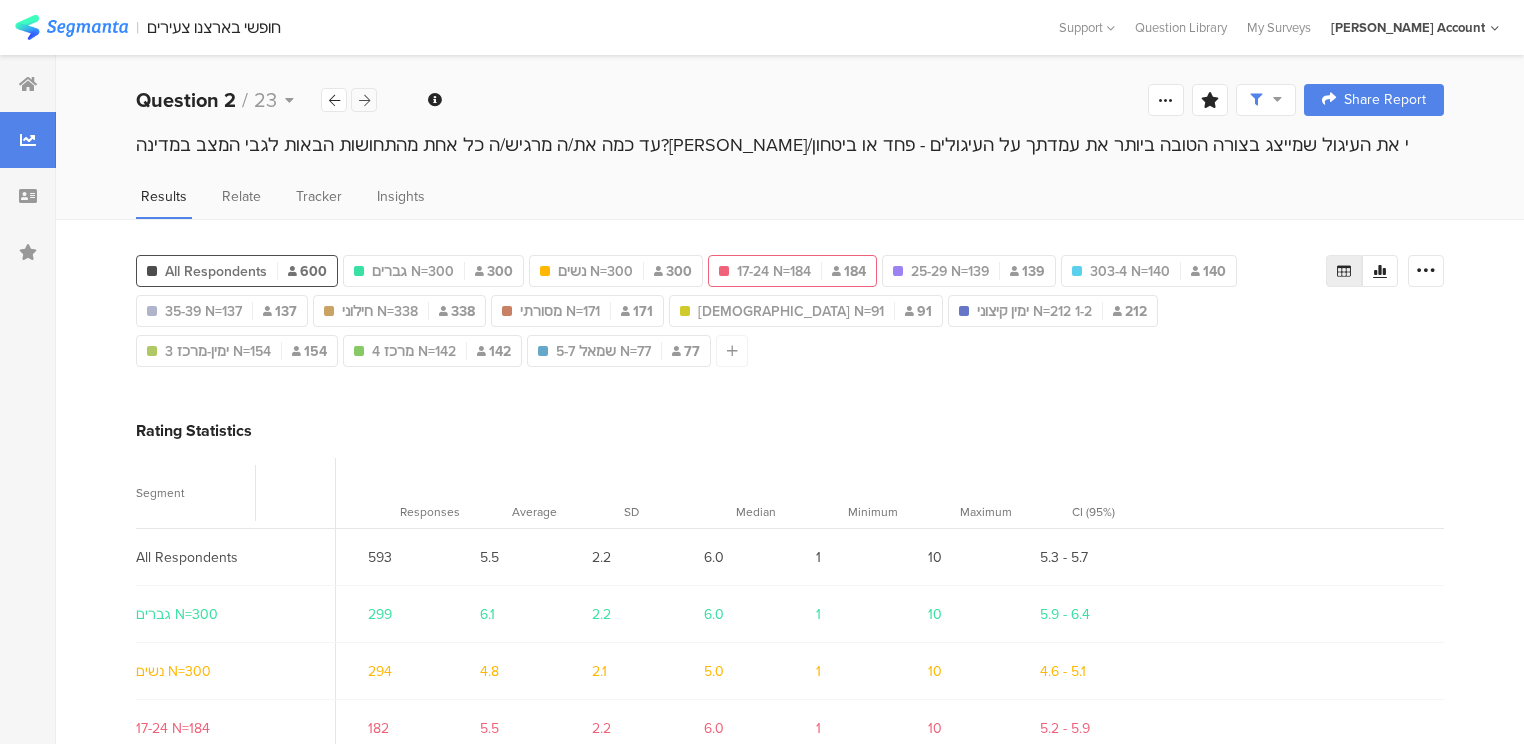 click at bounding box center (364, 100) 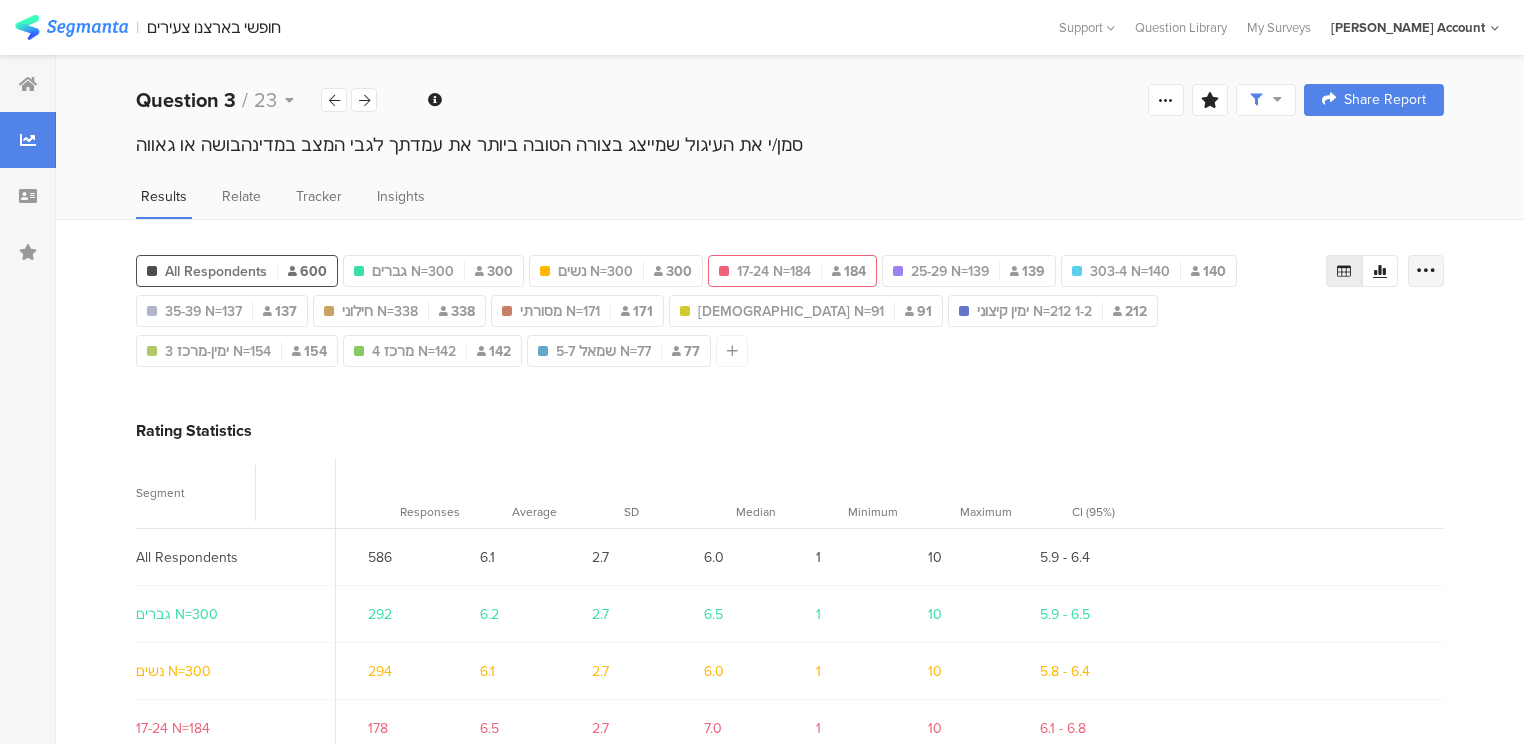 click at bounding box center (1426, 271) 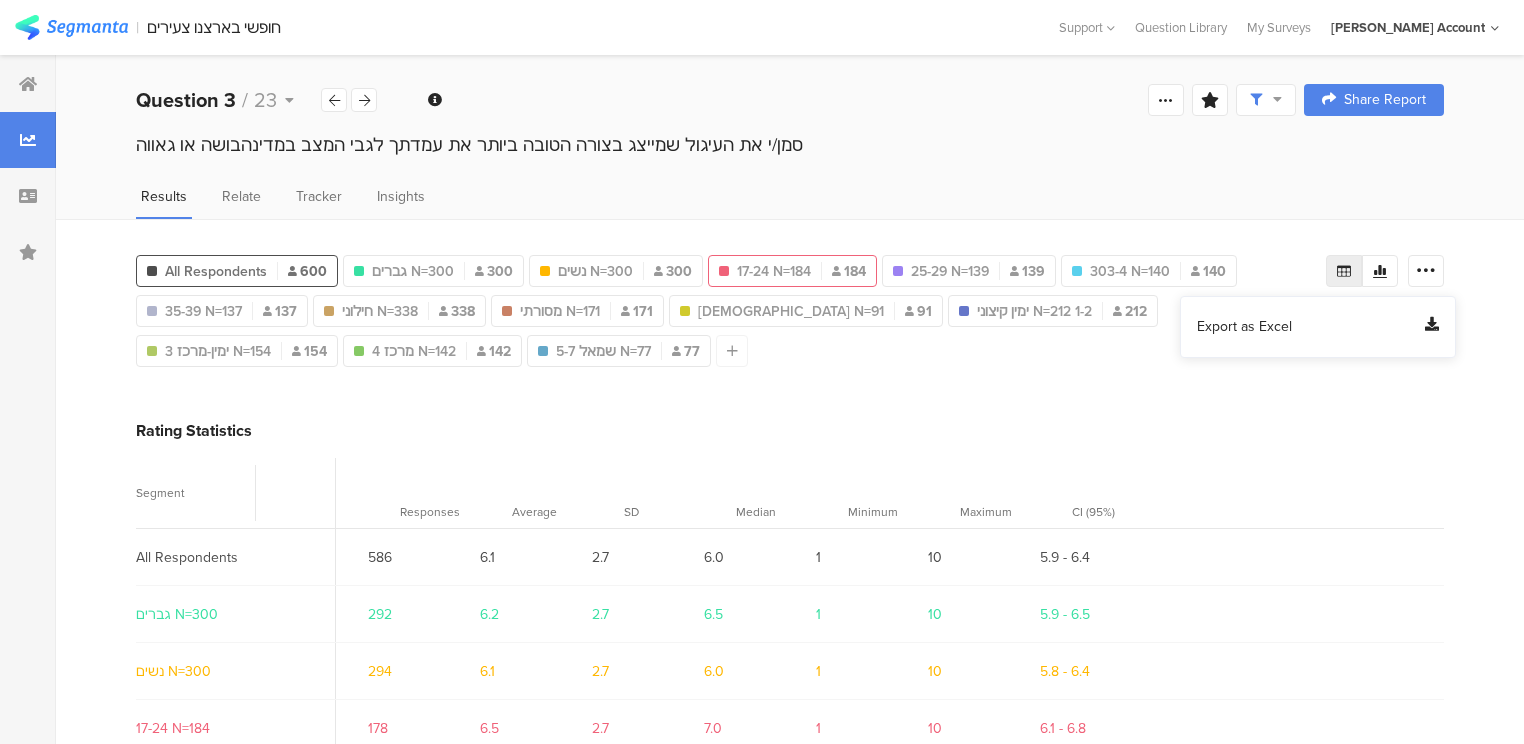 click on "Export as Excel" at bounding box center [1244, 327] 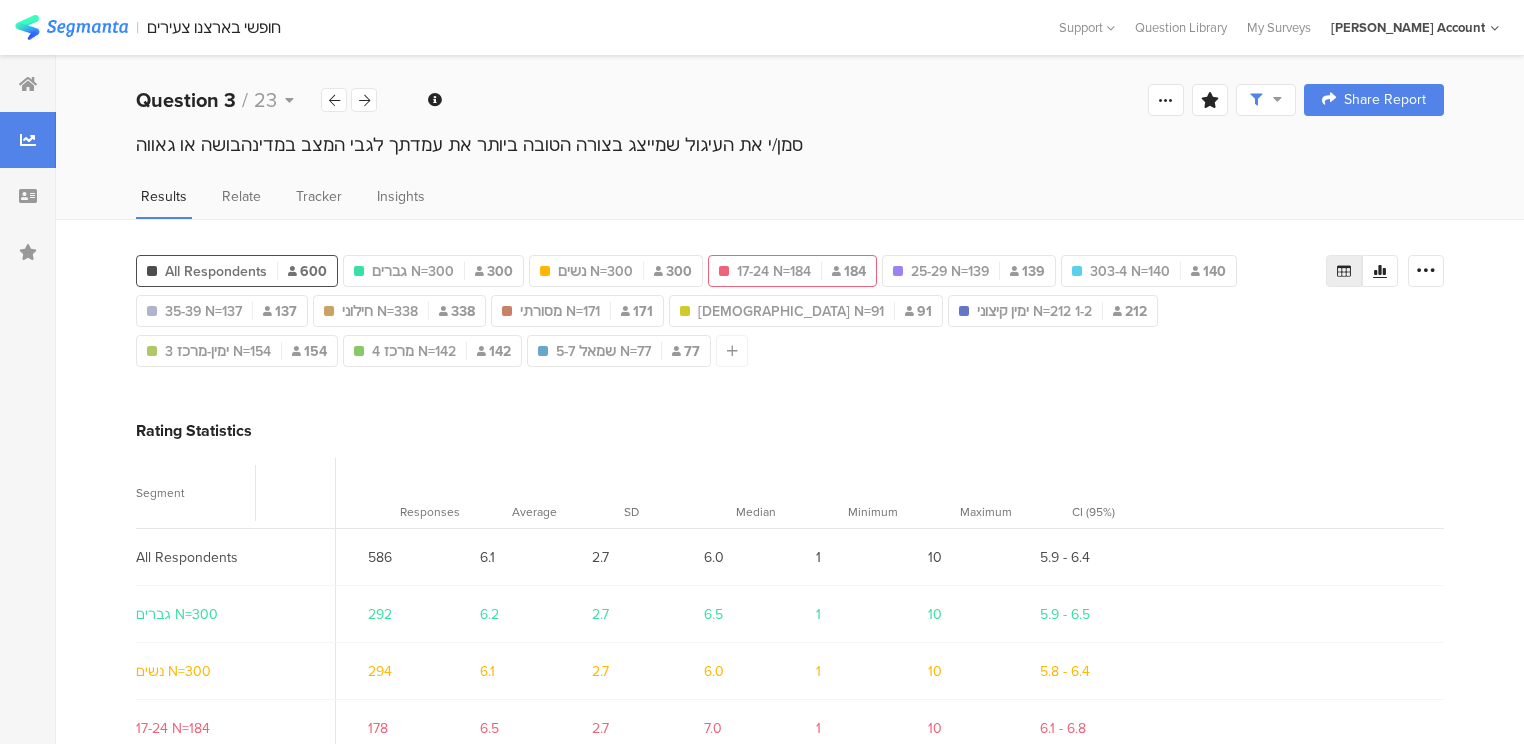 drag, startPoint x: 367, startPoint y: 102, endPoint x: 436, endPoint y: 113, distance: 69.87131 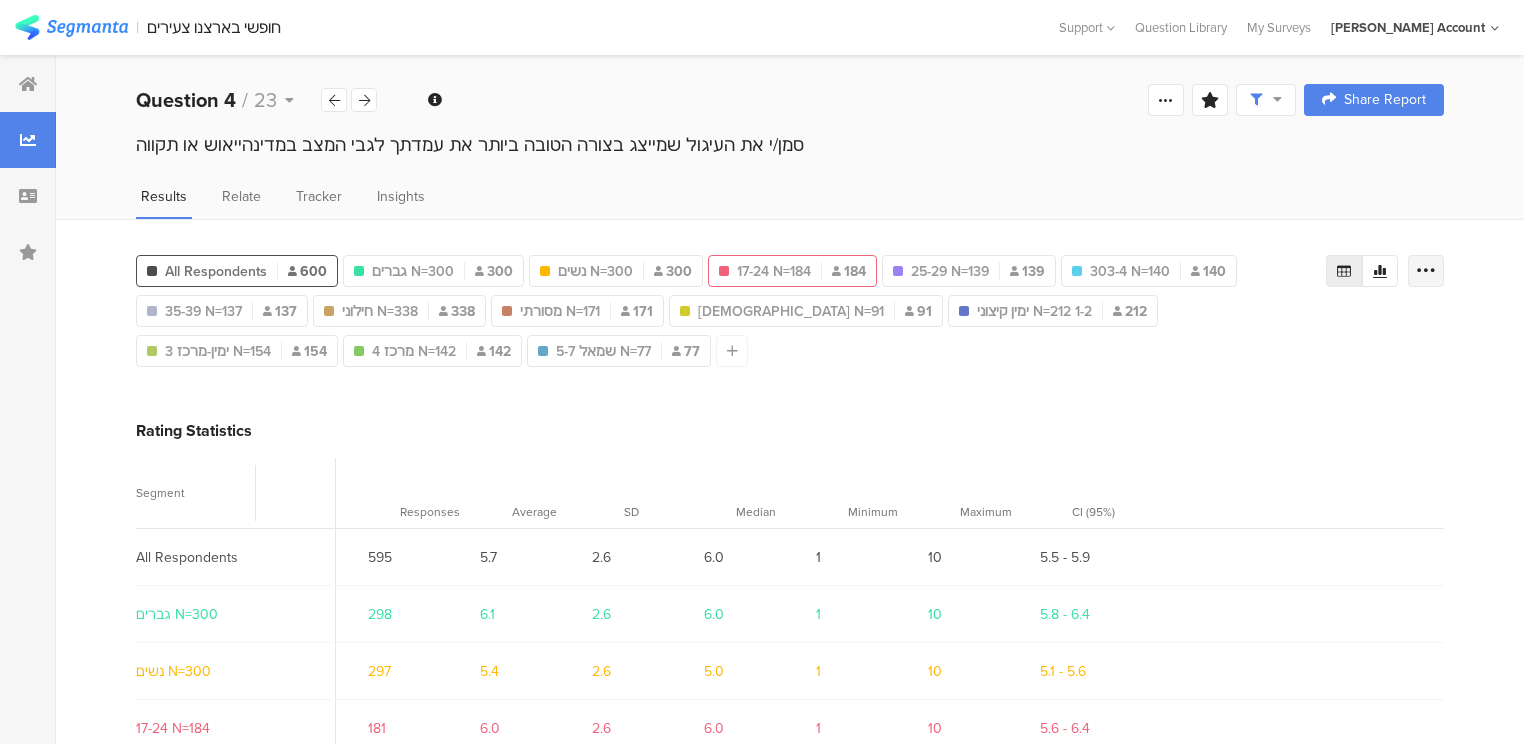 click at bounding box center [1426, 271] 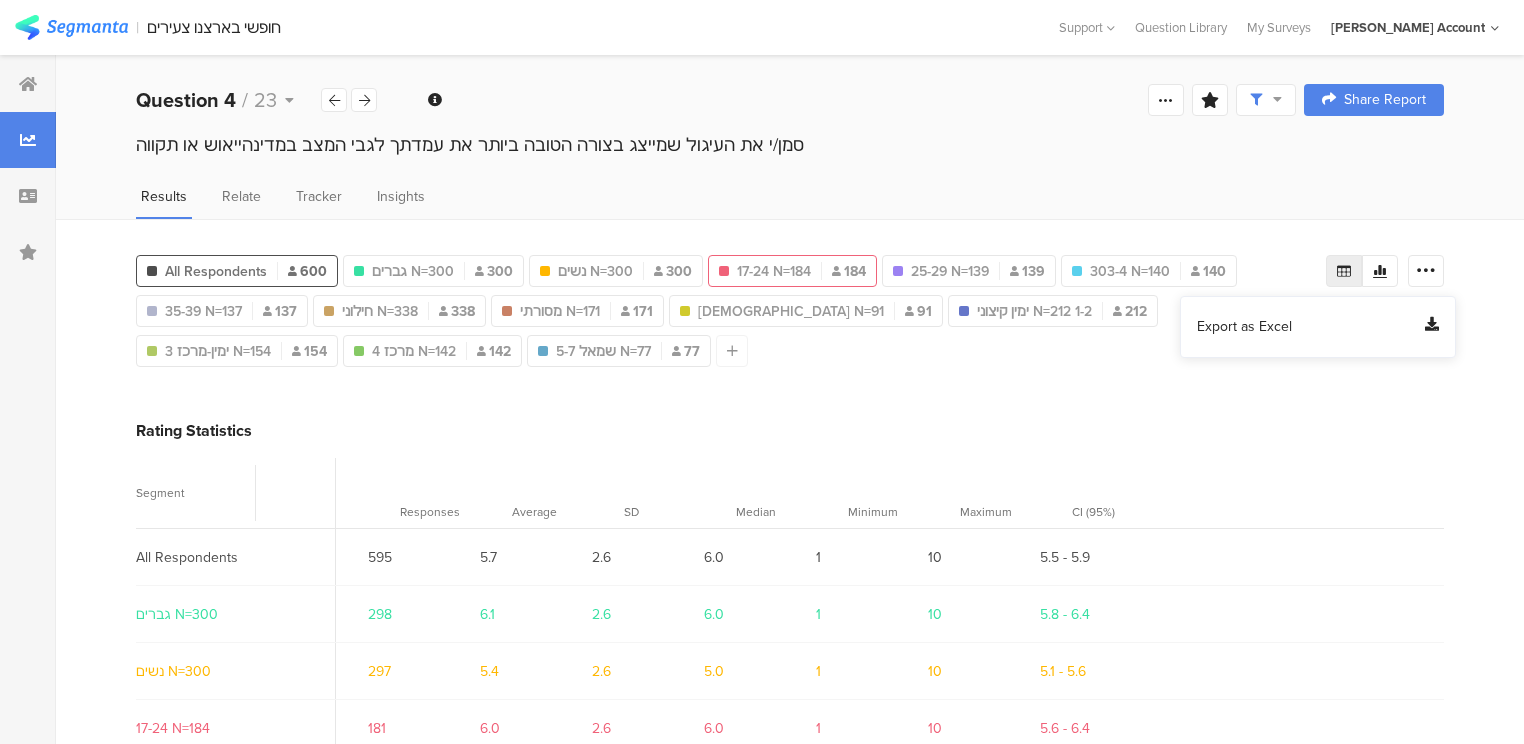 click on "Export as Excel" at bounding box center (1244, 327) 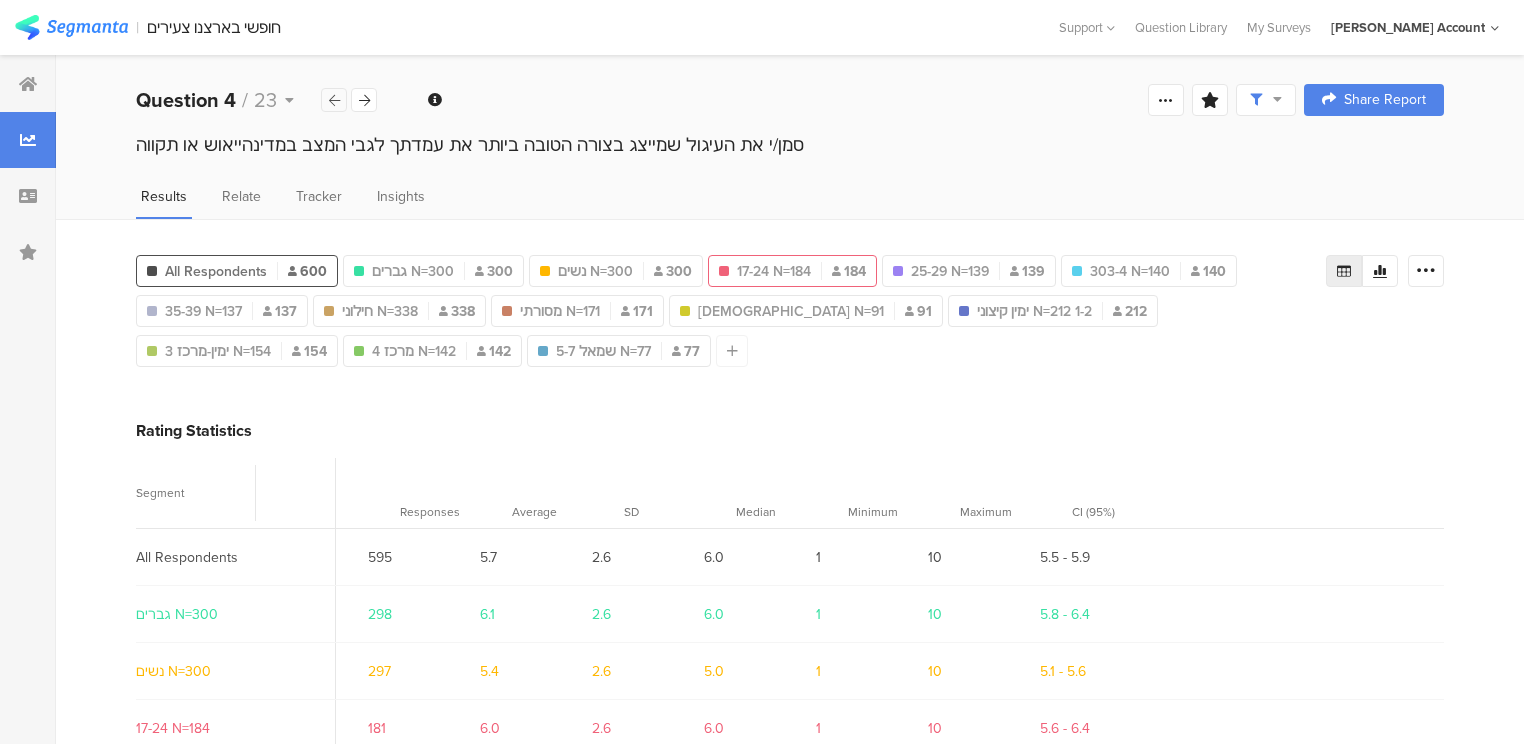 click at bounding box center [334, 100] 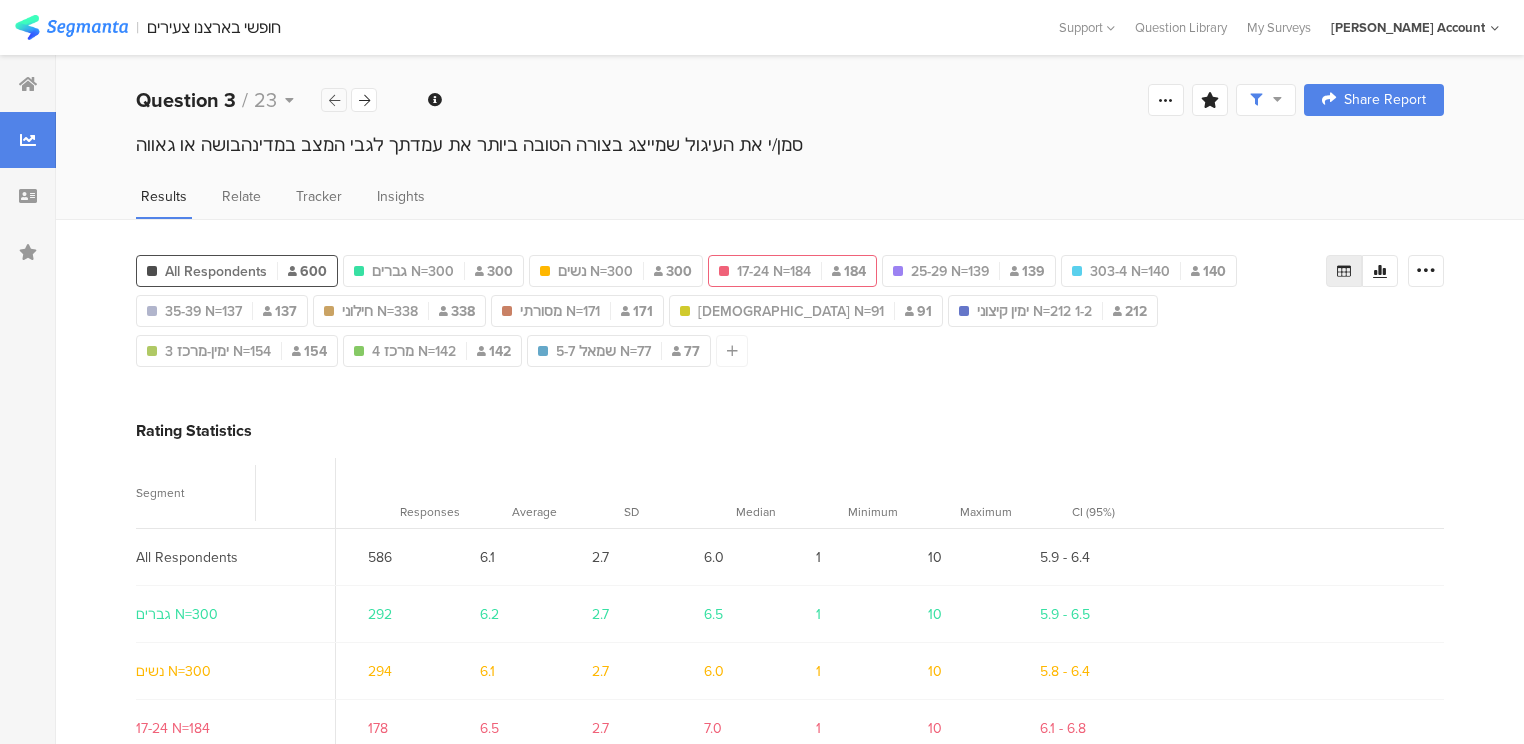 click at bounding box center (334, 100) 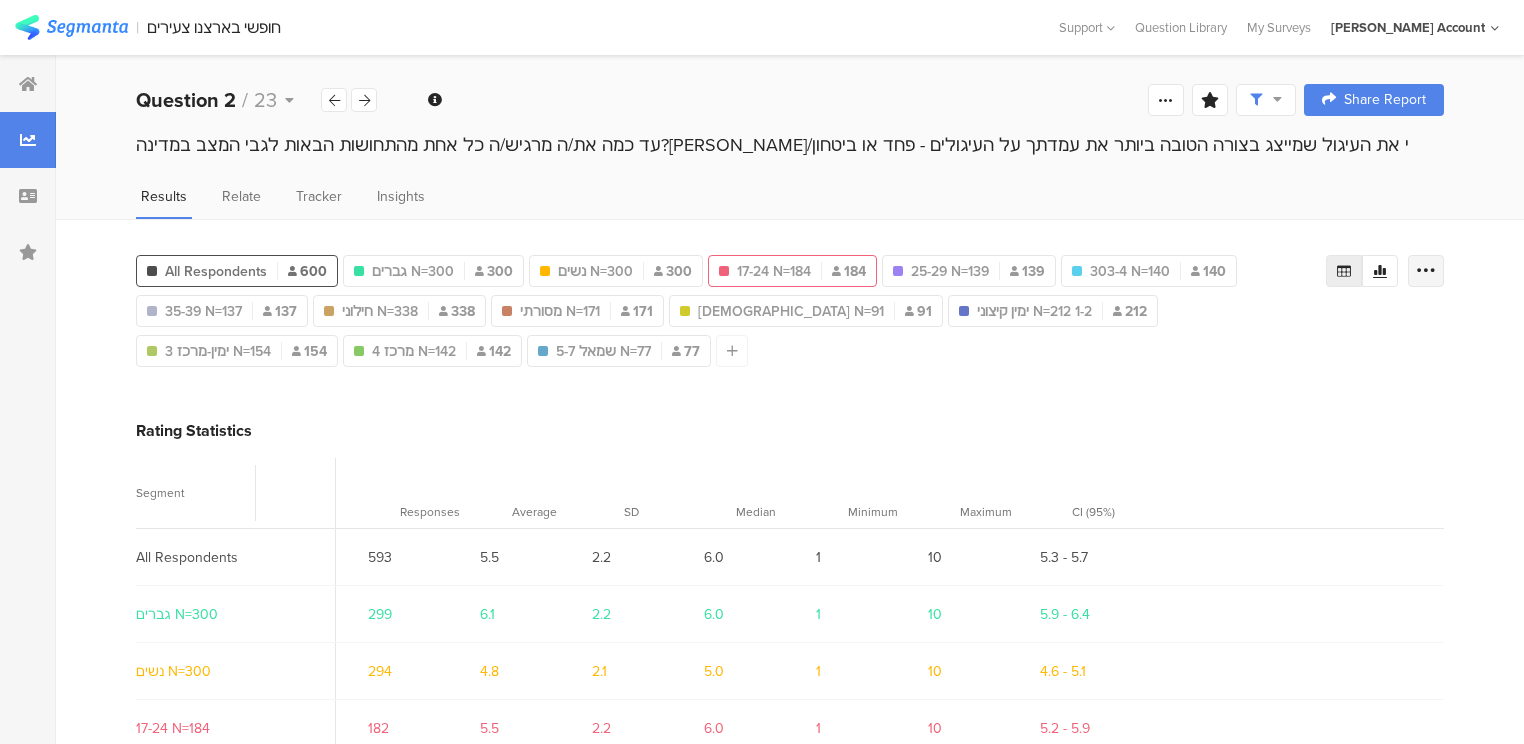 click at bounding box center [1426, 271] 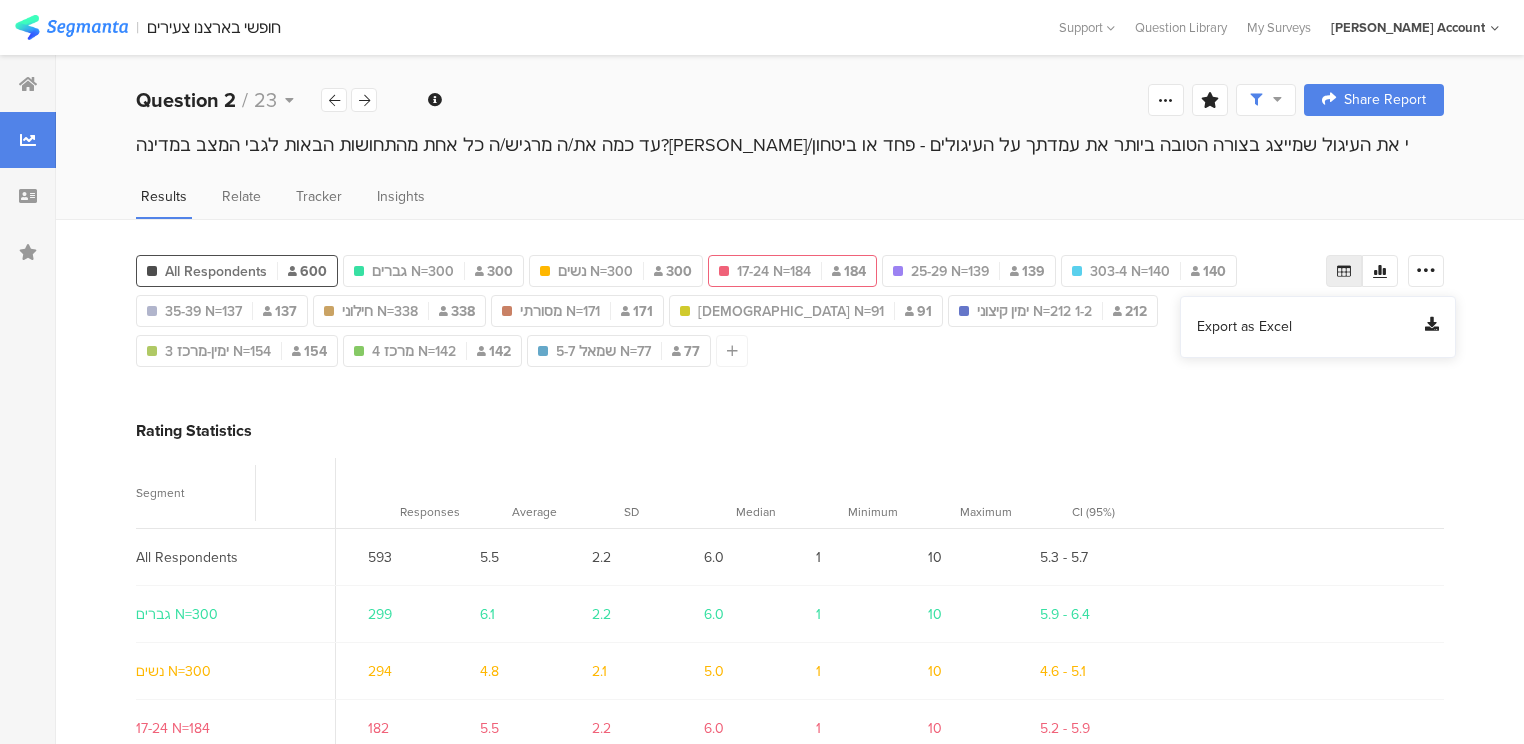 click on "Export as Excel" at bounding box center [1244, 327] 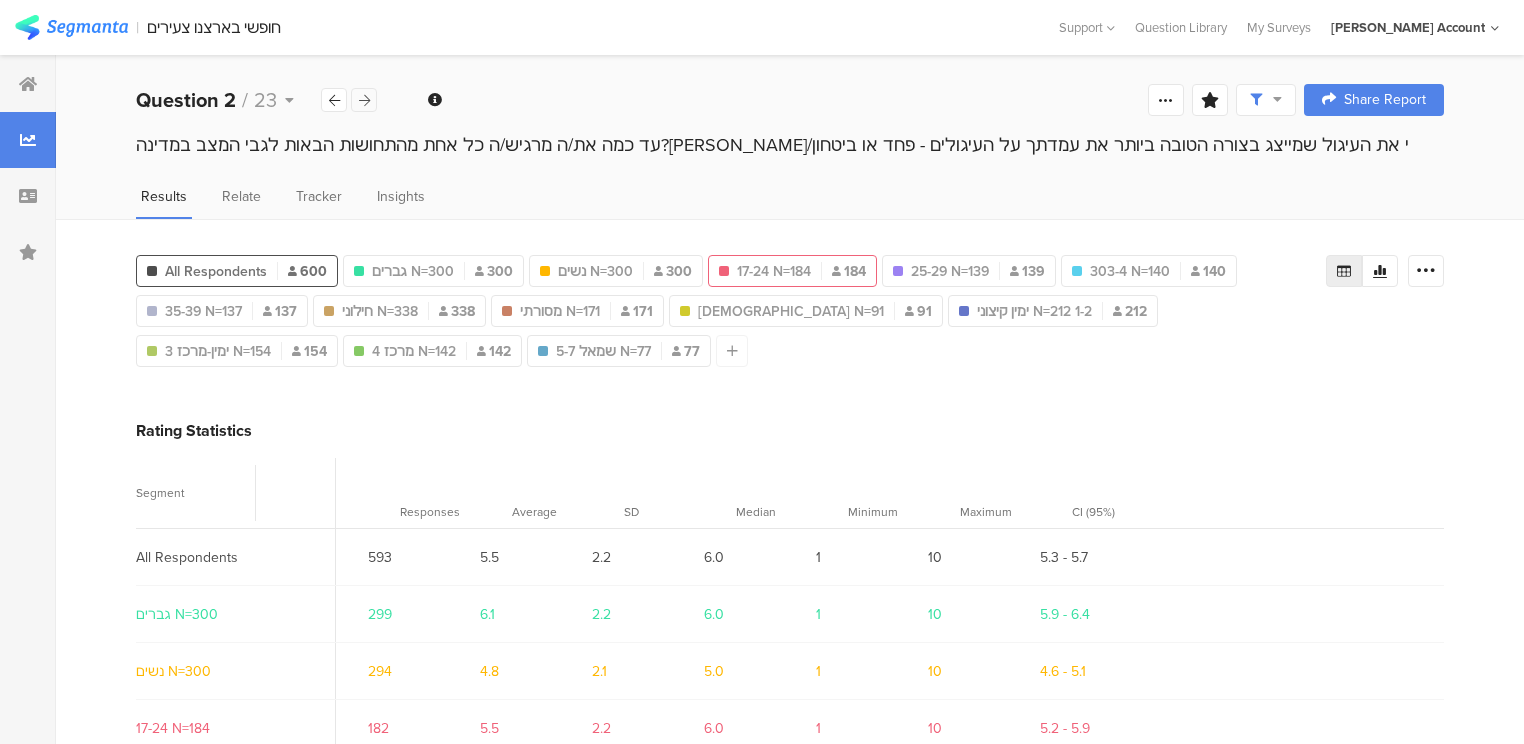 click at bounding box center [364, 100] 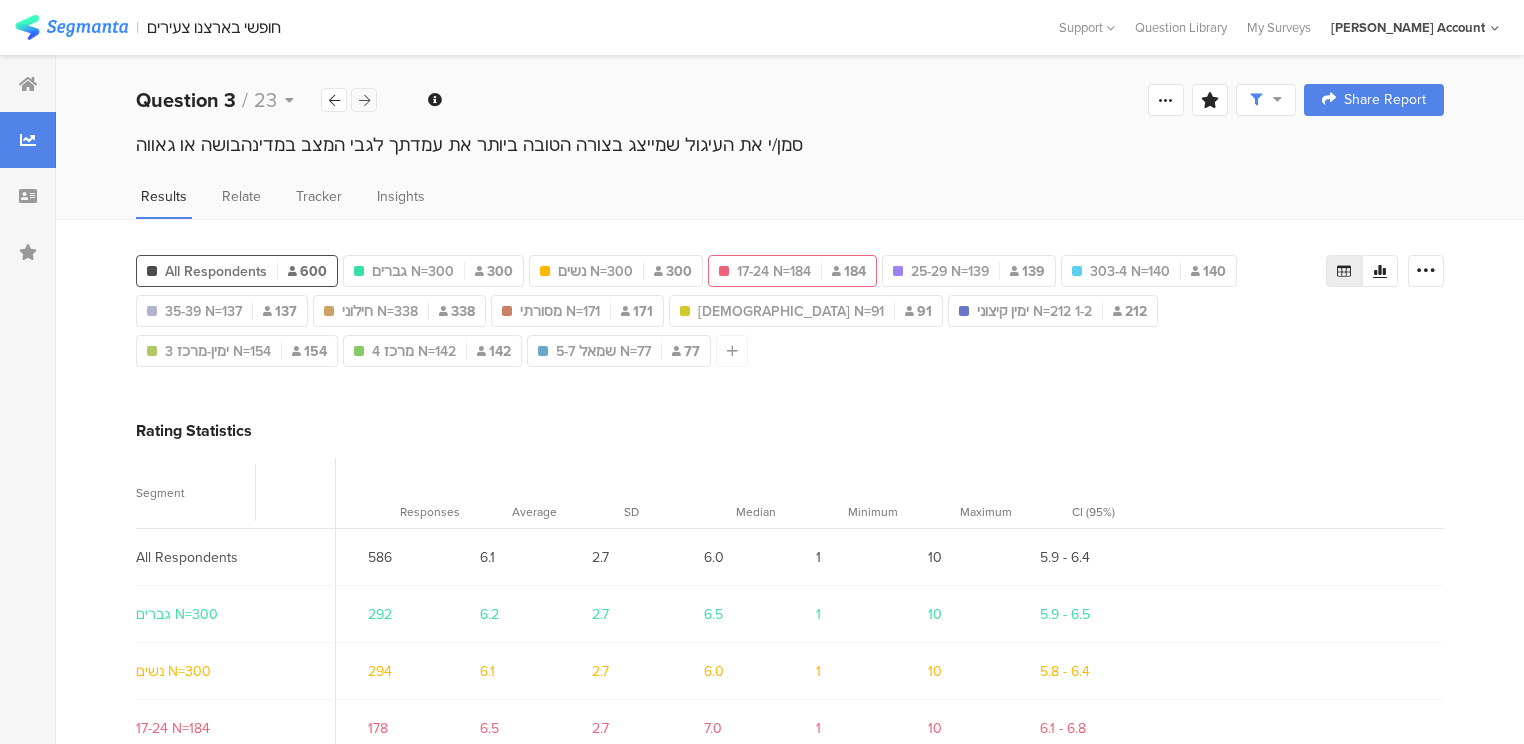 click at bounding box center [364, 100] 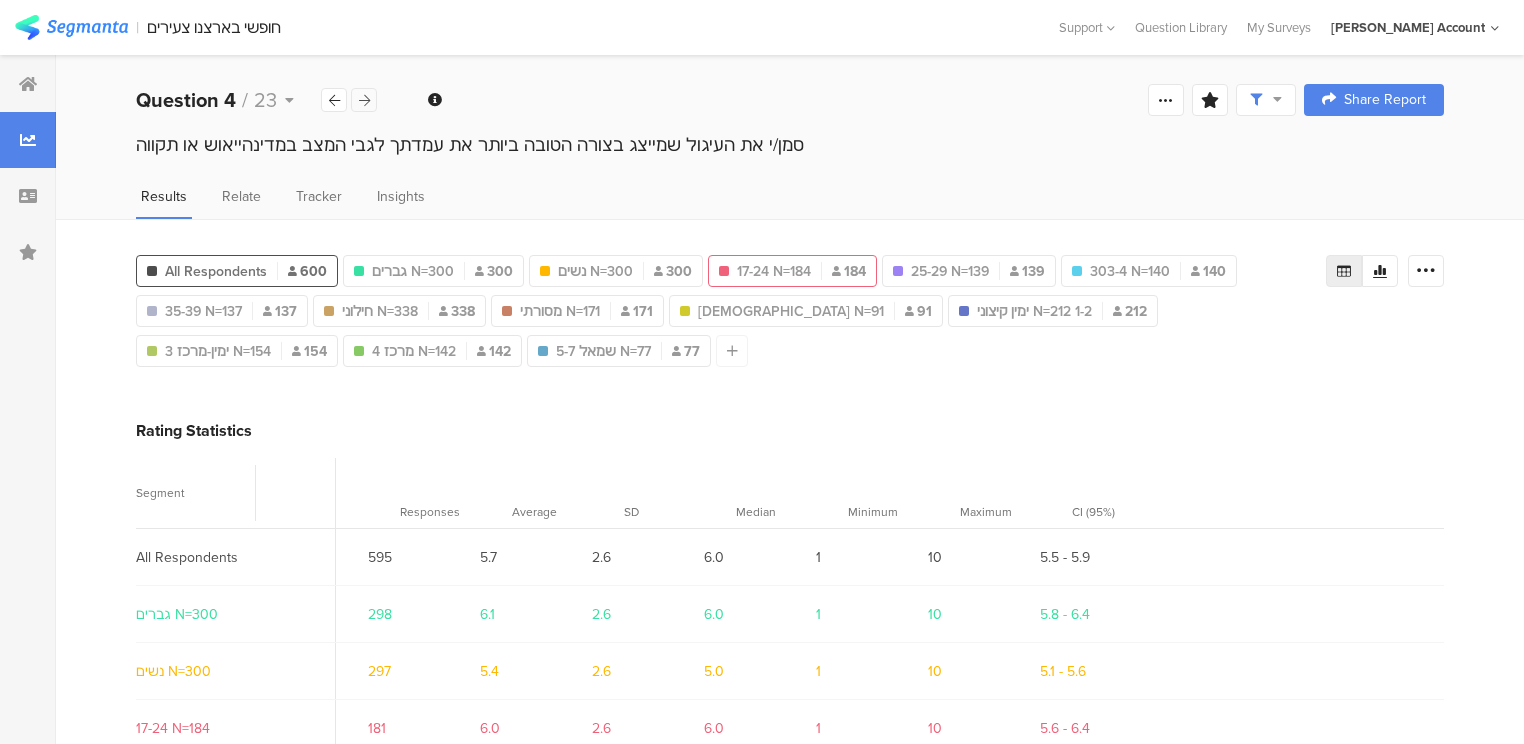 click at bounding box center [364, 100] 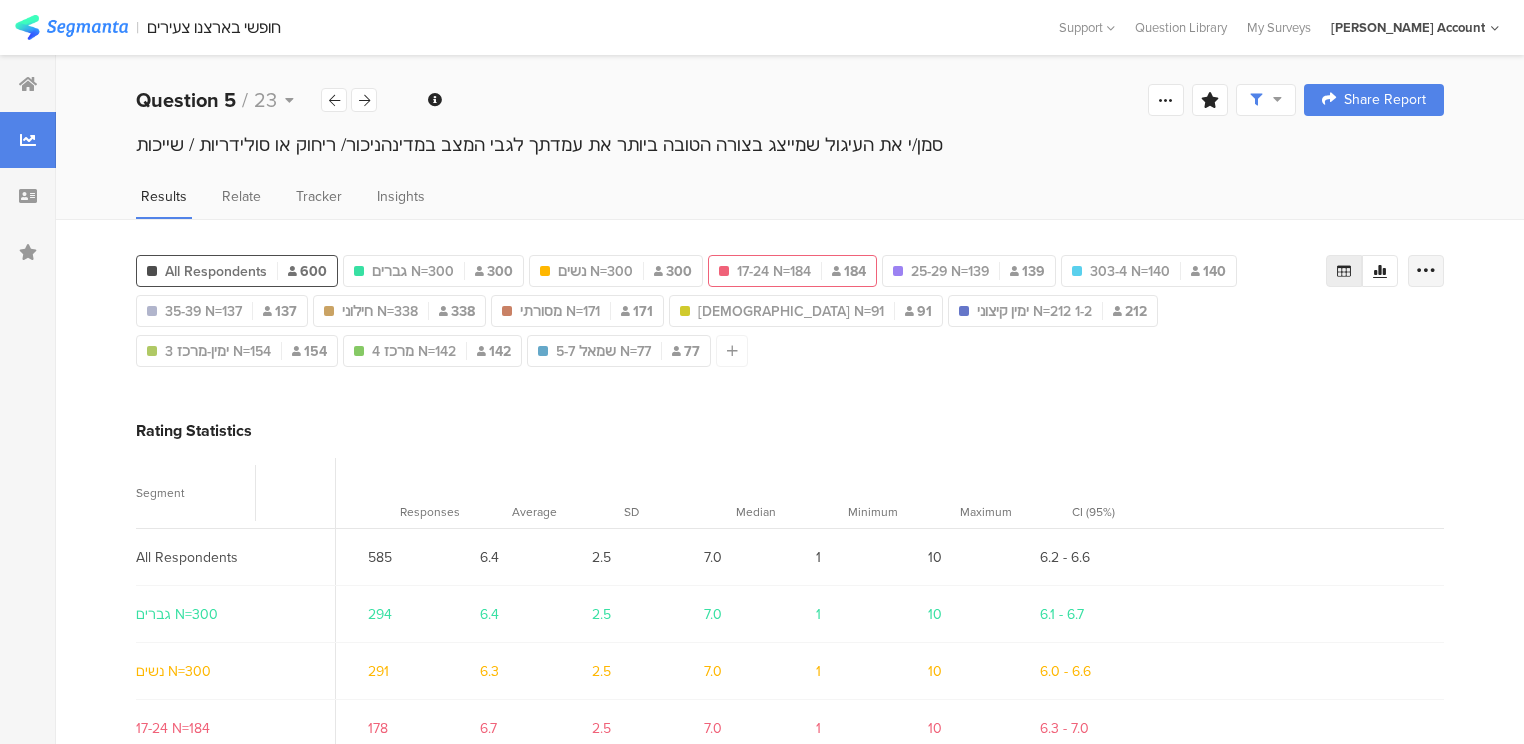 click at bounding box center [1426, 271] 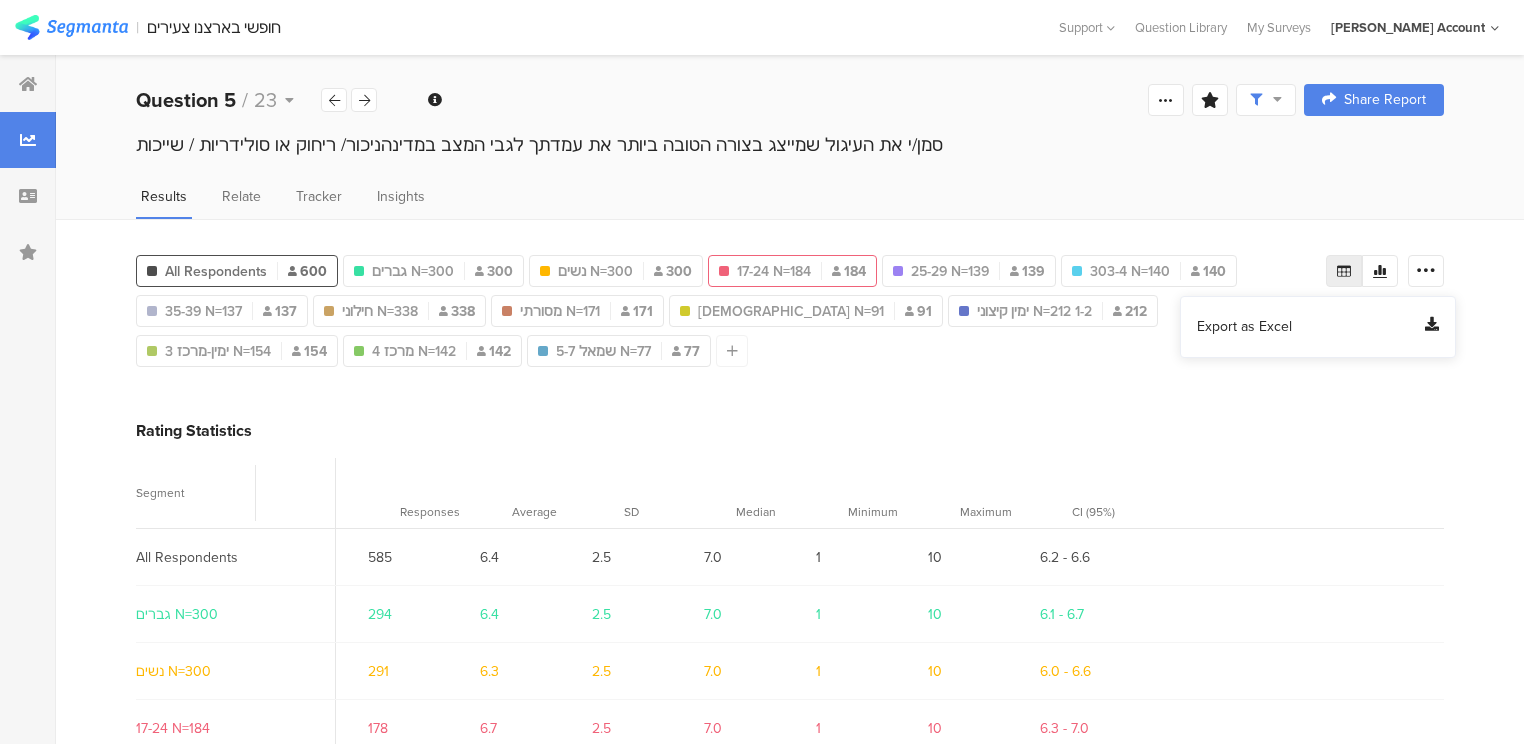 click on "Export as Excel" at bounding box center (1244, 327) 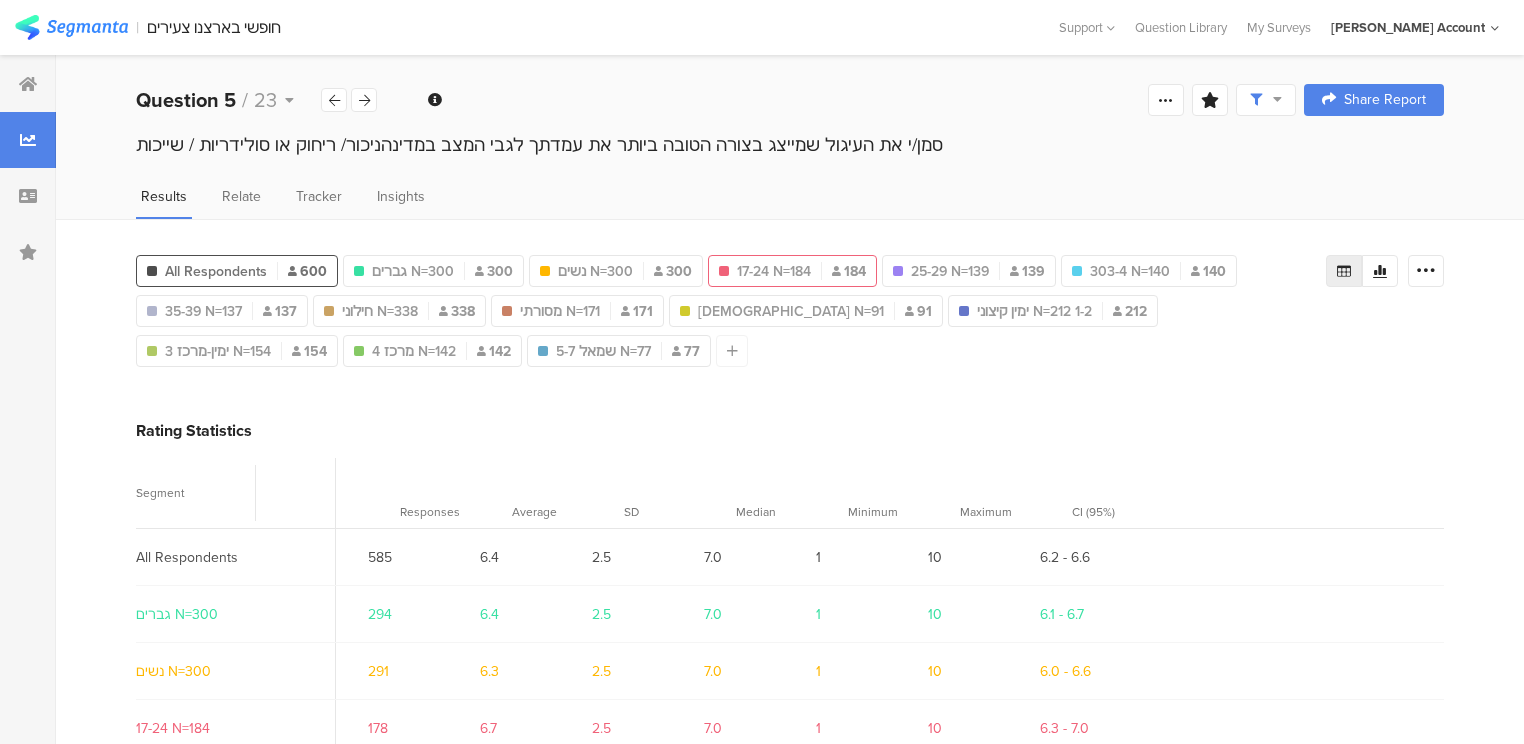 drag, startPoint x: 365, startPoint y: 101, endPoint x: 428, endPoint y: 116, distance: 64.7611 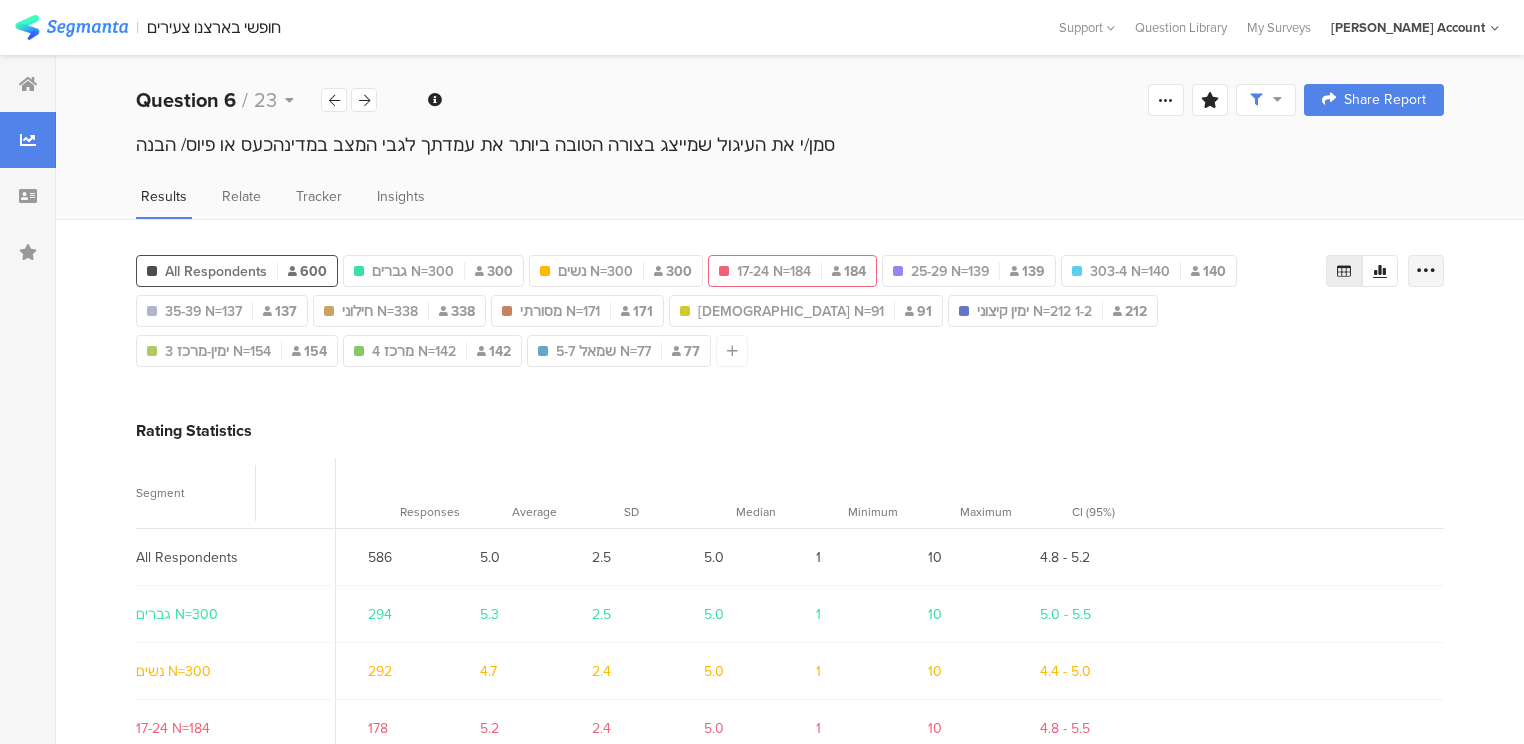 click at bounding box center [1426, 271] 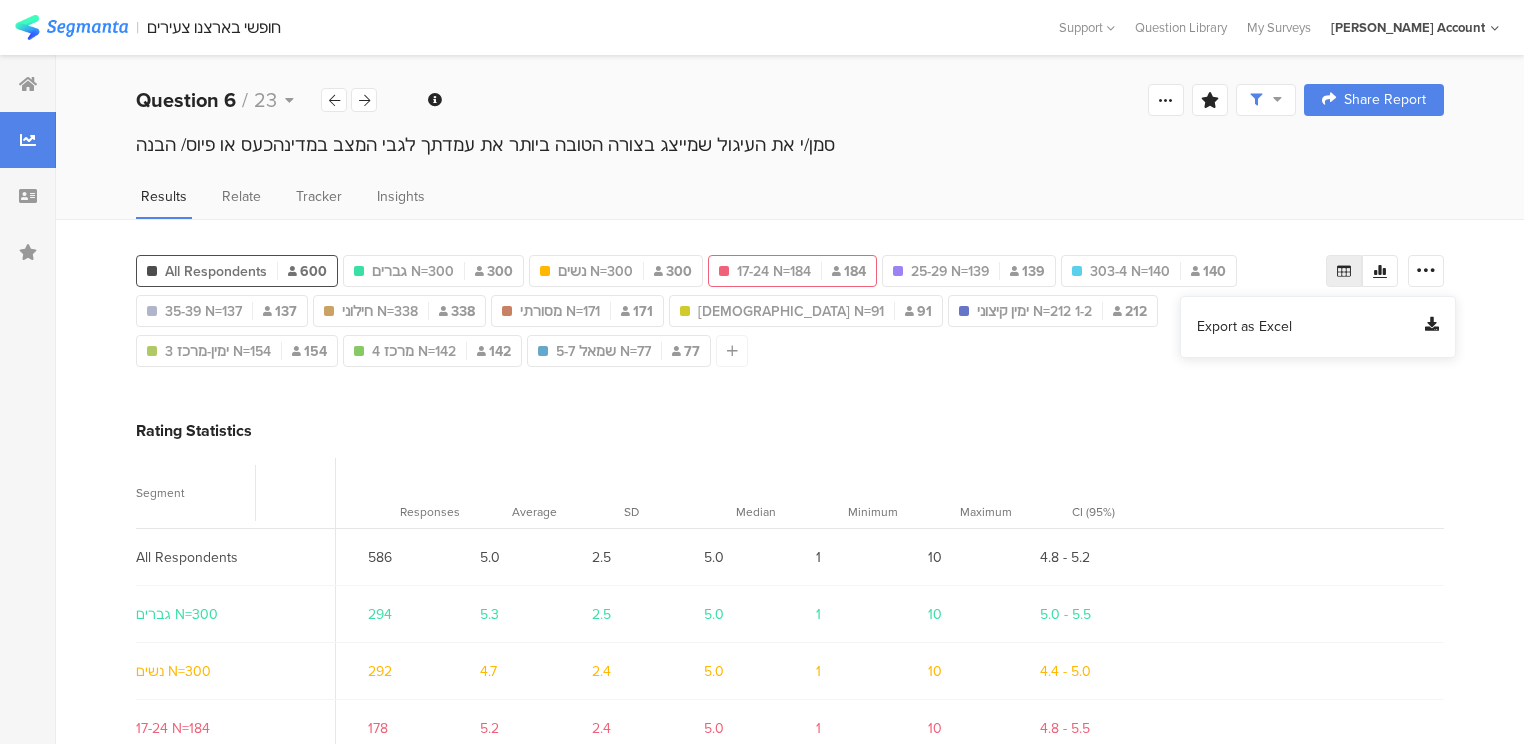 click on "Export as Excel" at bounding box center (1244, 327) 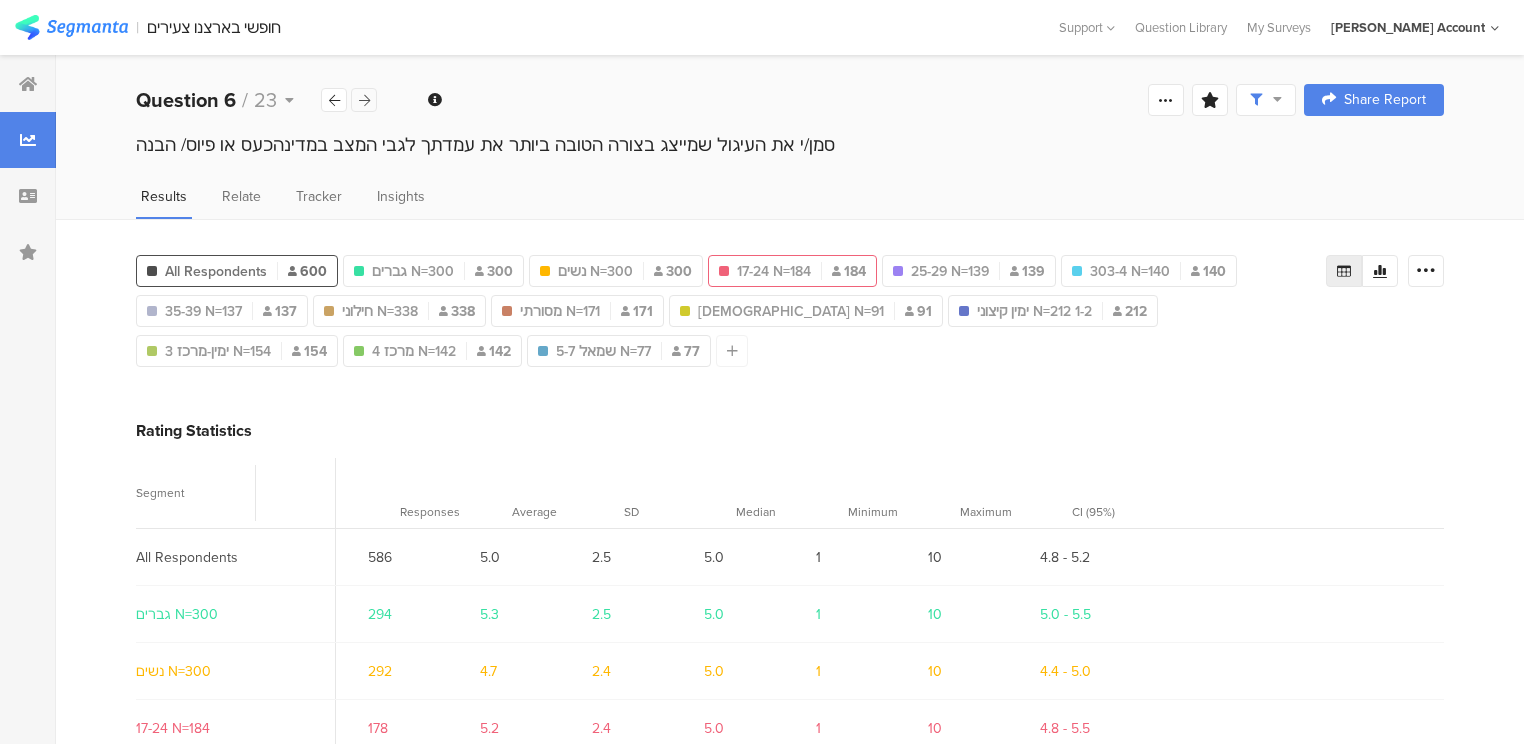 click at bounding box center [364, 100] 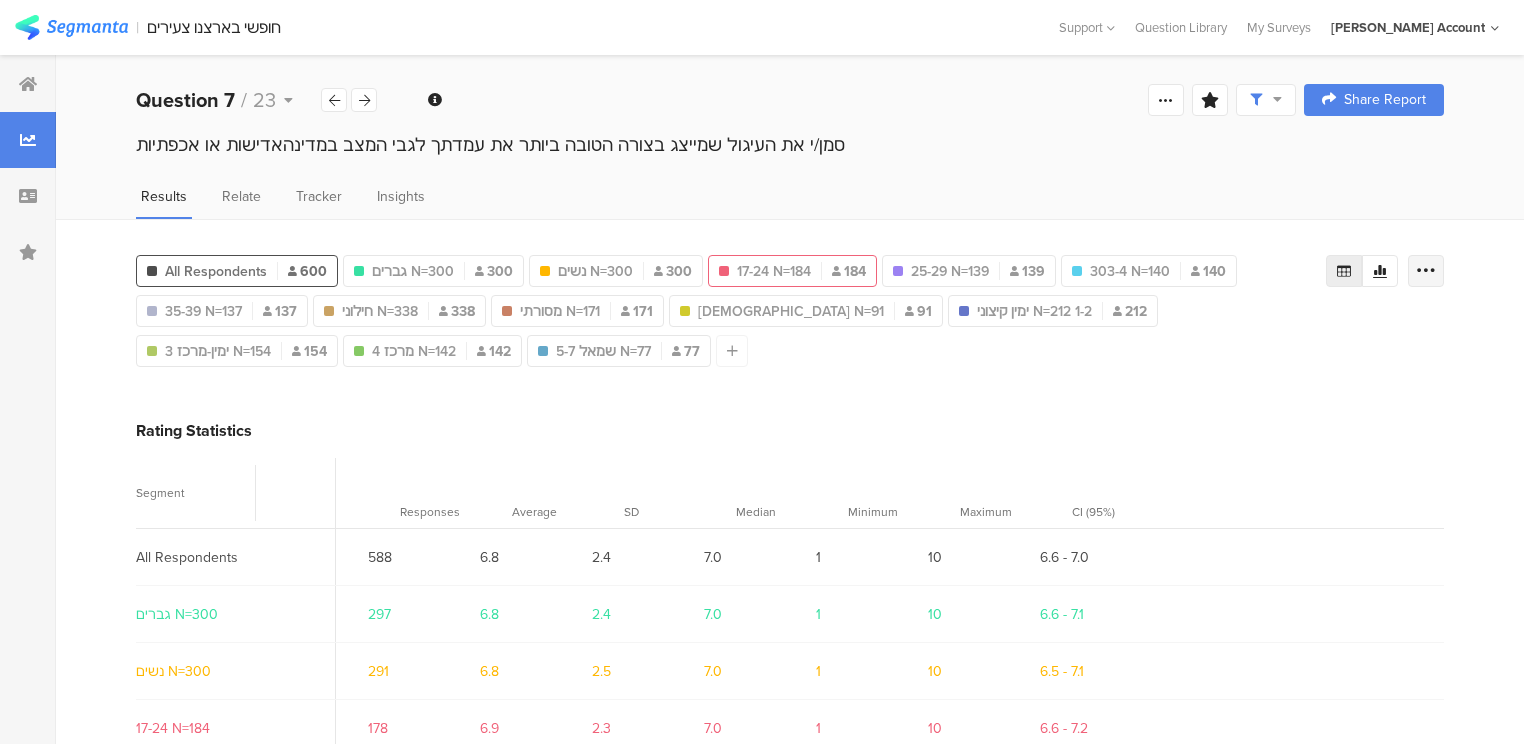 click at bounding box center [1426, 271] 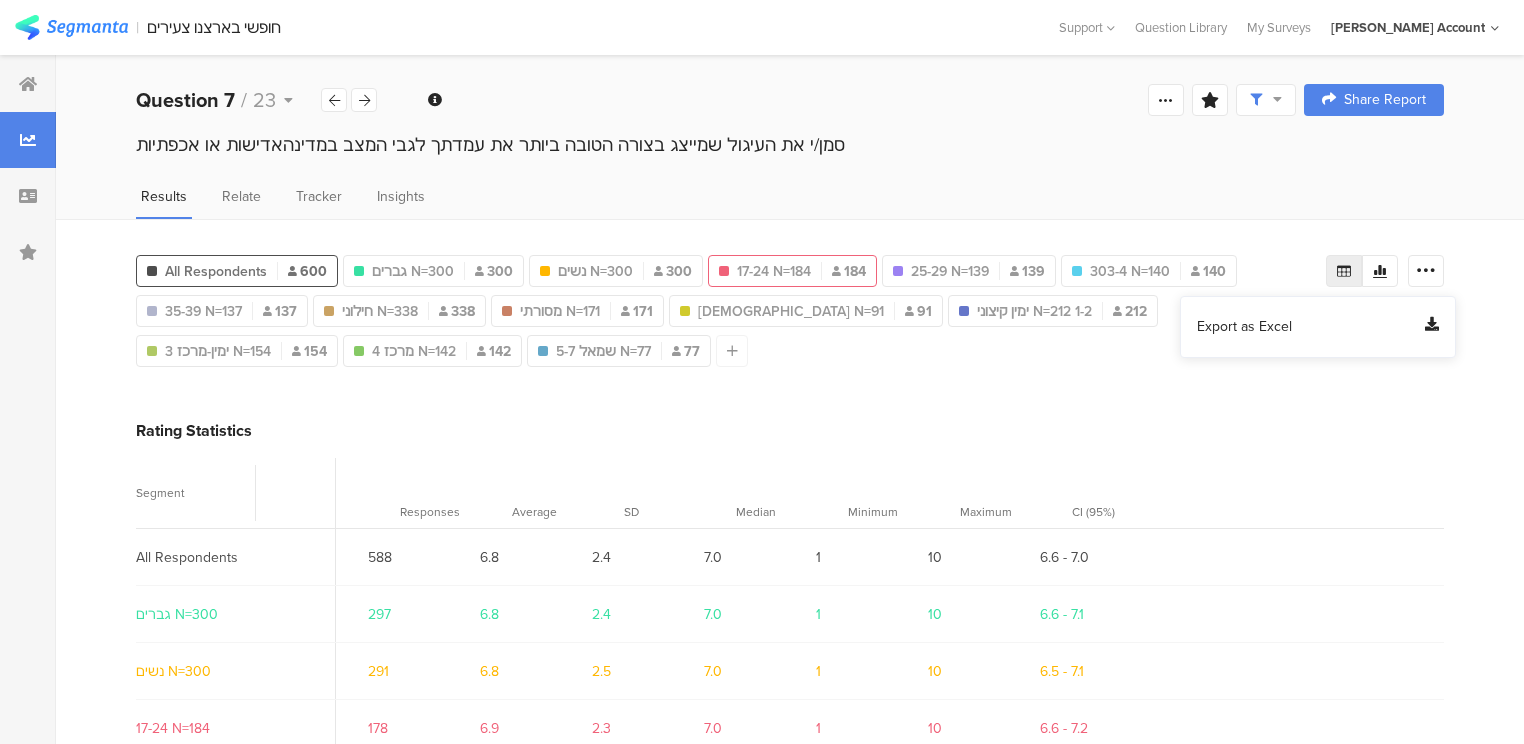 click on "Export as Excel" at bounding box center (1244, 327) 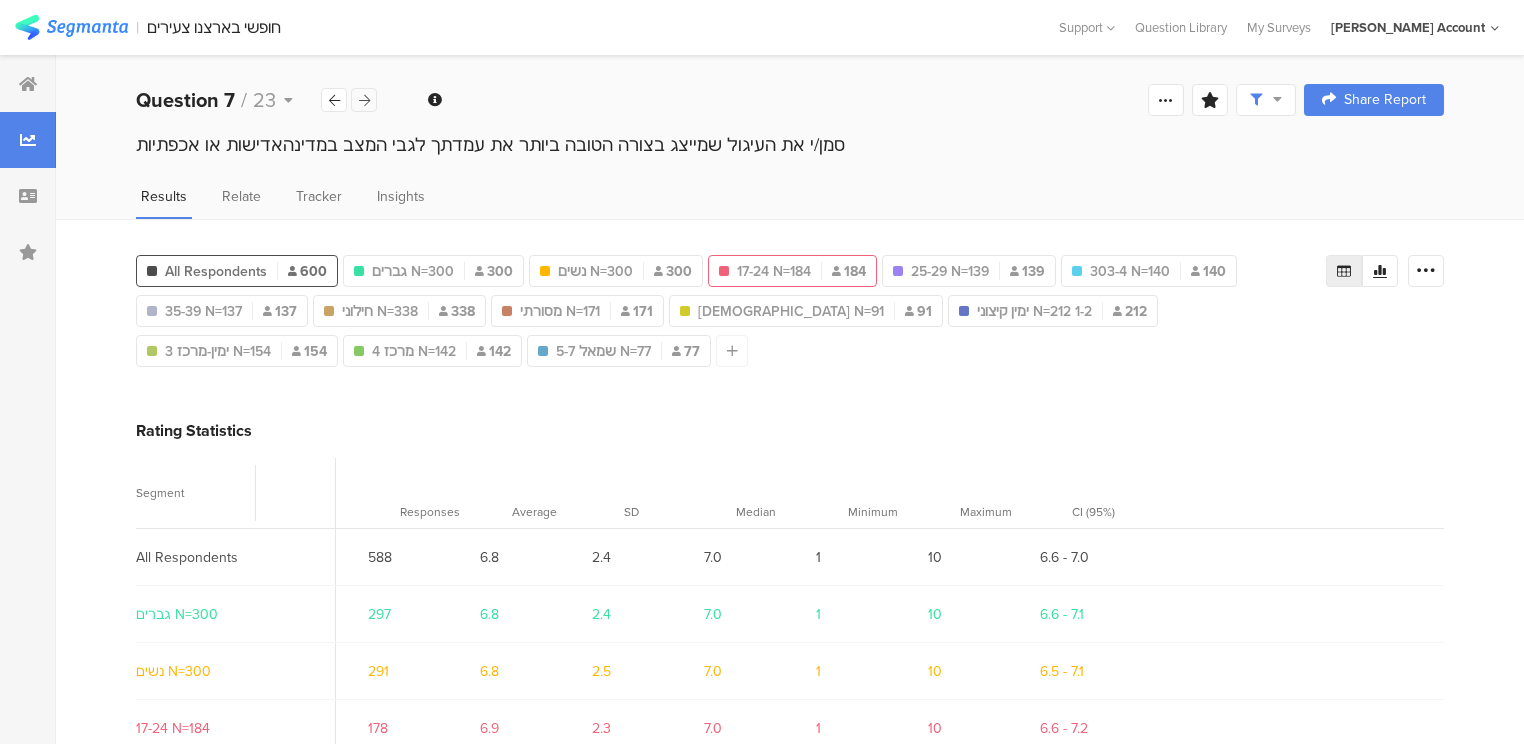click at bounding box center [364, 100] 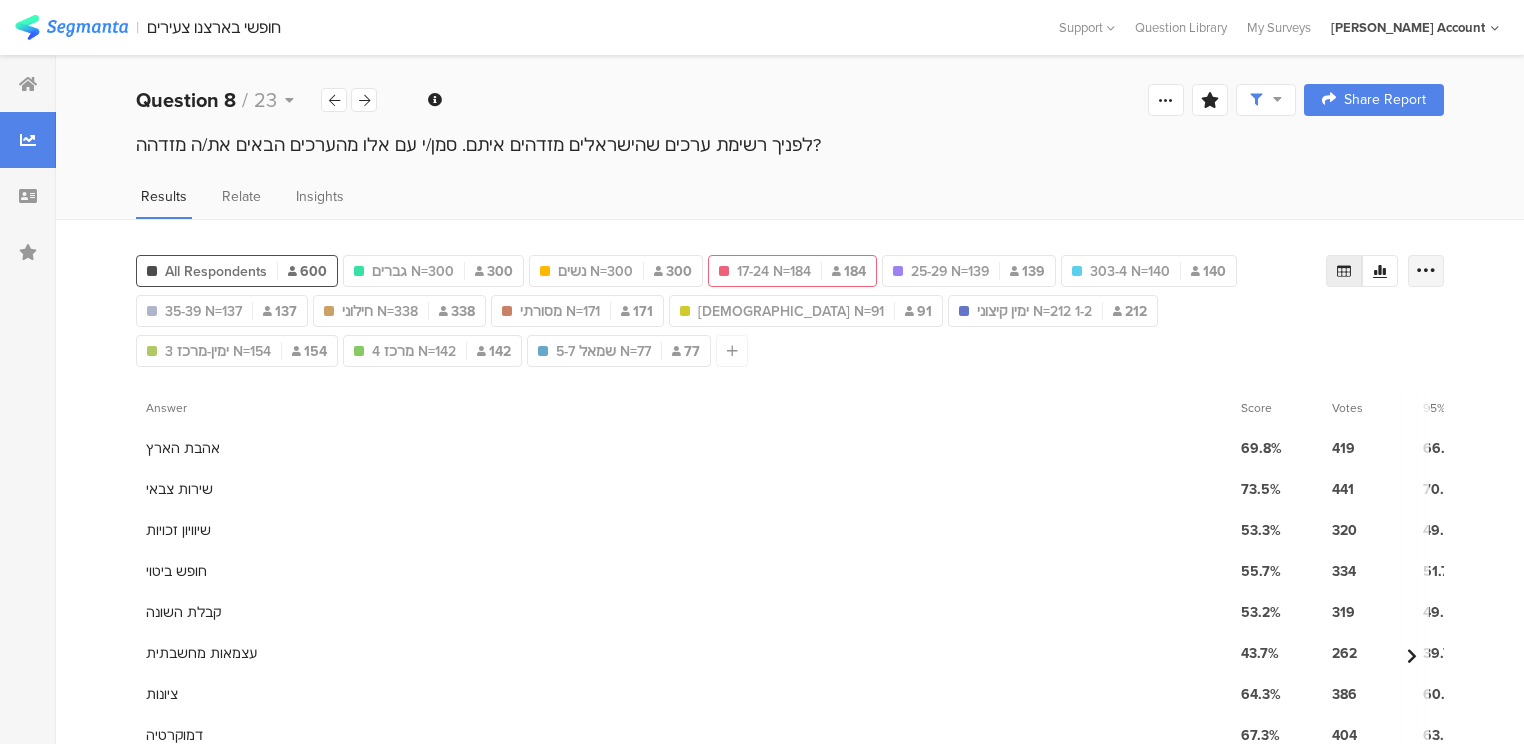 click at bounding box center [1426, 271] 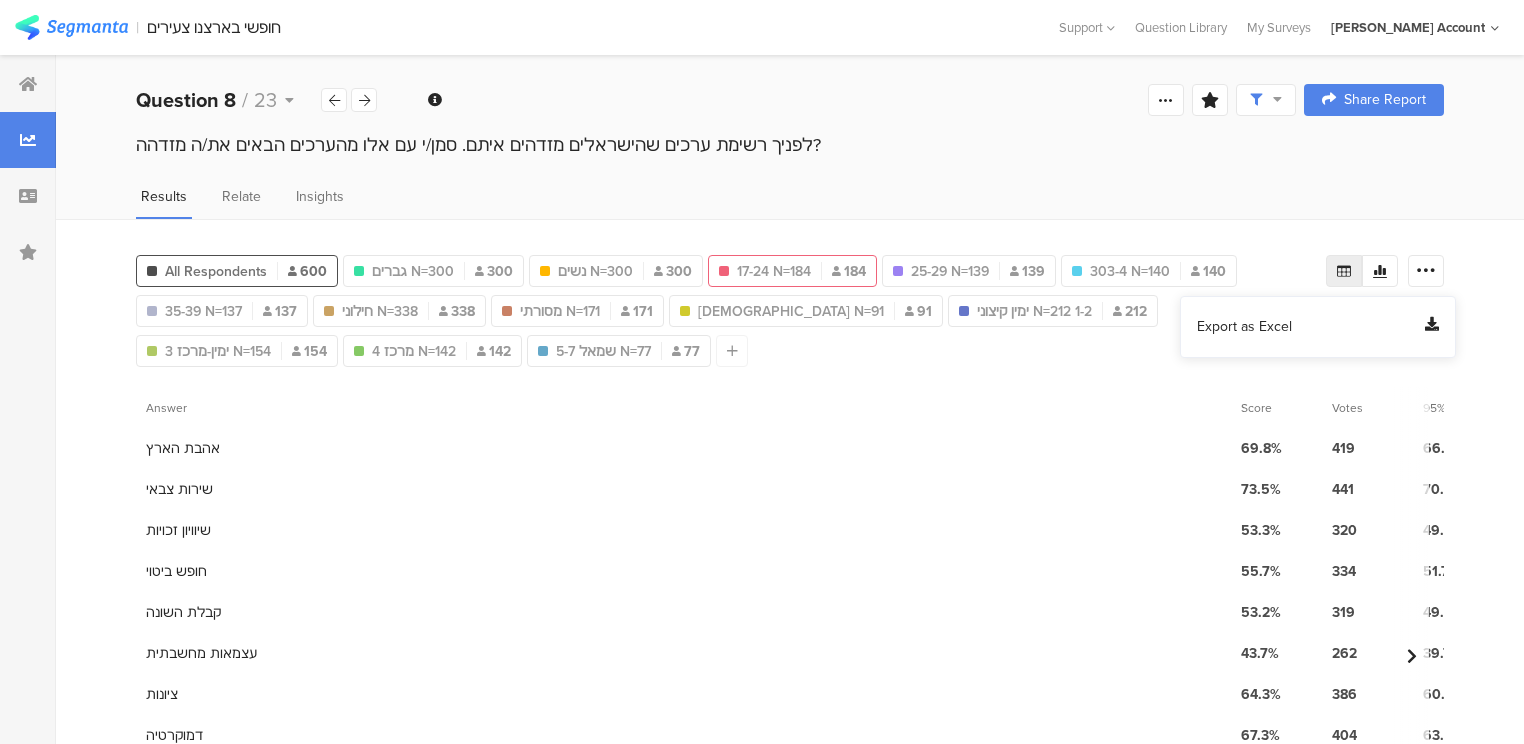 click on "Export as Excel" at bounding box center (1244, 327) 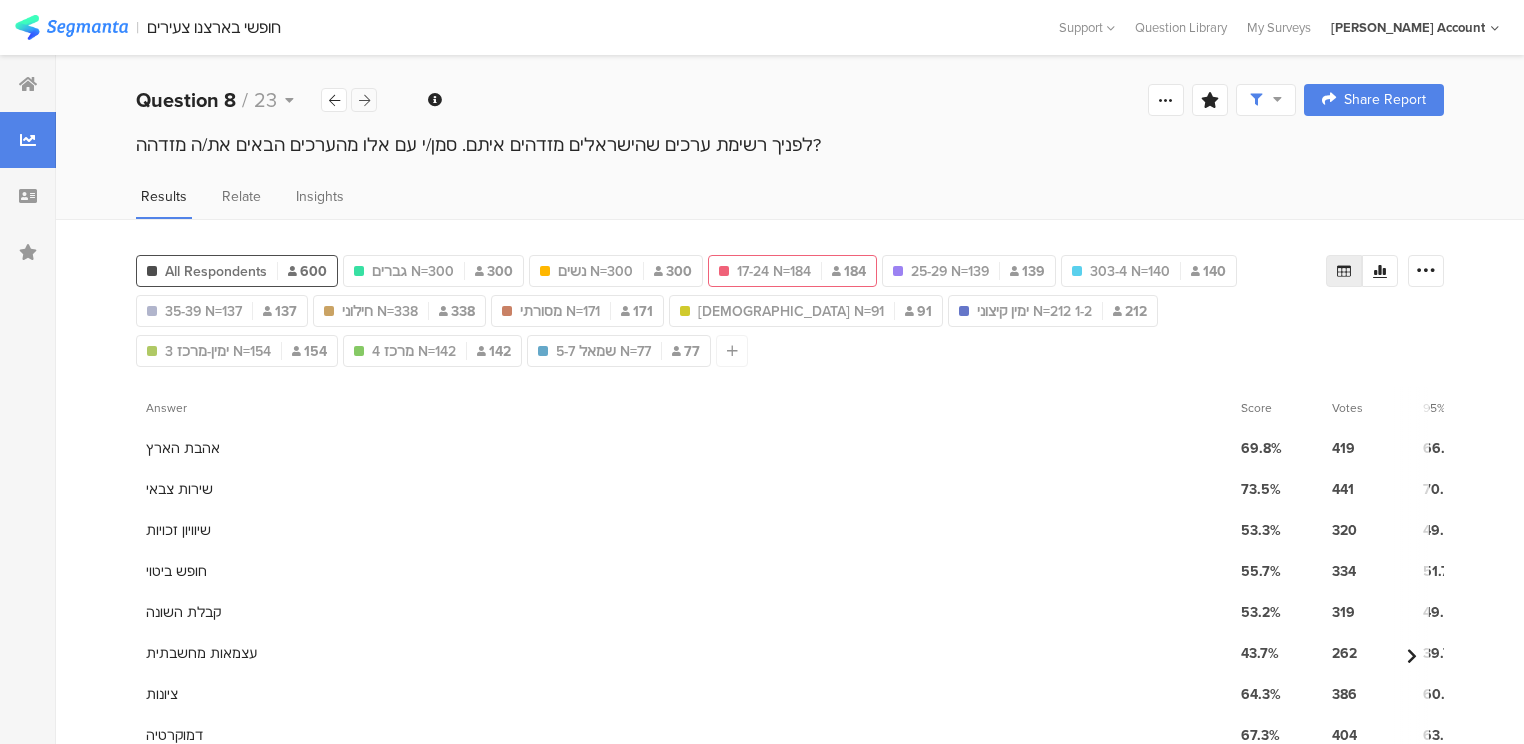 click at bounding box center [364, 100] 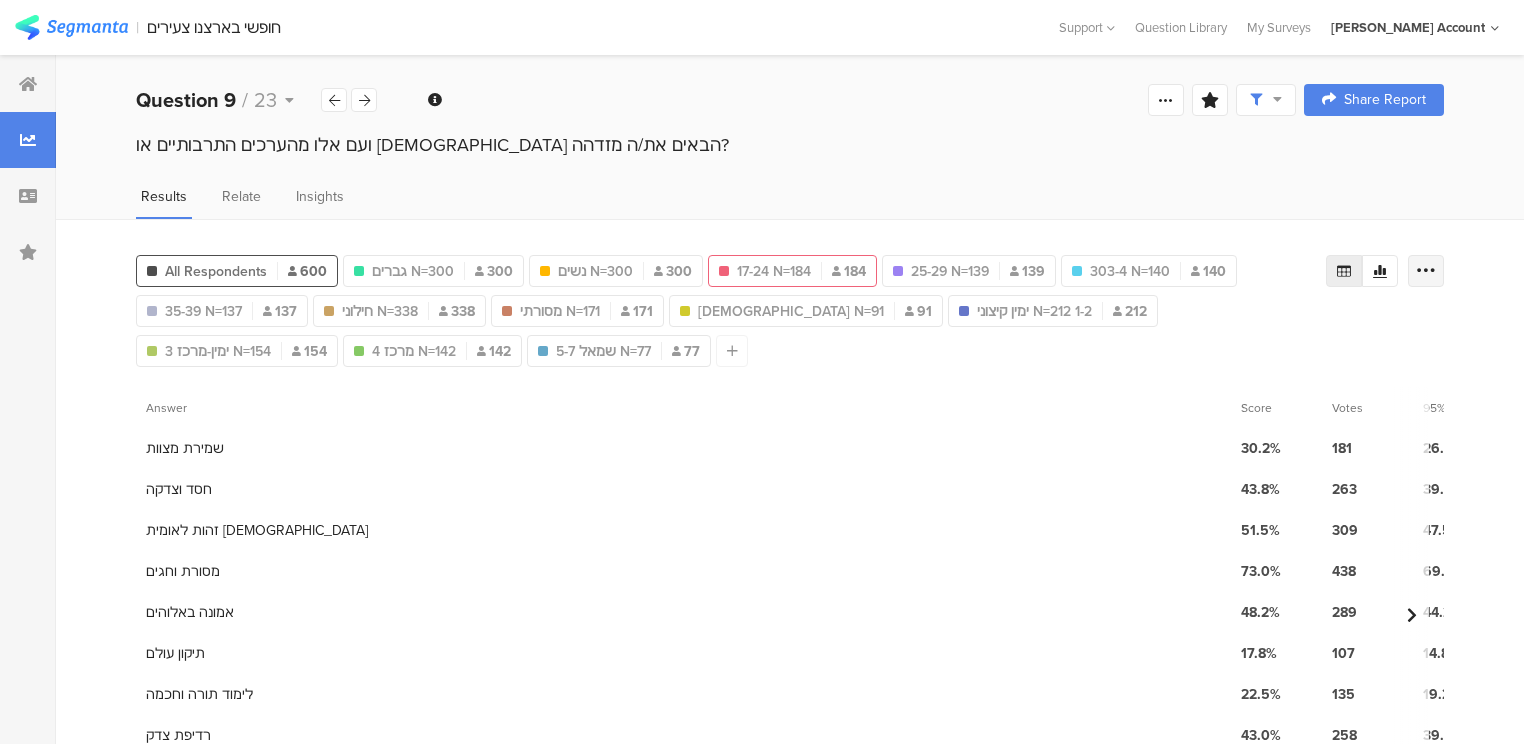 click at bounding box center [1426, 271] 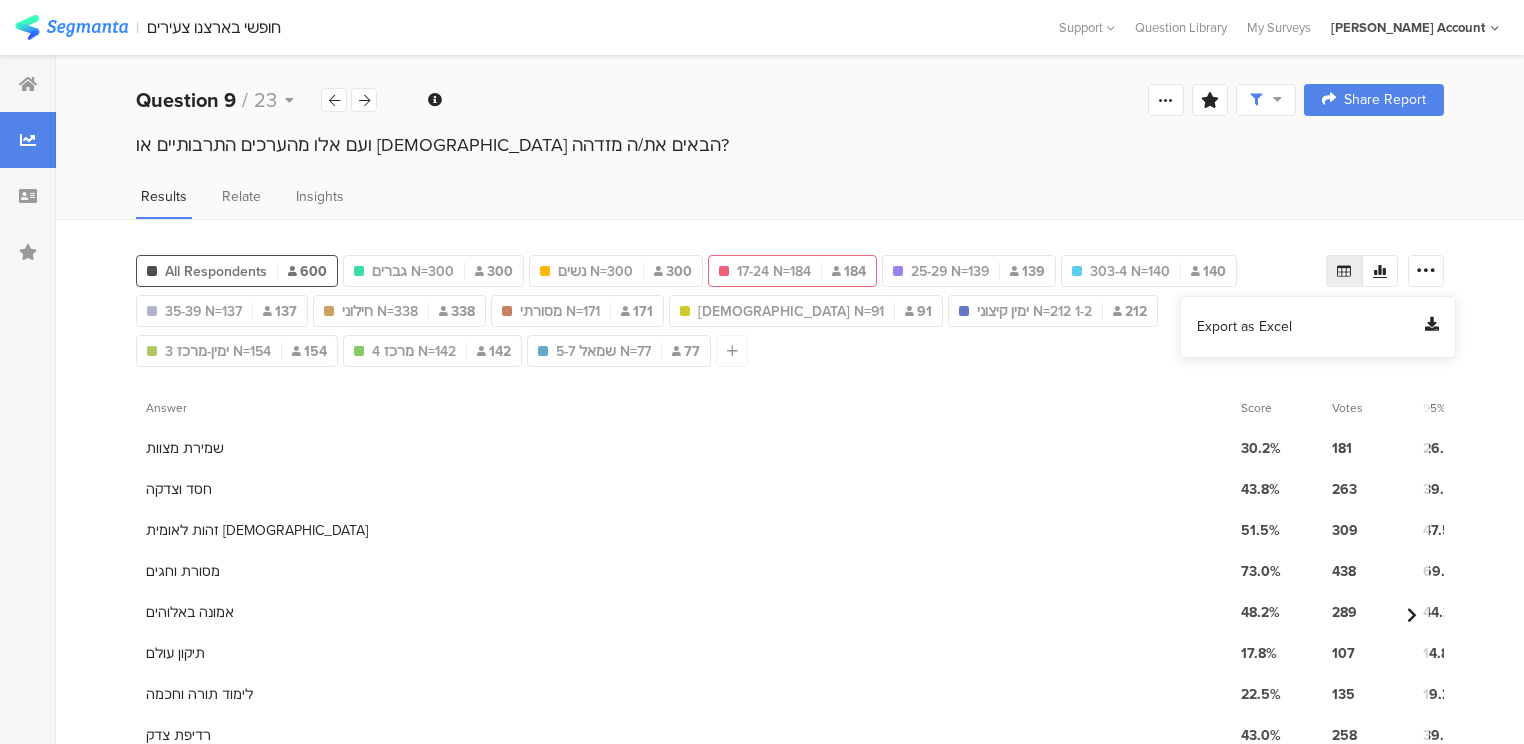 click on "Export as Excel" at bounding box center (1244, 327) 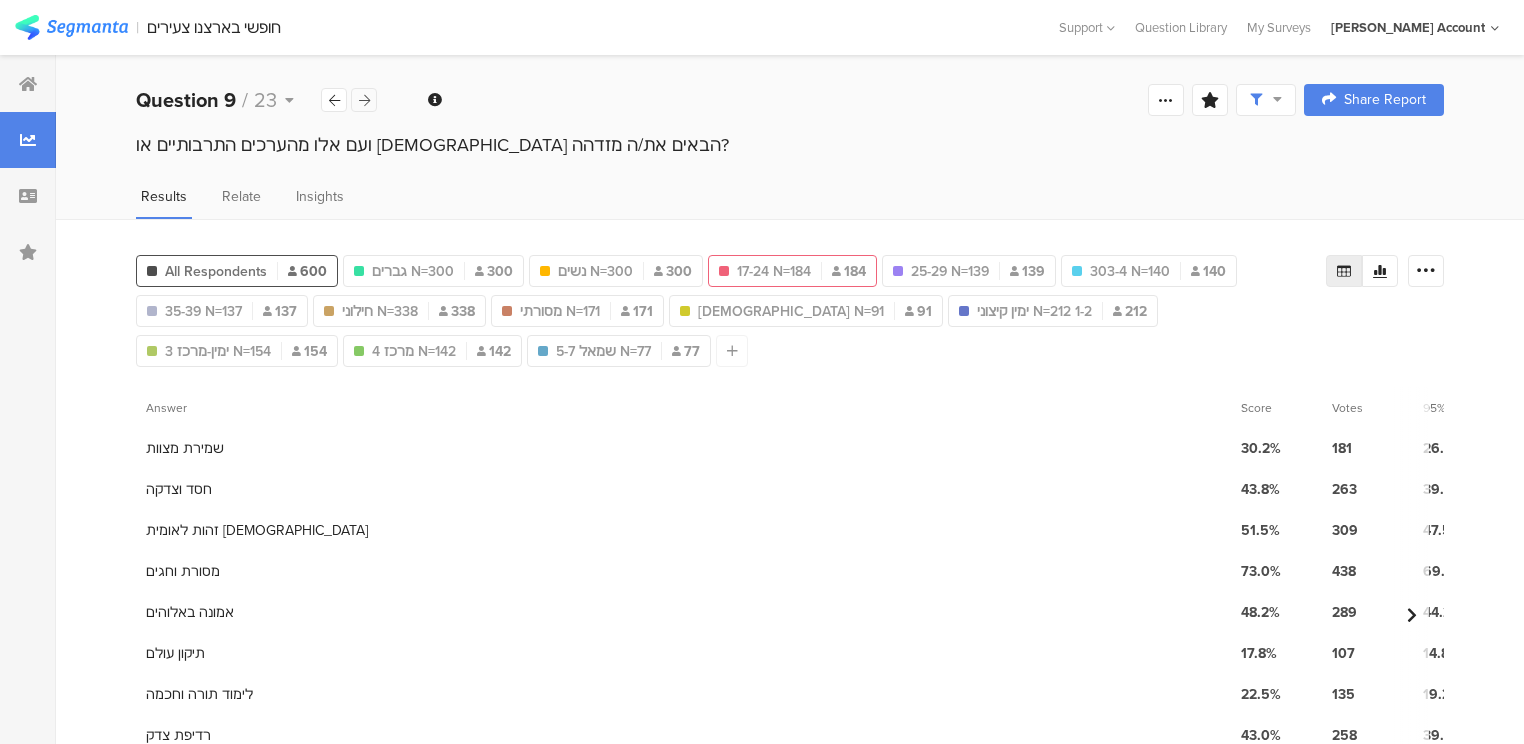 click at bounding box center [364, 100] 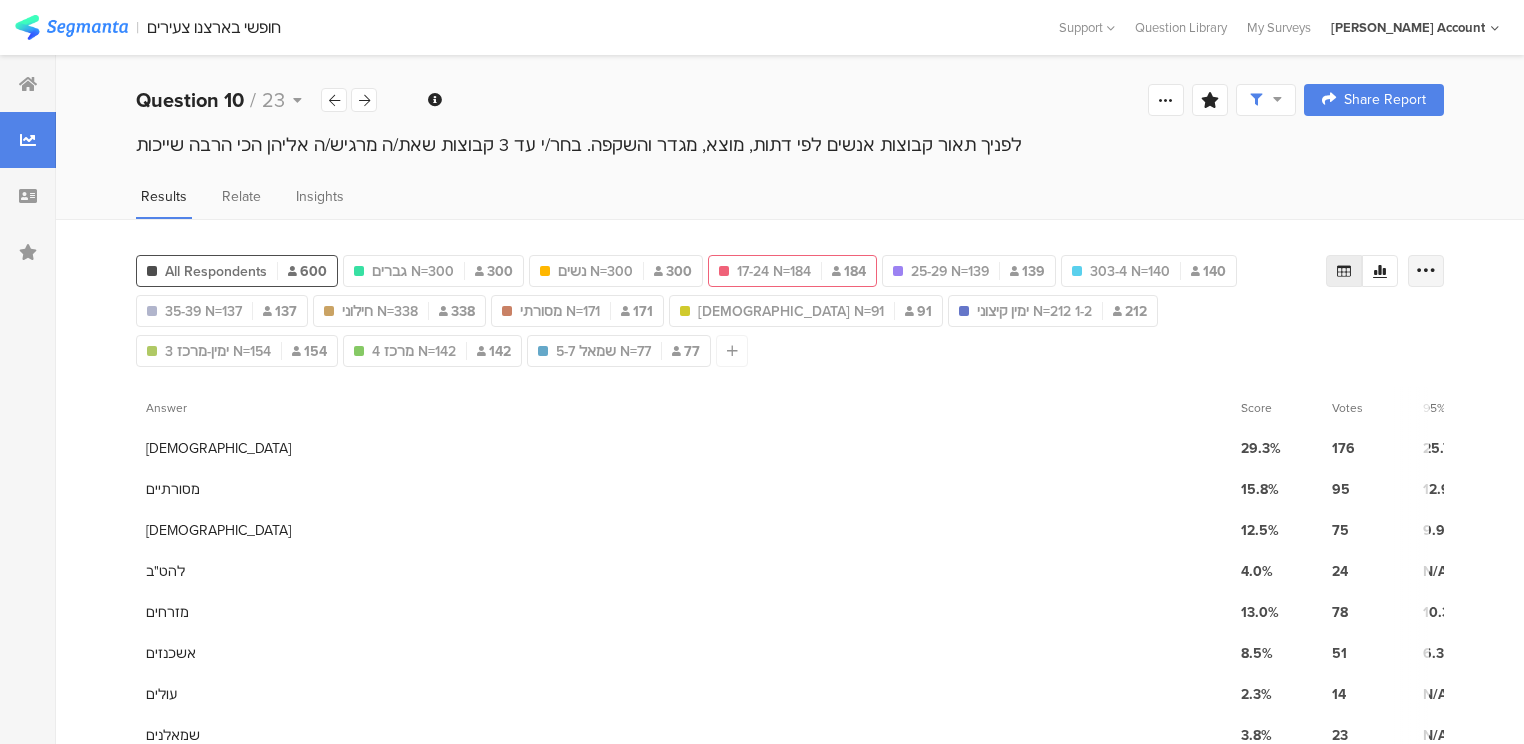click at bounding box center [1426, 271] 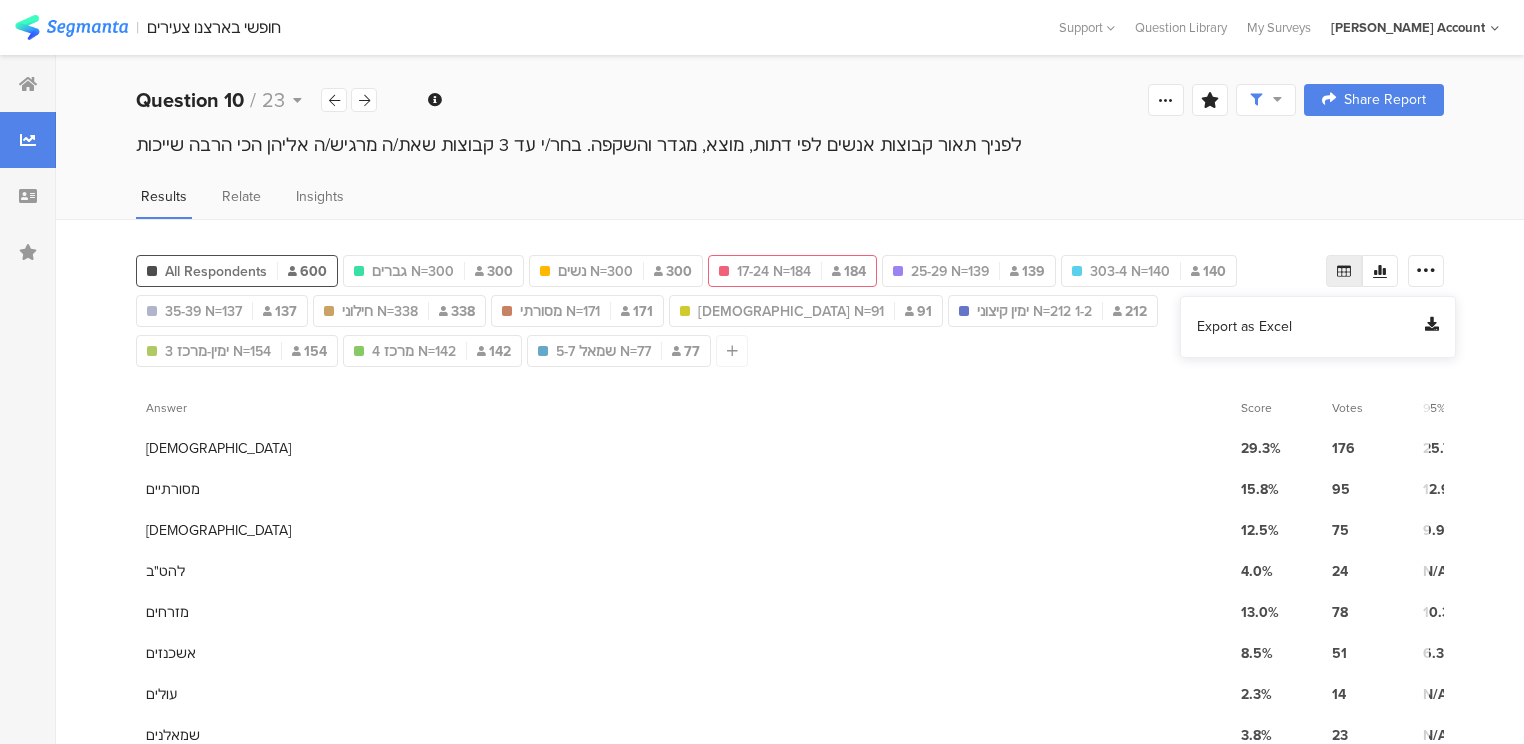 click on "Export as Excel" at bounding box center [1244, 327] 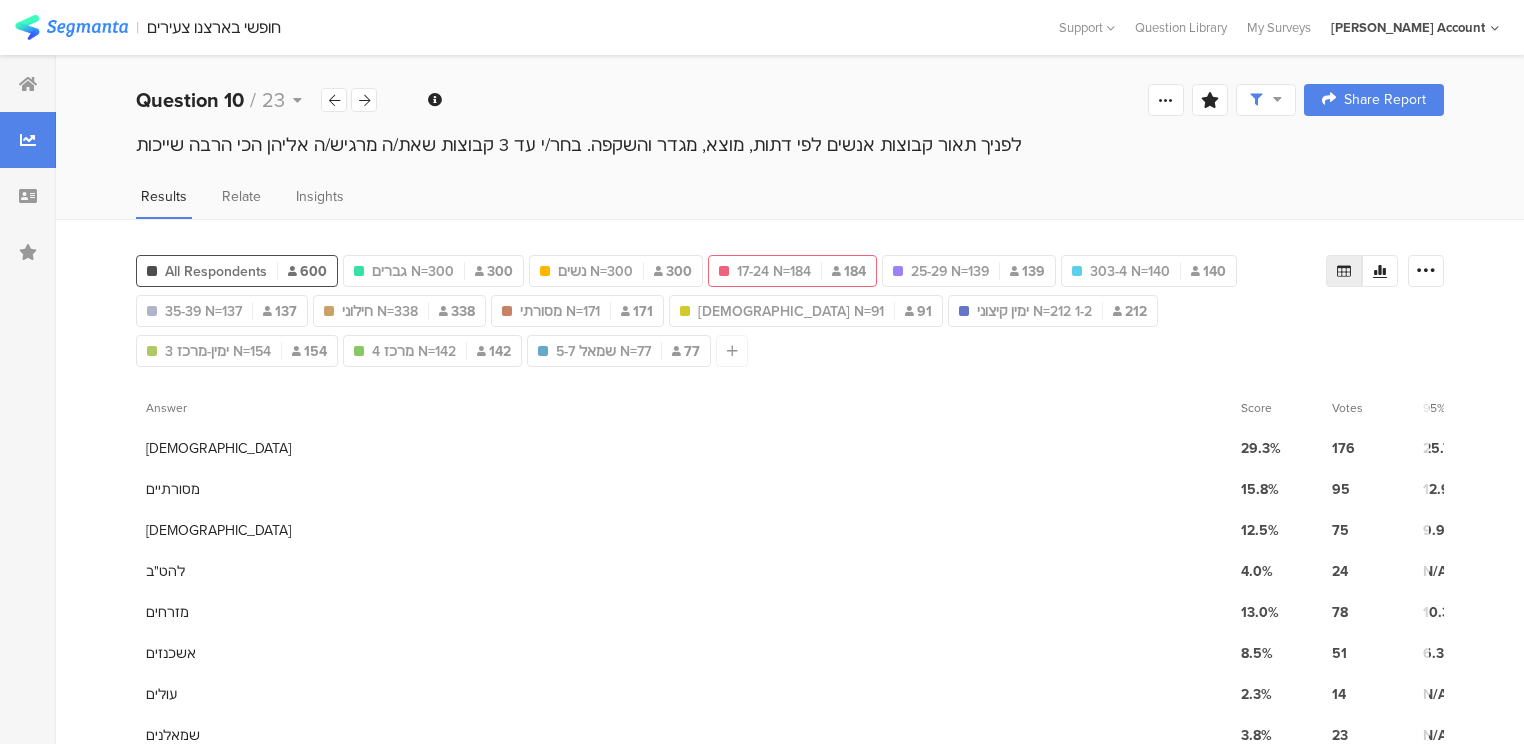 drag, startPoint x: 364, startPoint y: 100, endPoint x: 583, endPoint y: 235, distance: 257.2664 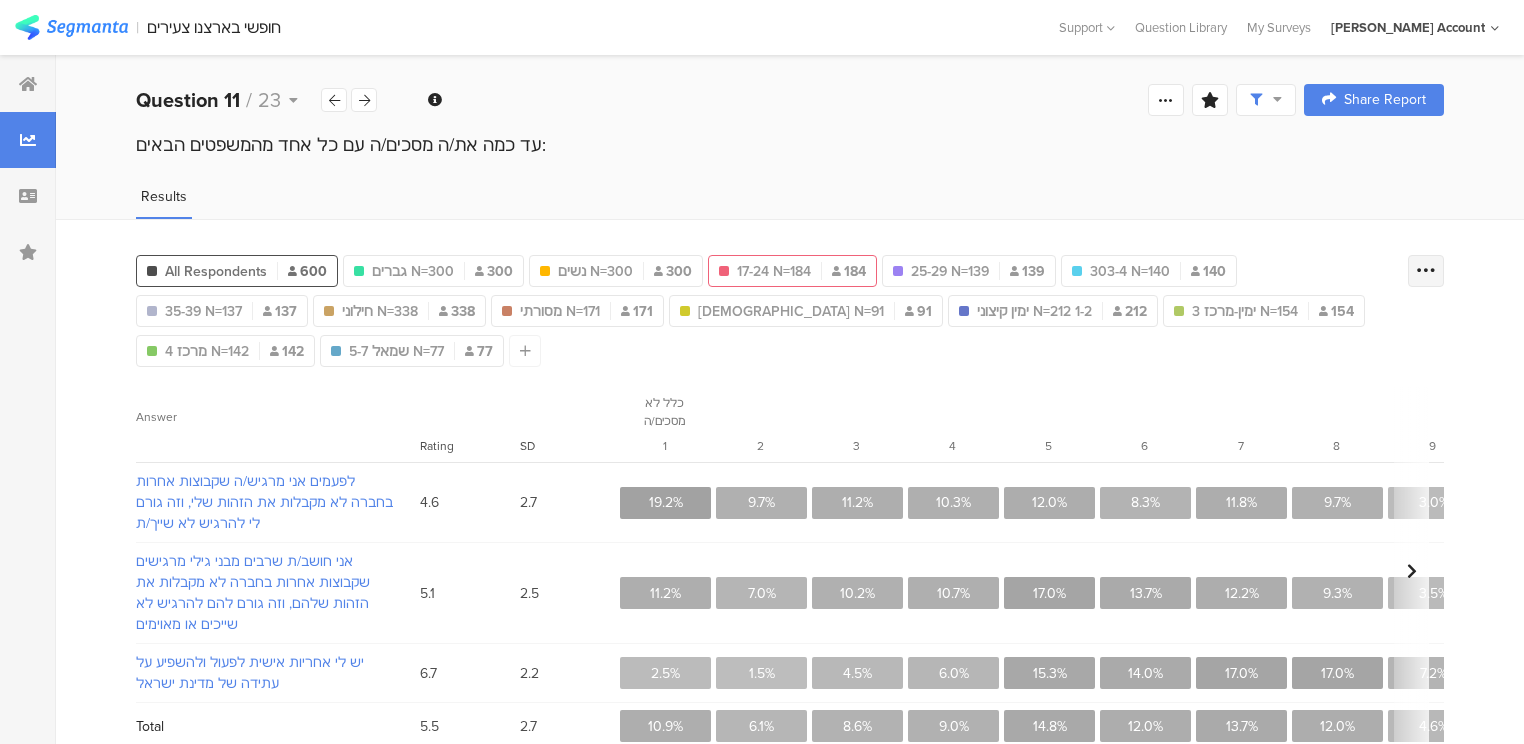 click at bounding box center (1426, 271) 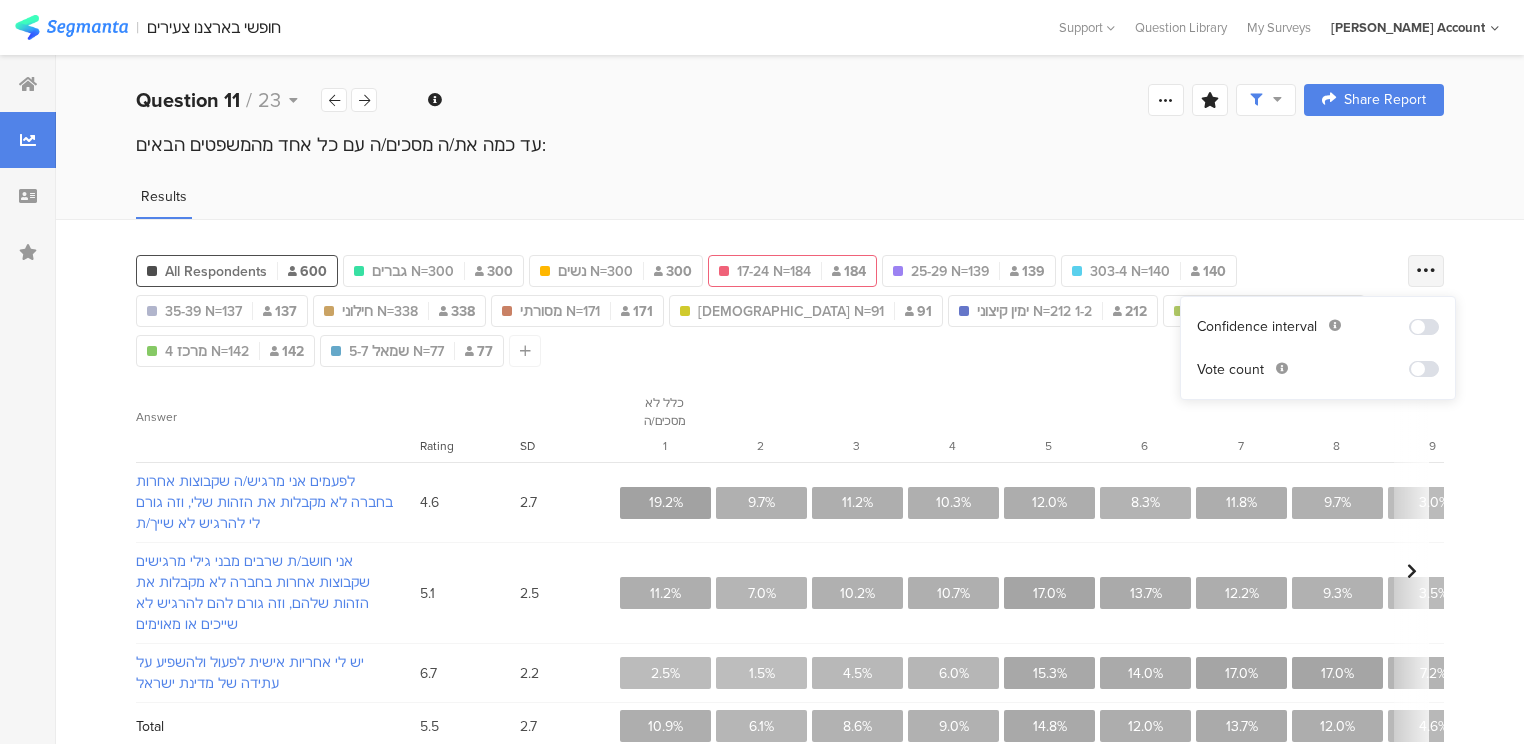 click at bounding box center (1426, 271) 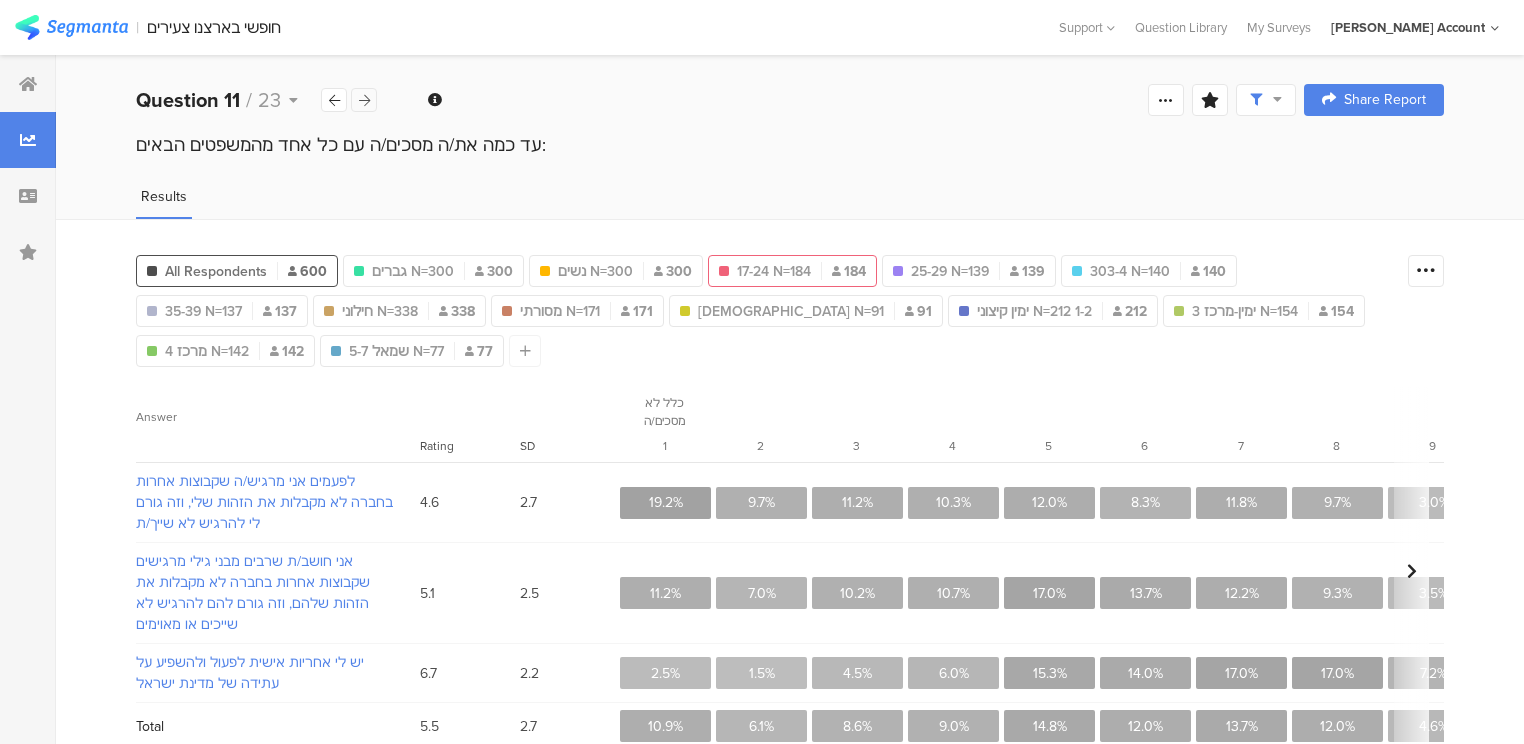 click at bounding box center [364, 100] 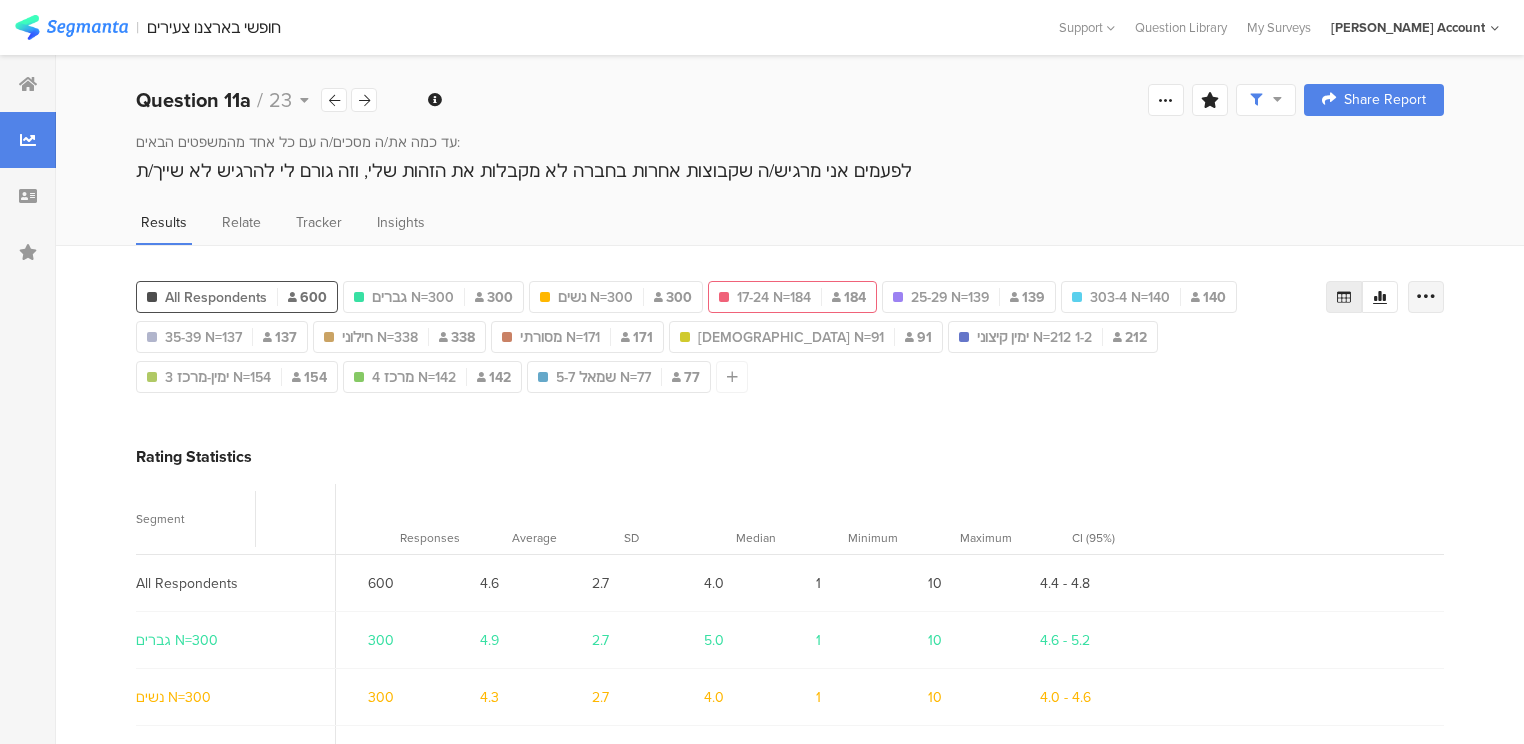click at bounding box center [1426, 297] 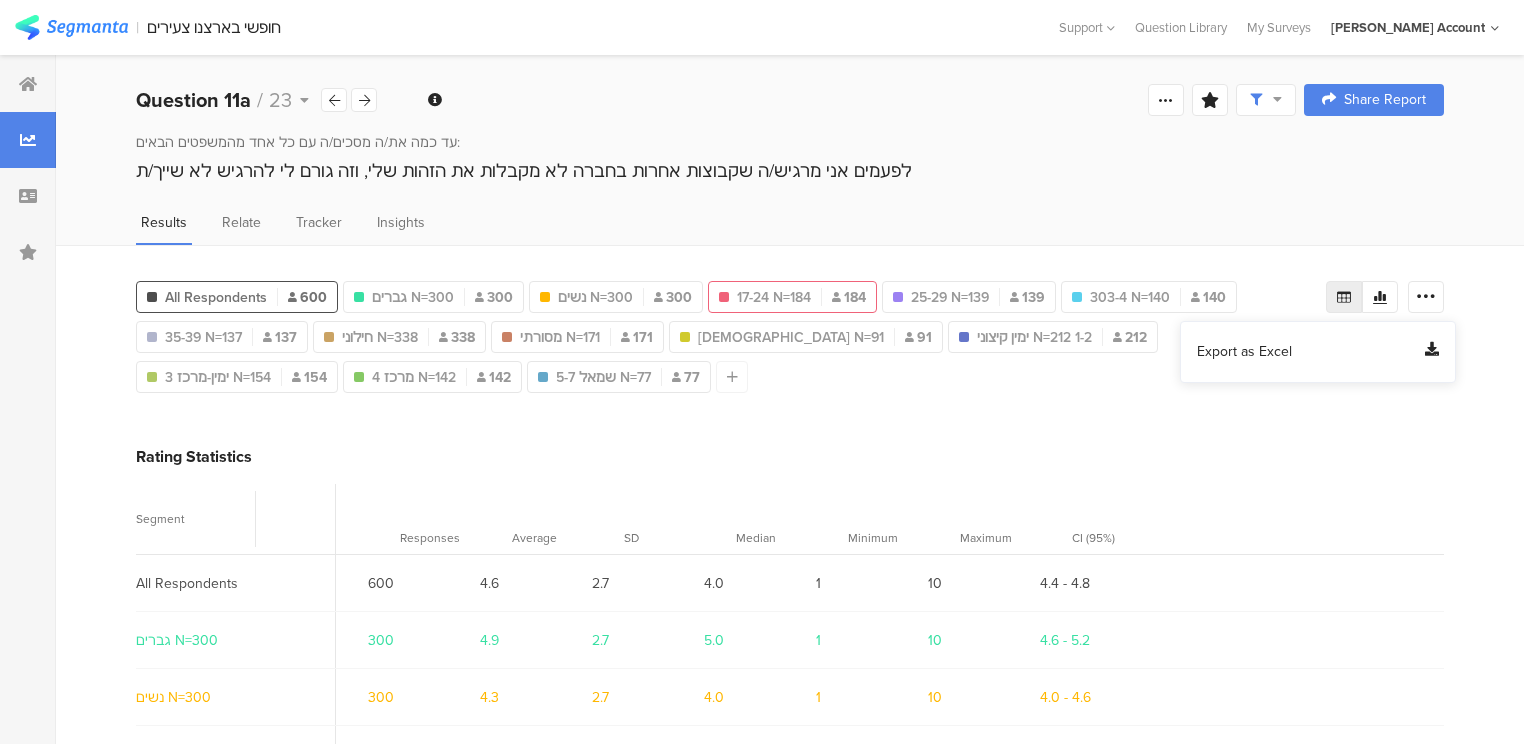 click on "Export as Excel" at bounding box center (1244, 352) 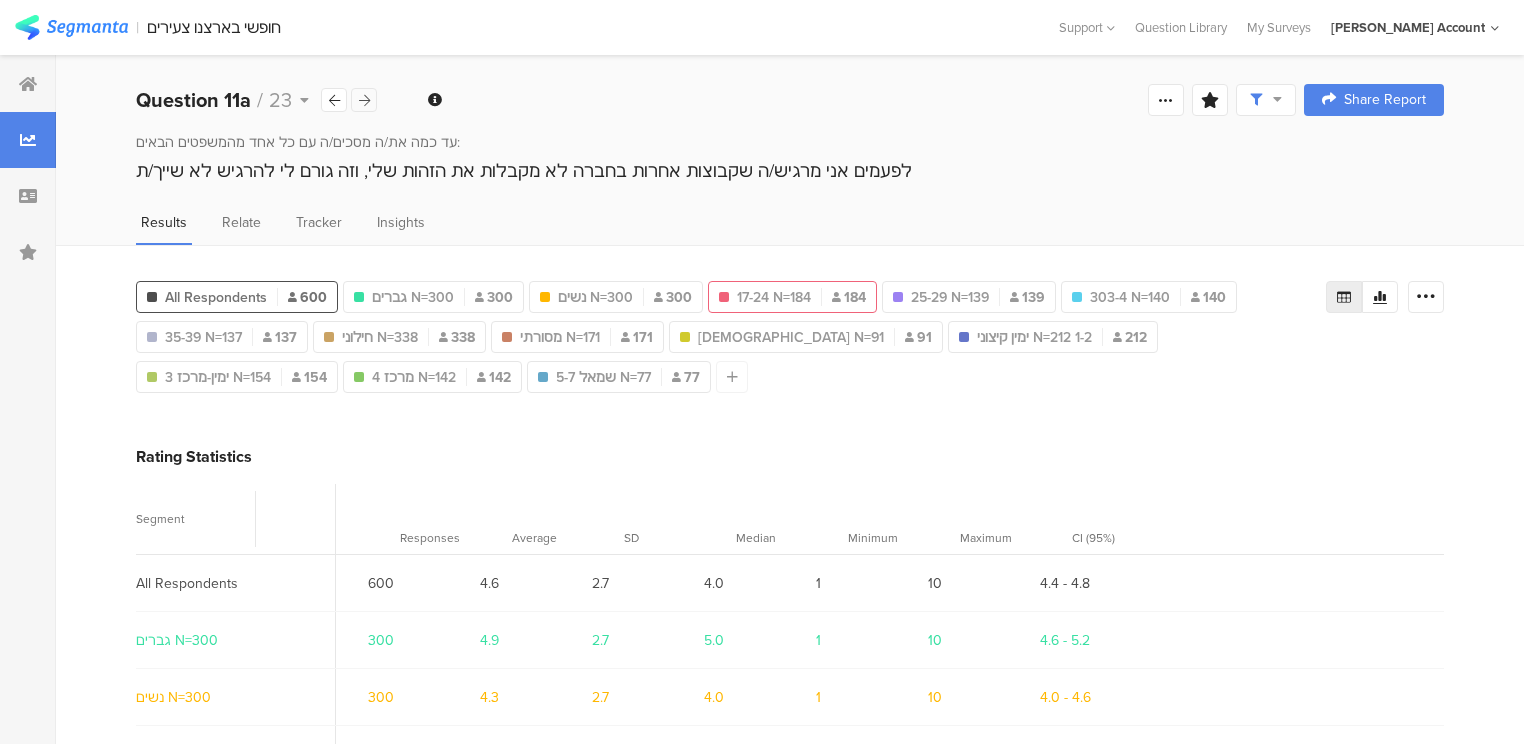 click at bounding box center (364, 100) 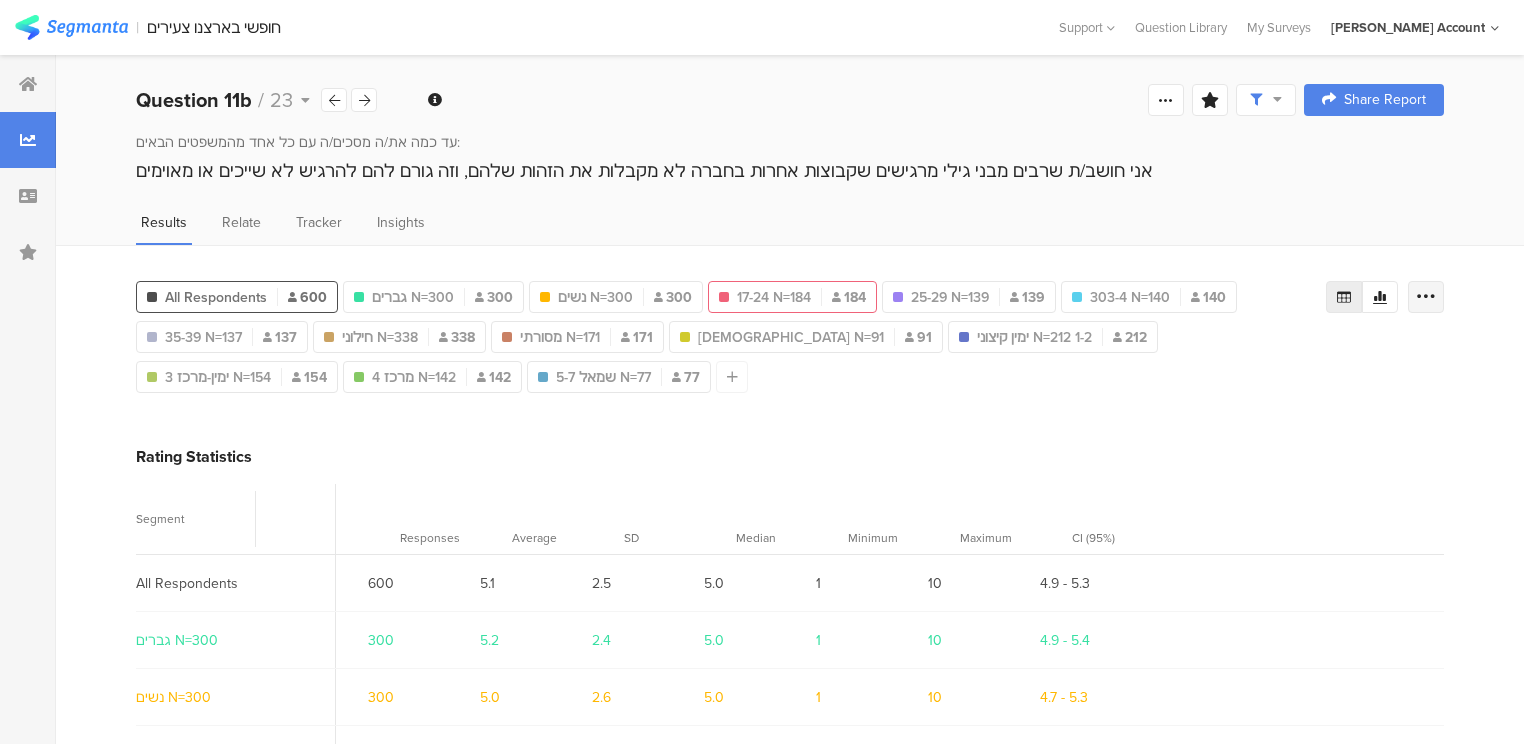 click at bounding box center (1426, 297) 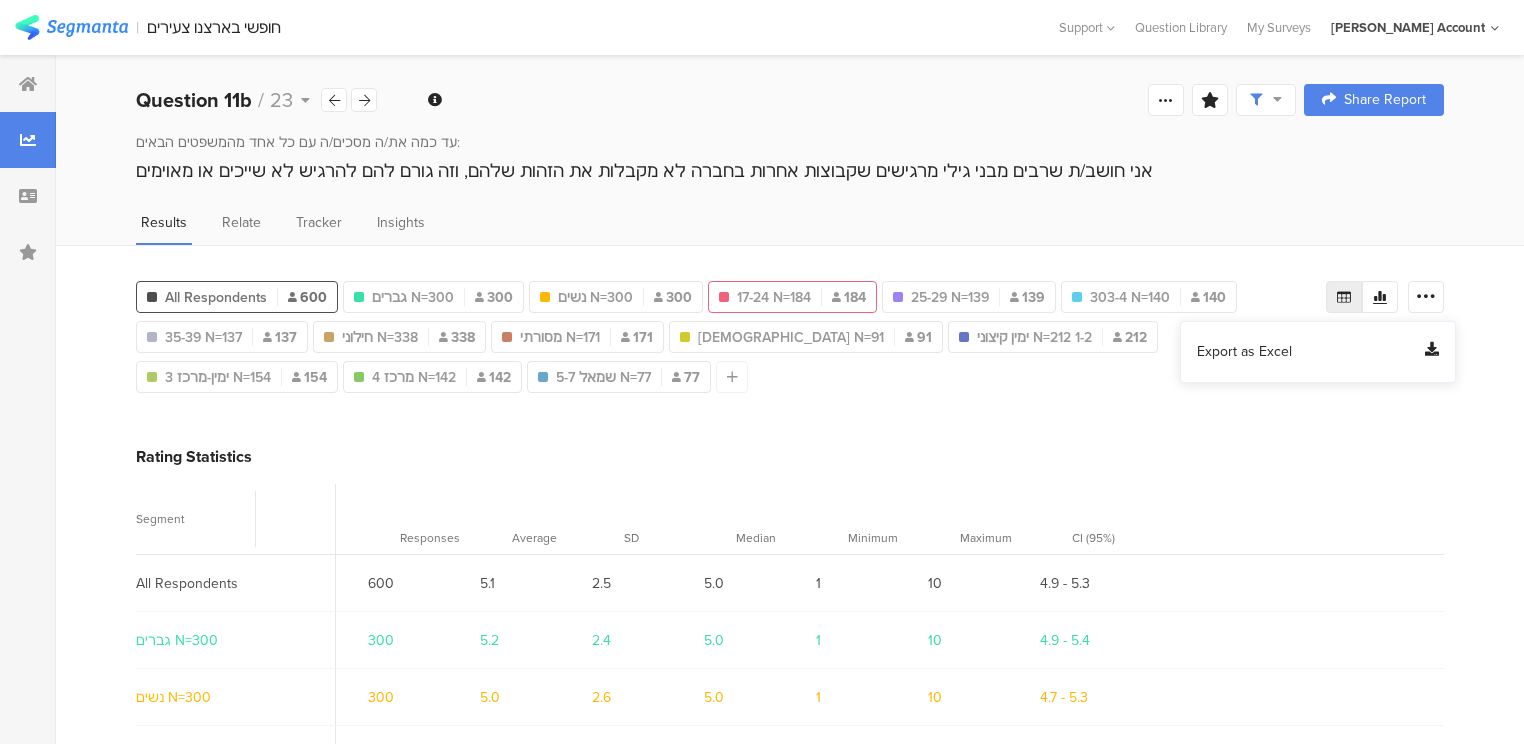 click on "Export as Excel" at bounding box center [1244, 352] 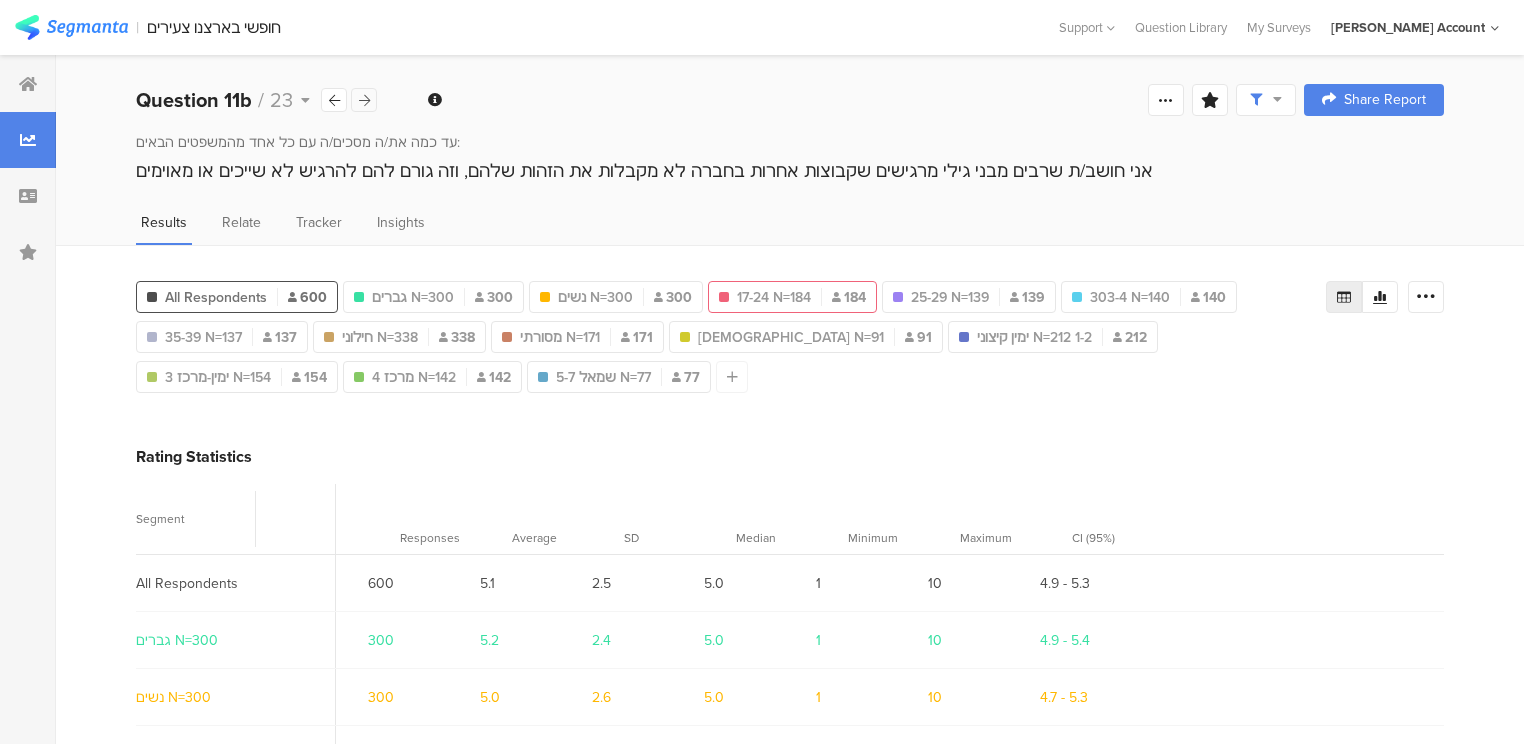 click at bounding box center (364, 100) 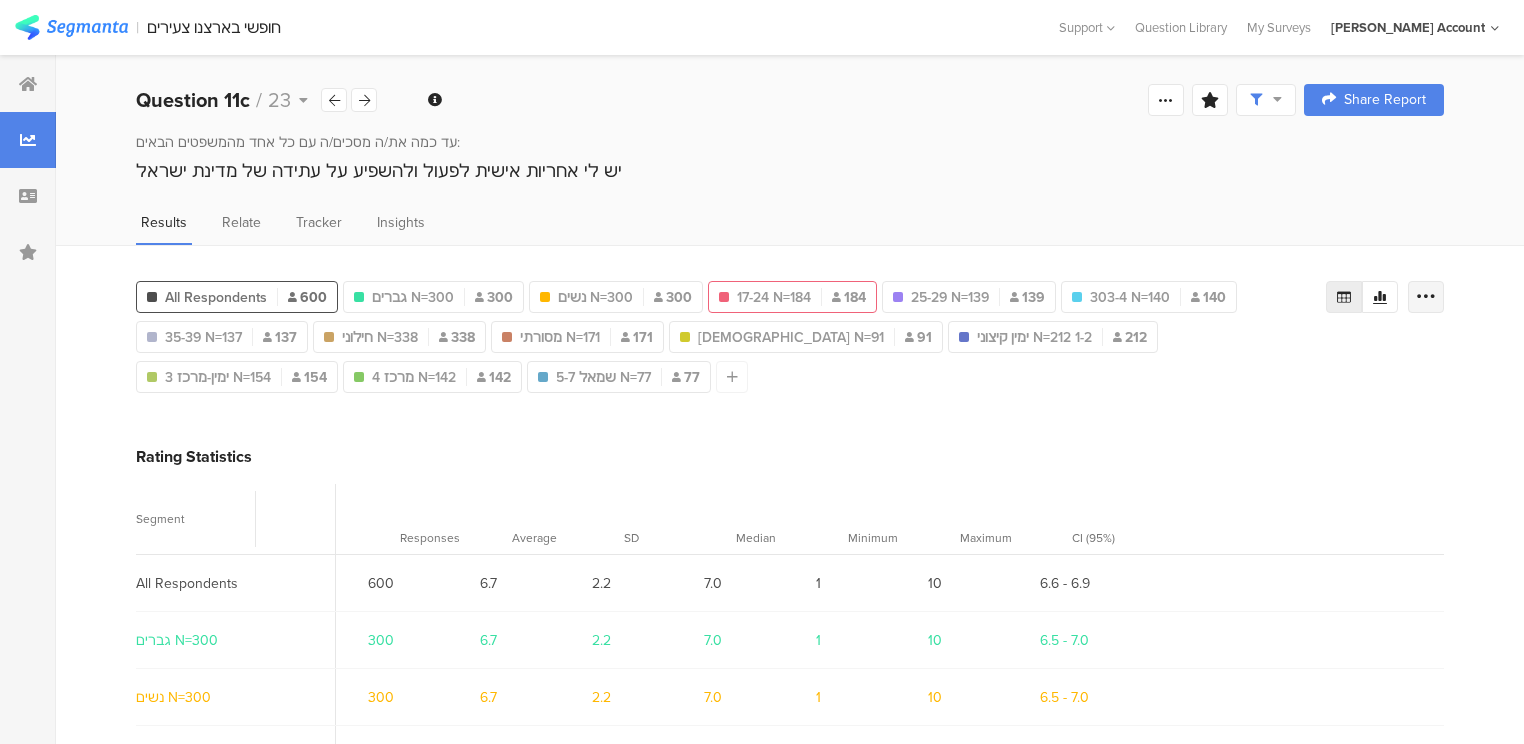 click at bounding box center (1426, 297) 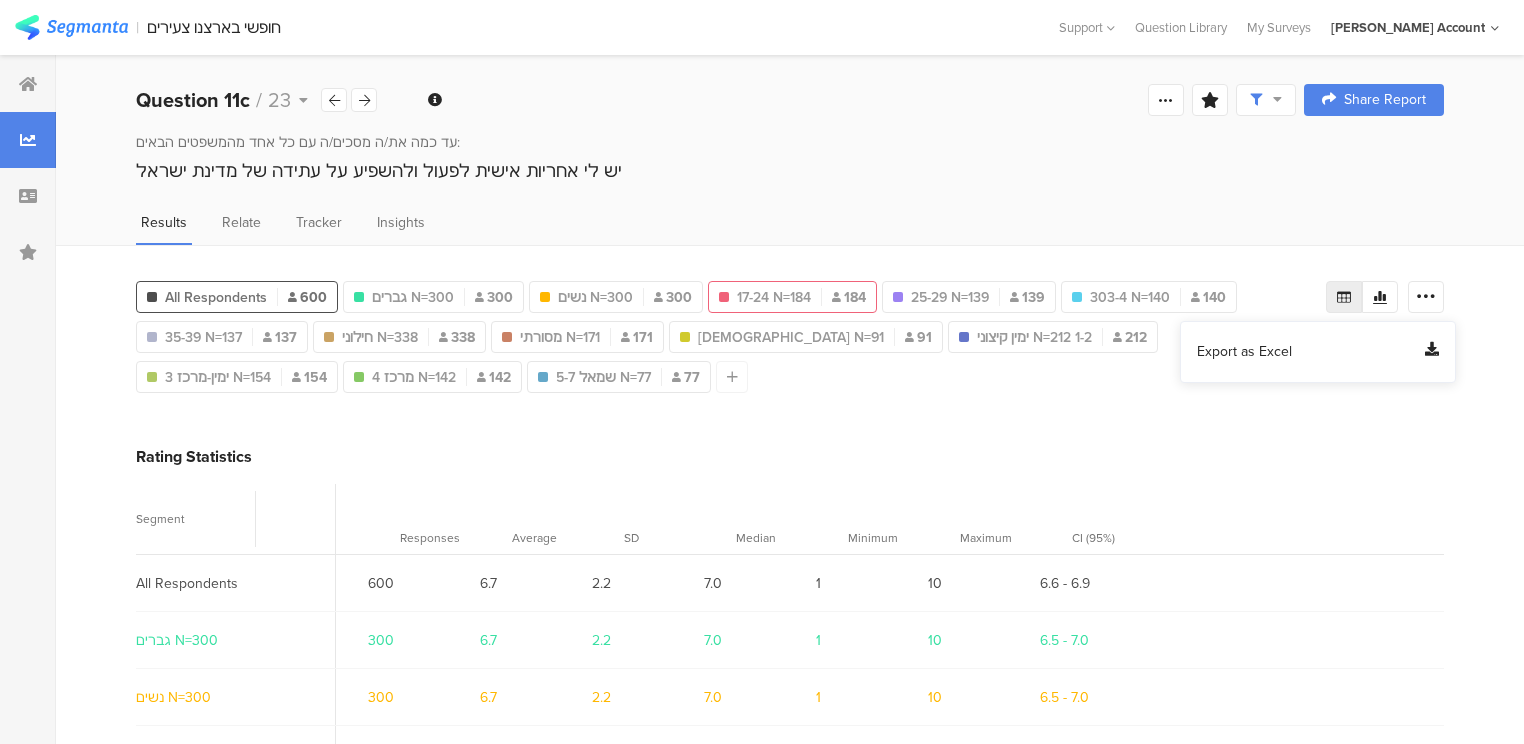 click on "Export as Excel" at bounding box center (1244, 352) 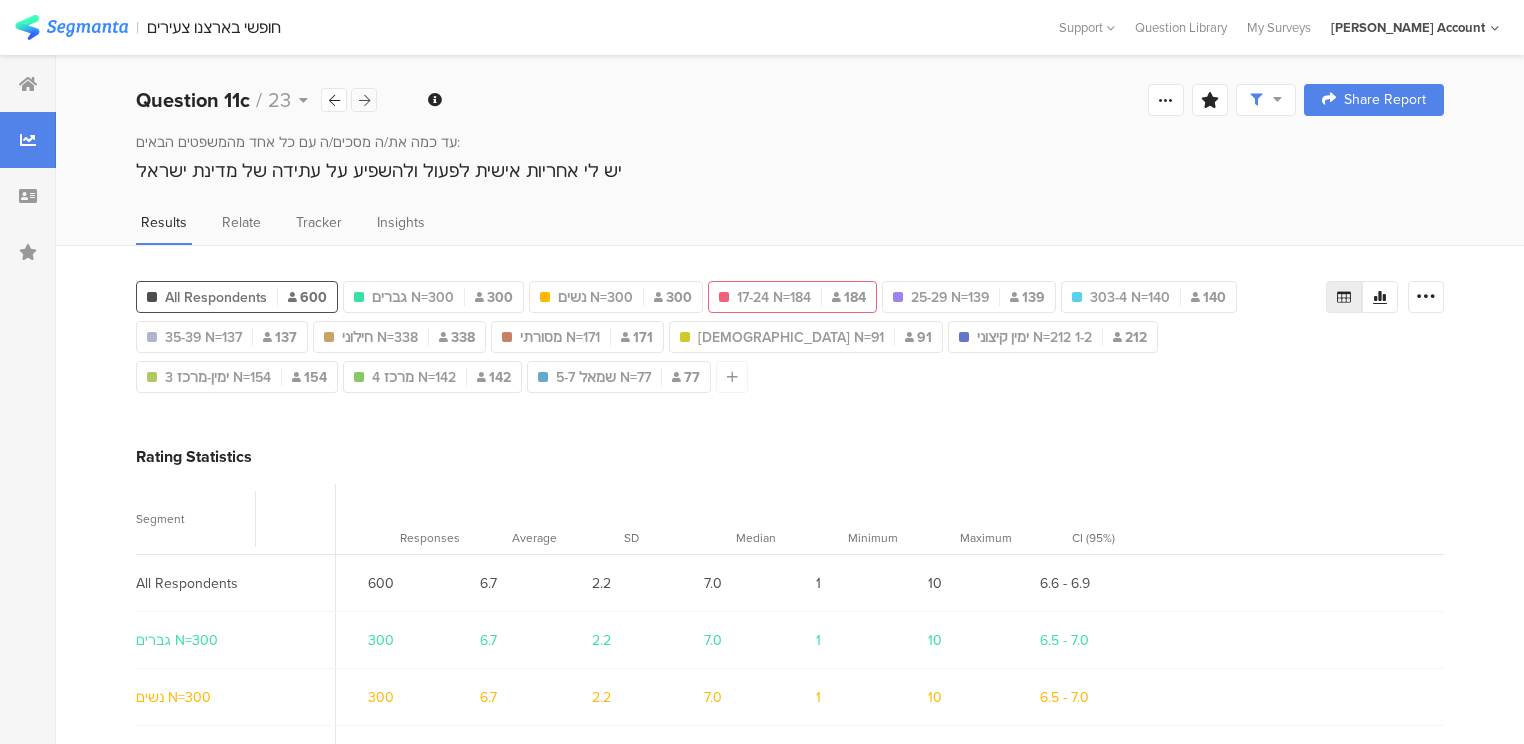 click at bounding box center (364, 100) 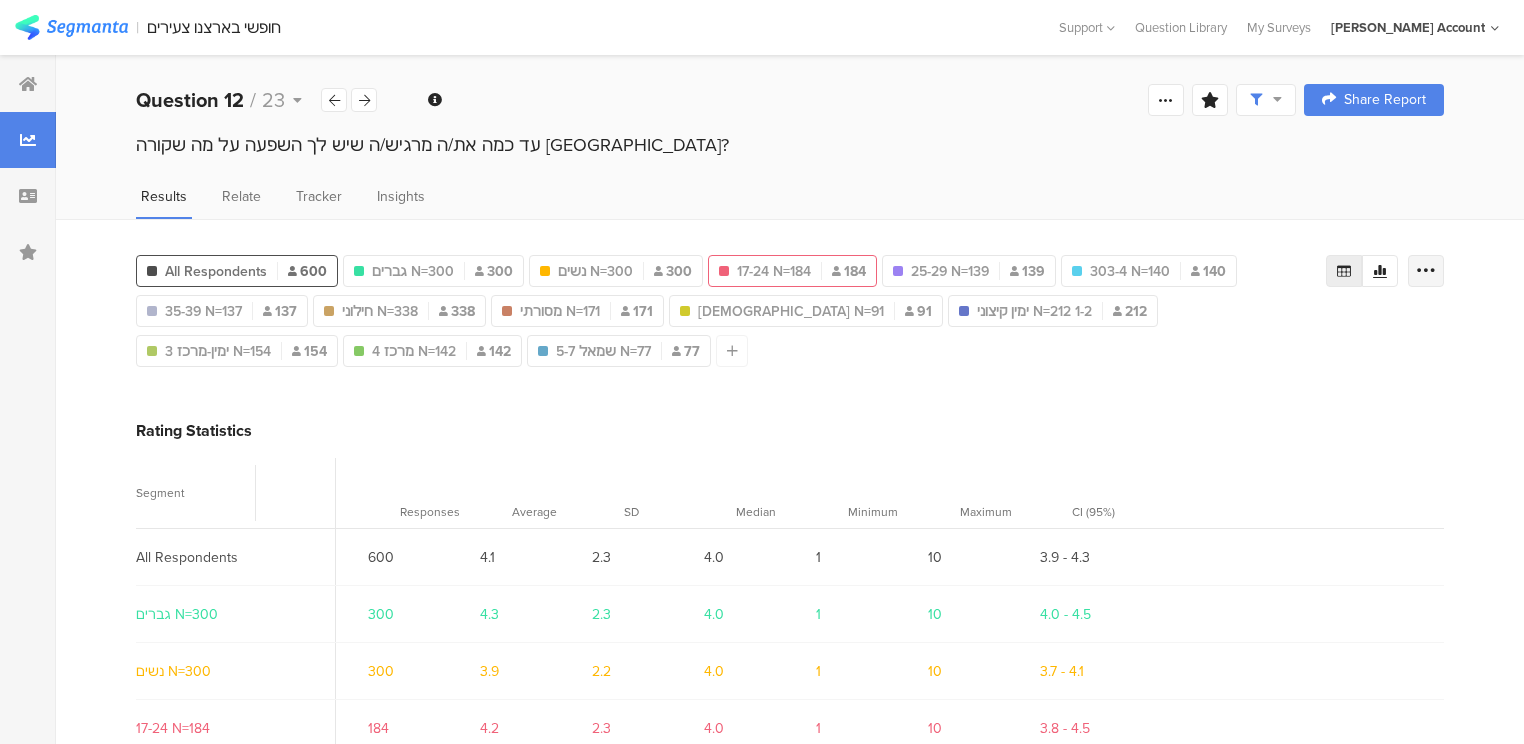 click at bounding box center (1426, 271) 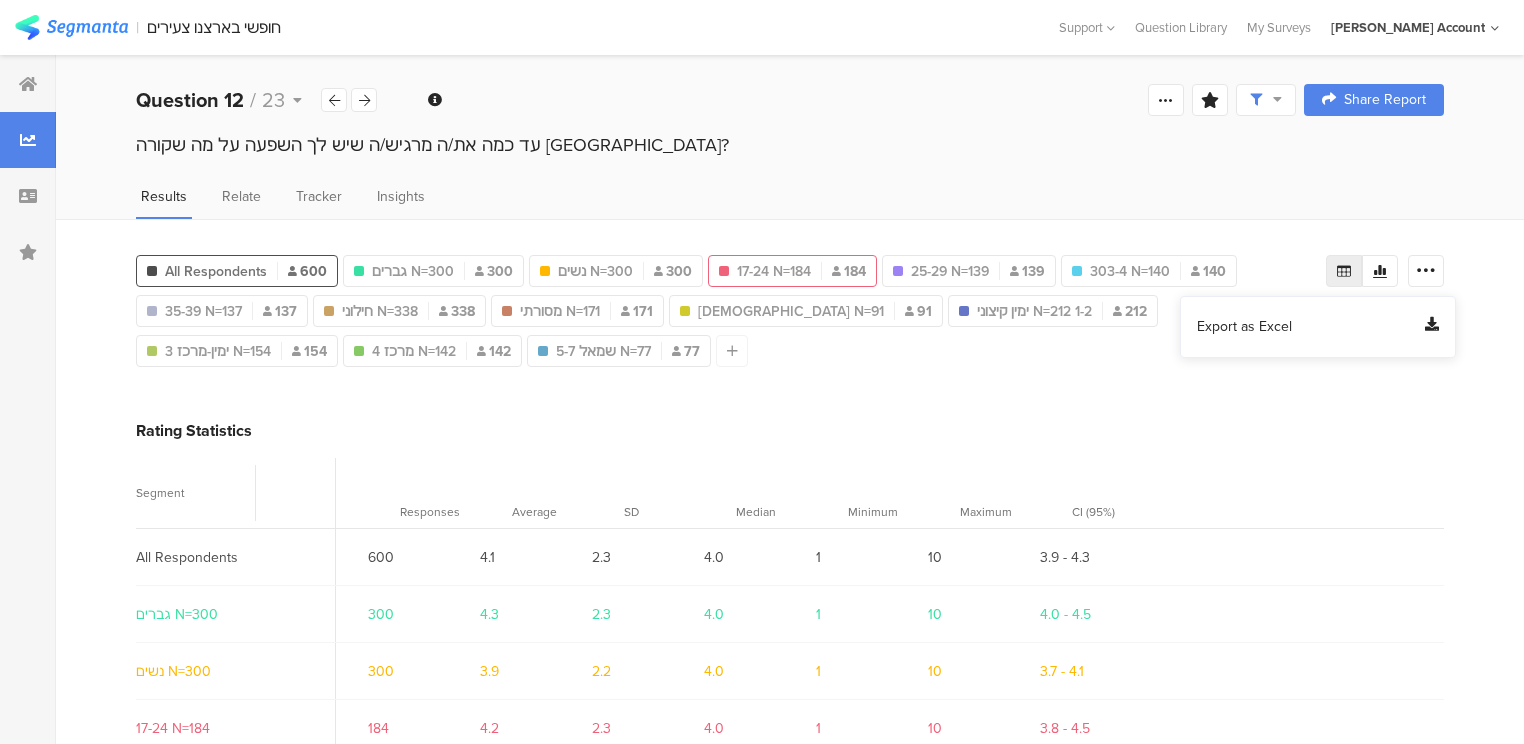 click on "Export as Excel" at bounding box center (1244, 327) 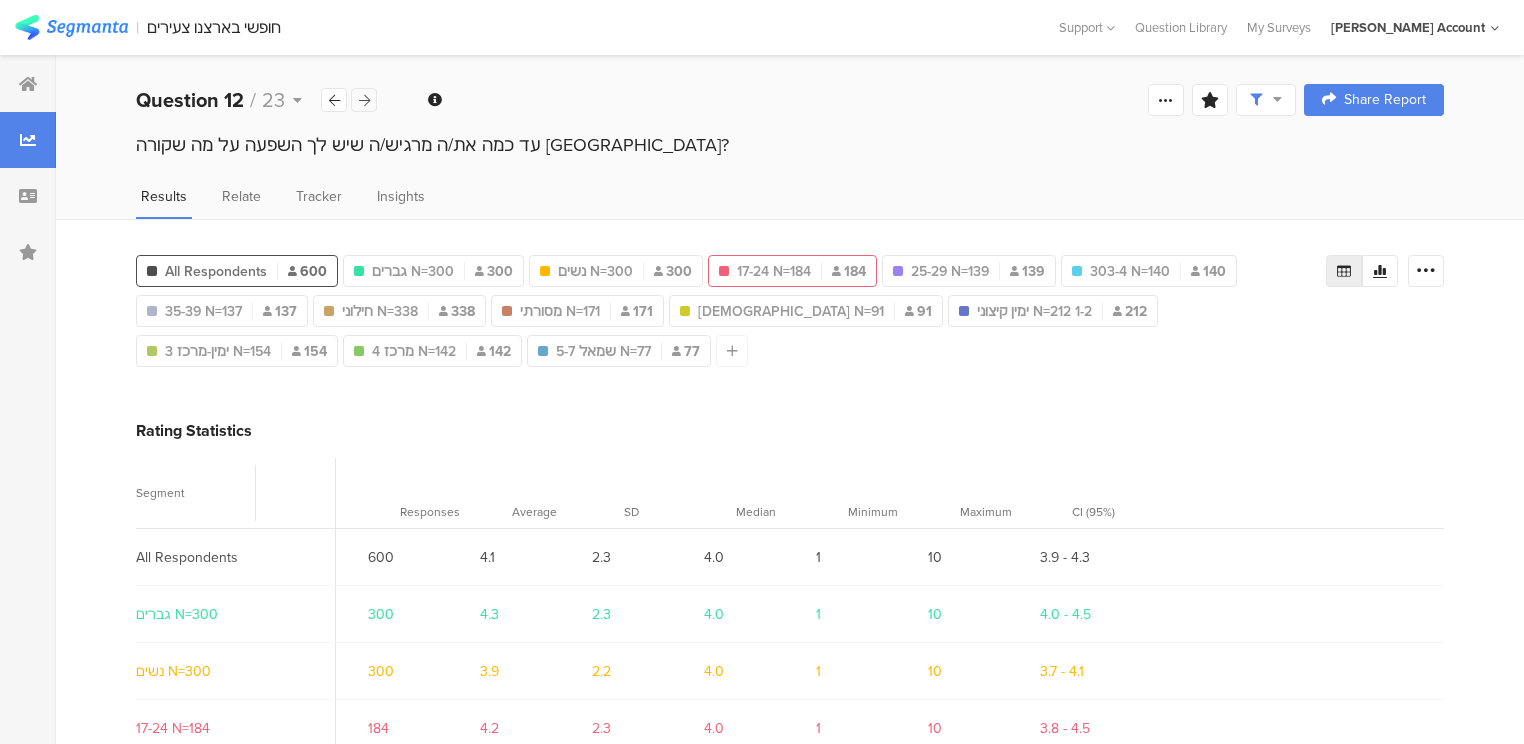 click at bounding box center (364, 100) 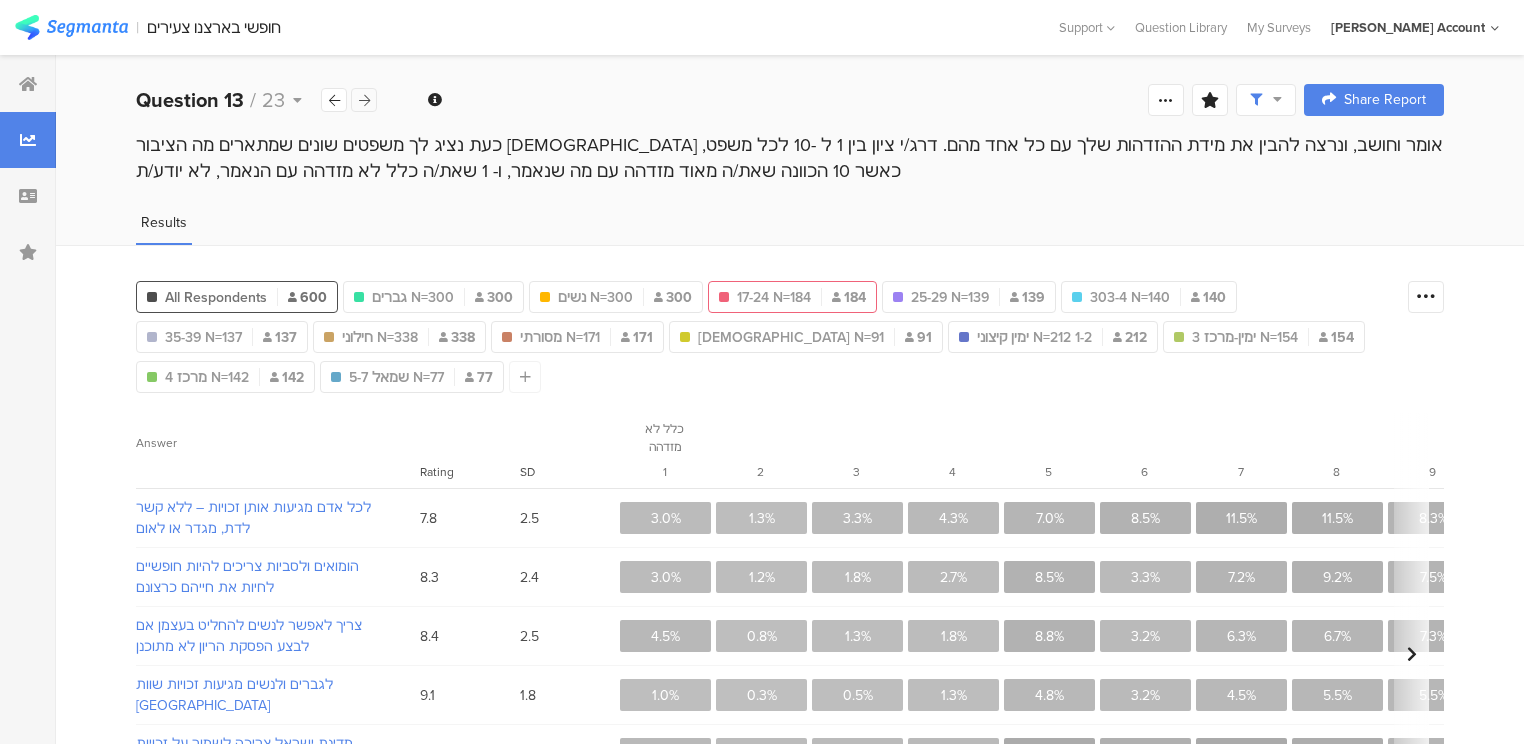 click at bounding box center [364, 100] 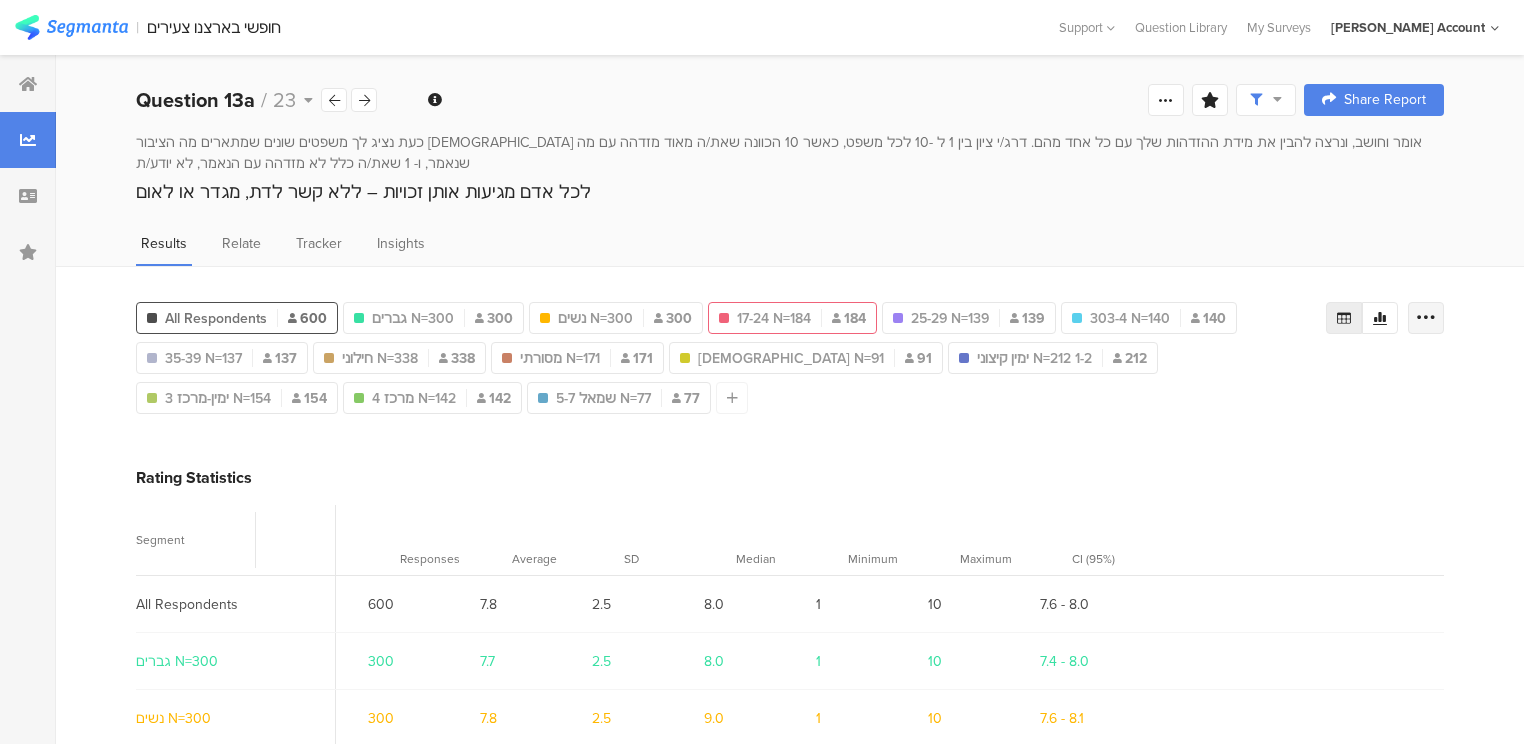 click at bounding box center [1426, 318] 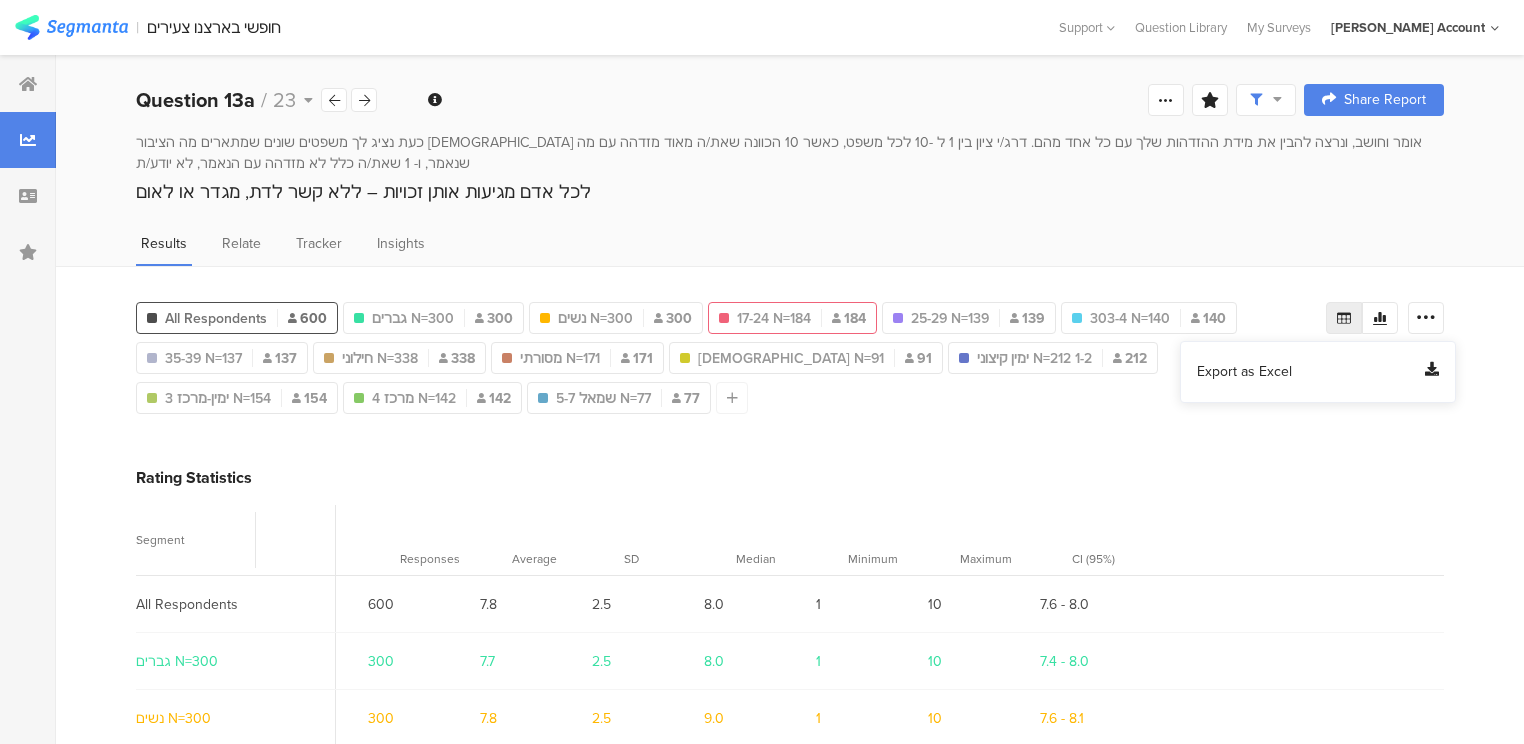 click on "Export as Excel" at bounding box center (1244, 372) 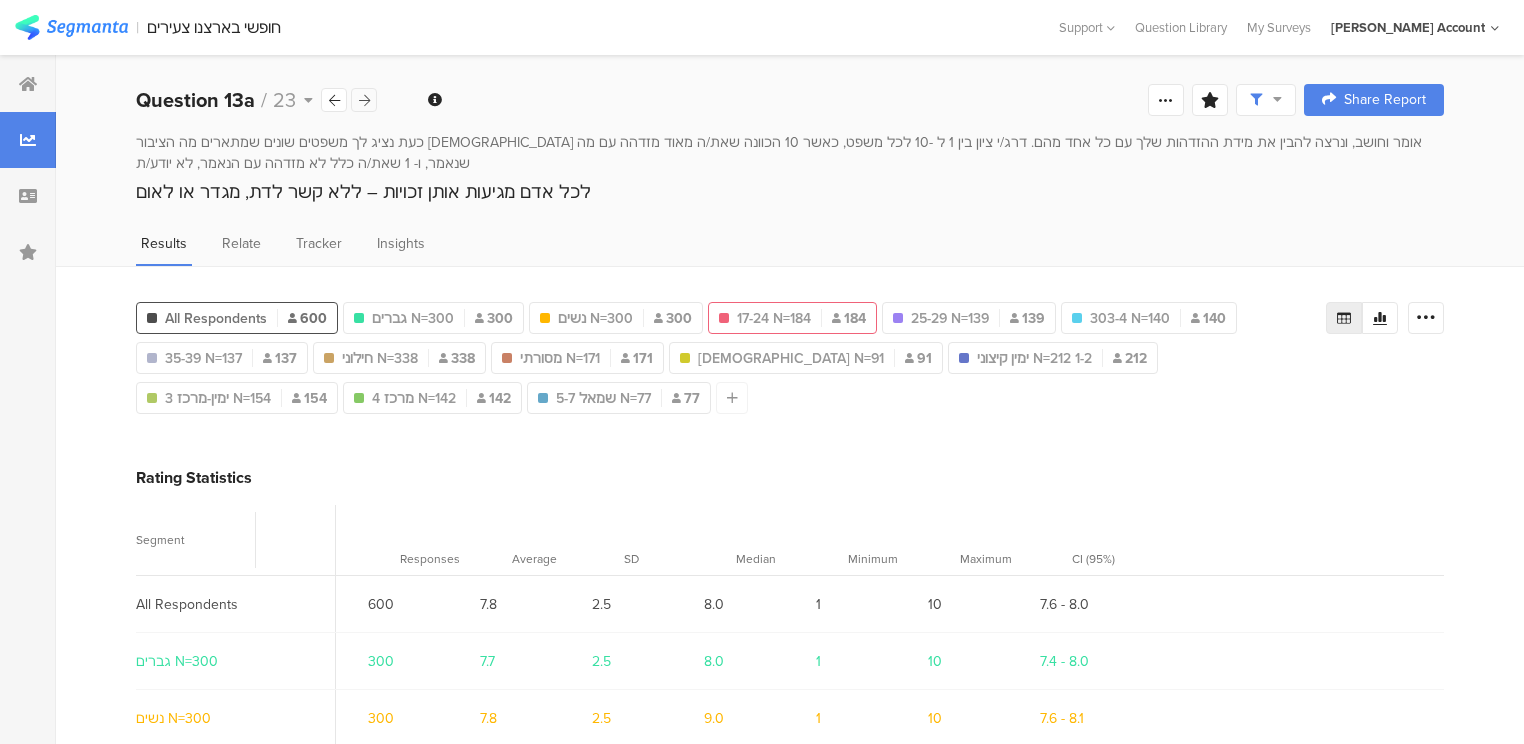 click at bounding box center (364, 100) 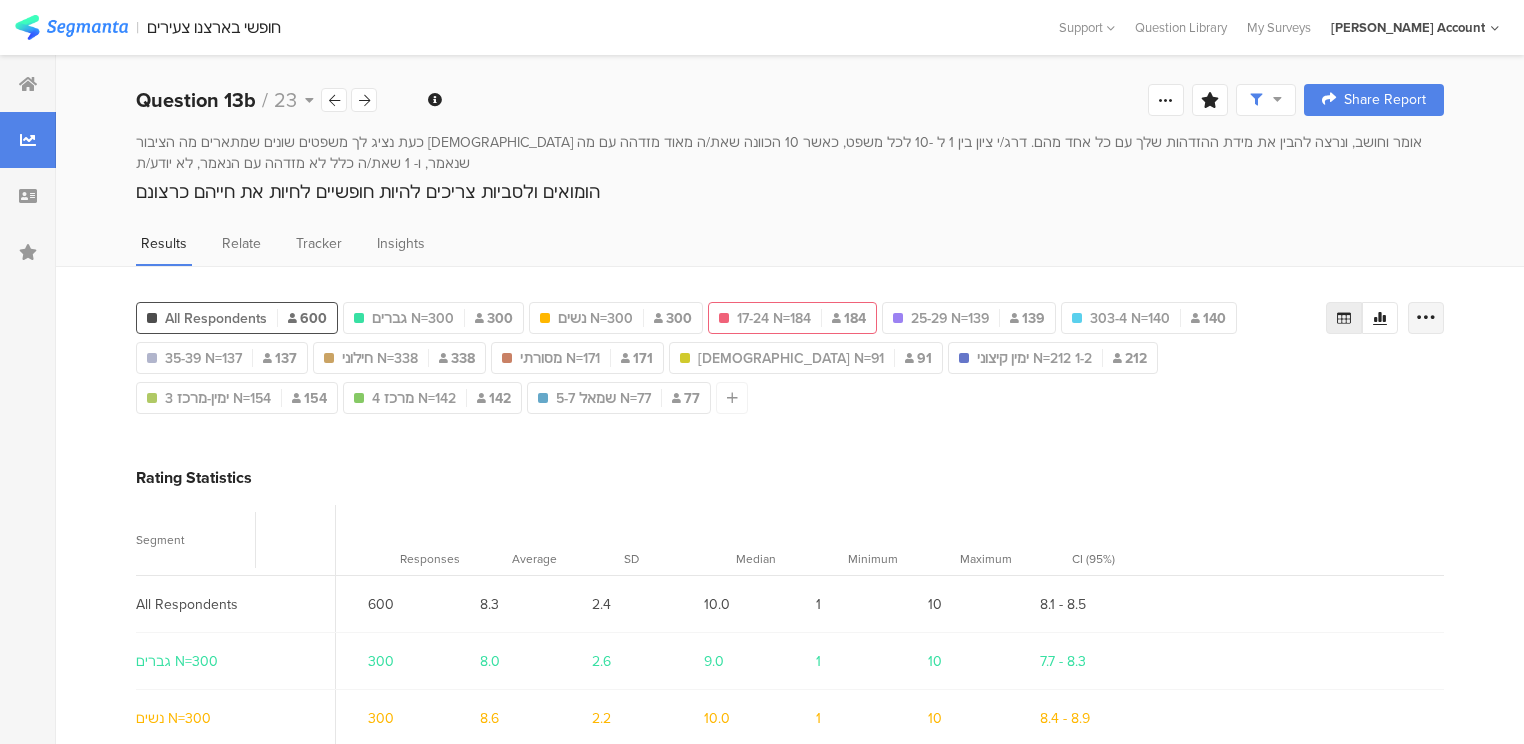 click at bounding box center [1426, 318] 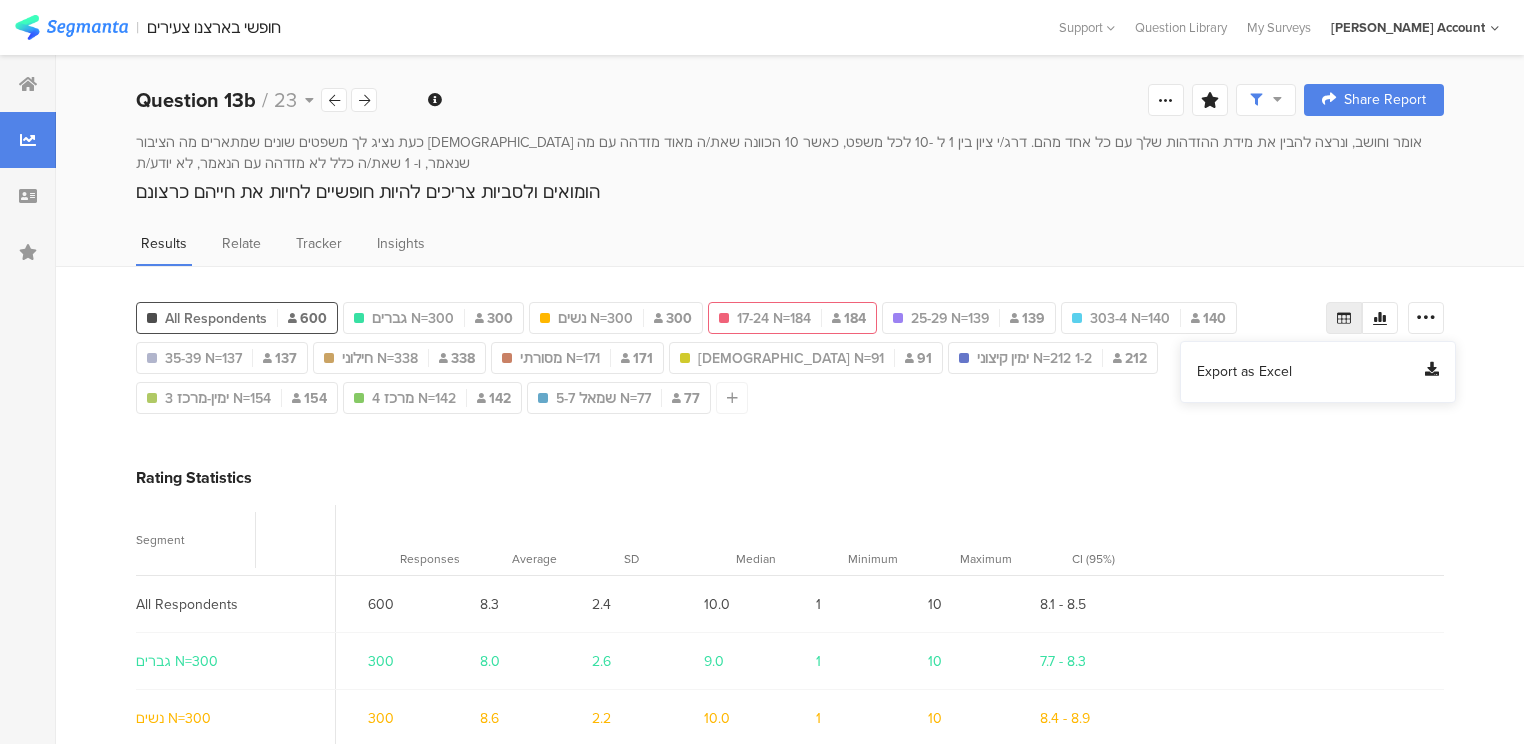 click on "Export as Excel" at bounding box center (1244, 372) 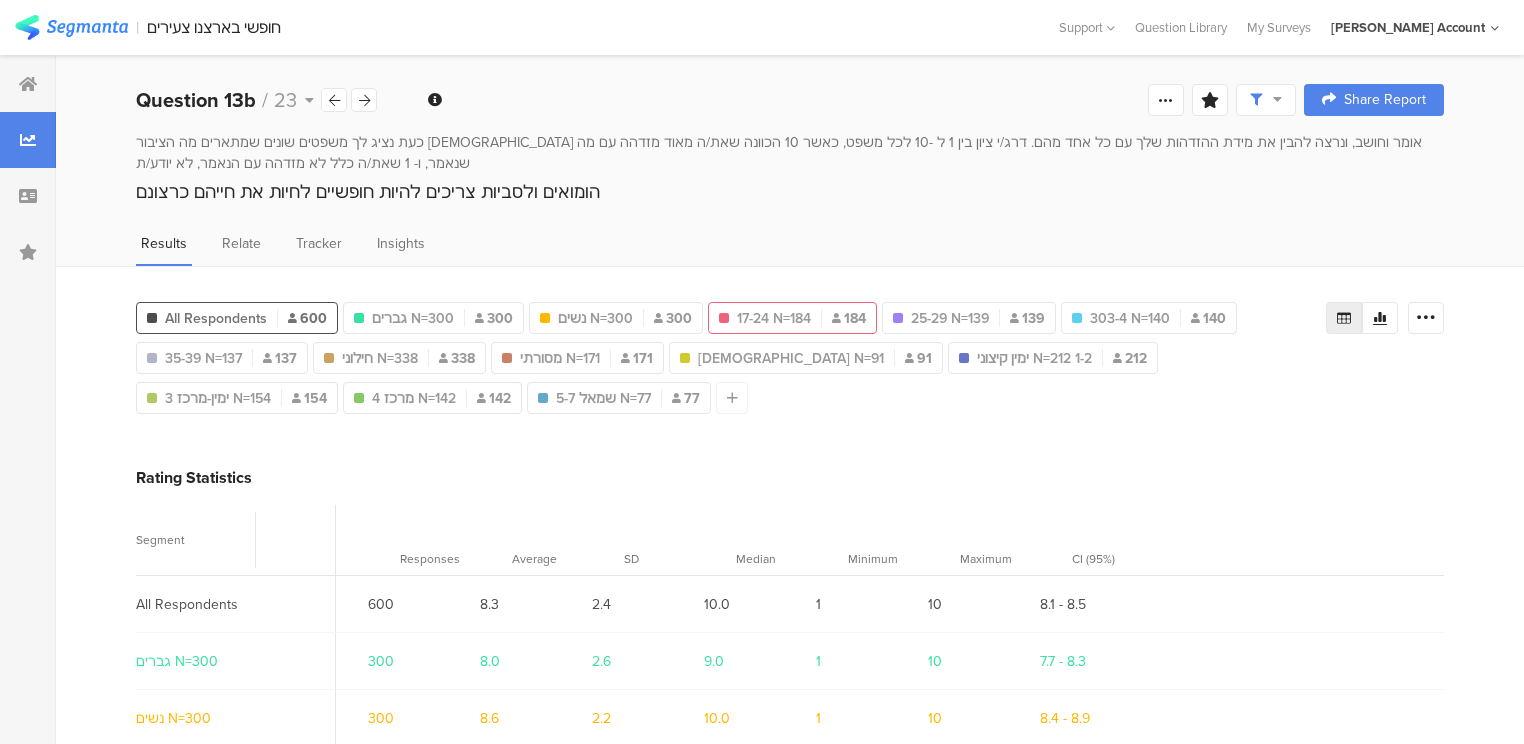 drag, startPoint x: 362, startPoint y: 100, endPoint x: 380, endPoint y: 102, distance: 18.110771 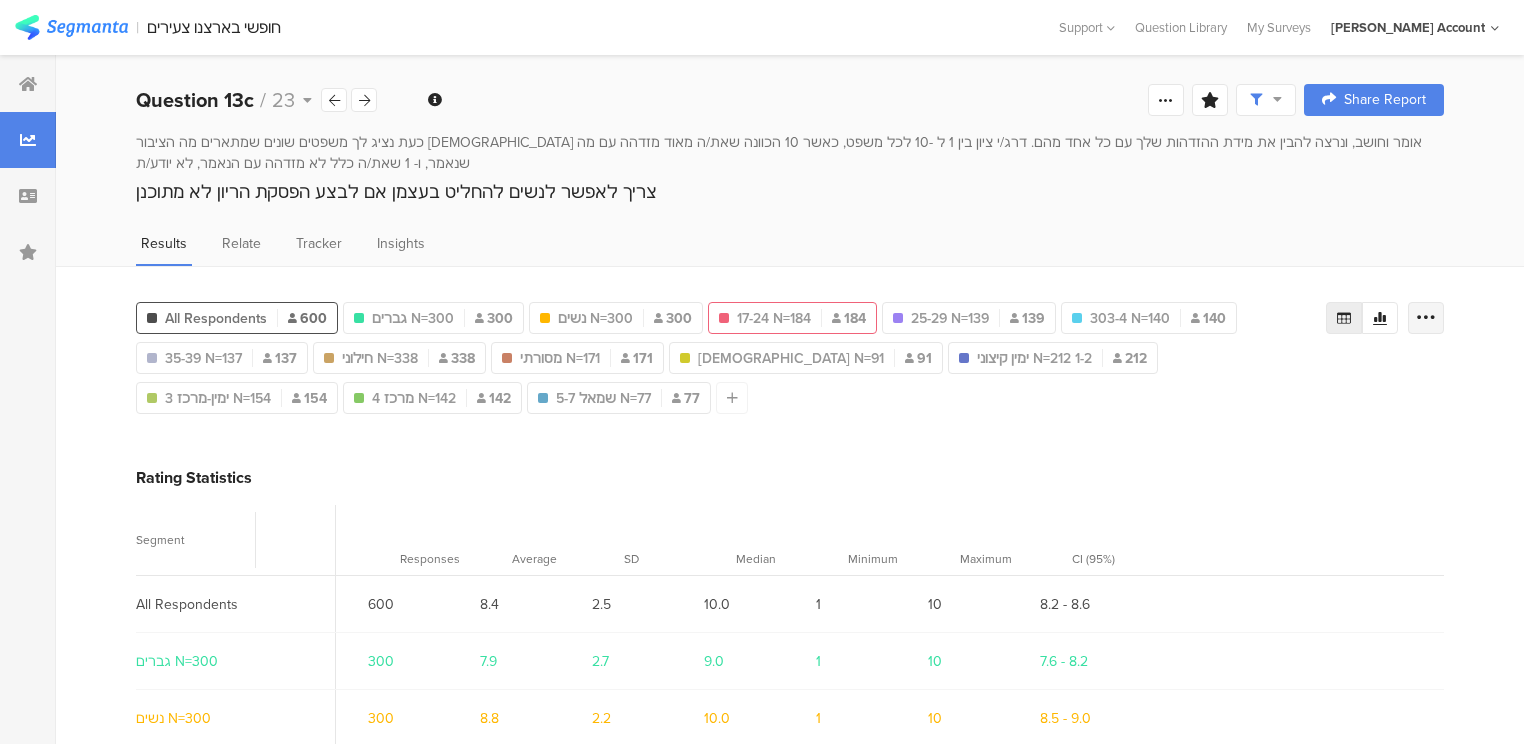click at bounding box center (1426, 318) 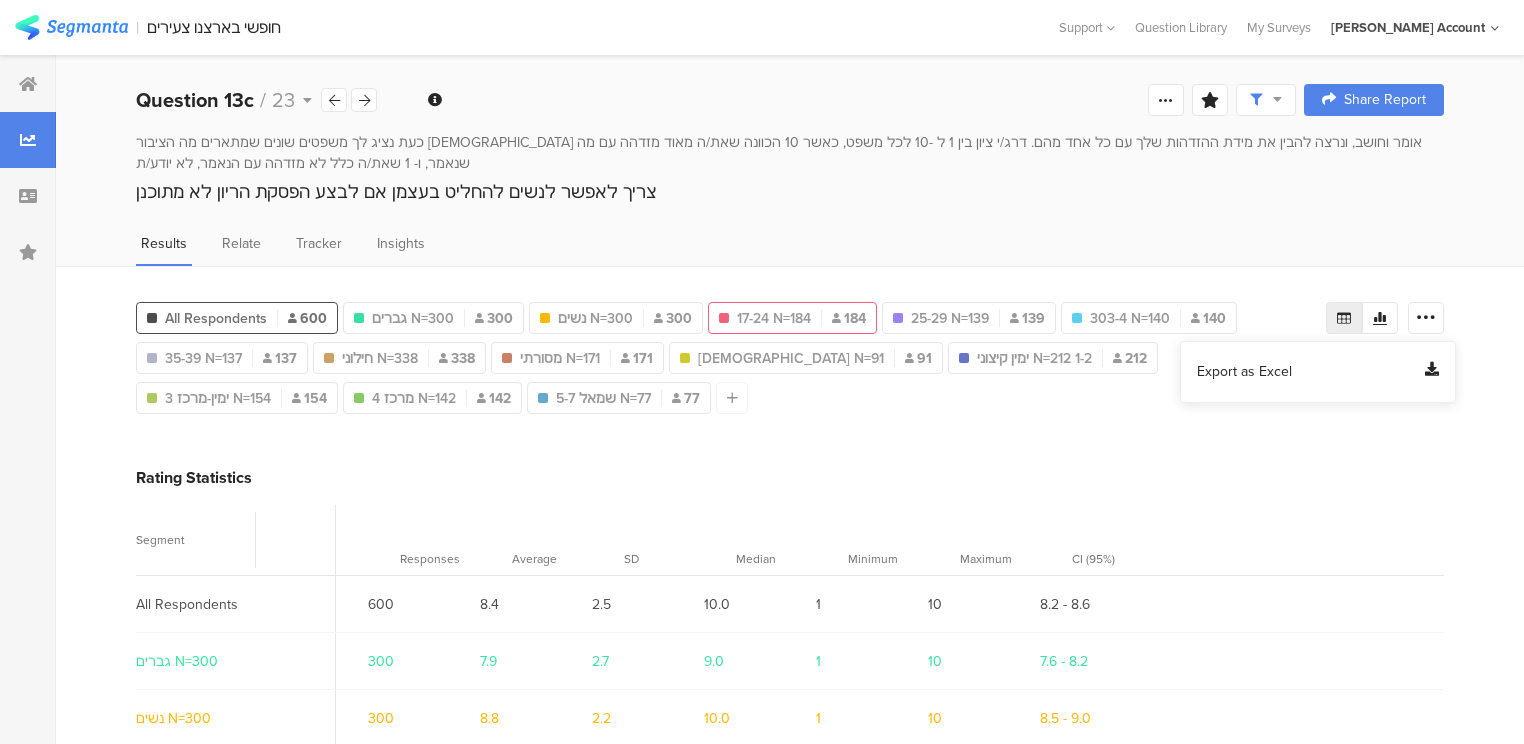 click on "Export as Excel" at bounding box center [1244, 372] 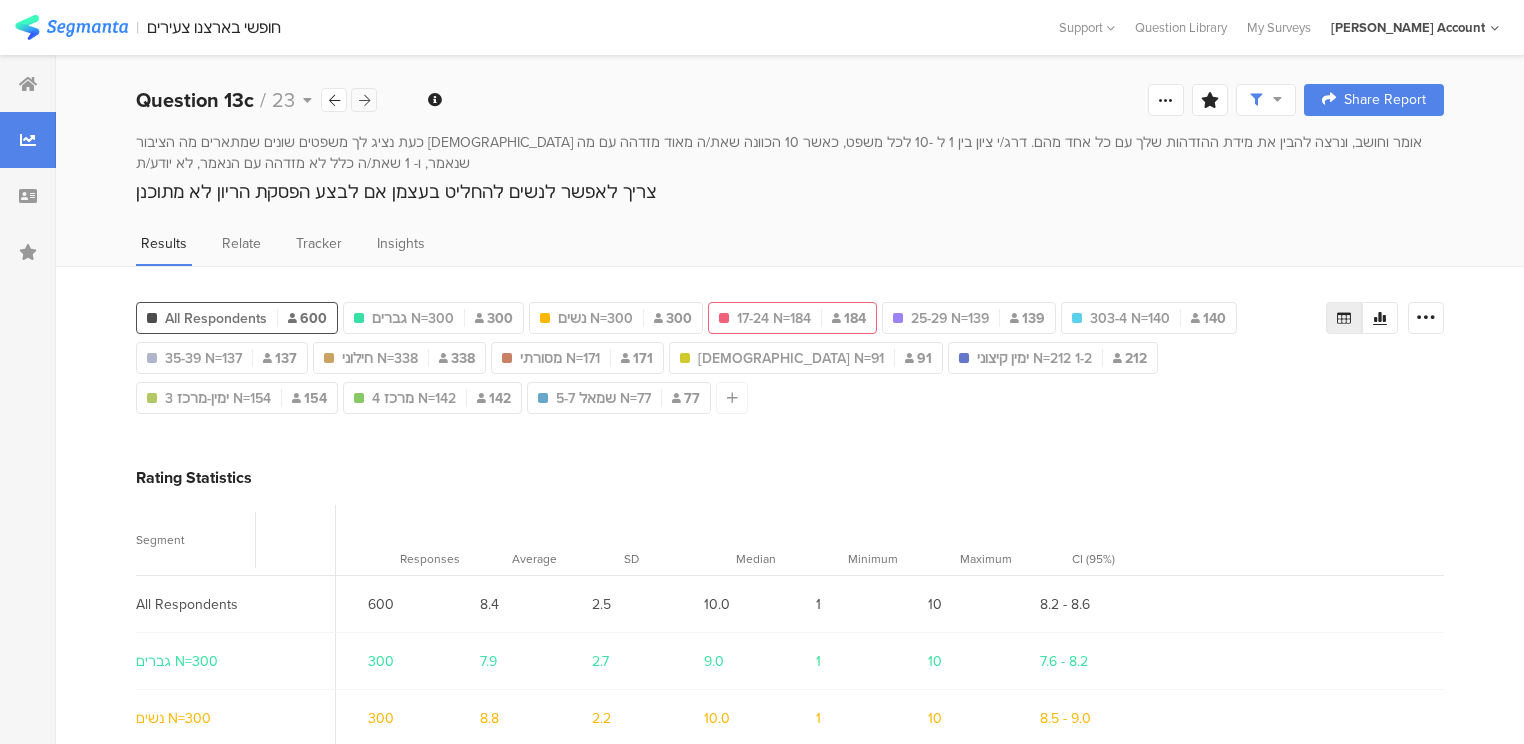 click at bounding box center [364, 100] 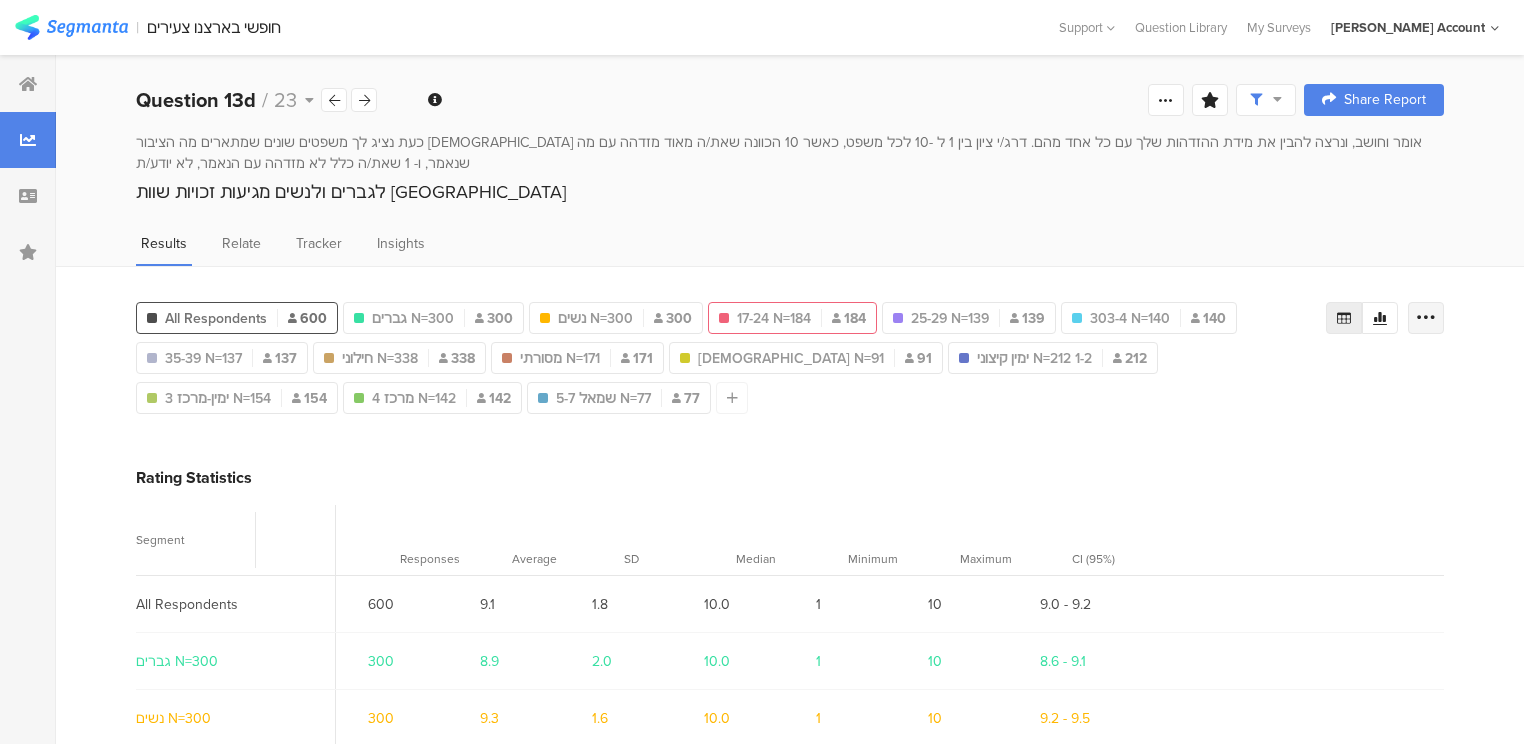 click at bounding box center (1426, 318) 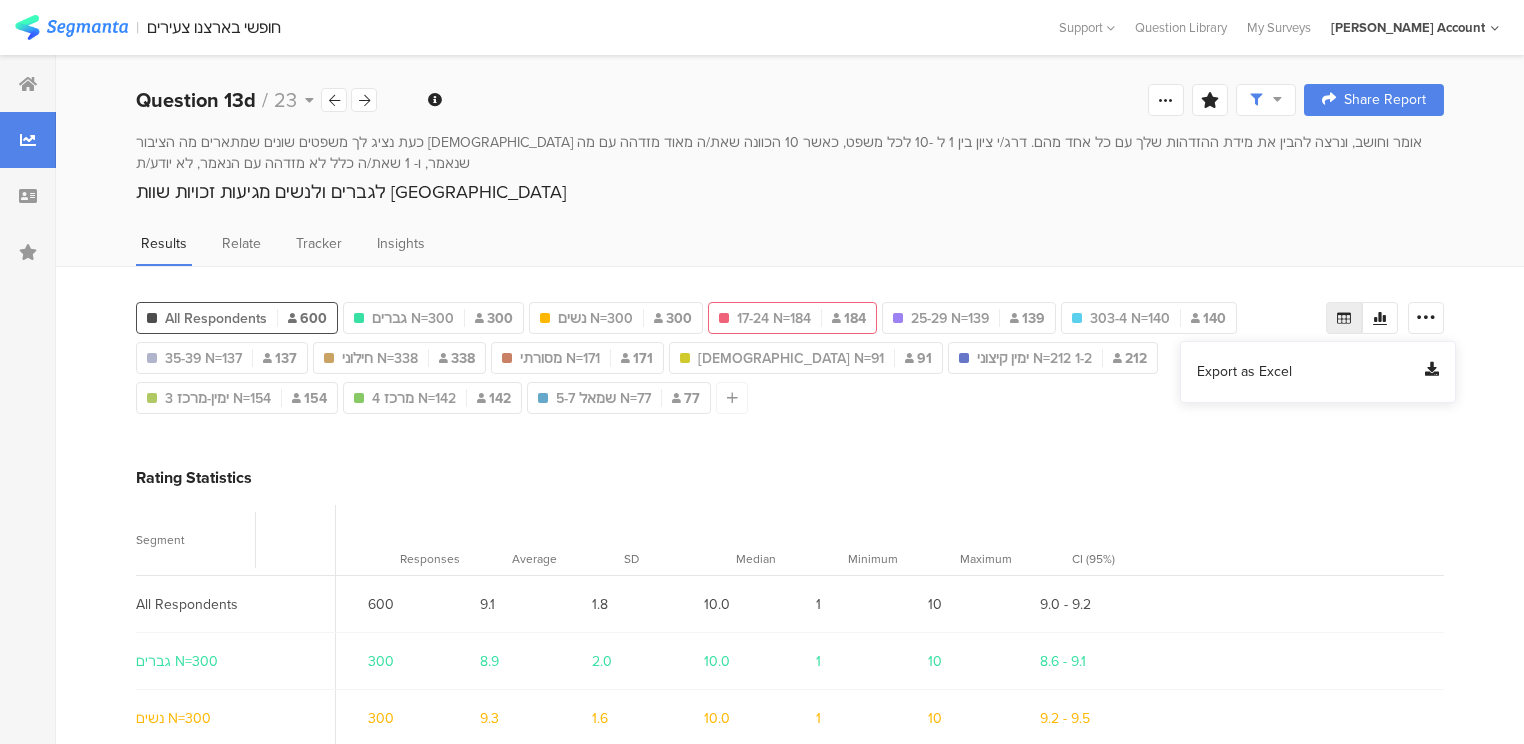 click on "Export as Excel" at bounding box center [1244, 372] 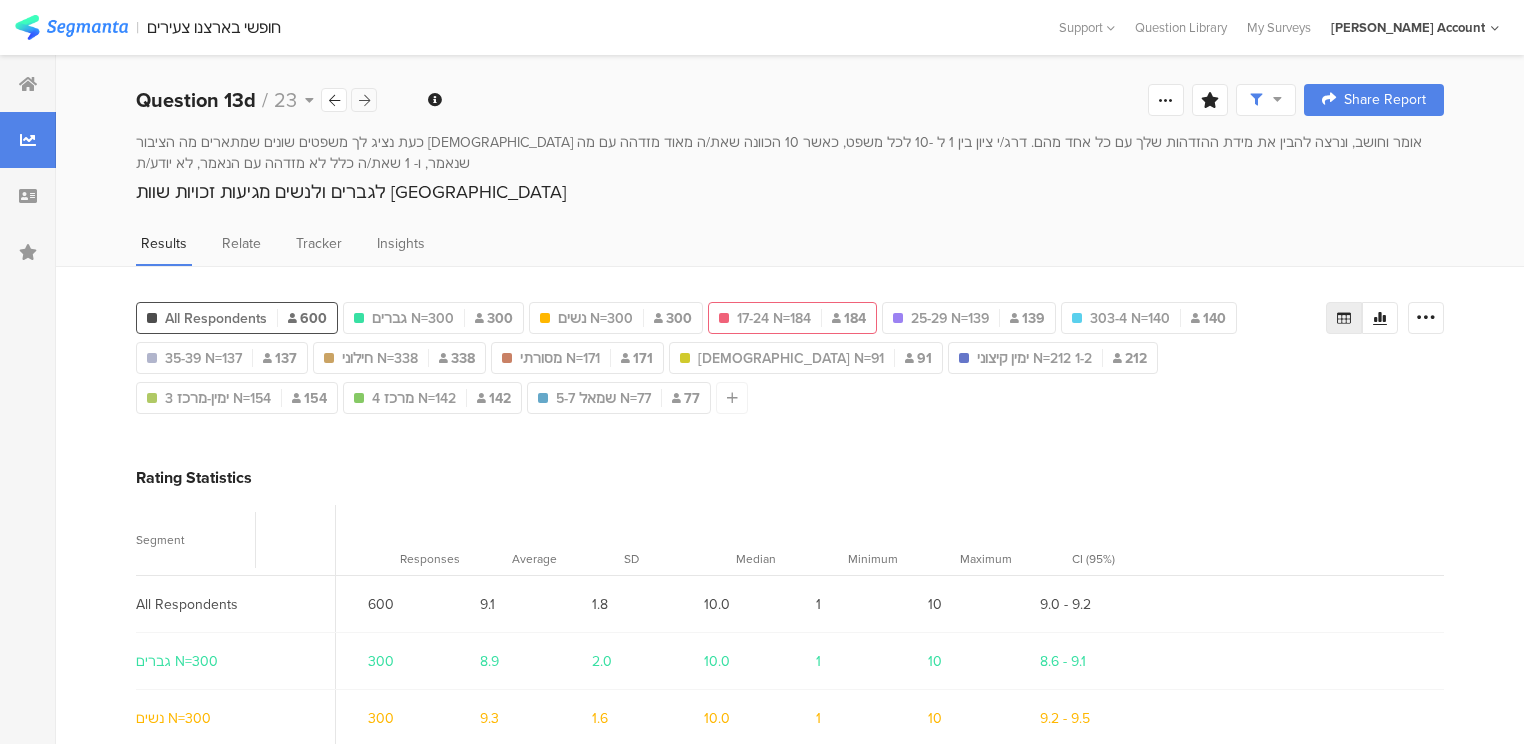 click at bounding box center (364, 100) 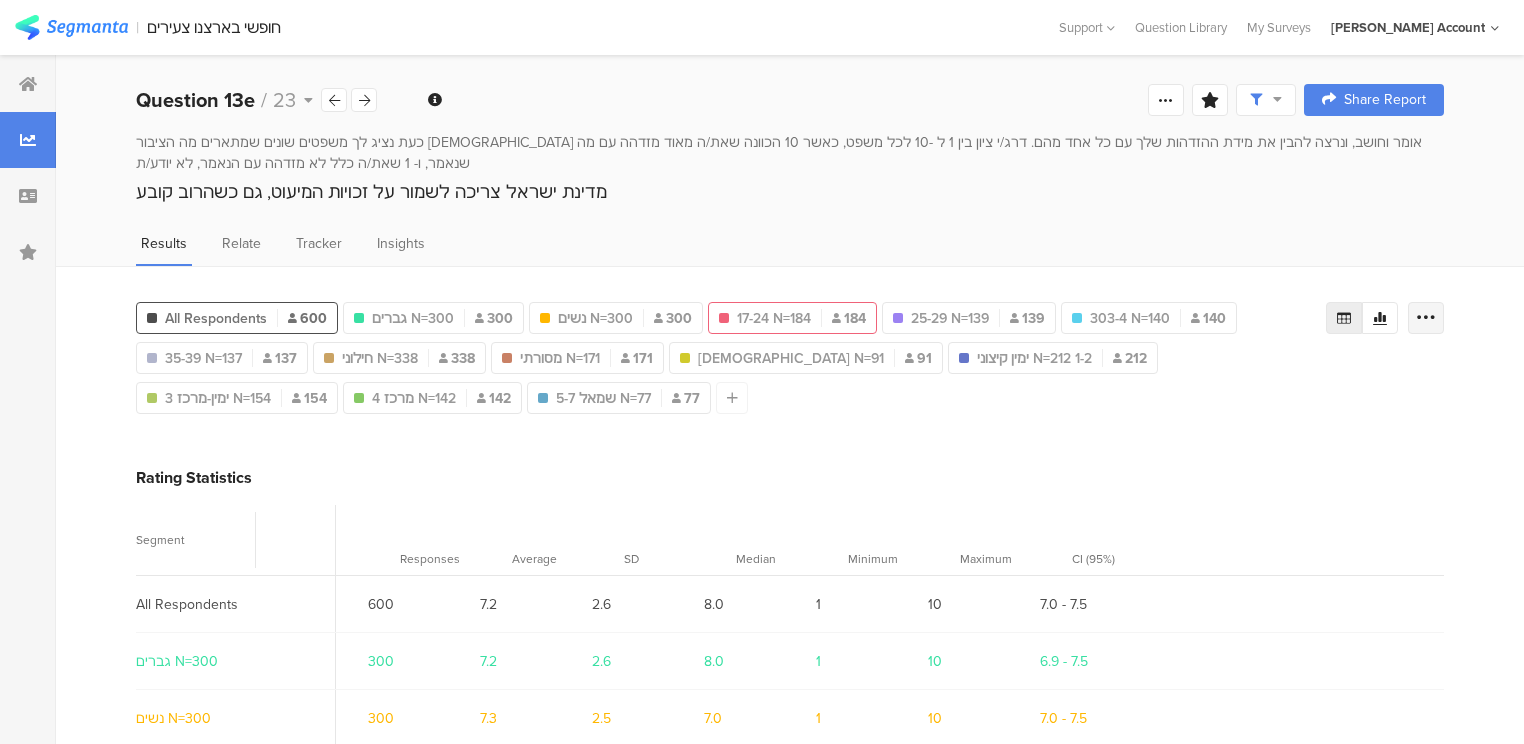 click at bounding box center [1426, 318] 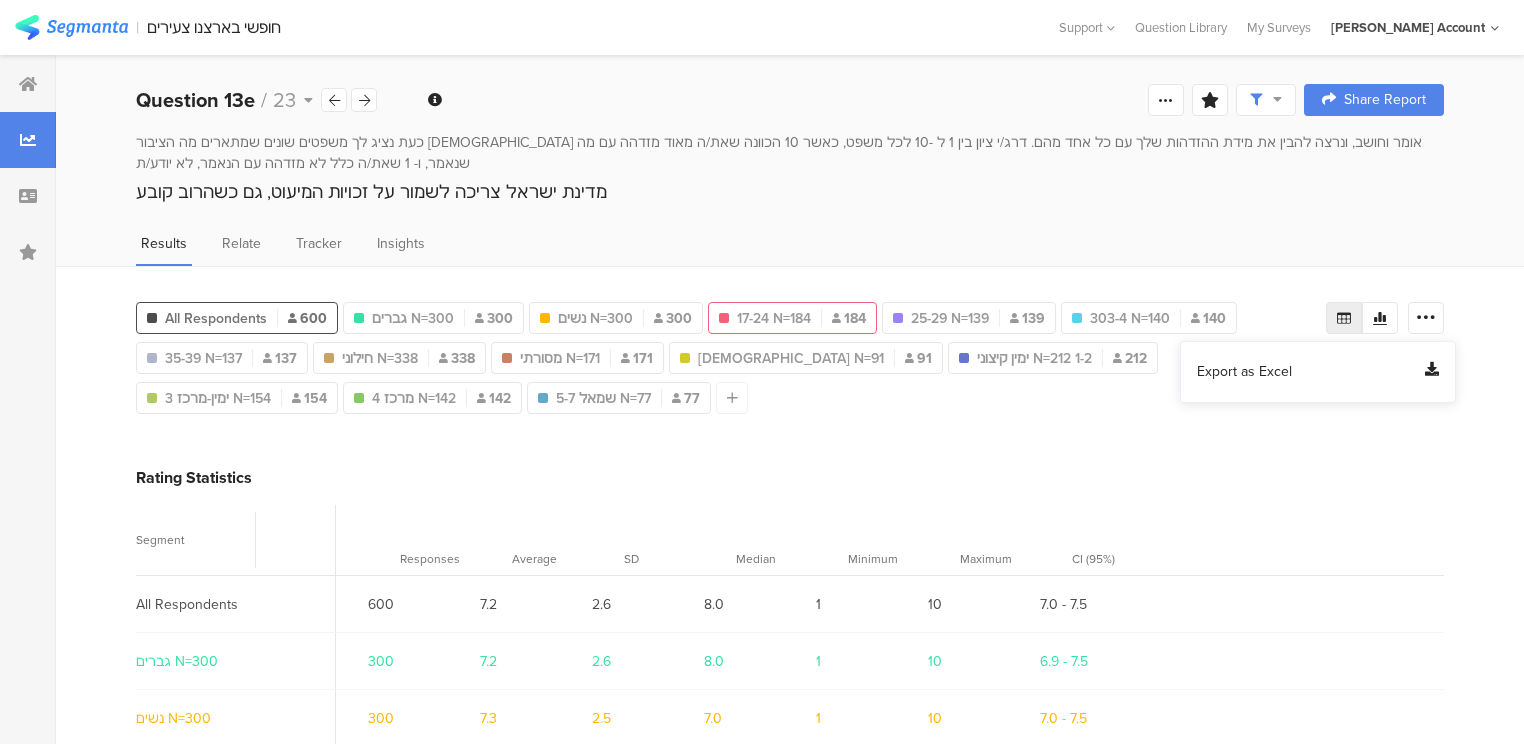 click on "Export as Excel" at bounding box center (1244, 372) 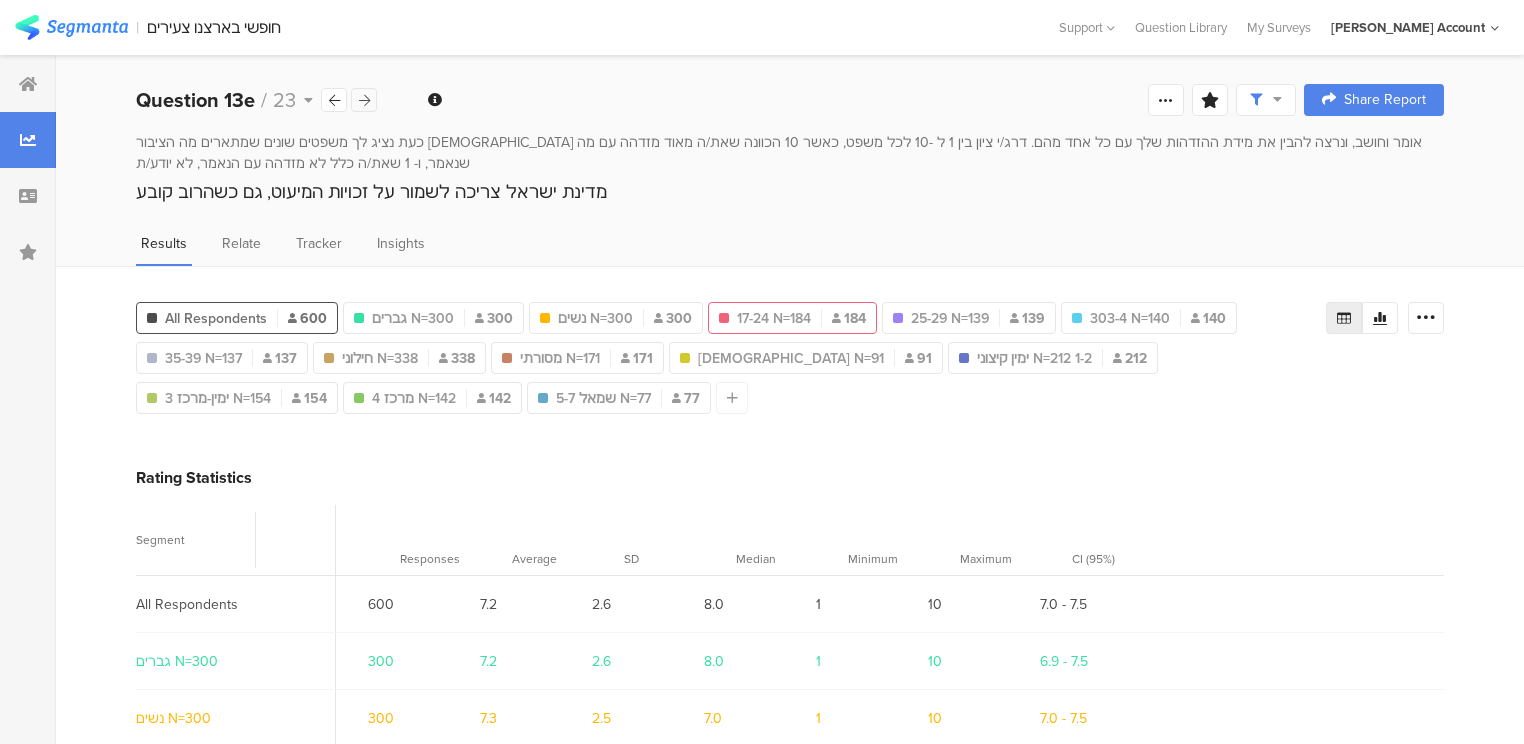 click at bounding box center (364, 100) 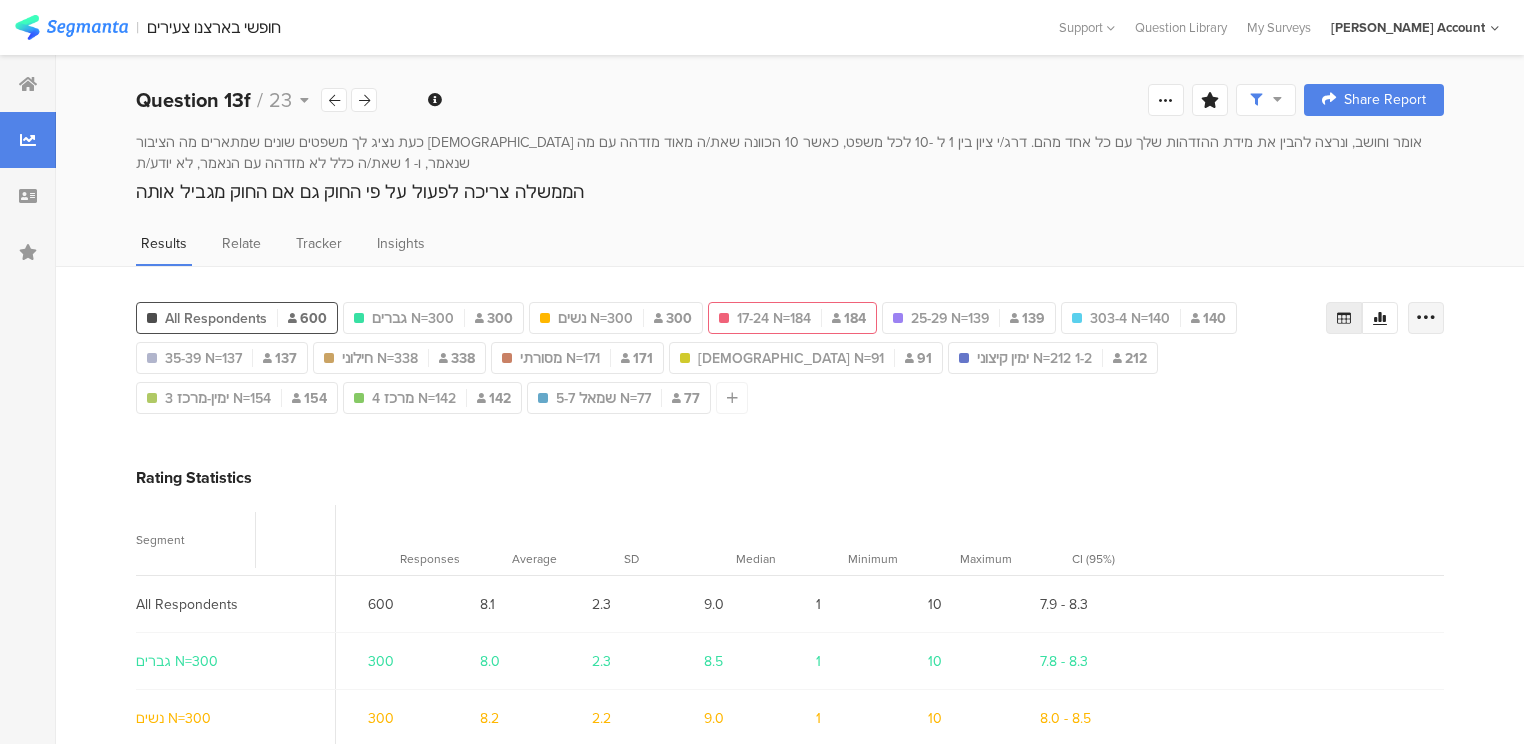 click at bounding box center [1426, 318] 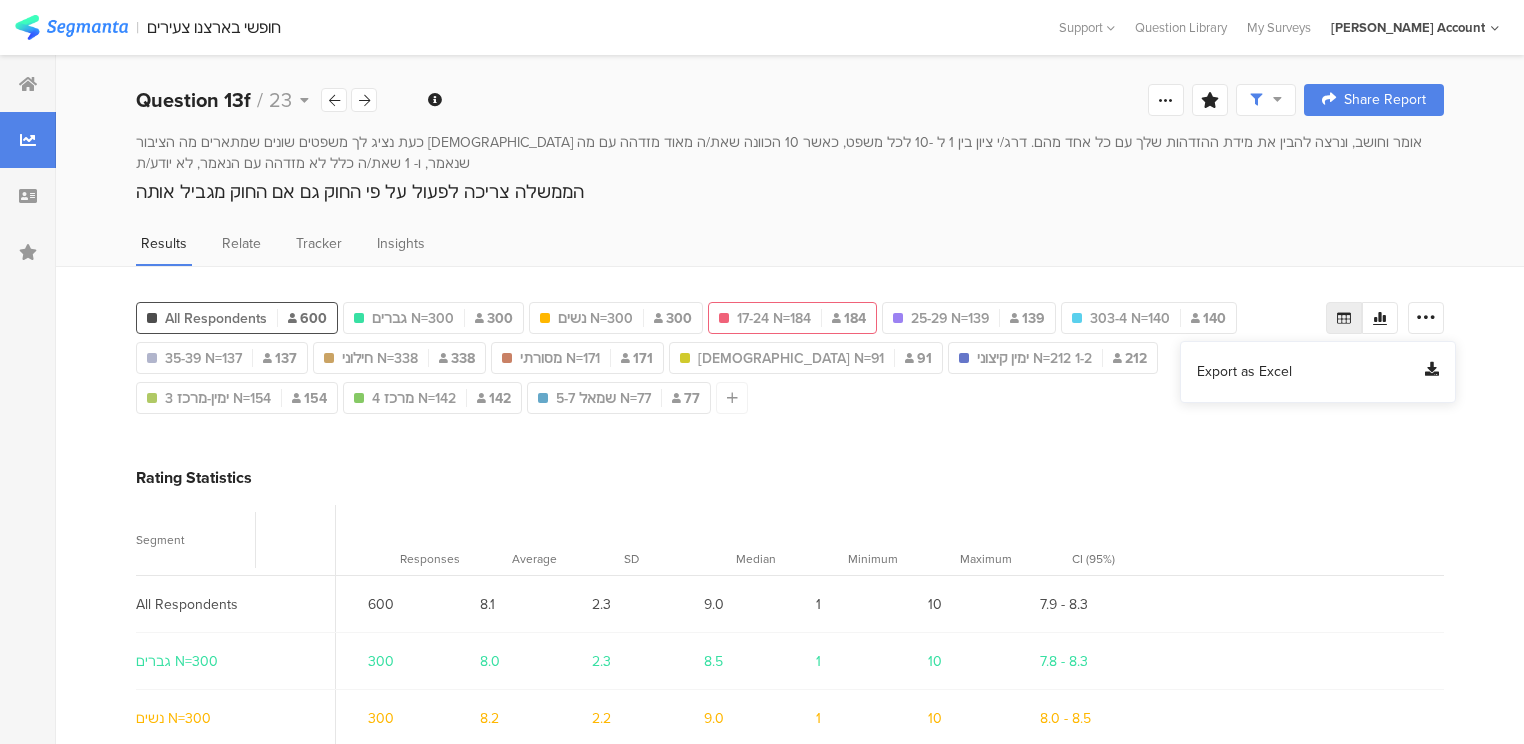 click on "Export as Excel" at bounding box center (1244, 372) 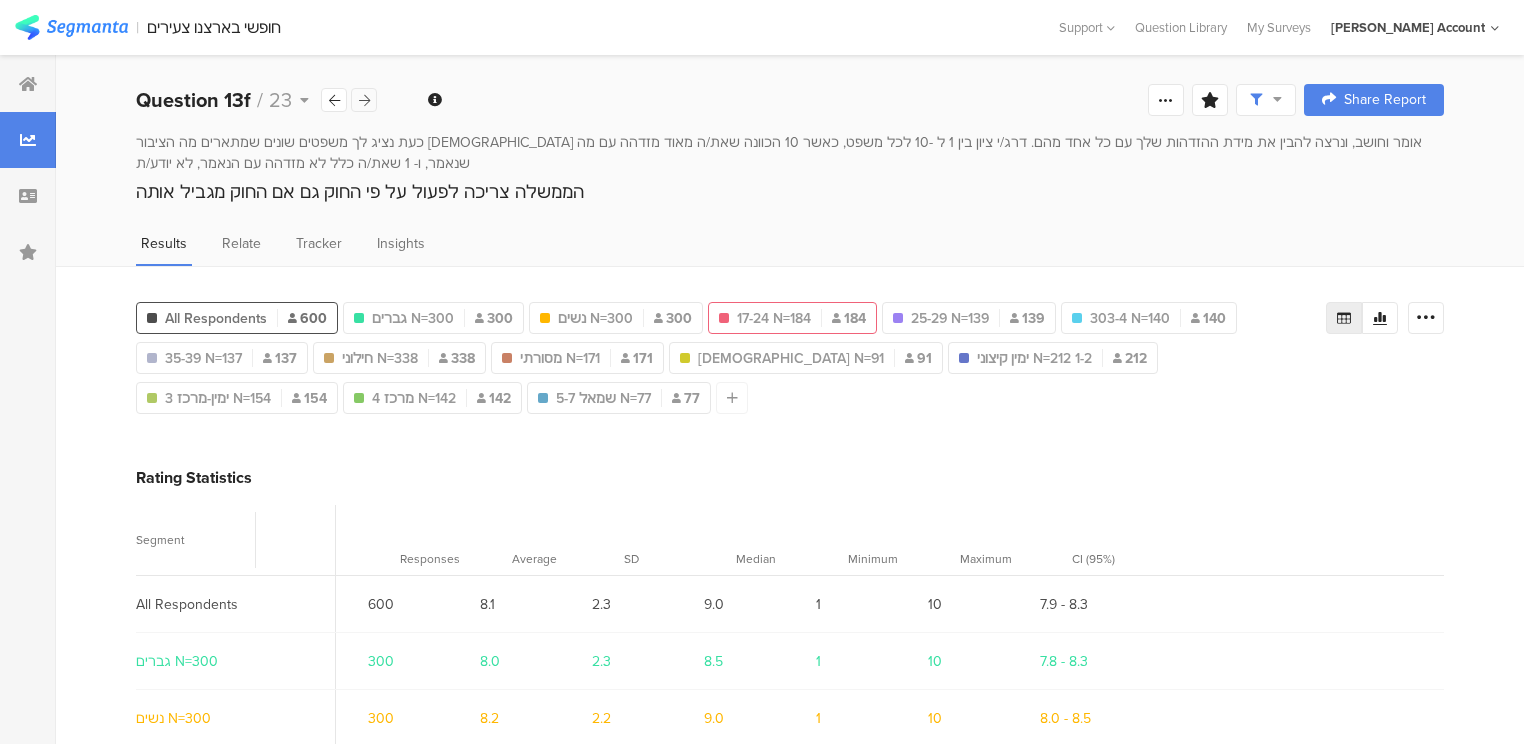 click at bounding box center [364, 100] 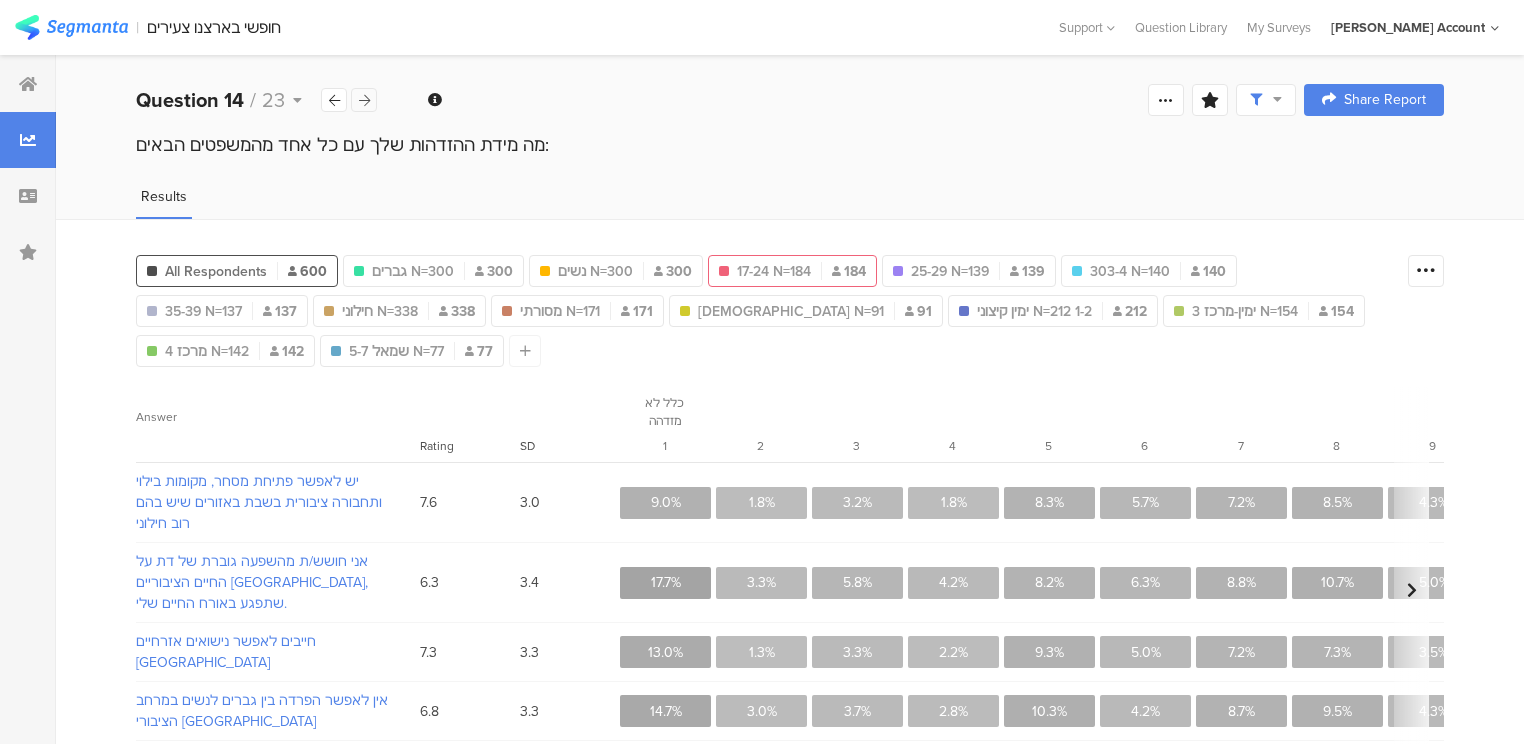 click at bounding box center [364, 100] 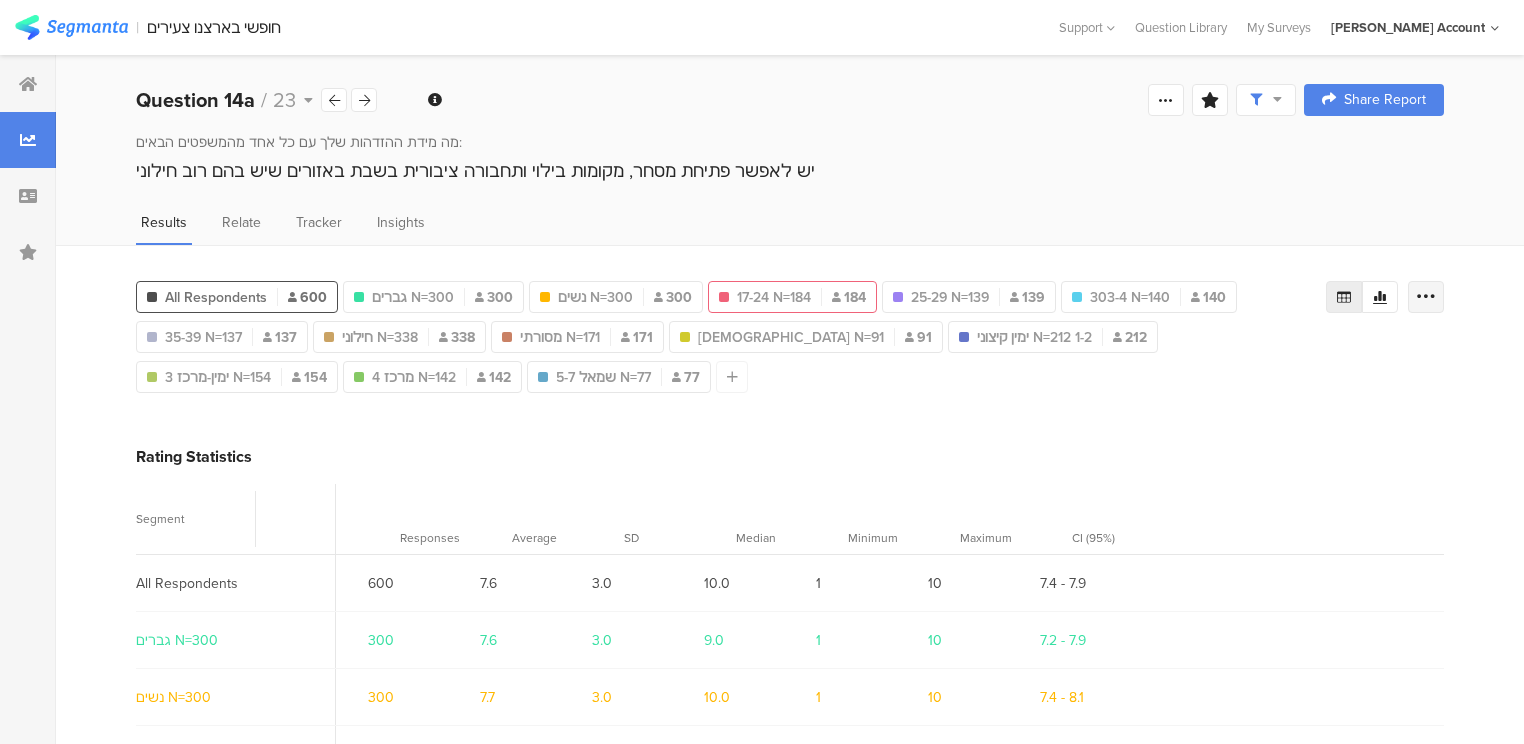click at bounding box center (1426, 297) 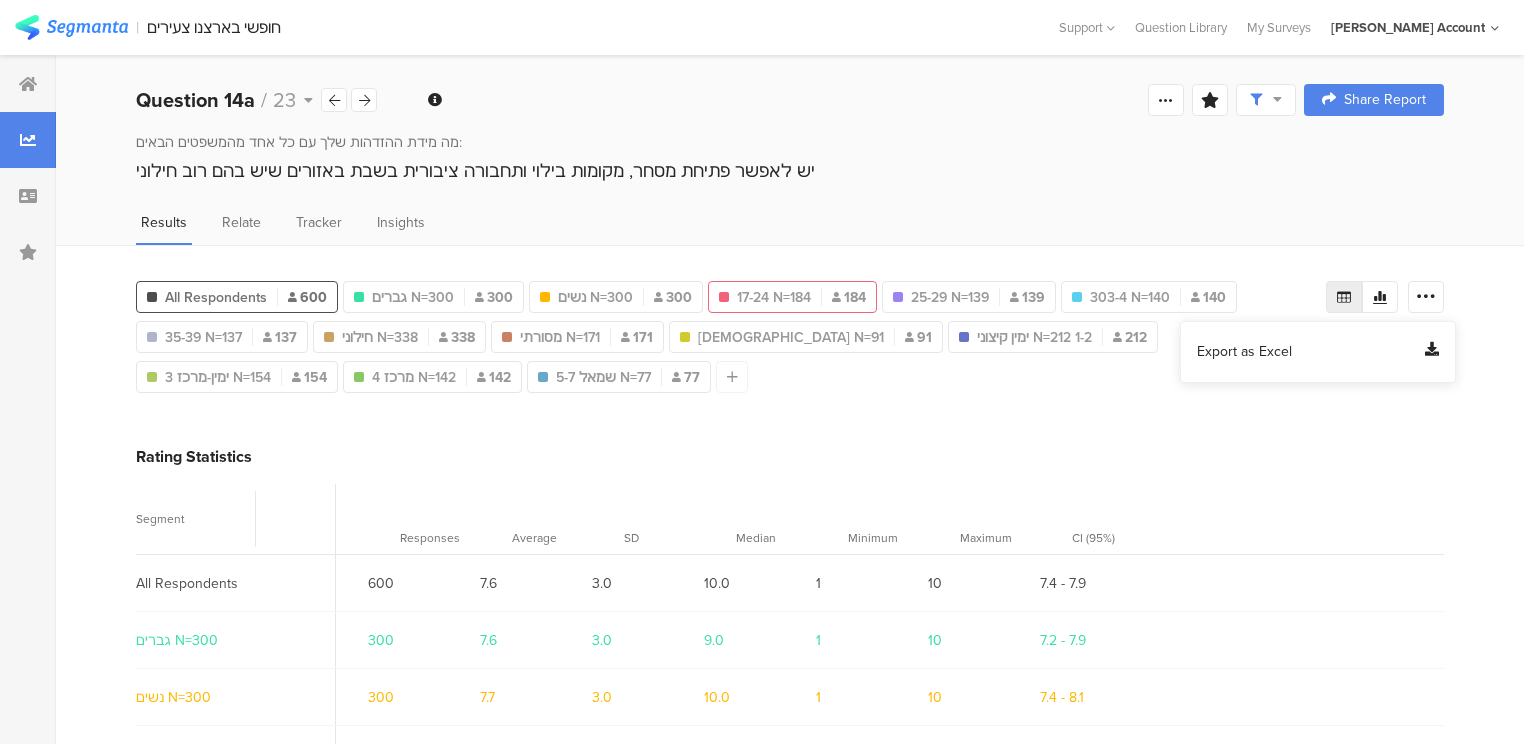 click on "Export as Excel" at bounding box center (1244, 352) 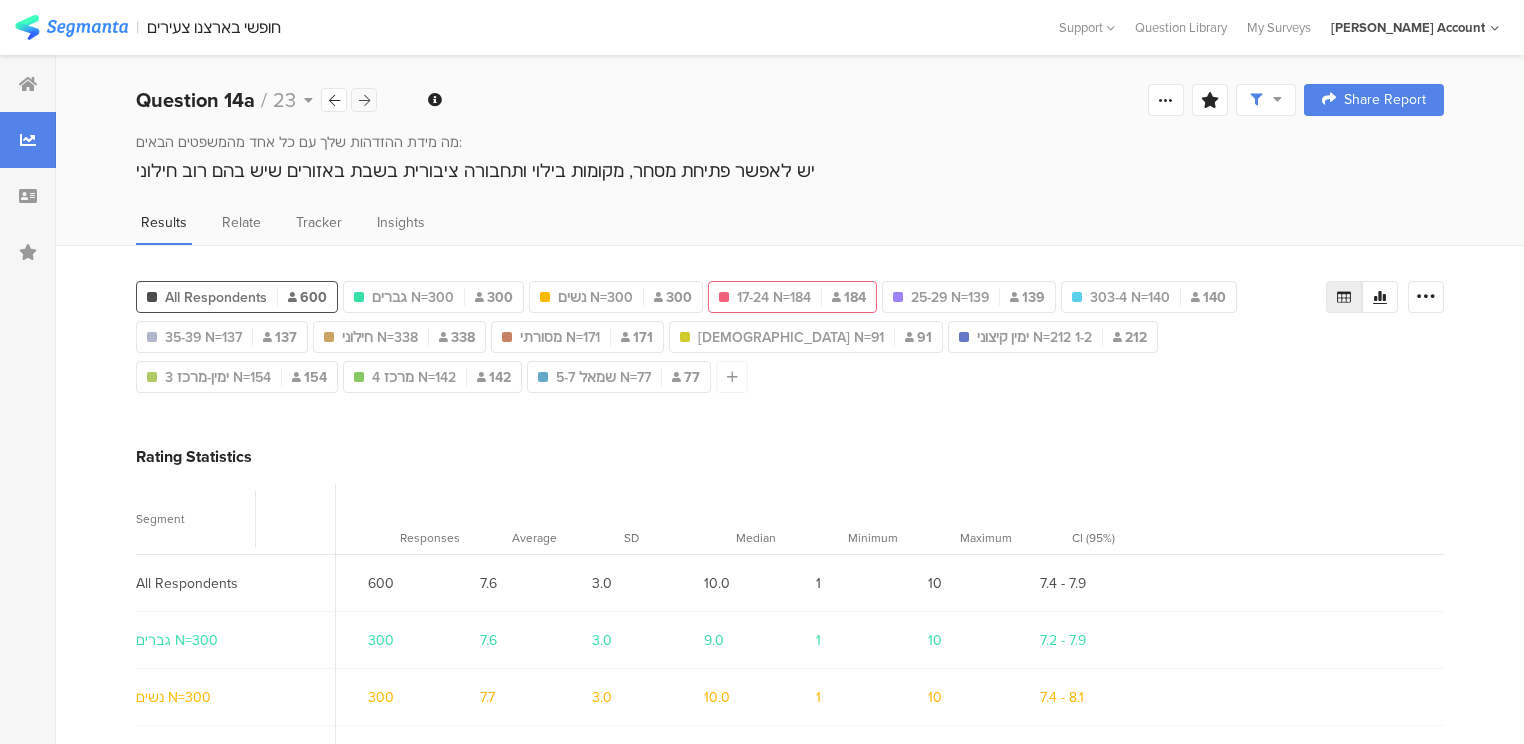 drag, startPoint x: 356, startPoint y: 97, endPoint x: 368, endPoint y: 100, distance: 12.369317 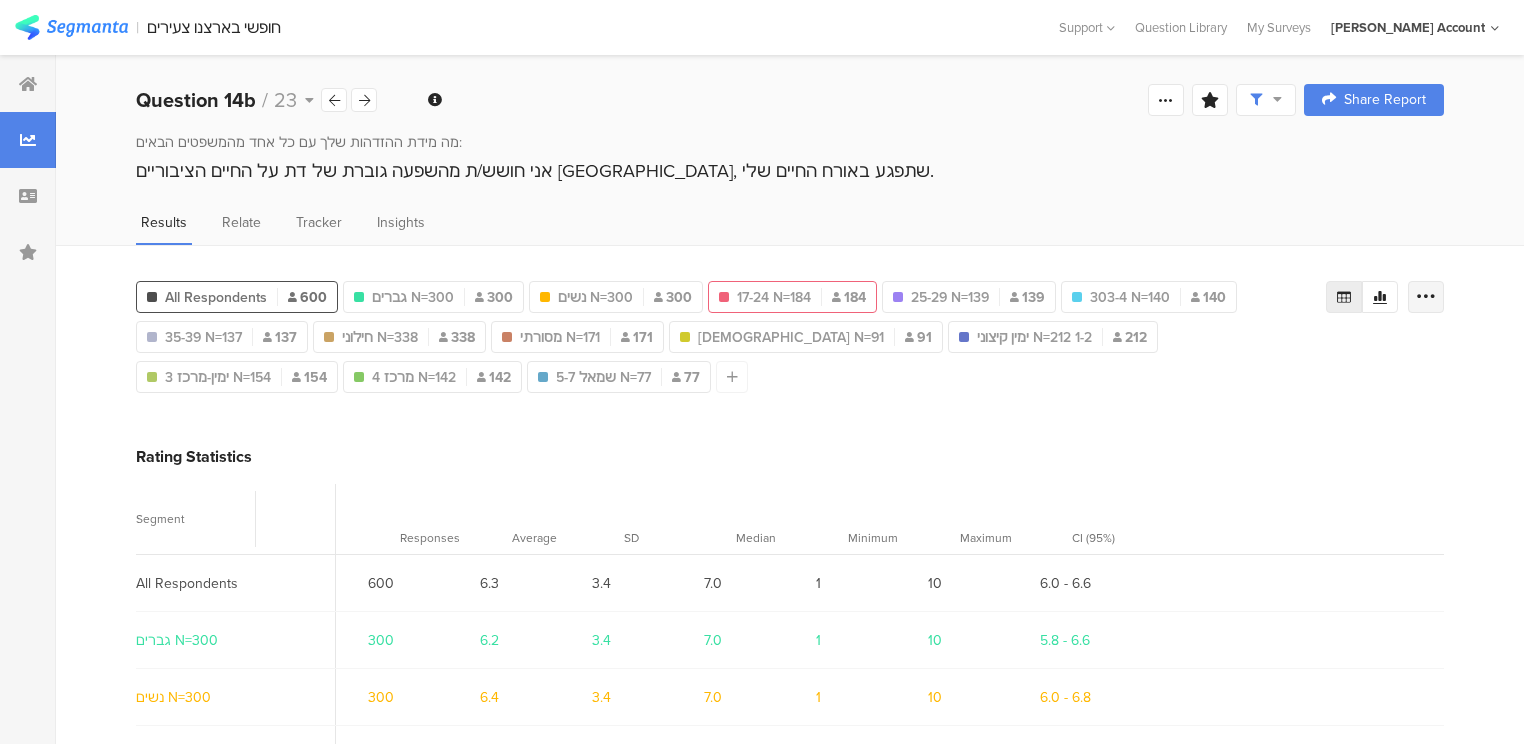 click at bounding box center [1426, 297] 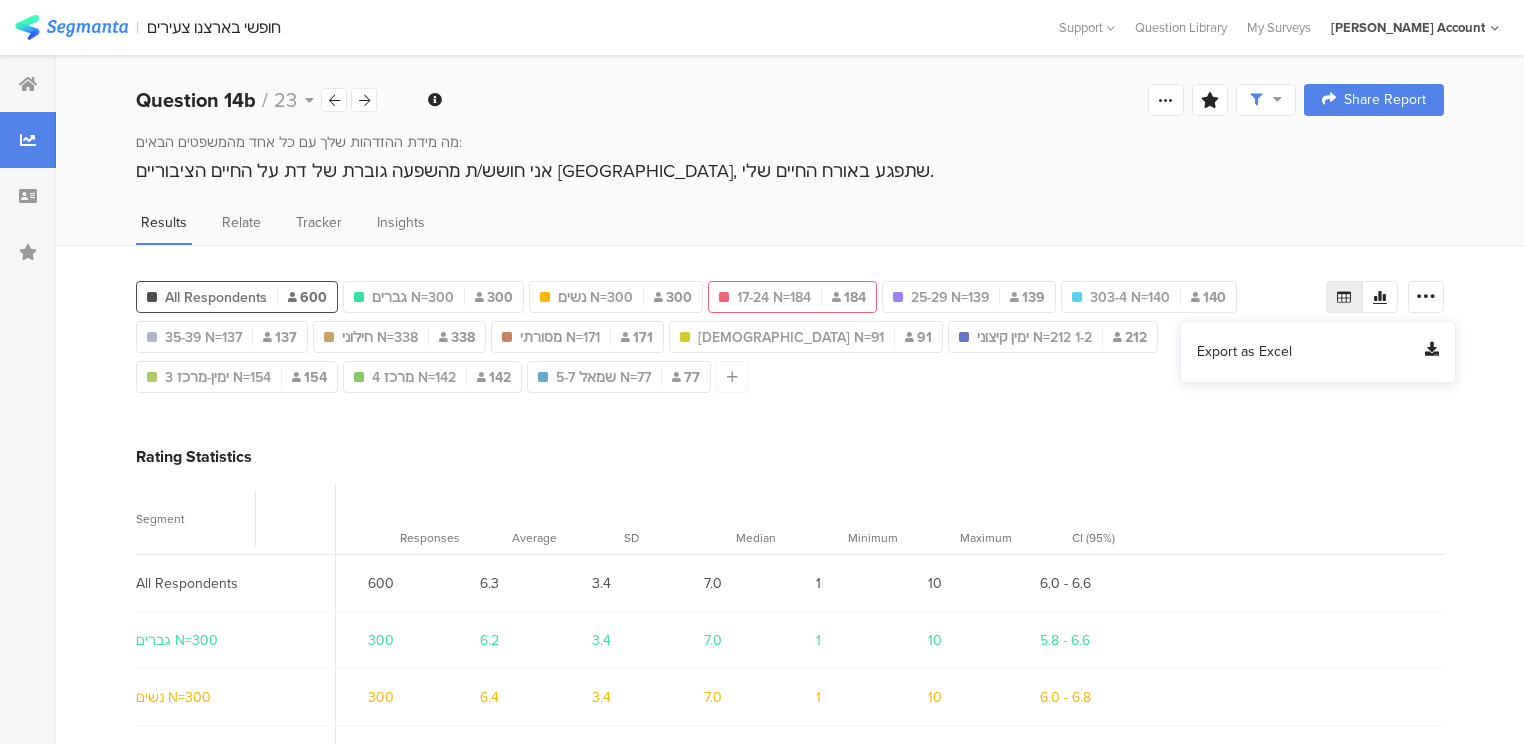 click on "Export as Excel" at bounding box center (1244, 352) 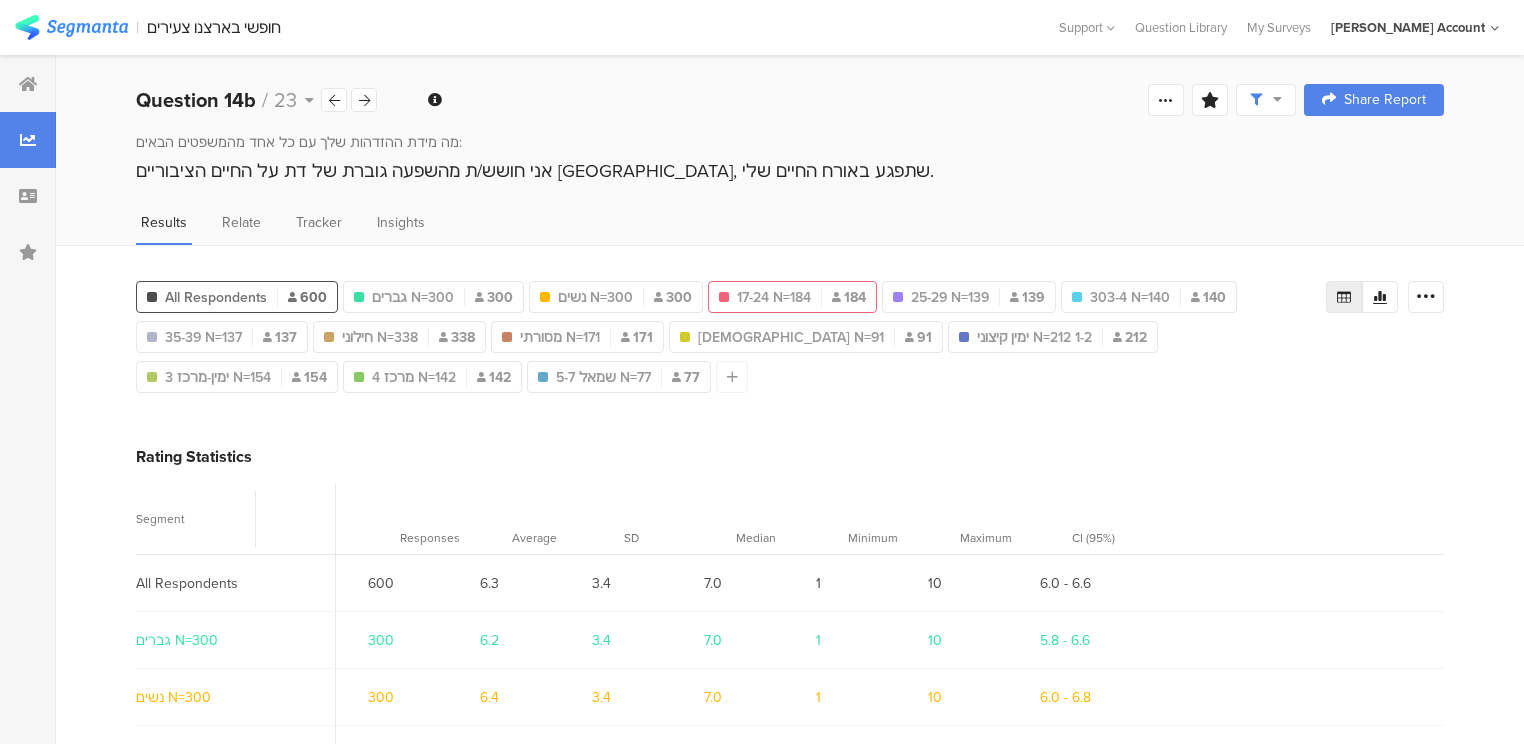 drag, startPoint x: 367, startPoint y: 97, endPoint x: 398, endPoint y: 104, distance: 31.780497 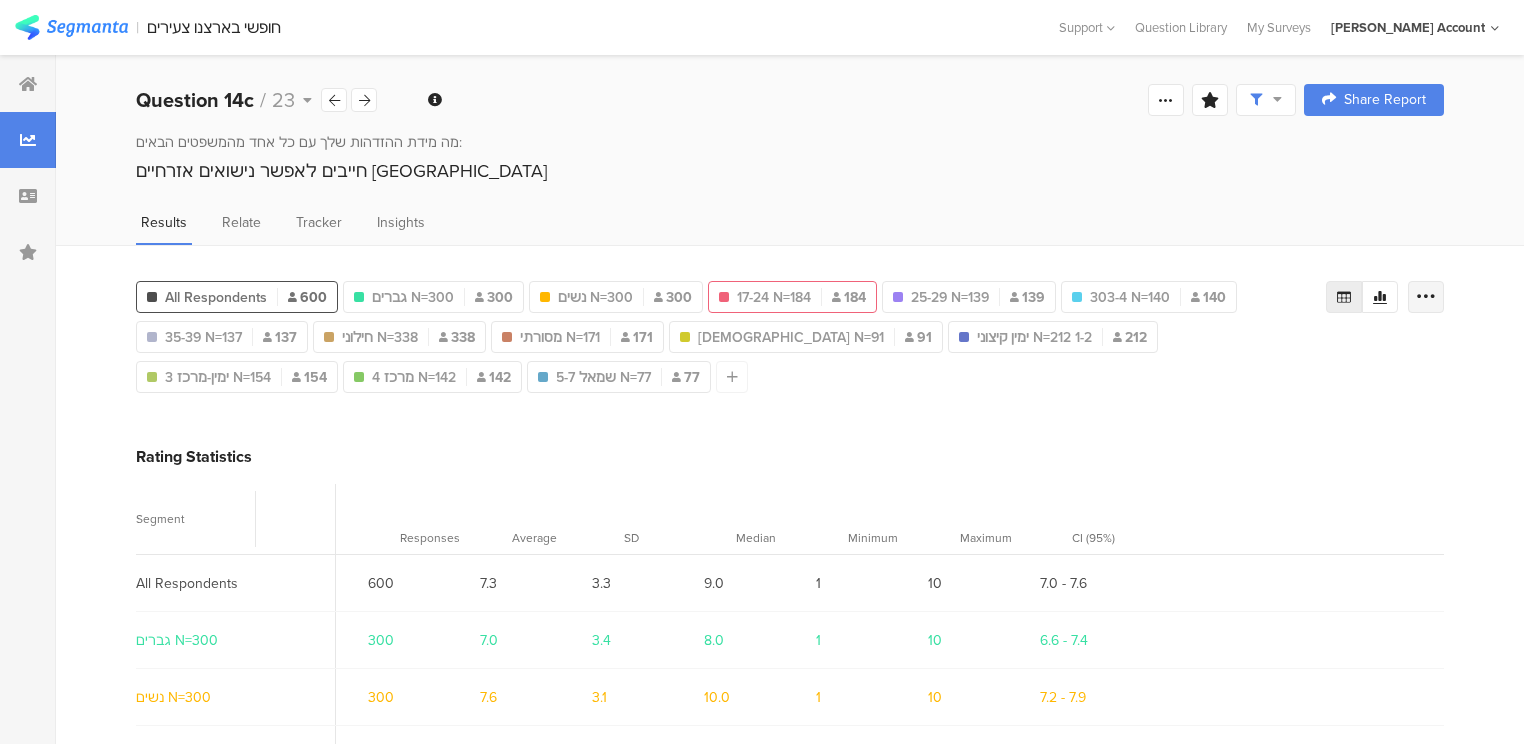 click at bounding box center (1426, 297) 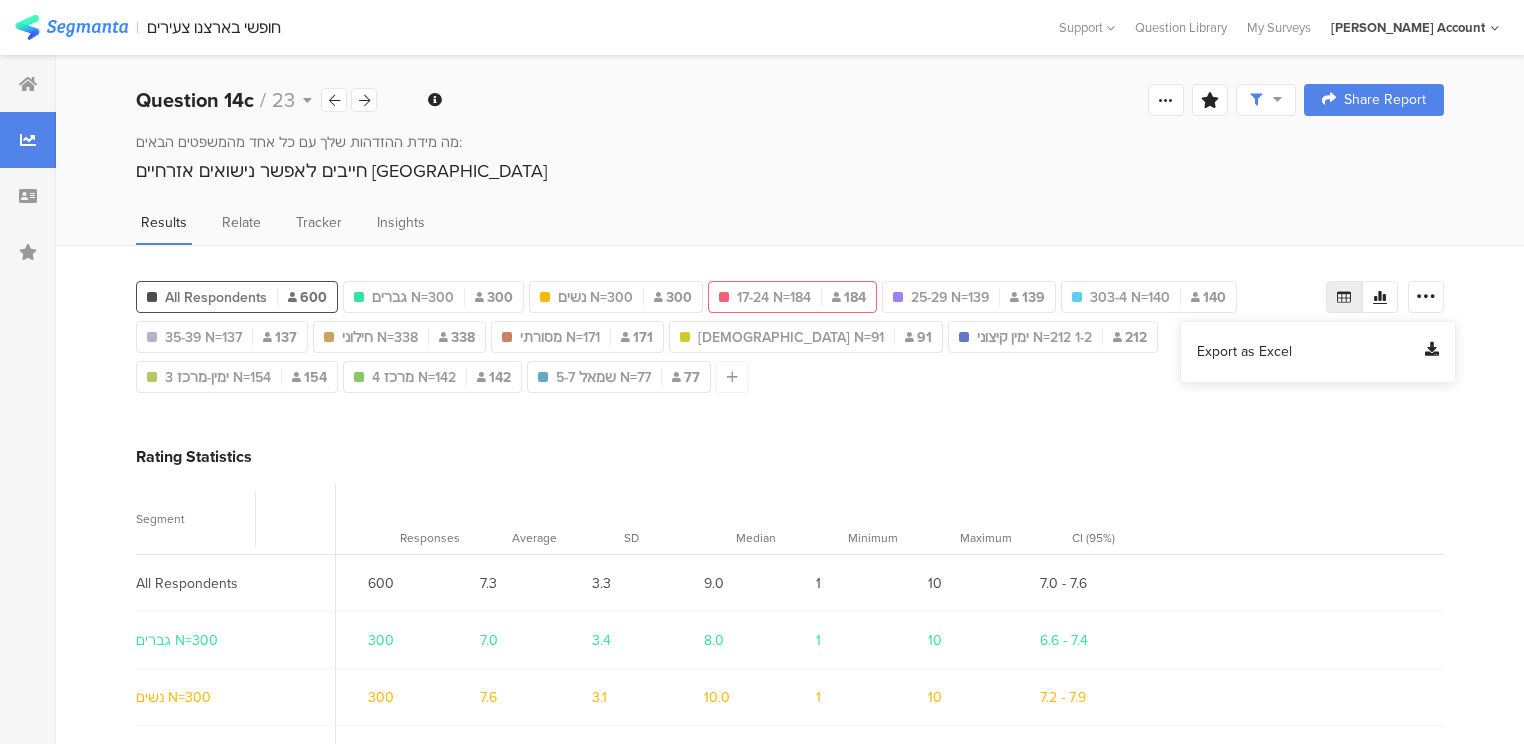 click on "Export as Excel" at bounding box center [1244, 352] 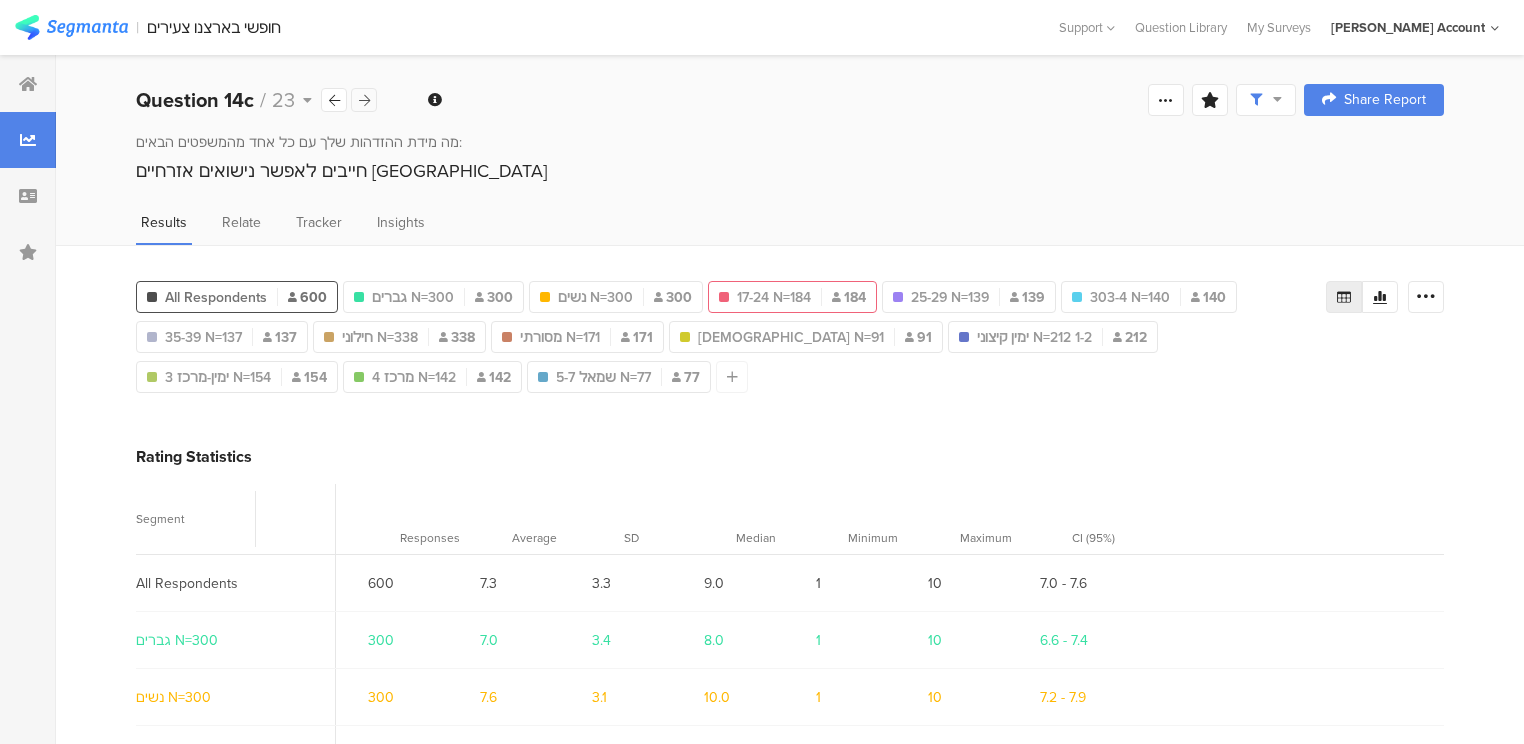click at bounding box center (364, 100) 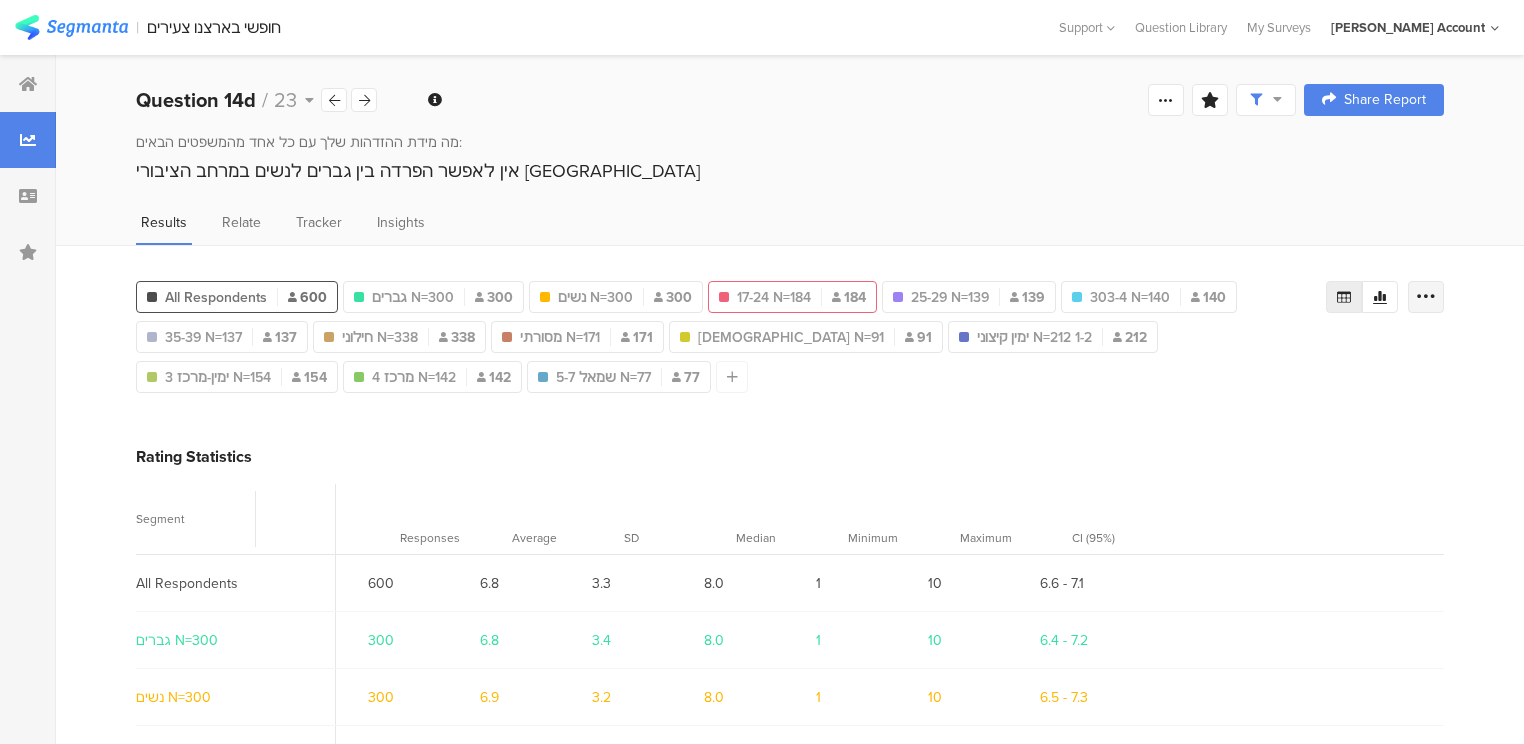 click at bounding box center [1426, 297] 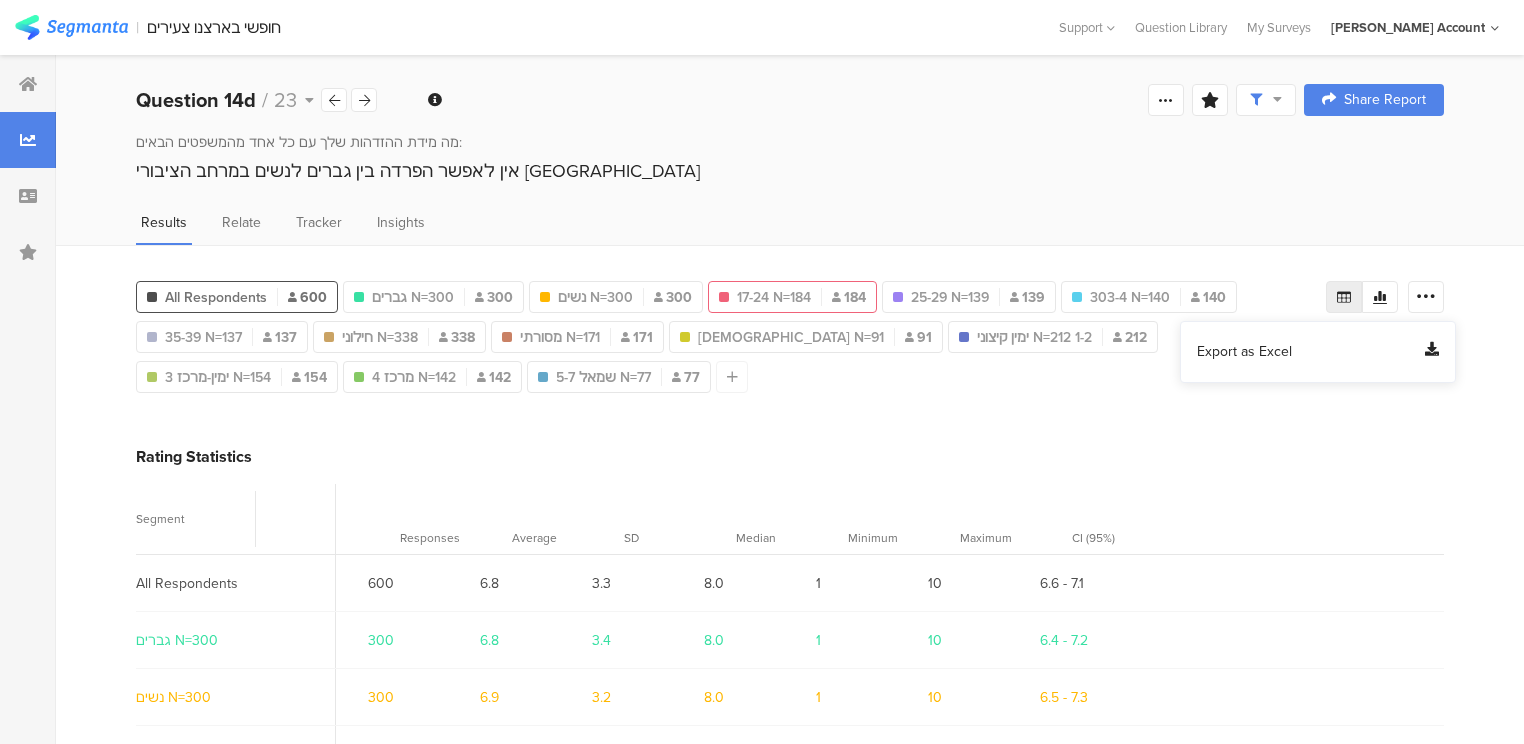 click on "Export as Excel" at bounding box center [1244, 352] 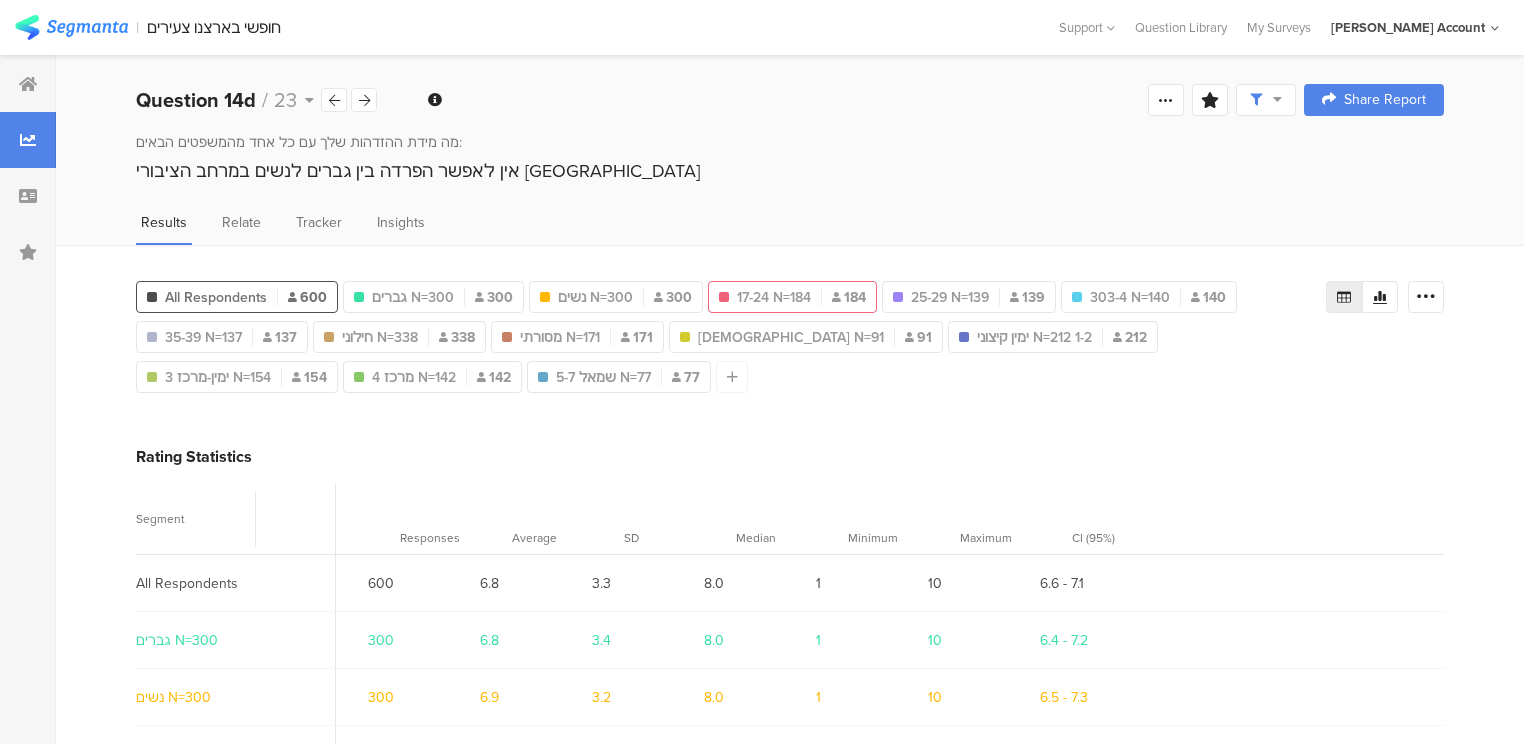 drag, startPoint x: 364, startPoint y: 100, endPoint x: 440, endPoint y: 115, distance: 77.46612 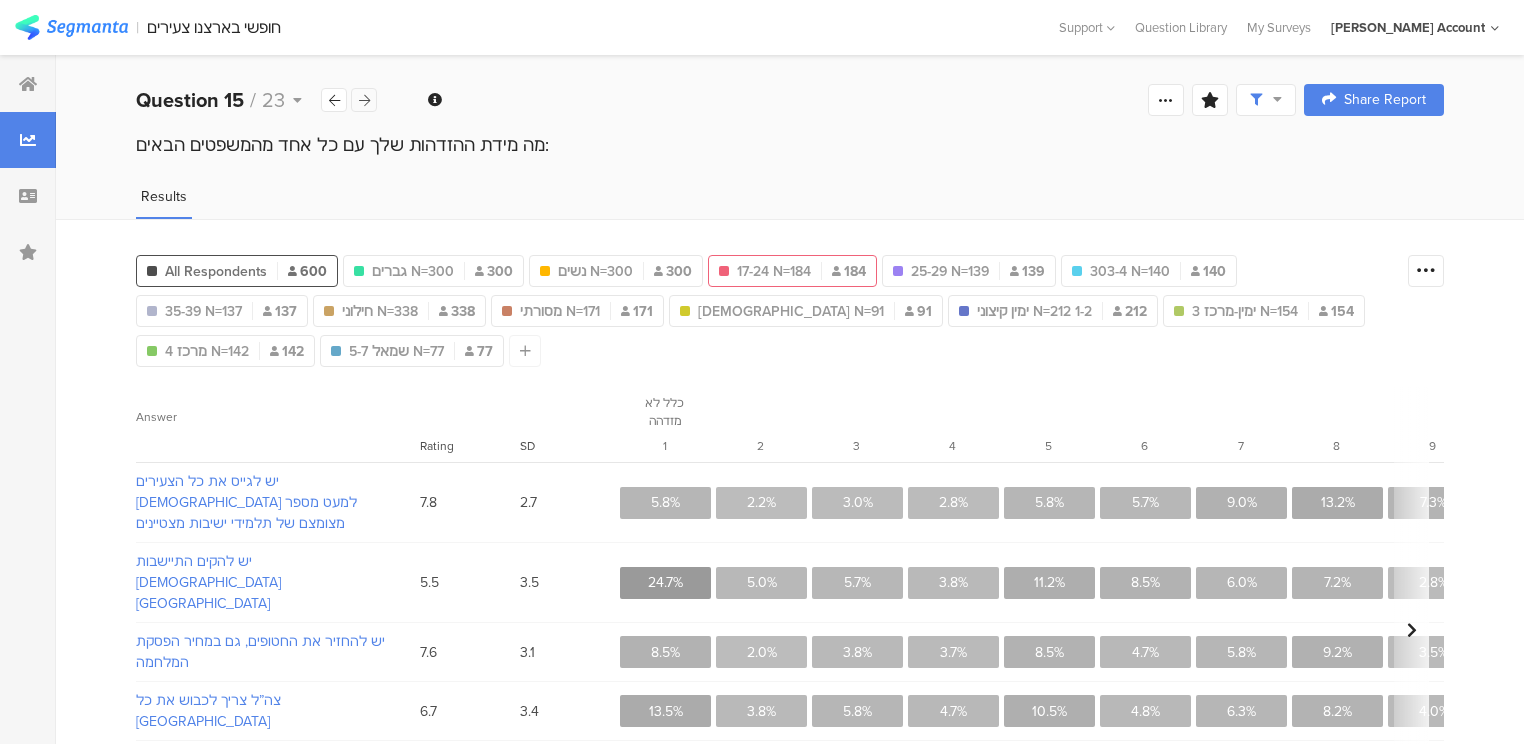 click at bounding box center (364, 100) 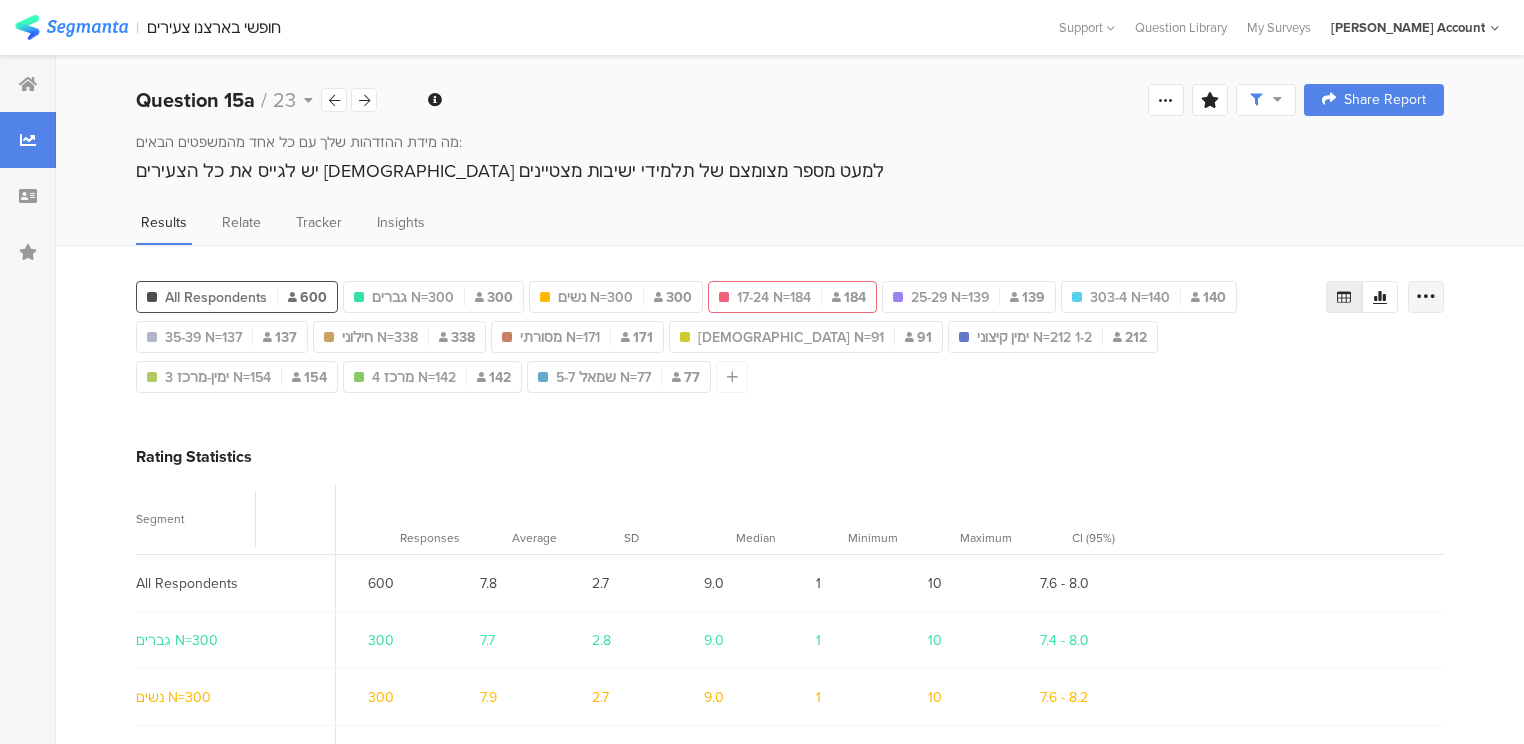 click at bounding box center (1426, 297) 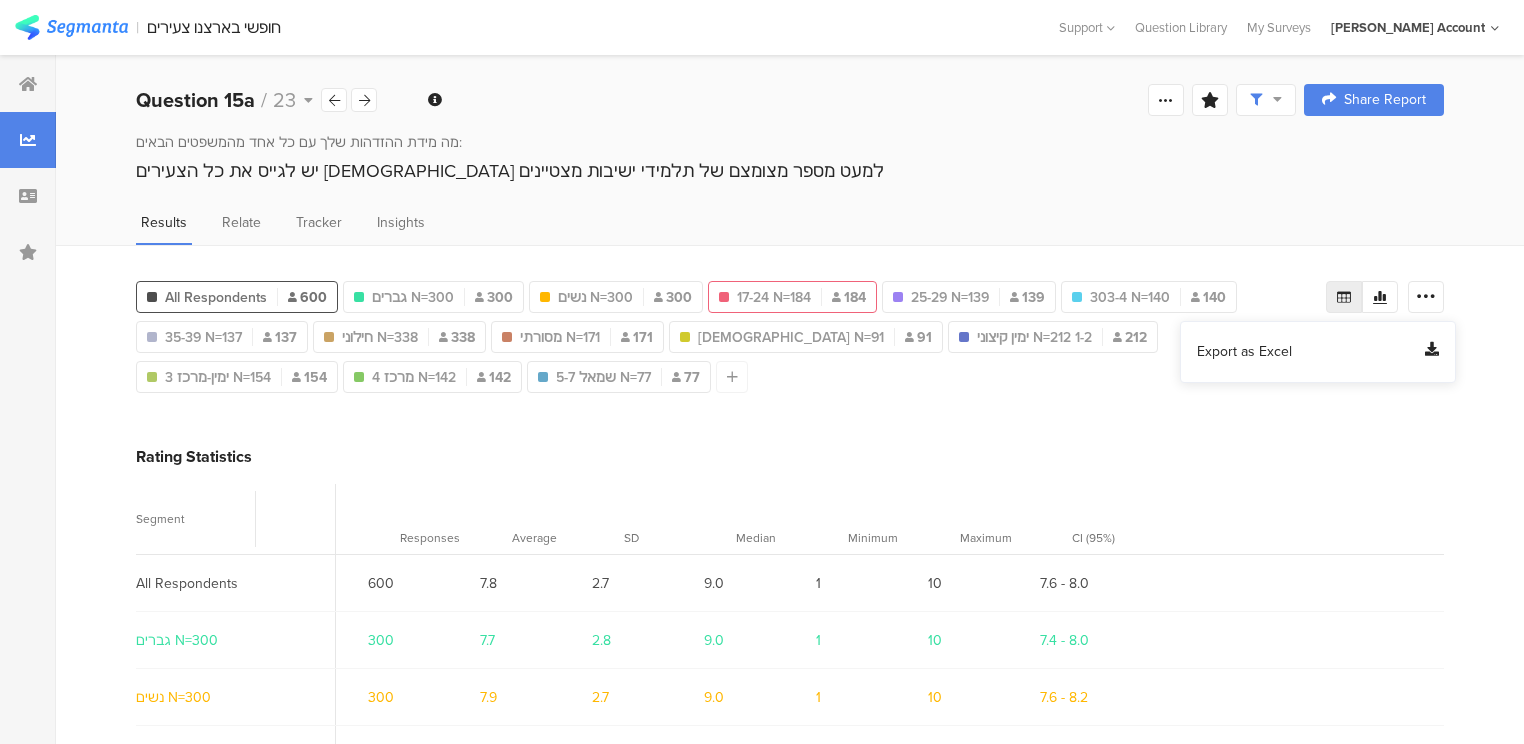 click on "Export as Excel" at bounding box center (1244, 352) 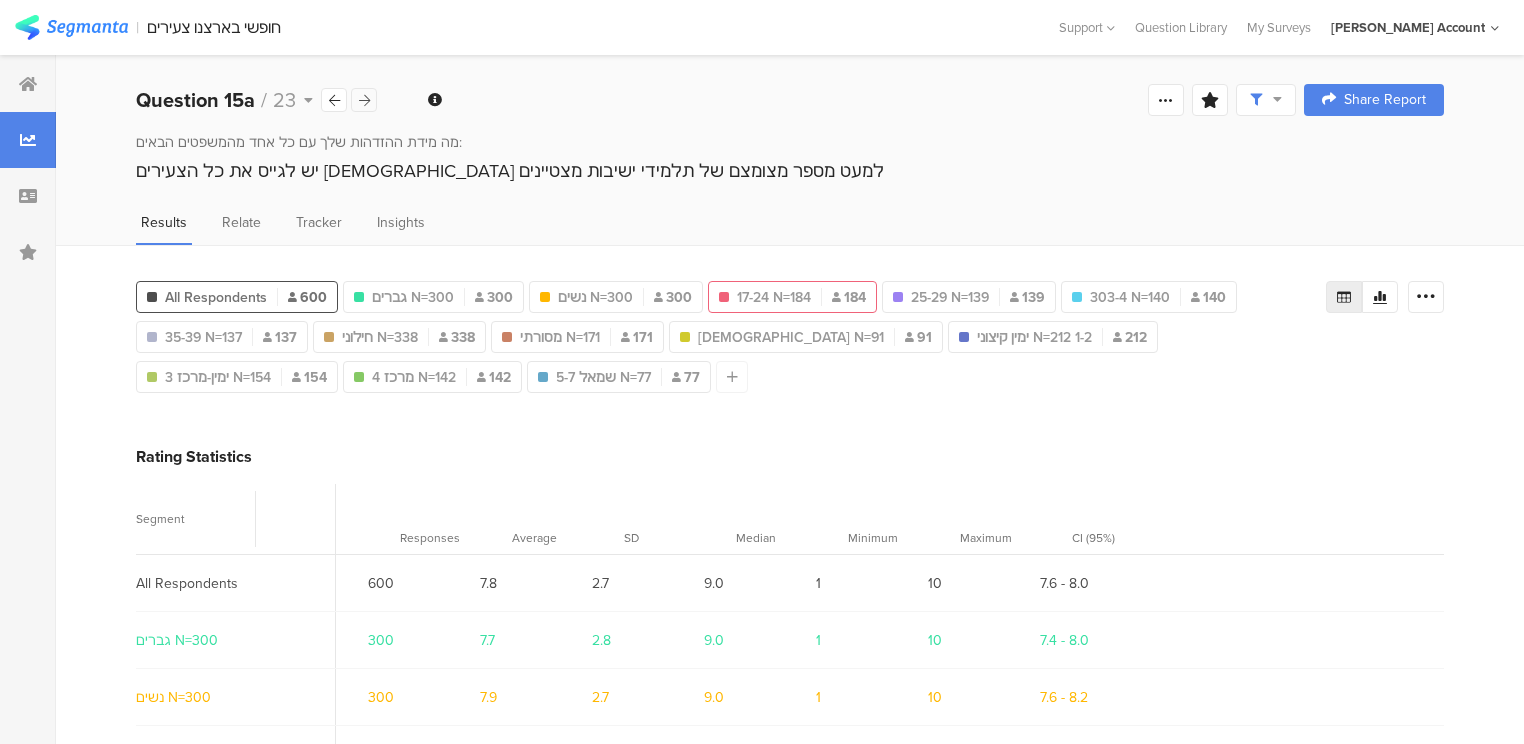 click at bounding box center [364, 100] 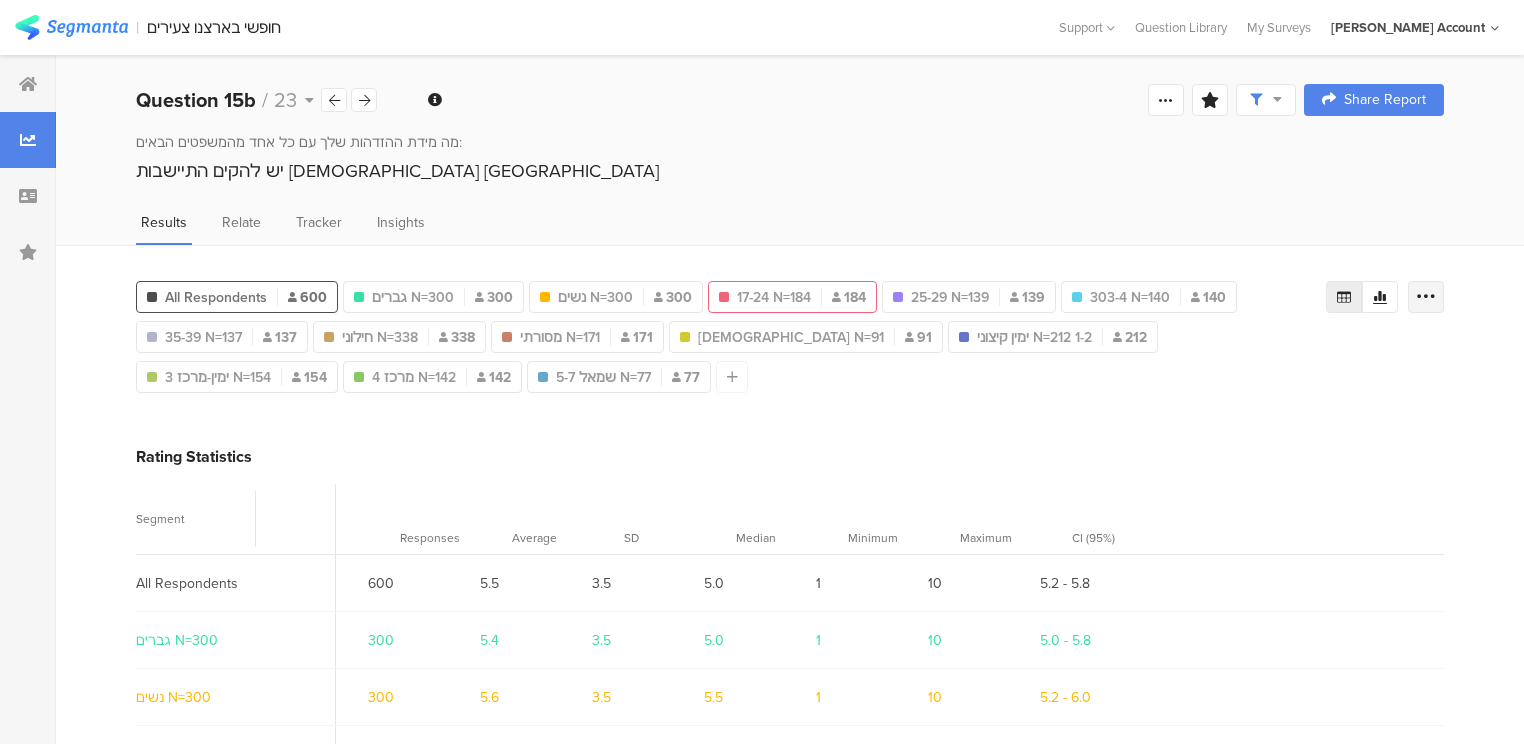 click at bounding box center (1426, 297) 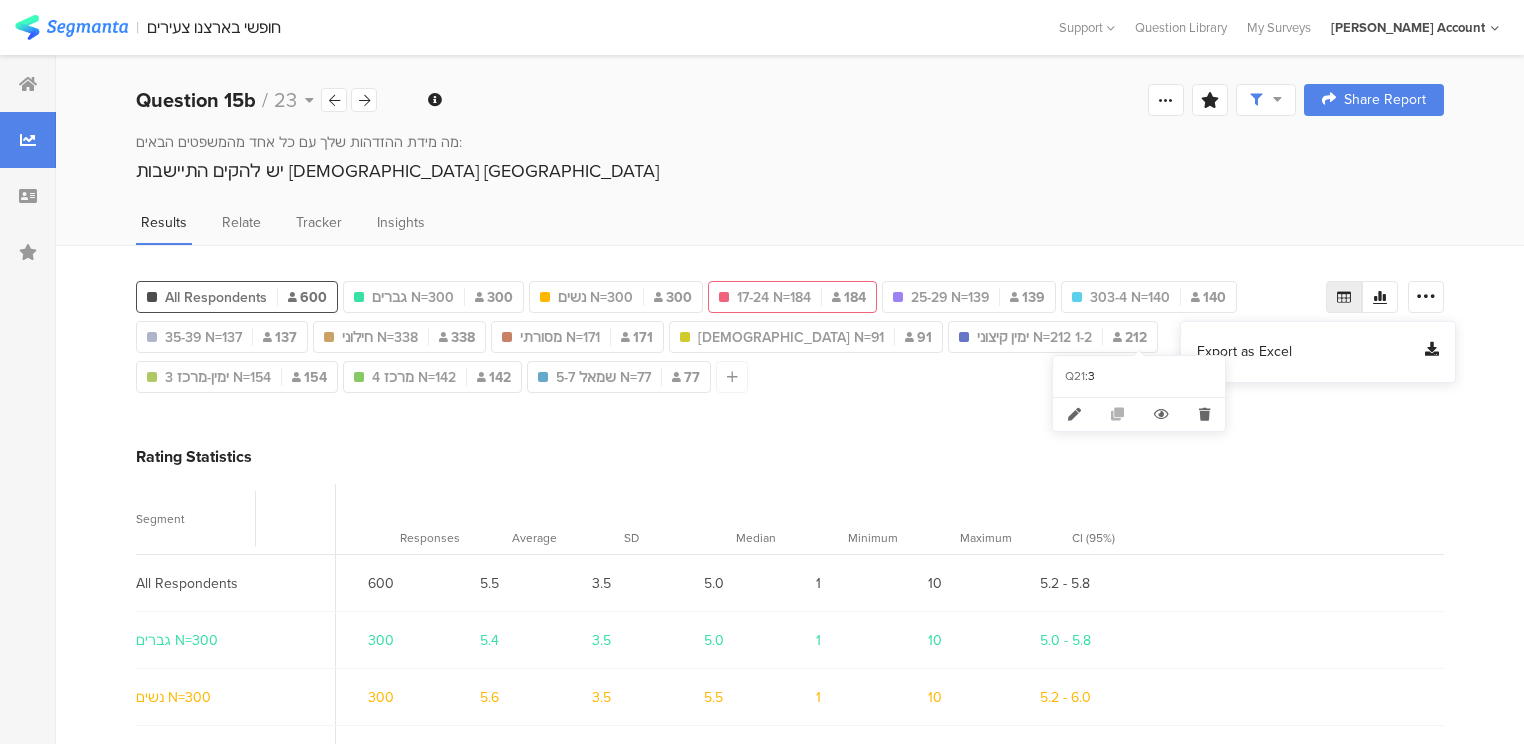 click on "Export as Excel" at bounding box center [1244, 352] 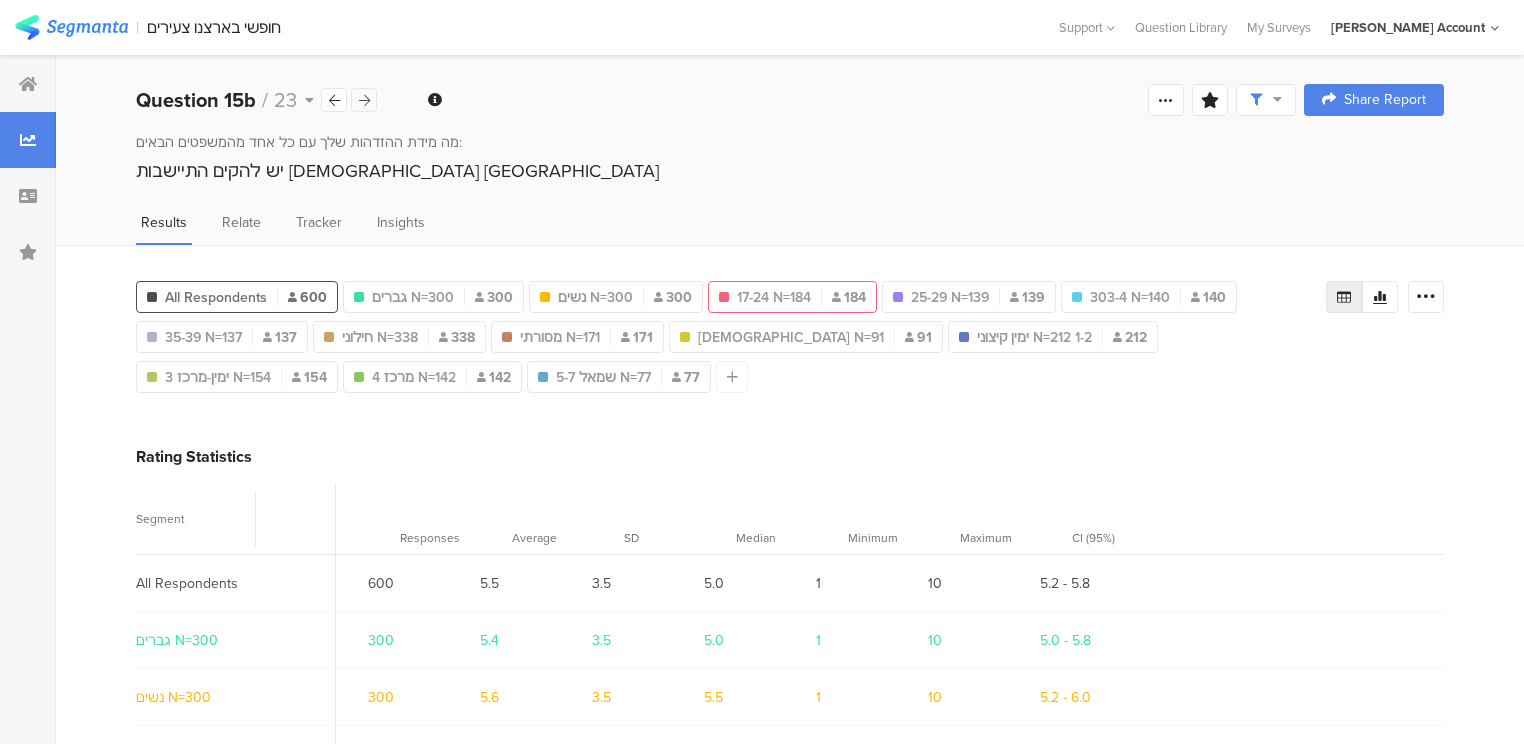 click at bounding box center (364, 100) 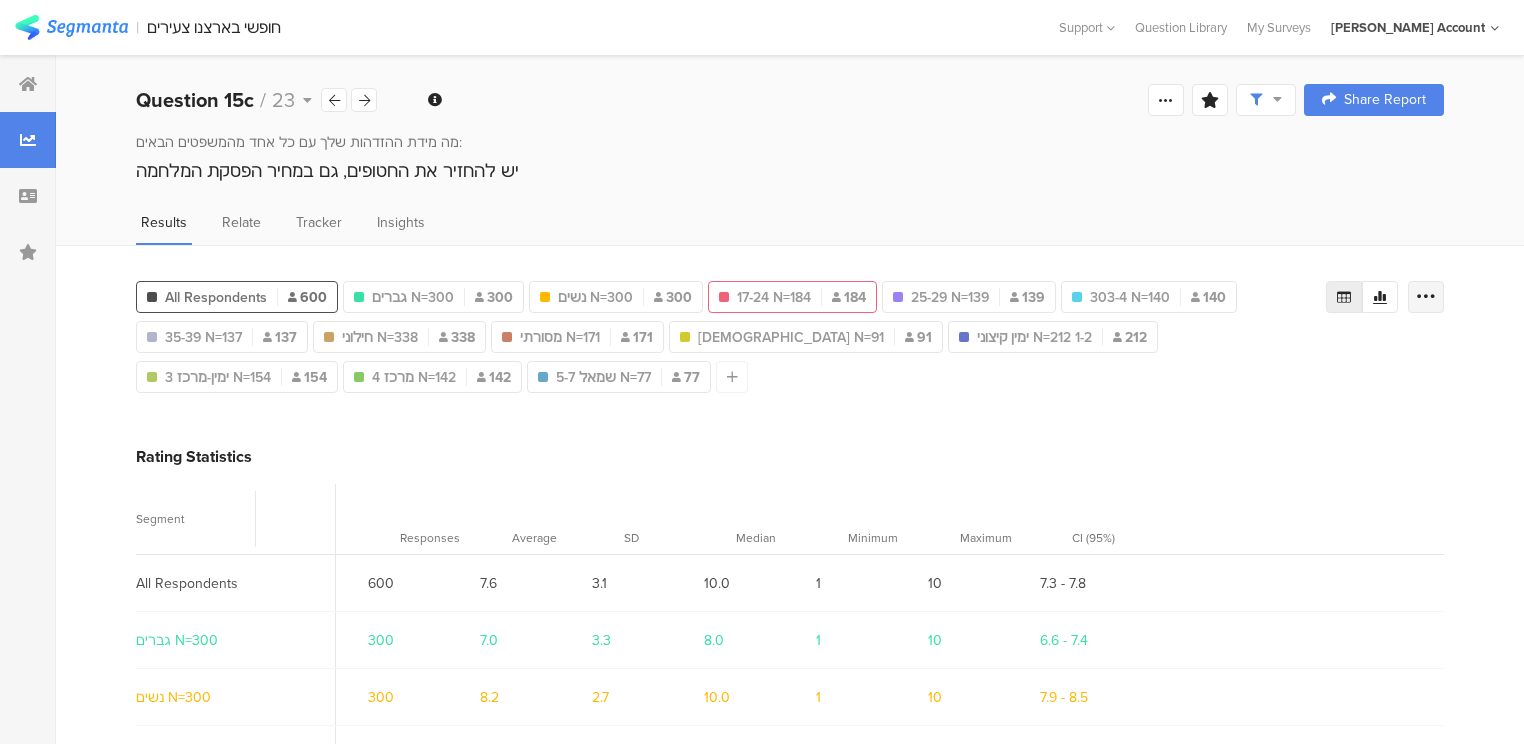 click at bounding box center (1426, 297) 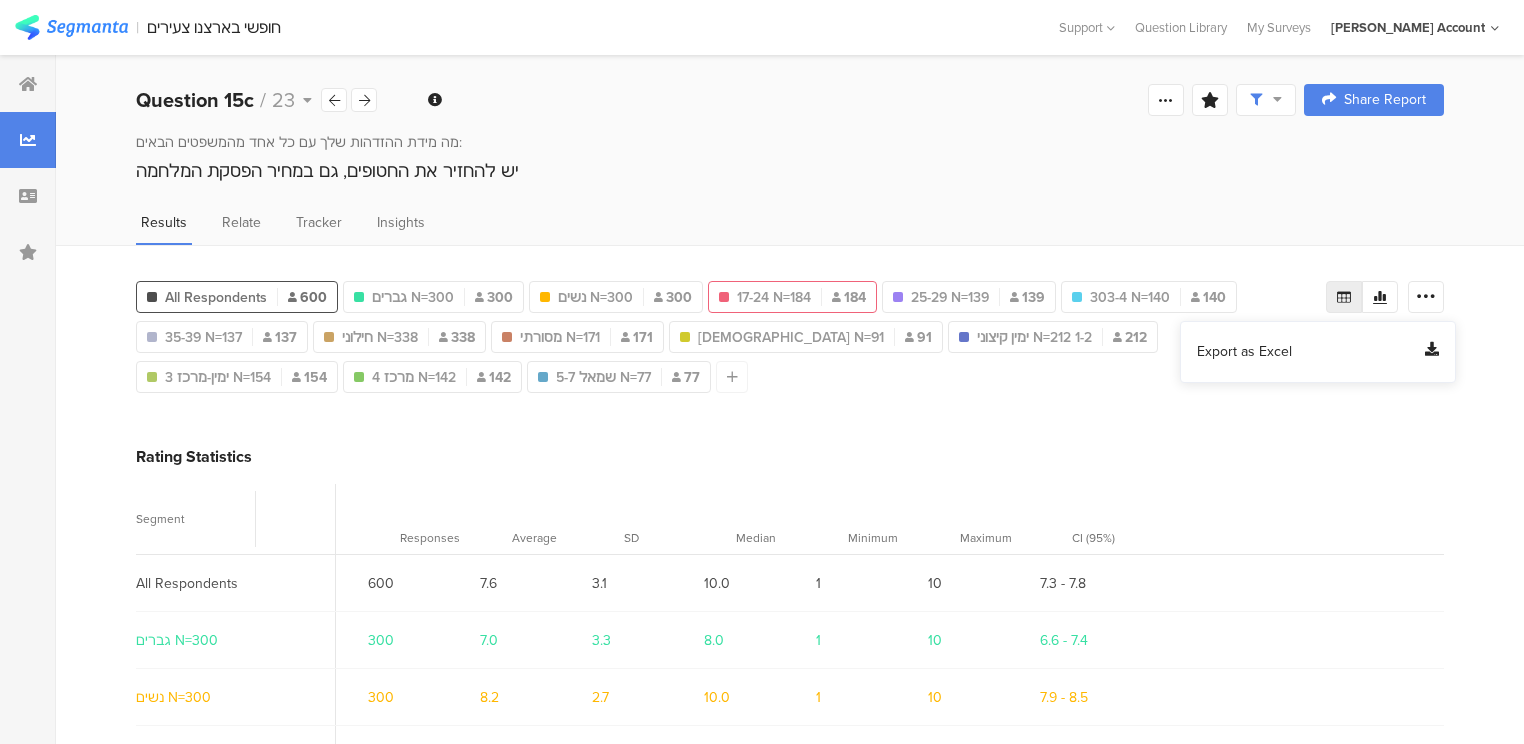 click on "Export as Excel" at bounding box center (1244, 352) 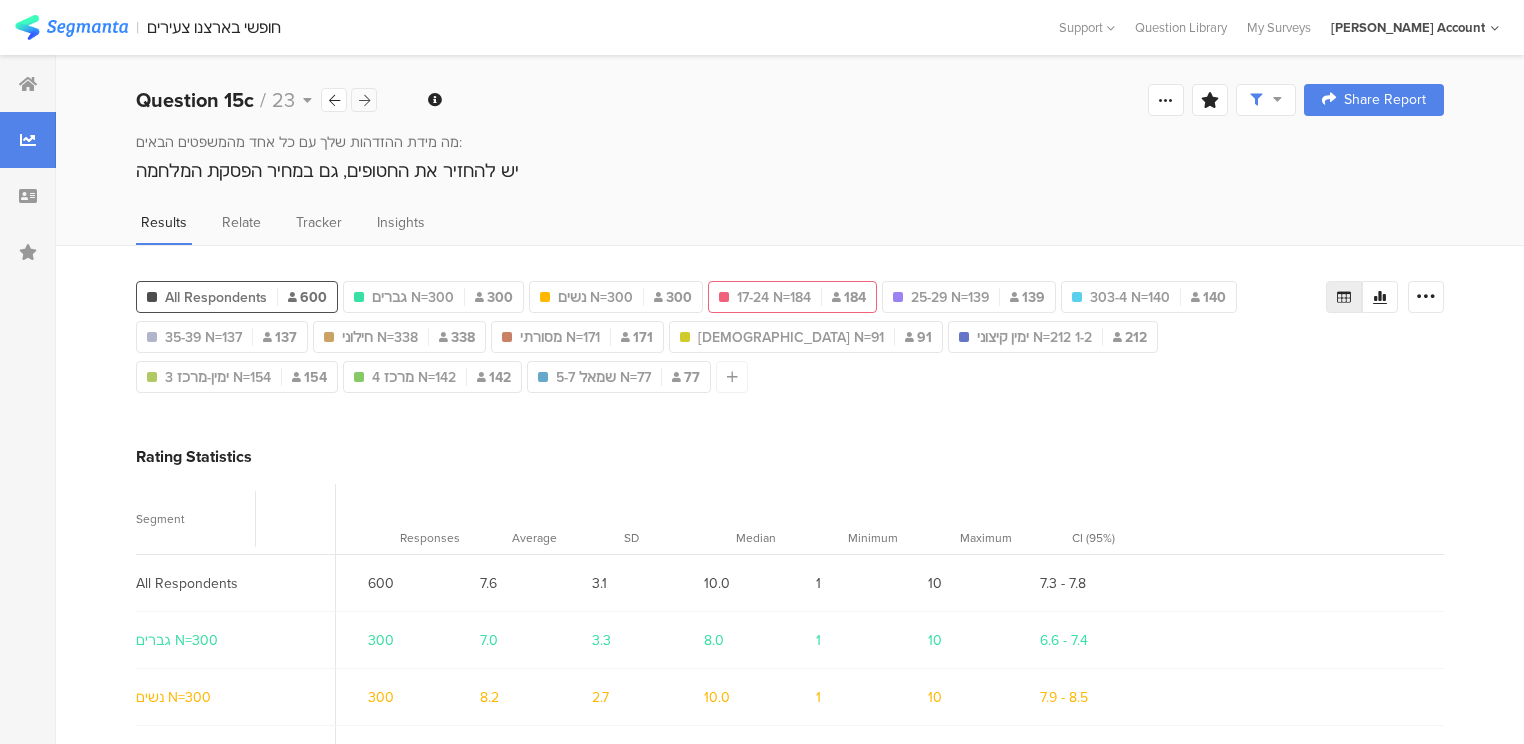 click at bounding box center [364, 100] 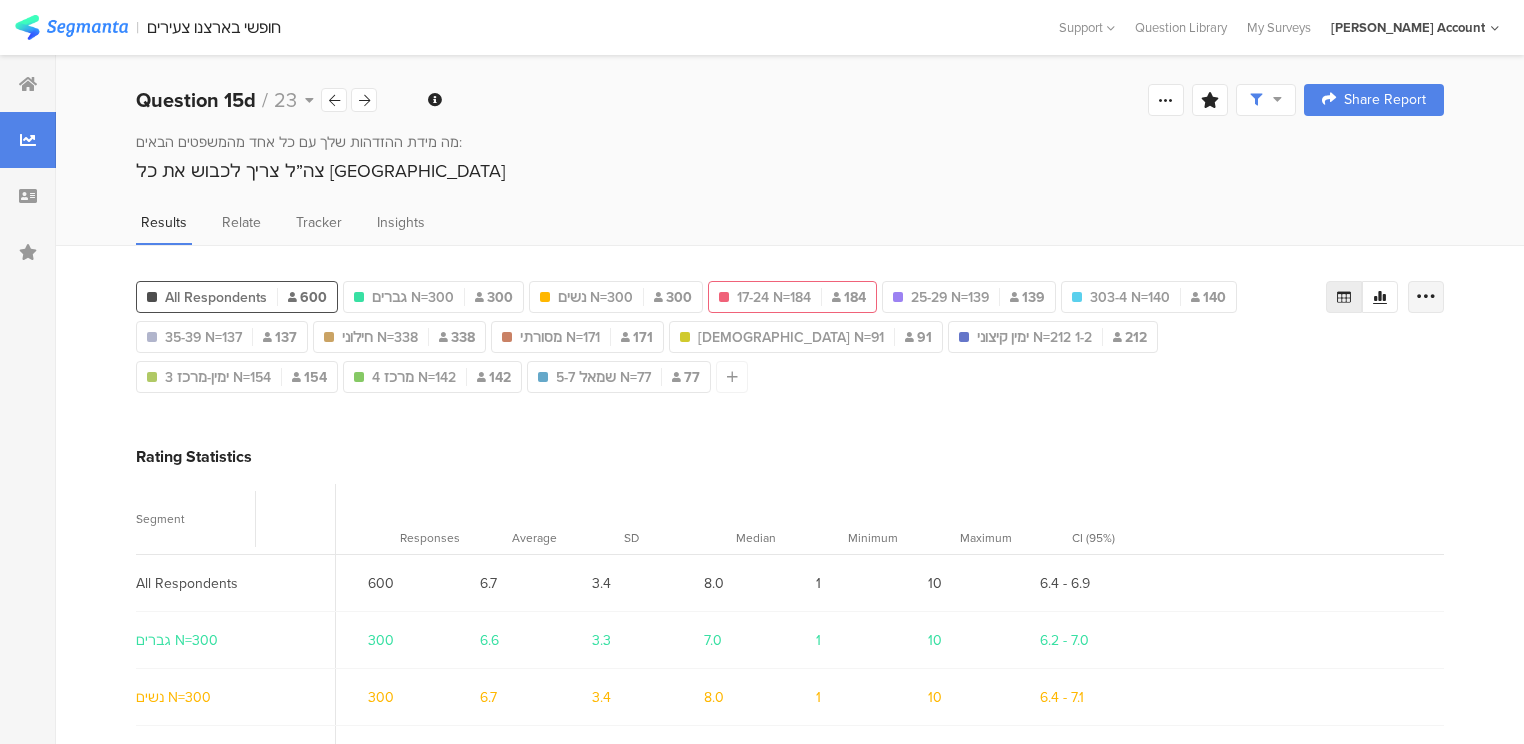 click at bounding box center [1426, 297] 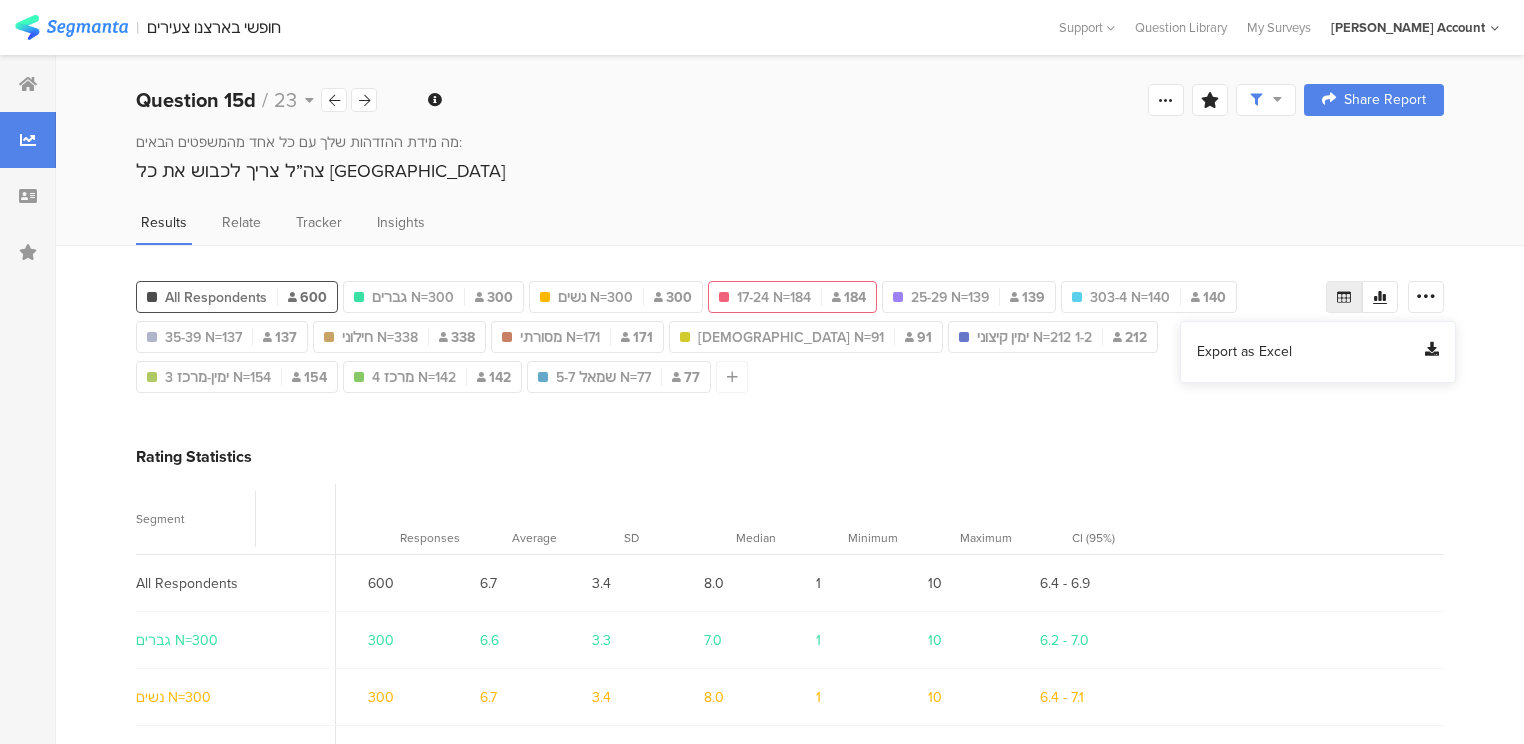 click on "Export as Excel" at bounding box center [1244, 352] 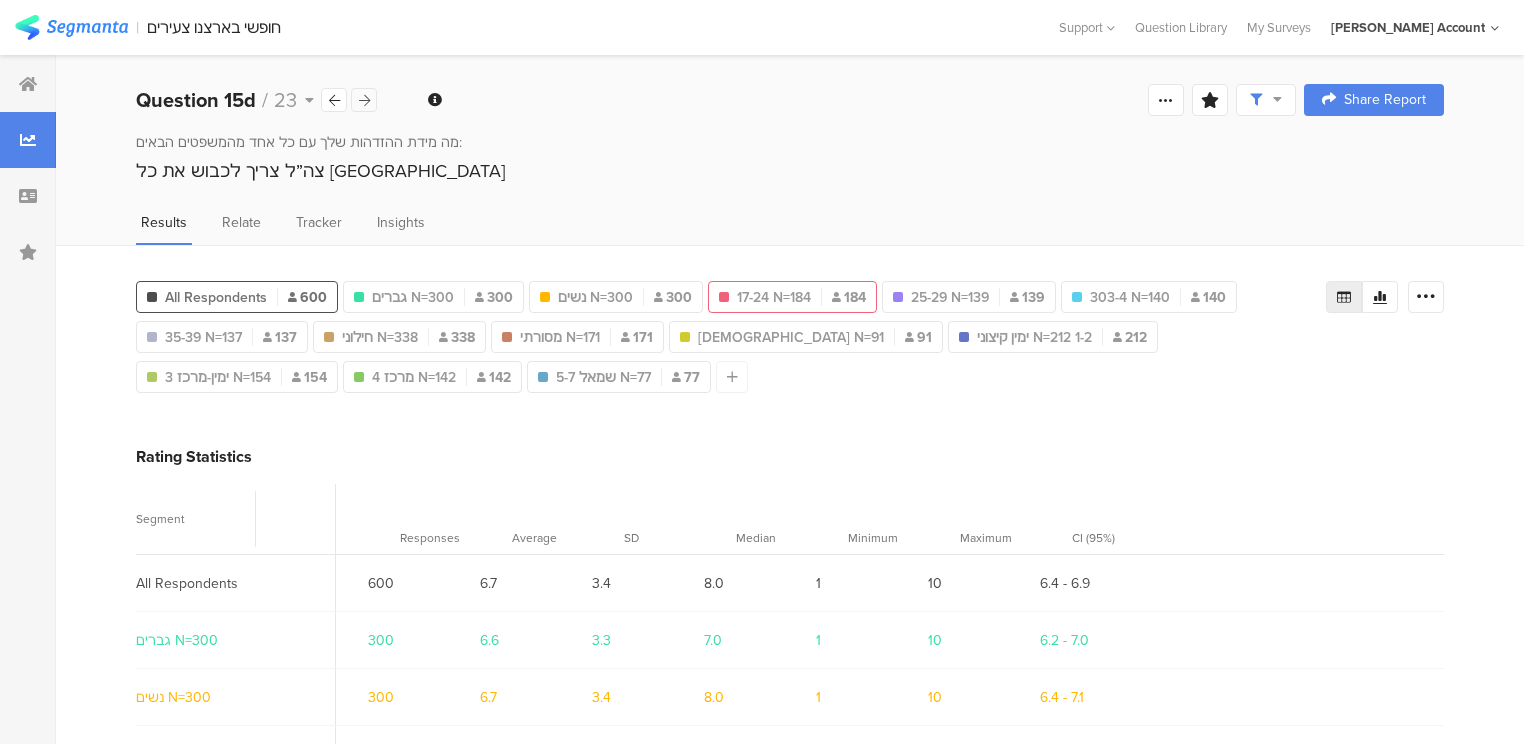 click at bounding box center (364, 100) 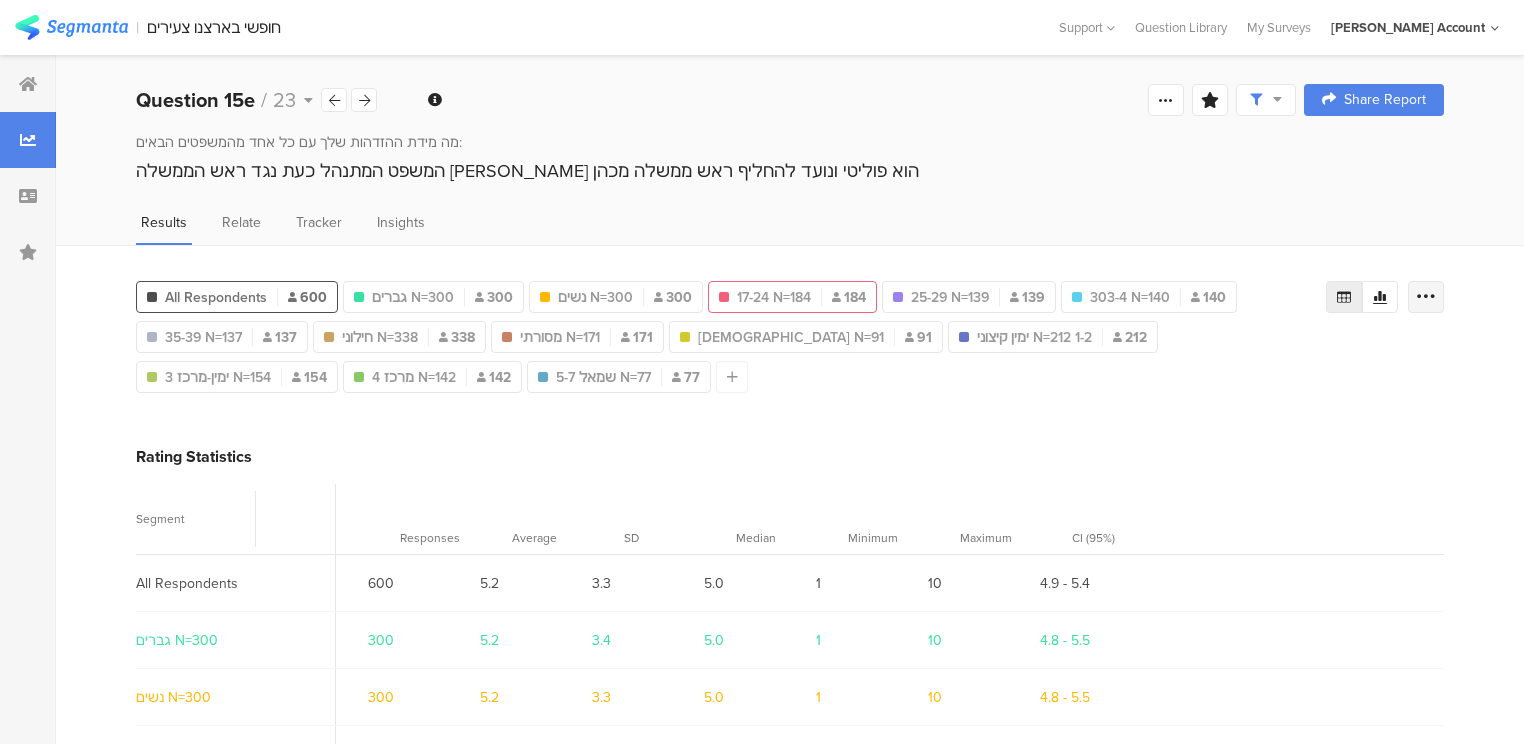 click at bounding box center [1426, 297] 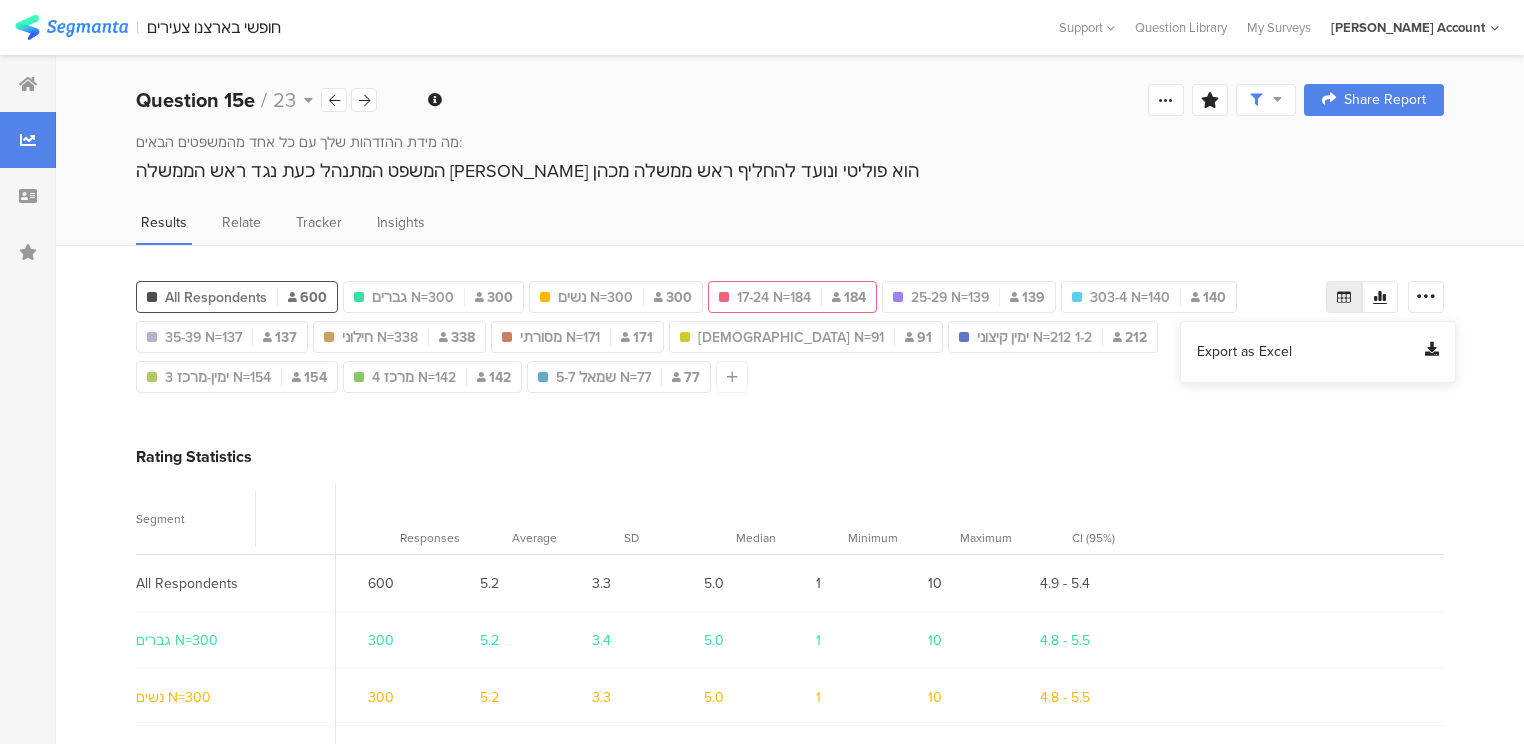 click on "Export as Excel" at bounding box center [1244, 352] 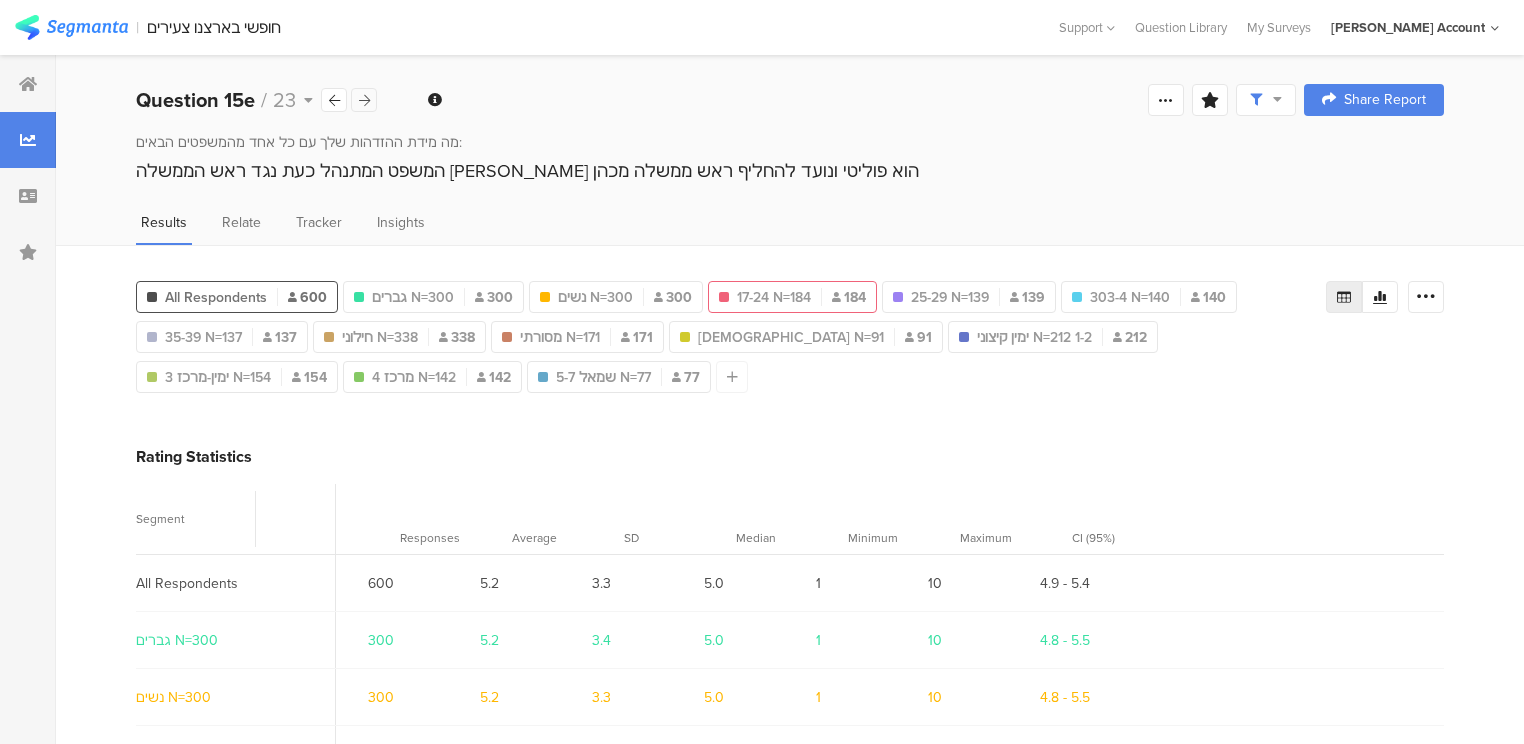 click at bounding box center [364, 100] 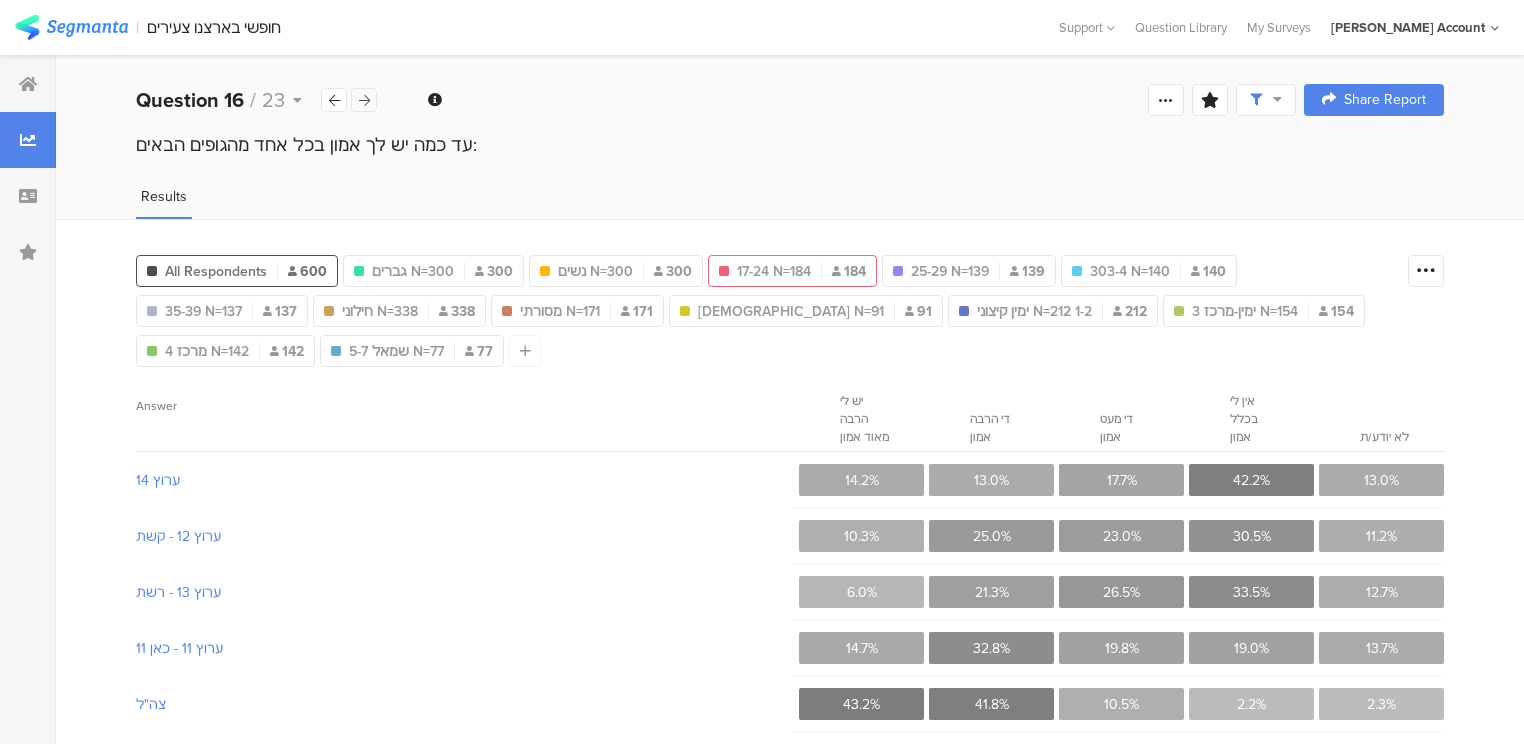 click at bounding box center (364, 100) 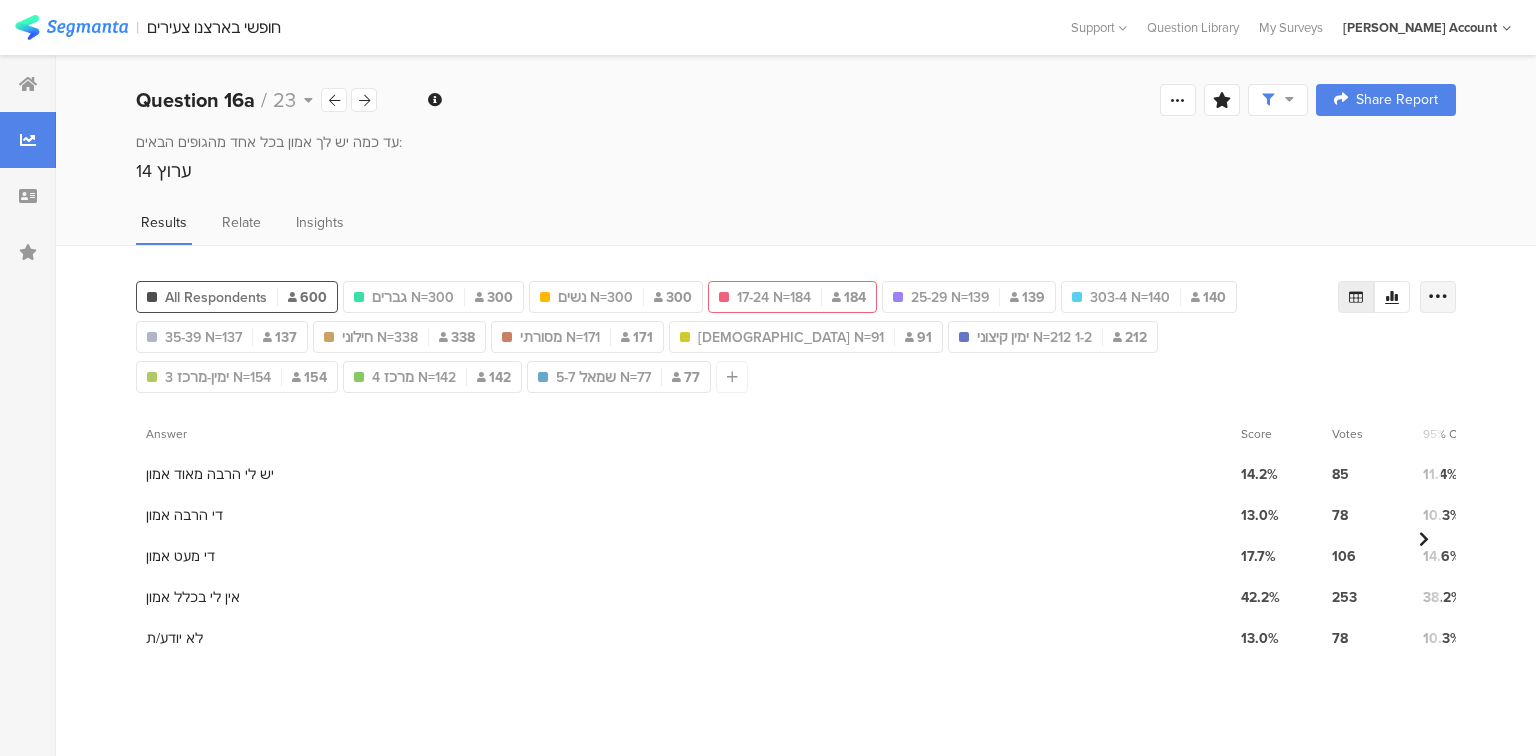 click at bounding box center [1438, 297] 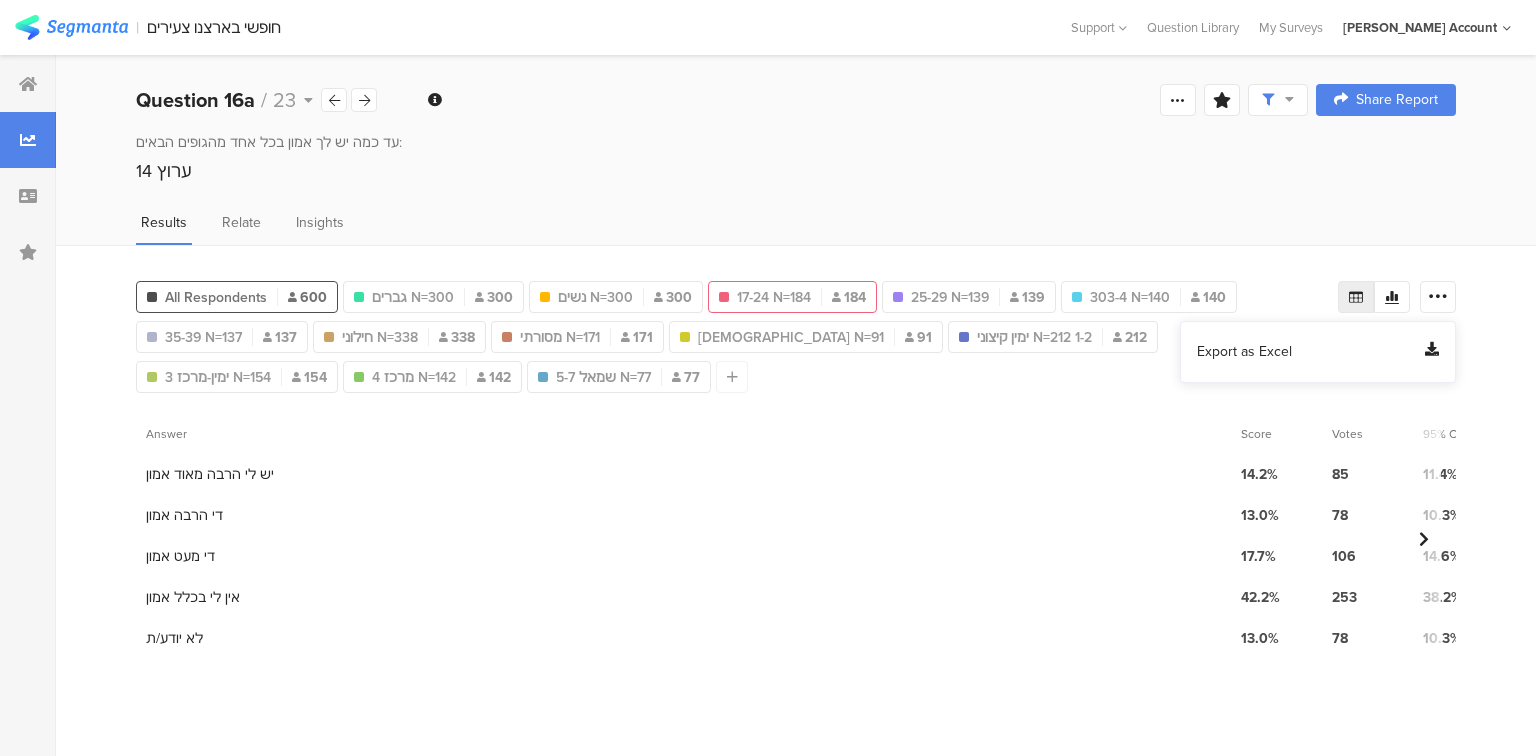 click on "Export as Excel" at bounding box center (1244, 352) 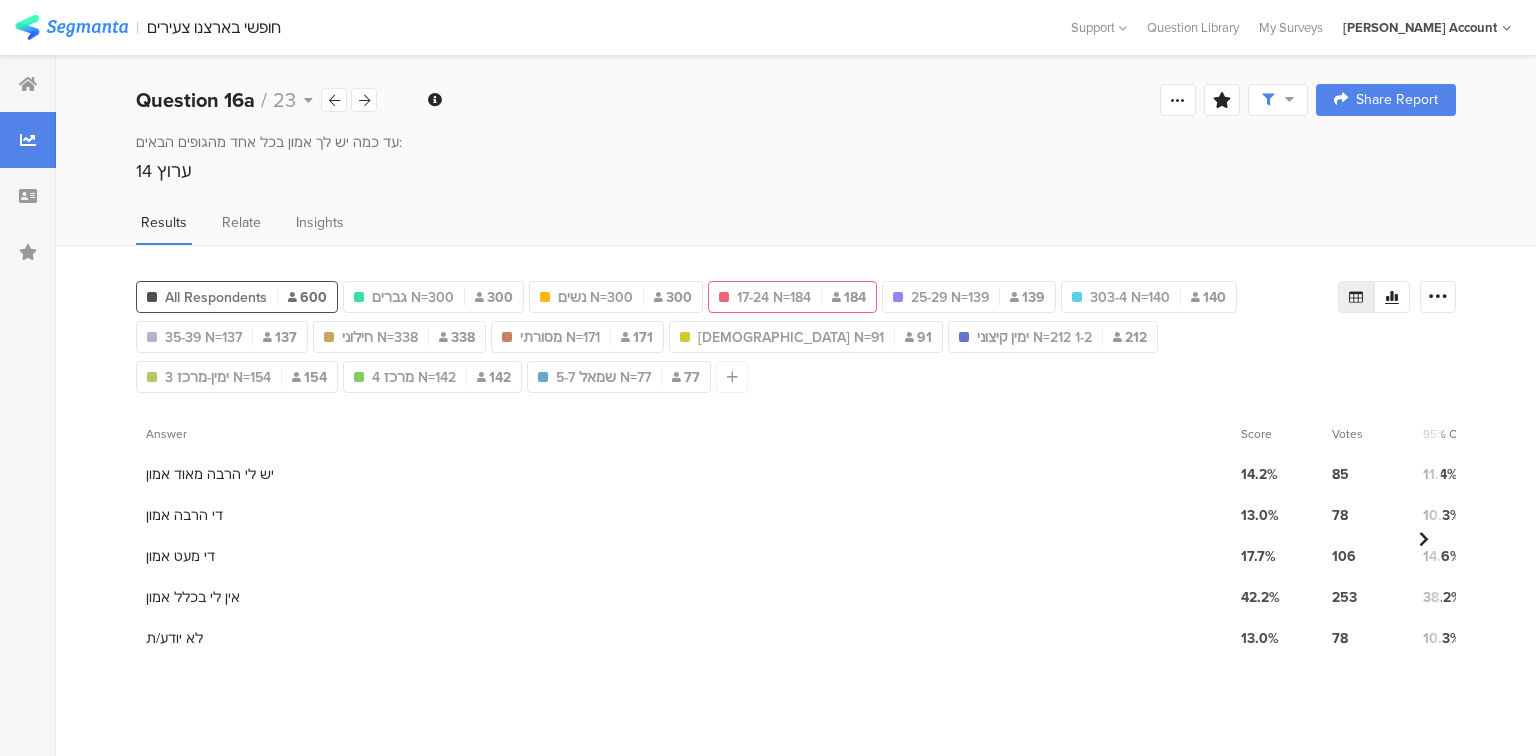 drag, startPoint x: 365, startPoint y: 94, endPoint x: 468, endPoint y: 112, distance: 104.56099 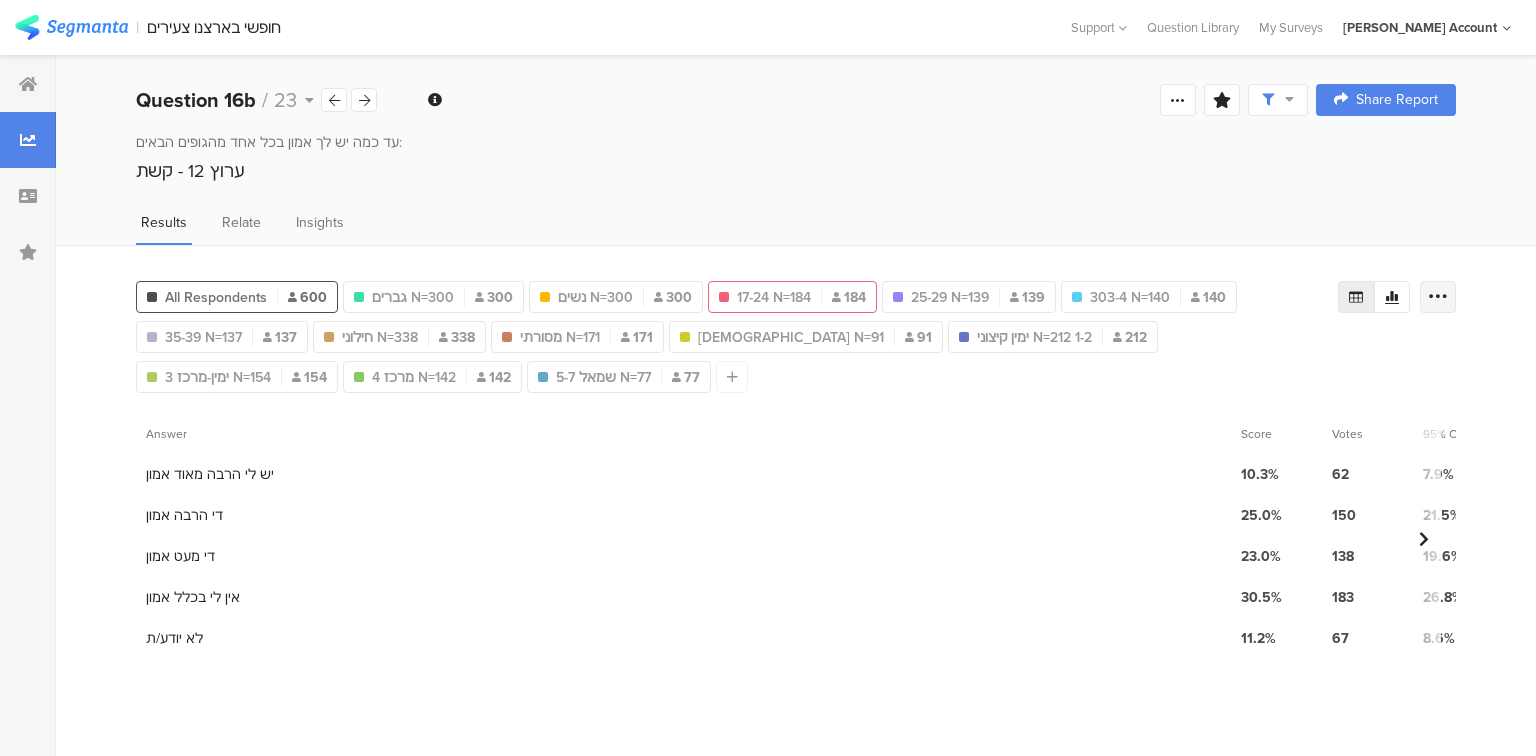 click at bounding box center (1438, 297) 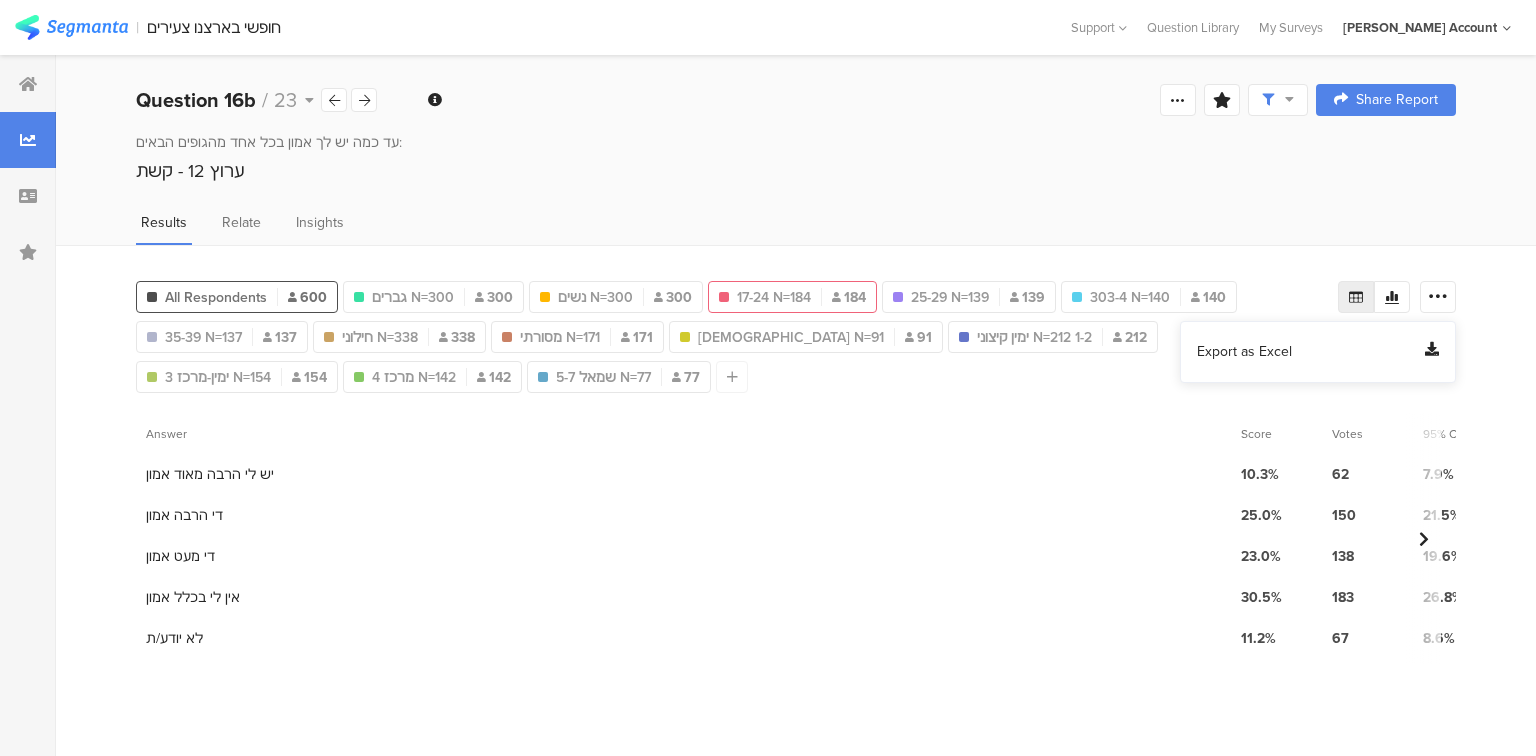 click on "Export as Excel" at bounding box center (1244, 352) 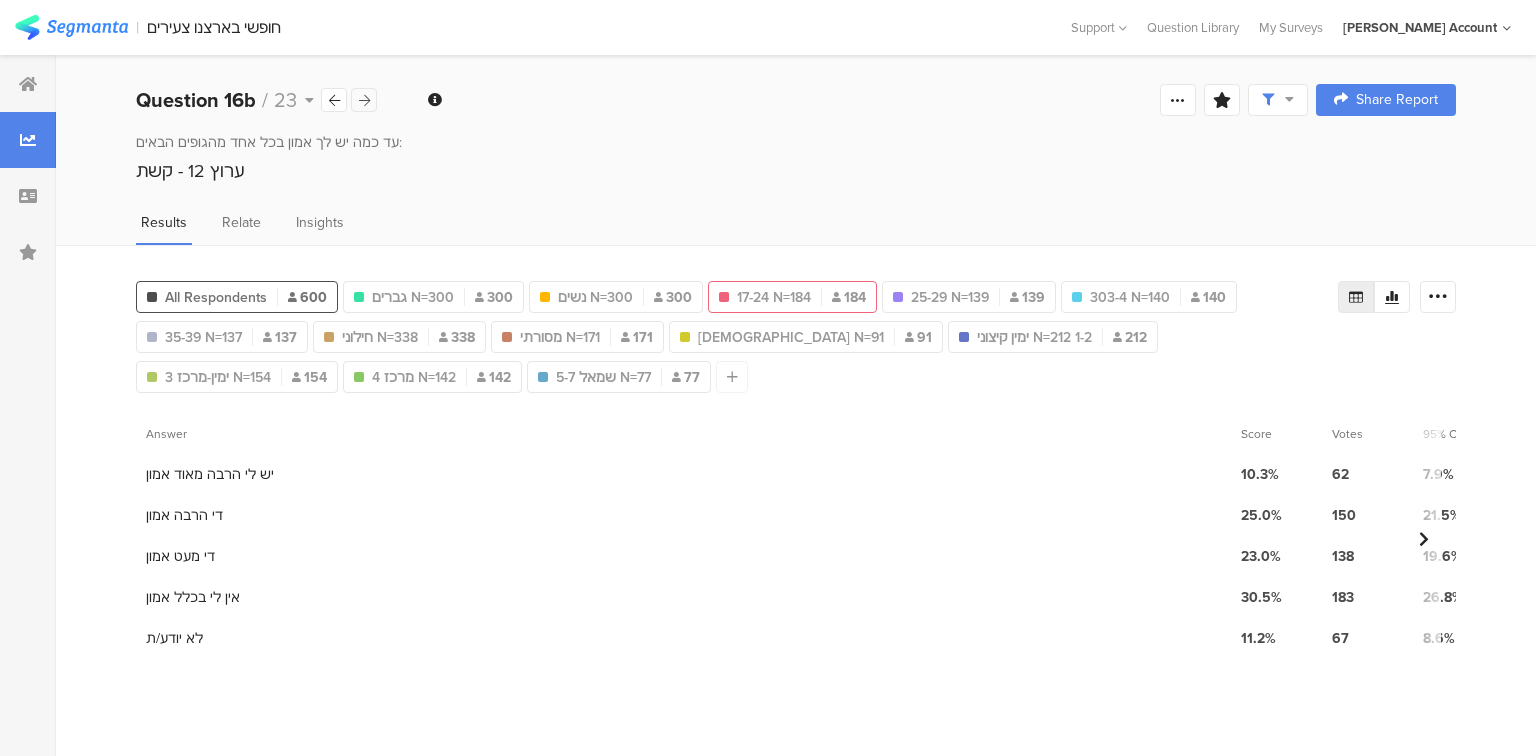 click at bounding box center [364, 100] 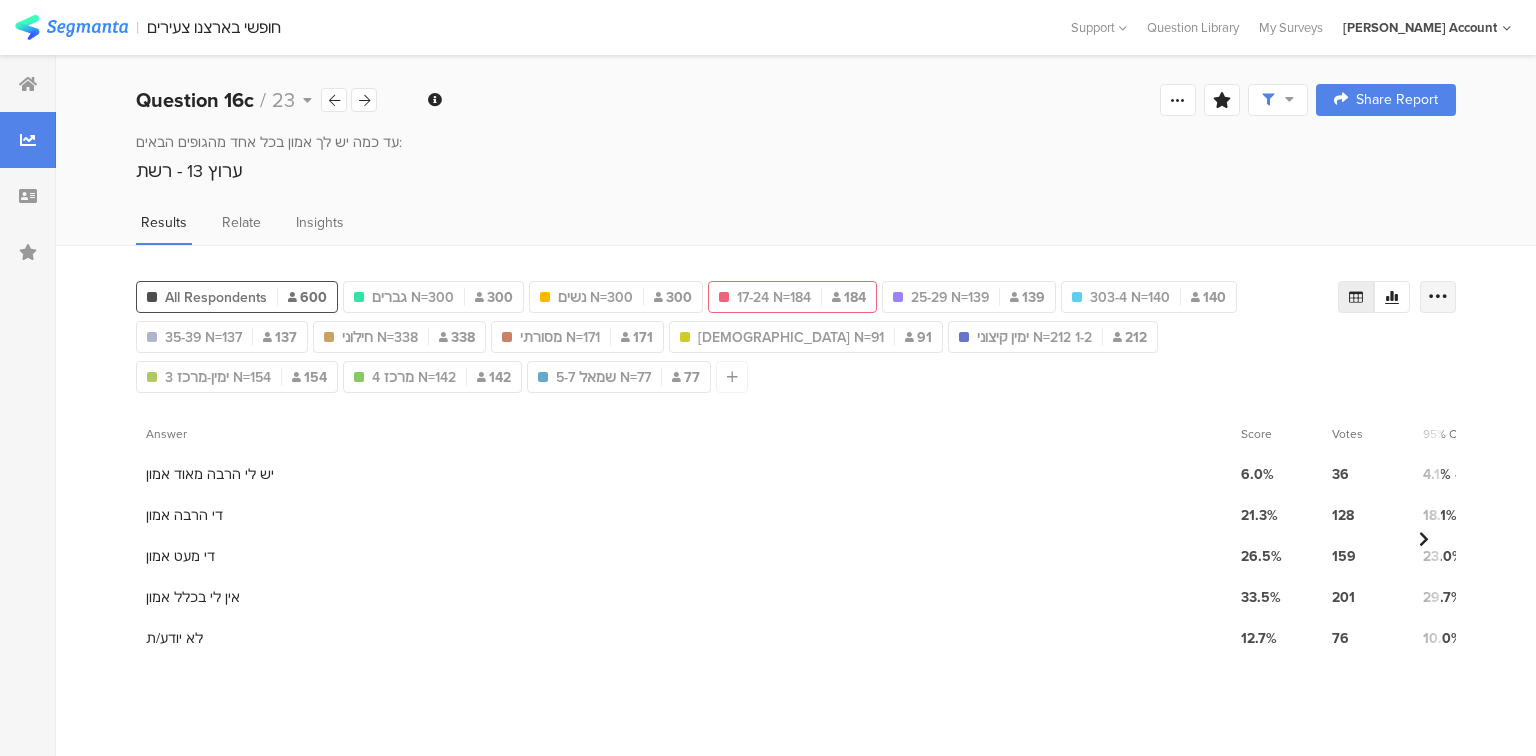click at bounding box center (1438, 297) 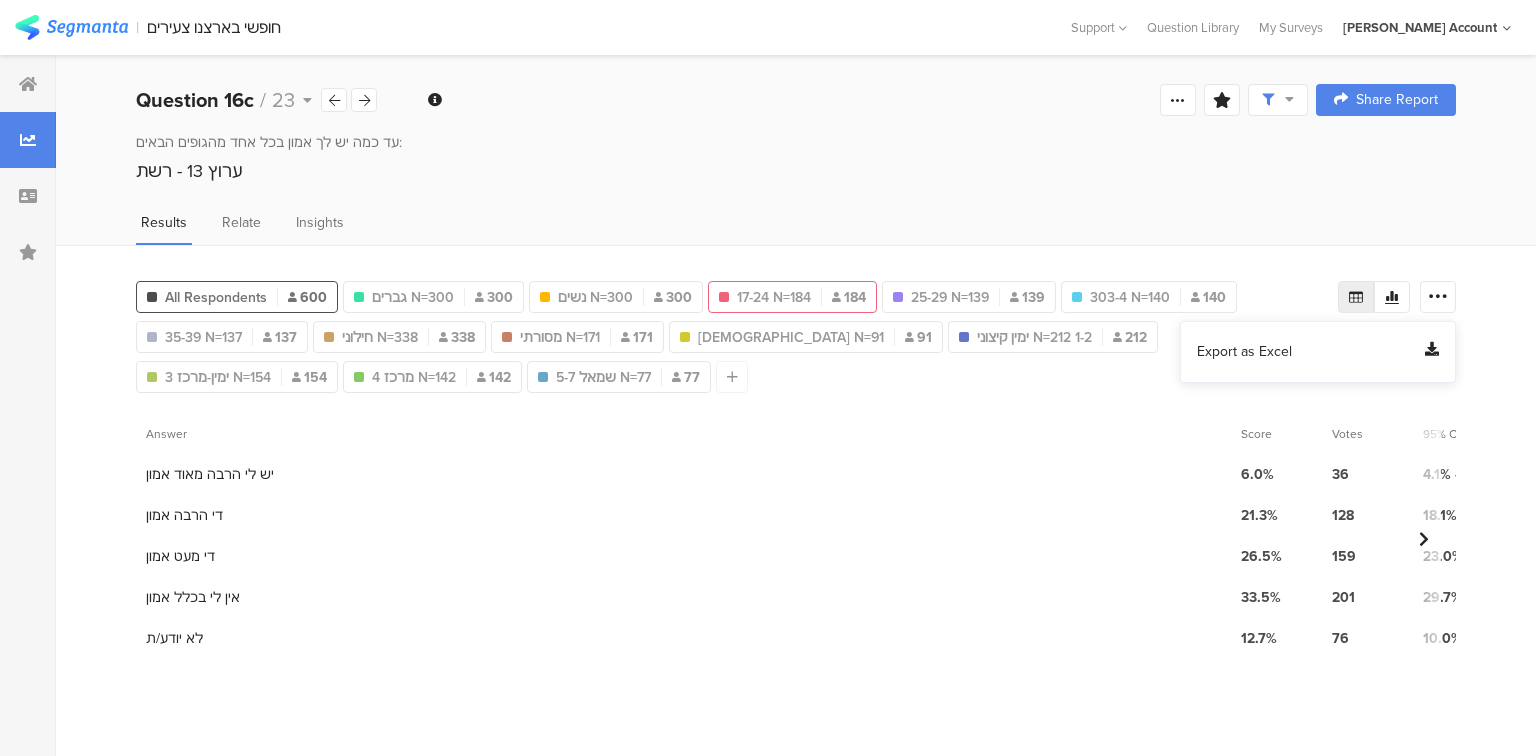 click on "Export as Excel" at bounding box center [1244, 352] 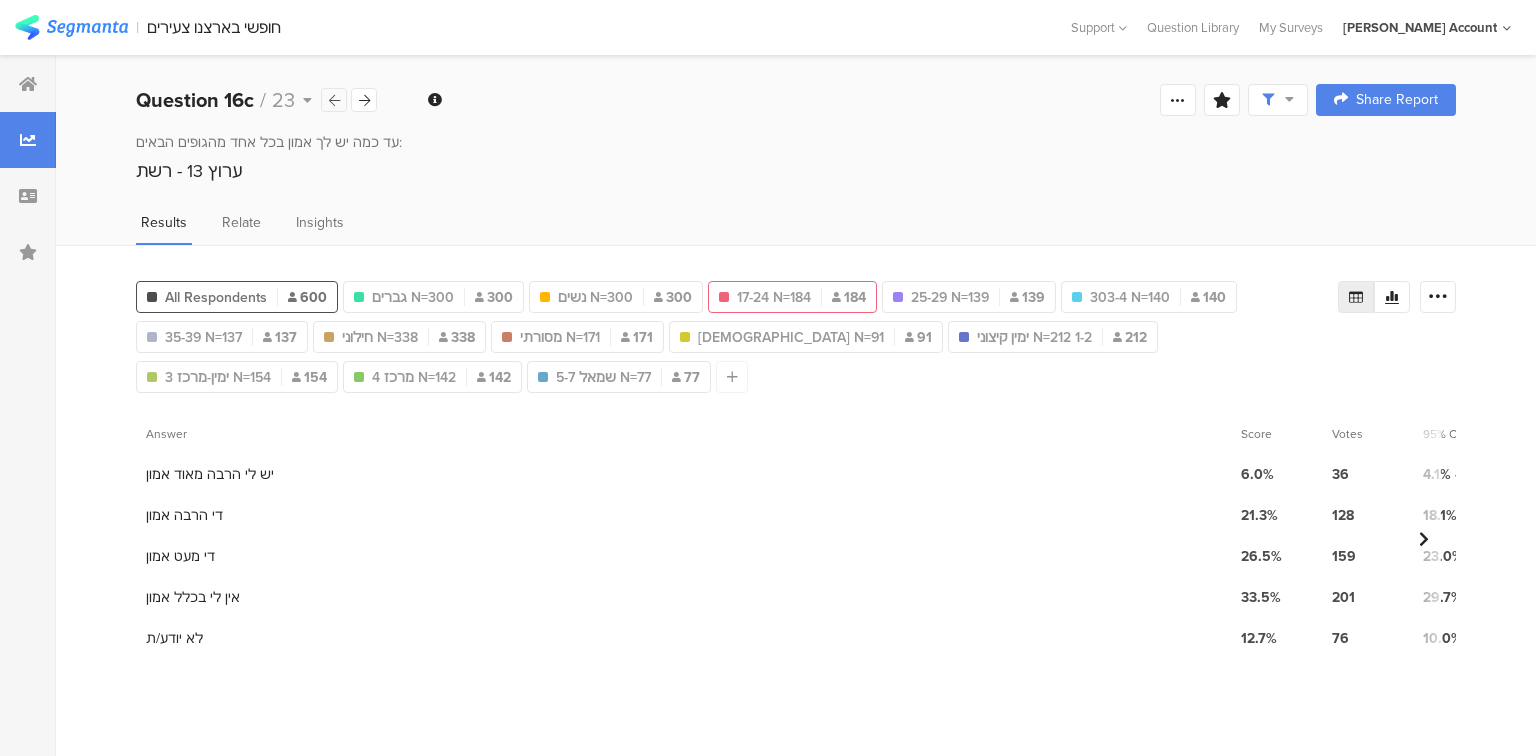 click at bounding box center (334, 100) 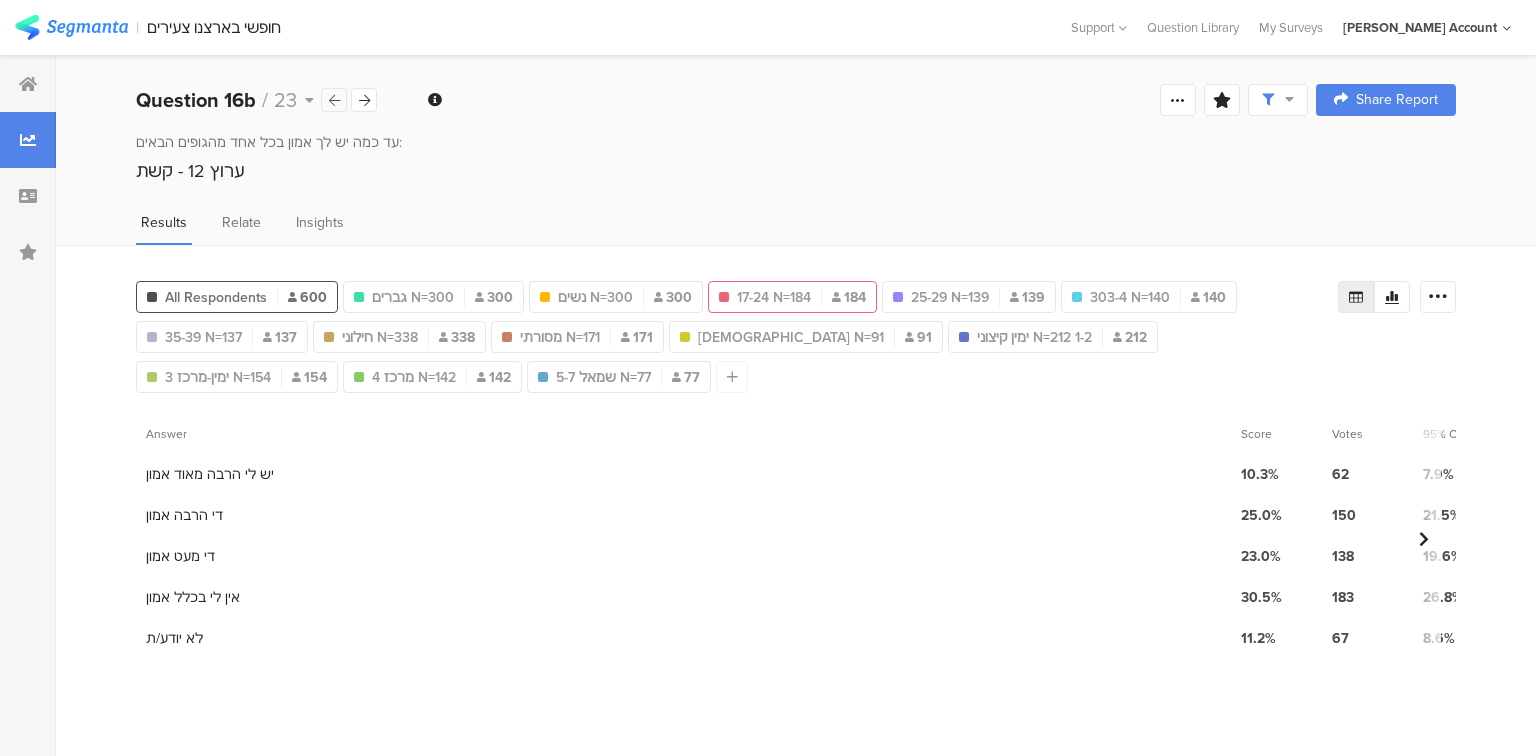 click at bounding box center (334, 100) 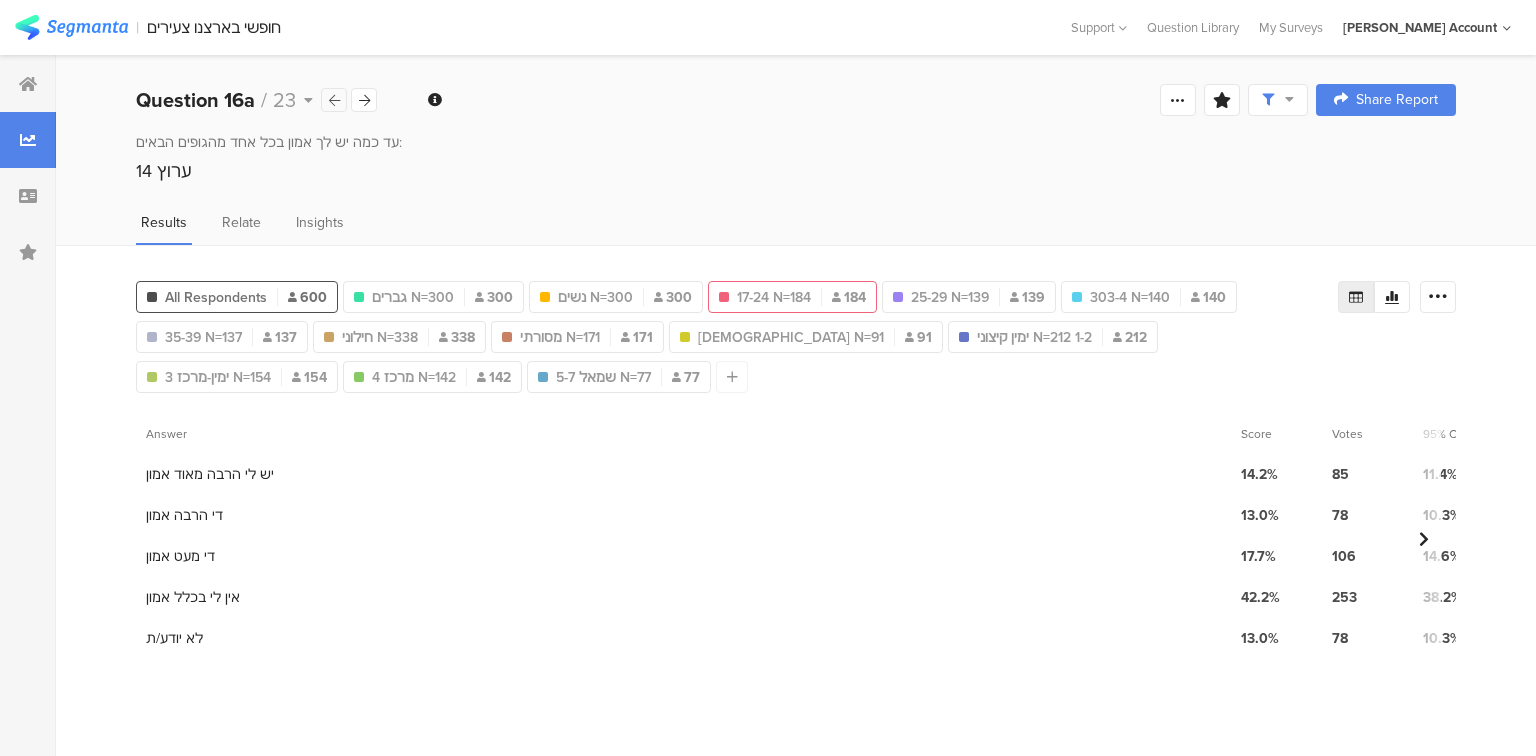 click at bounding box center (334, 100) 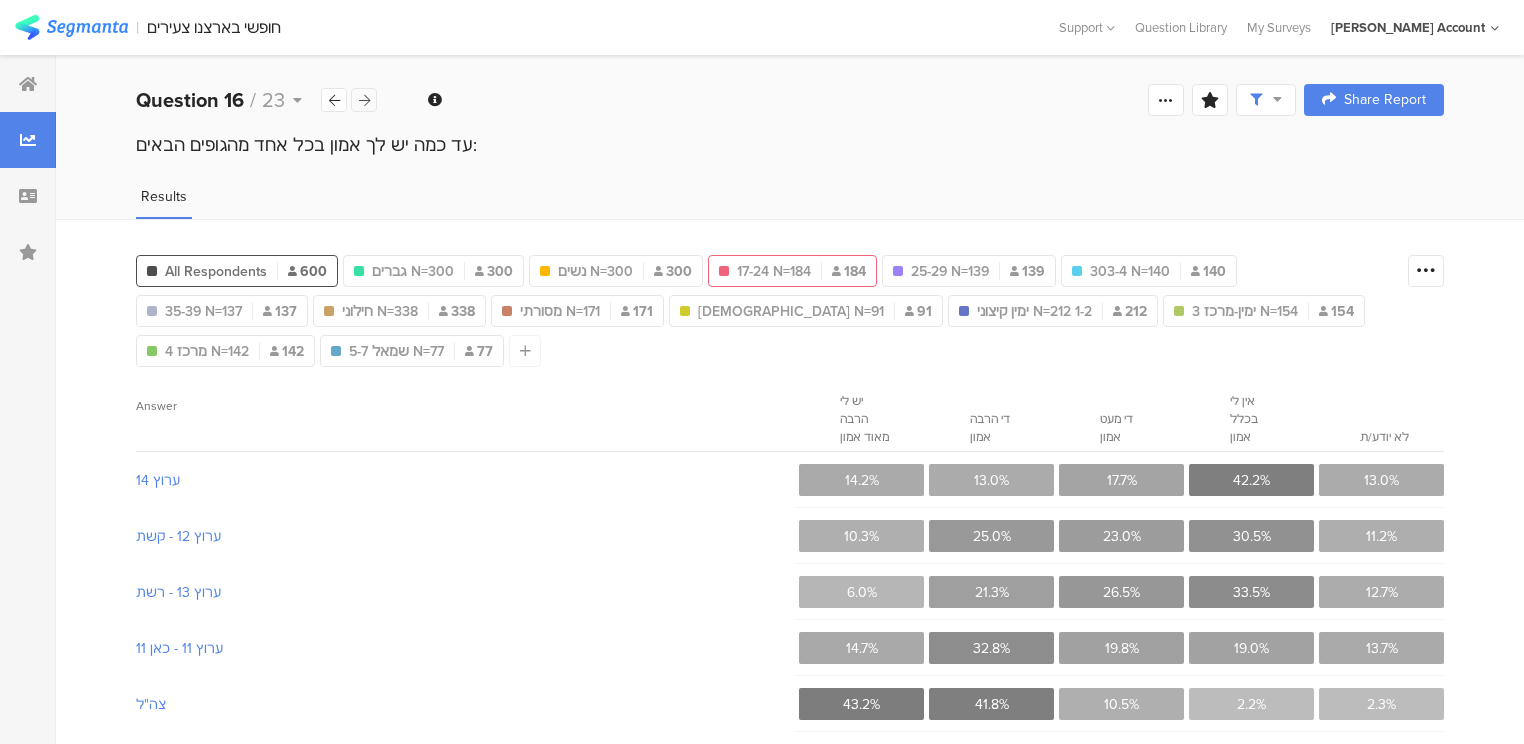 click at bounding box center [364, 100] 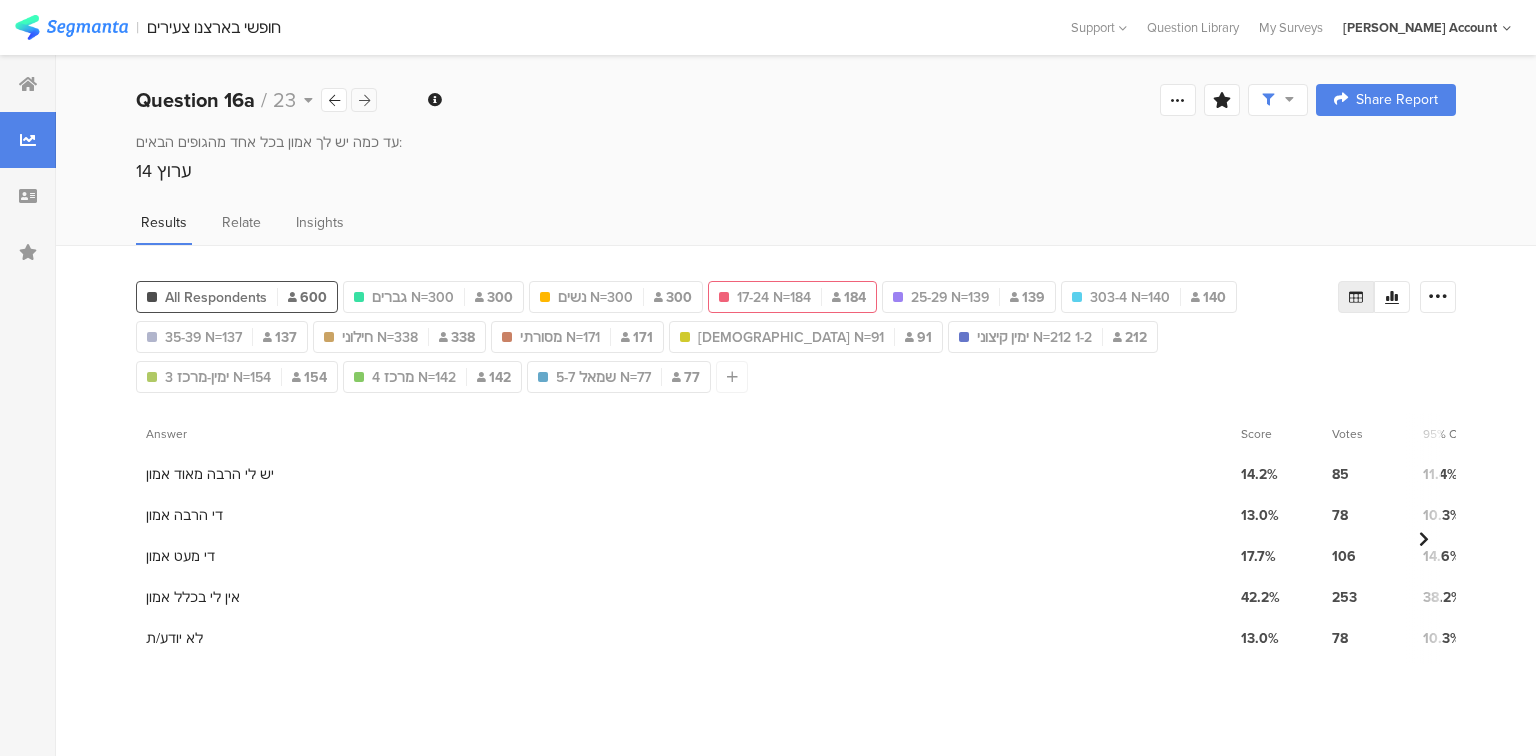click at bounding box center (364, 100) 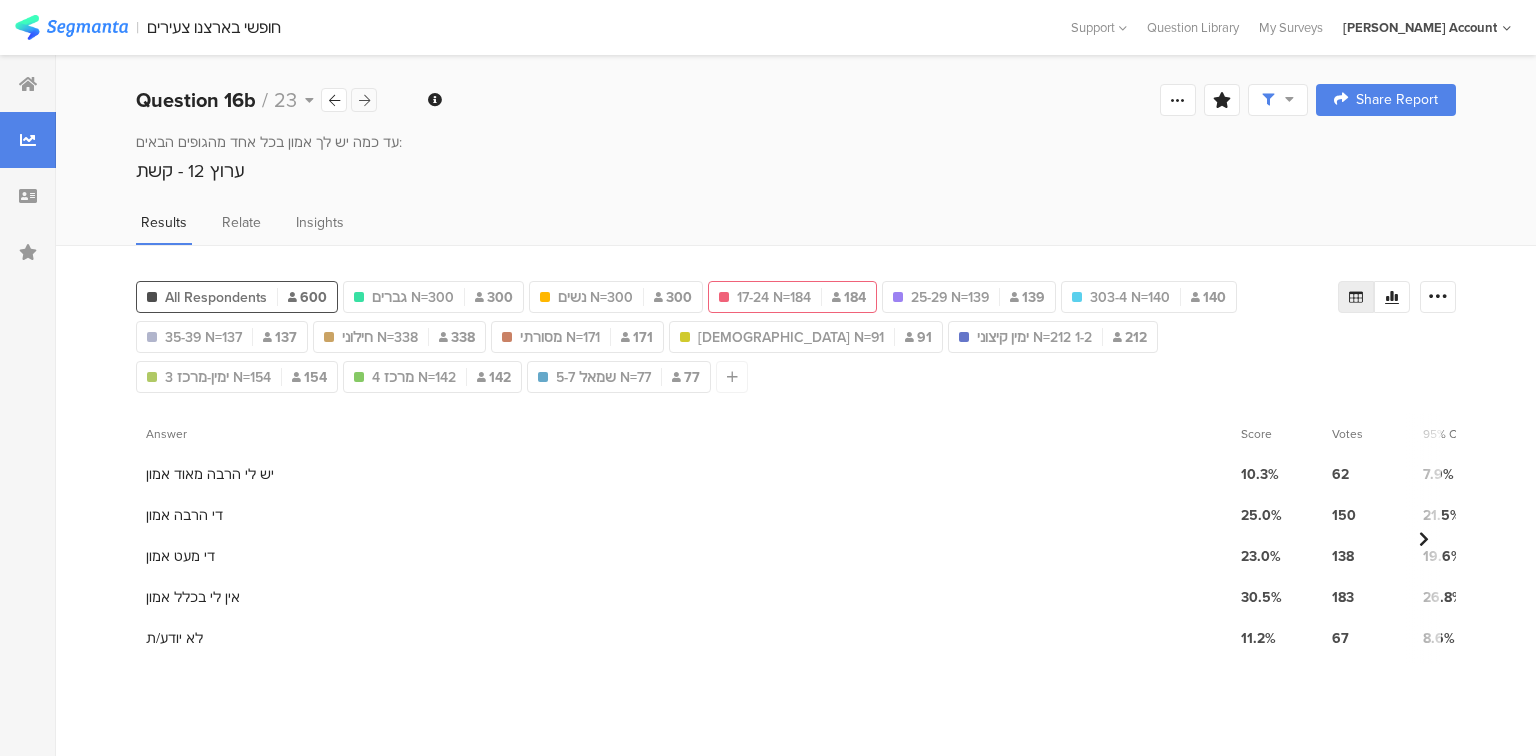 click at bounding box center [364, 100] 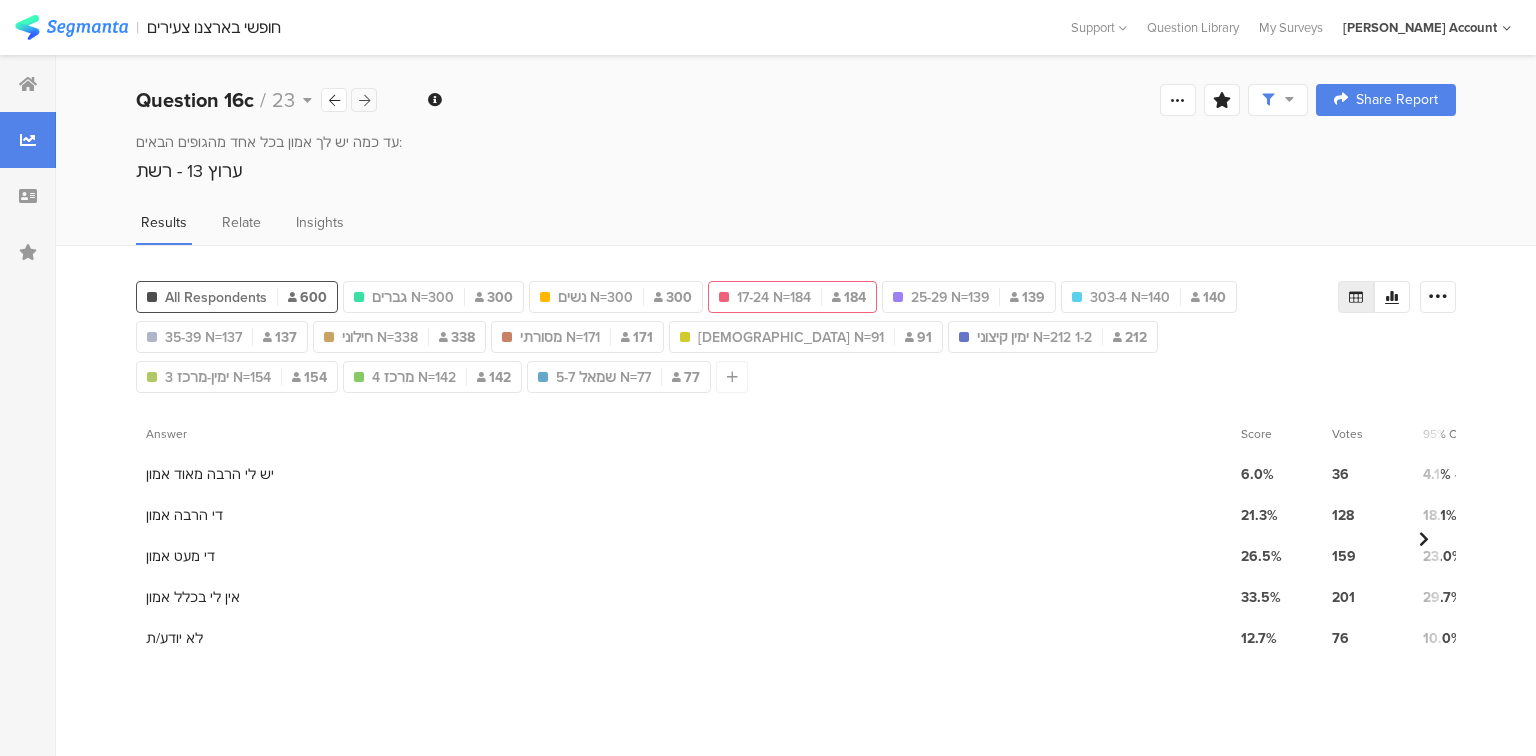 click at bounding box center [364, 100] 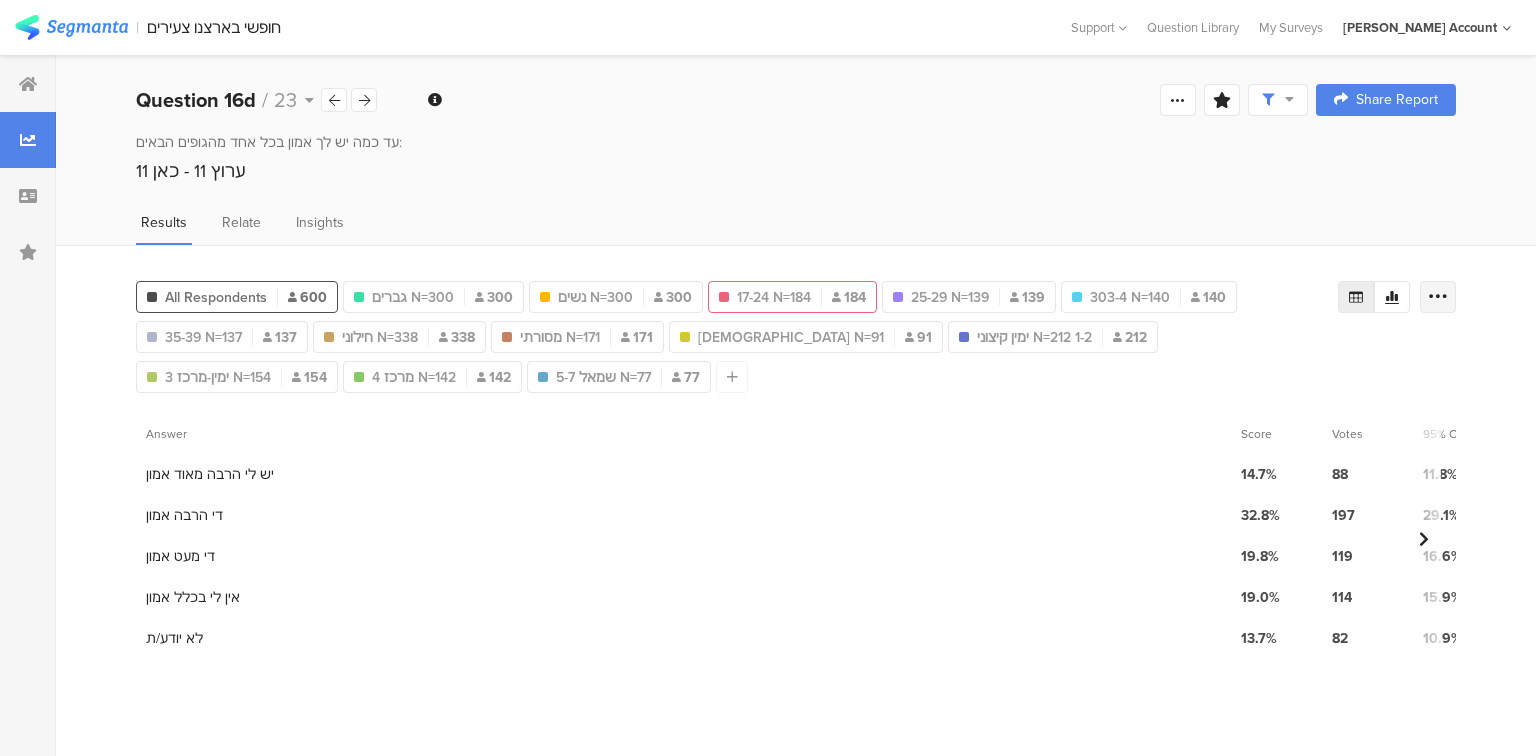 click at bounding box center [1438, 297] 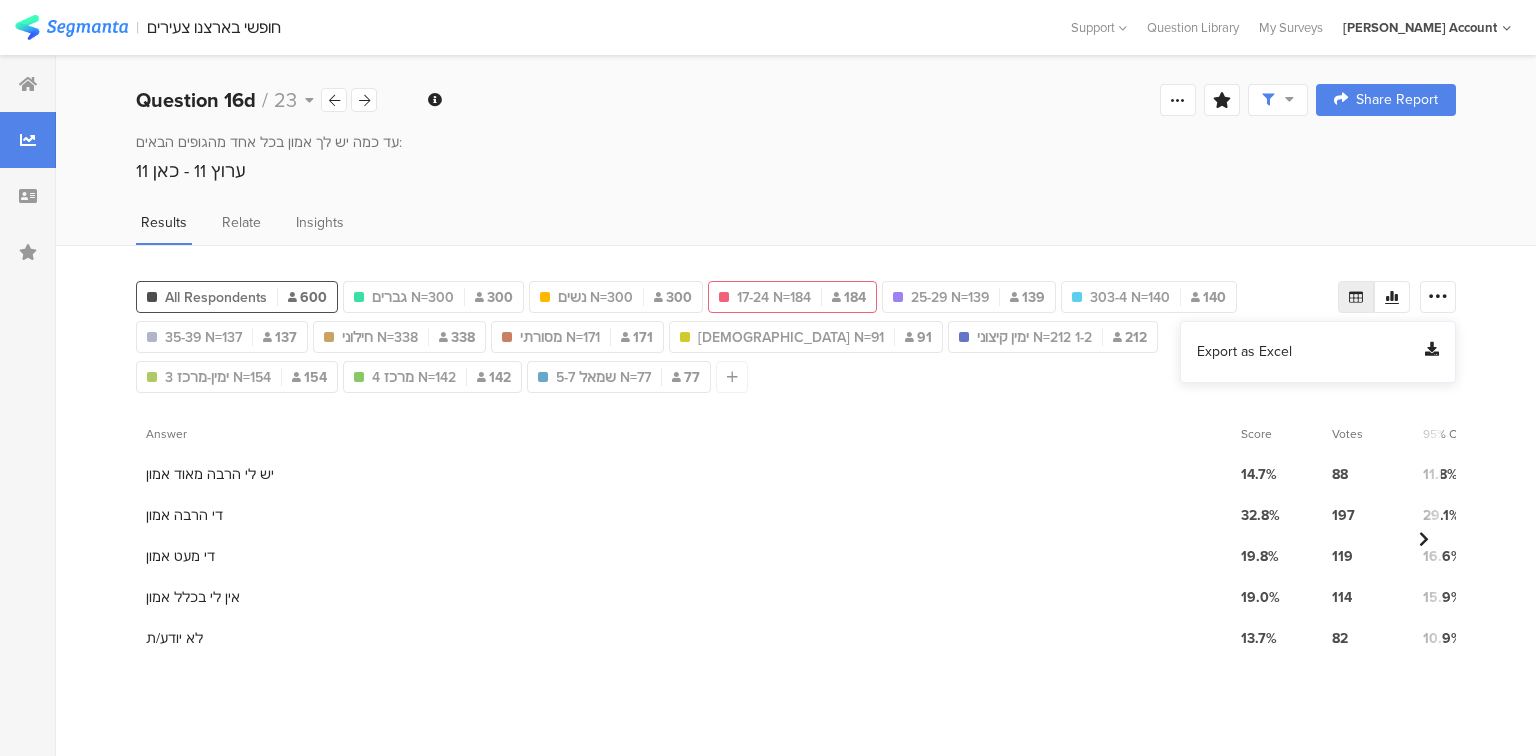 click on "Export as Excel" at bounding box center [1244, 352] 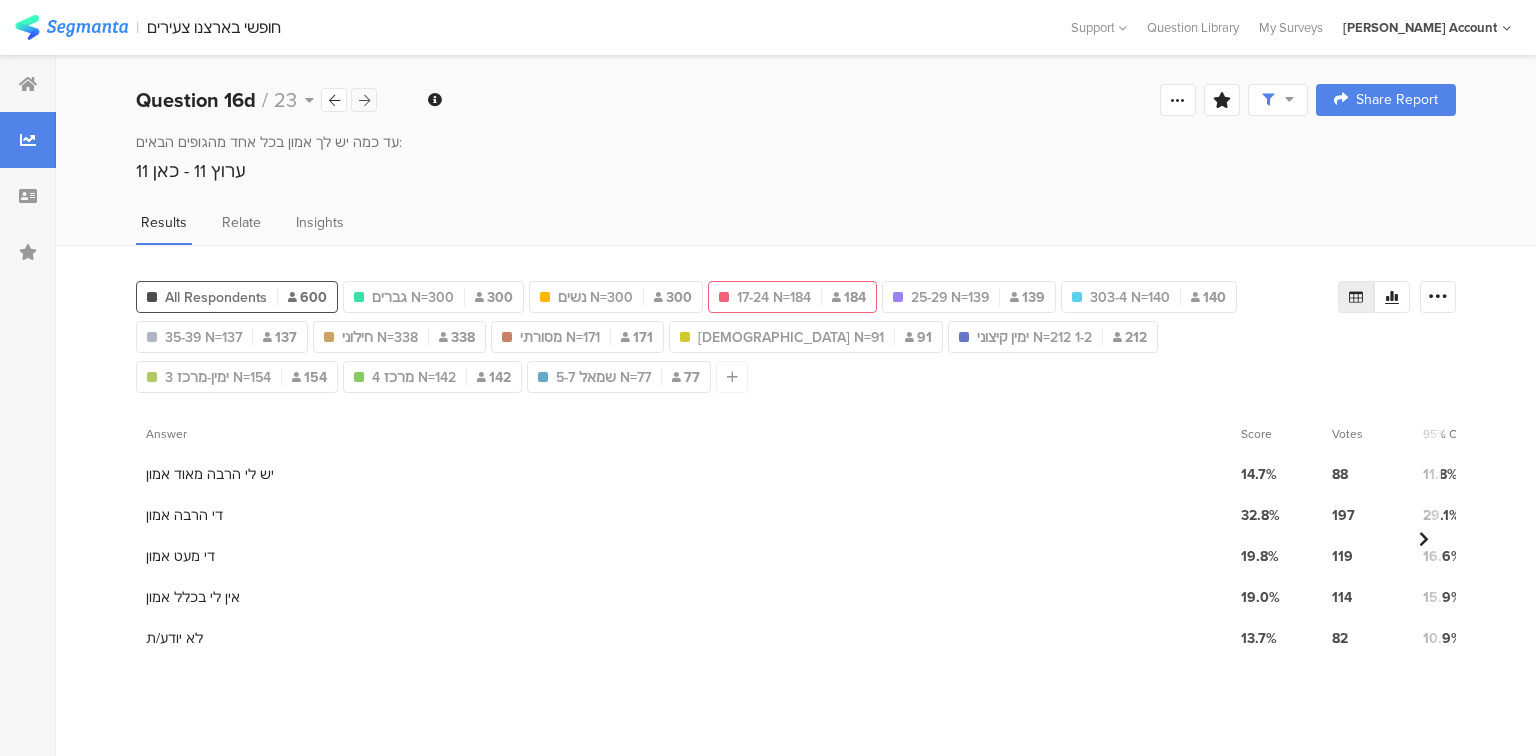 click at bounding box center [364, 100] 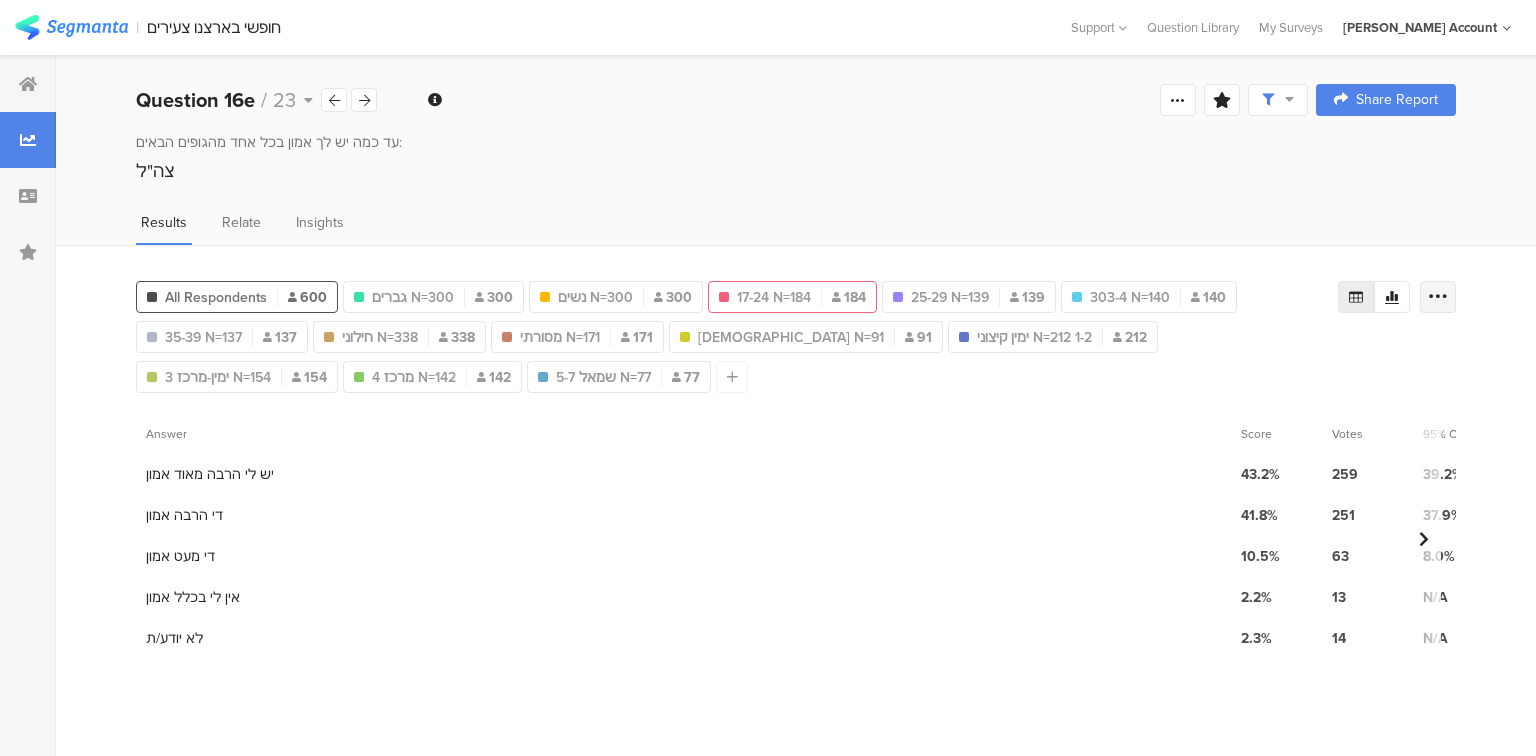 click at bounding box center (1438, 297) 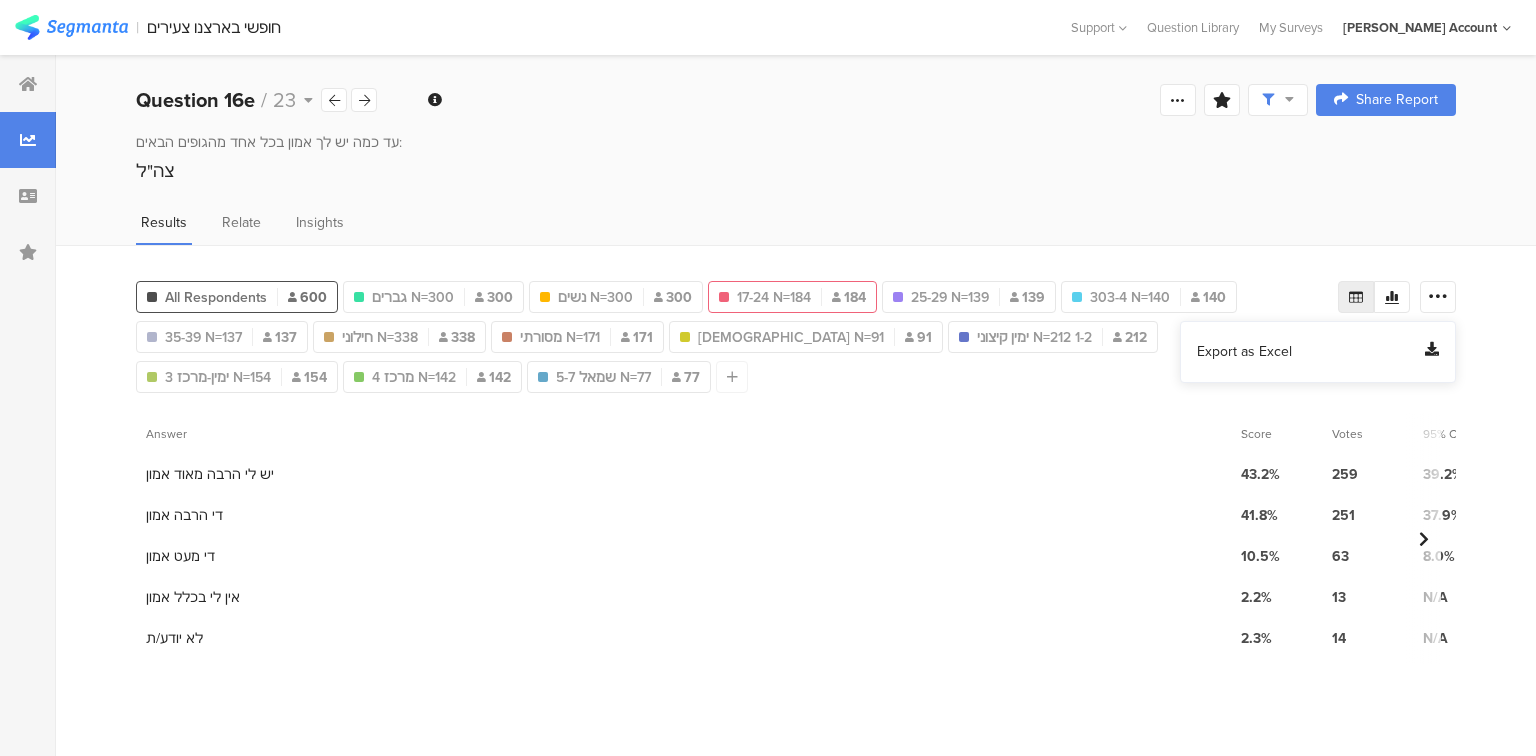 click on "Export as Excel" at bounding box center [1244, 352] 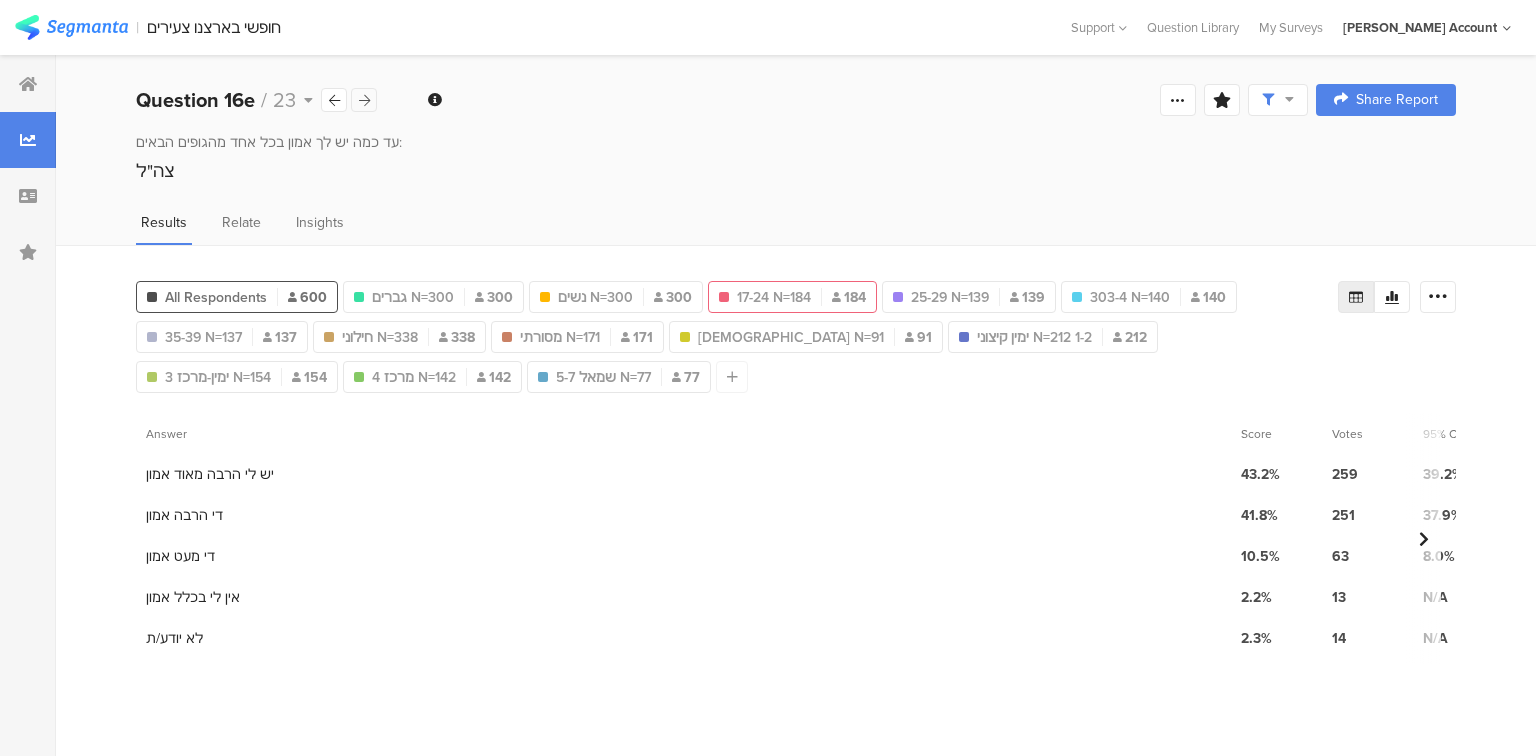 click at bounding box center [364, 100] 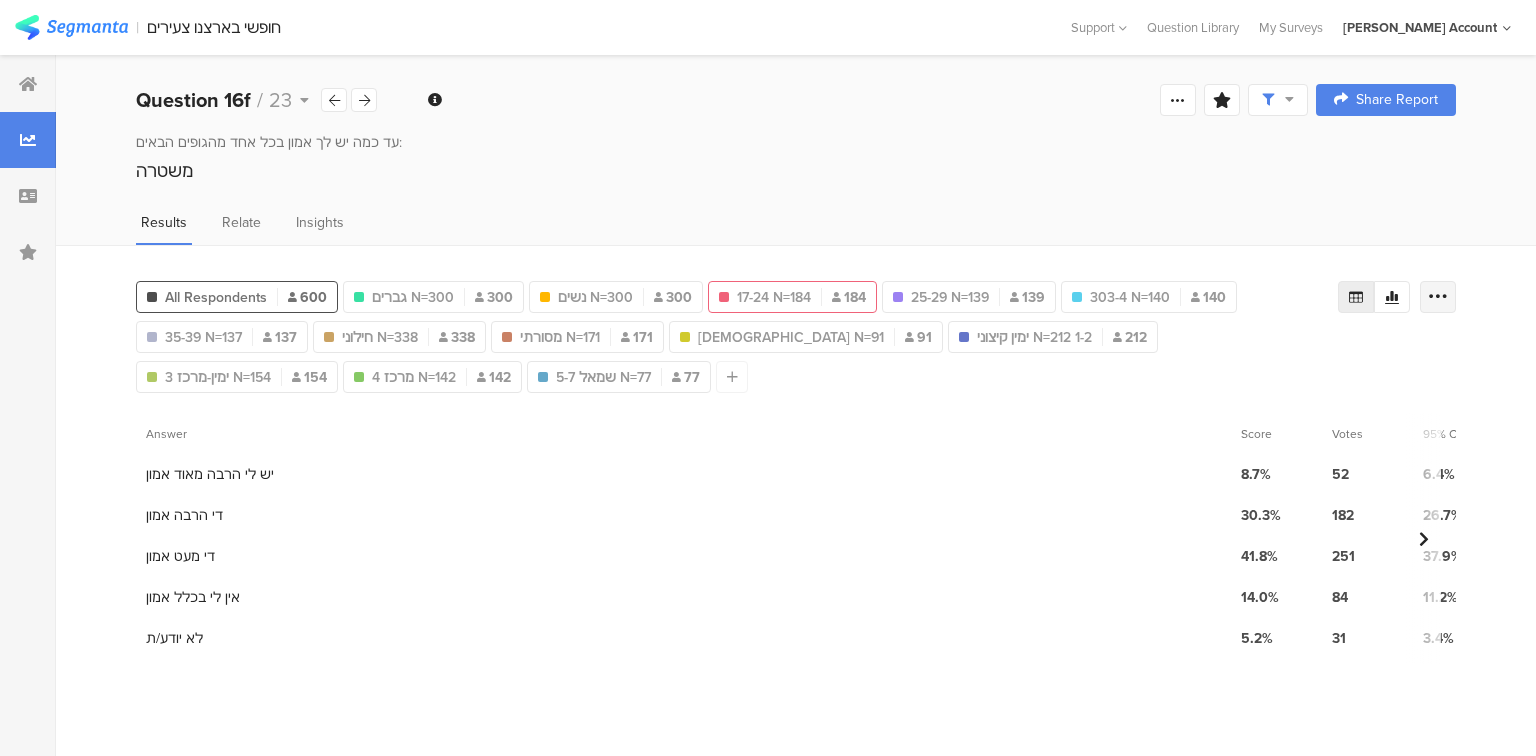 click at bounding box center (1438, 297) 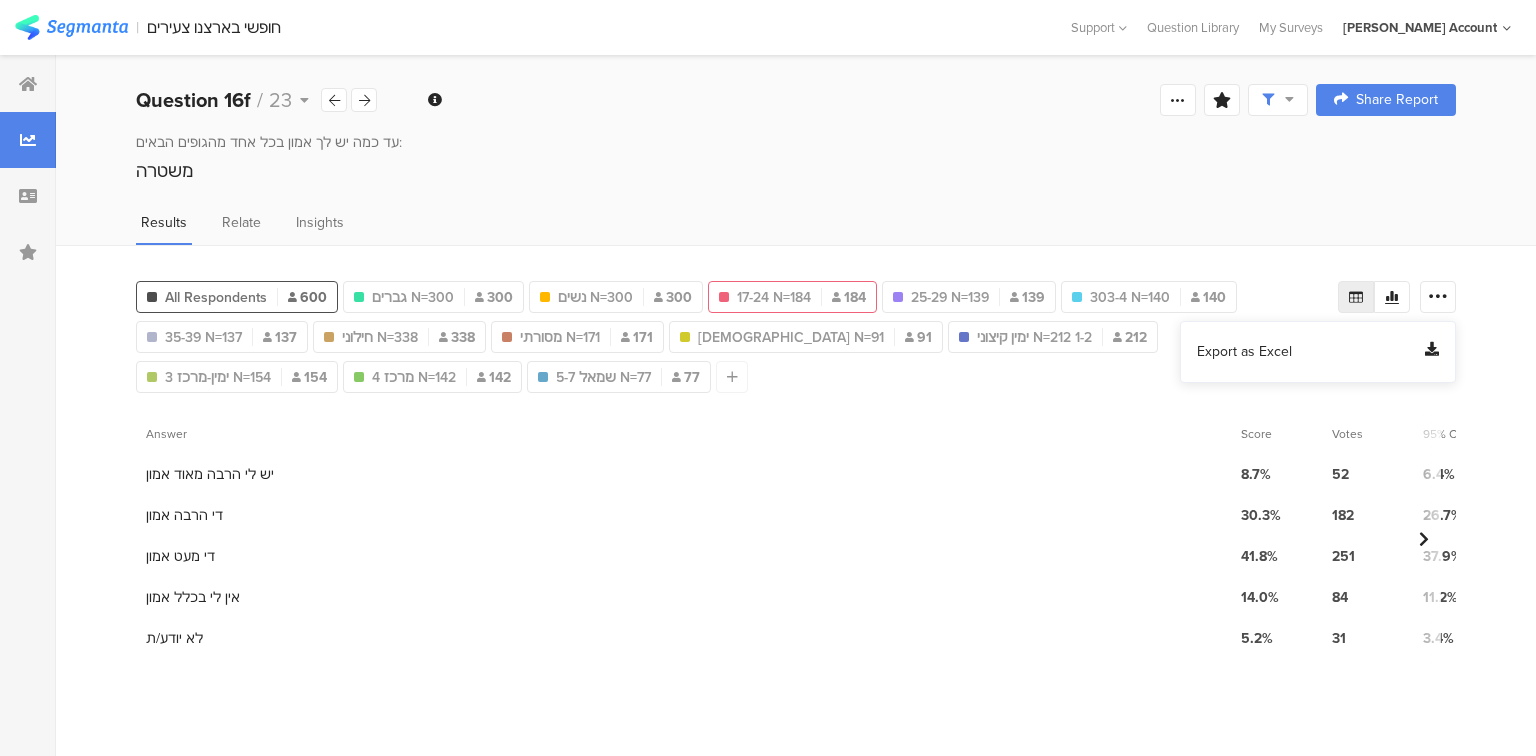 click on "Export as Excel" at bounding box center (1244, 352) 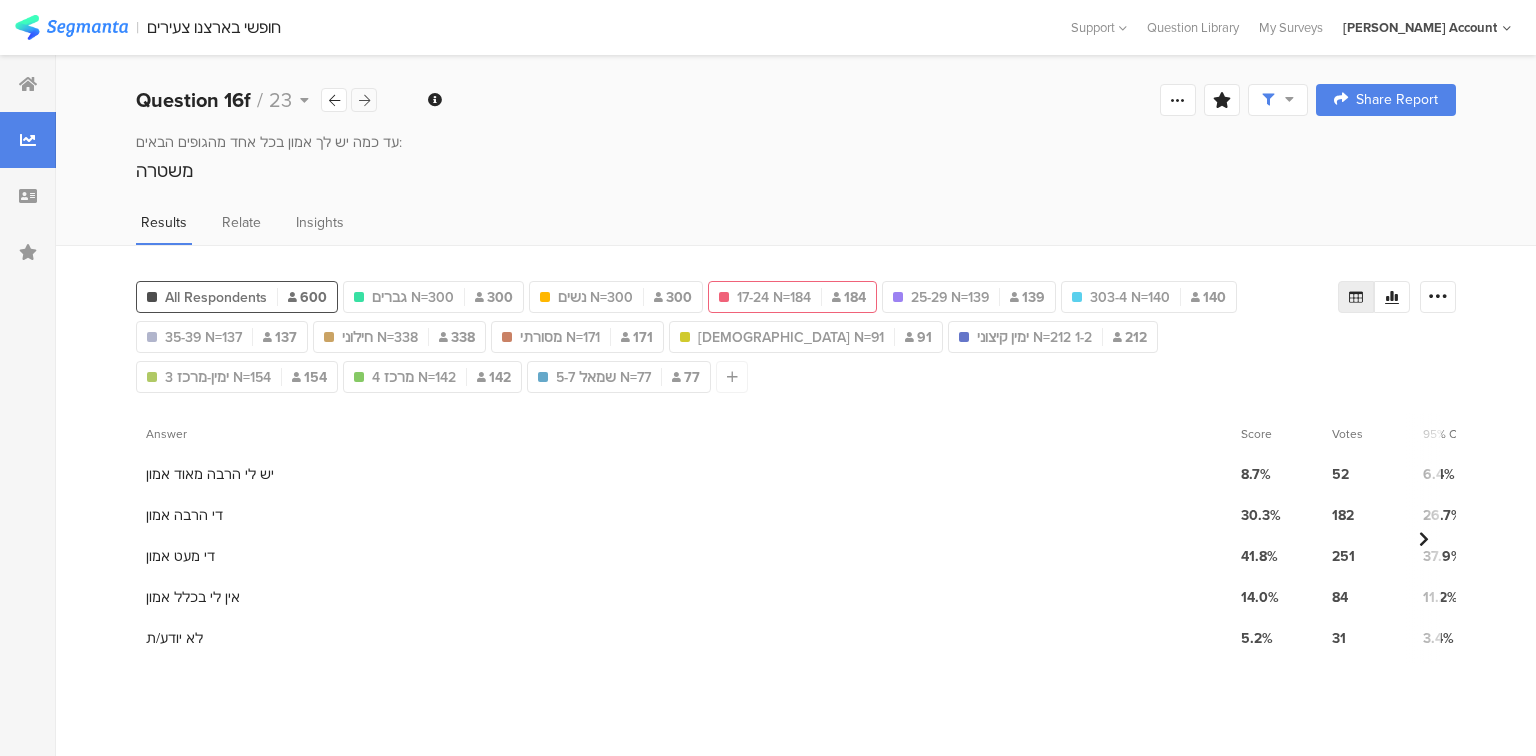 click at bounding box center [364, 100] 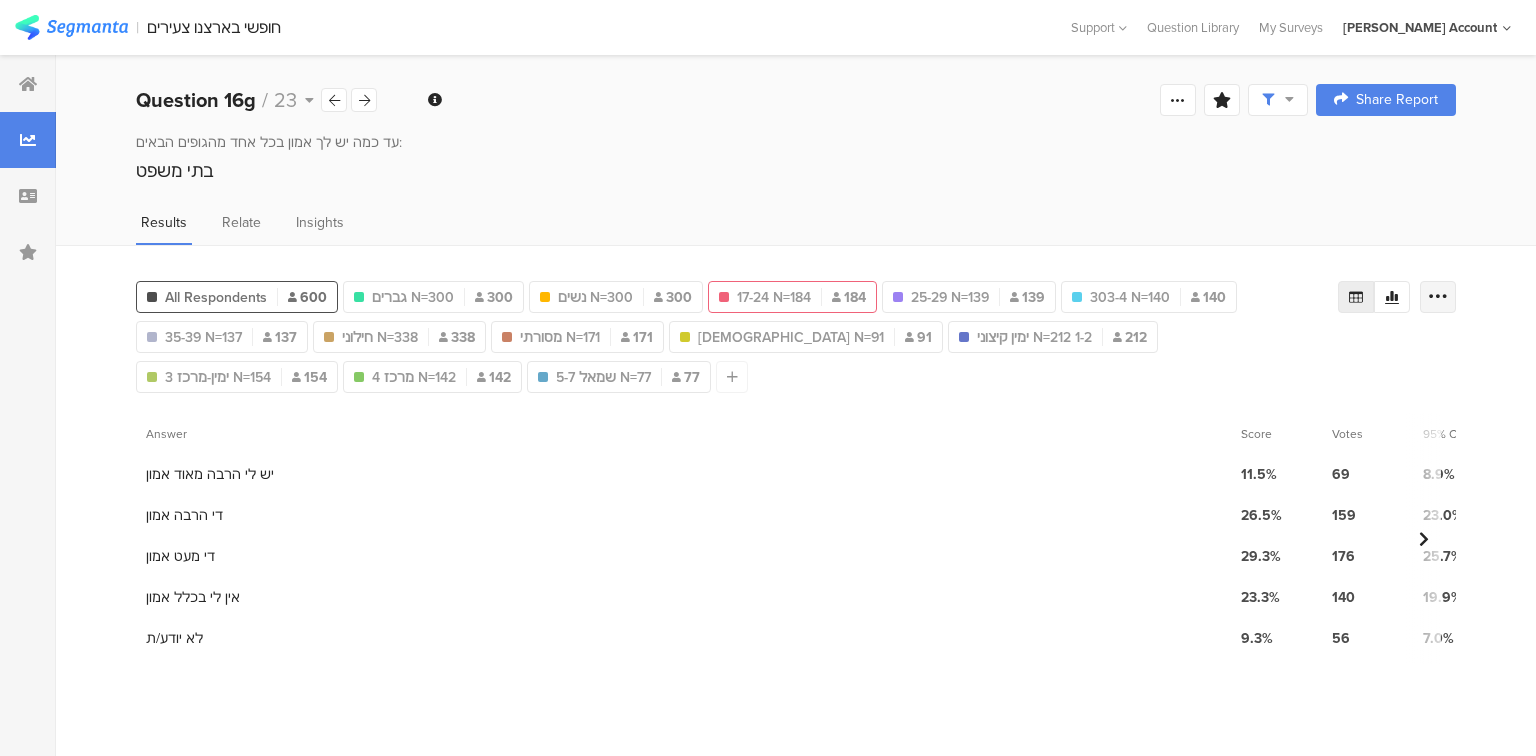 click at bounding box center [1438, 297] 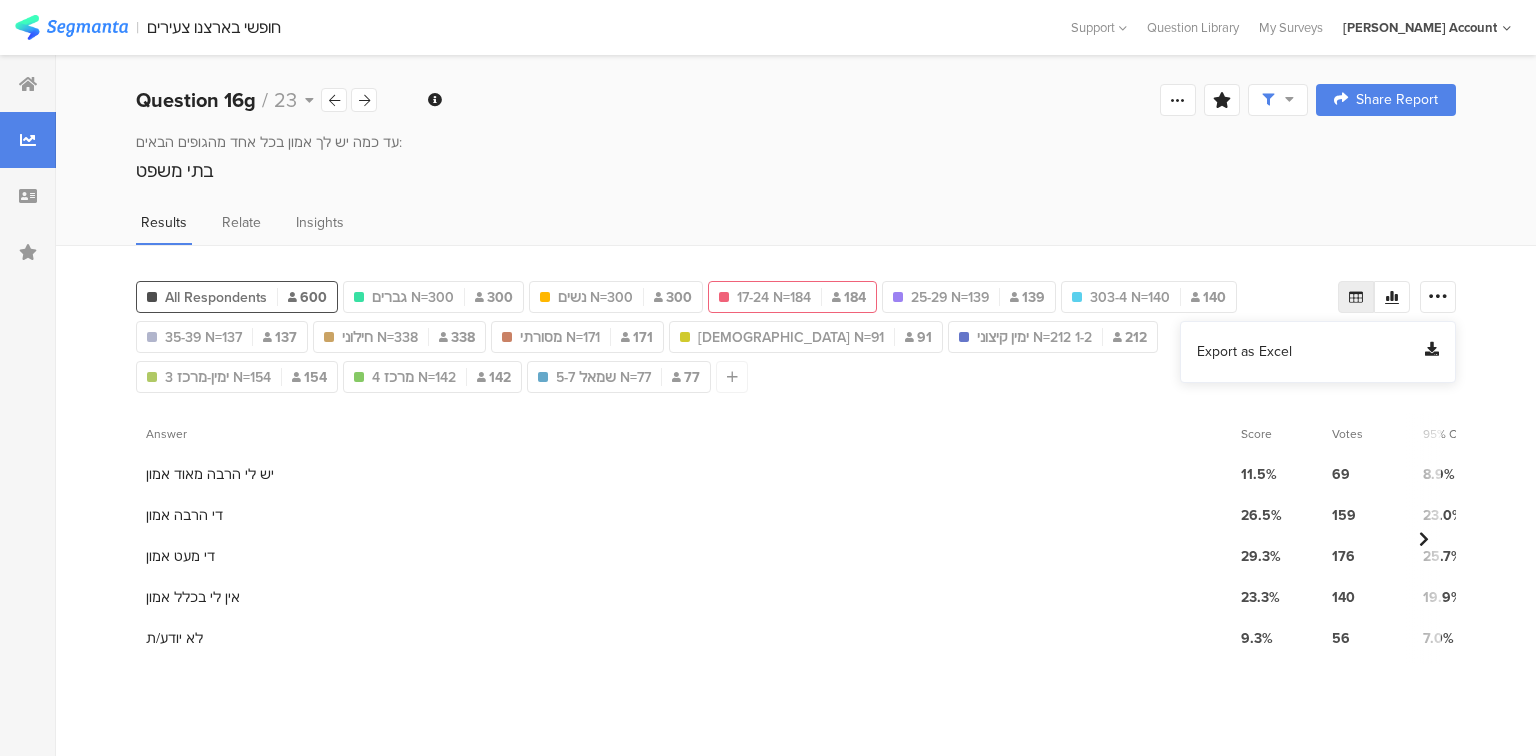 click on "Export as Excel" at bounding box center [1244, 352] 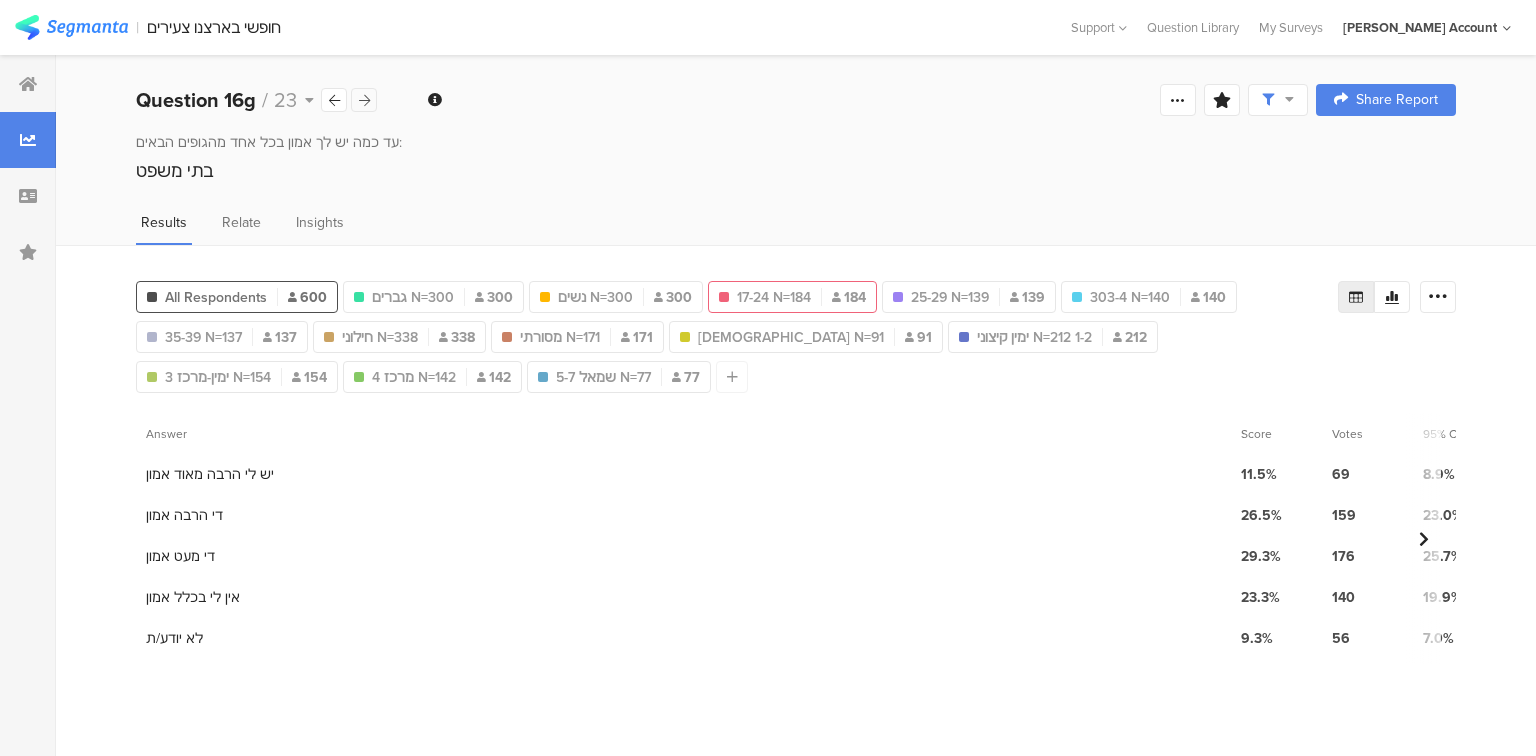click at bounding box center [364, 100] 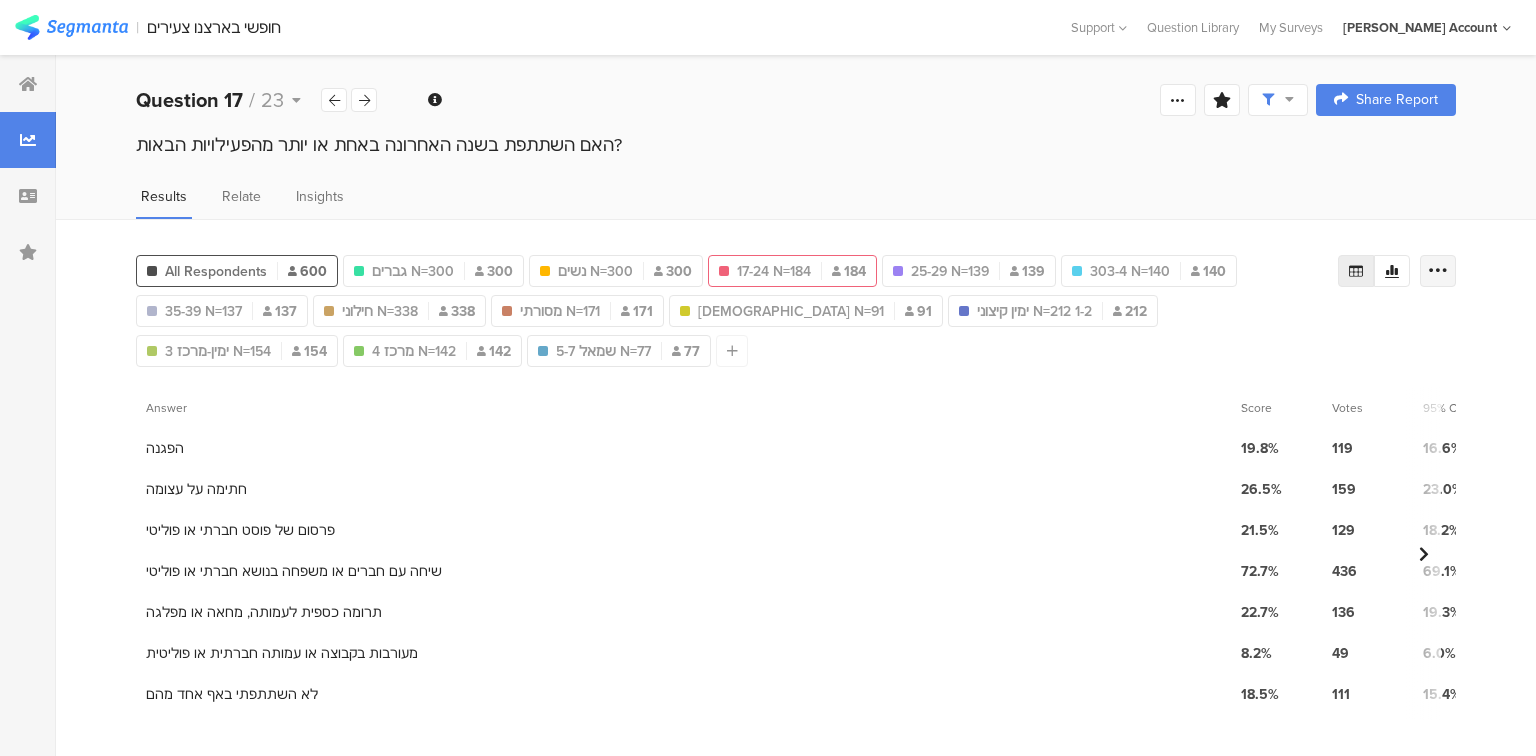 click at bounding box center [1438, 271] 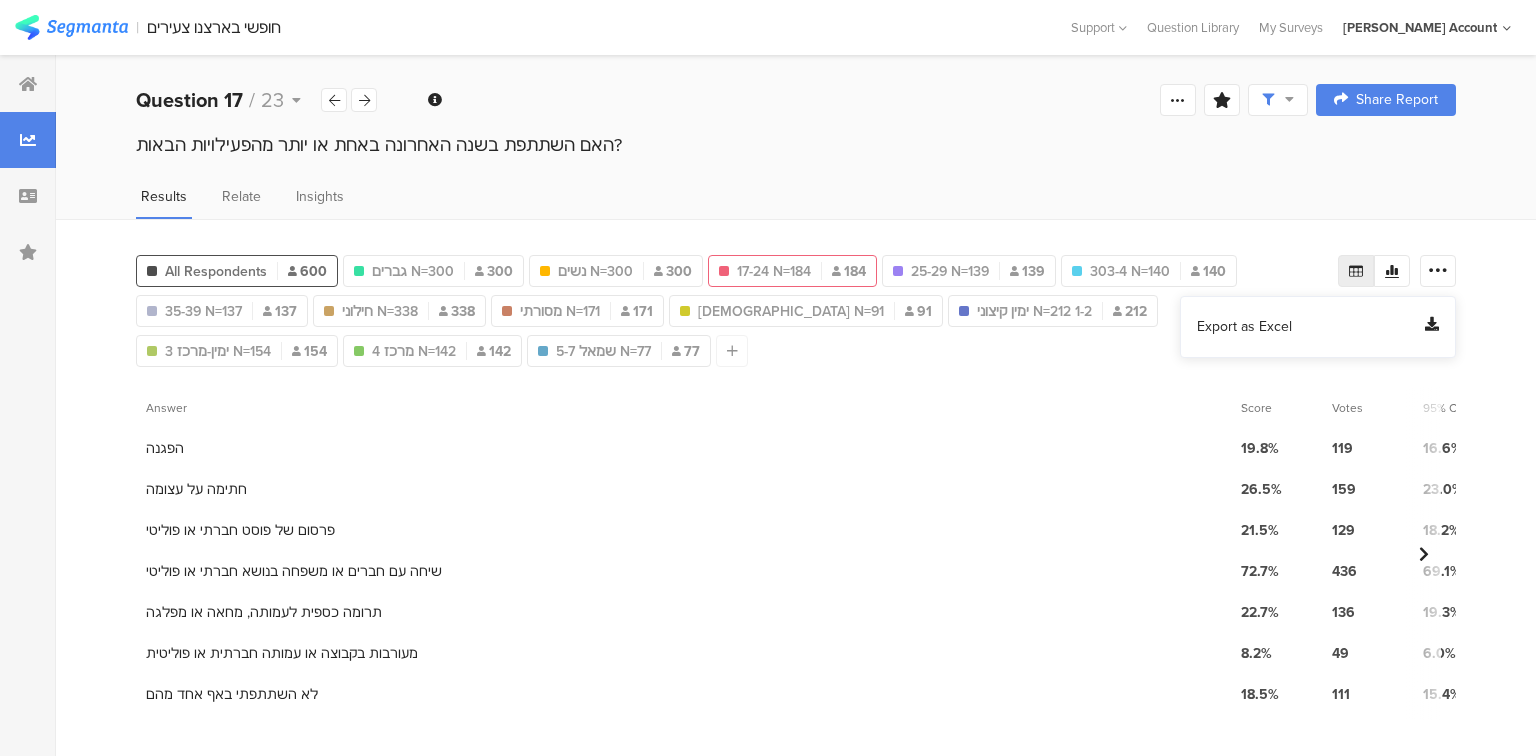 click on "Export as Excel" at bounding box center [1244, 327] 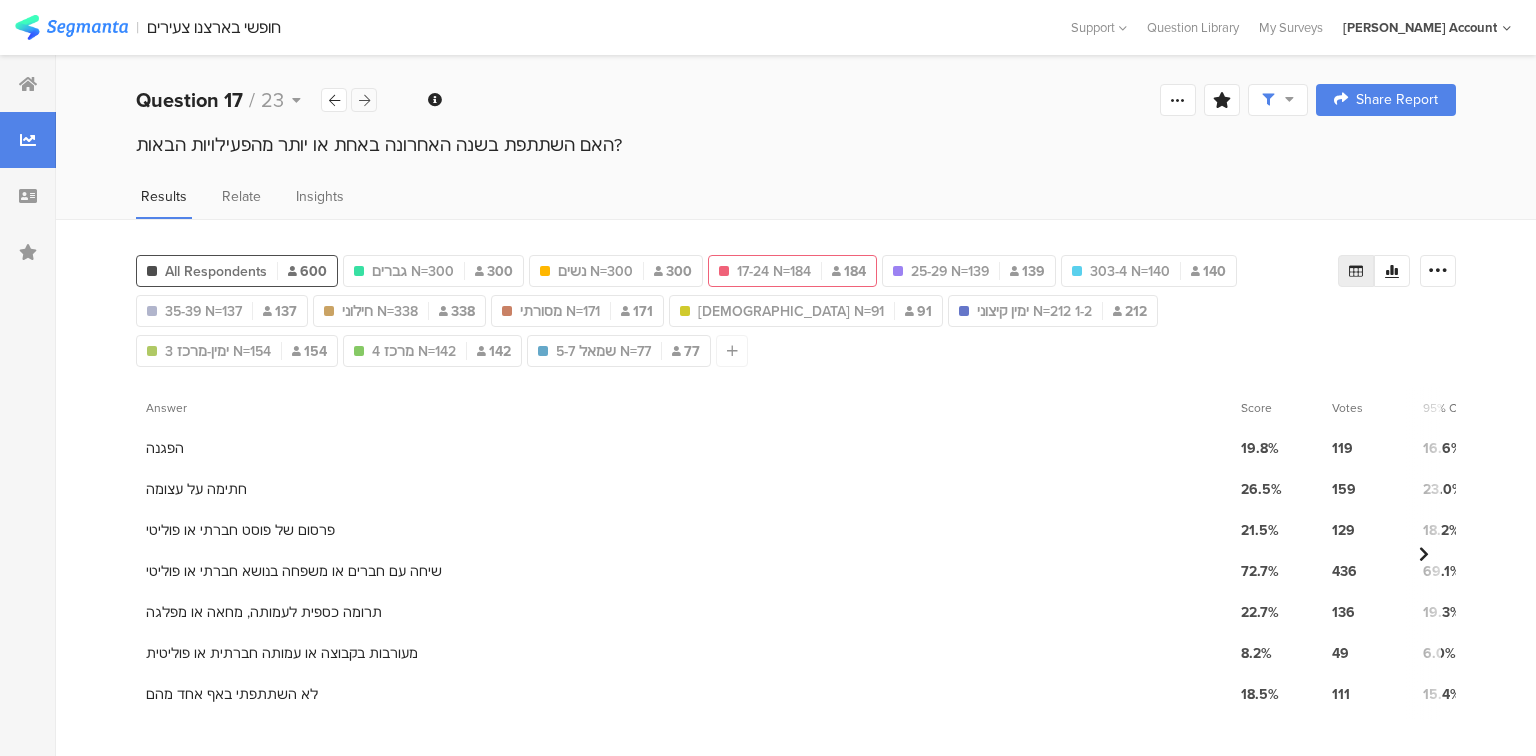 click at bounding box center (364, 100) 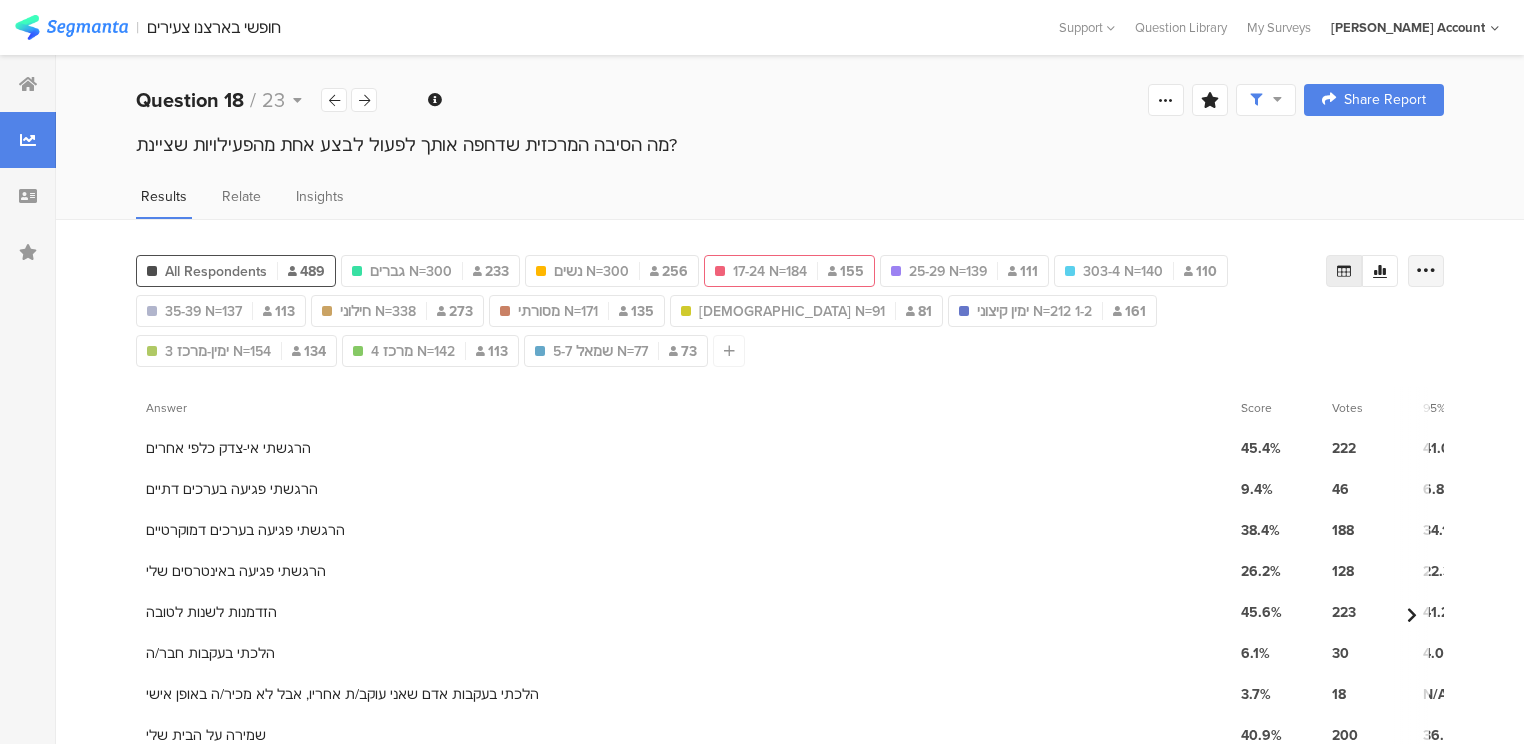 click at bounding box center [1426, 271] 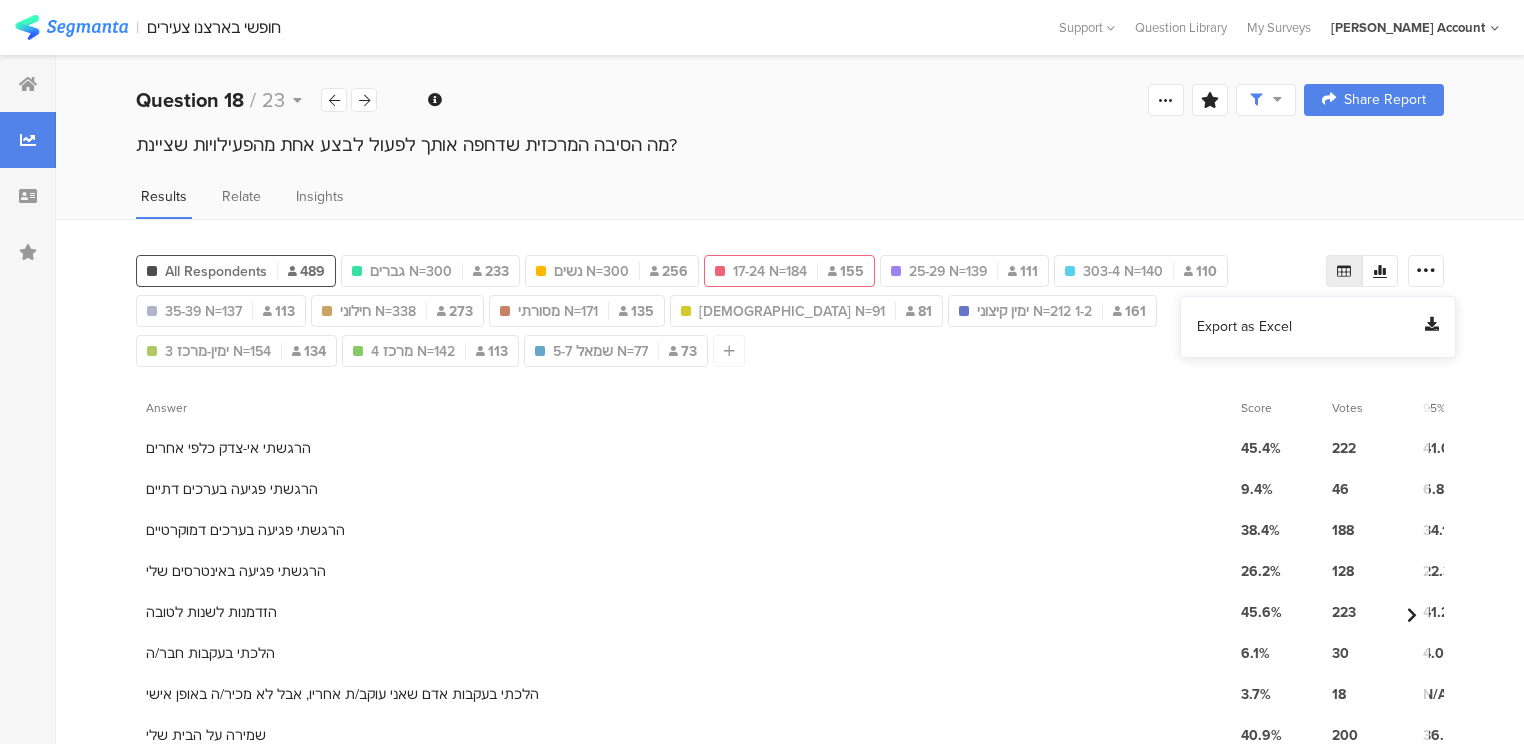 click on "Export as Excel" at bounding box center (1244, 327) 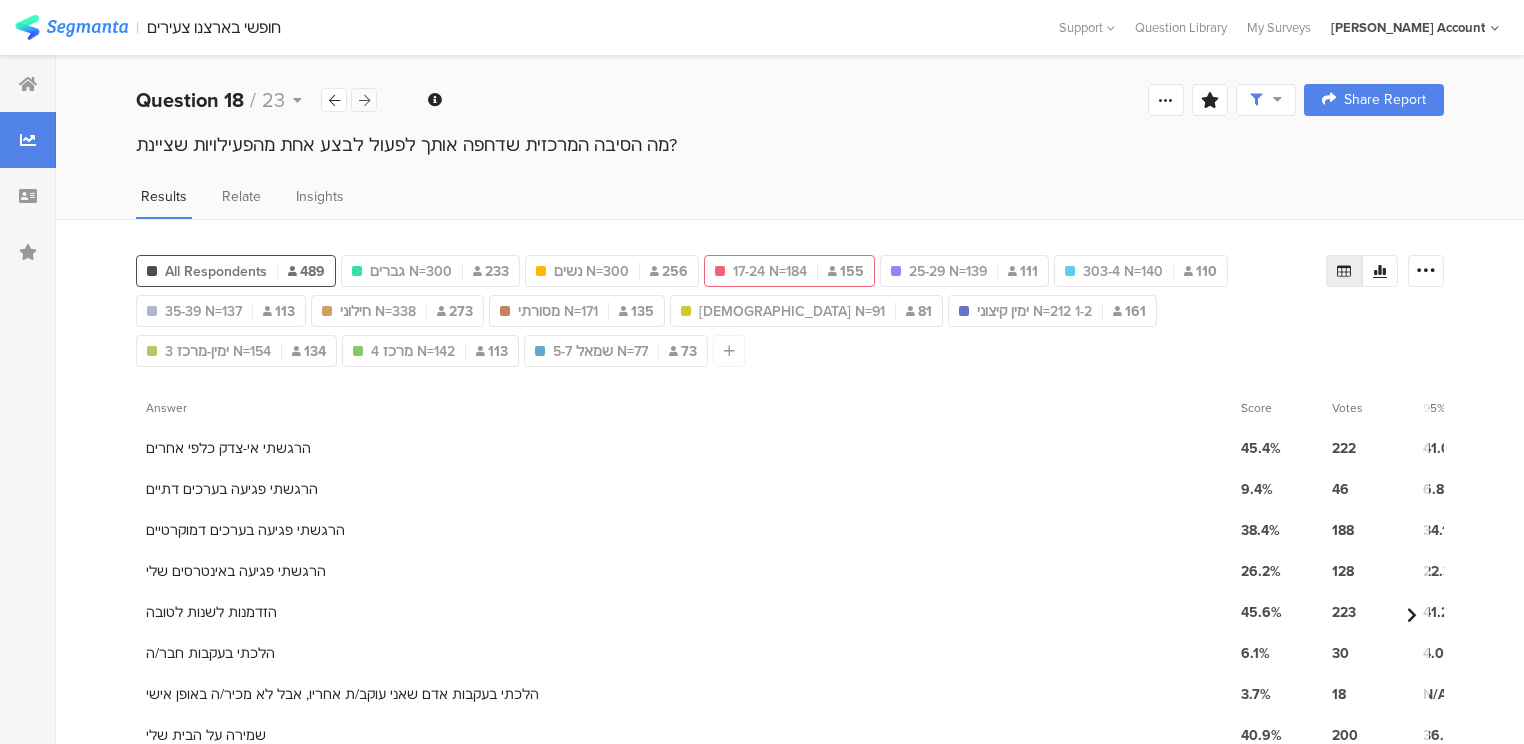 drag, startPoint x: 361, startPoint y: 100, endPoint x: 372, endPoint y: 106, distance: 12.529964 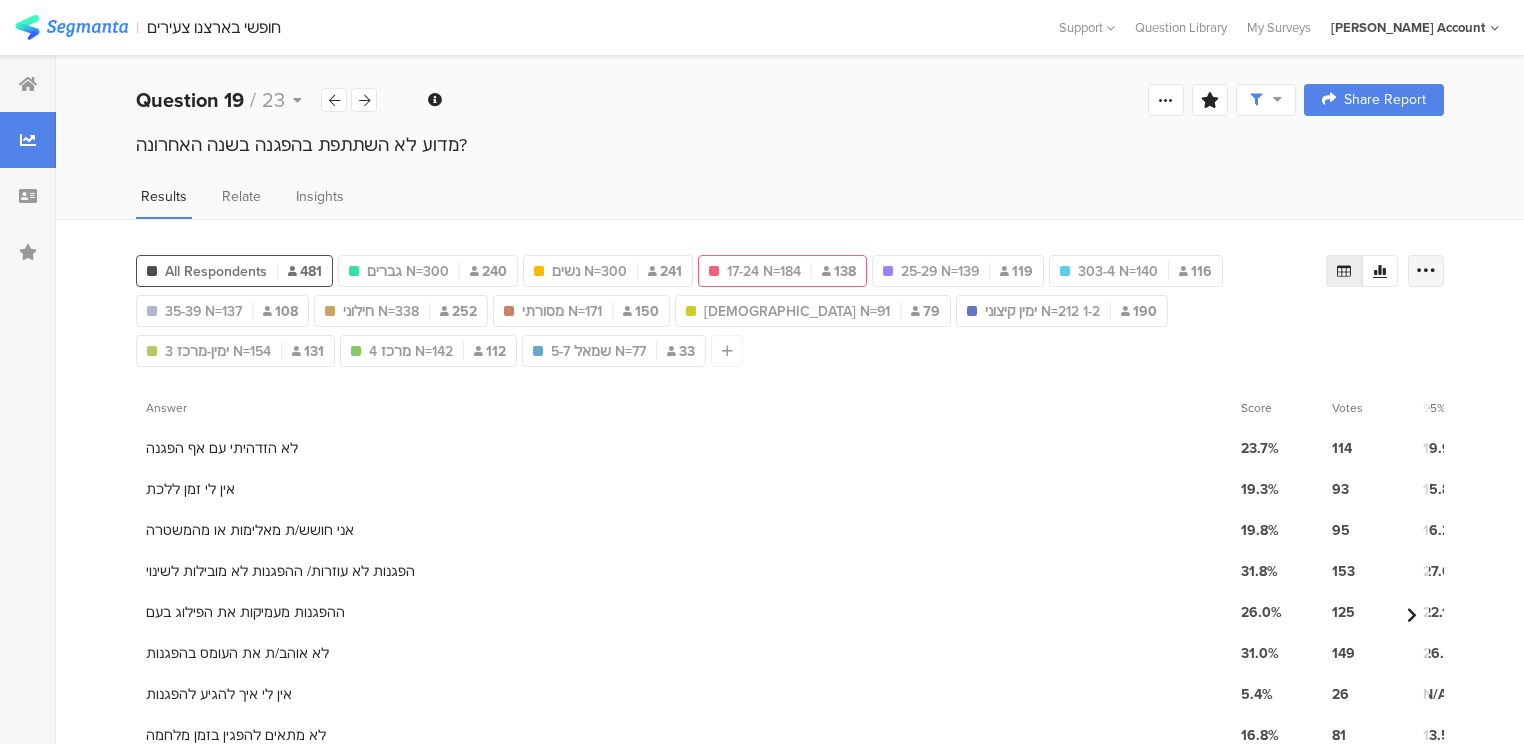 click at bounding box center [1426, 271] 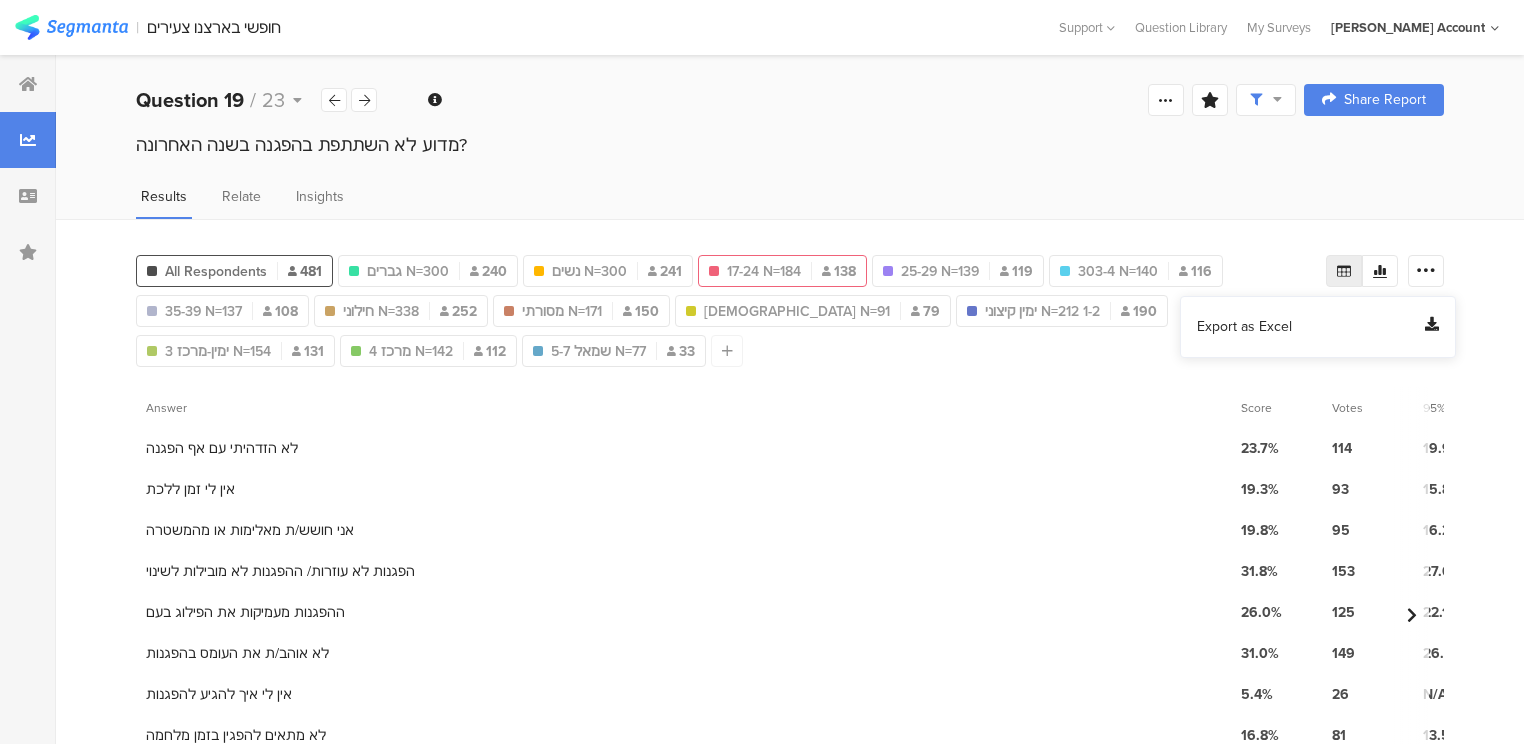 click on "Export as Excel" at bounding box center (1244, 327) 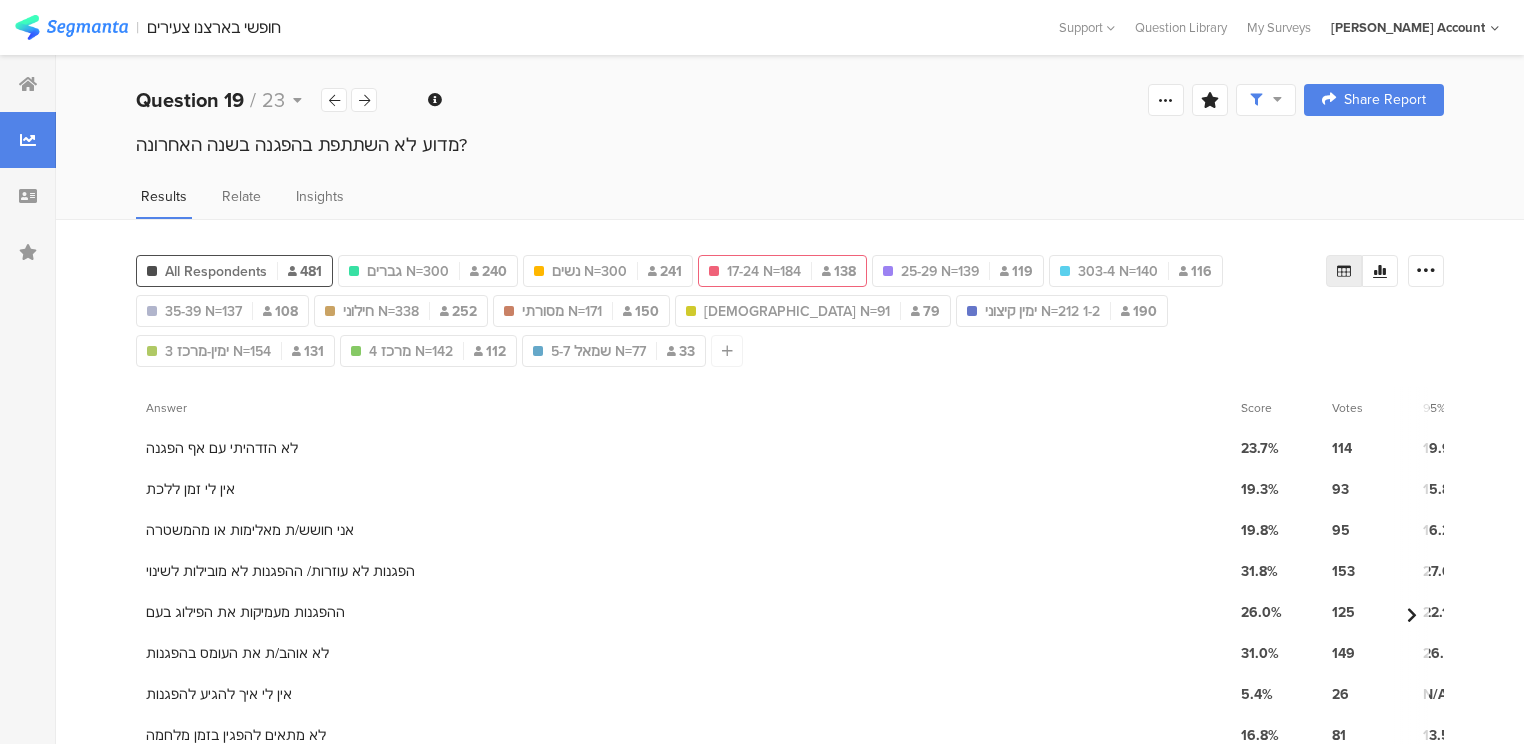 drag, startPoint x: 363, startPoint y: 102, endPoint x: 513, endPoint y: 134, distance: 153.37535 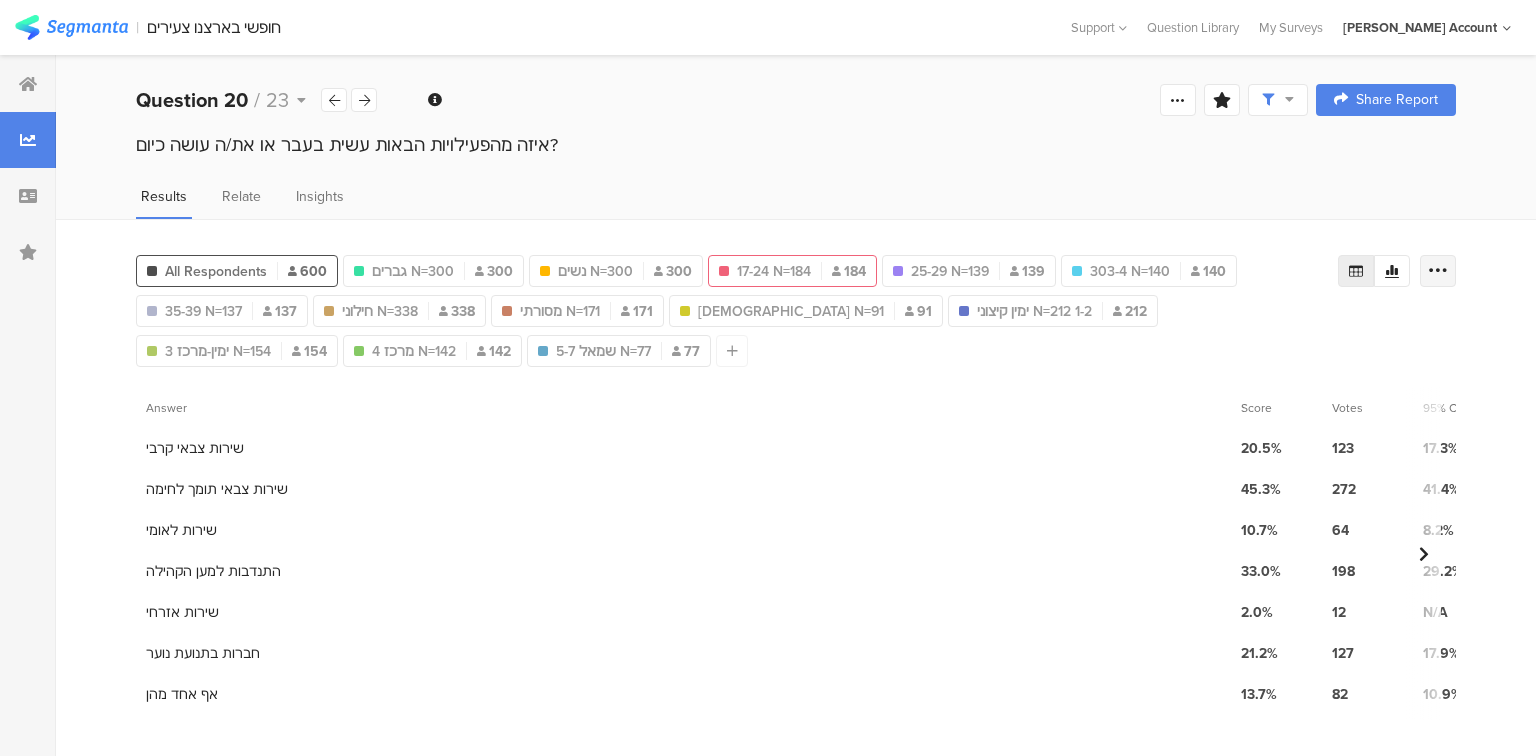 click at bounding box center (1438, 271) 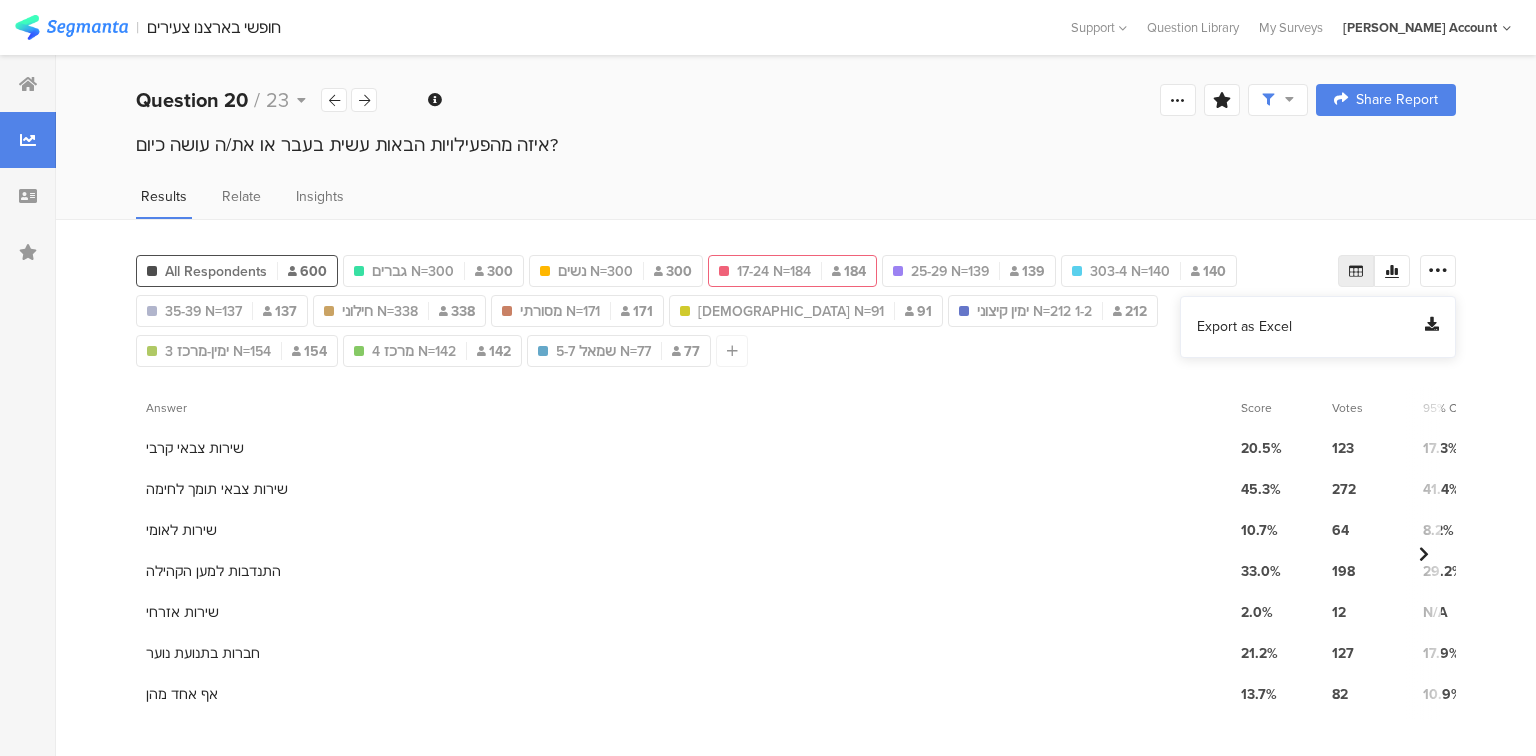 click on "Export as Excel" at bounding box center (1244, 327) 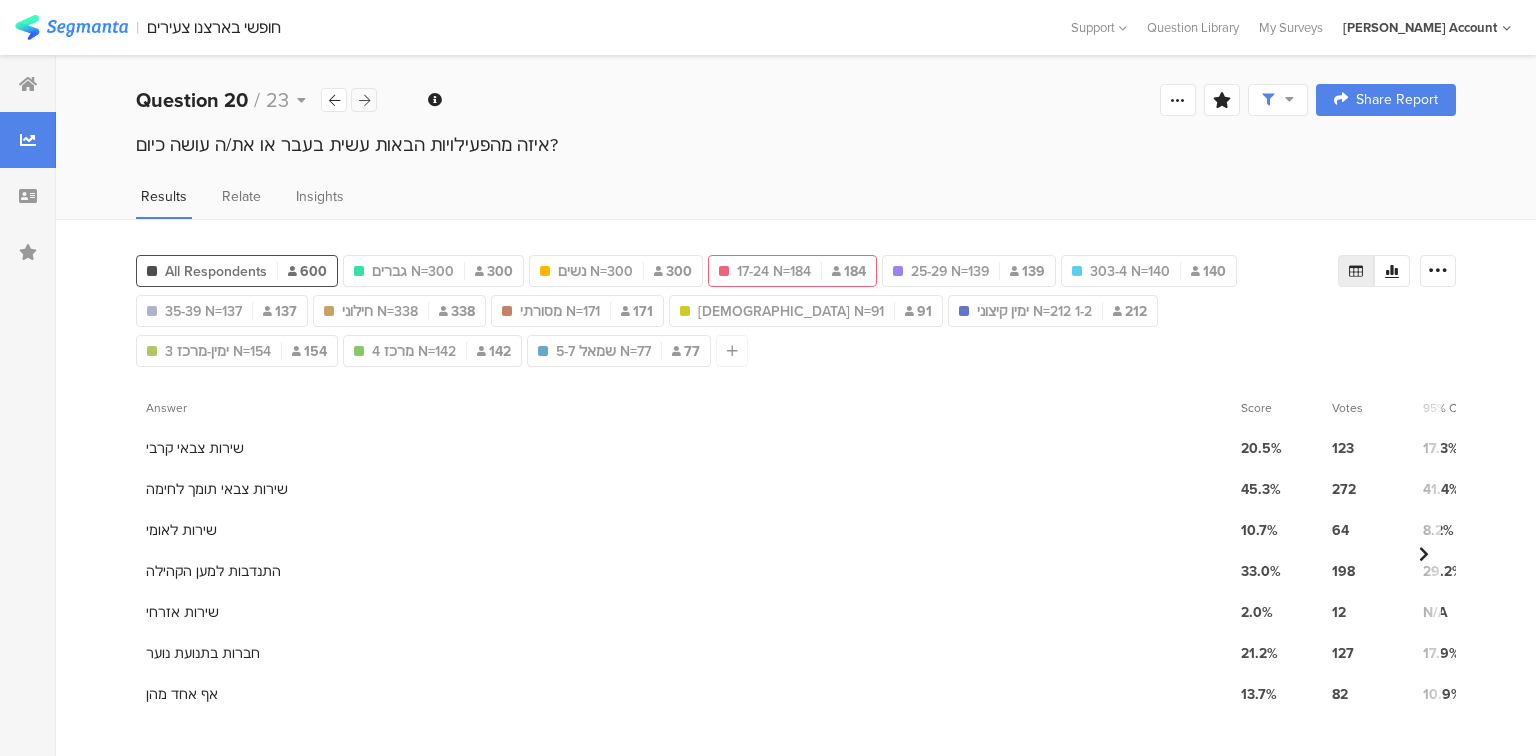 click at bounding box center (364, 100) 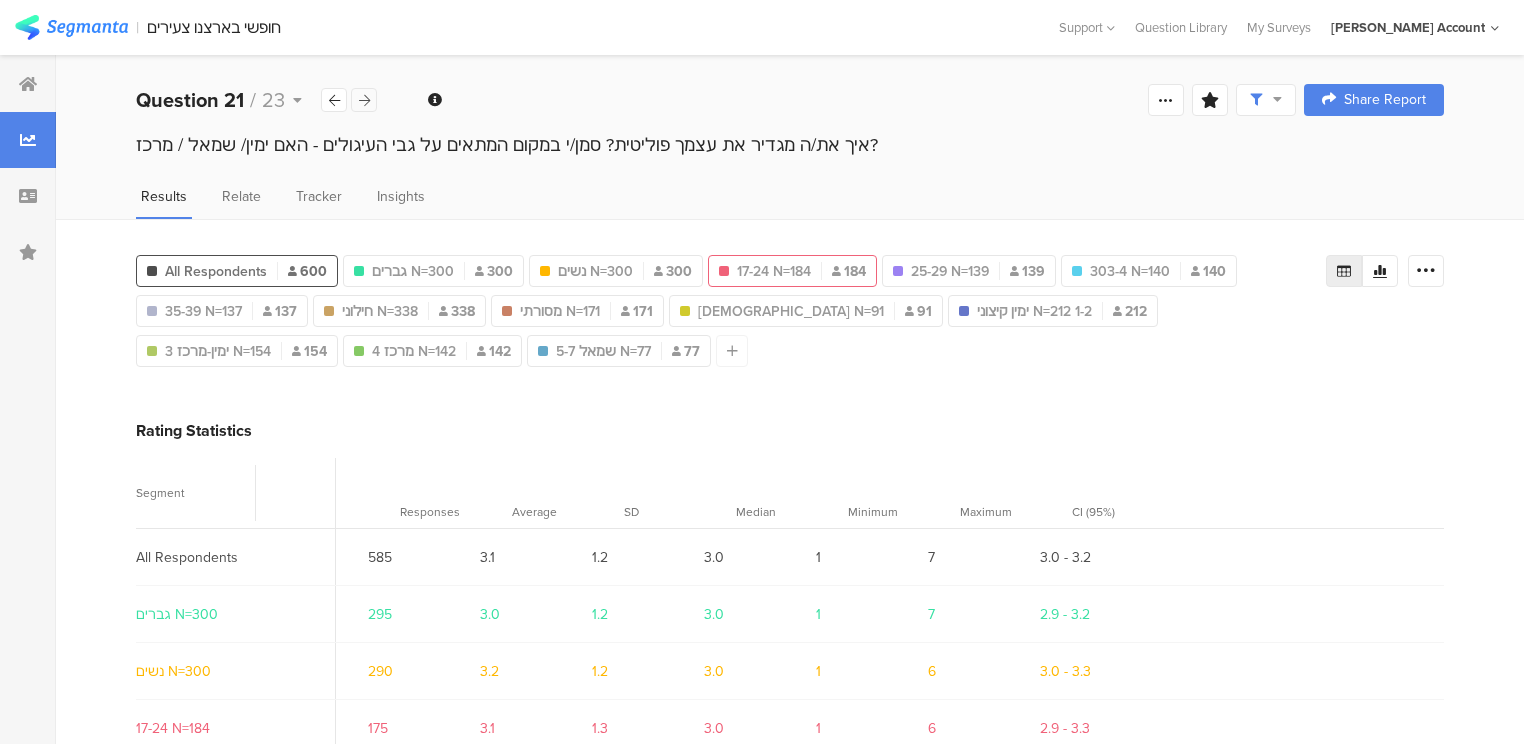 click at bounding box center [364, 100] 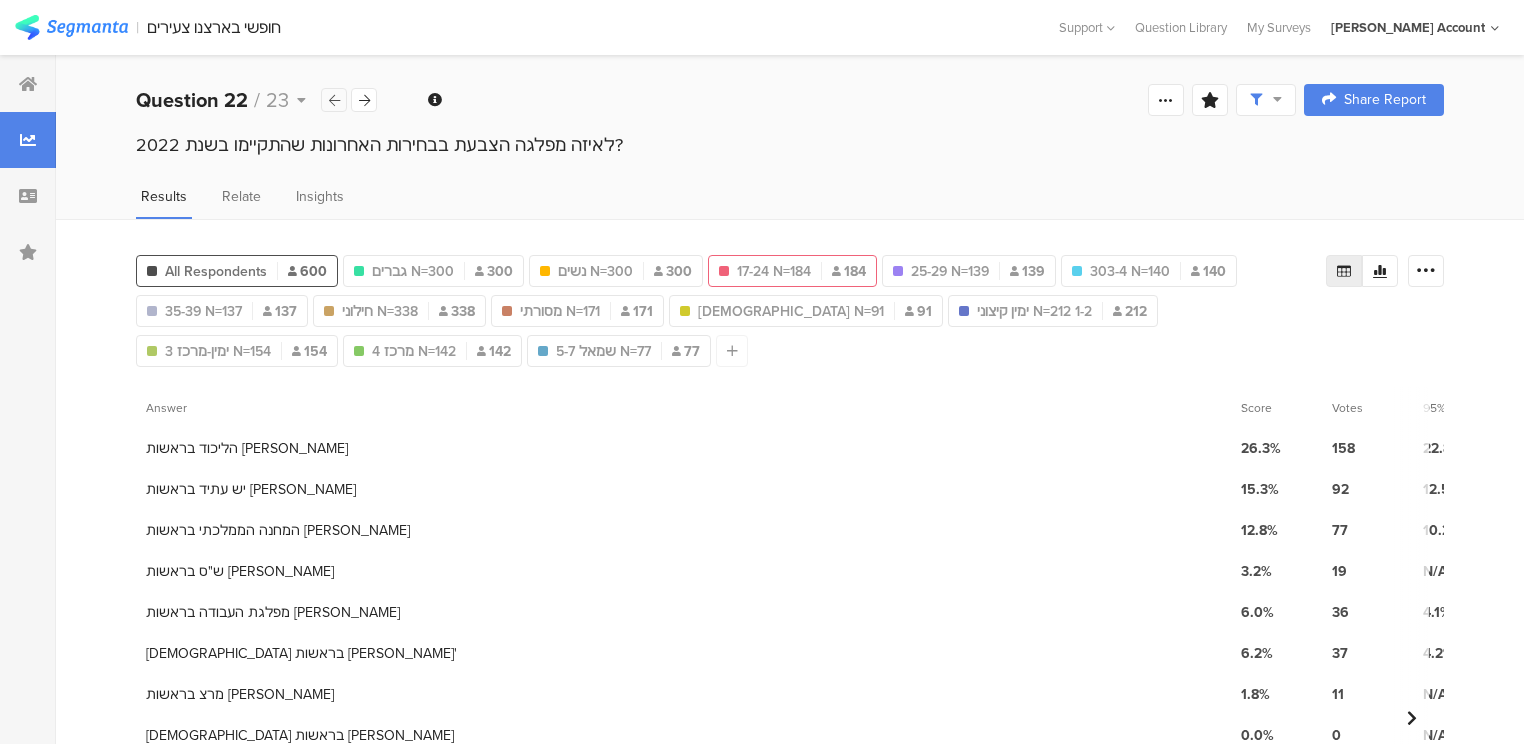 click at bounding box center (334, 100) 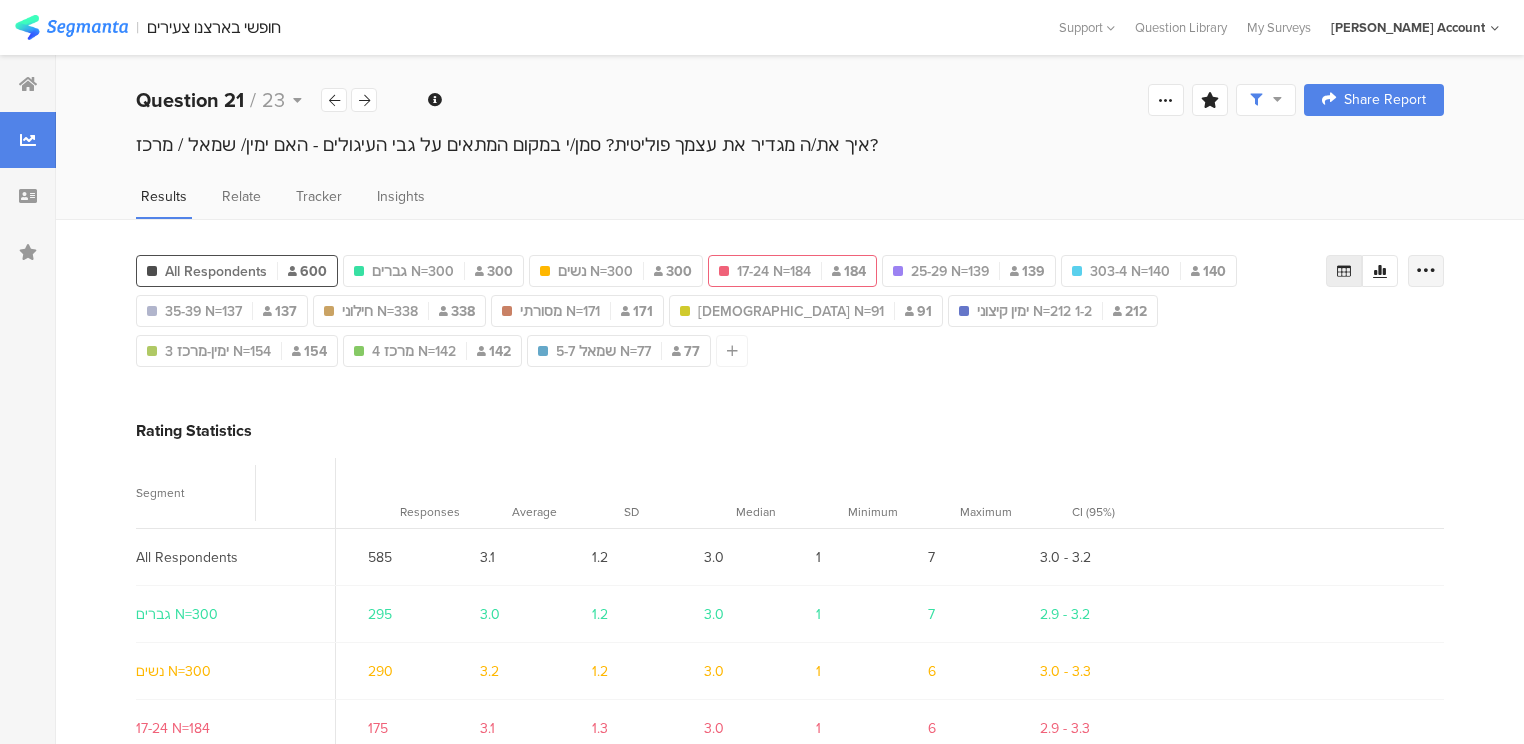 click at bounding box center [1426, 271] 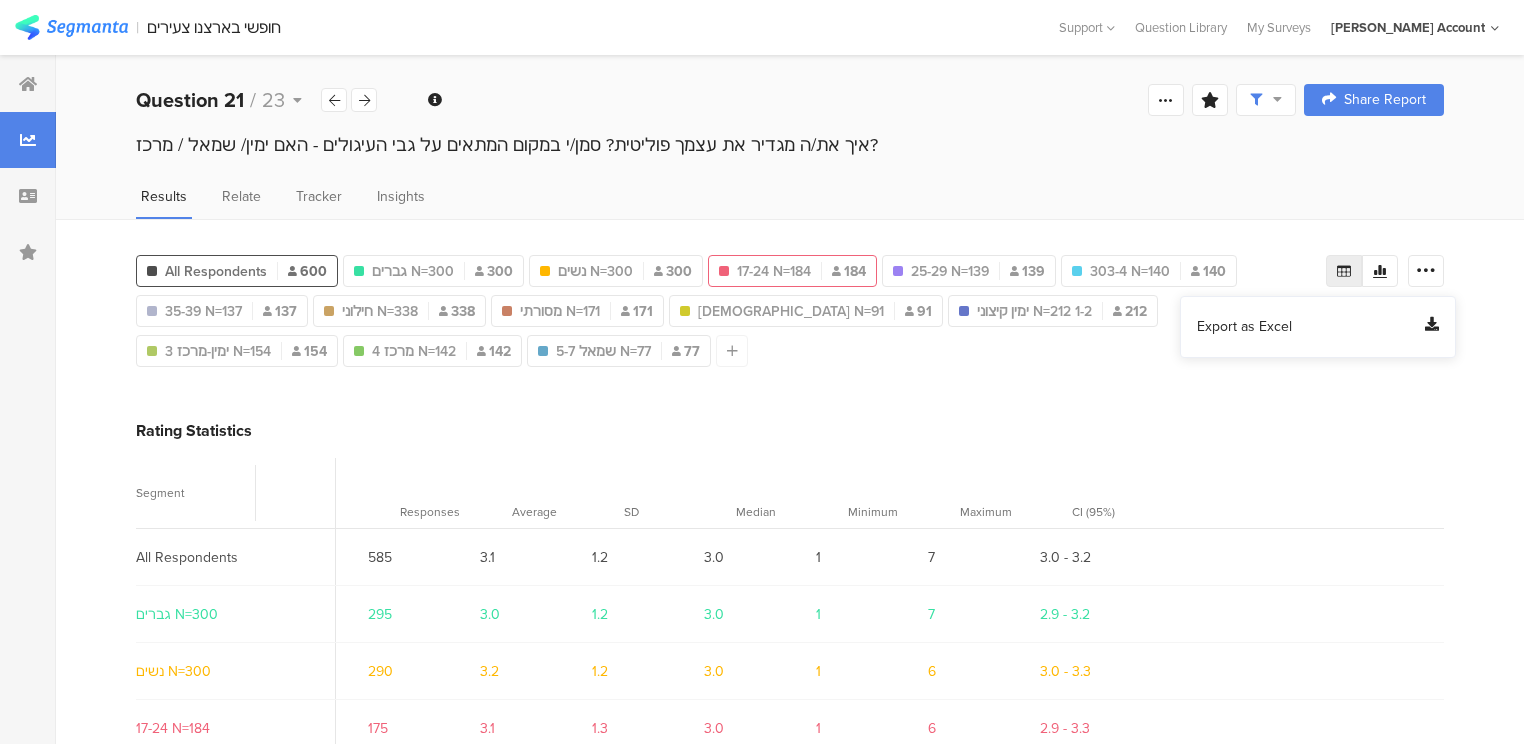 click on "Export as Excel" at bounding box center (1244, 327) 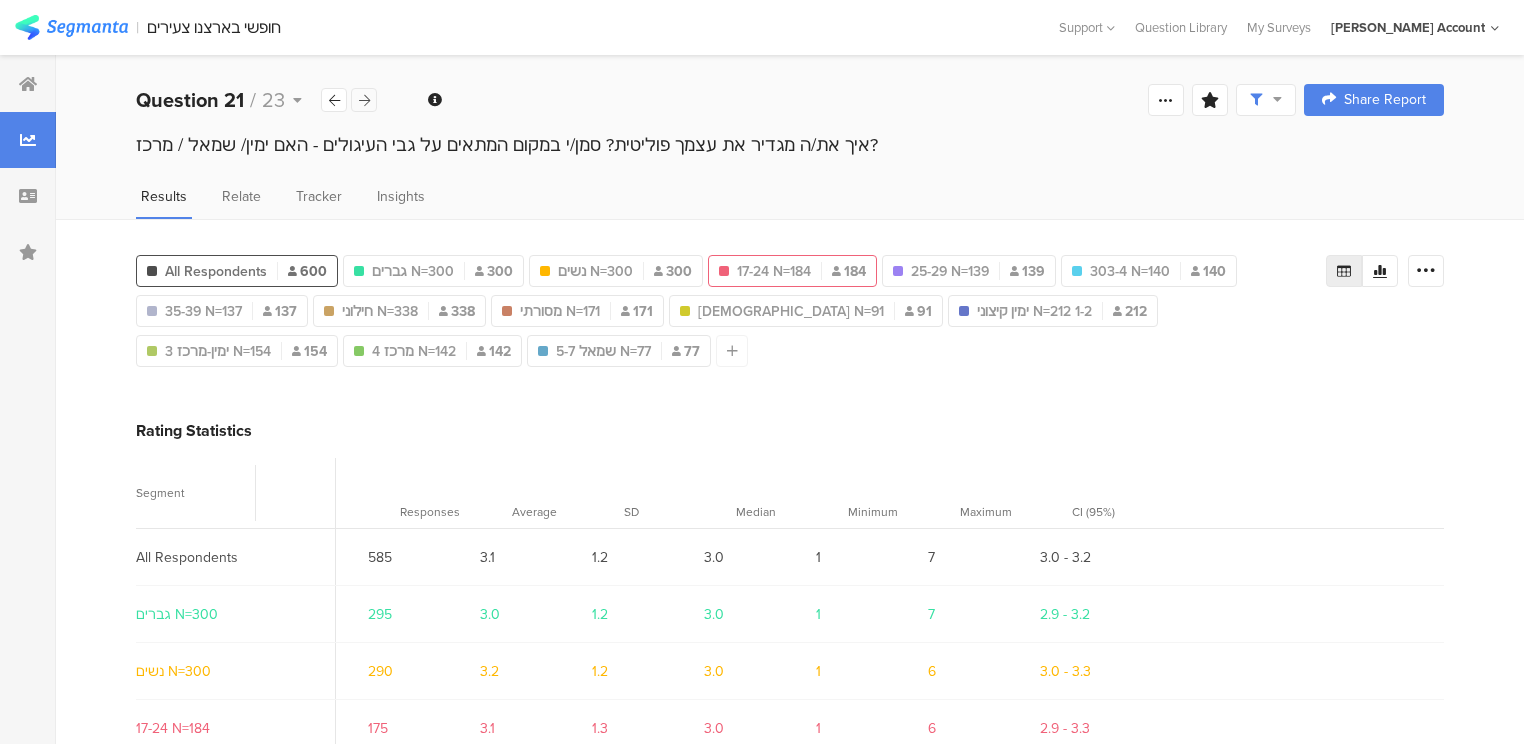 click at bounding box center [364, 100] 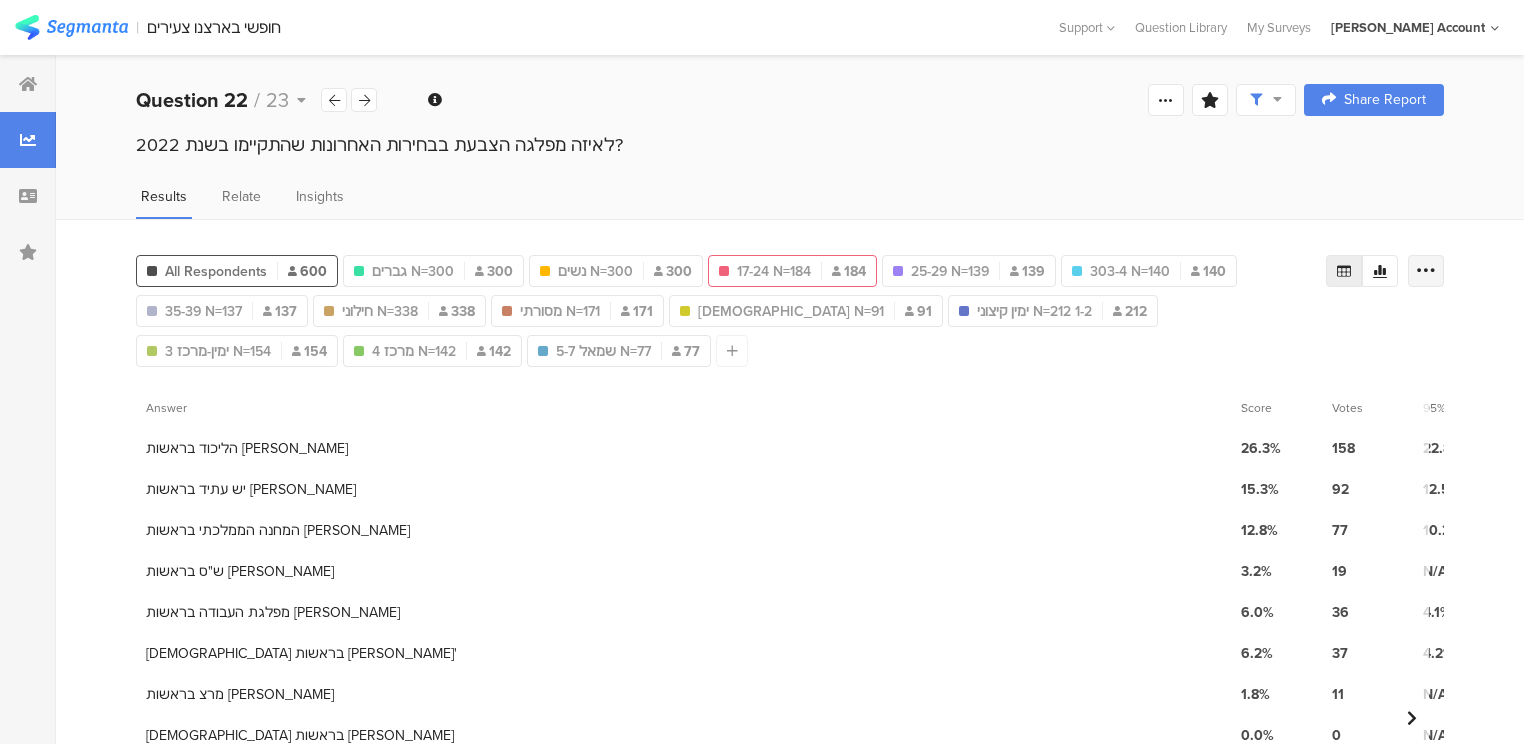 click at bounding box center (1426, 271) 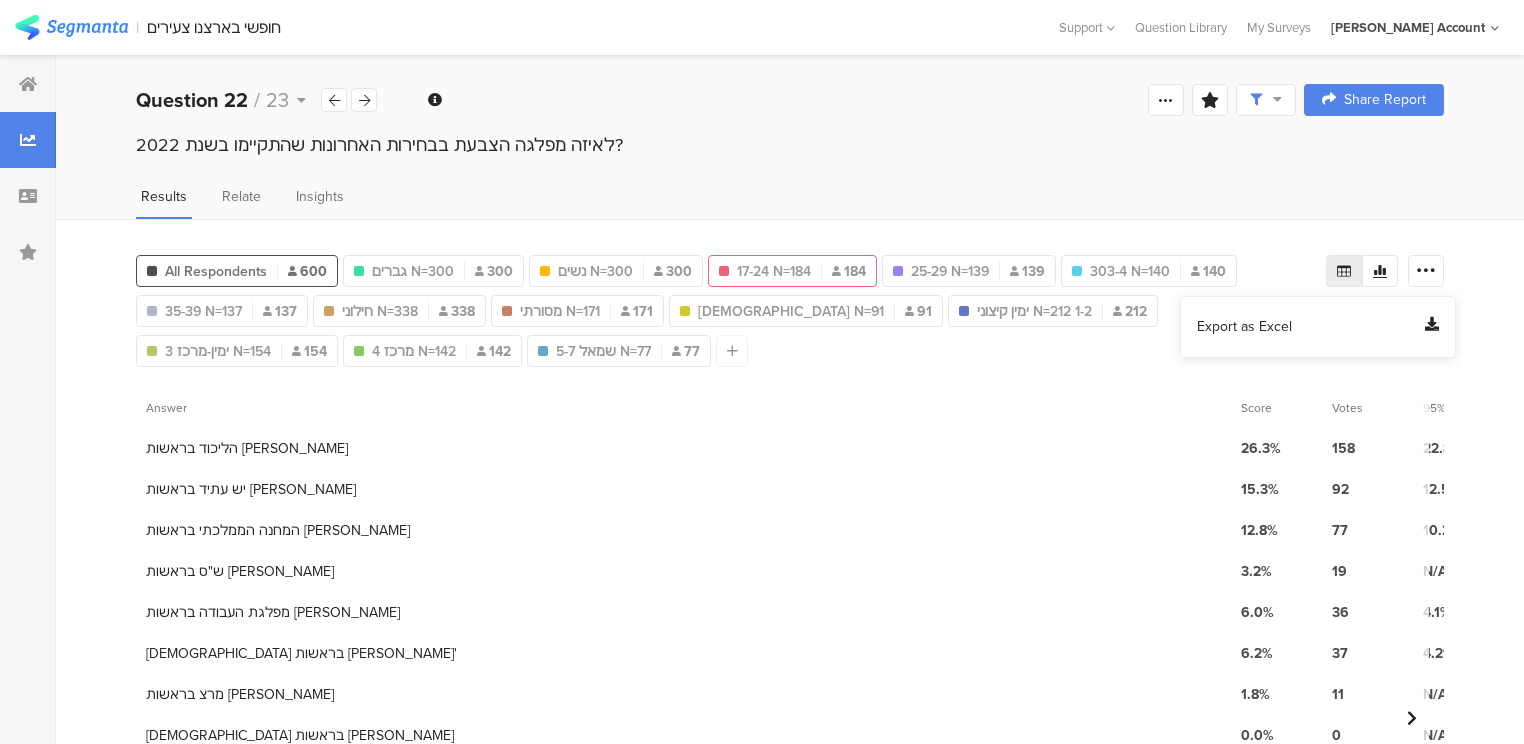 click on "Export as Excel" at bounding box center [1244, 327] 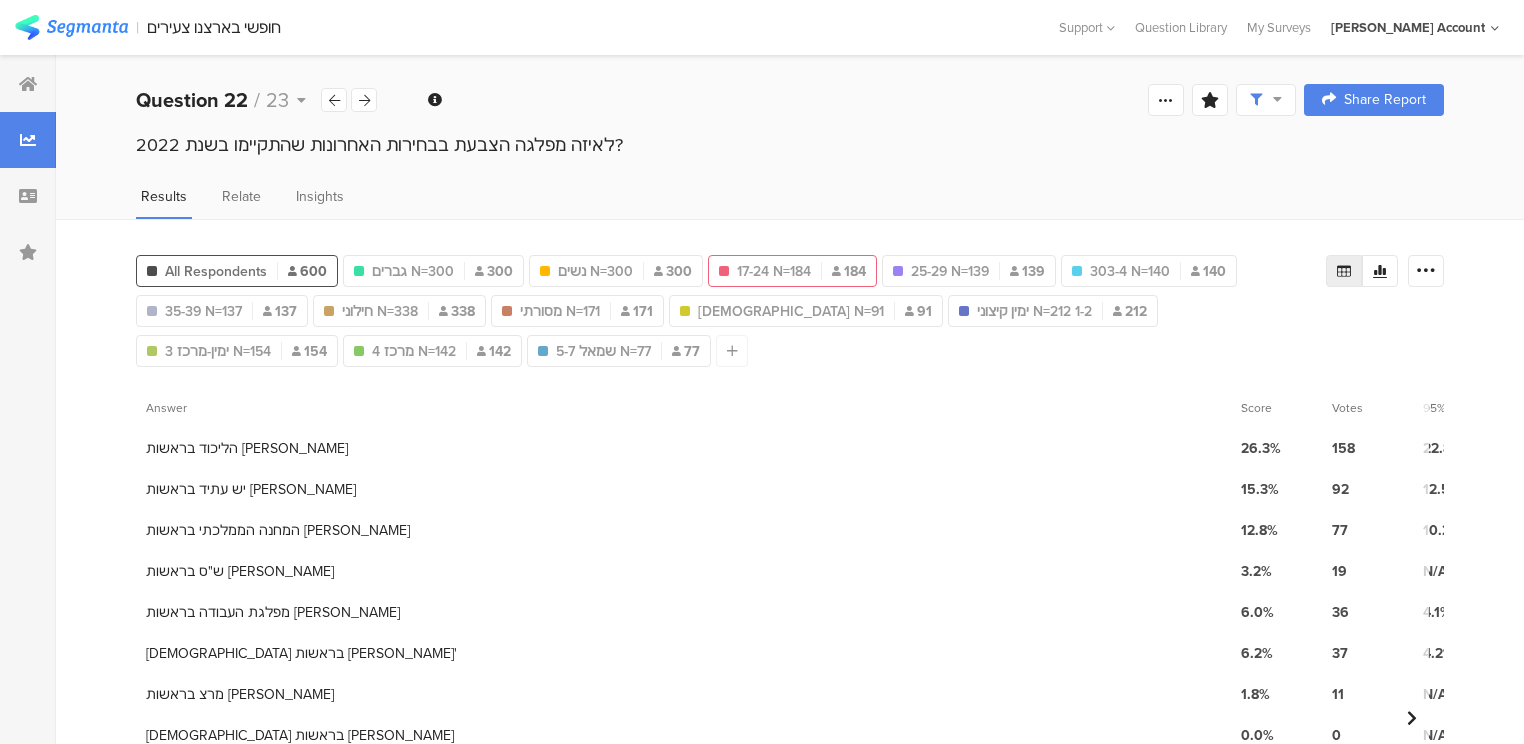 drag, startPoint x: 368, startPoint y: 96, endPoint x: 421, endPoint y: 116, distance: 56.648037 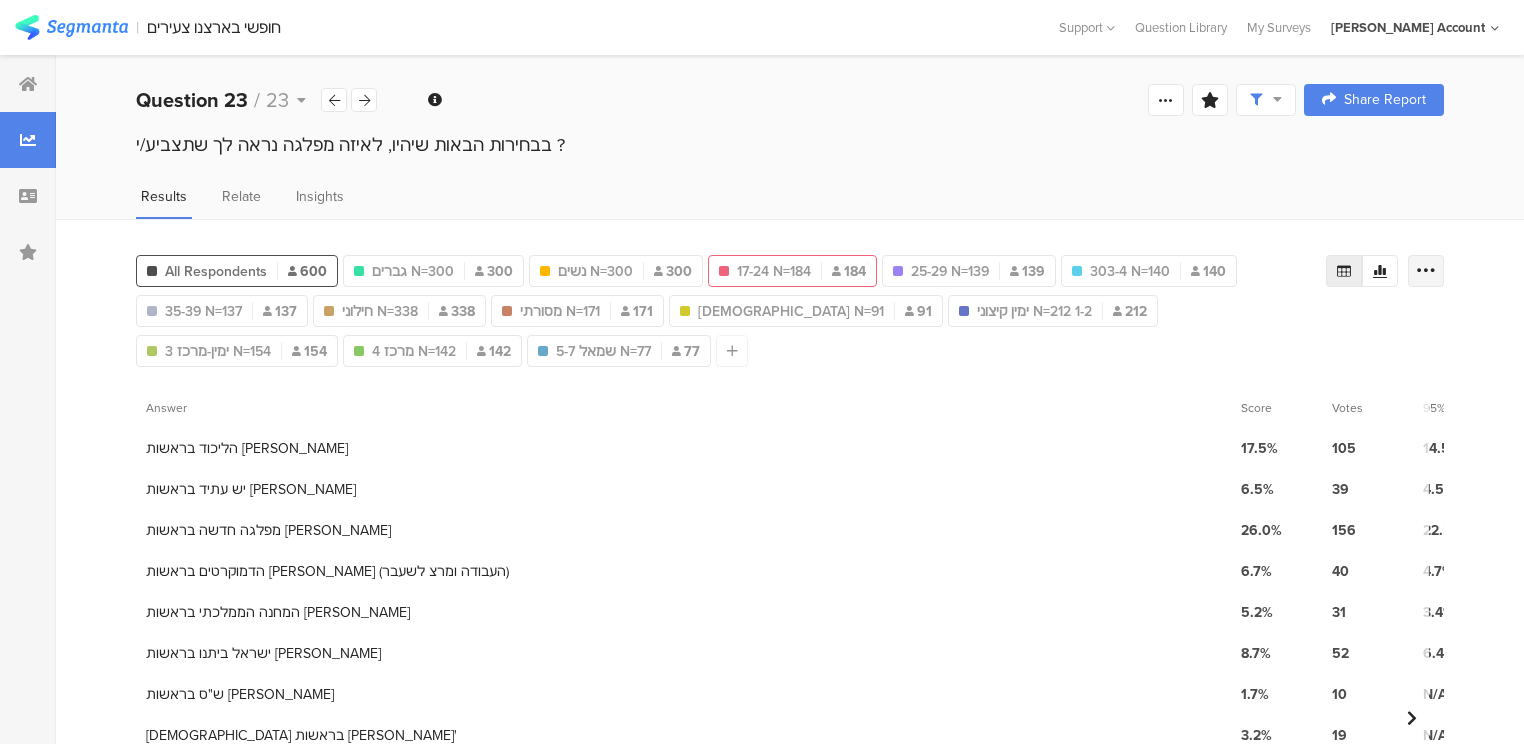 click at bounding box center (1426, 271) 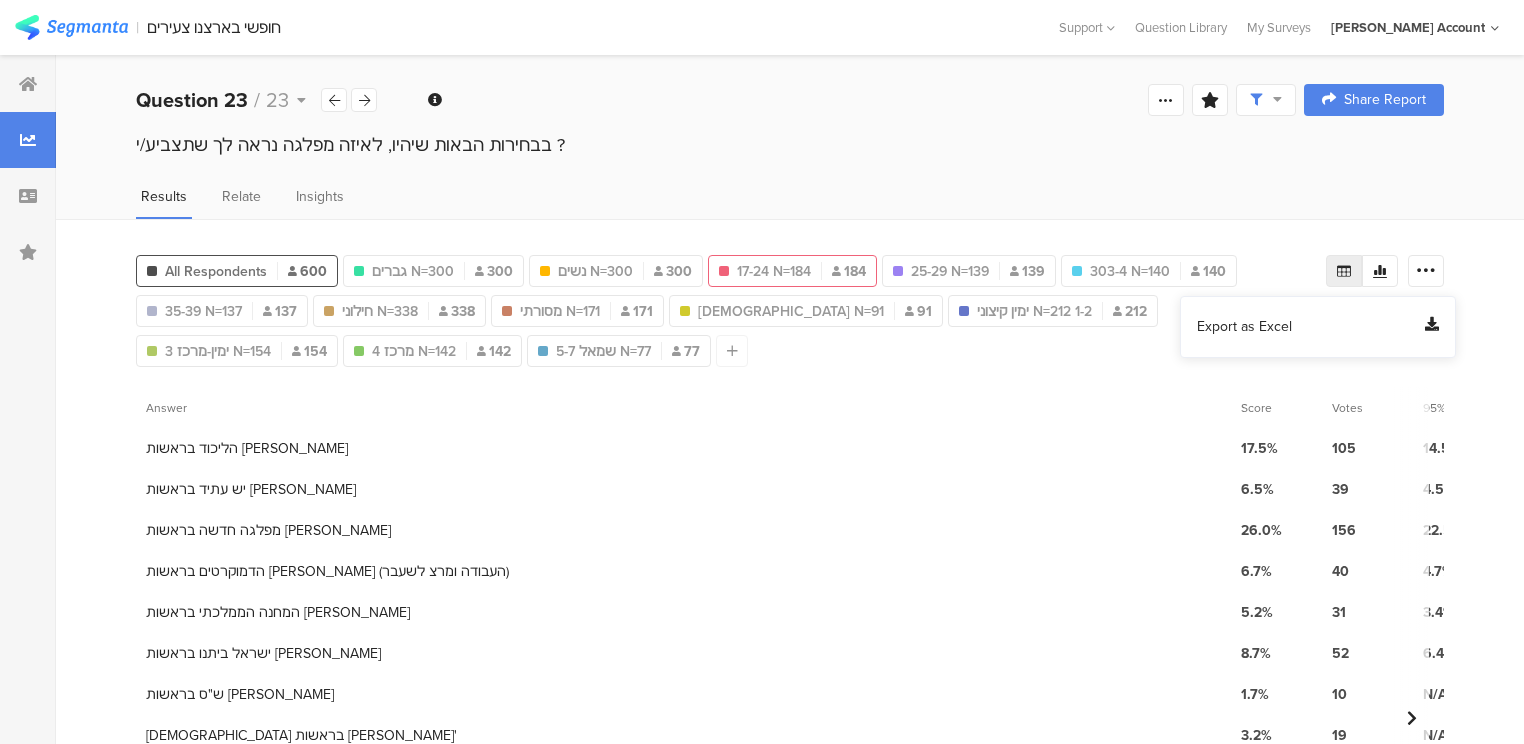 click on "Export as Excel" at bounding box center [1244, 327] 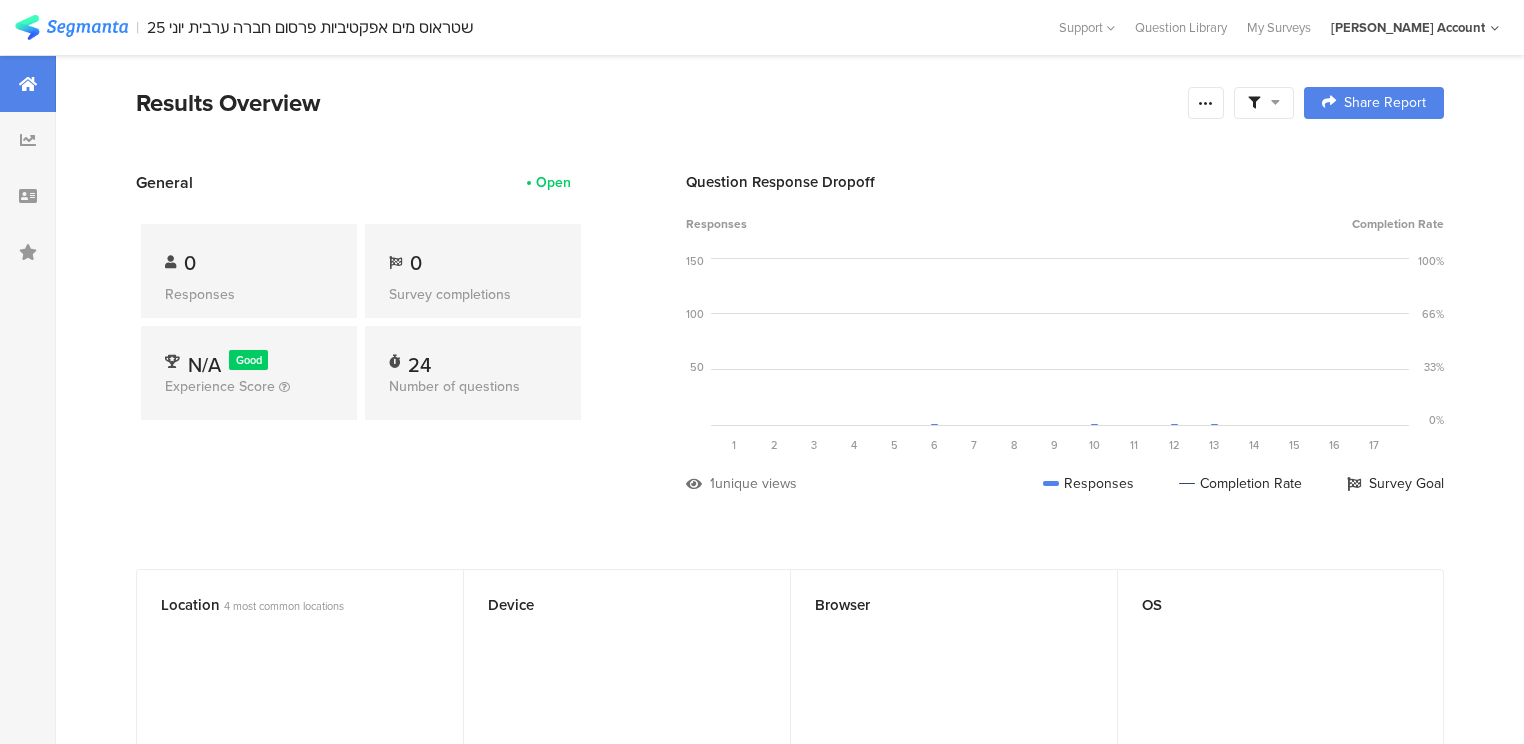 scroll, scrollTop: 0, scrollLeft: 0, axis: both 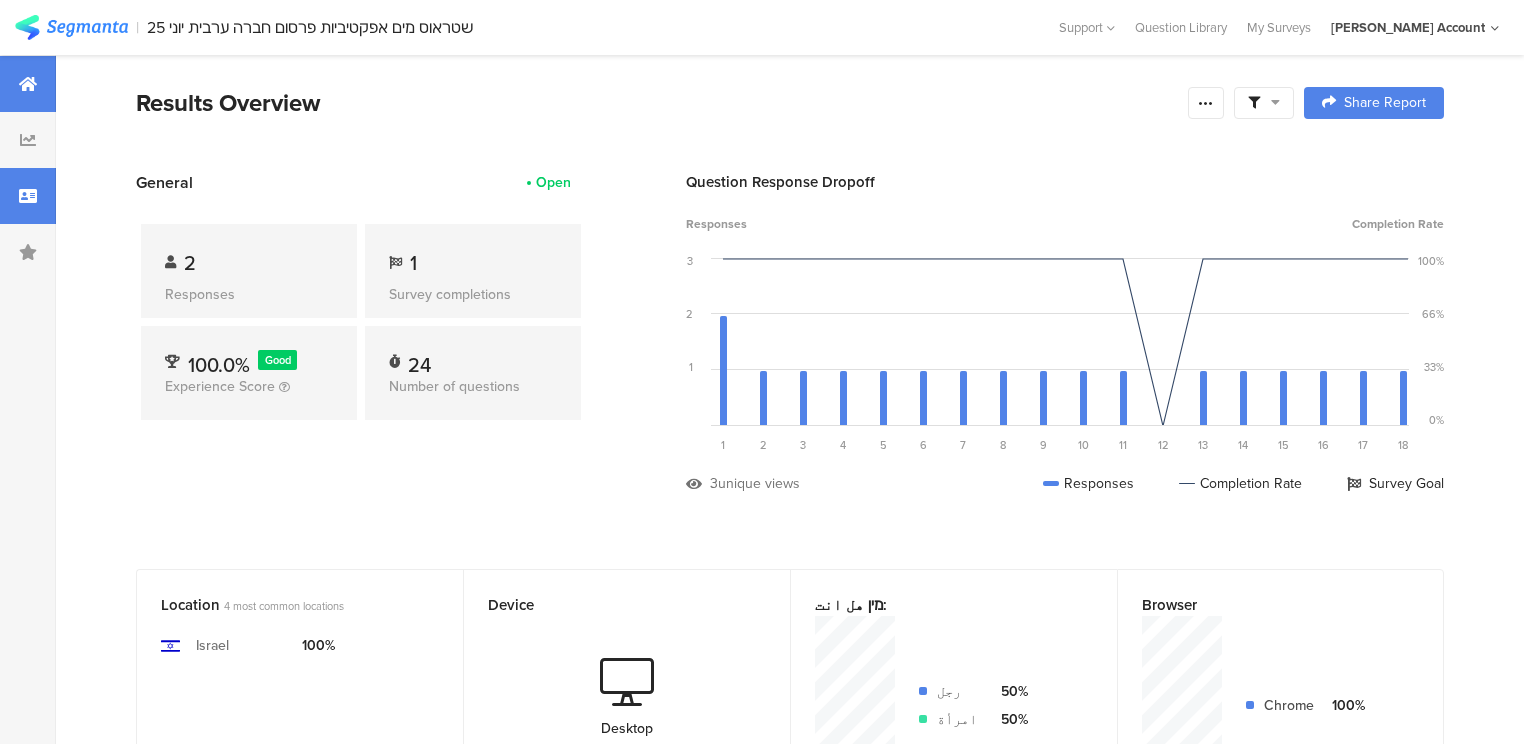 click at bounding box center [28, 196] 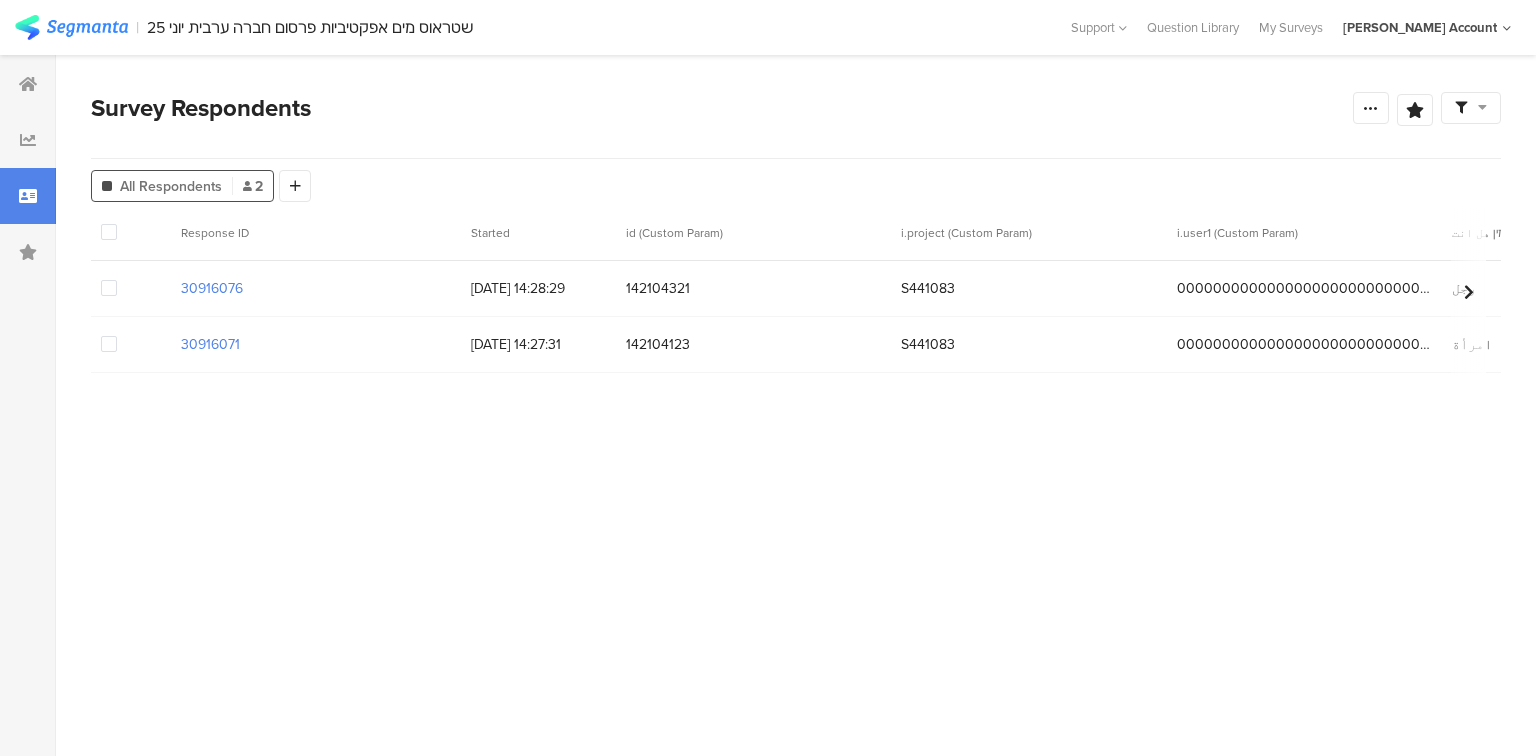 click at bounding box center [109, 288] 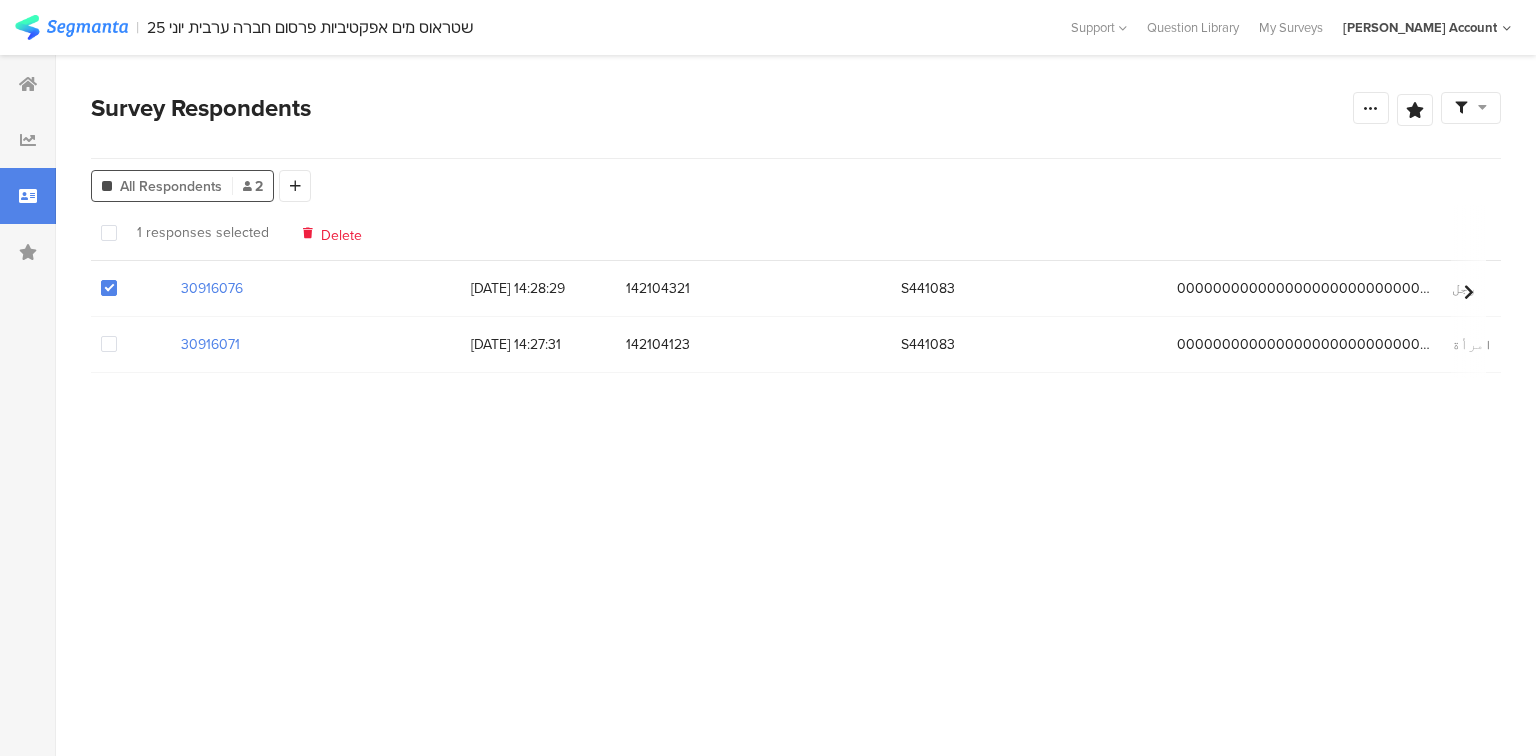 click at bounding box center [131, 344] 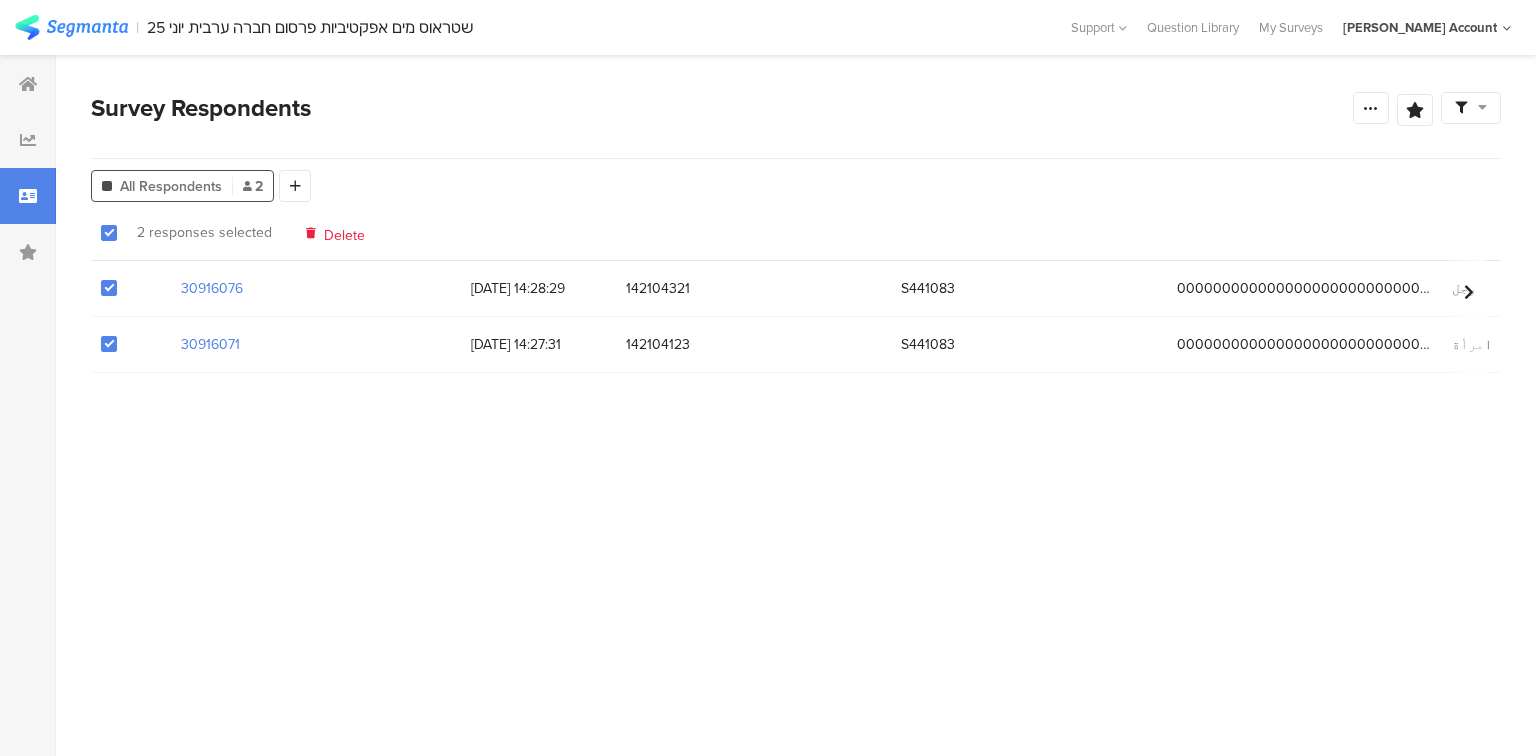 click on "Delete" at bounding box center (344, 232) 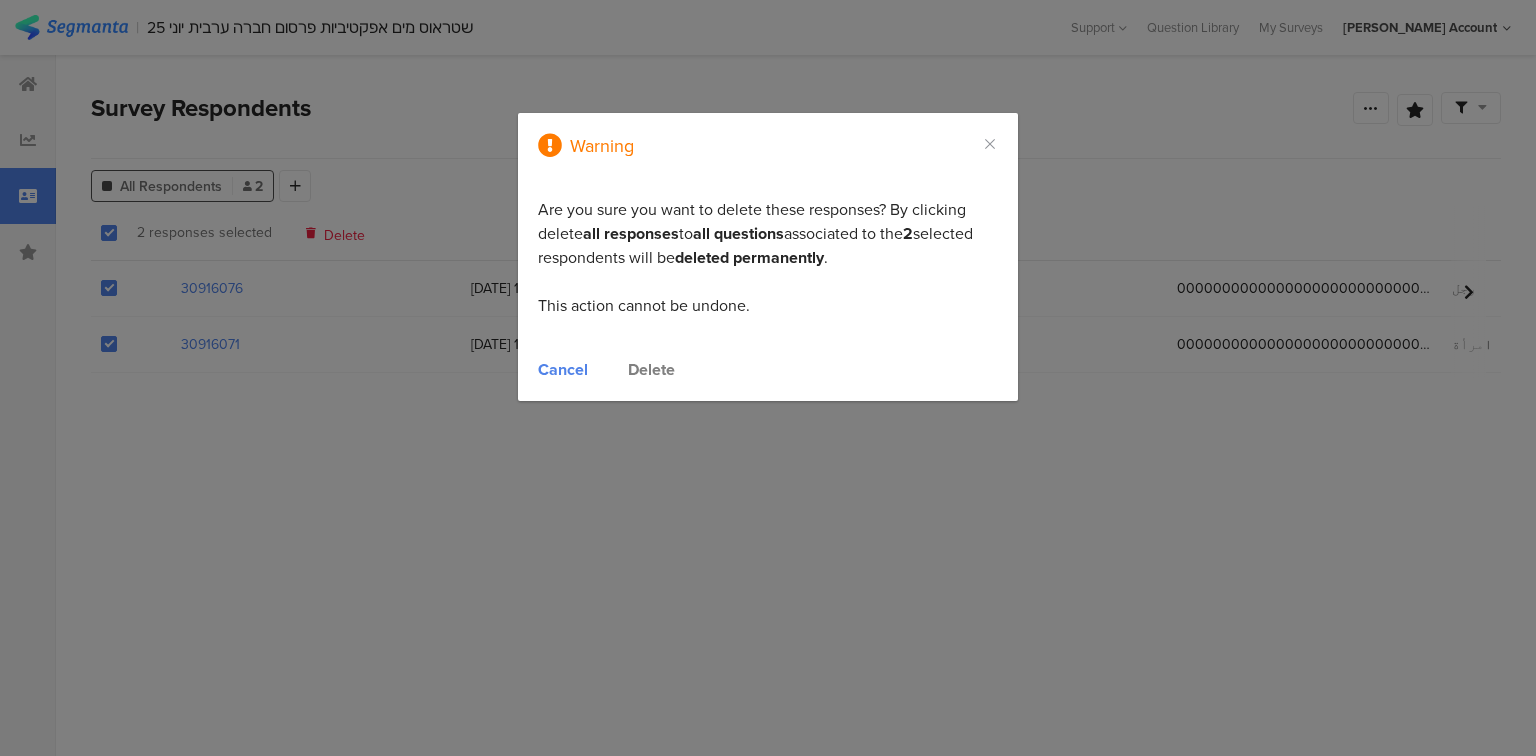 click on "Delete" at bounding box center (651, 369) 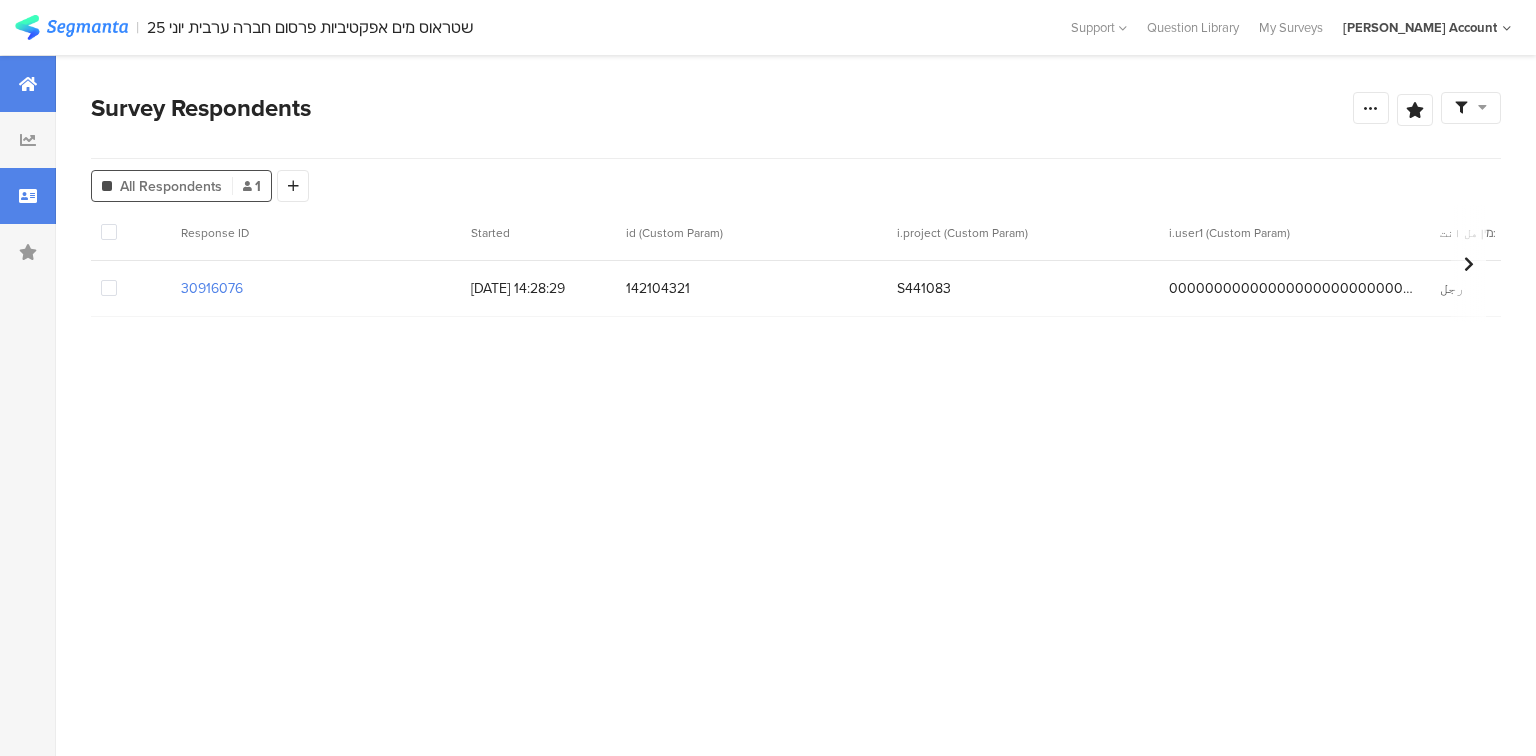 click at bounding box center (28, 84) 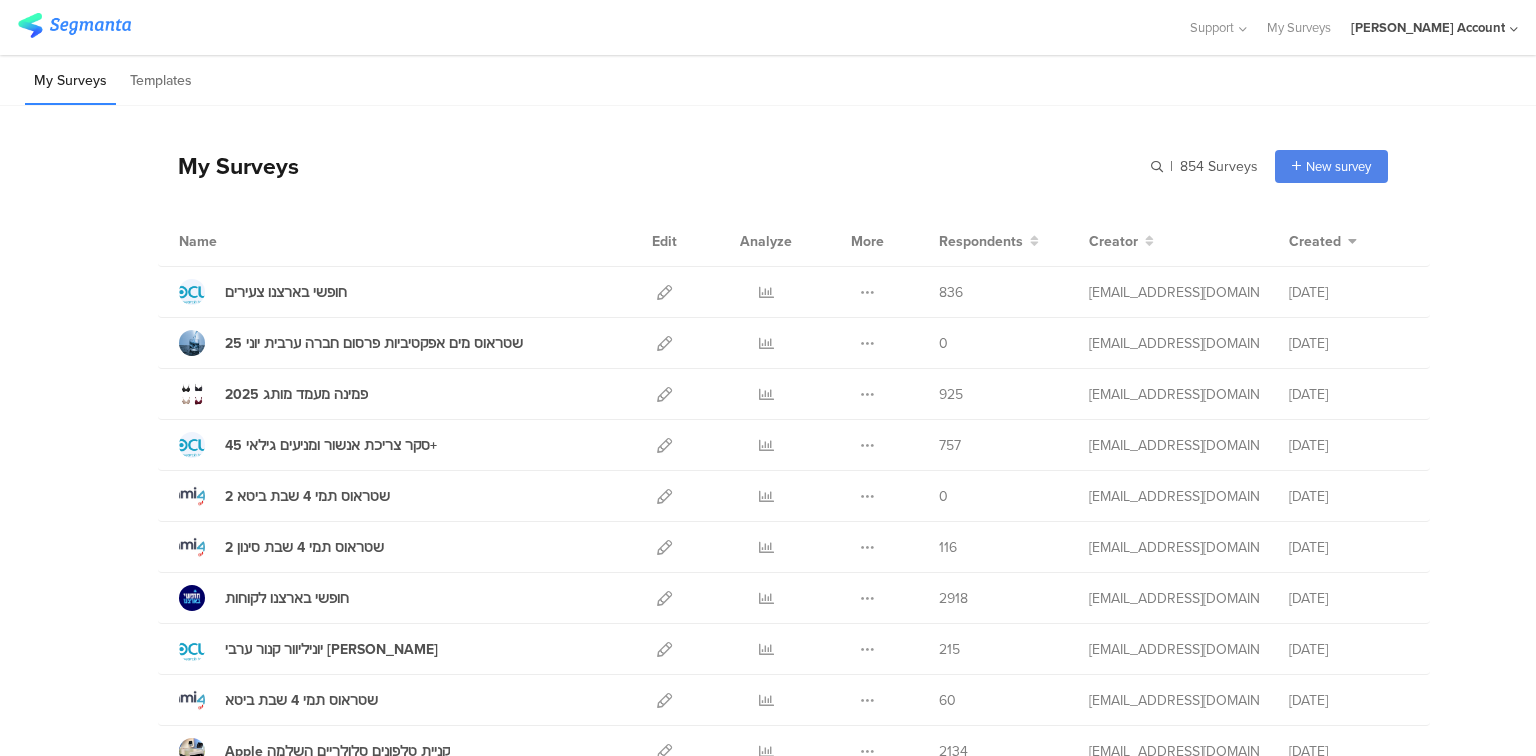 scroll, scrollTop: 0, scrollLeft: 0, axis: both 